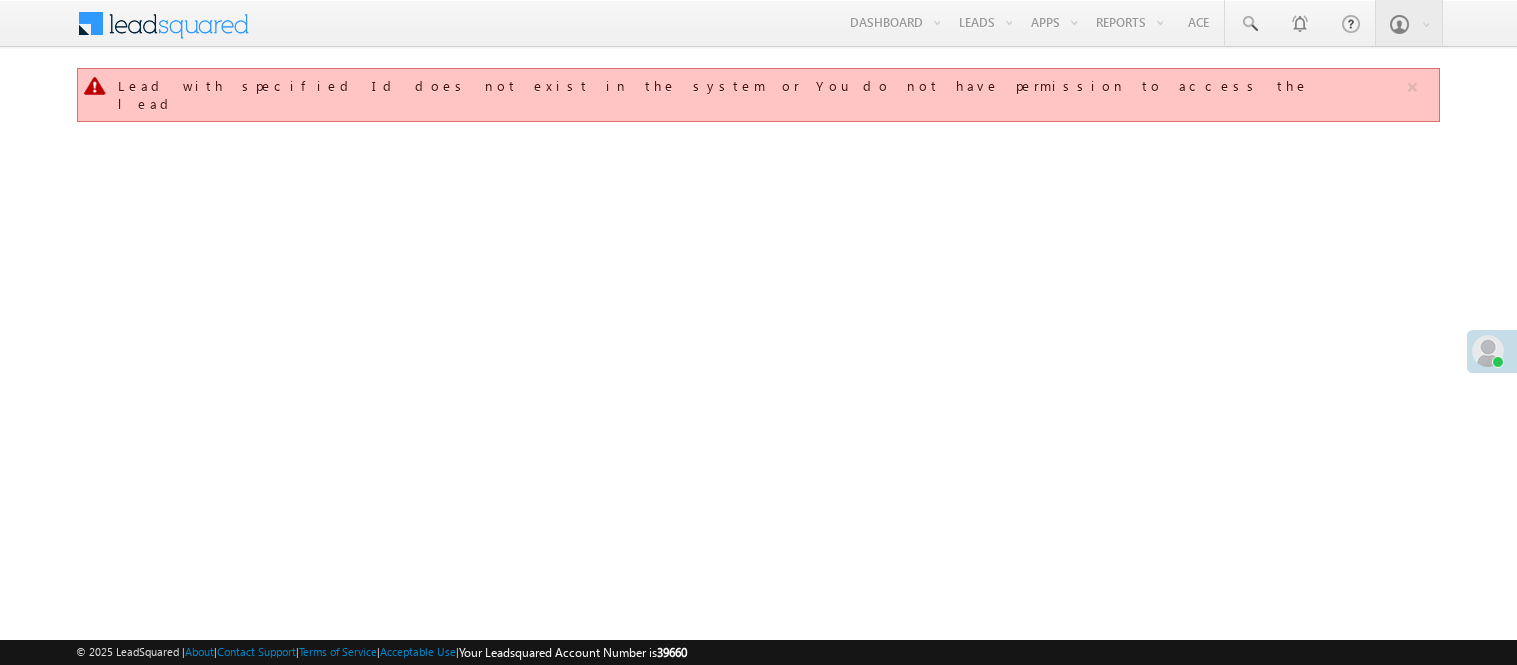 scroll, scrollTop: 0, scrollLeft: 0, axis: both 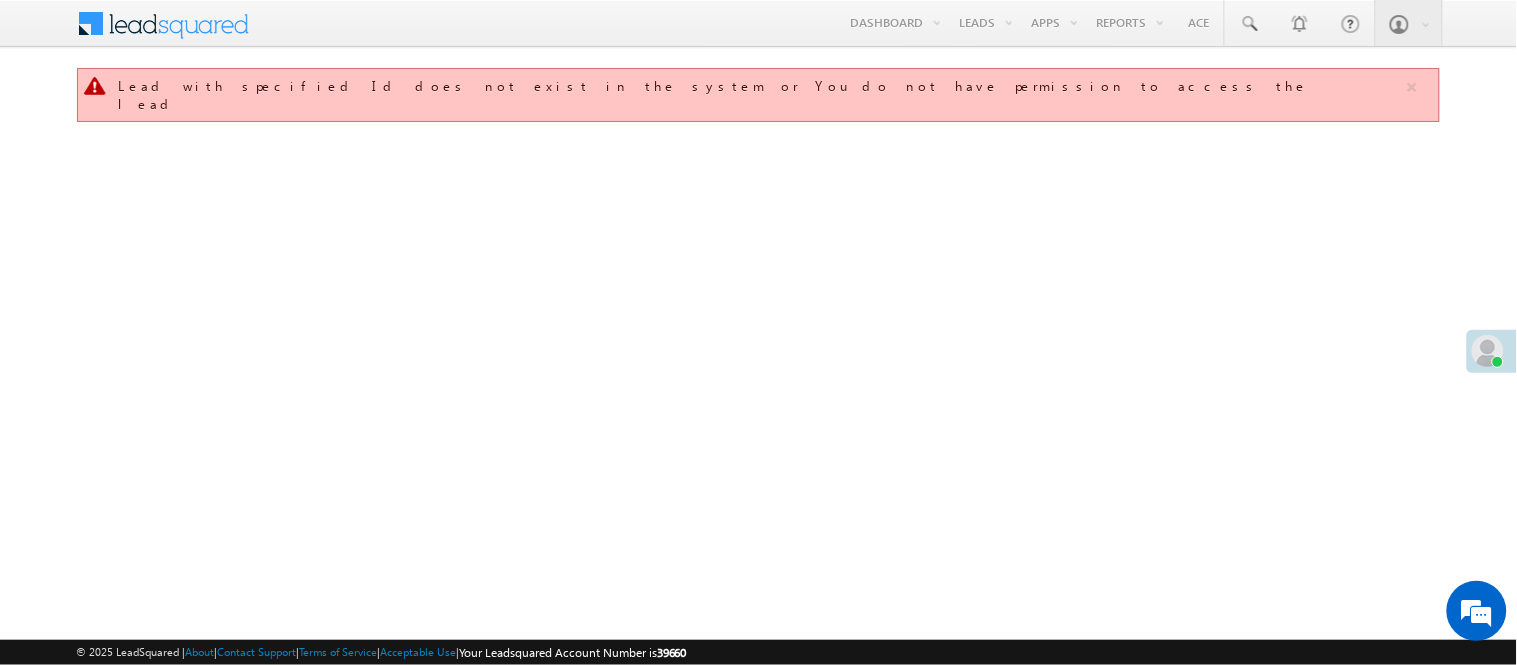click on "Smart Views" at bounding box center (0, 0) 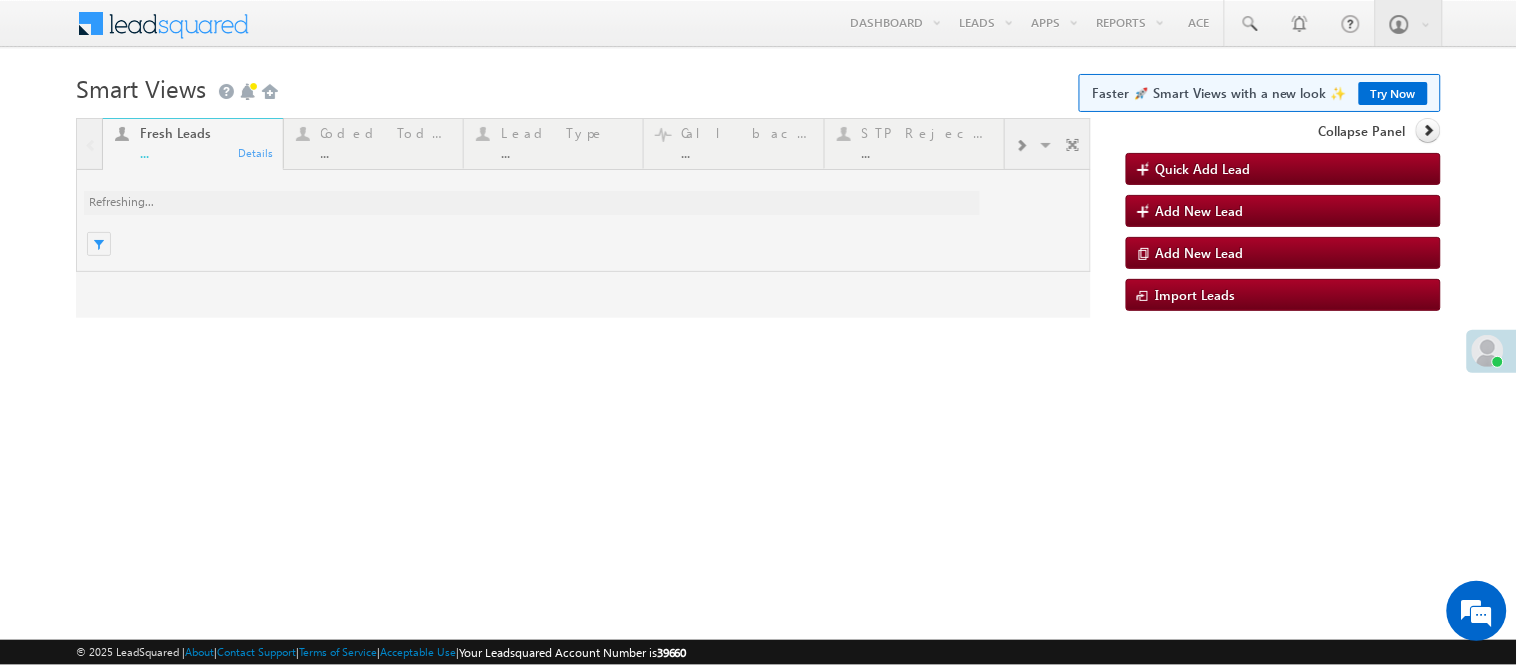 scroll, scrollTop: 0, scrollLeft: 0, axis: both 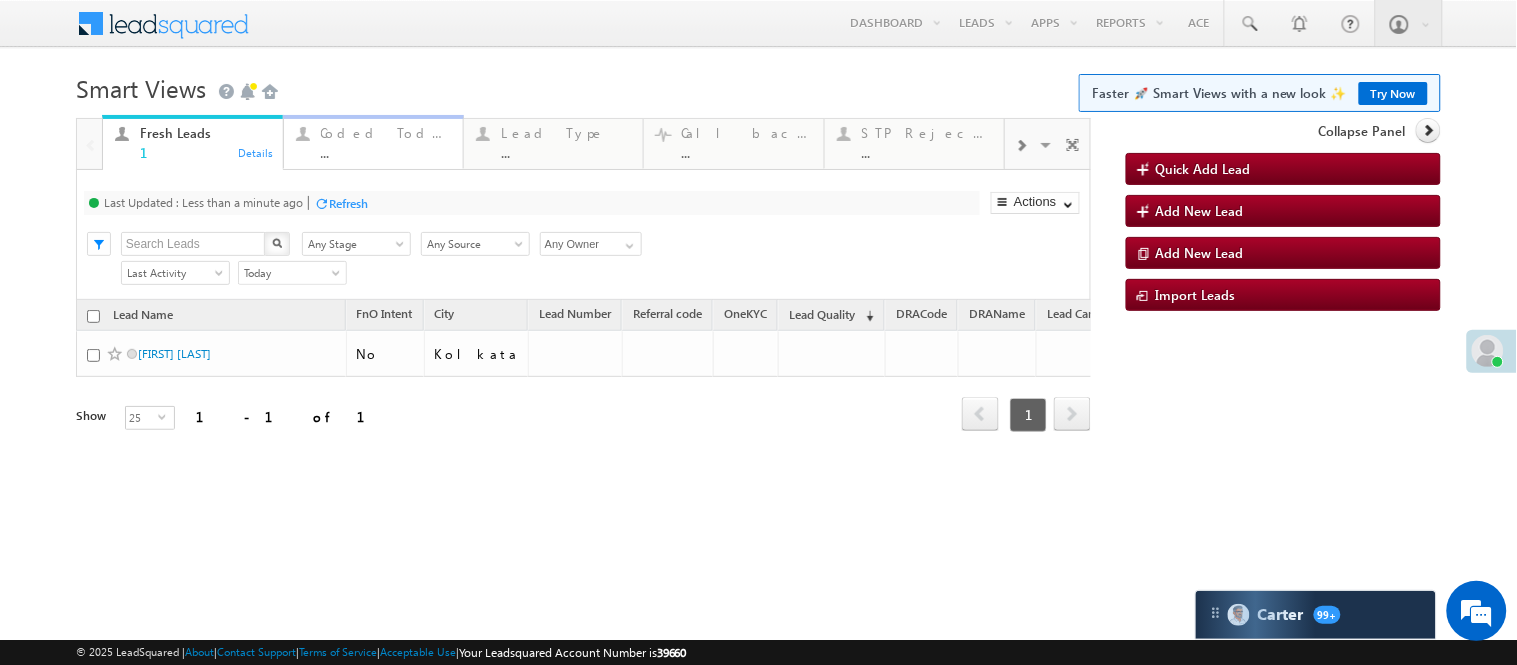 click on "Coded Today" at bounding box center (386, 133) 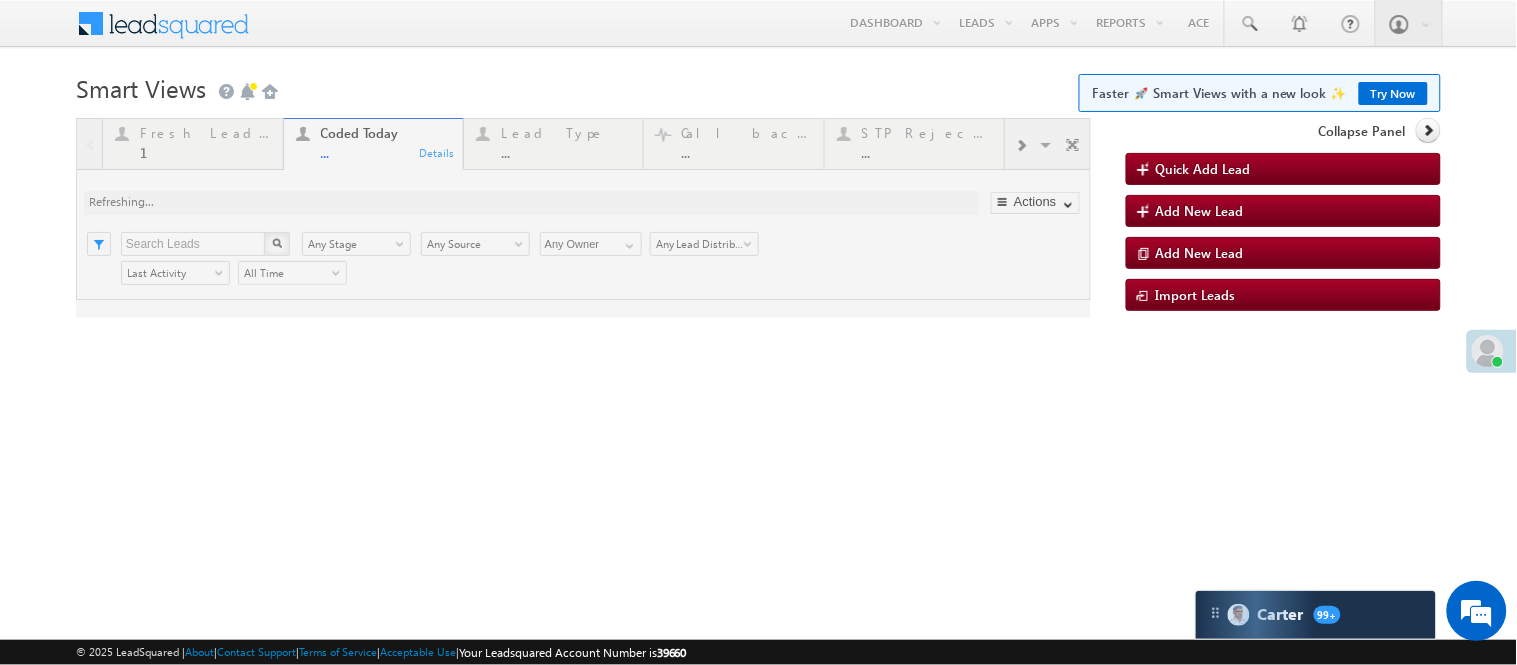 scroll, scrollTop: 0, scrollLeft: 0, axis: both 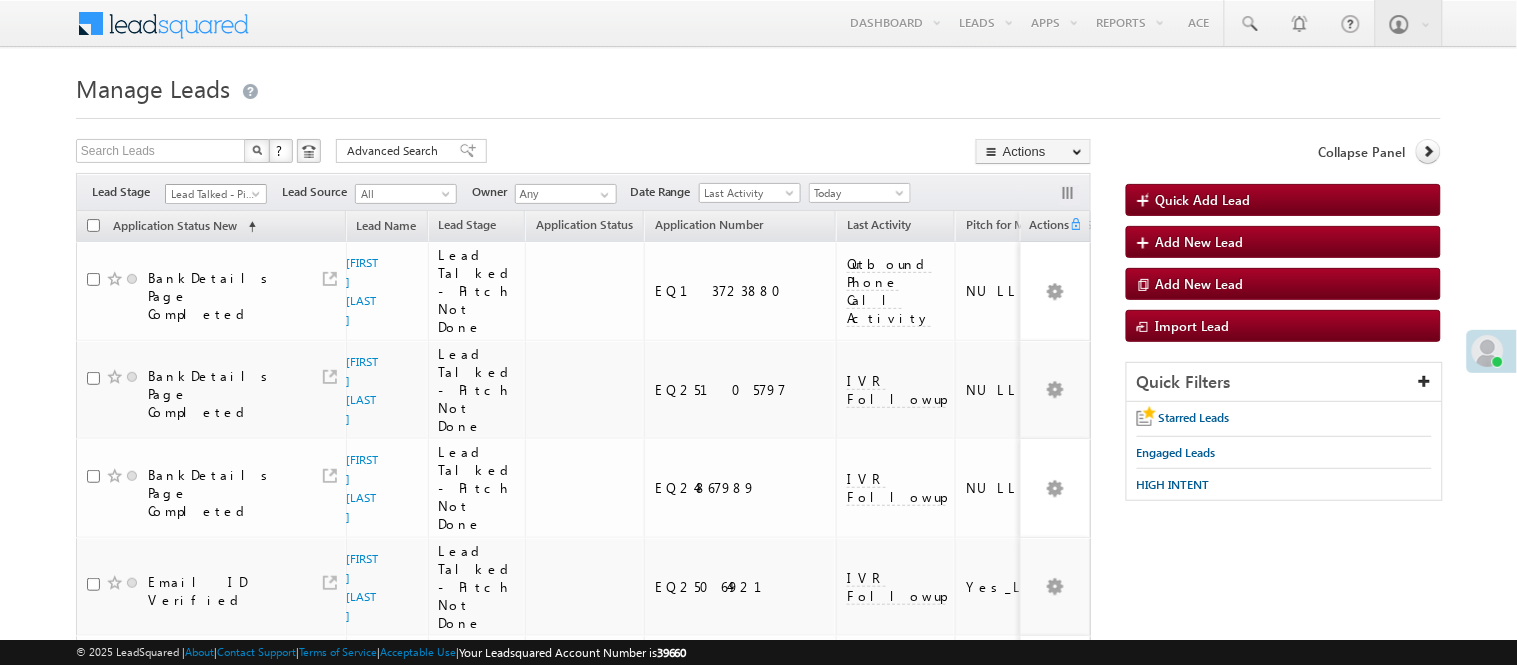 click on "Lead Talked - Pitch Not Done" at bounding box center [213, 194] 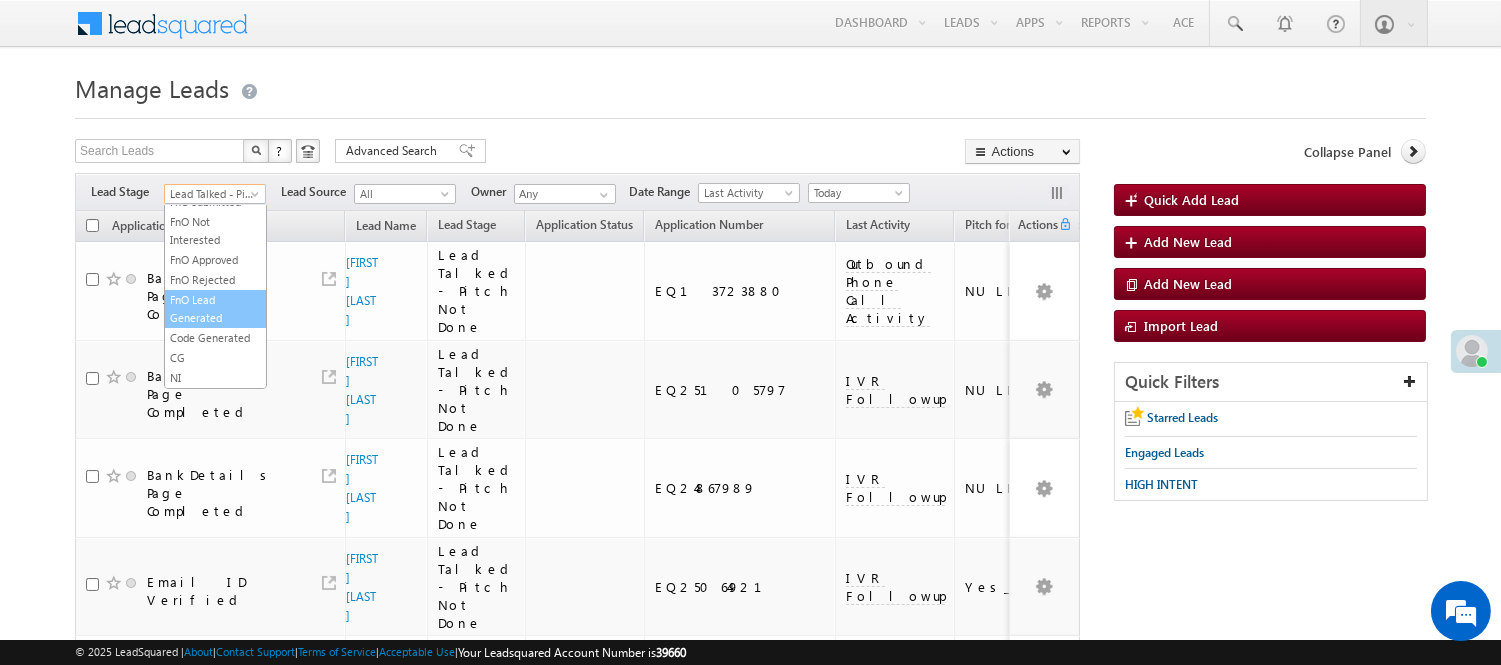 scroll, scrollTop: 496, scrollLeft: 0, axis: vertical 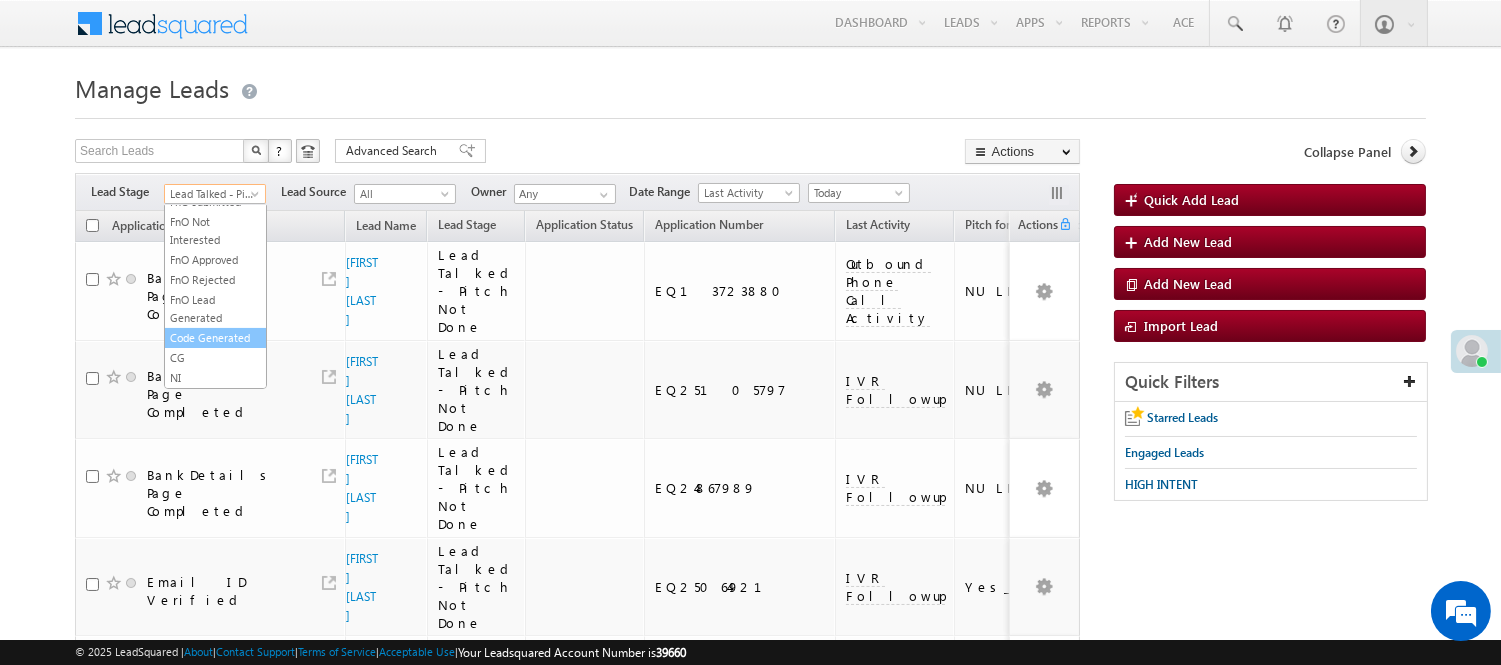 click on "Code Generated" at bounding box center [215, 338] 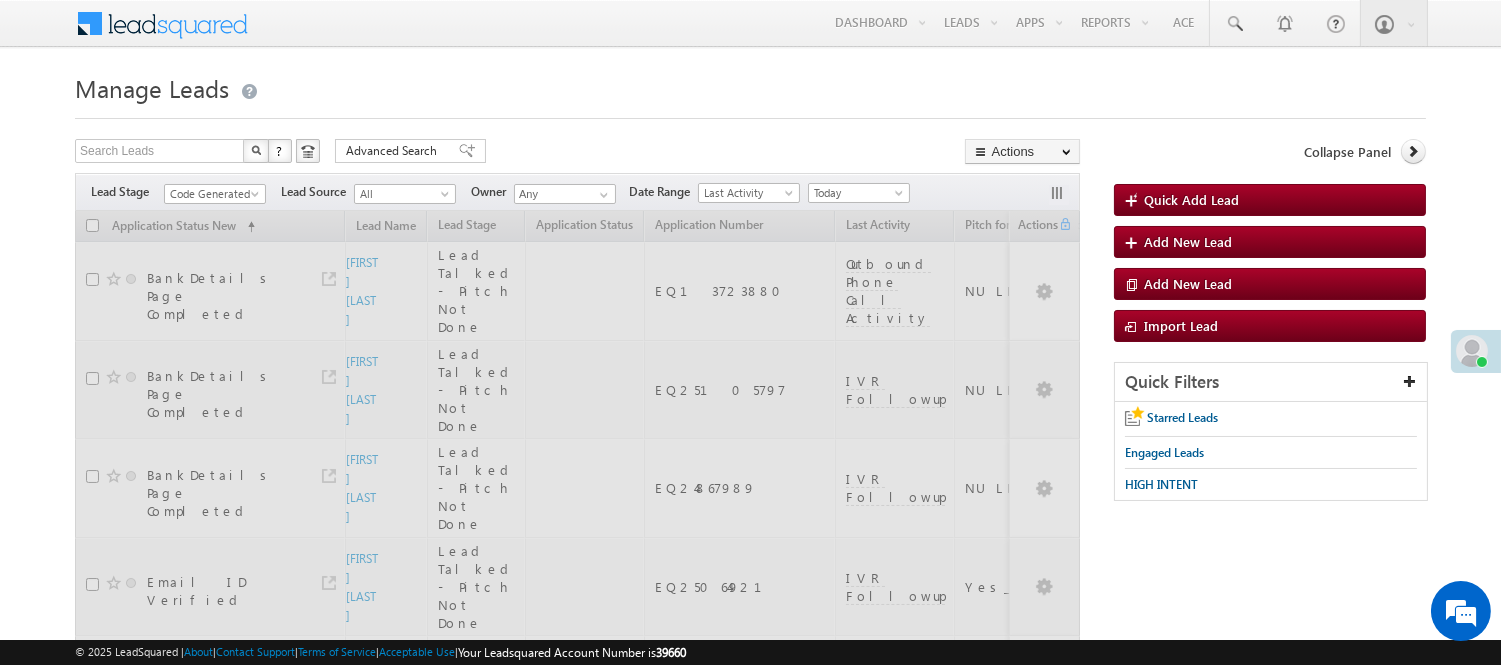 click at bounding box center [750, 112] 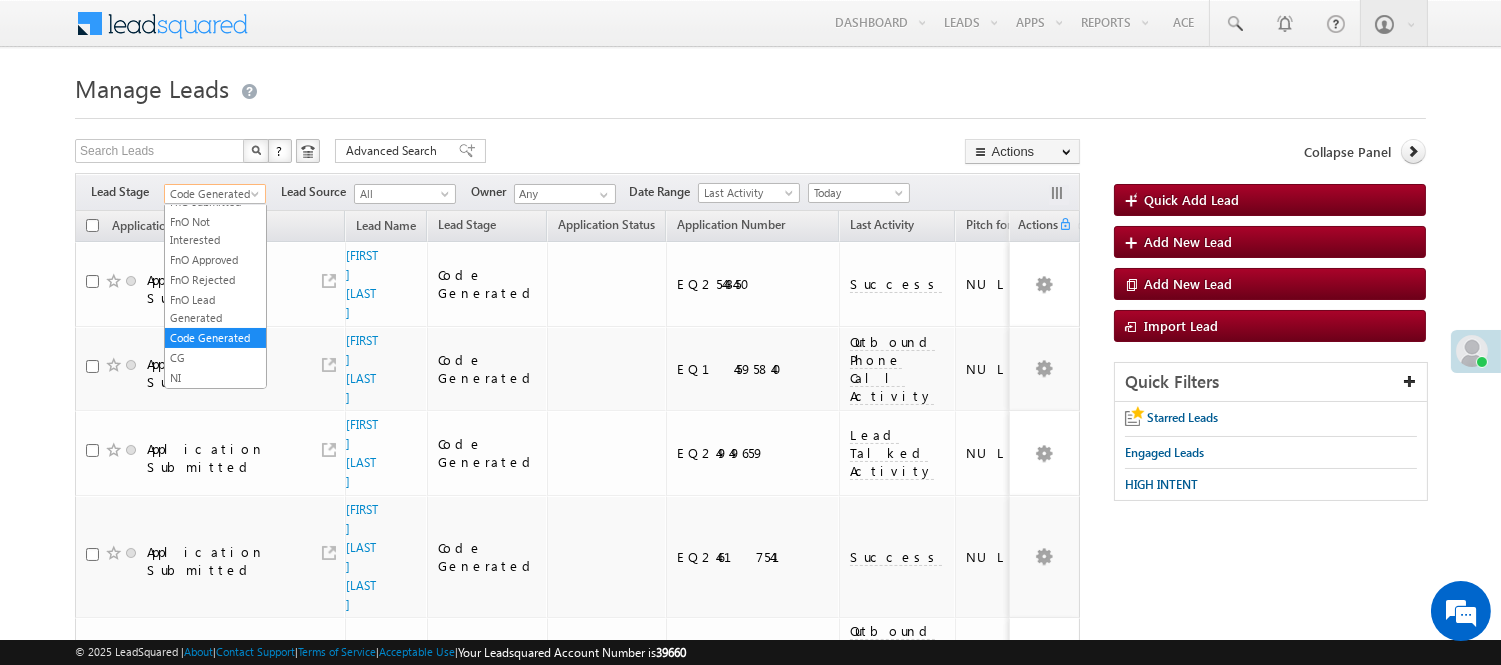 drag, startPoint x: 196, startPoint y: 190, endPoint x: 200, endPoint y: 214, distance: 24.33105 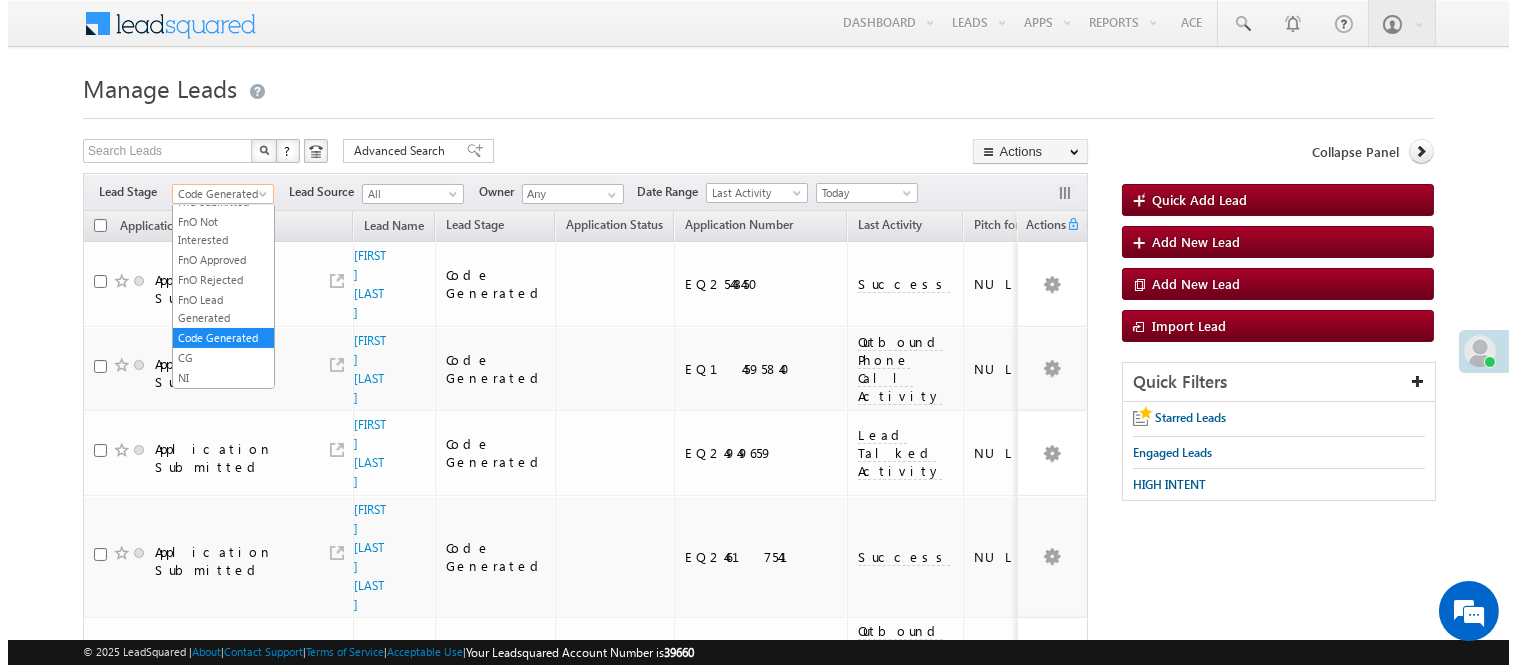 scroll, scrollTop: 0, scrollLeft: 0, axis: both 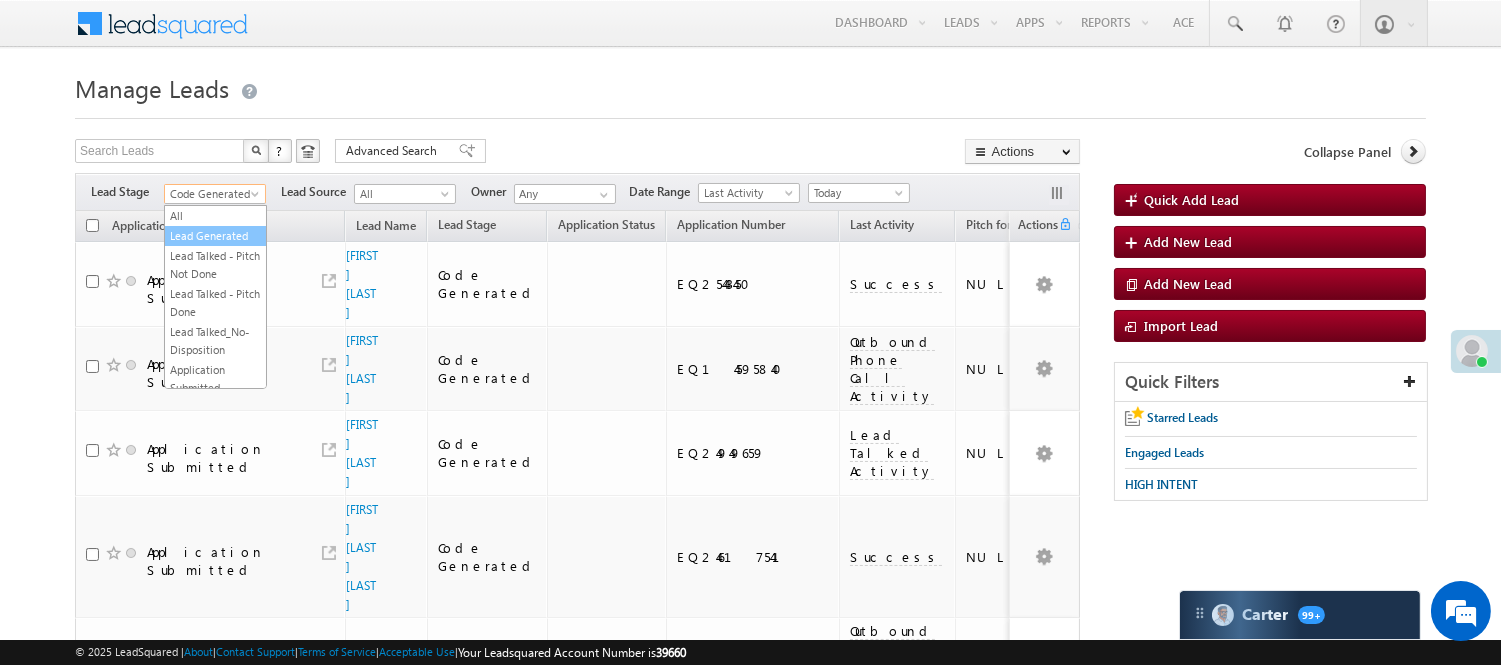 click on "Lead Generated" at bounding box center (215, 236) 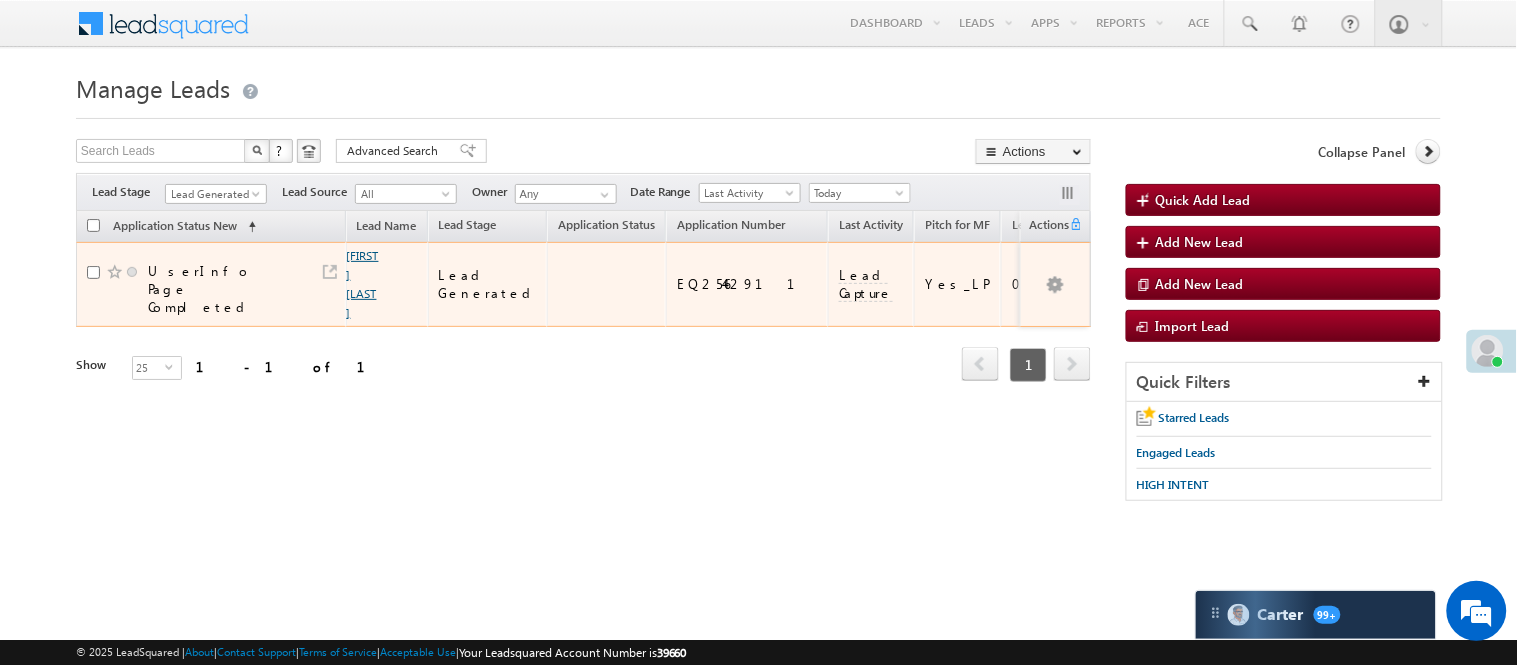 click on "Jay das" at bounding box center [363, 284] 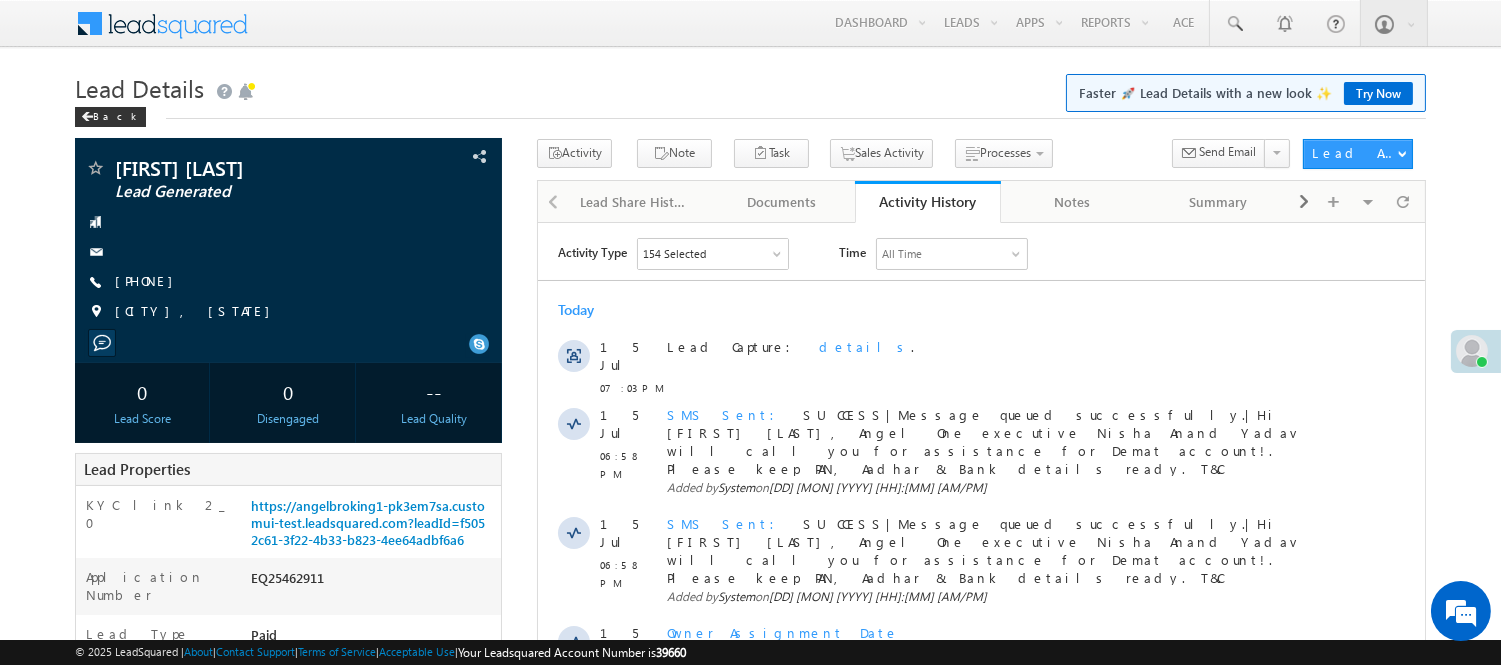 scroll, scrollTop: 0, scrollLeft: 0, axis: both 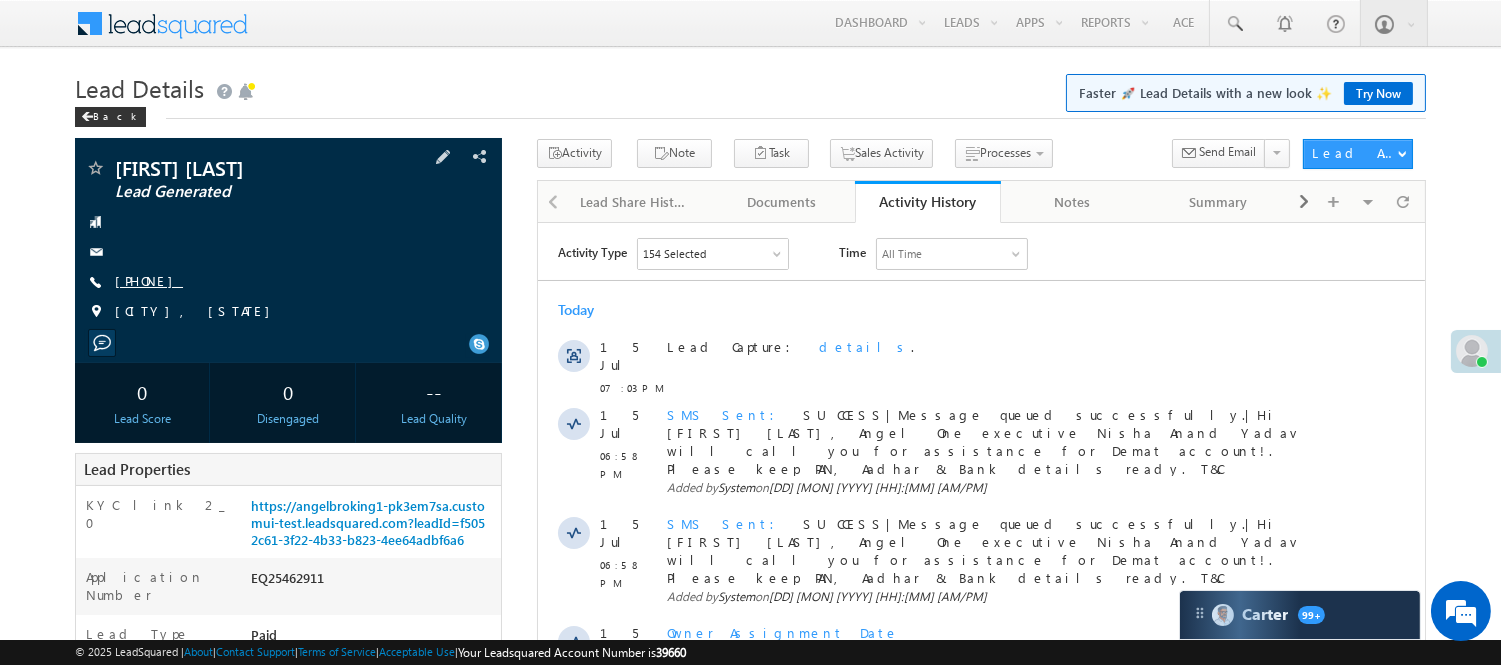 click on "+91-7384755731" at bounding box center (149, 280) 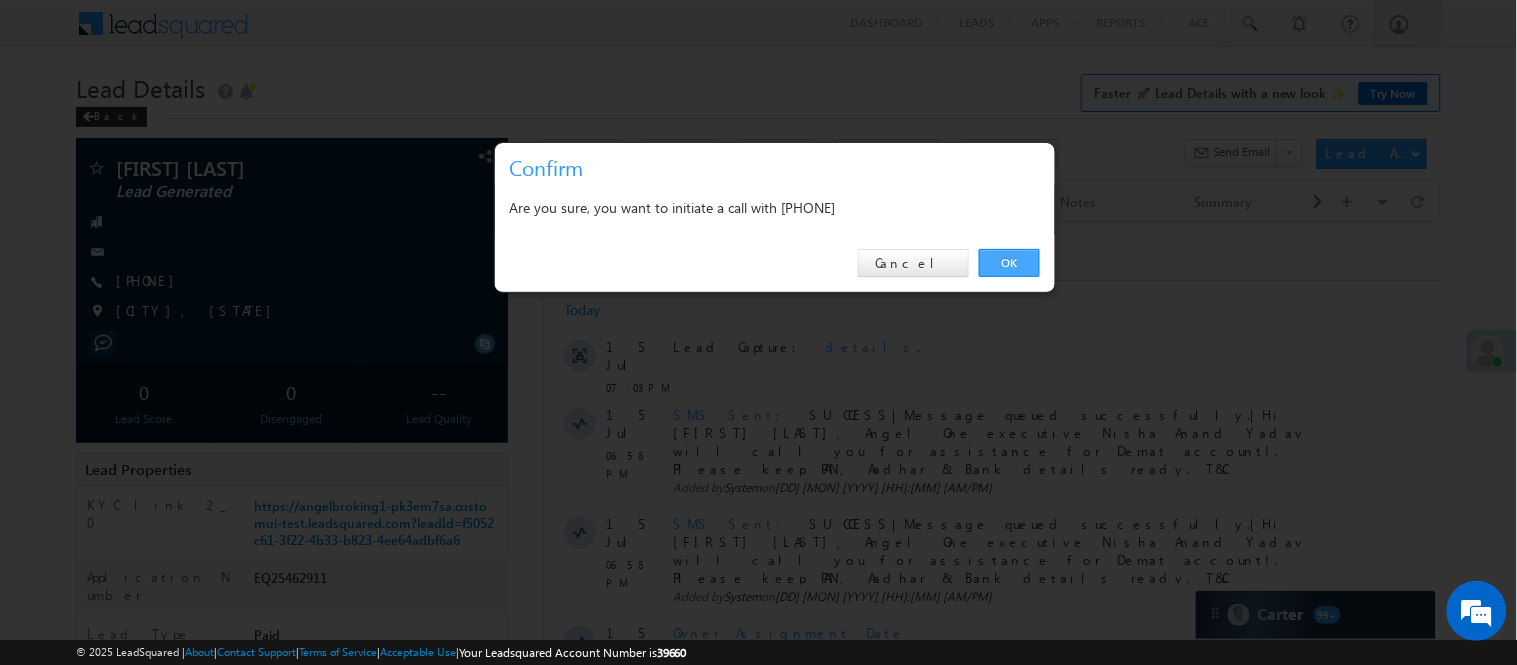 click on "OK" at bounding box center [1009, 263] 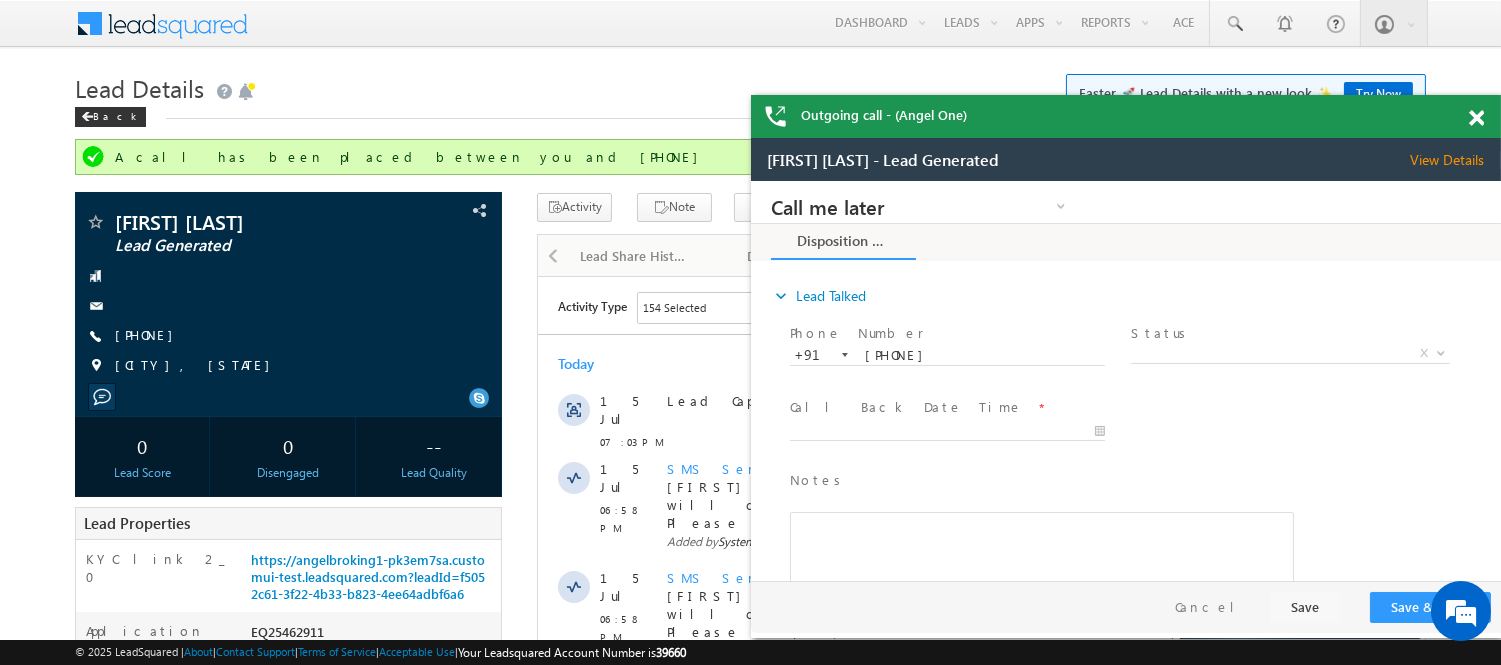 scroll, scrollTop: 0, scrollLeft: 0, axis: both 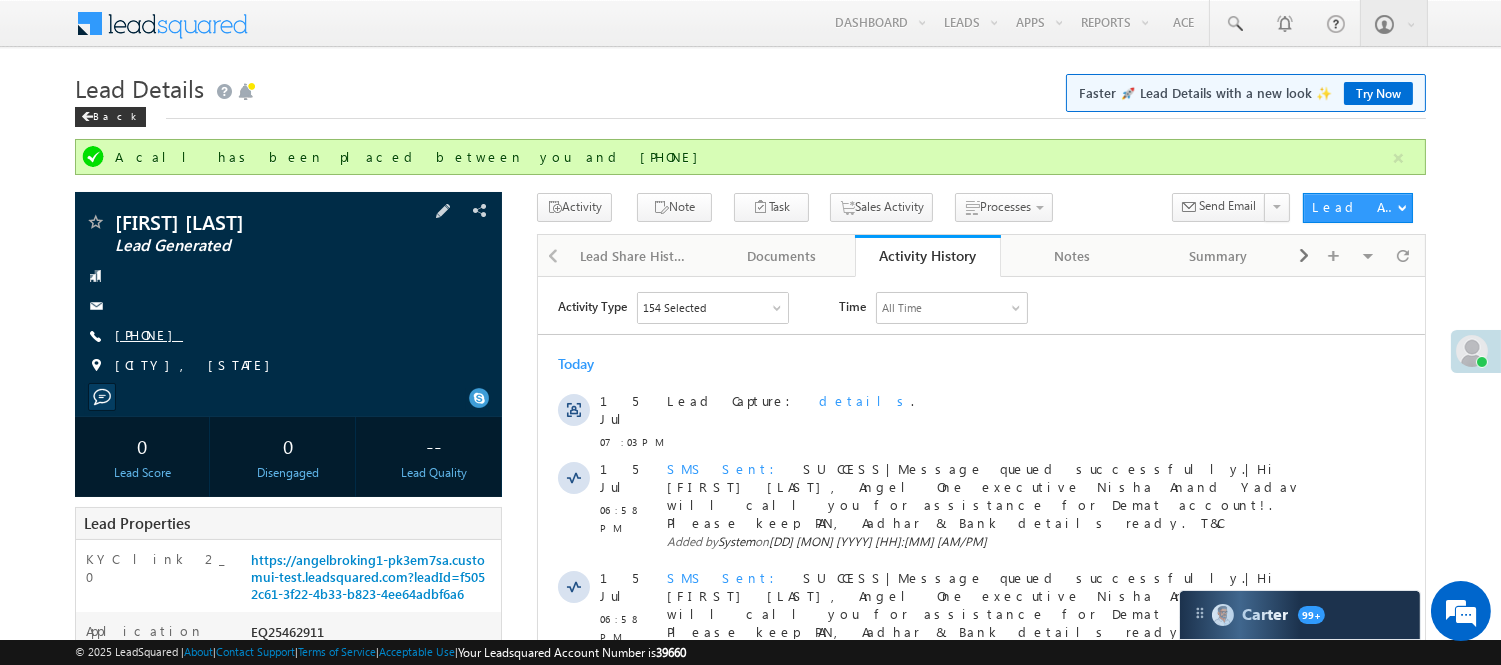 click on "+91-7384755731" at bounding box center (149, 334) 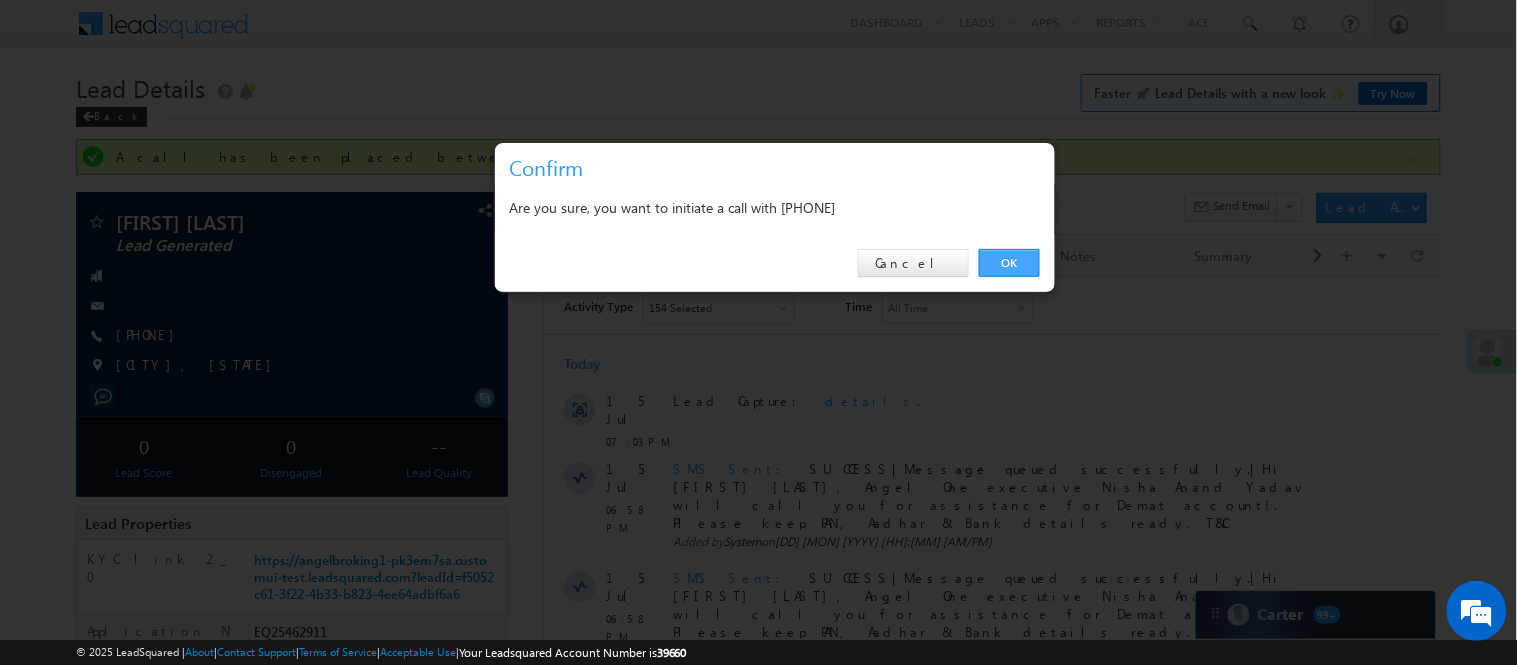 click on "OK" at bounding box center (1009, 263) 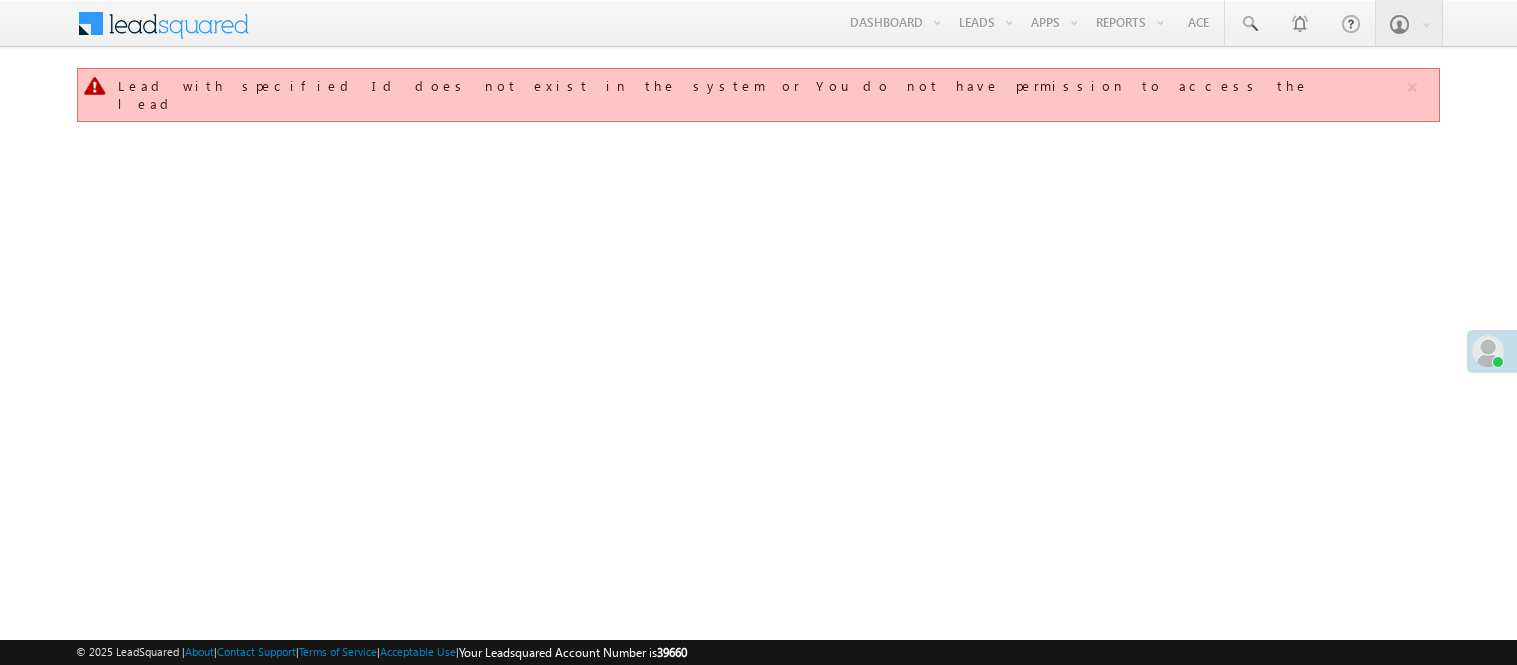 scroll, scrollTop: 0, scrollLeft: 0, axis: both 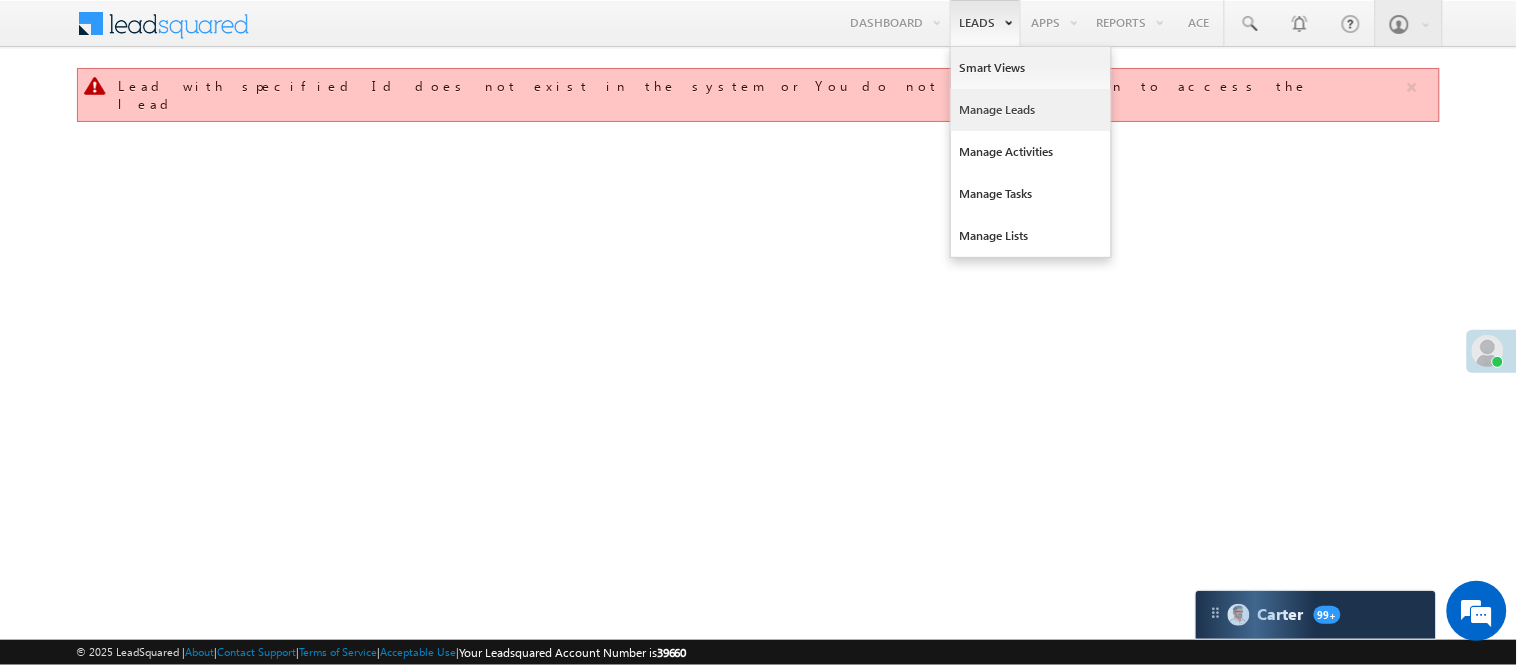 click on "Manage Leads" at bounding box center (1031, 110) 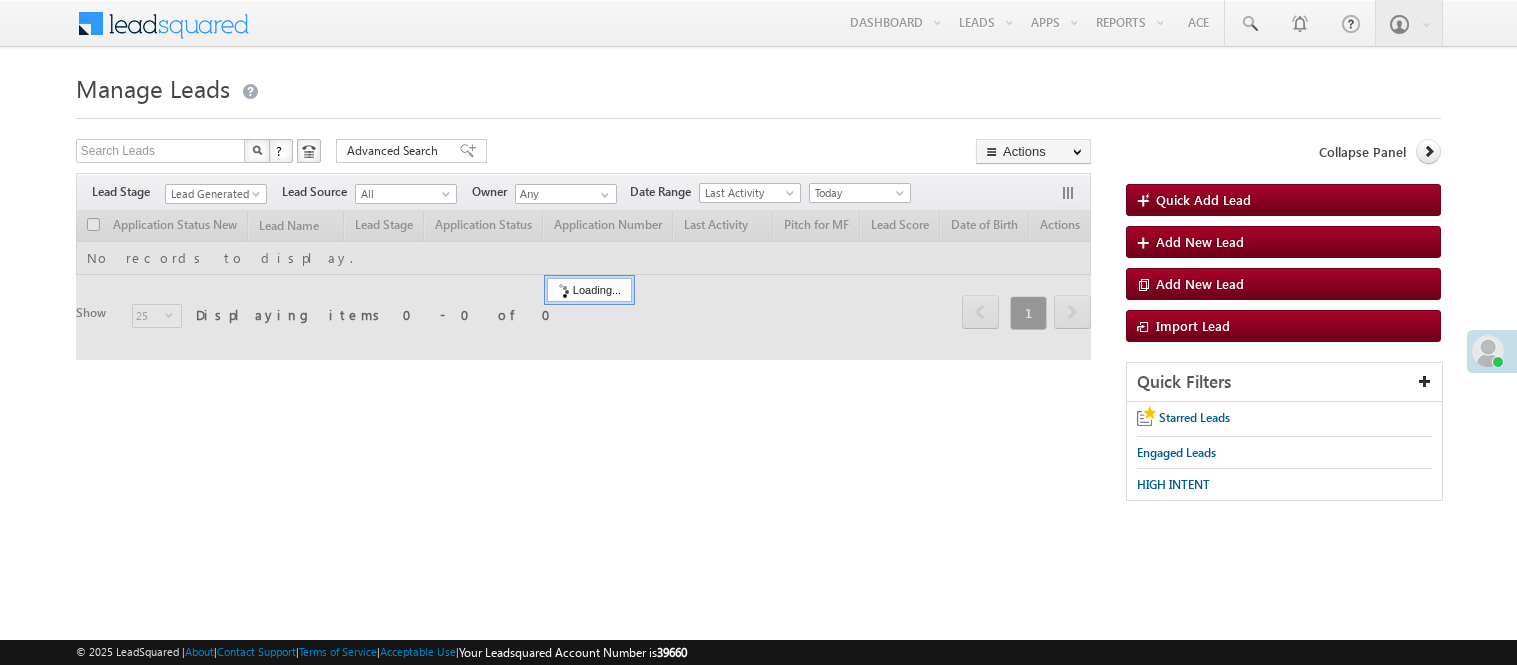 scroll, scrollTop: 0, scrollLeft: 0, axis: both 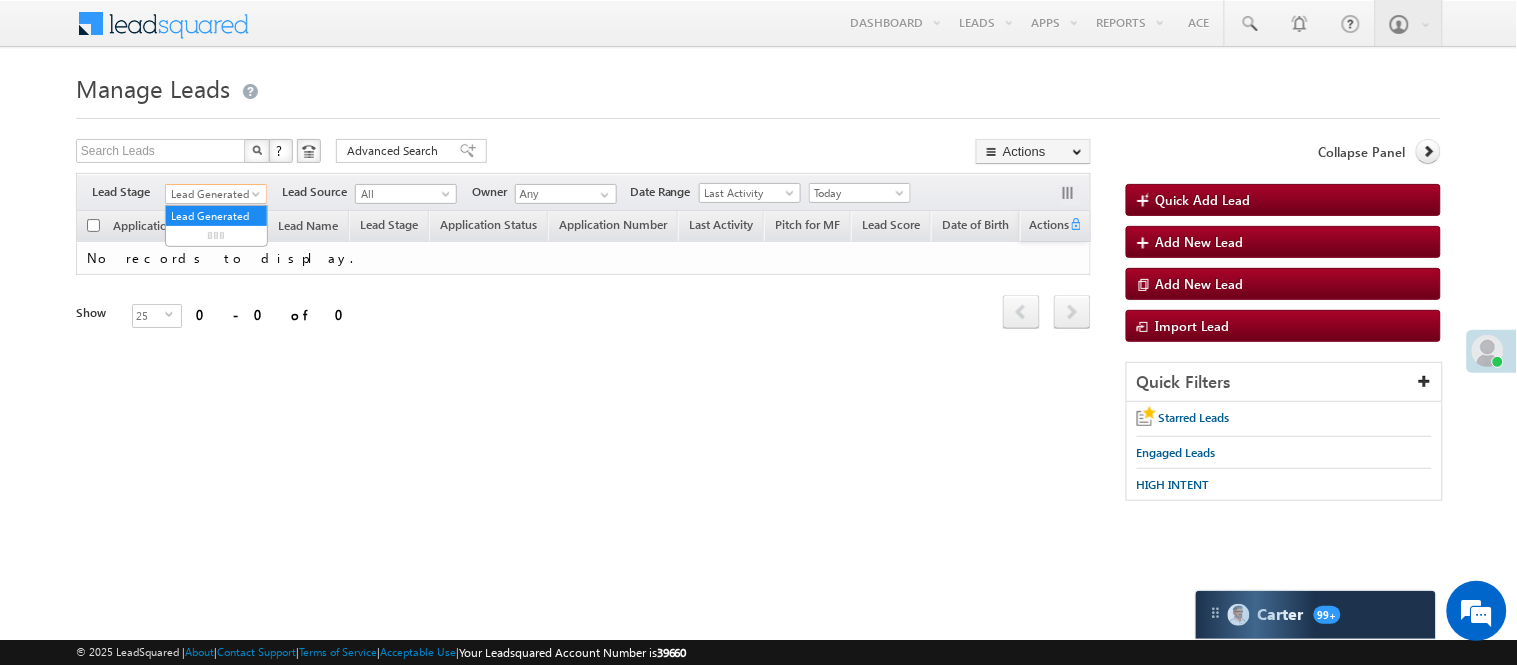 click on "Lead Generated" at bounding box center [213, 194] 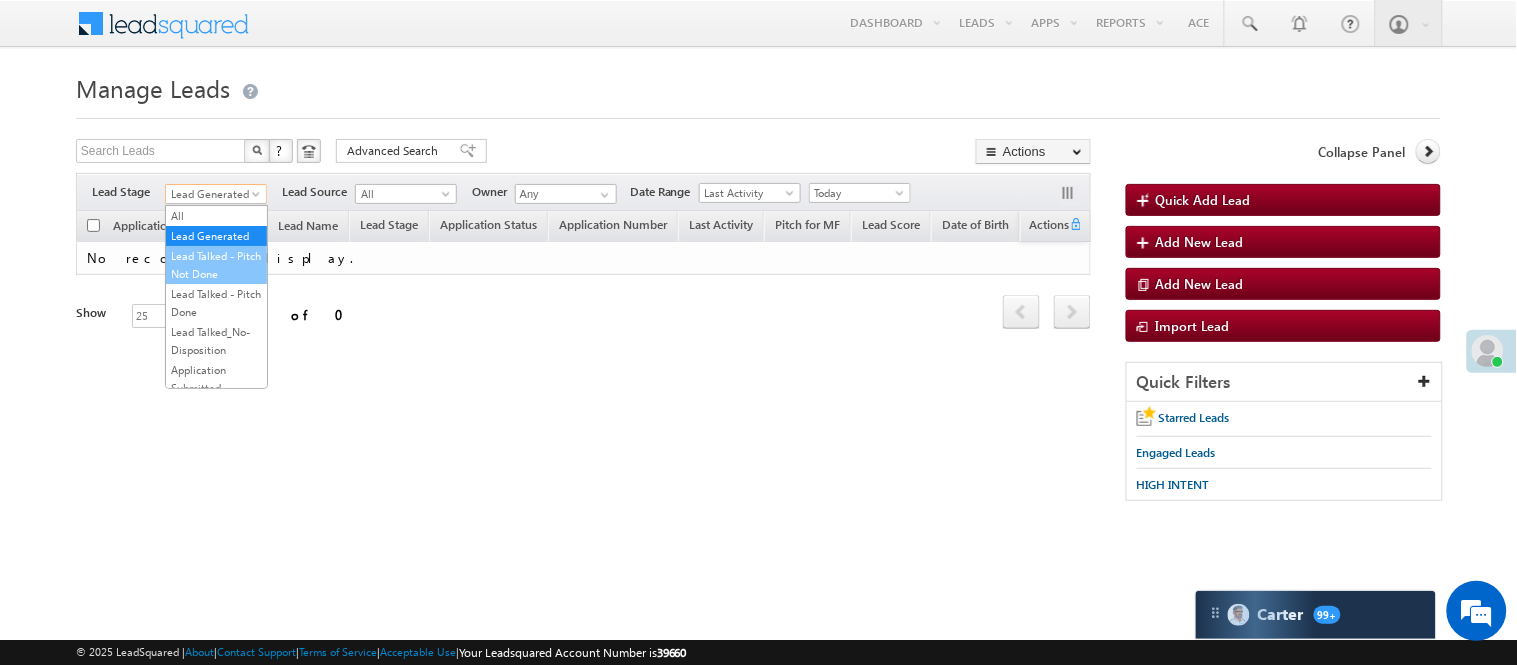 click on "Lead Talked - Pitch Not Done" at bounding box center [216, 265] 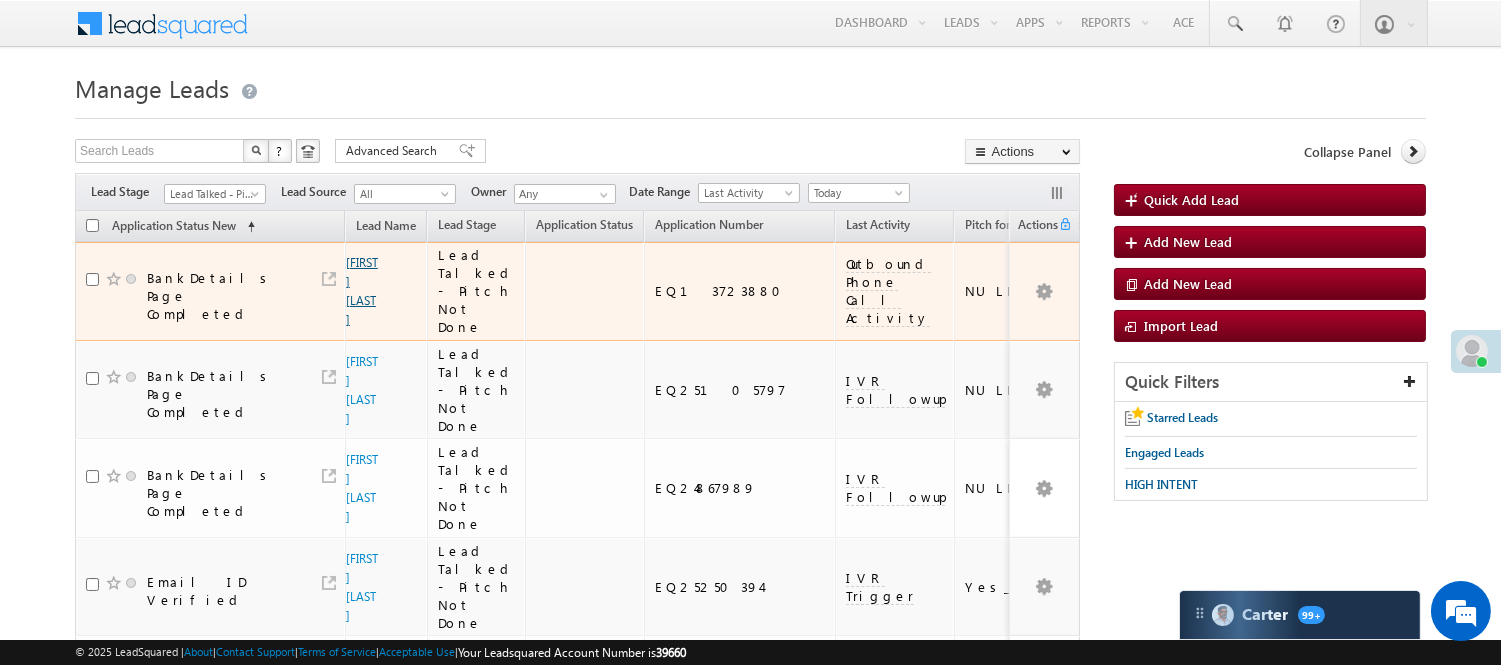 click on "[FIRST] [LAST]" at bounding box center (362, 291) 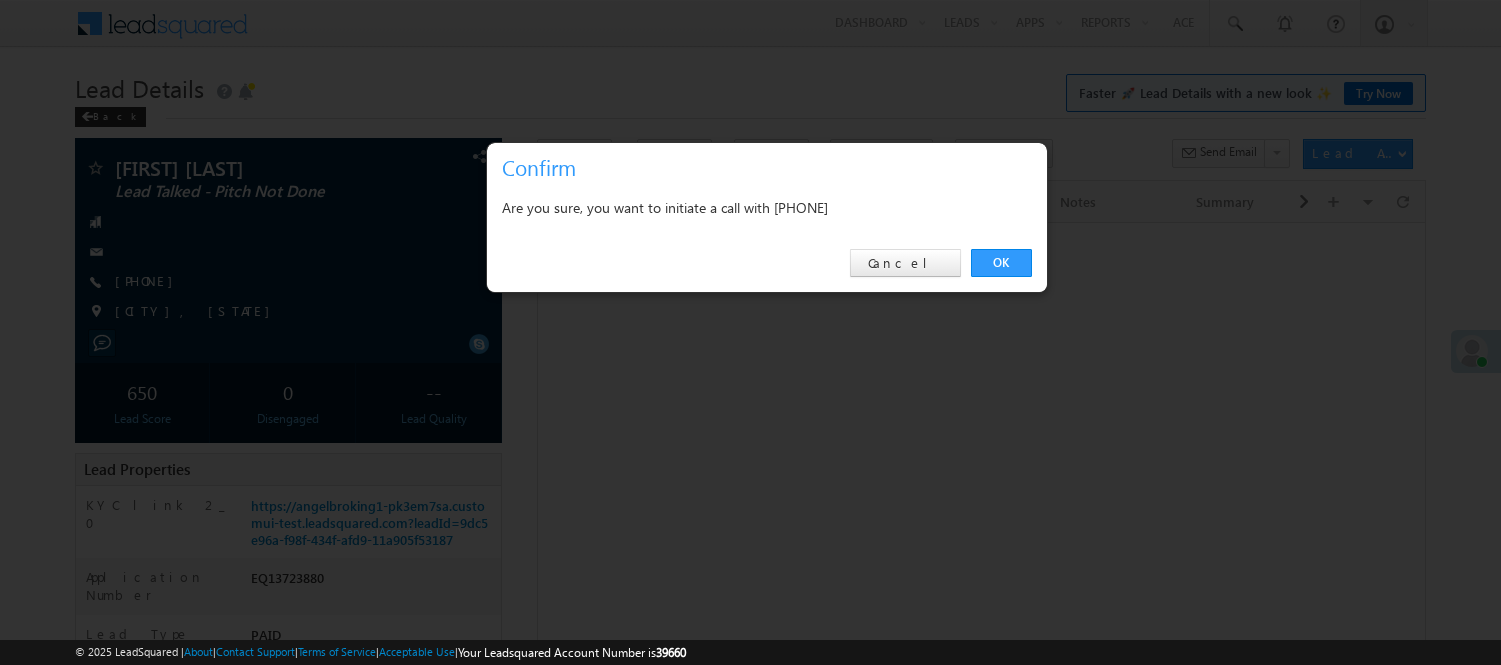 click on "OK" at bounding box center [1001, 263] 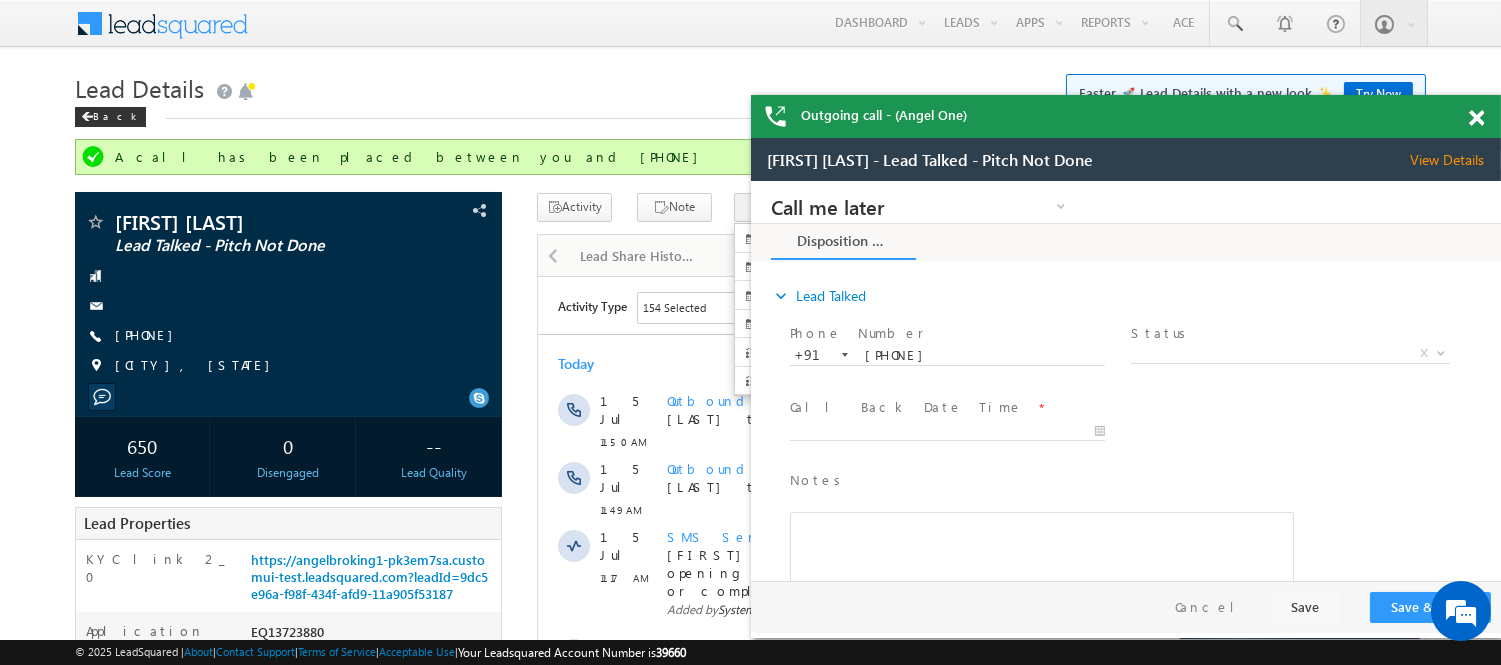 scroll, scrollTop: 0, scrollLeft: 0, axis: both 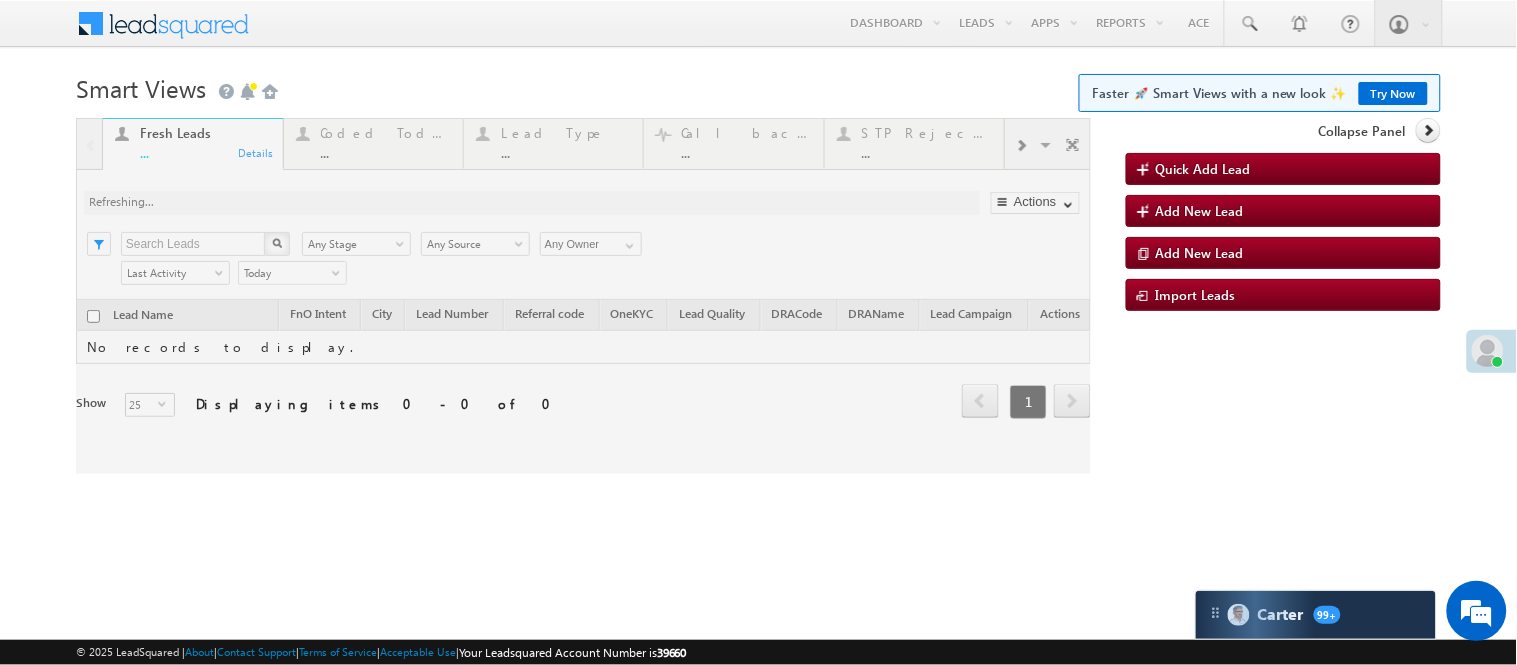 click at bounding box center (583, 296) 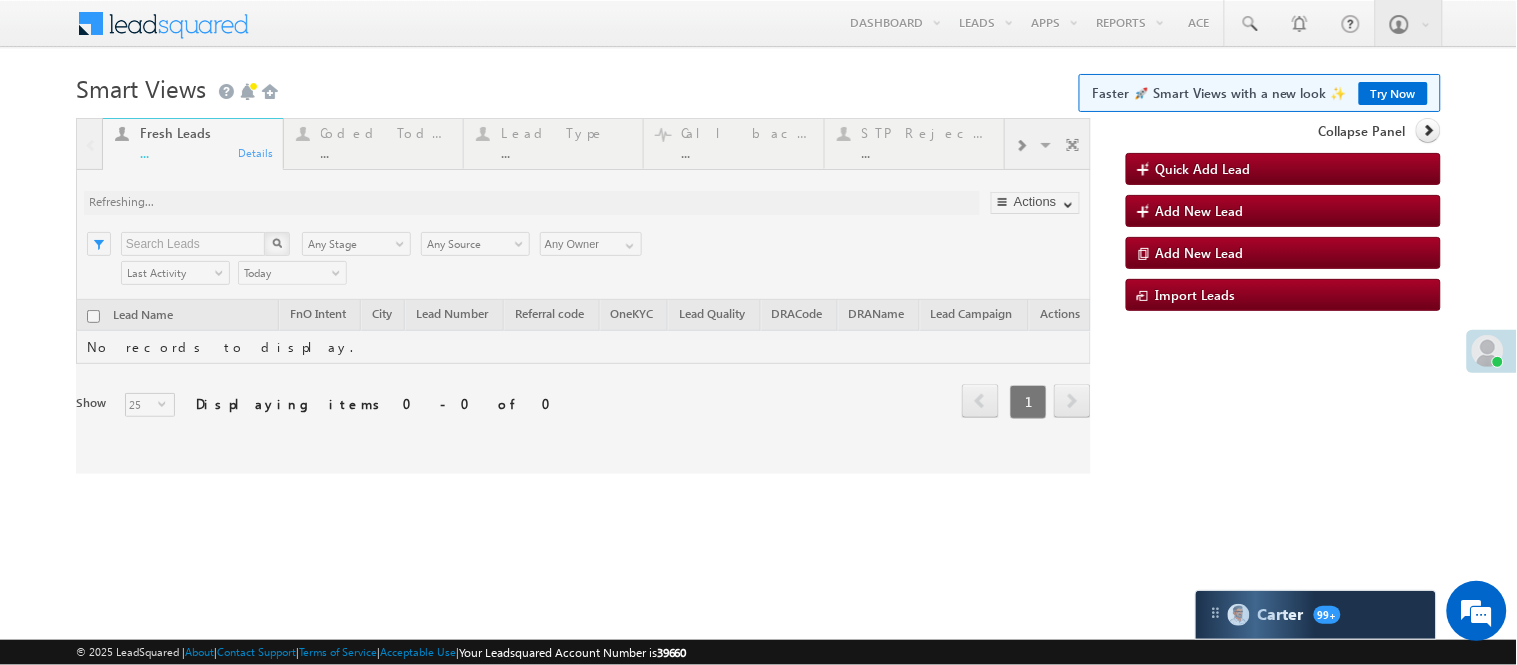 scroll, scrollTop: 0, scrollLeft: 0, axis: both 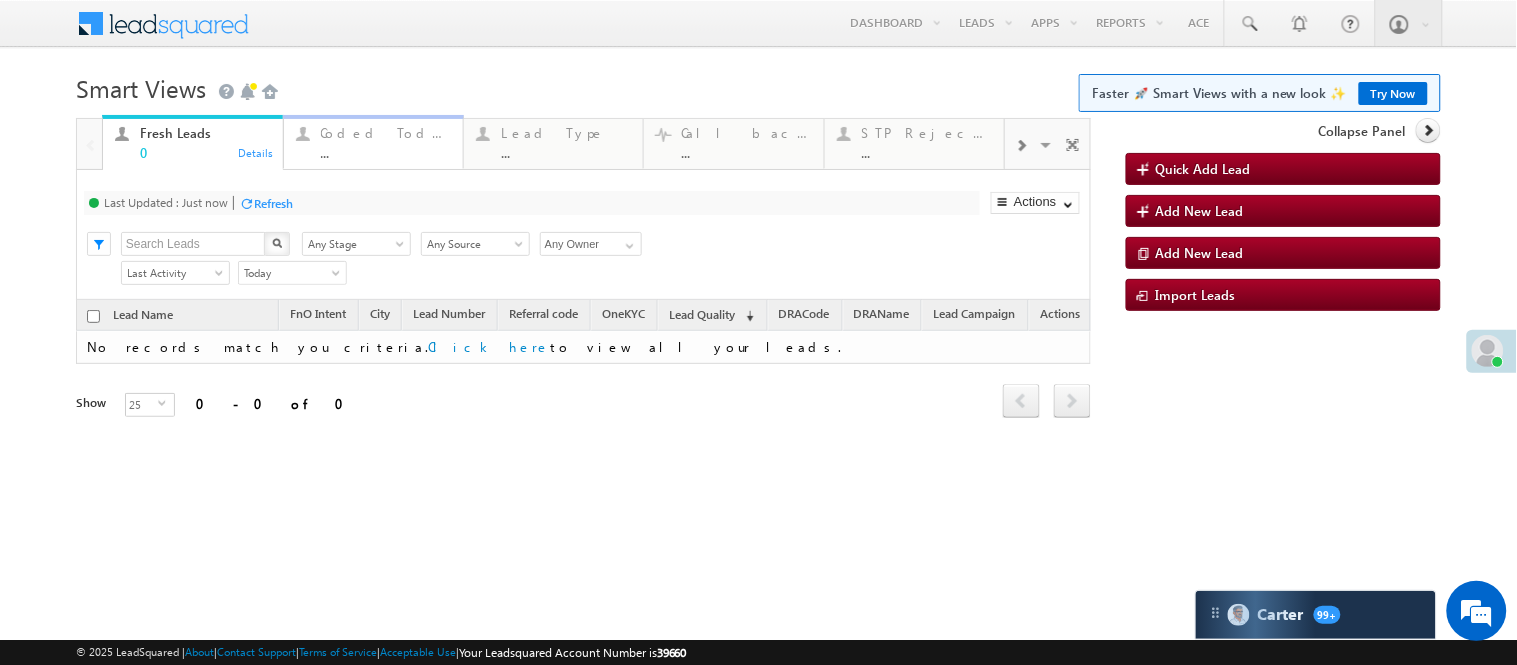 click on "Coded Today ... Details" at bounding box center [373, 142] 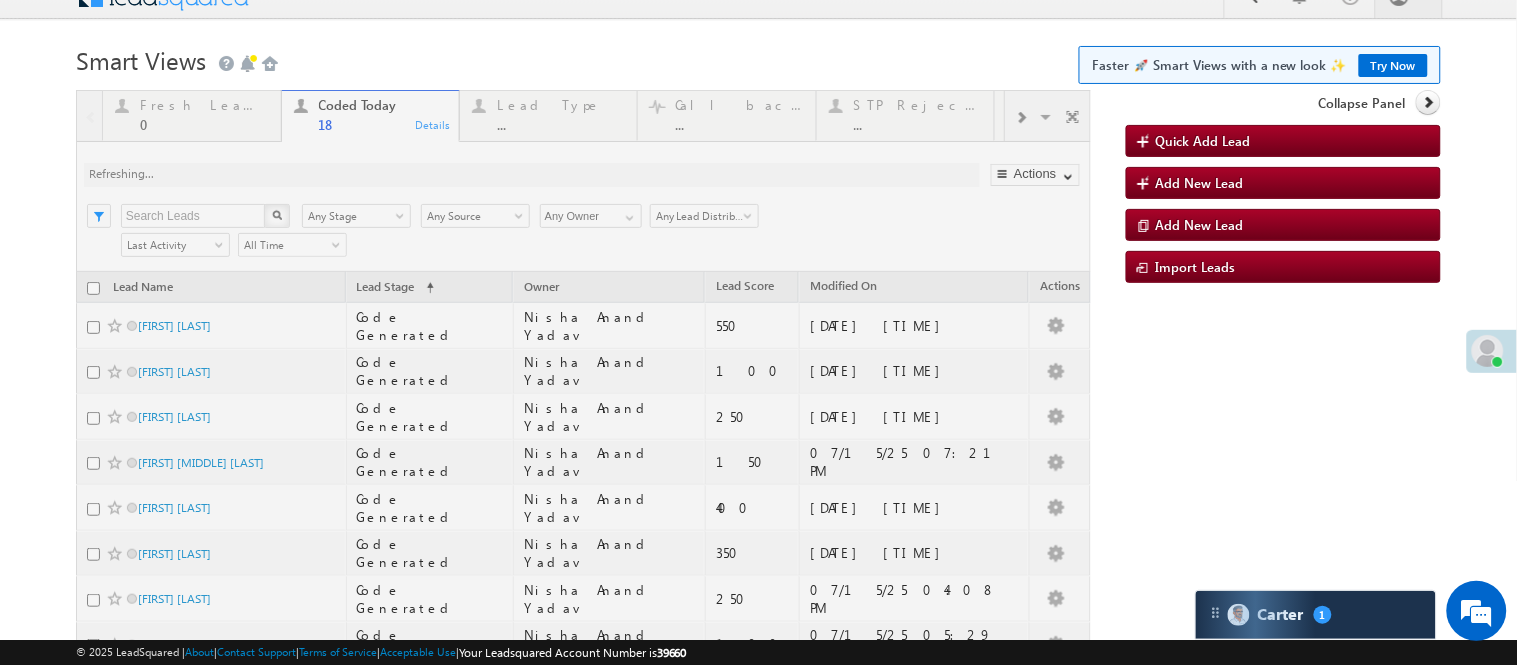 scroll, scrollTop: 0, scrollLeft: 0, axis: both 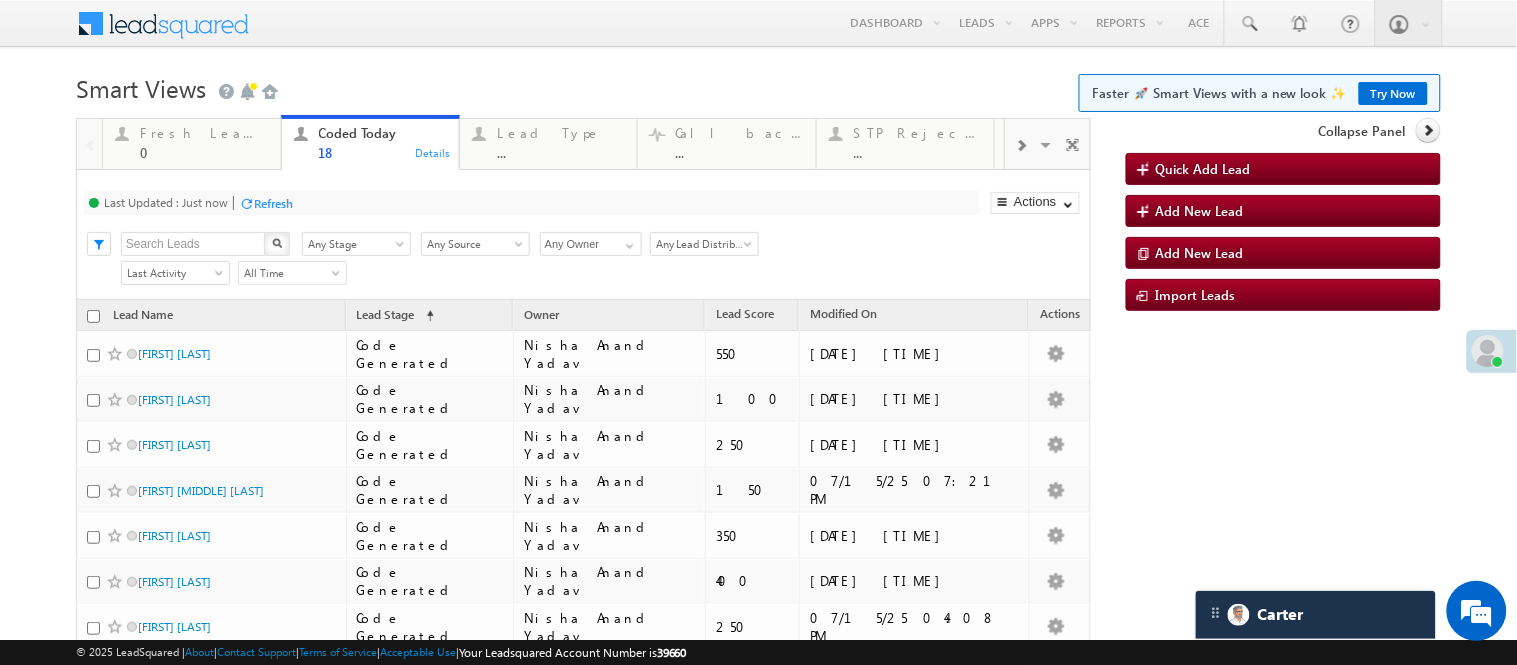 click on "Smart Views Getting Started Faster 🚀 Smart Views with a new look ✨ Try Now" at bounding box center (758, 86) 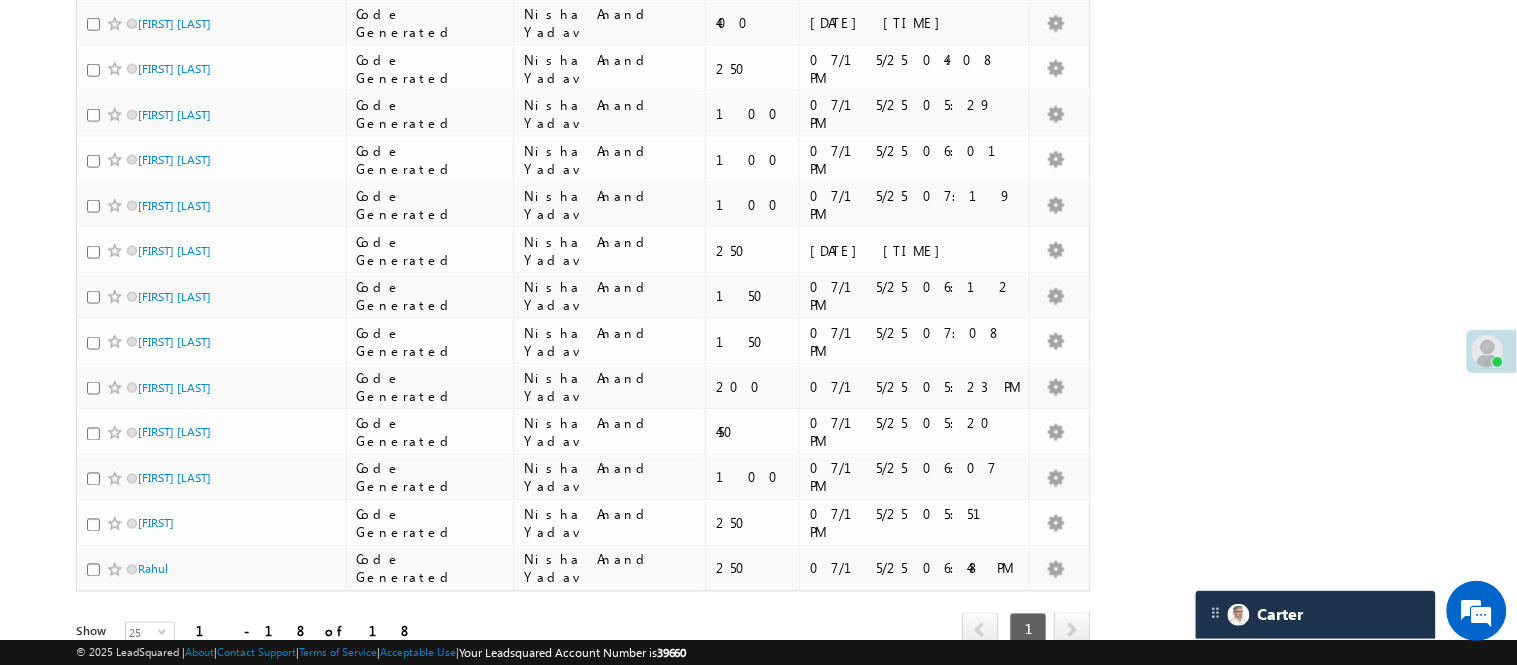 scroll, scrollTop: 582, scrollLeft: 0, axis: vertical 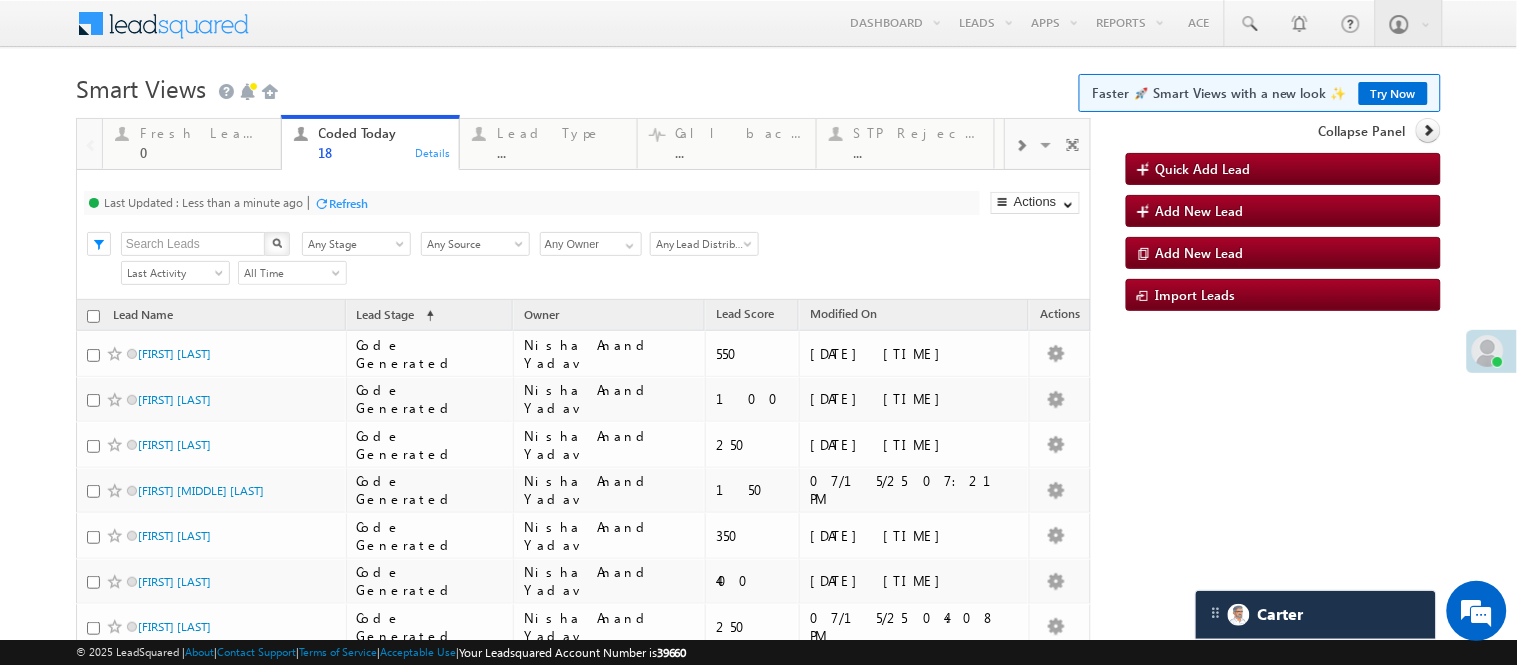 click on "Menu
Nisha Anand Yadav
Nisha .Yada v@ang elbro king. com
Angel Broki" at bounding box center (758, 24) 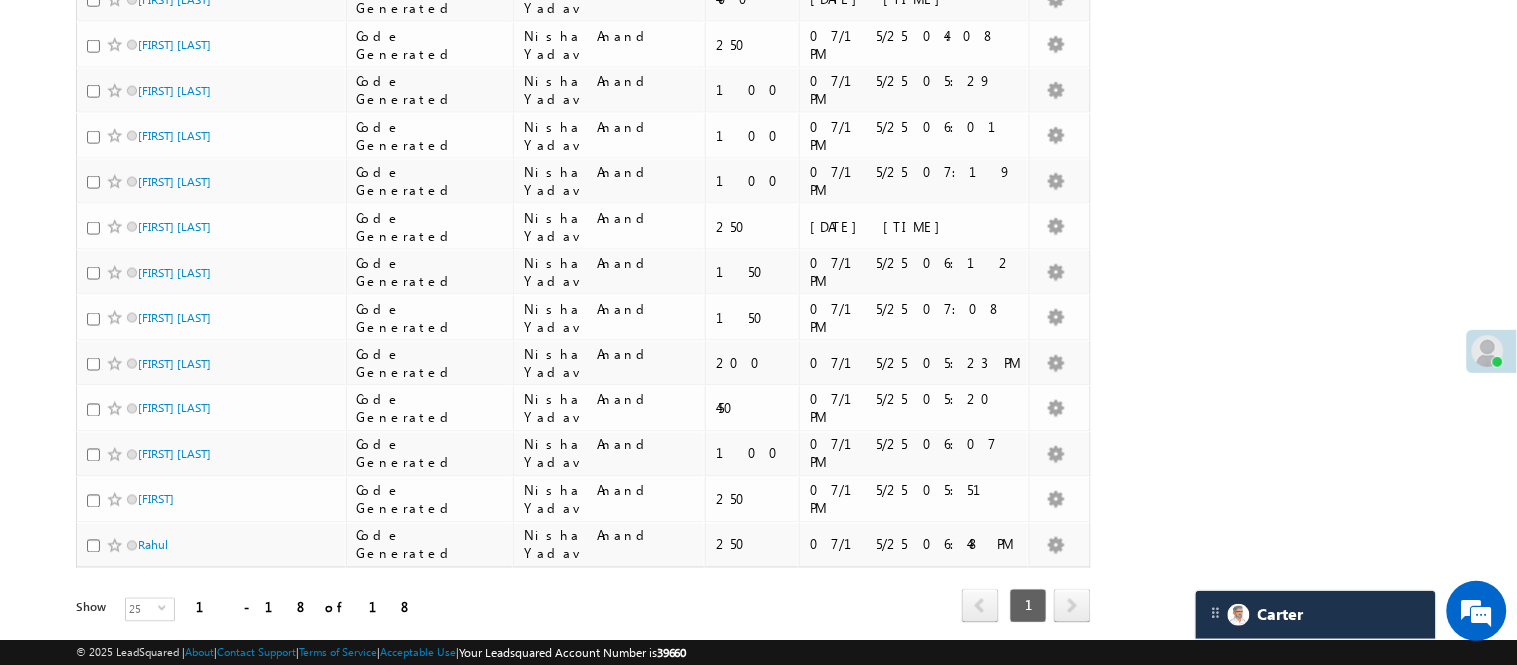 scroll, scrollTop: 0, scrollLeft: 0, axis: both 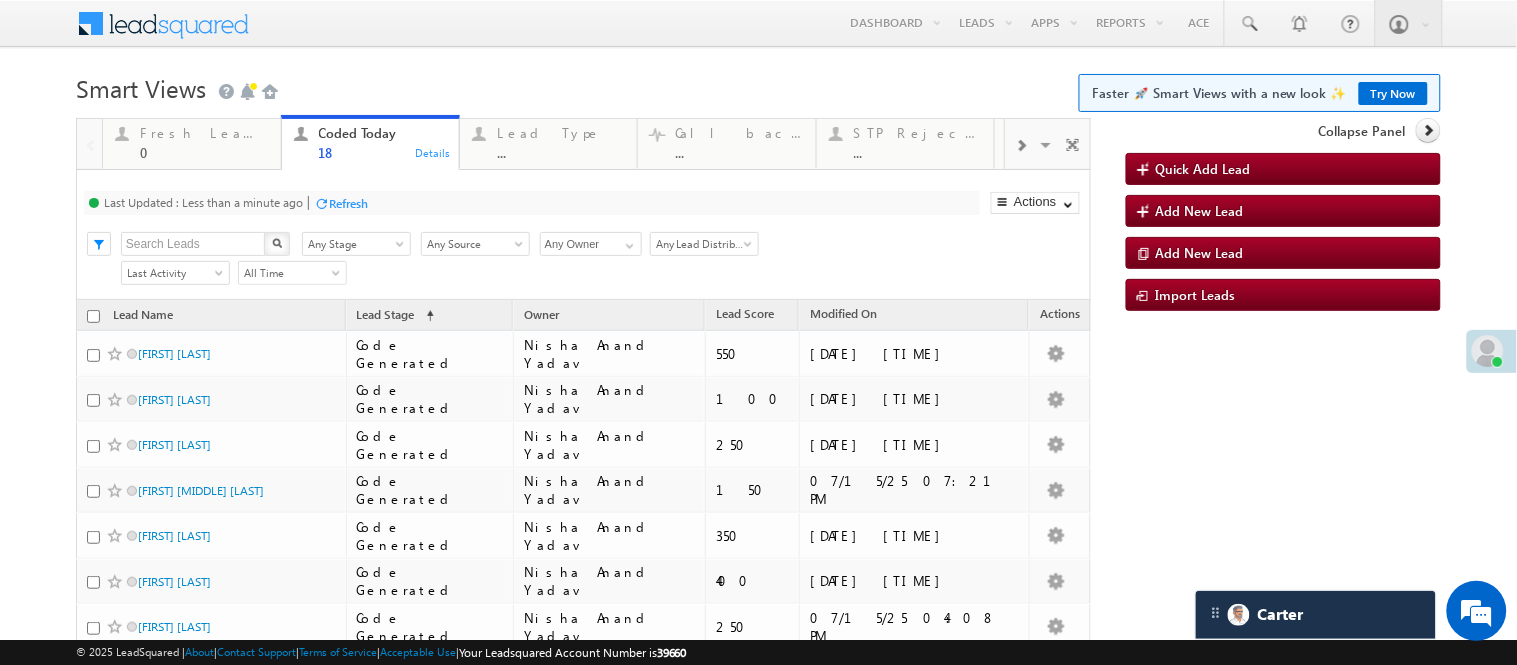 click on "Menu
Nisha Anand Yadav
Nisha .Yada v@ang elbro king. com
Angel Broki" at bounding box center [758, 24] 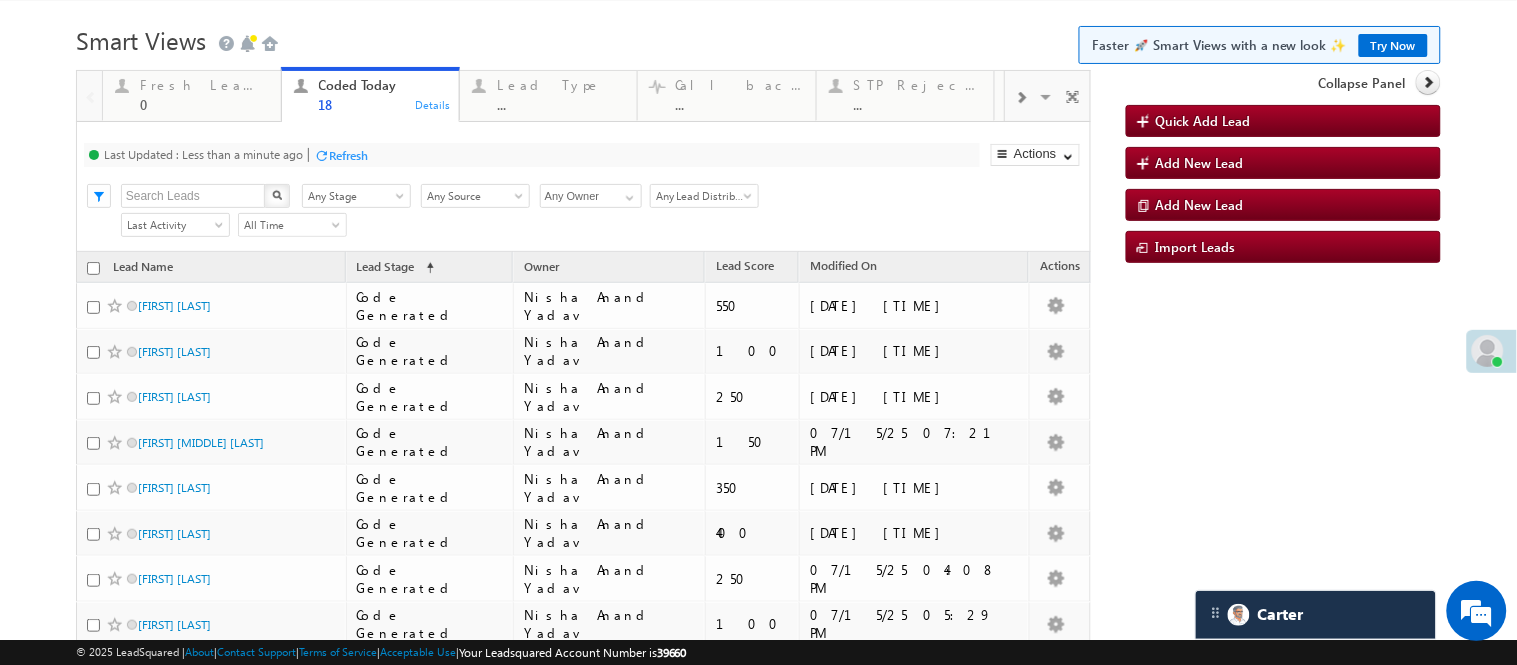 scroll, scrollTop: 582, scrollLeft: 0, axis: vertical 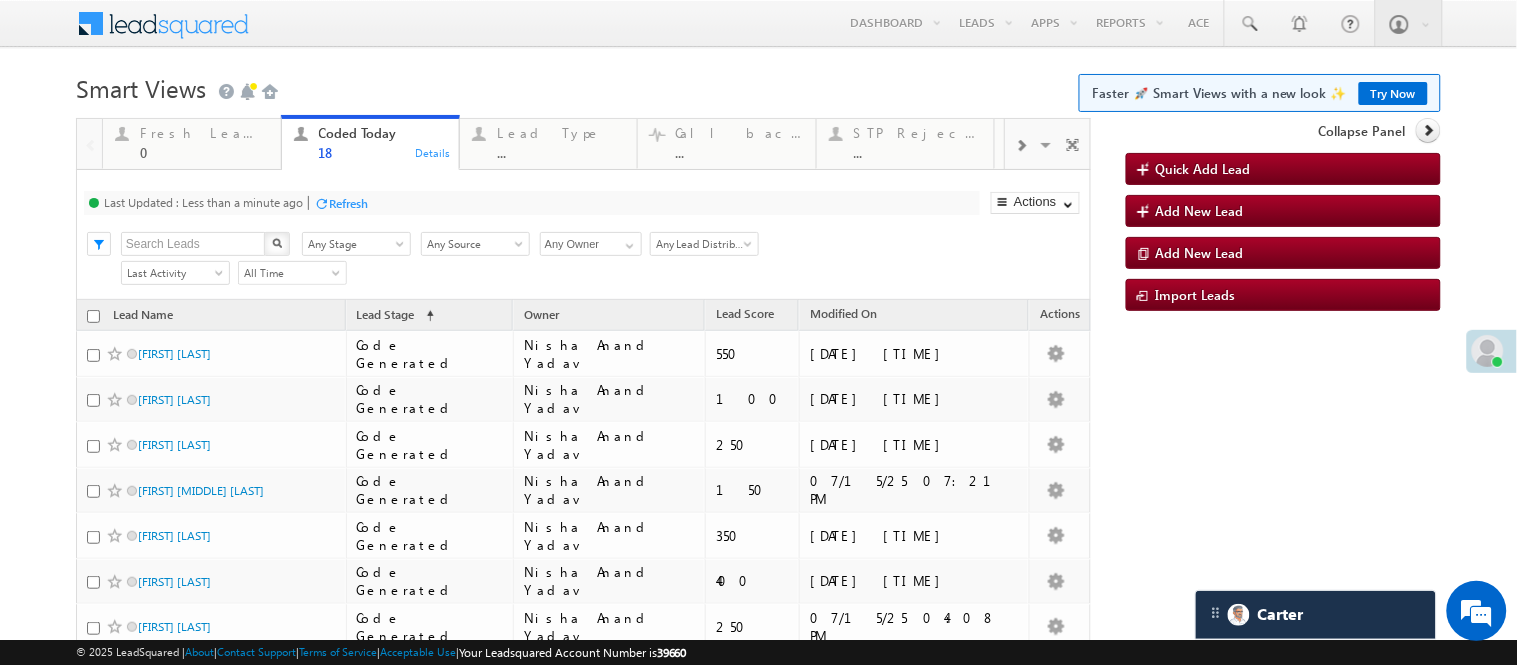 click on "Menu
Nisha Anand Yadav
Nisha .Yada v@ang elbro king. com
Angel Broki" at bounding box center (758, 24) 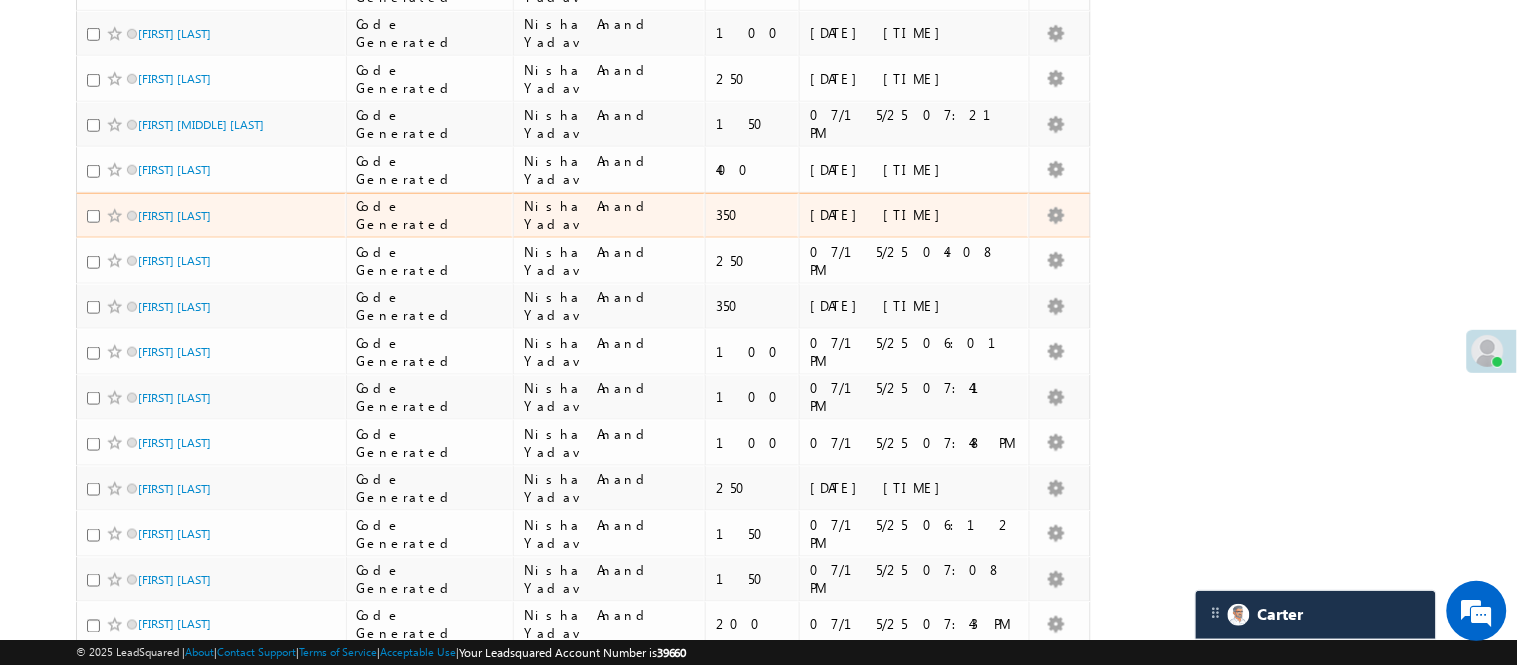 scroll, scrollTop: 0, scrollLeft: 0, axis: both 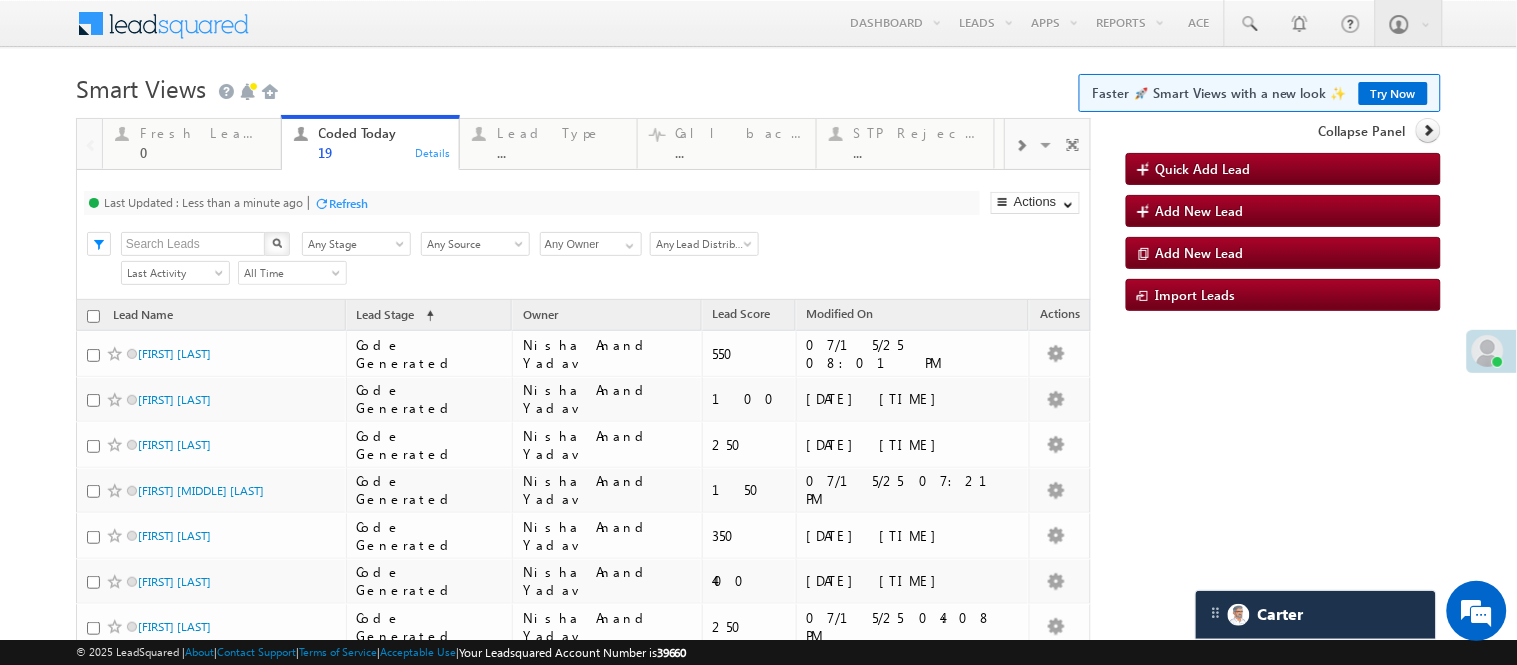 click on "Smart Views Getting Started Faster 🚀 Smart Views with a new look ✨ Try Now" at bounding box center (758, 86) 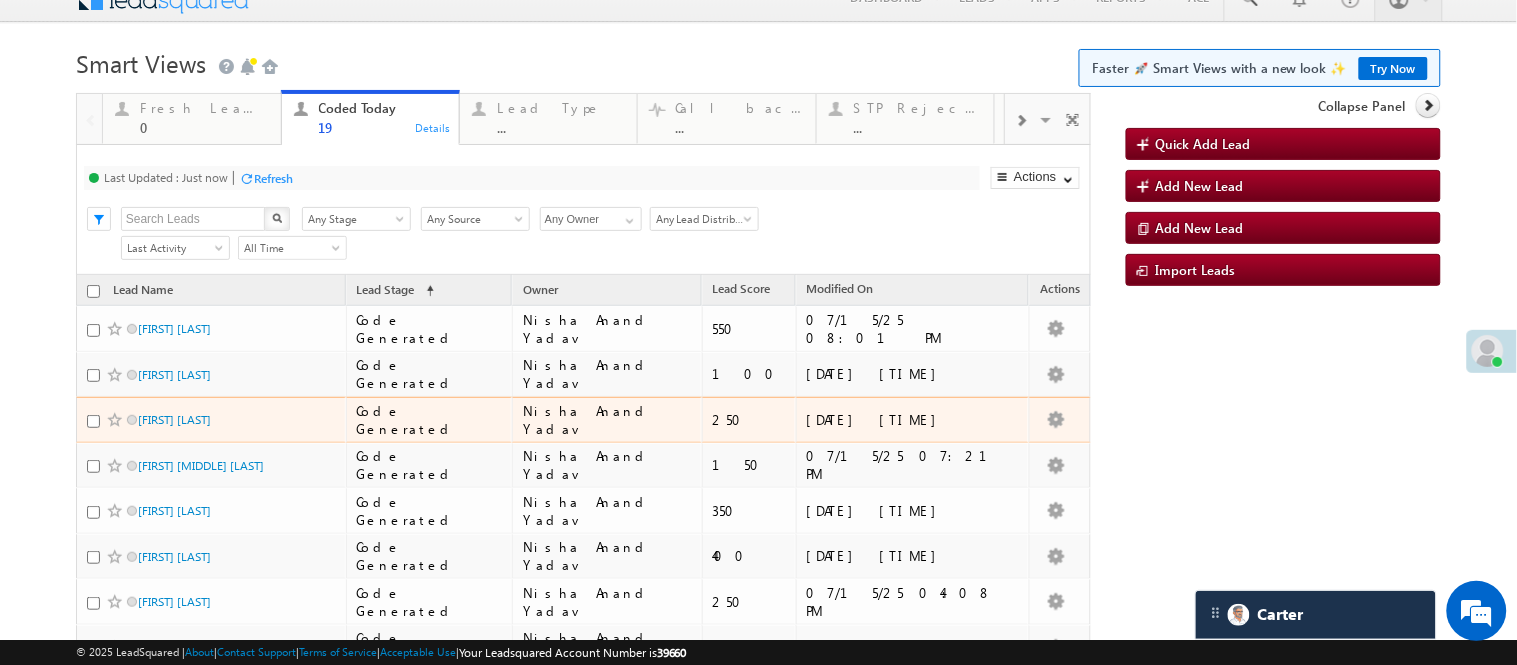 scroll, scrollTop: 0, scrollLeft: 0, axis: both 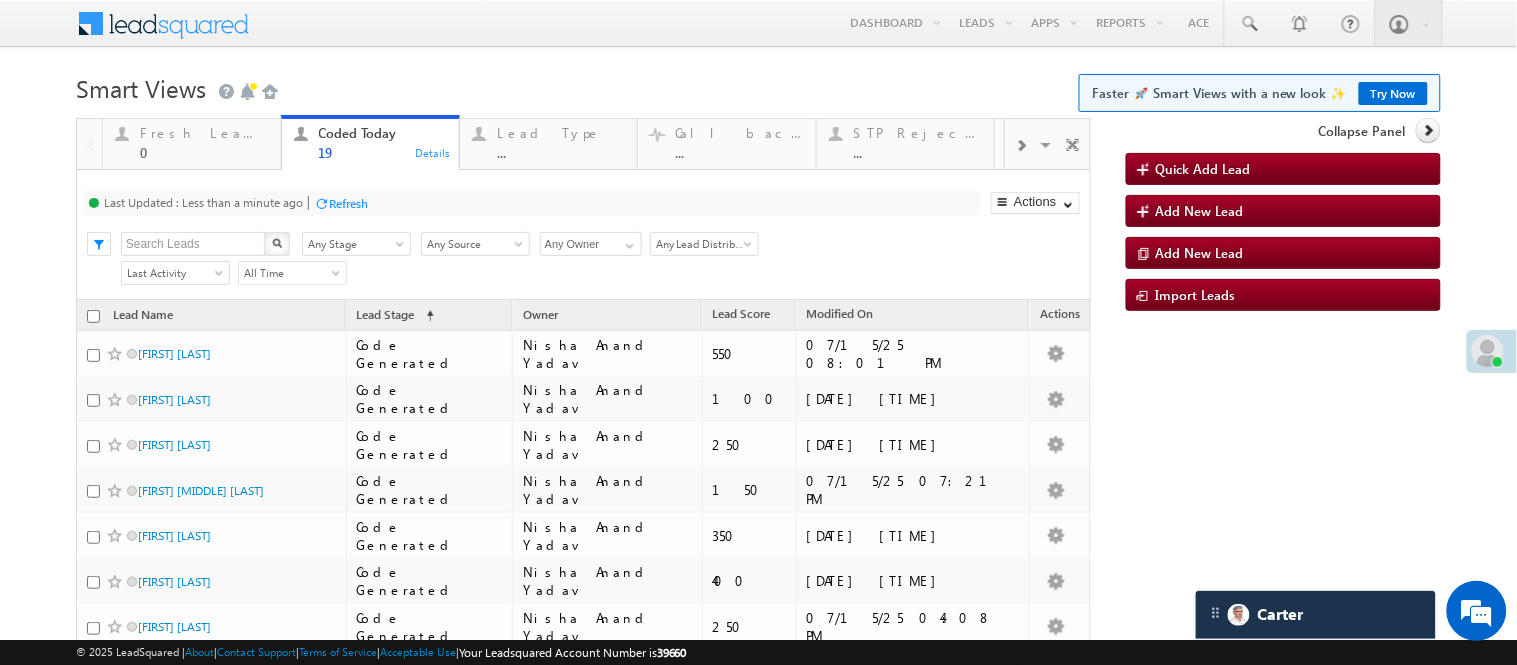 click on "Smart Views Getting Started Faster 🚀 Smart Views with a new look ✨ Try Now" at bounding box center (758, 86) 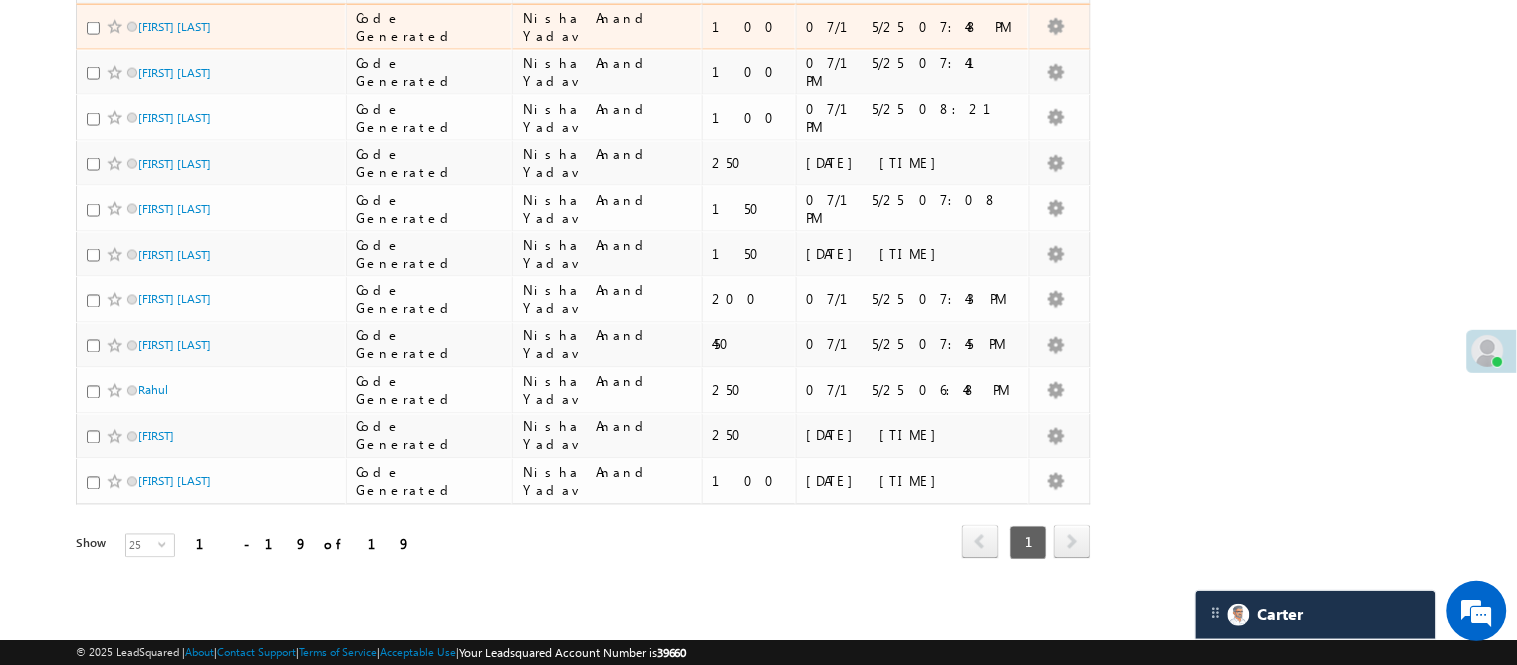 scroll, scrollTop: 0, scrollLeft: 0, axis: both 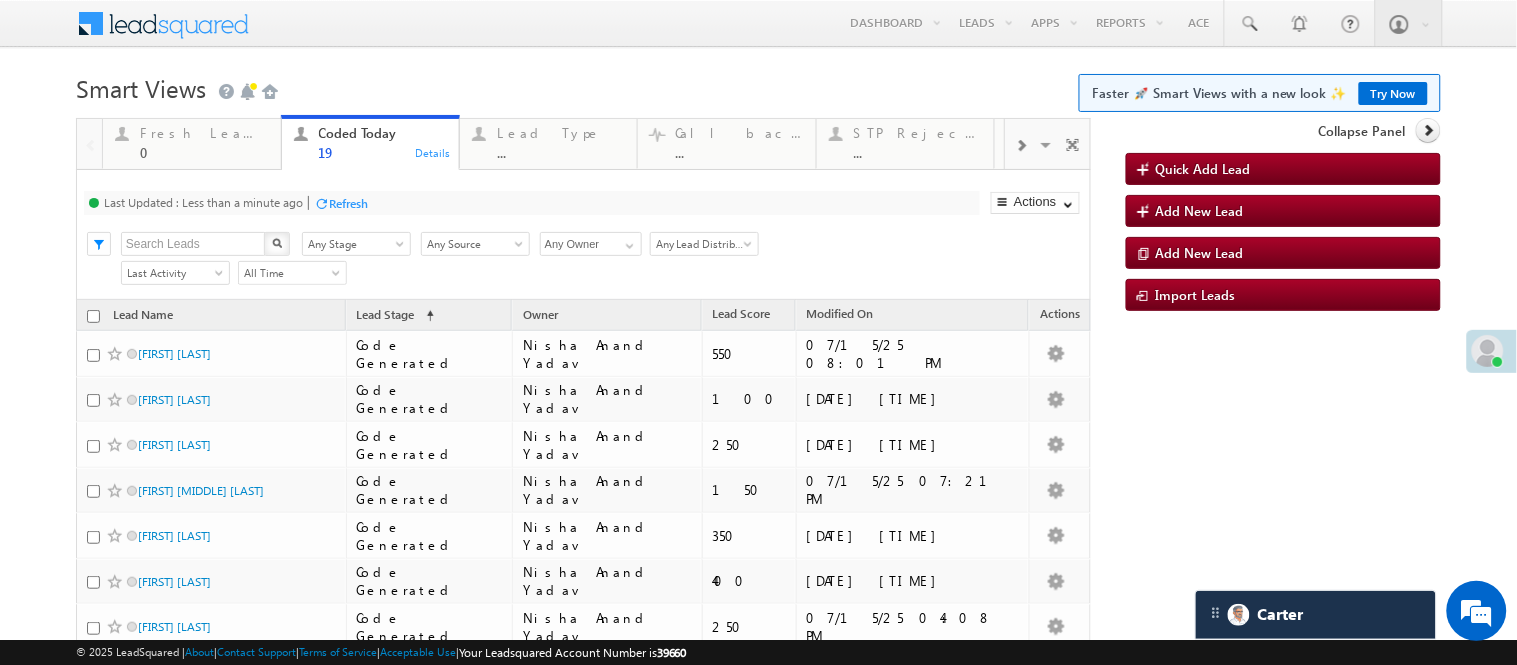 click on "Smart Views Getting Started Faster 🚀 Smart Views with a new look ✨ Try Now" at bounding box center (758, 86) 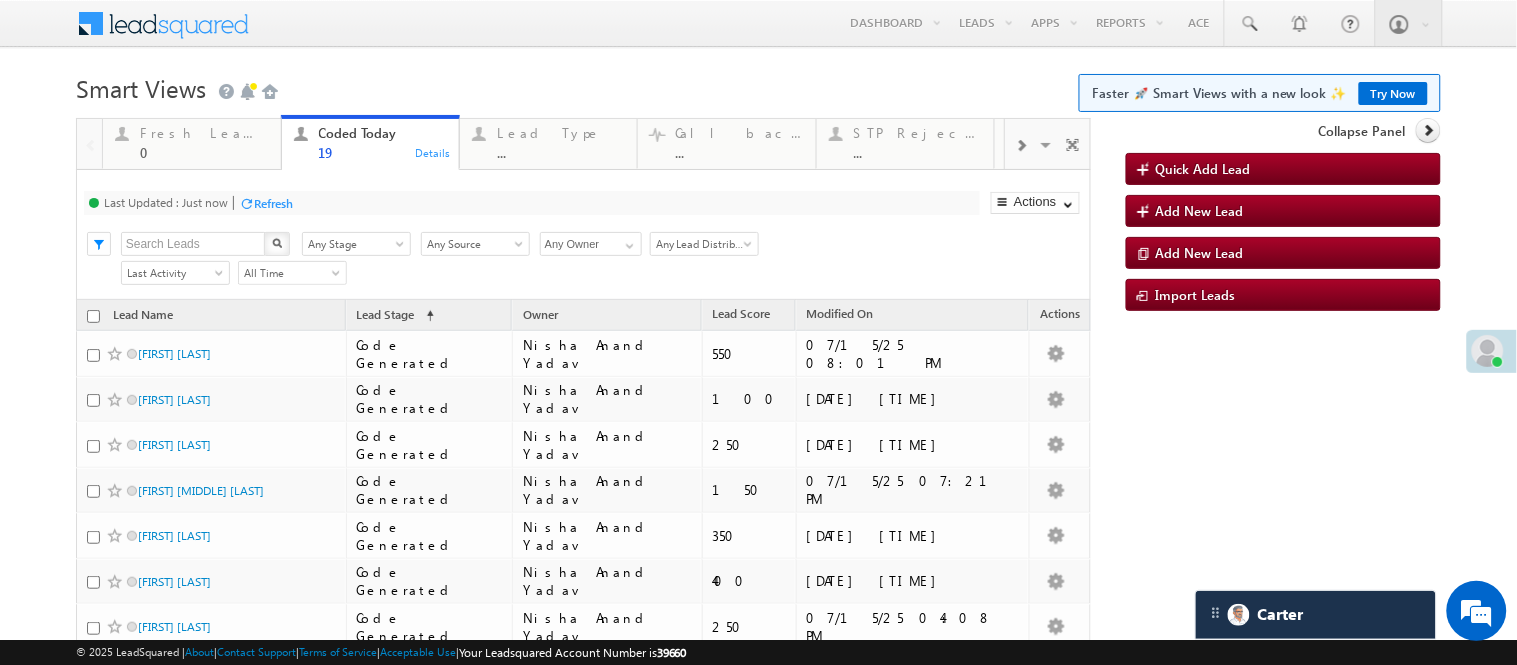click on "Smart Views Getting Started Faster 🚀 Smart Views with a new look ✨ Try Now" at bounding box center [758, 86] 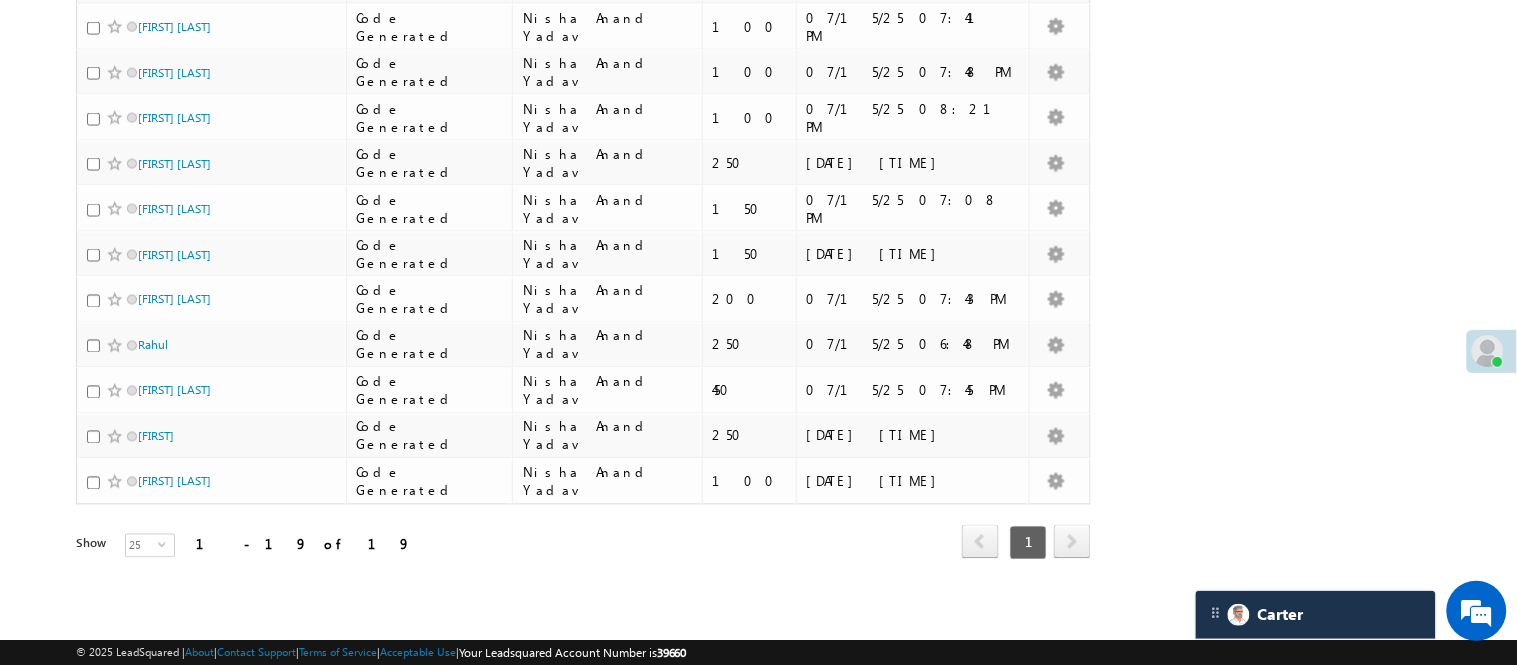 scroll, scrollTop: 0, scrollLeft: 0, axis: both 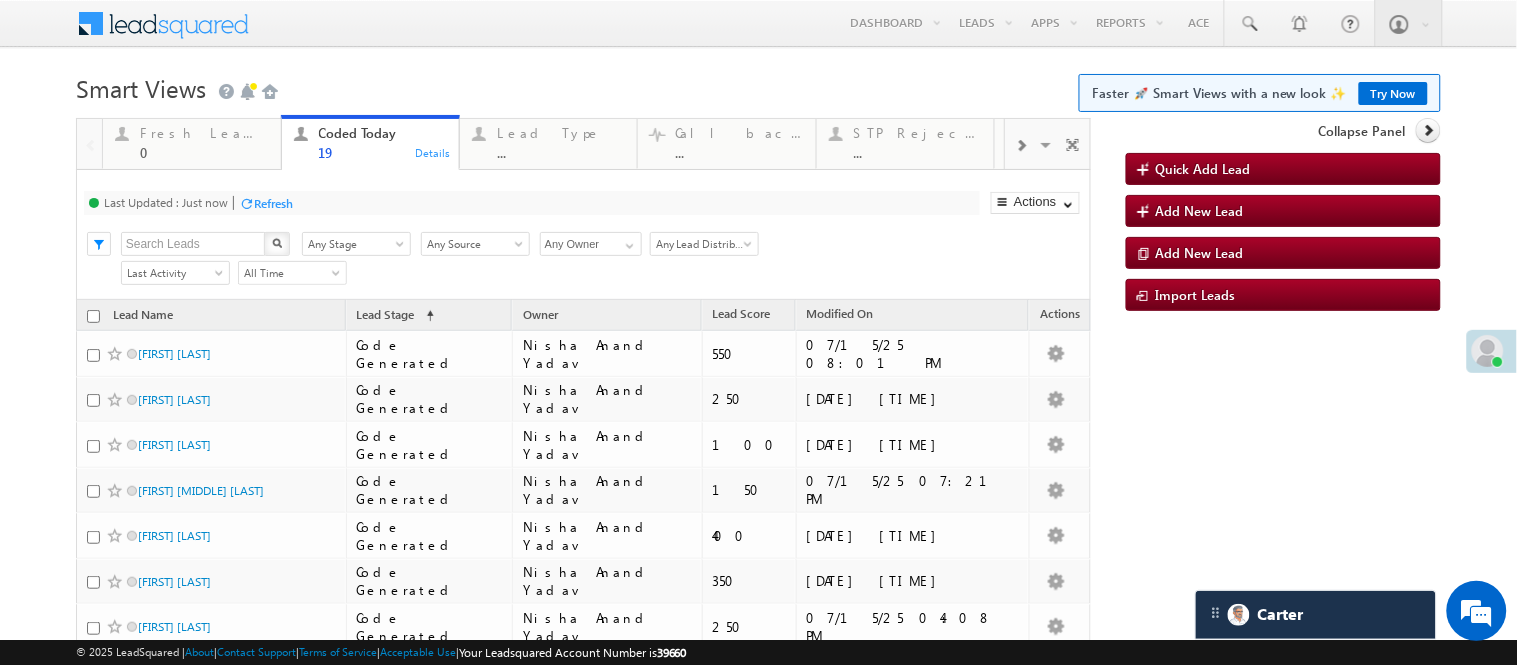 click on "Smart Views Getting Started Faster 🚀 Smart Views with a new look ✨ Try Now" at bounding box center [758, 86] 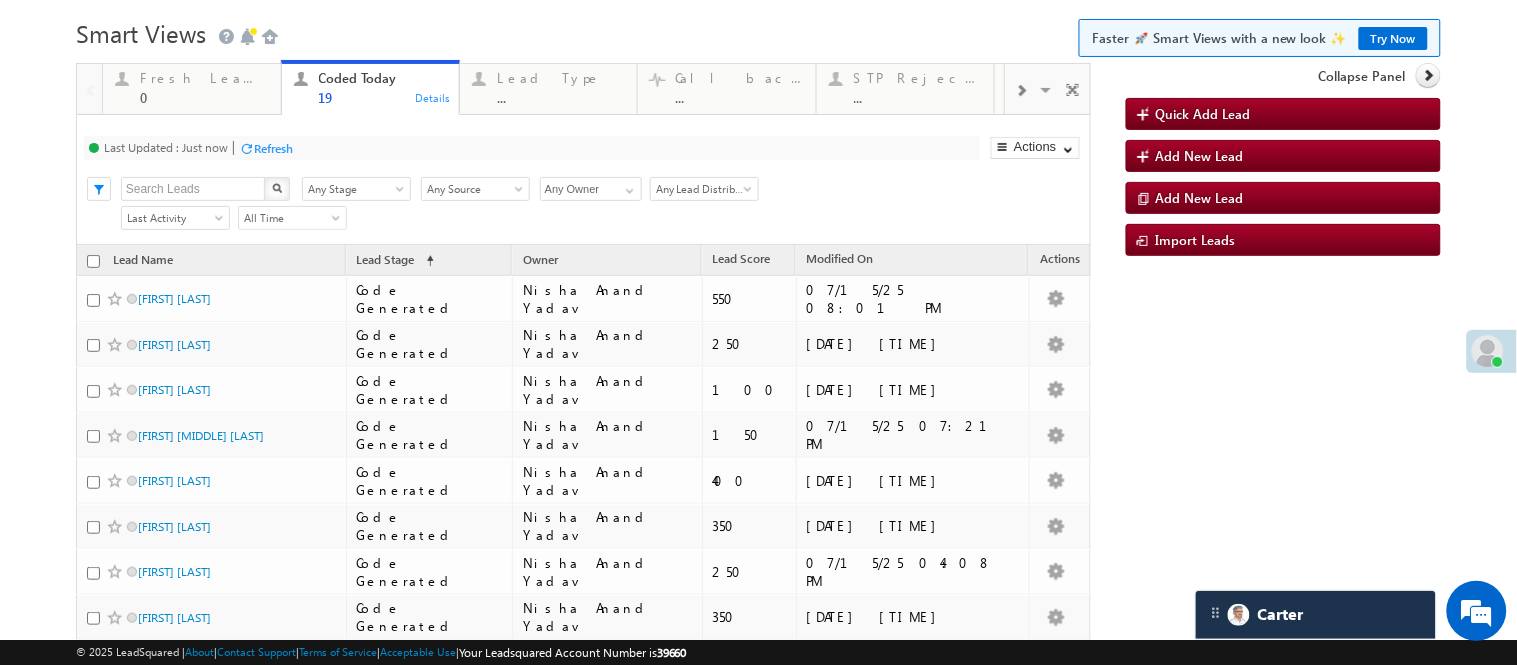 scroll, scrollTop: 0, scrollLeft: 0, axis: both 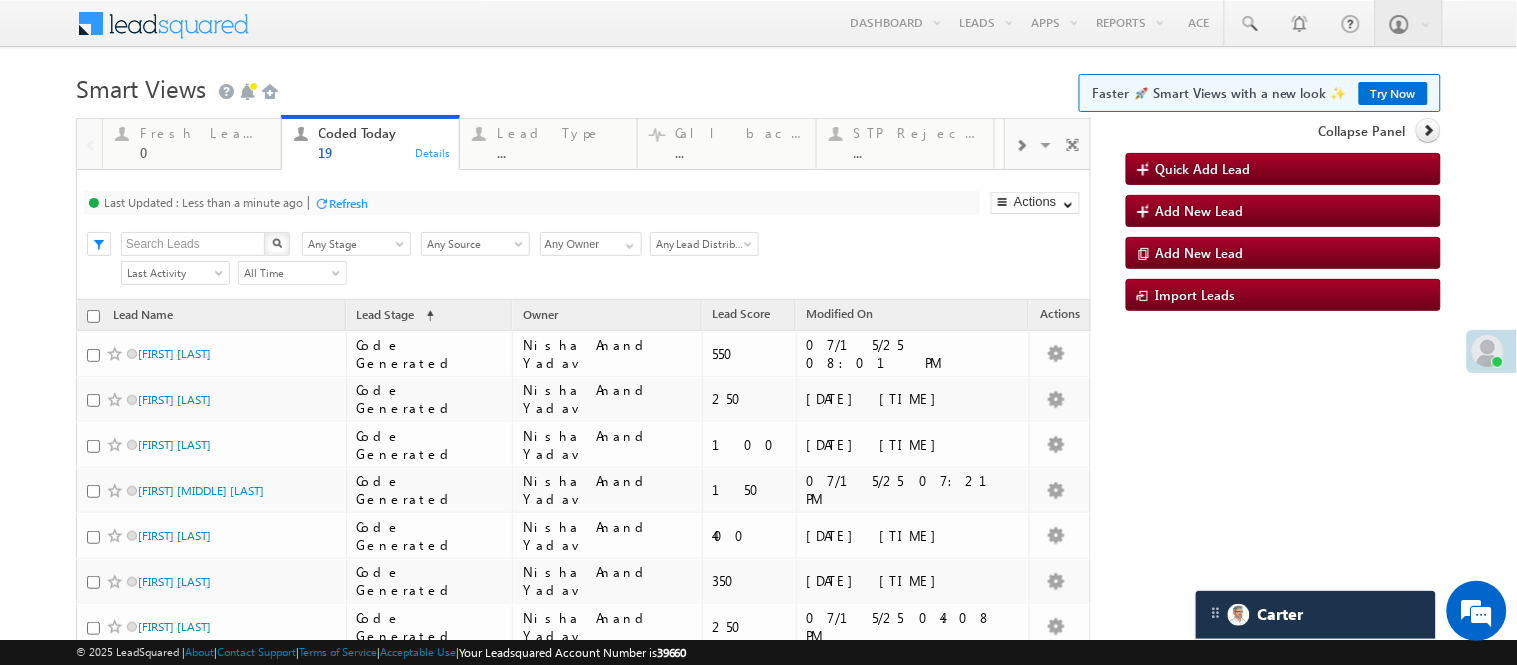 click on "Smart Views Getting Started Faster 🚀 Smart Views with a new look ✨ Try Now" at bounding box center [758, 86] 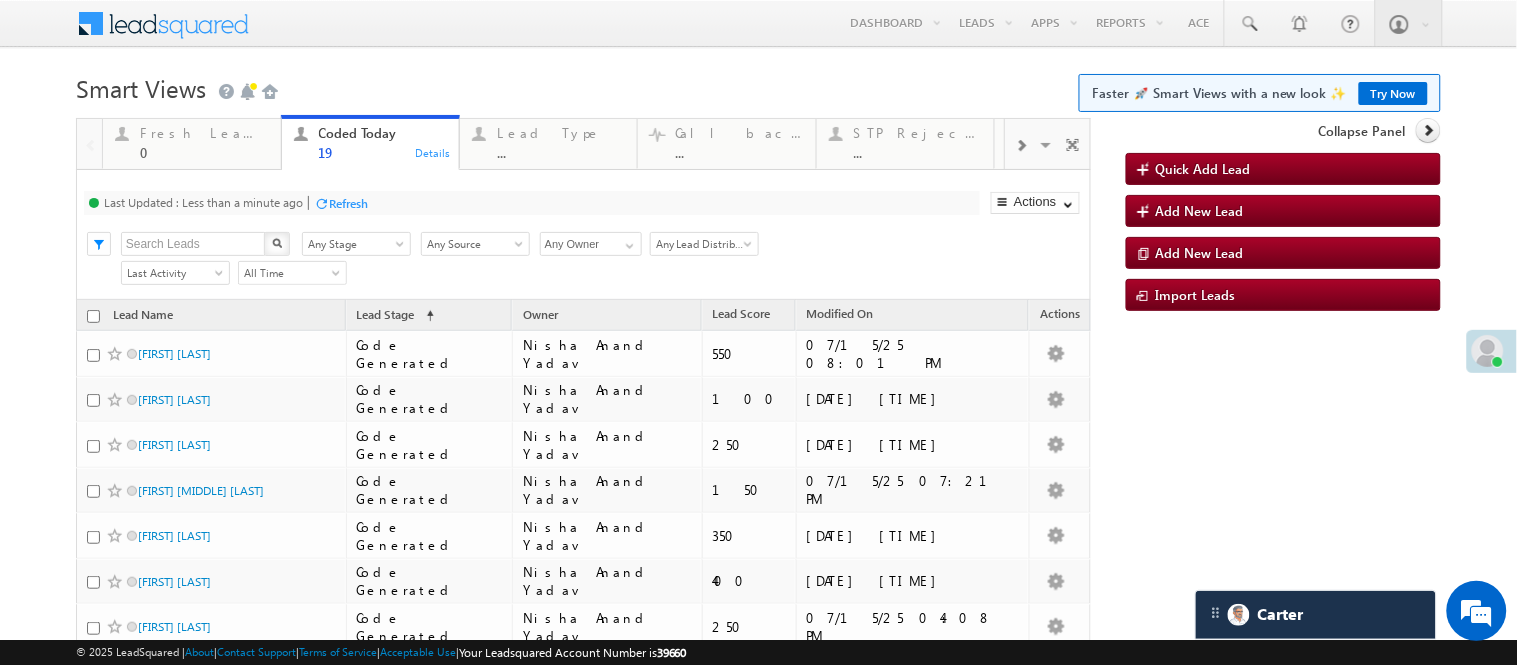scroll, scrollTop: 582, scrollLeft: 0, axis: vertical 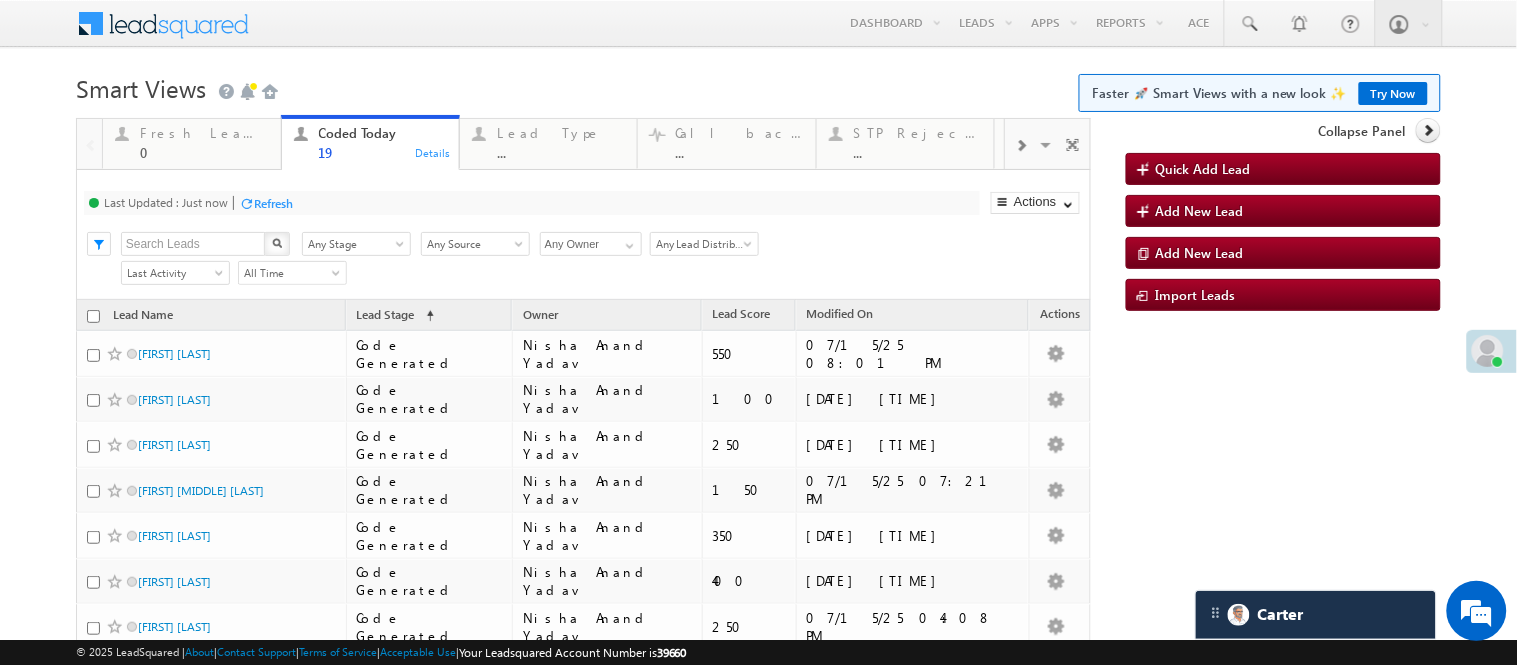 click on "Menu
Nisha Anand Yadav
Nisha .Yada v@ang elbro king. com" at bounding box center [758, 653] 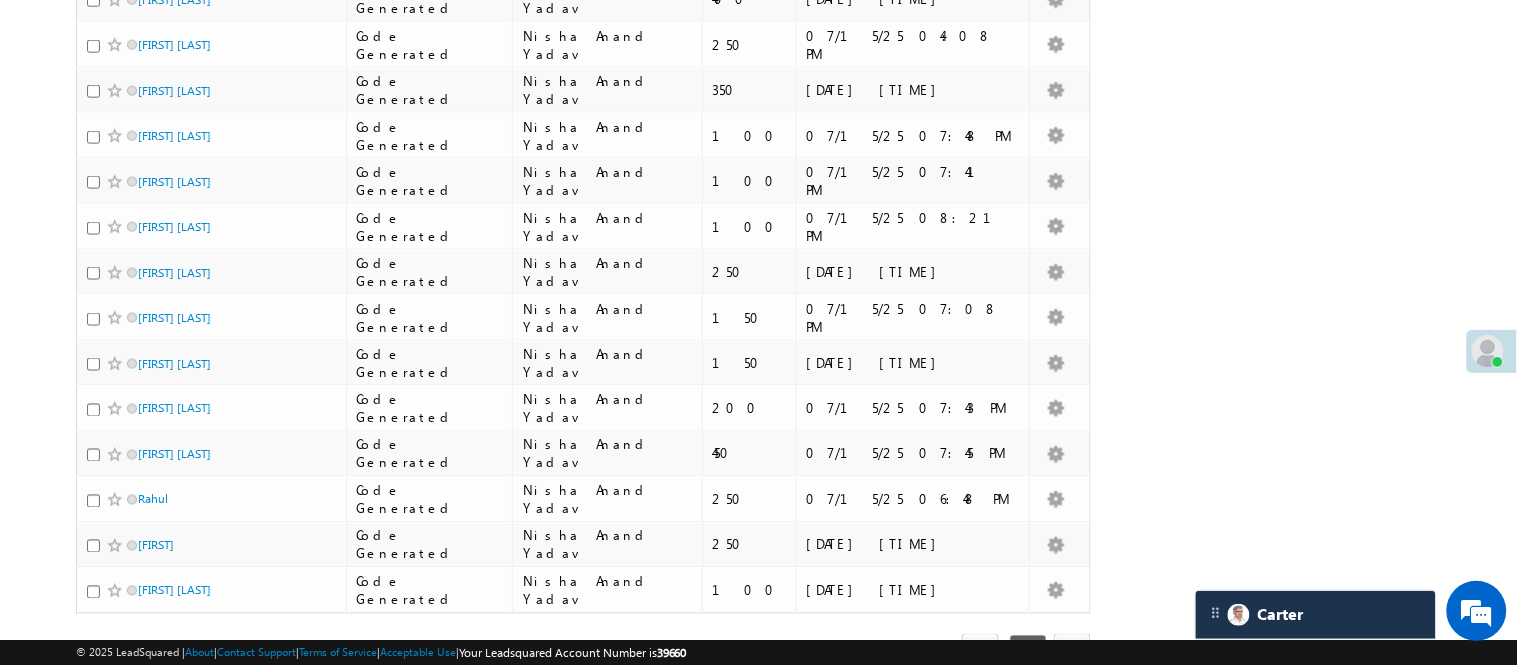 scroll, scrollTop: 0, scrollLeft: 0, axis: both 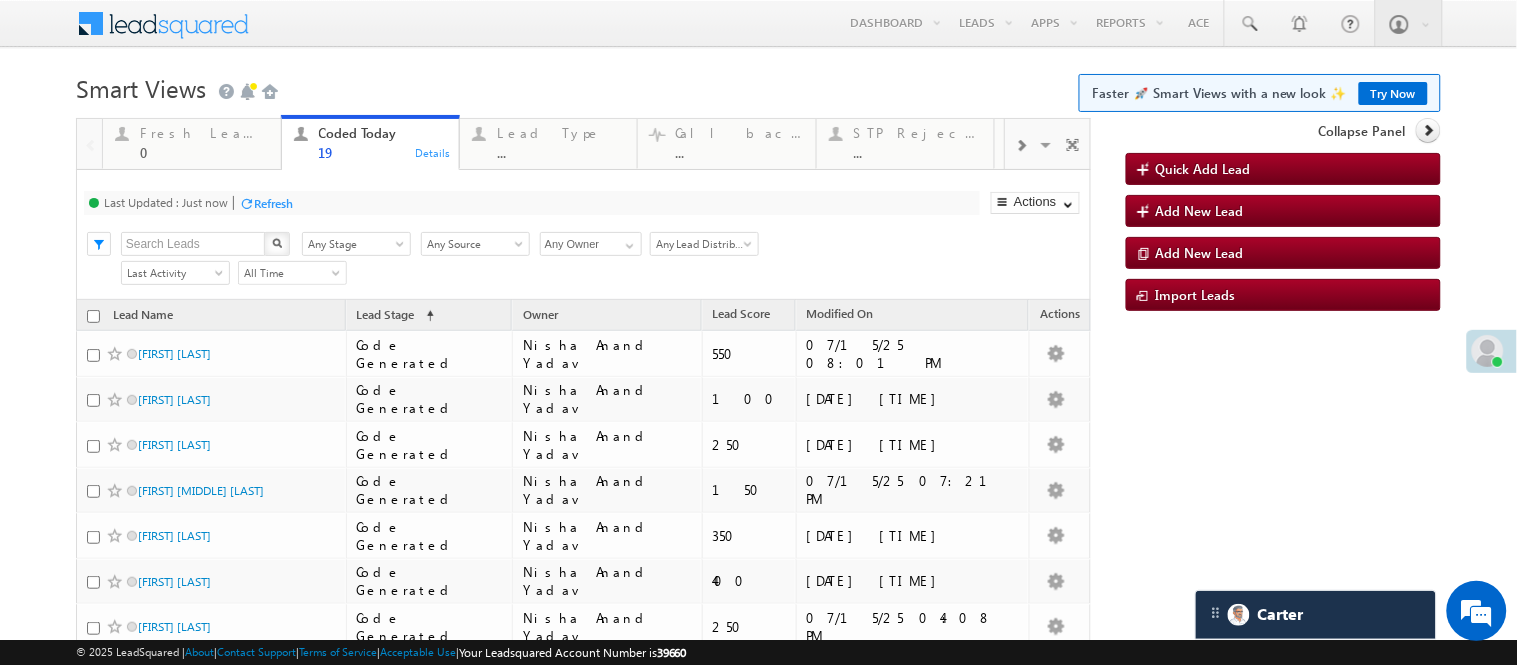 click on "Menu
Nisha Anand Yadav
Nisha .Yada v@ang elbro king. com" at bounding box center [758, 653] 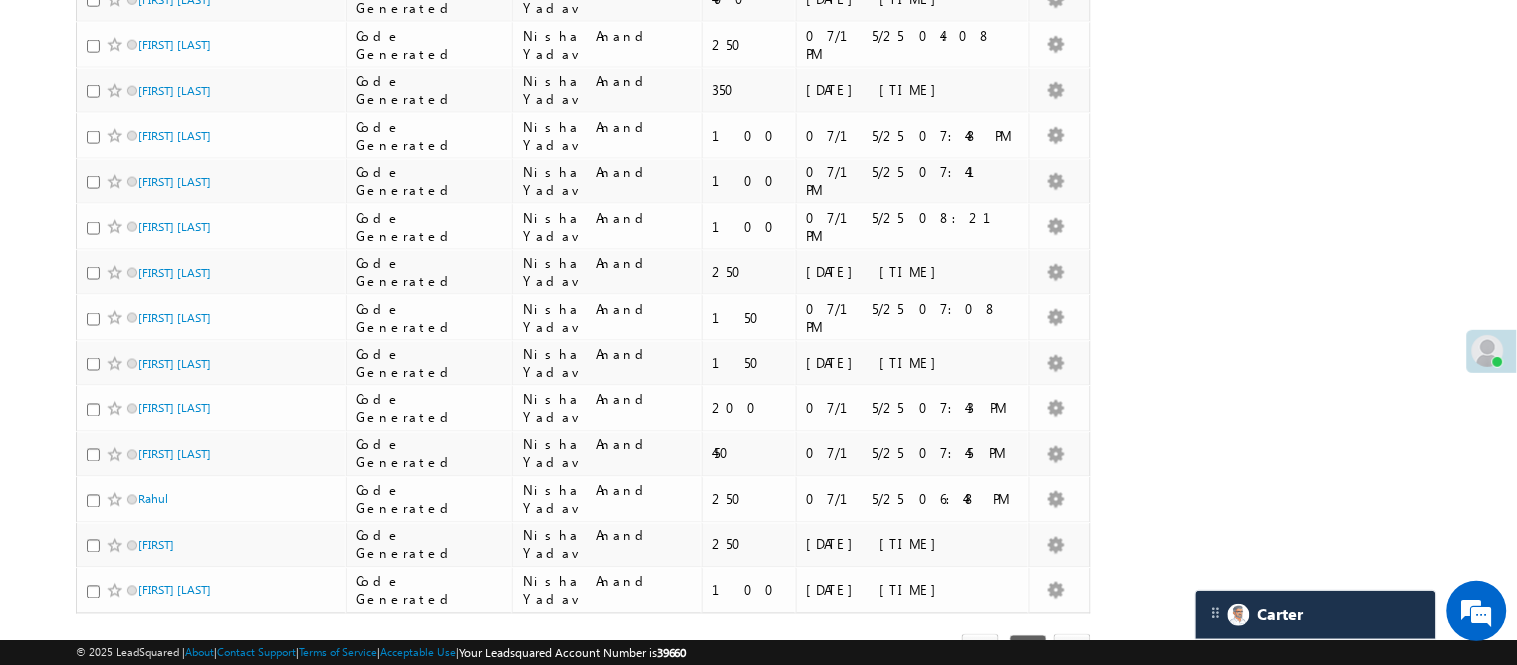 scroll, scrollTop: 0, scrollLeft: 0, axis: both 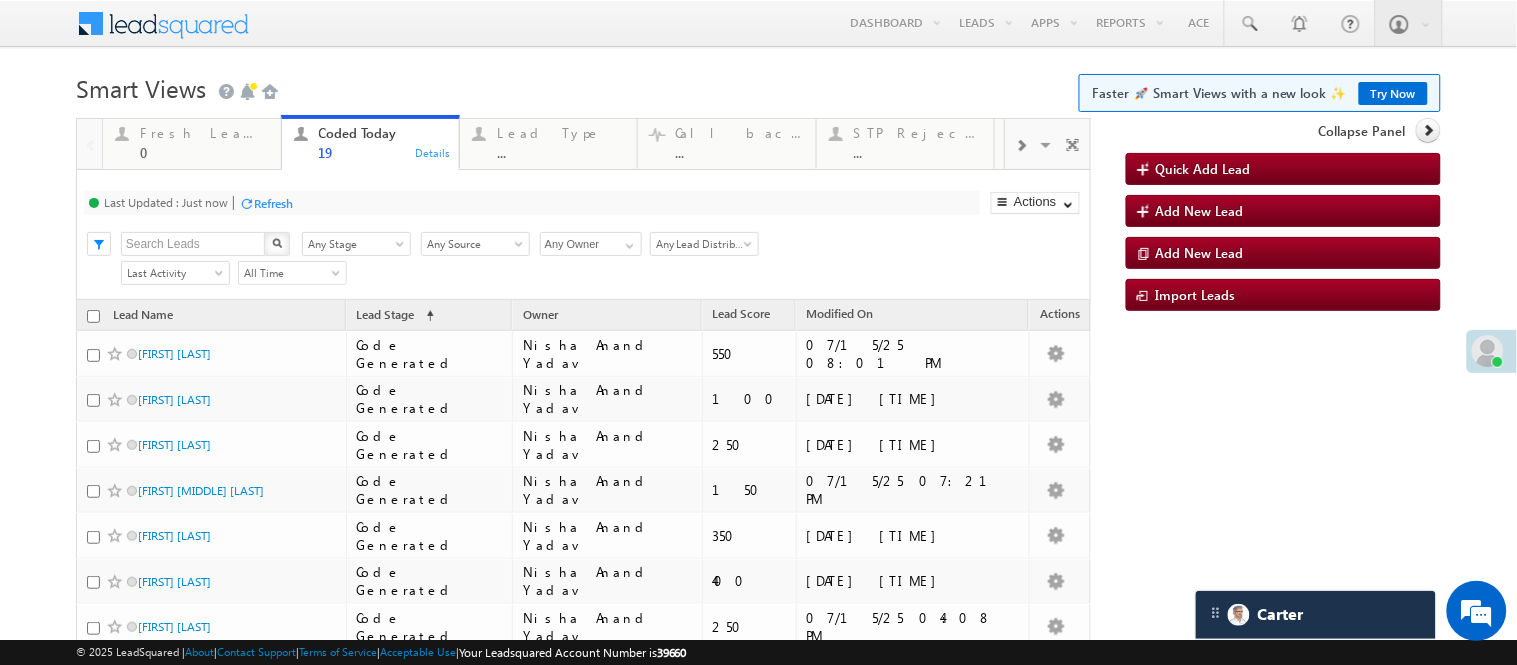 click on "Menu
Nisha Anand Yadav
Nisha .Yada v@ang elbro king. com" at bounding box center (758, 653) 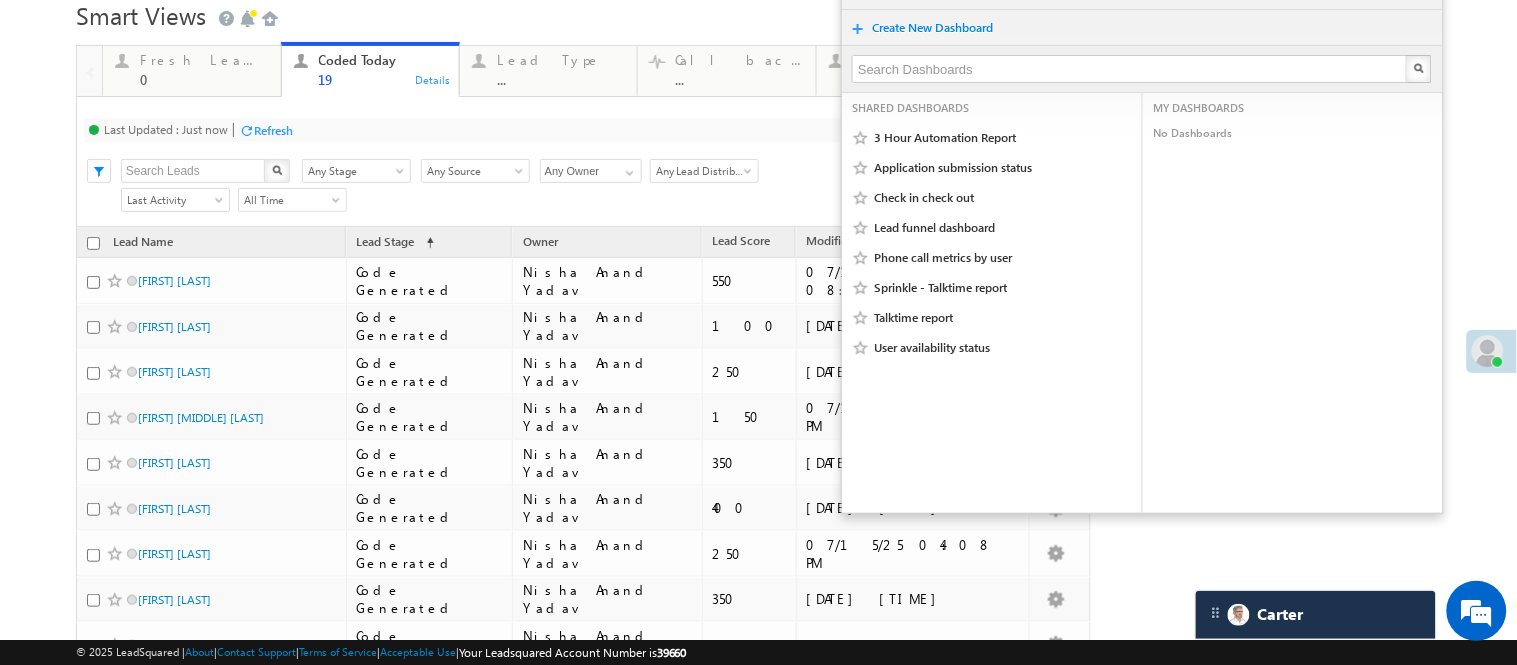 scroll, scrollTop: 0, scrollLeft: 0, axis: both 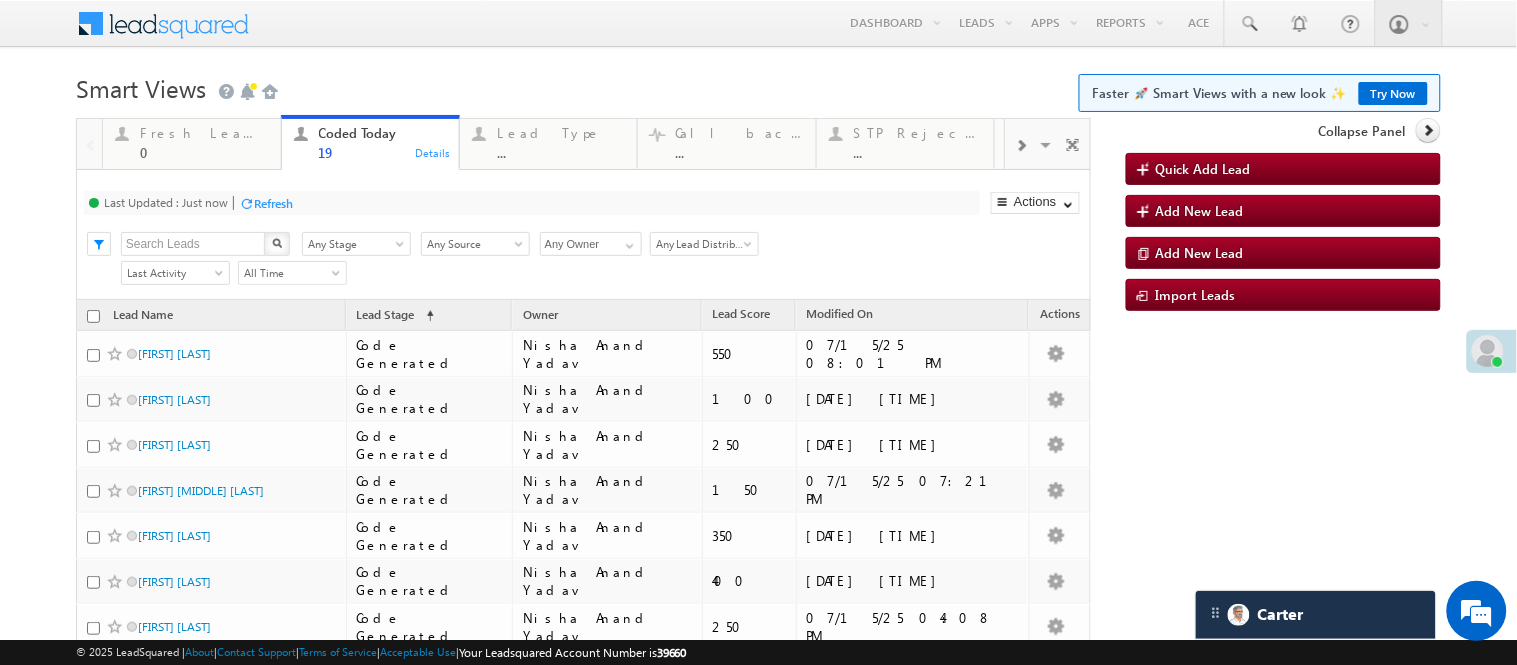 click on "Smart Views Getting Started Faster 🚀 Smart Views with a new look ✨ Try Now" at bounding box center [758, 86] 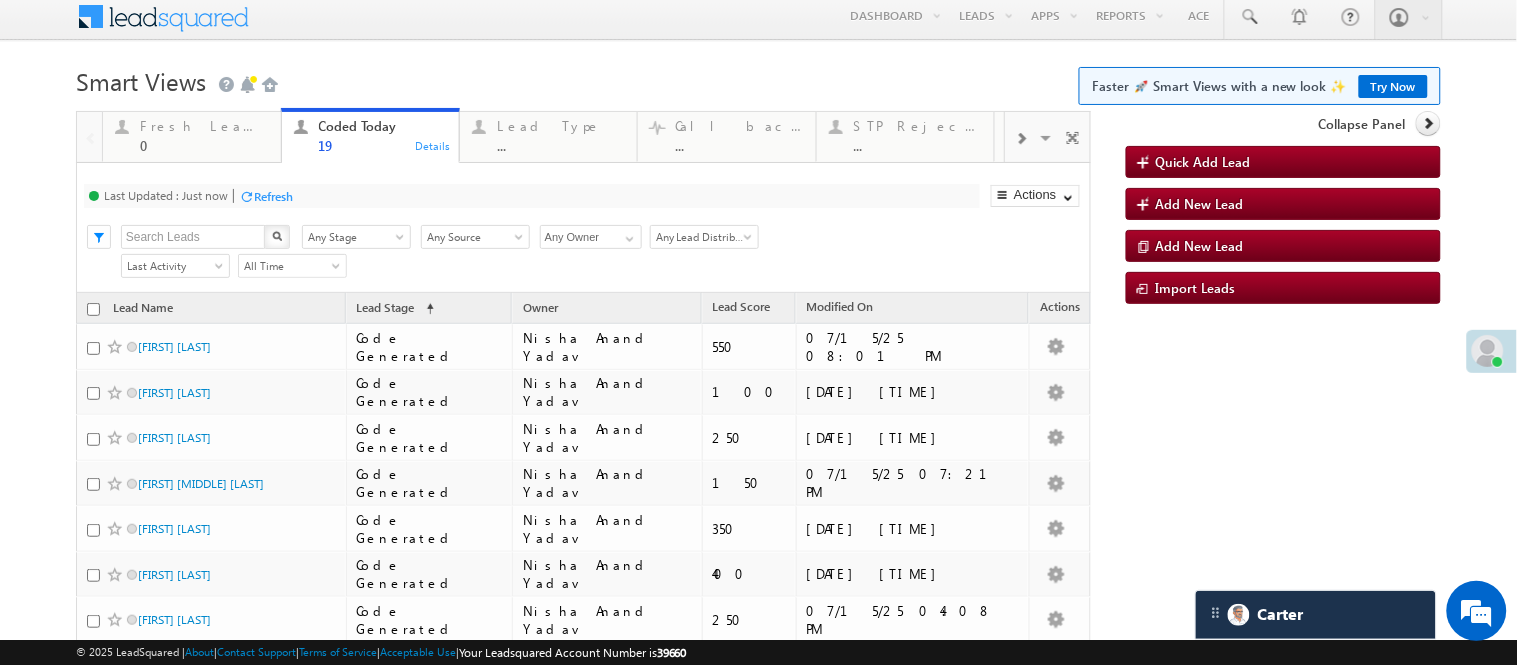 scroll, scrollTop: 0, scrollLeft: 0, axis: both 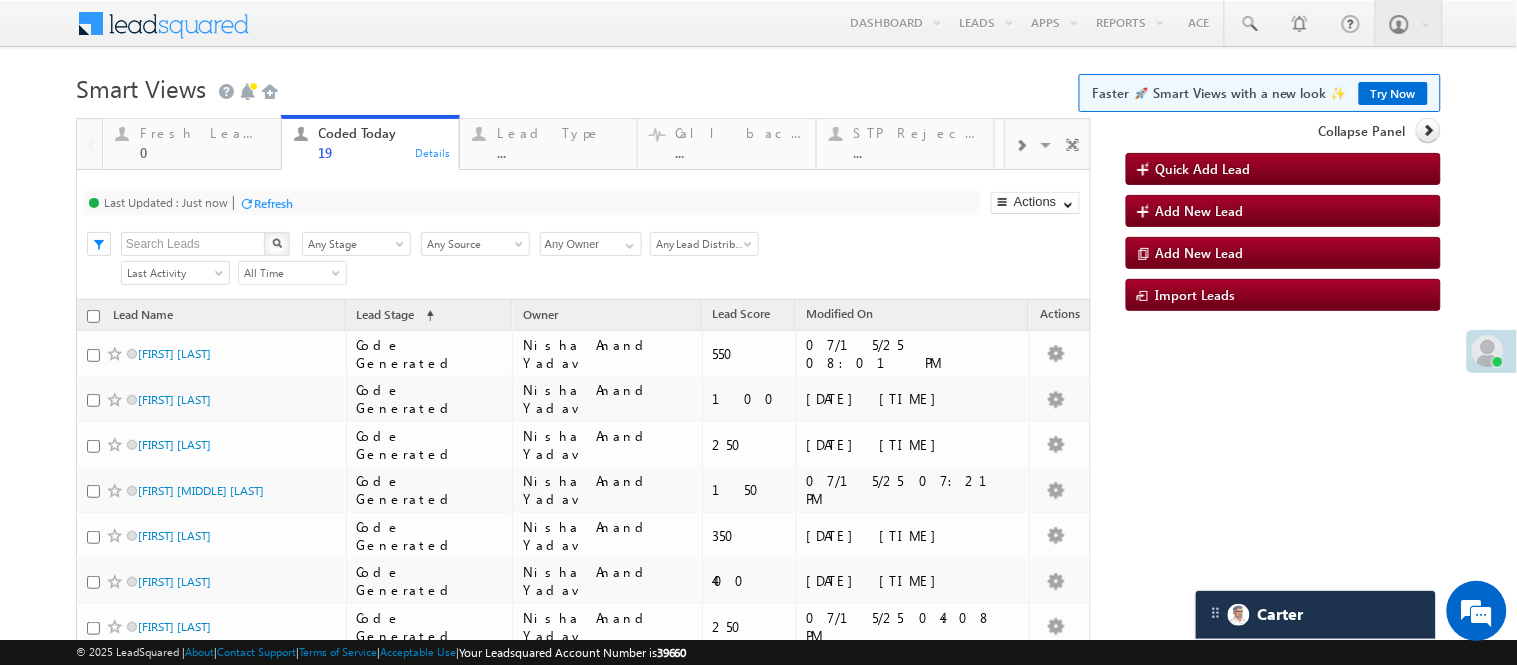 click on "Smart Views Getting Started Faster 🚀 Smart Views with a new look ✨ Try Now" at bounding box center (758, 86) 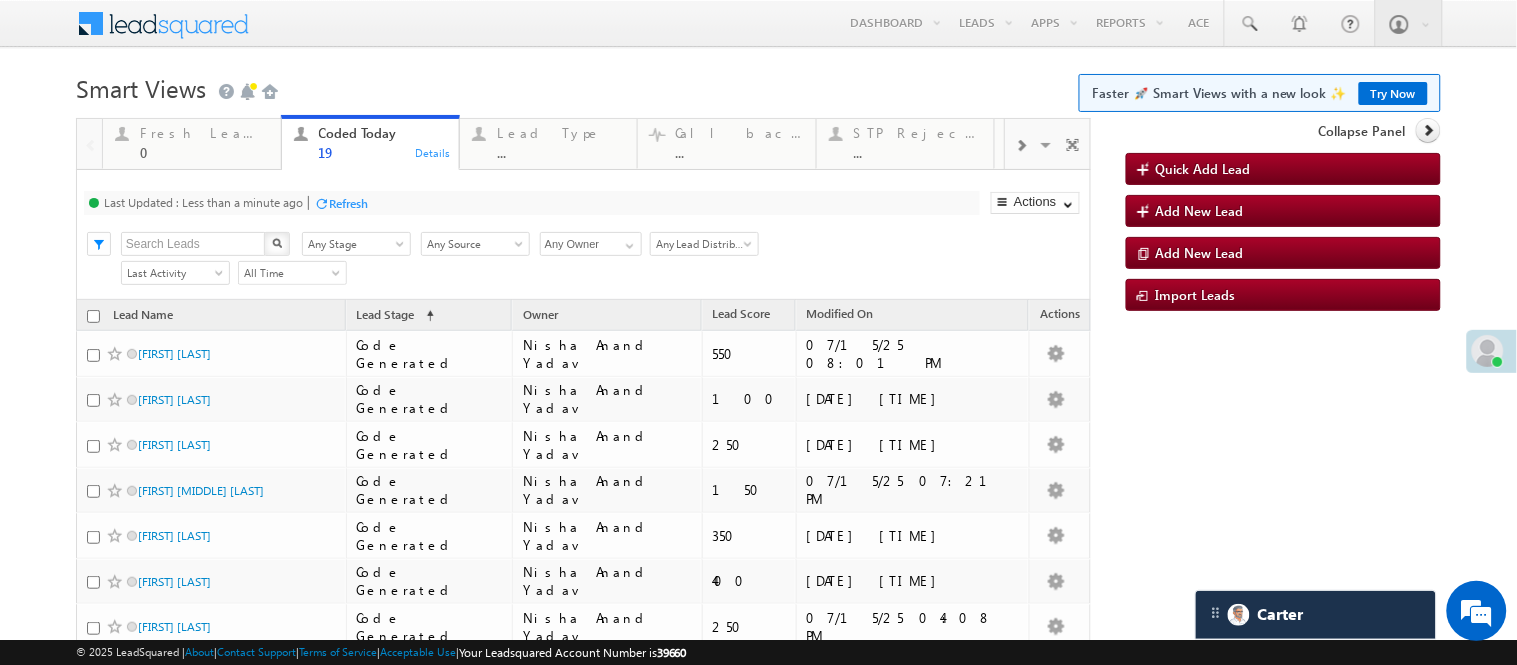 click on "Menu
Nisha Anand Yadav
Nisha .Yada v@ang elbro king. com
Angel Broki" at bounding box center (758, 24) 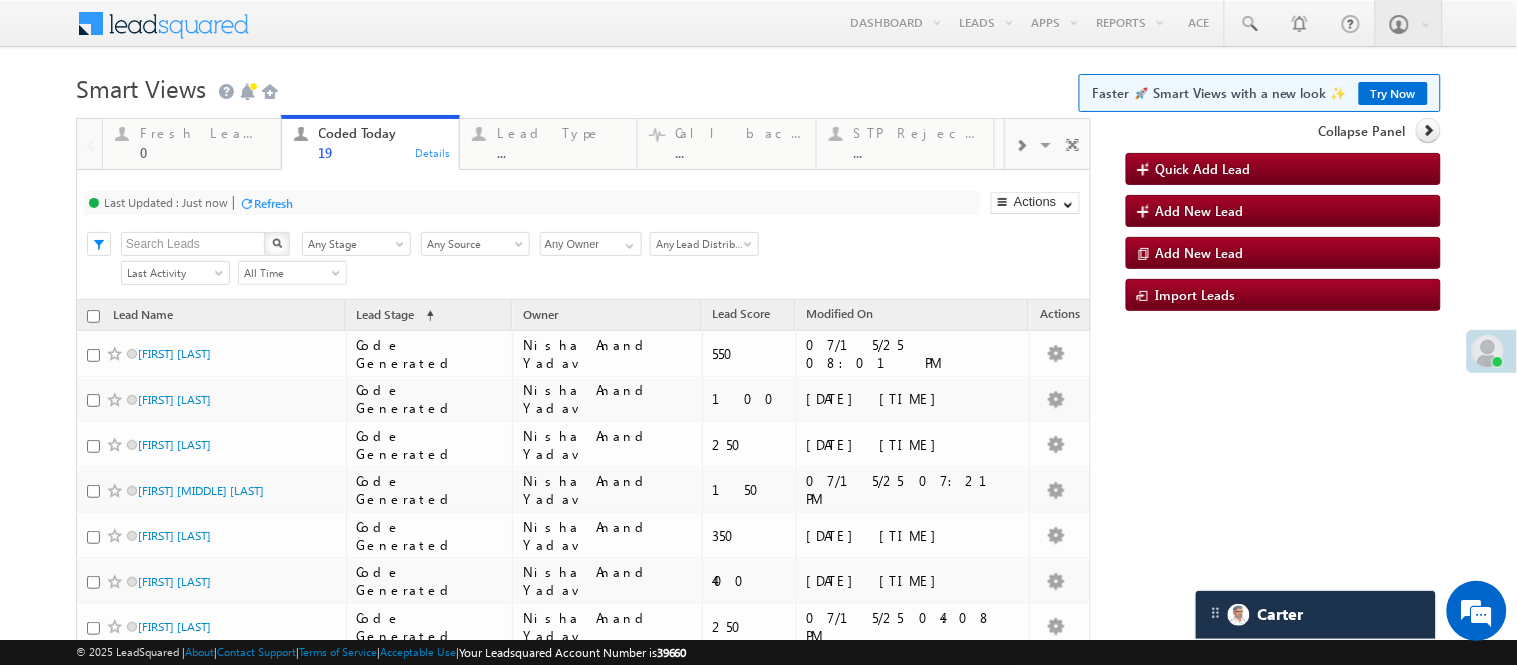 click on "Smart Views Getting Started Faster 🚀 Smart Views with a new look ✨ Try Now" at bounding box center (758, 86) 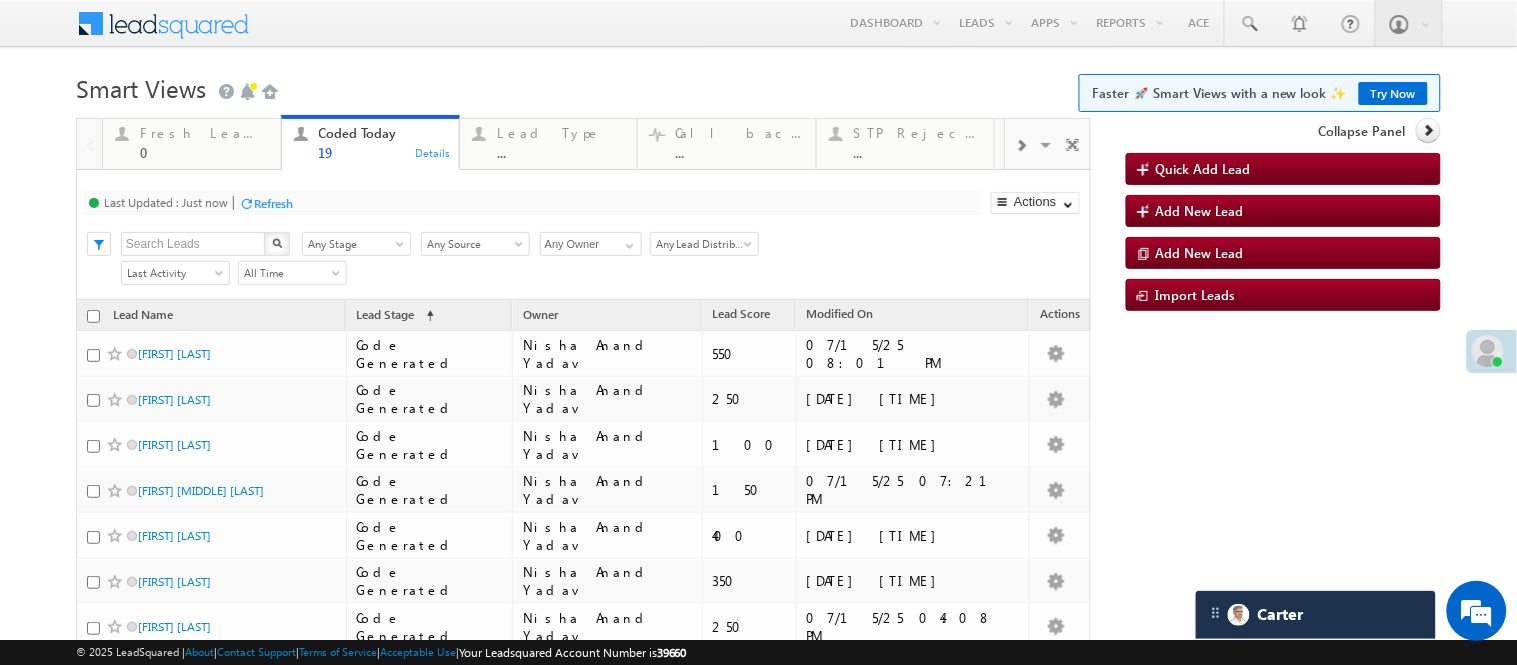 click on "Menu
Nisha Anand Yadav
Nisha .Yada v@ang elbro king. com
Angel Broki" at bounding box center (758, 24) 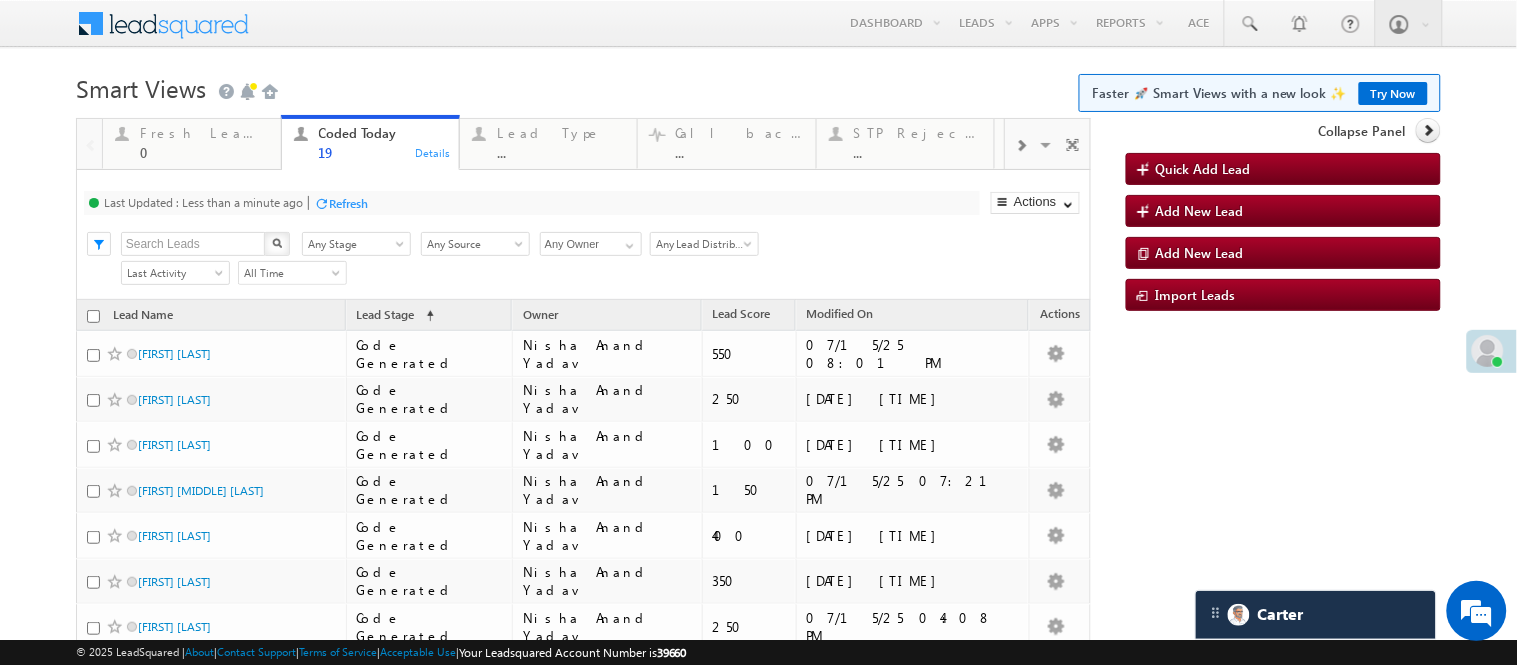 scroll, scrollTop: 582, scrollLeft: 0, axis: vertical 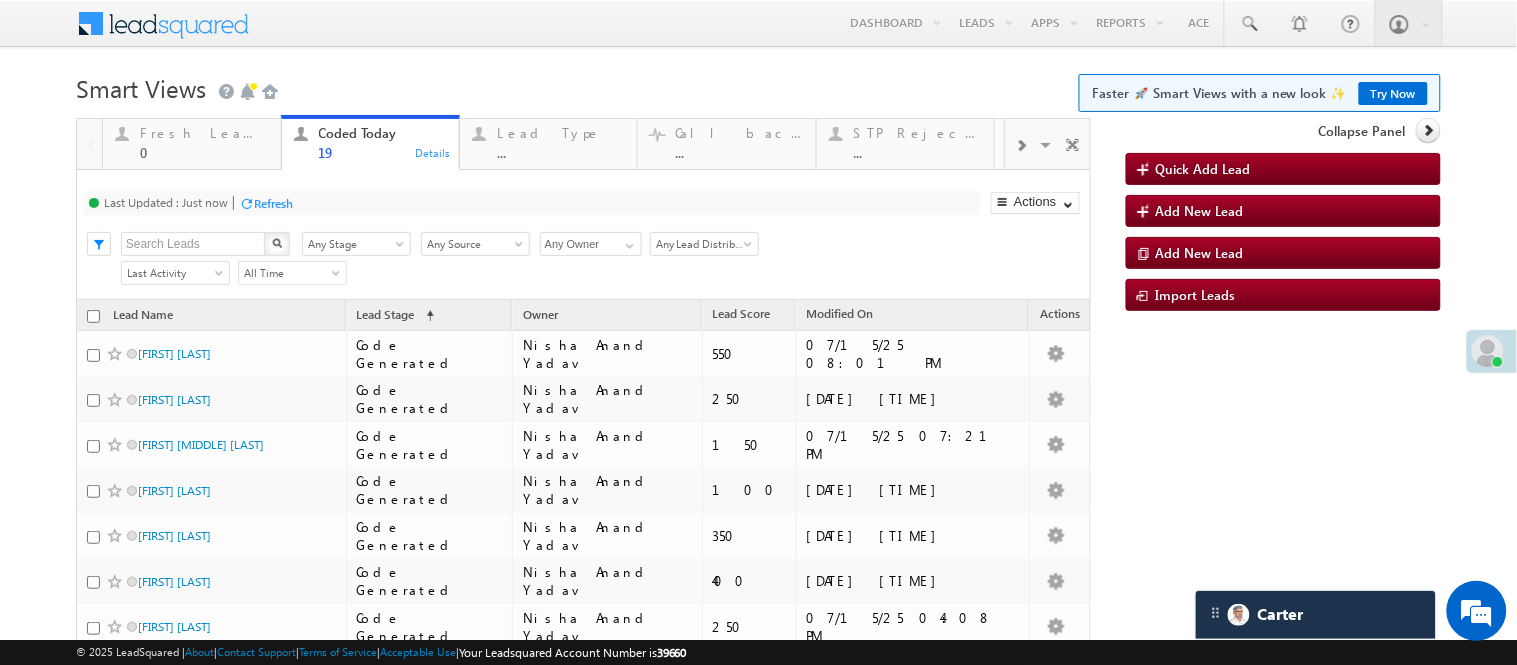 click on "Menu
Nisha Anand Yadav
Nisha .Yada v@ang elbro king. com
Angel Broki" at bounding box center (758, 24) 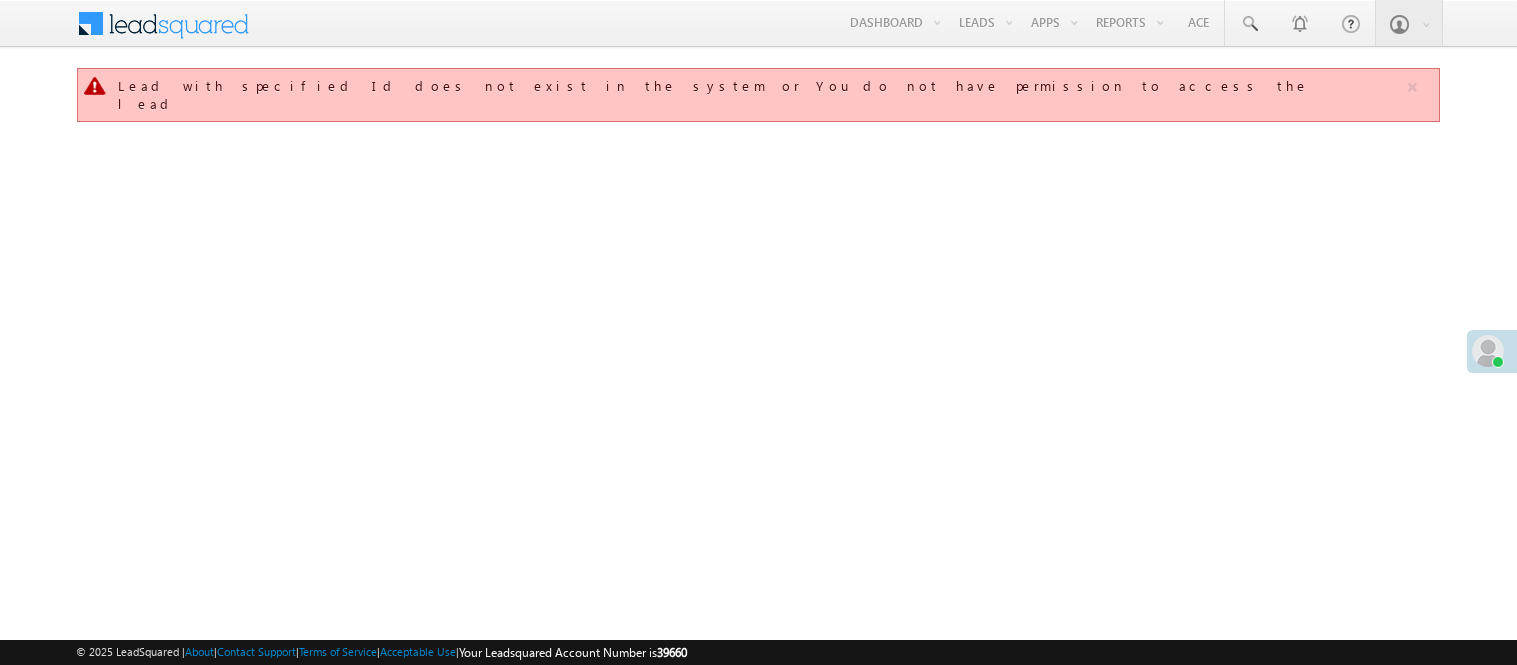 scroll, scrollTop: 0, scrollLeft: 0, axis: both 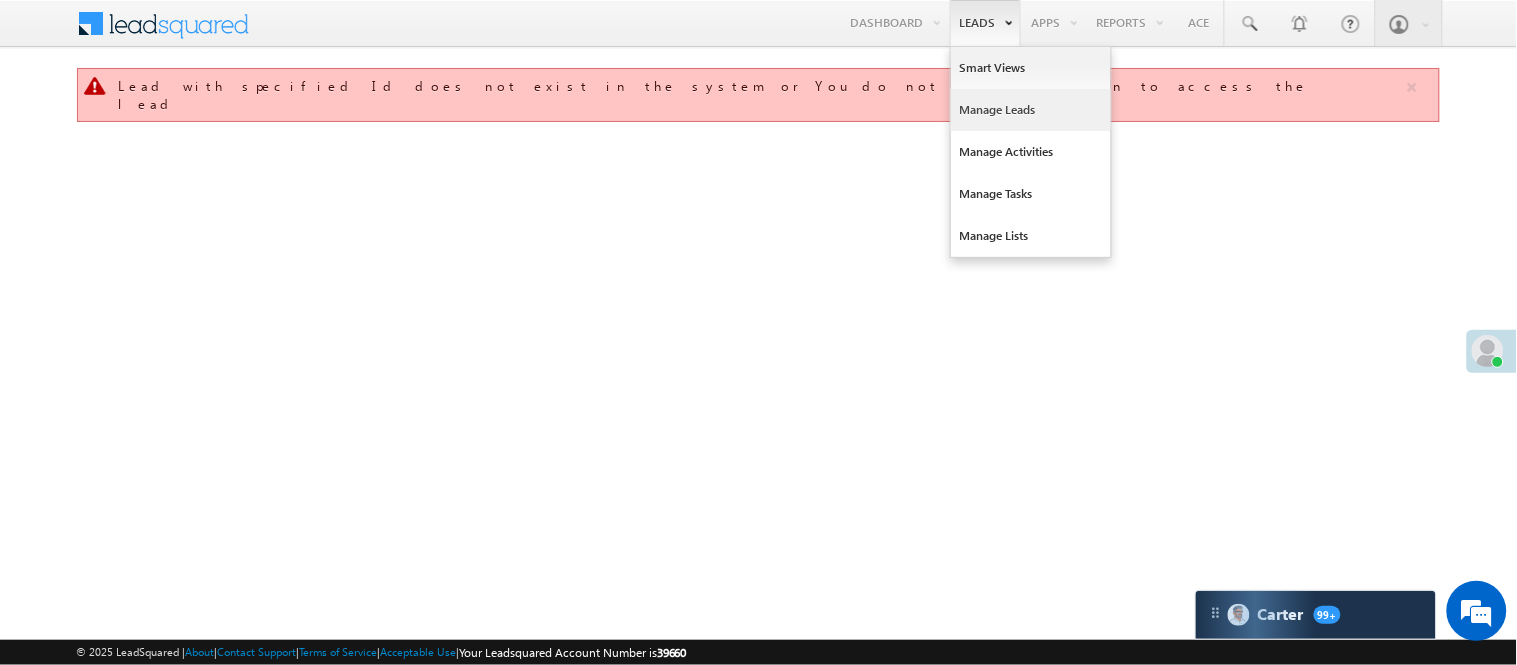 click on "Manage Leads" at bounding box center (1031, 110) 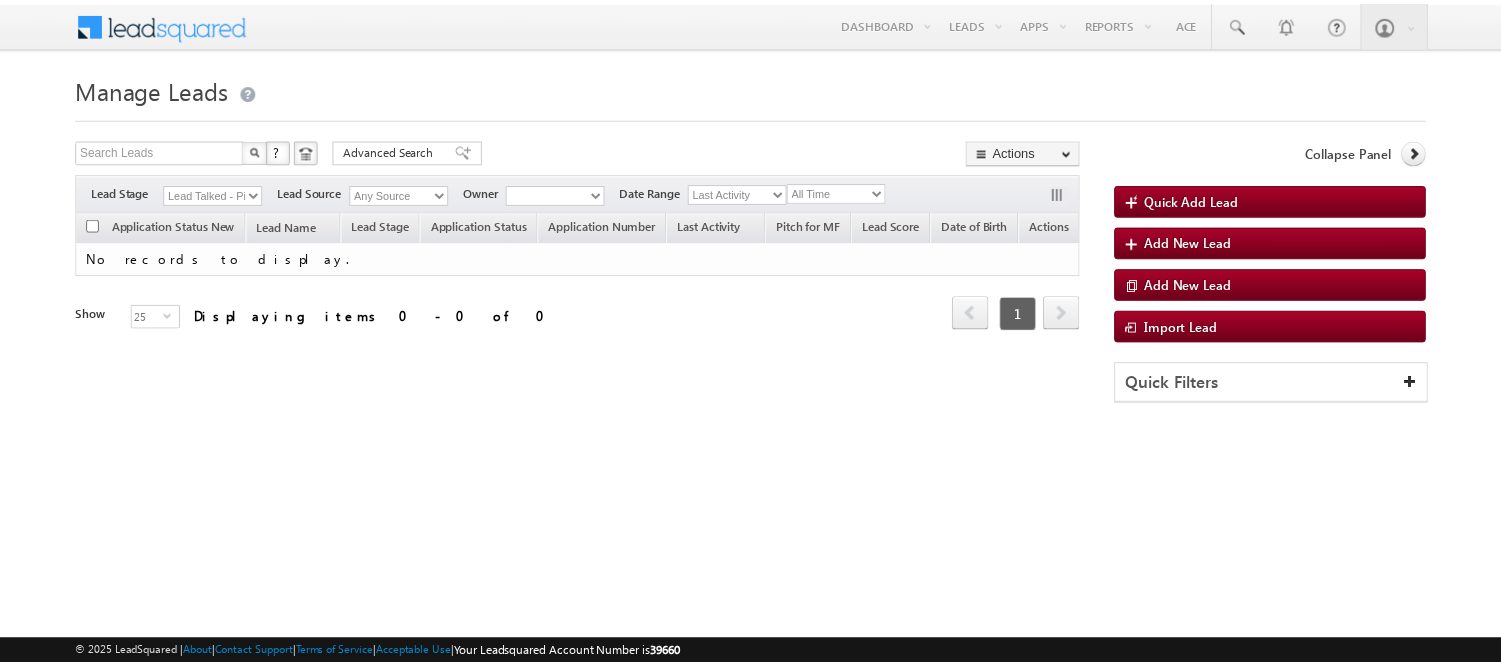scroll, scrollTop: 0, scrollLeft: 0, axis: both 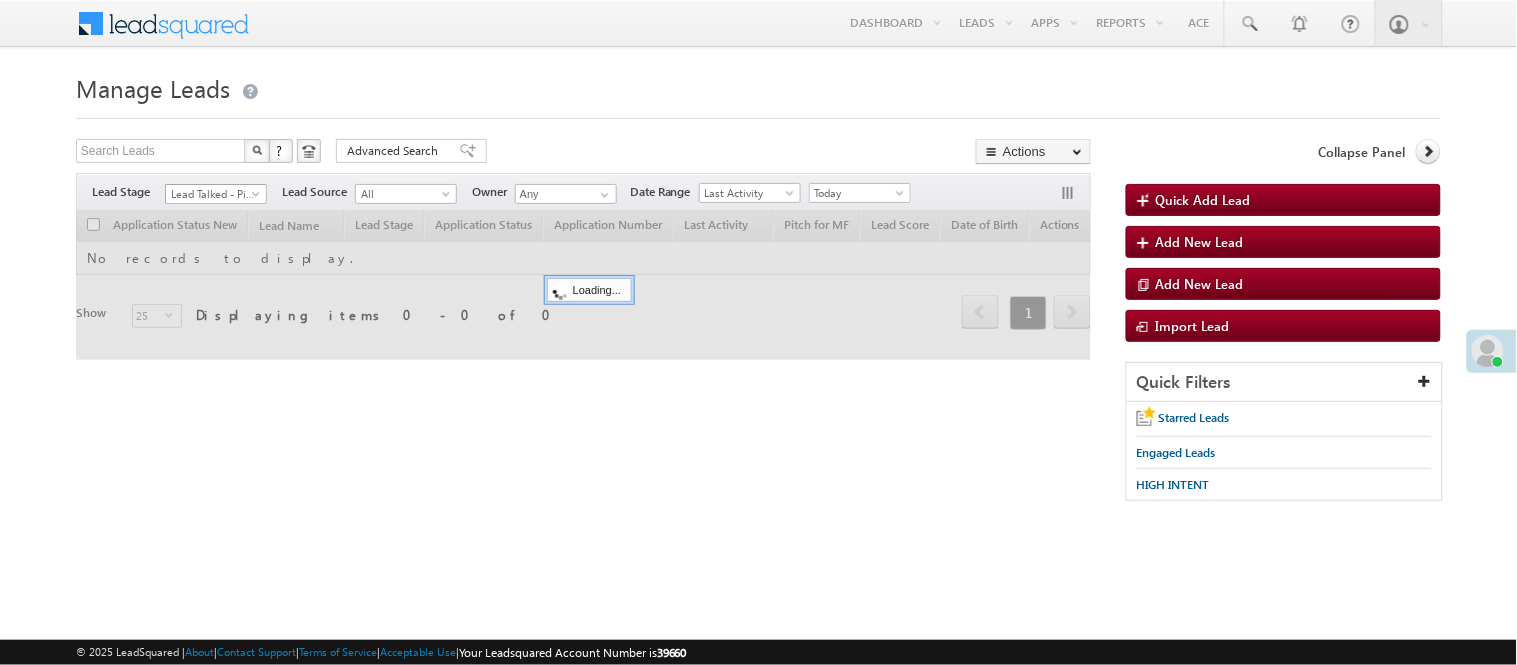 click on "Lead Talked - Pitch Not Done" at bounding box center [213, 194] 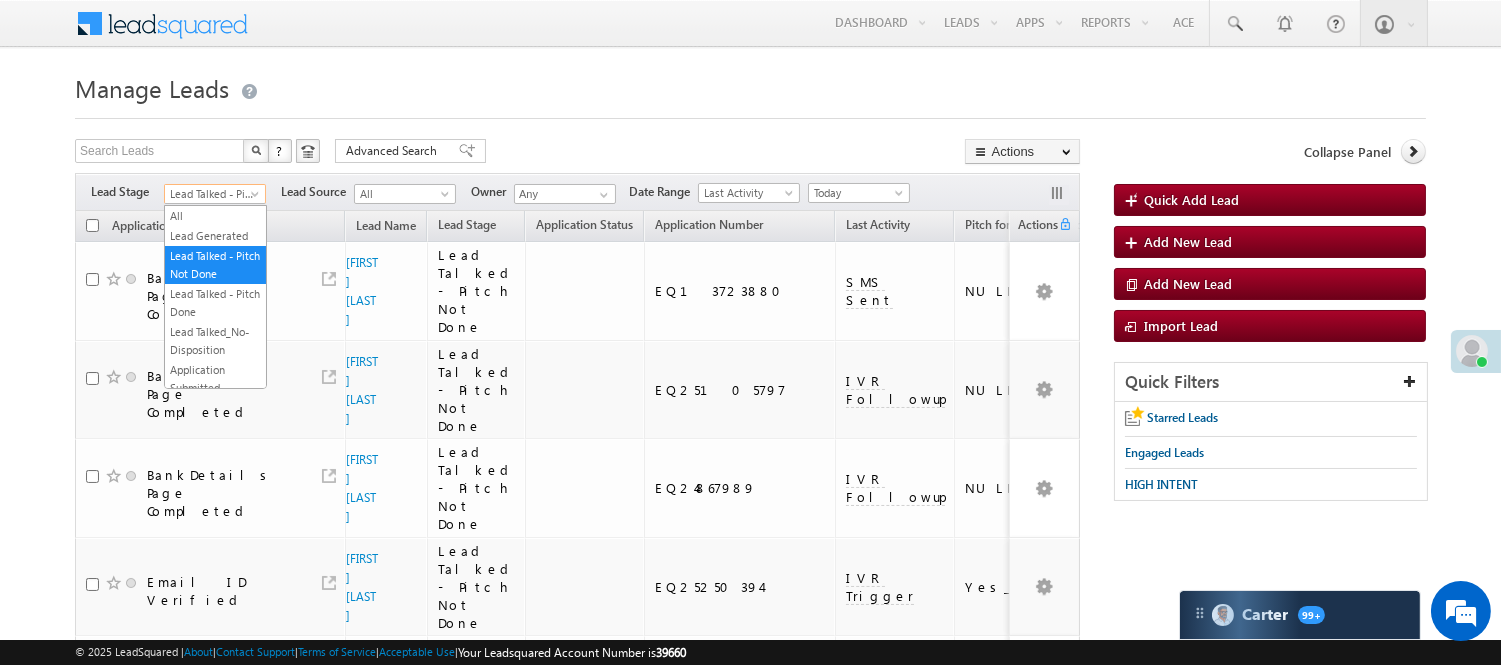 scroll, scrollTop: 496, scrollLeft: 0, axis: vertical 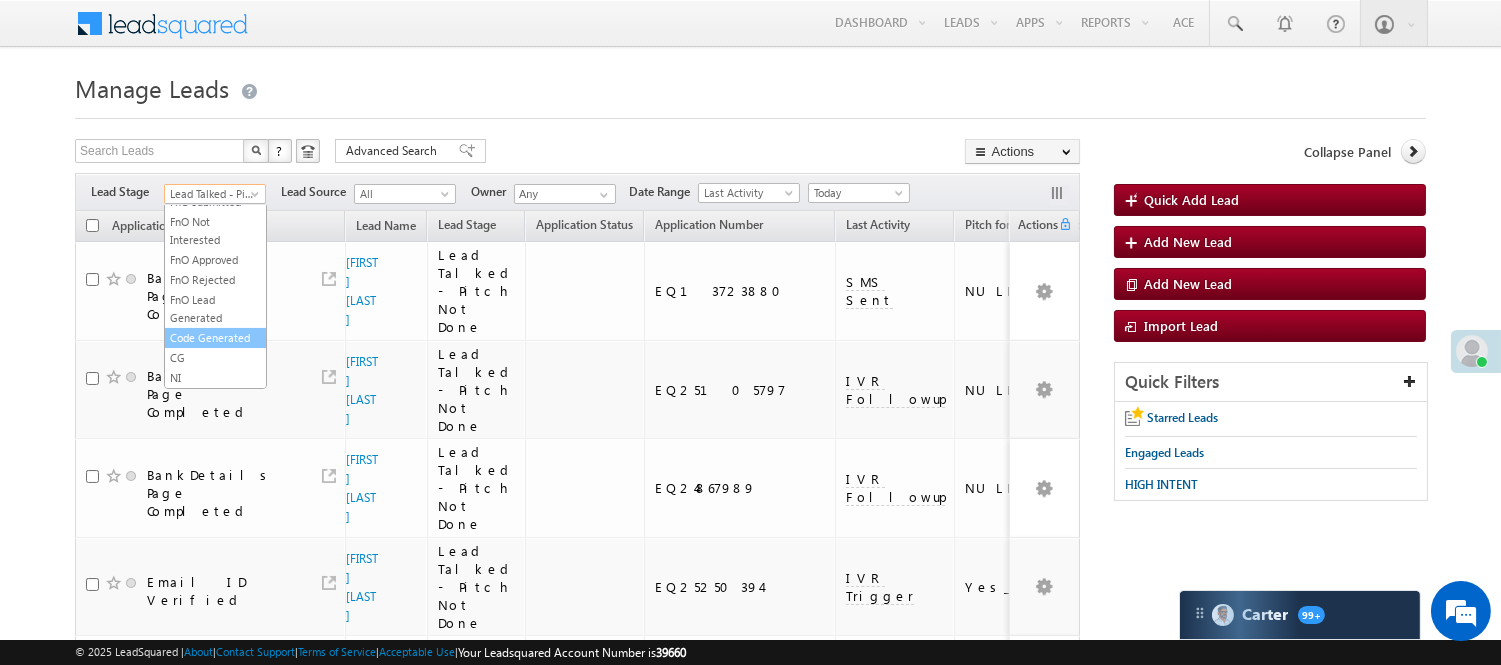 click on "Code Generated" at bounding box center (215, 338) 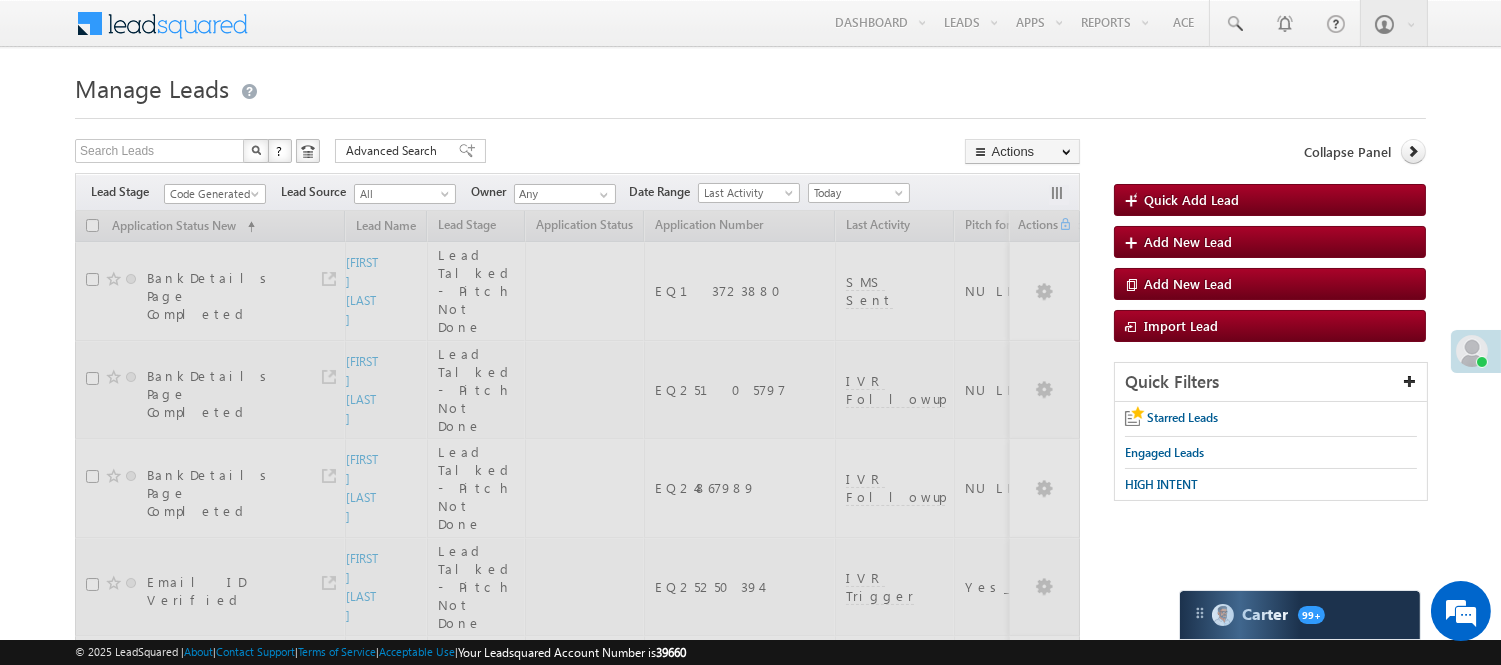 click at bounding box center [750, 112] 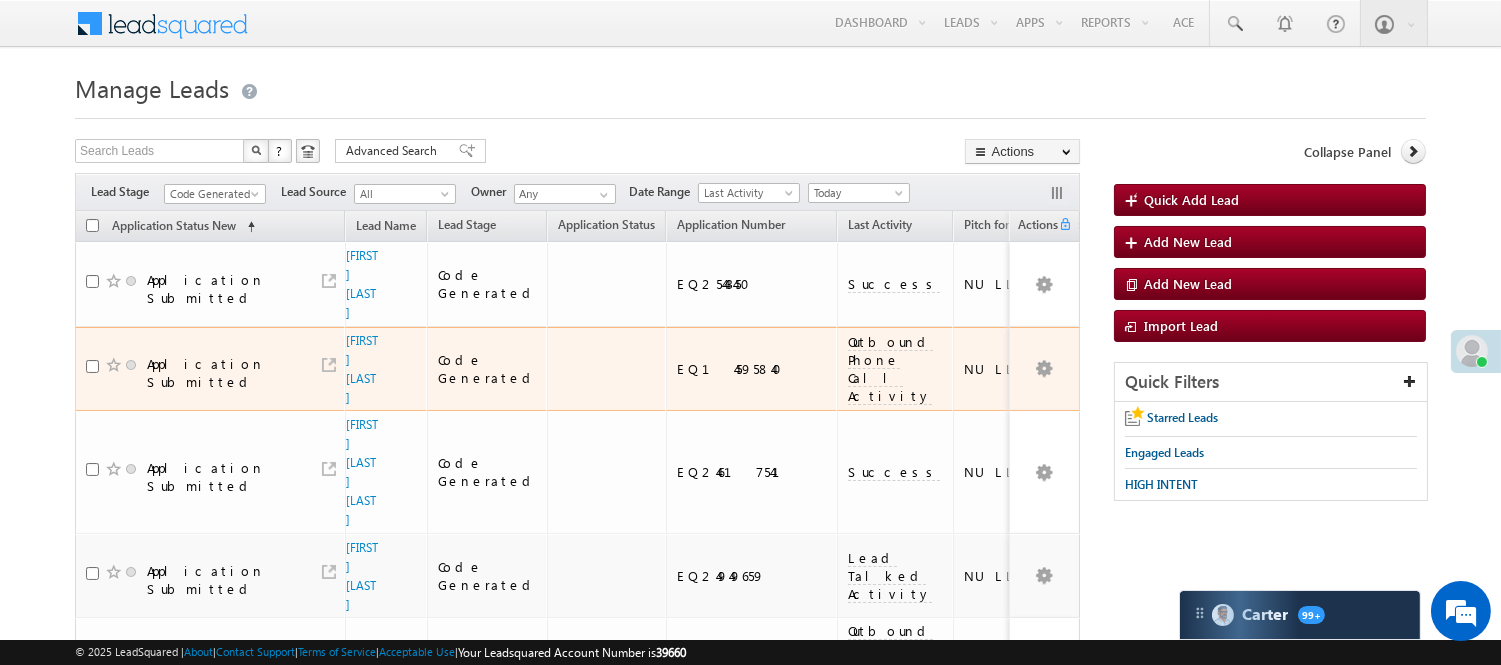 click on "Code Generated" at bounding box center [212, 194] 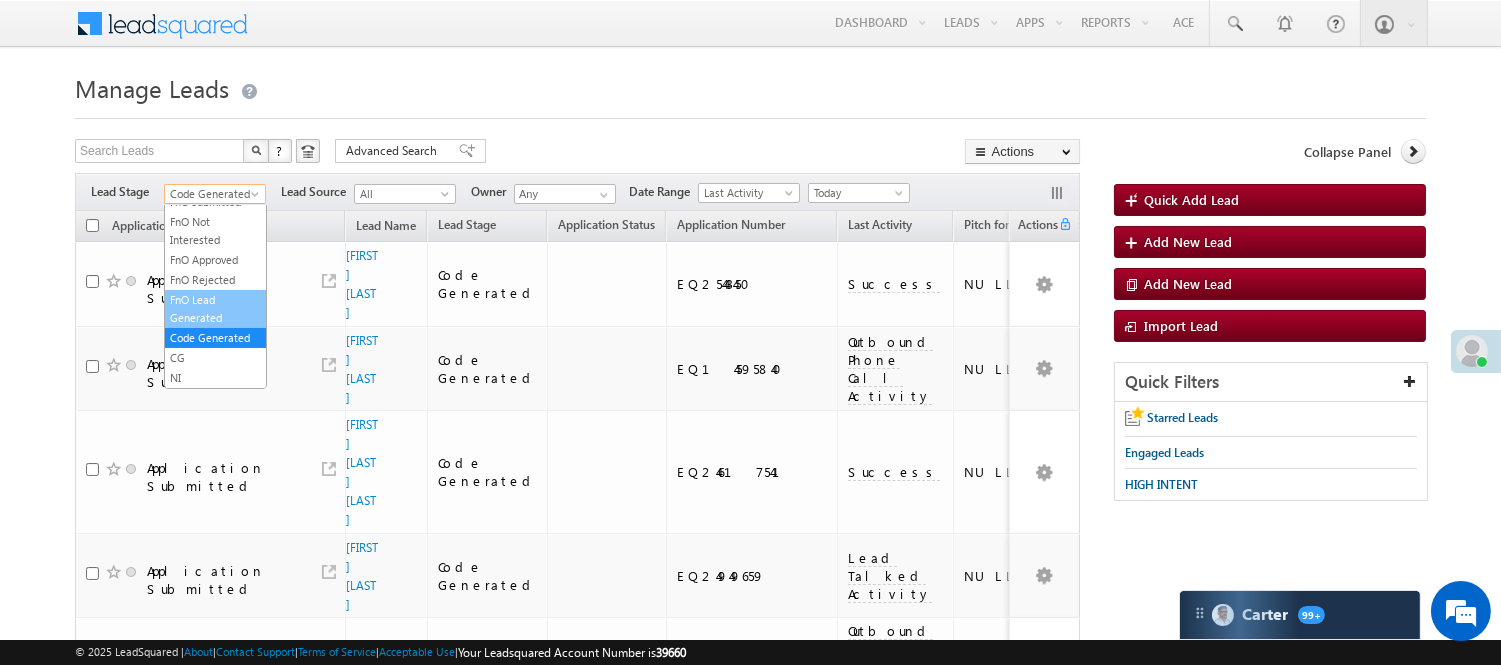 scroll, scrollTop: 0, scrollLeft: 0, axis: both 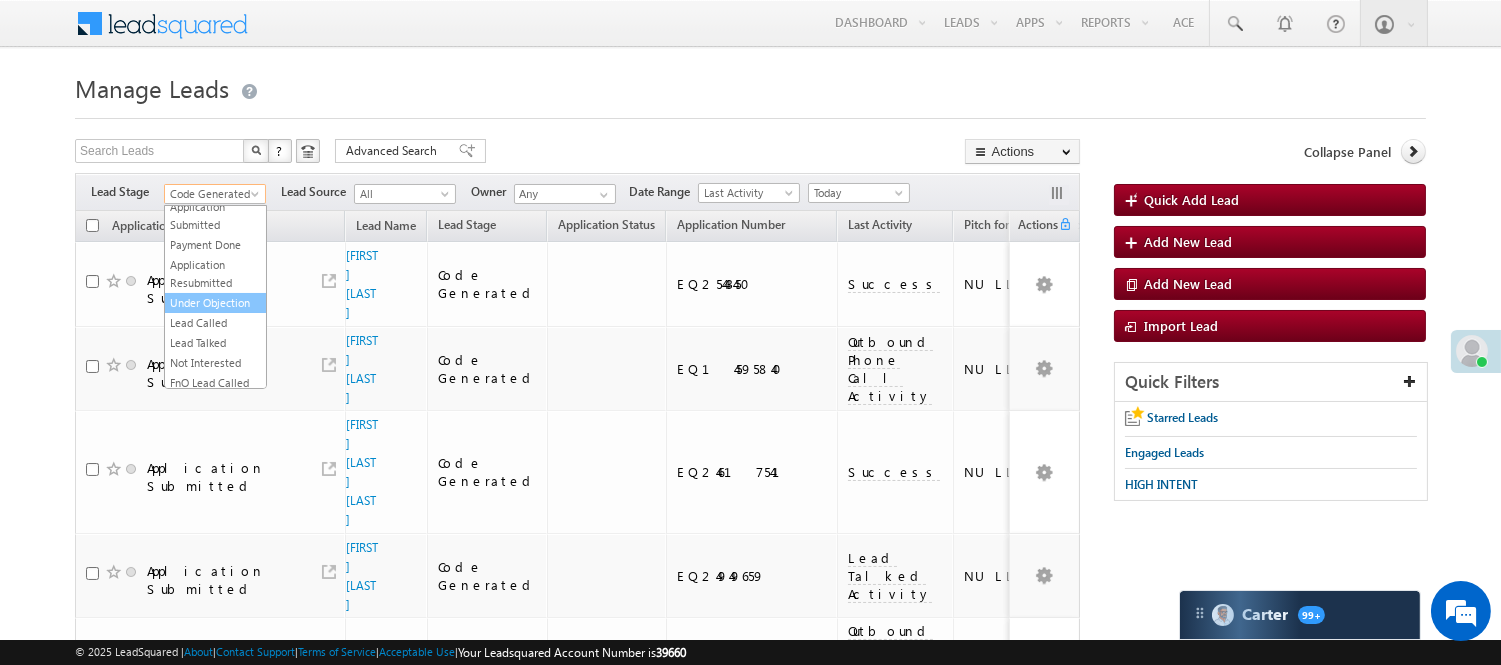 click on "Under Objection" at bounding box center [215, 303] 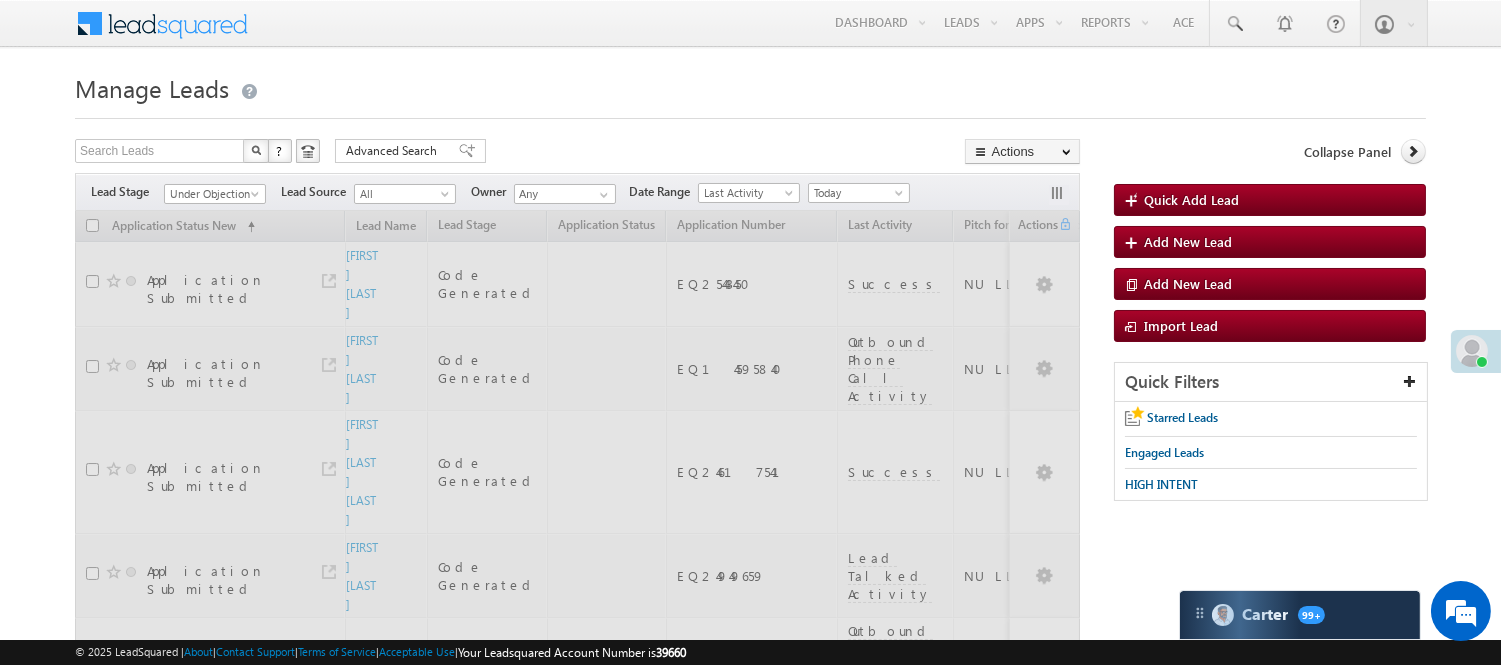 click on "Manage Leads" at bounding box center (750, 86) 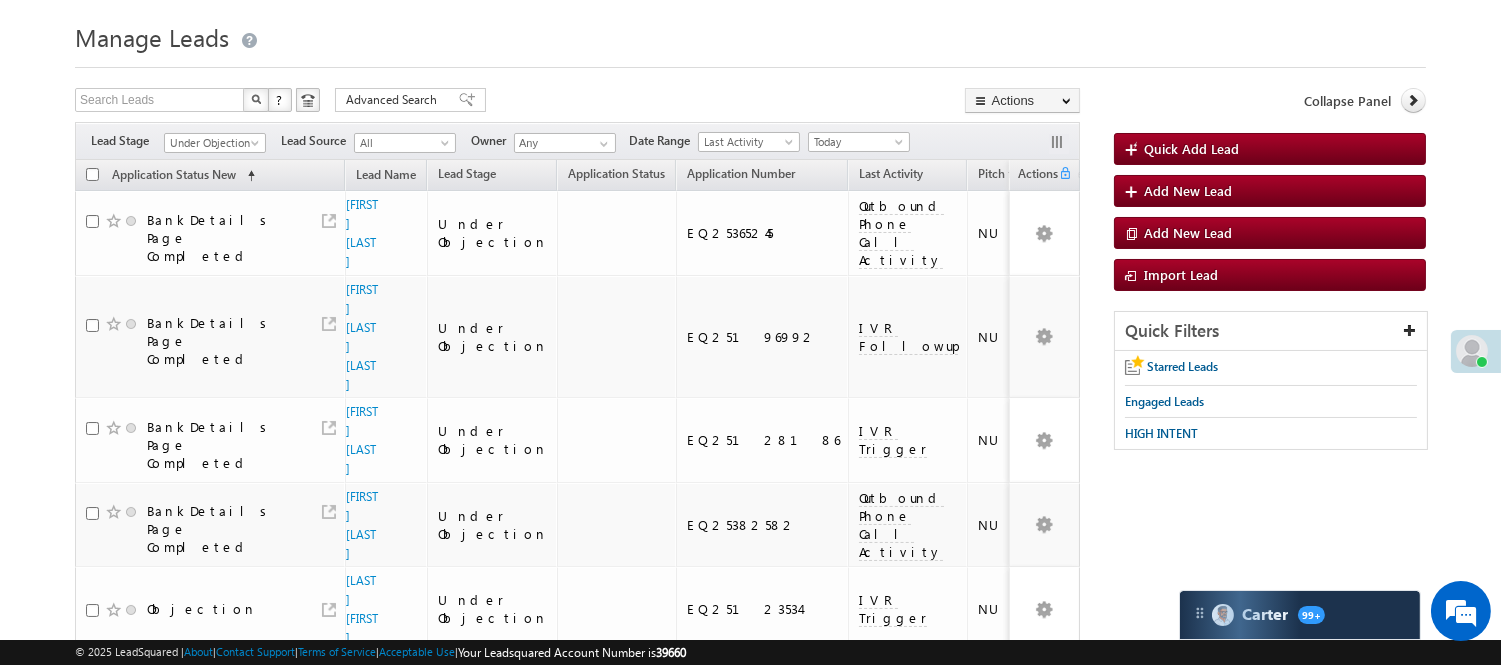 scroll, scrollTop: 444, scrollLeft: 0, axis: vertical 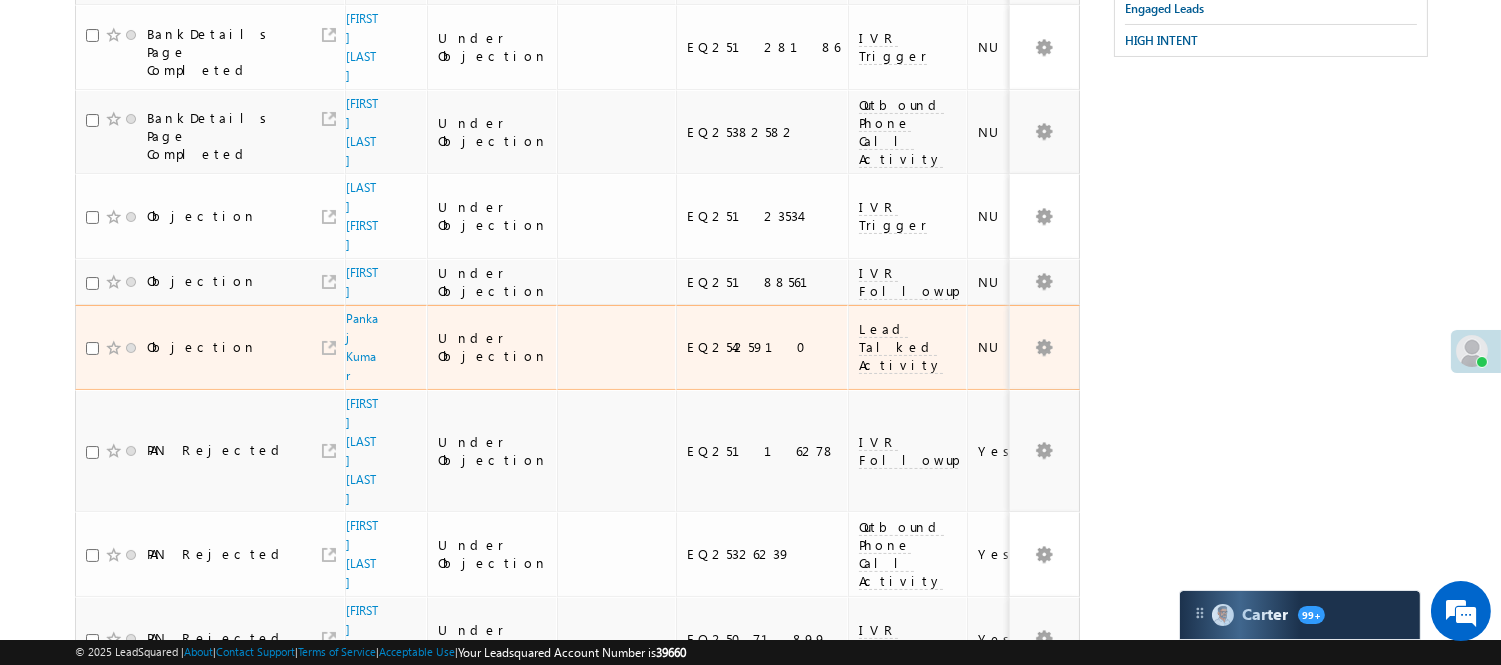click on "Pankaj Kumar" at bounding box center (386, 347) 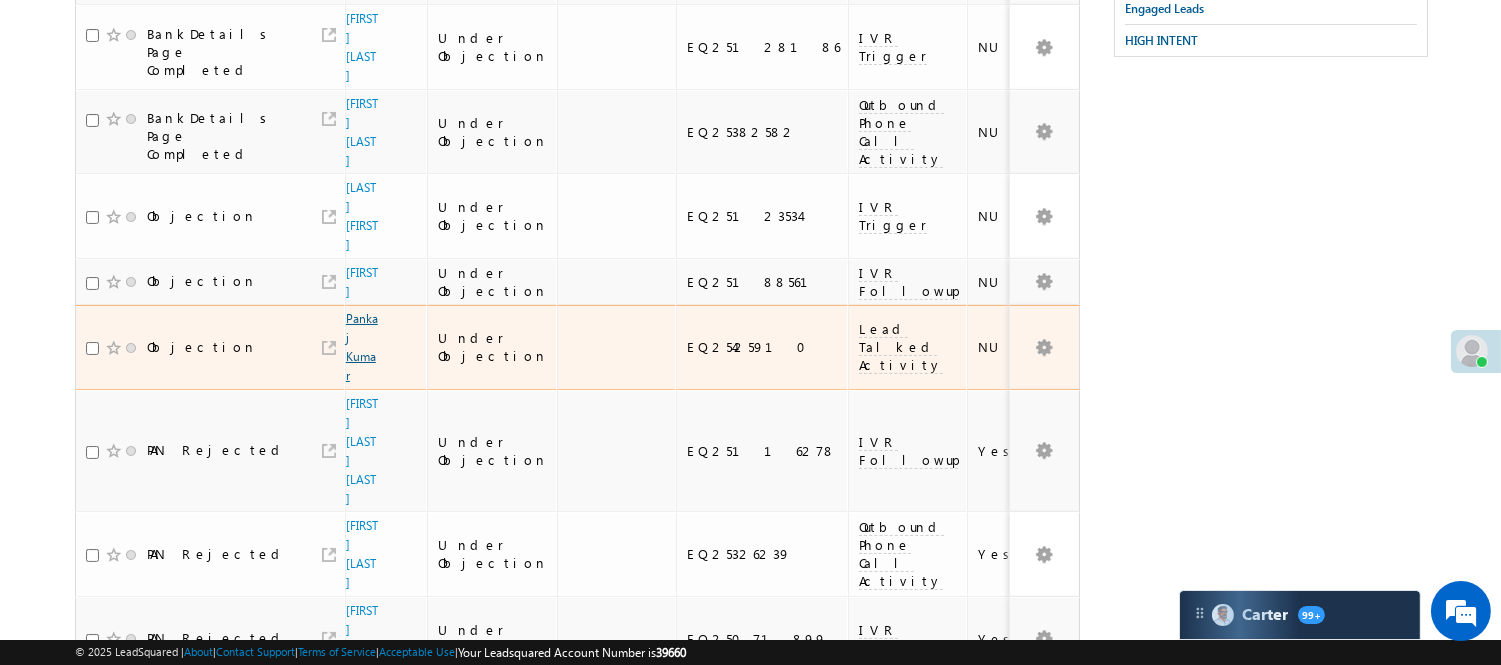 click on "Pankaj Kumar" at bounding box center [362, 347] 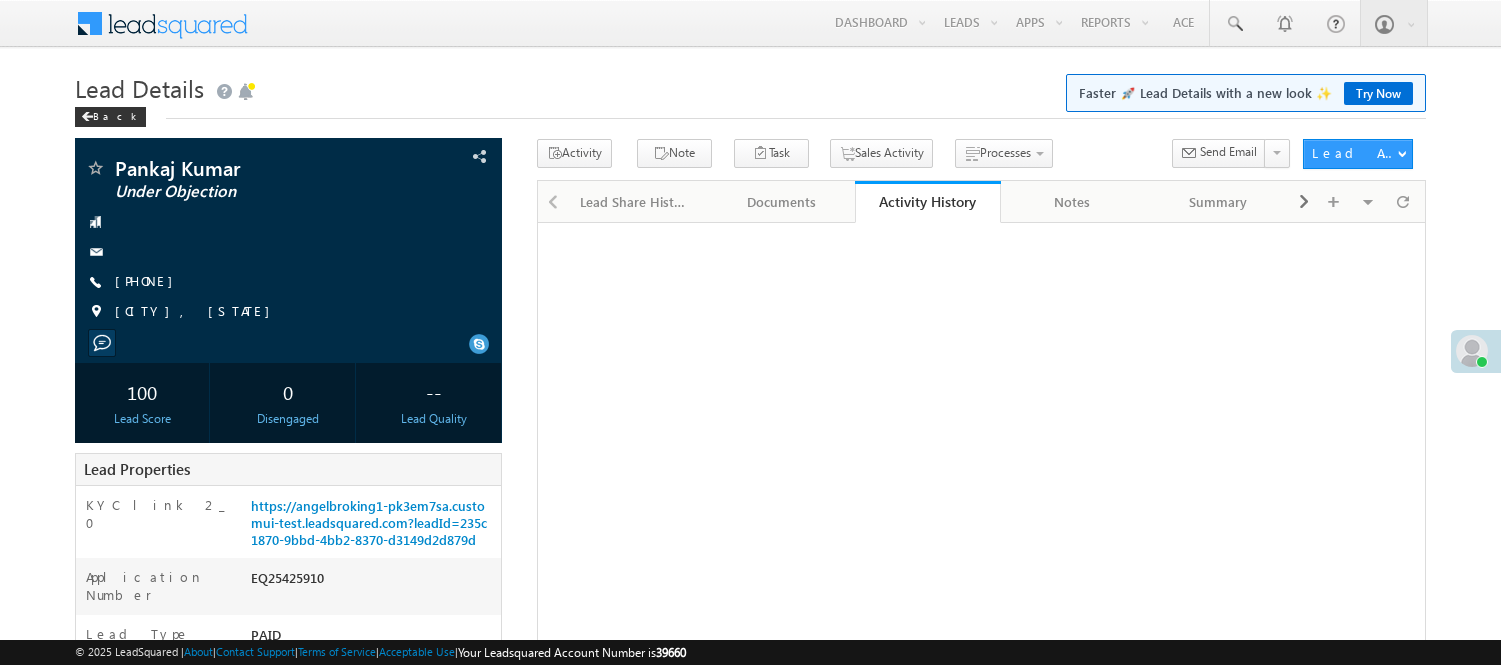 scroll, scrollTop: 0, scrollLeft: 0, axis: both 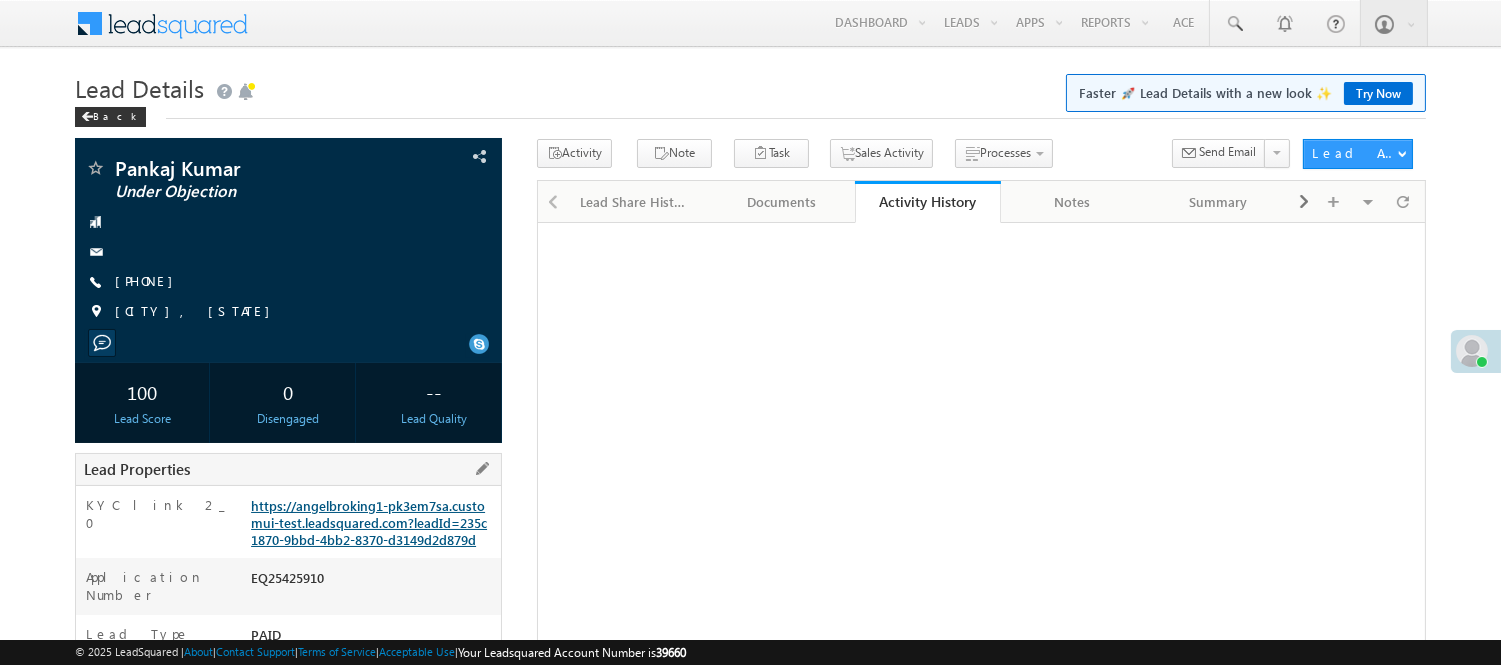 click on "https://angelbroking1-pk3em7sa.customui-test.leadsquared.com?leadId=235c1870-9bbd-4bb2-8370-d3149d2d879d" at bounding box center [369, 522] 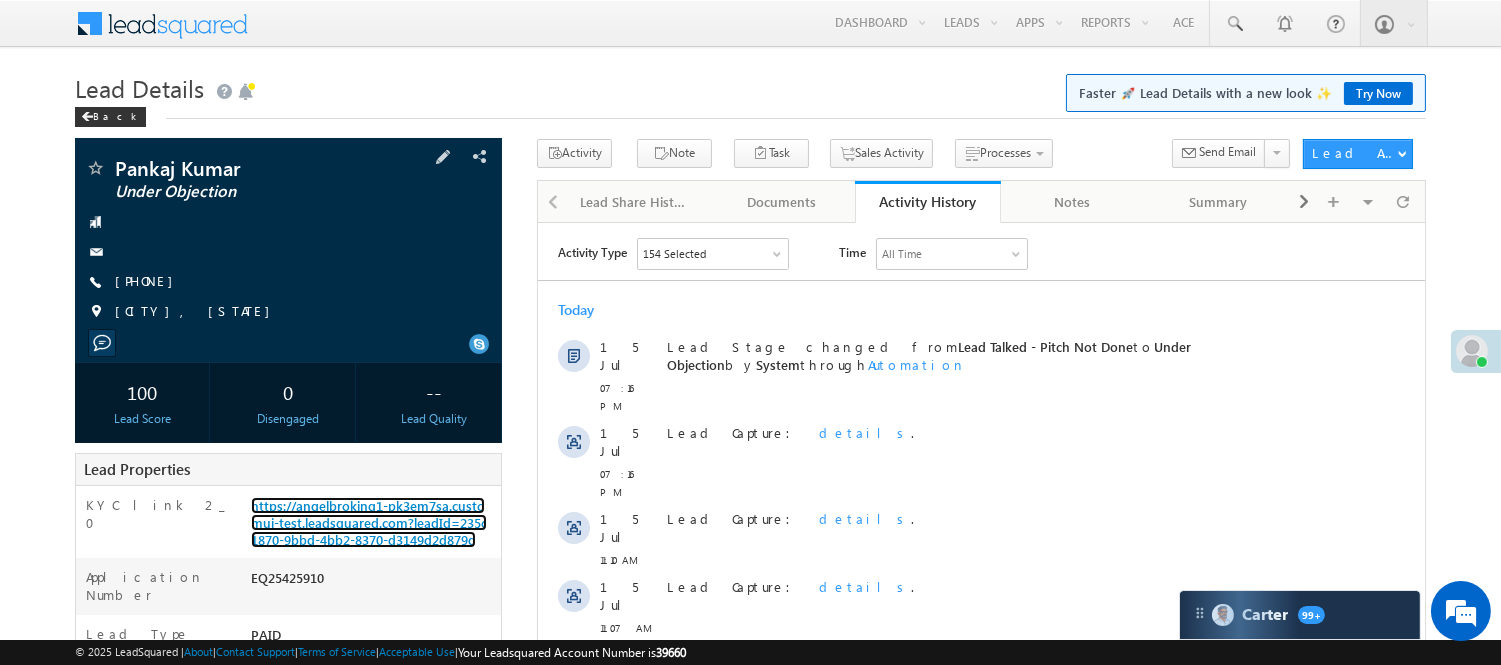 scroll, scrollTop: 0, scrollLeft: 0, axis: both 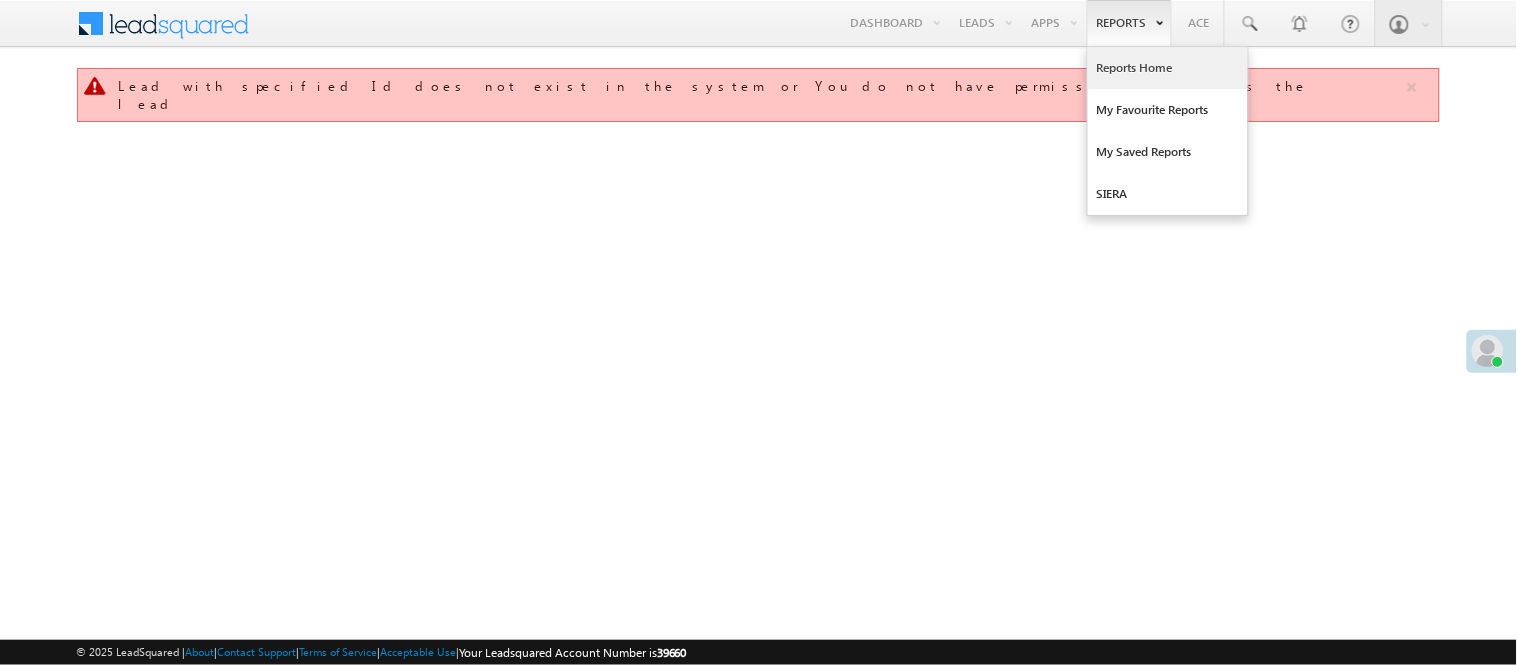 click on "Reports Home" at bounding box center (1168, 68) 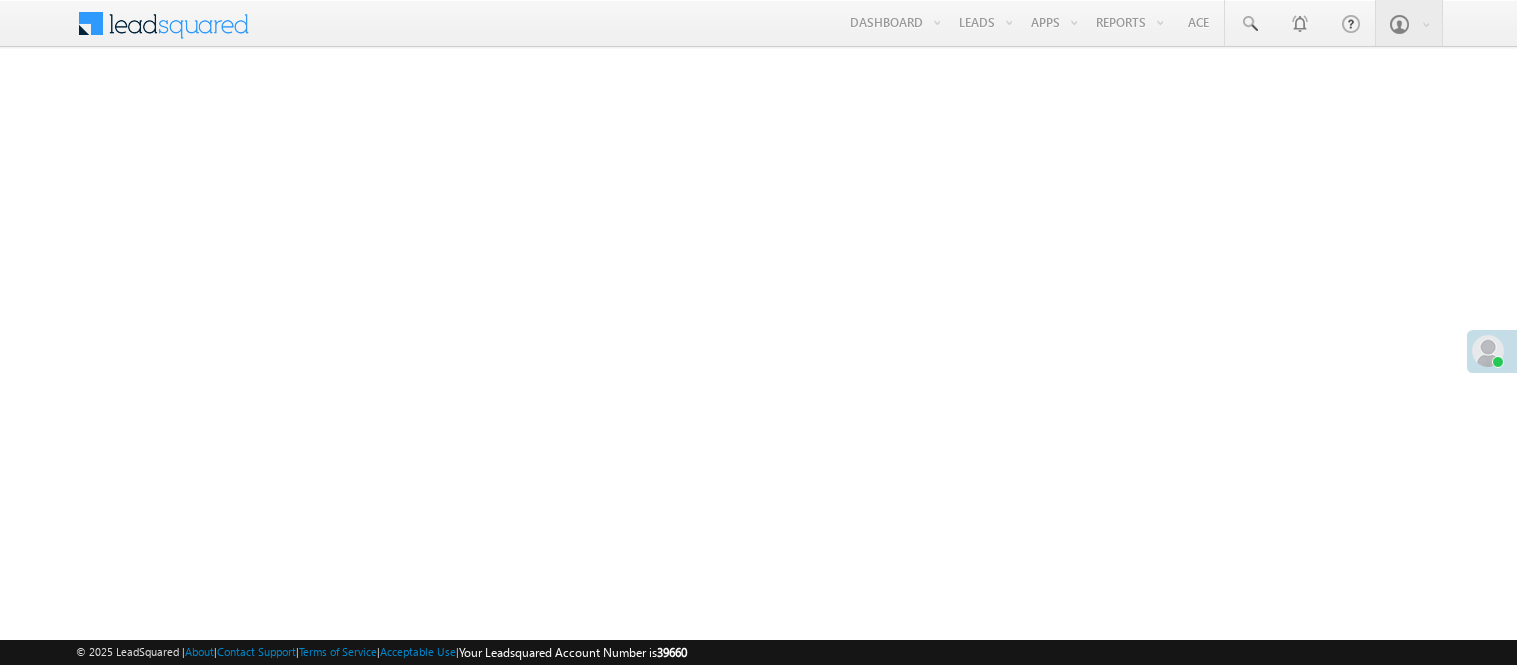 scroll, scrollTop: 0, scrollLeft: 0, axis: both 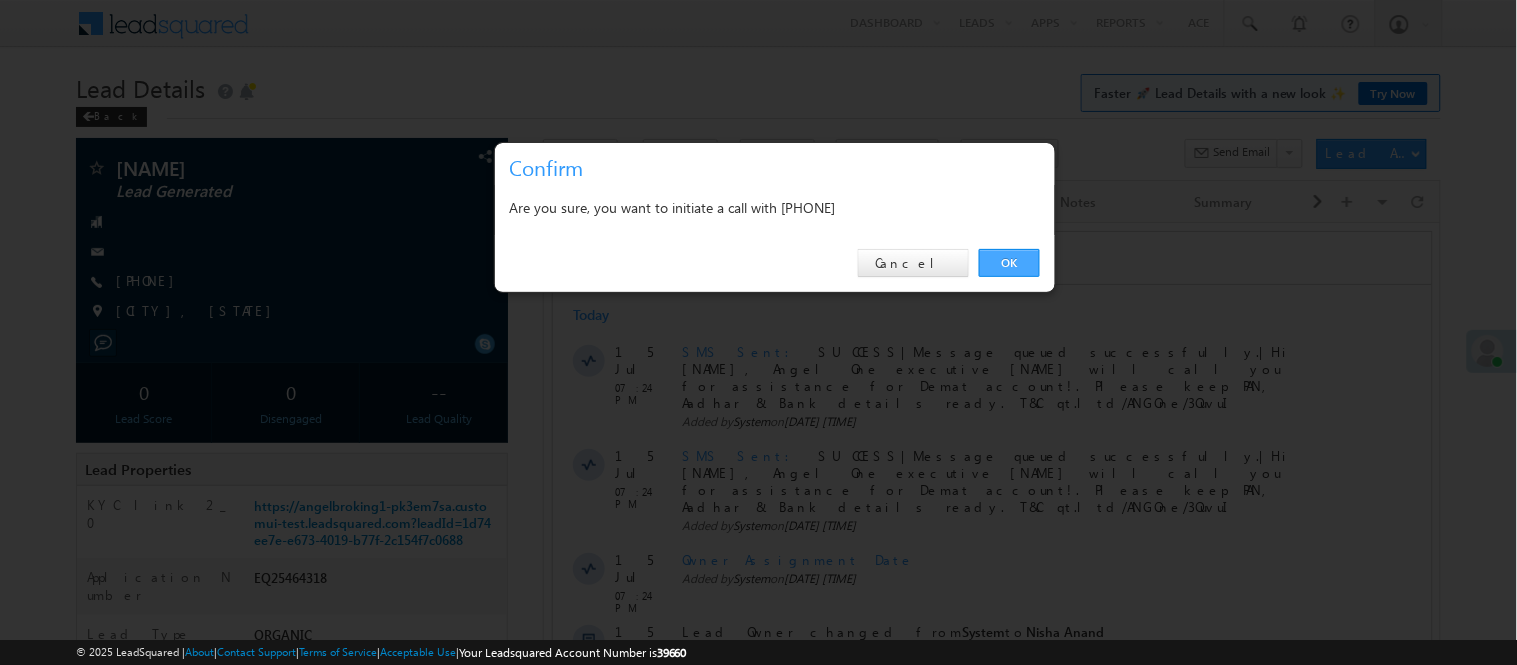 click on "OK" at bounding box center (1009, 263) 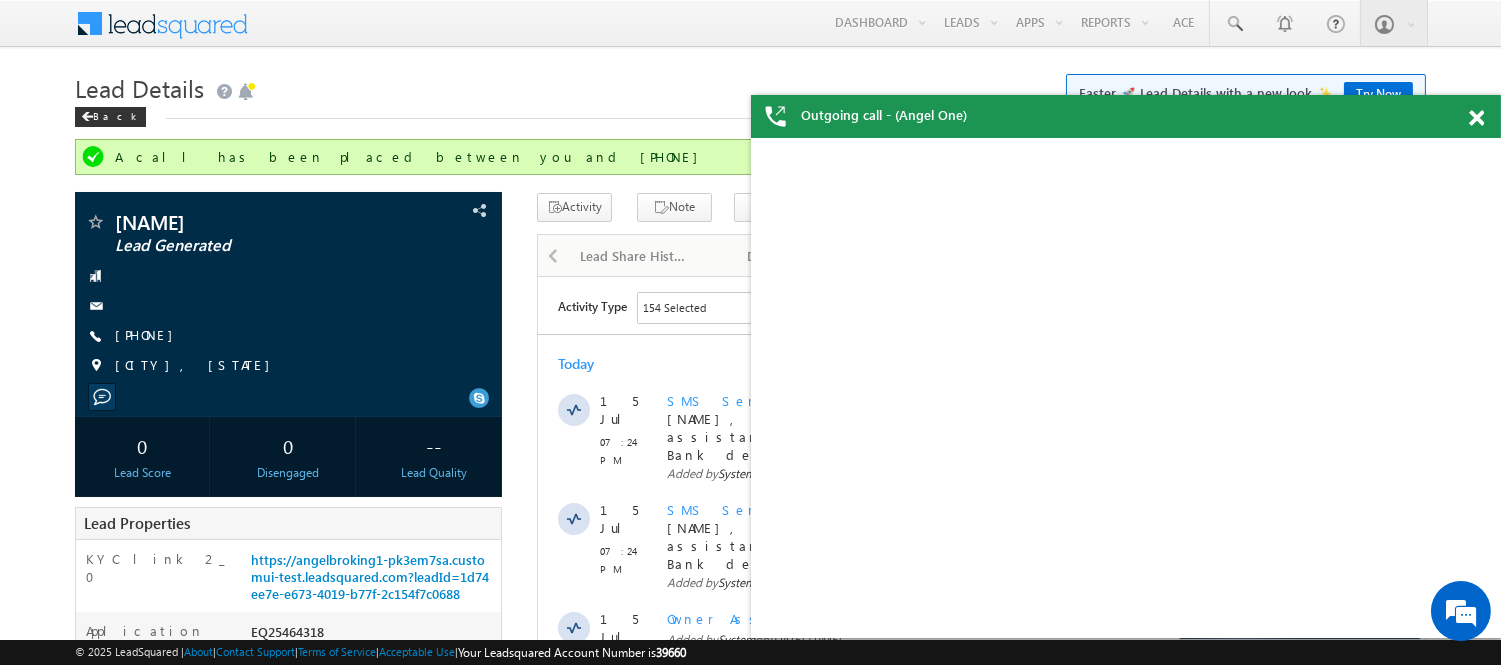 scroll, scrollTop: 0, scrollLeft: 0, axis: both 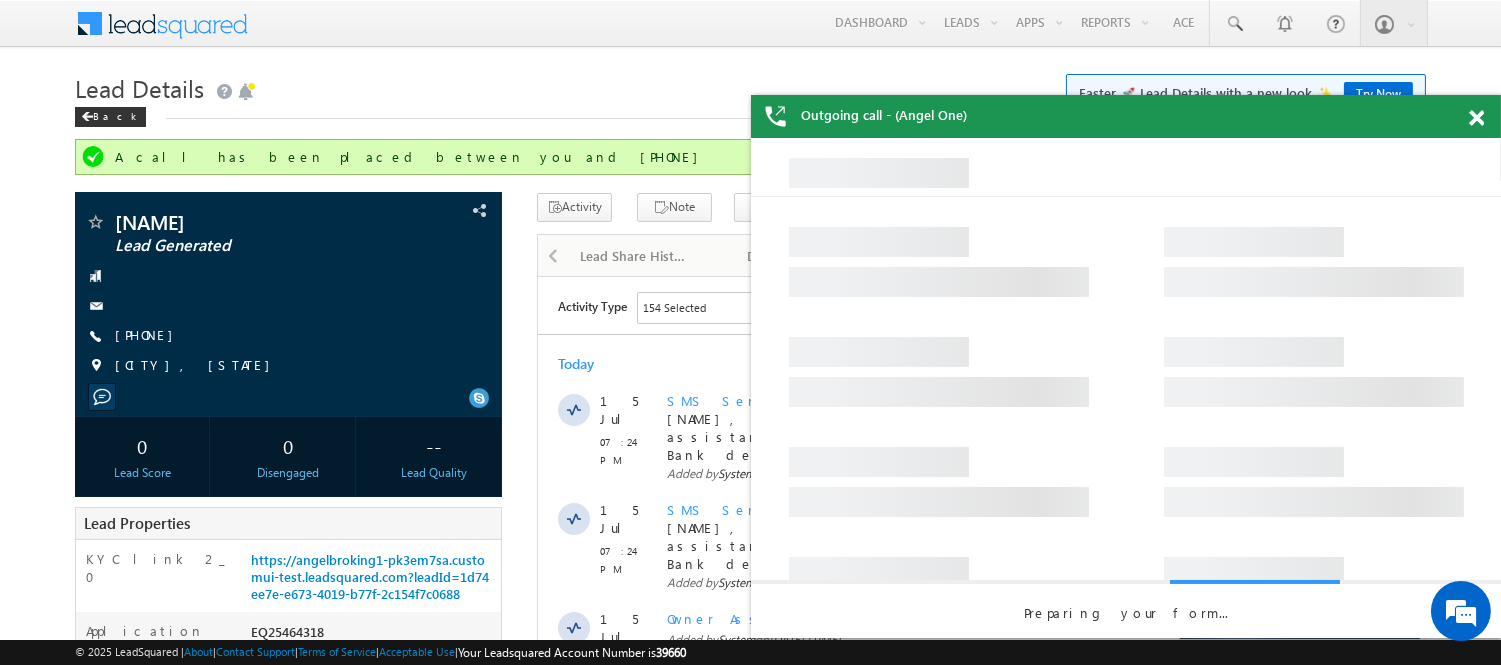 click at bounding box center (1476, 118) 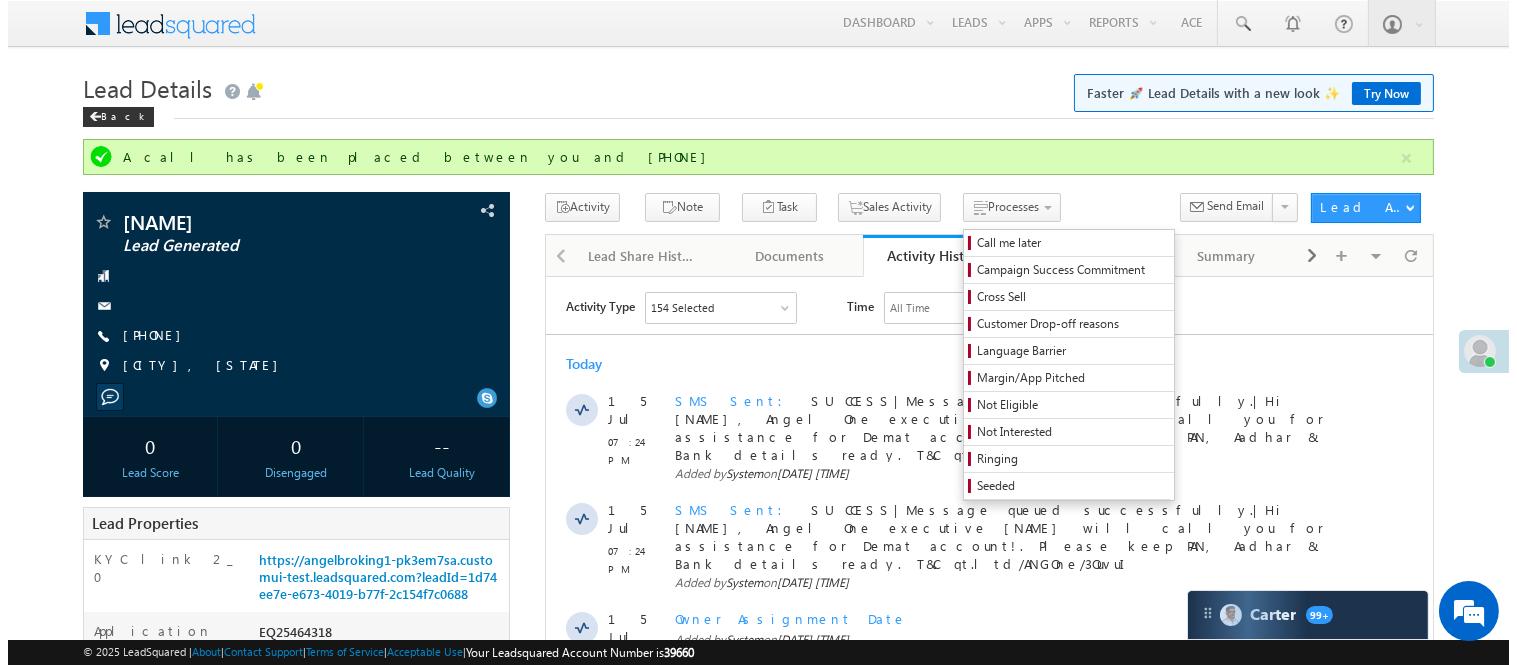 scroll, scrollTop: 0, scrollLeft: 0, axis: both 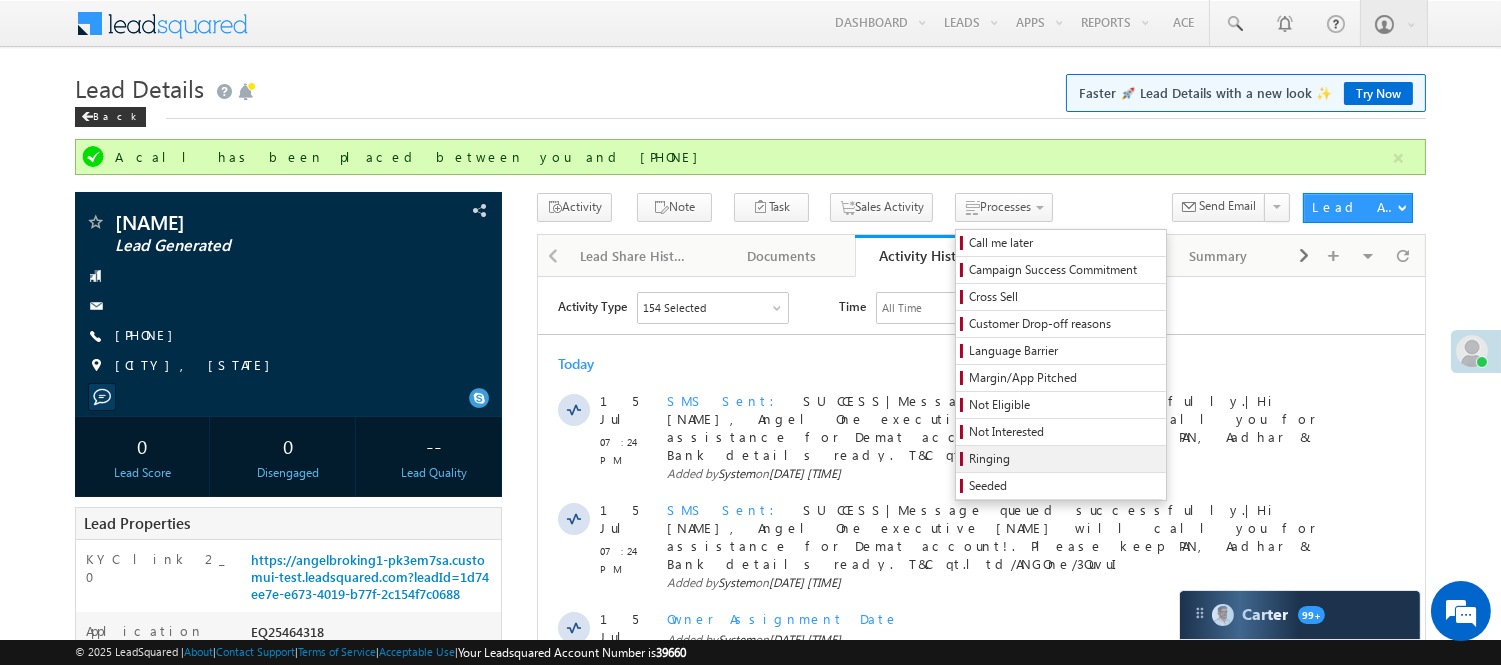 click on "Ringing" at bounding box center (1064, 459) 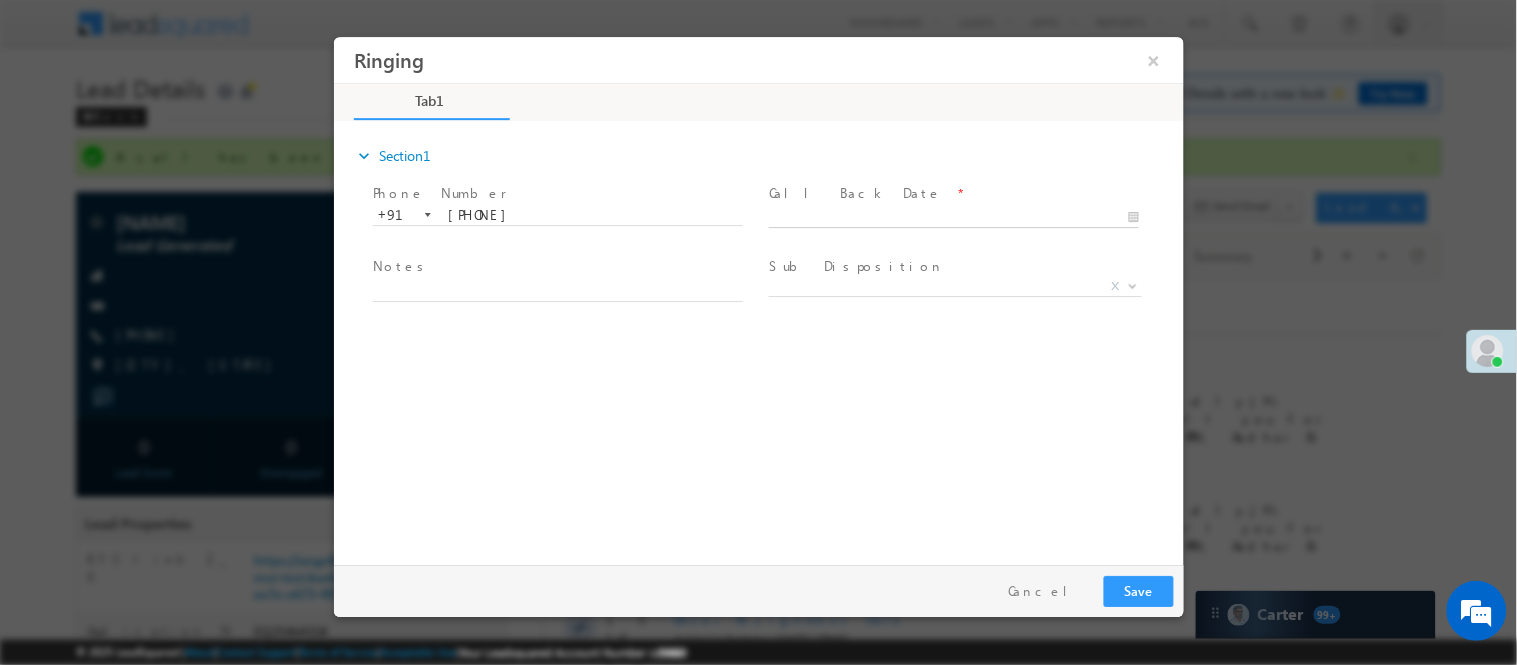 click at bounding box center (953, 217) 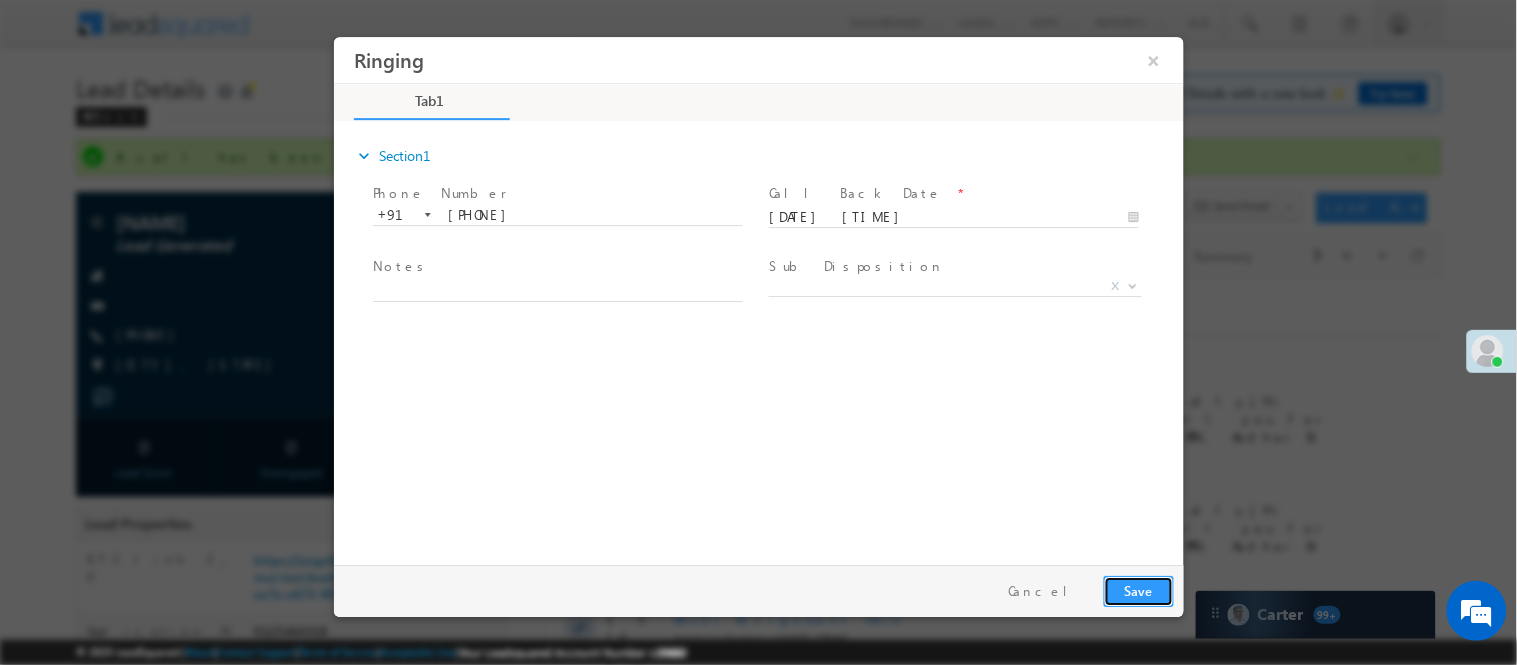 click on "Save" at bounding box center [1138, 590] 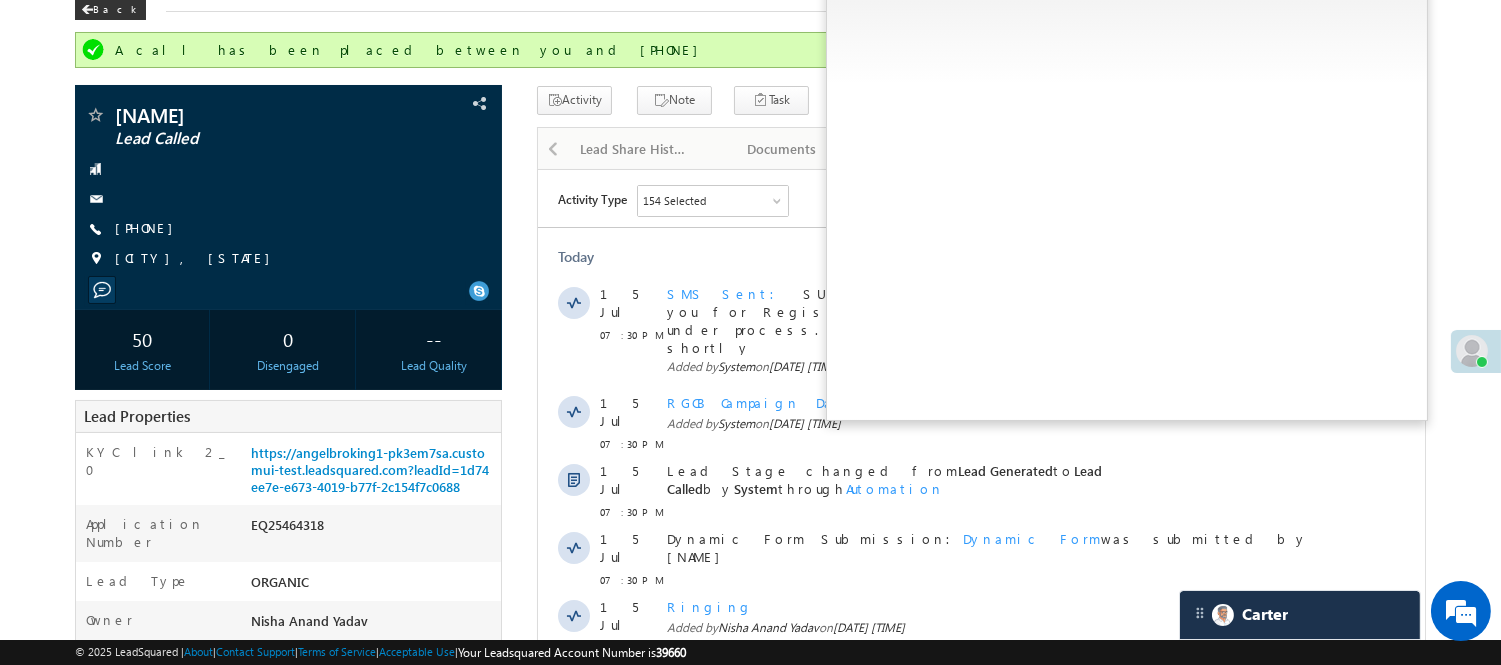 scroll, scrollTop: 0, scrollLeft: 0, axis: both 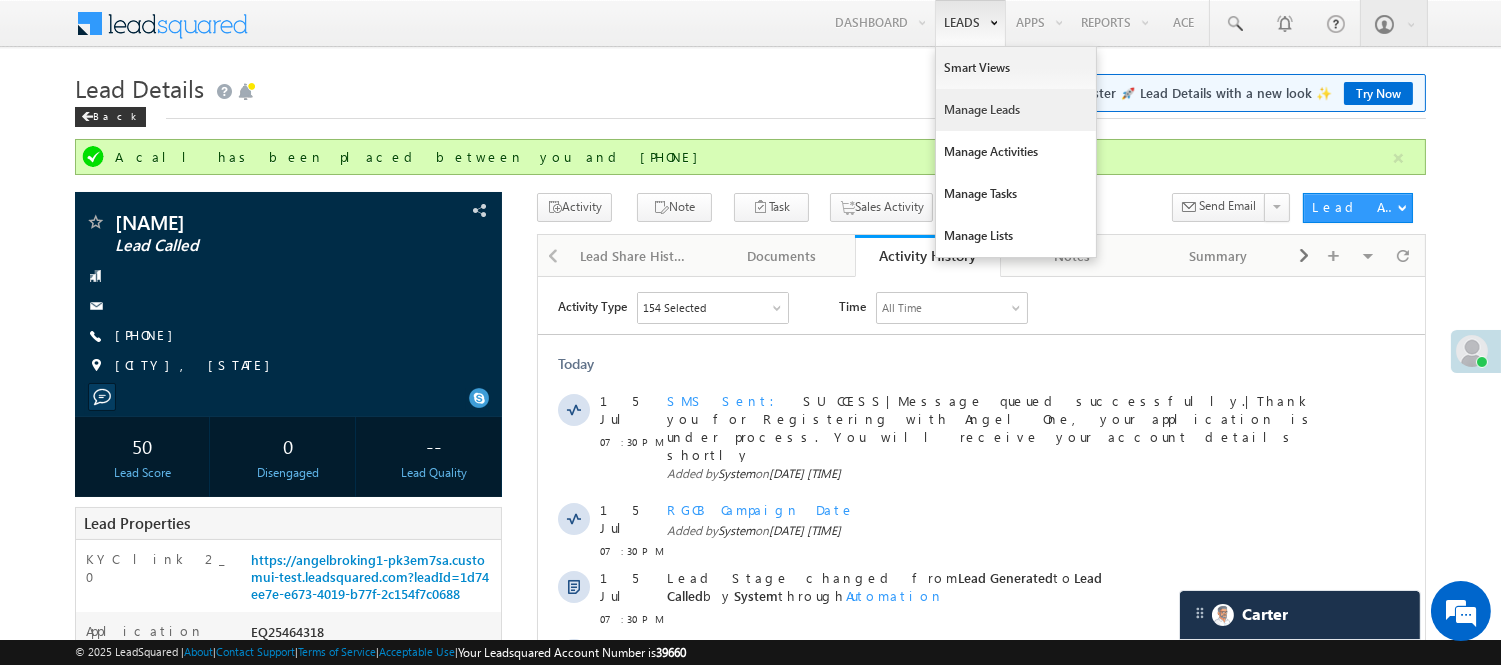 click on "Manage Leads" at bounding box center [1016, 110] 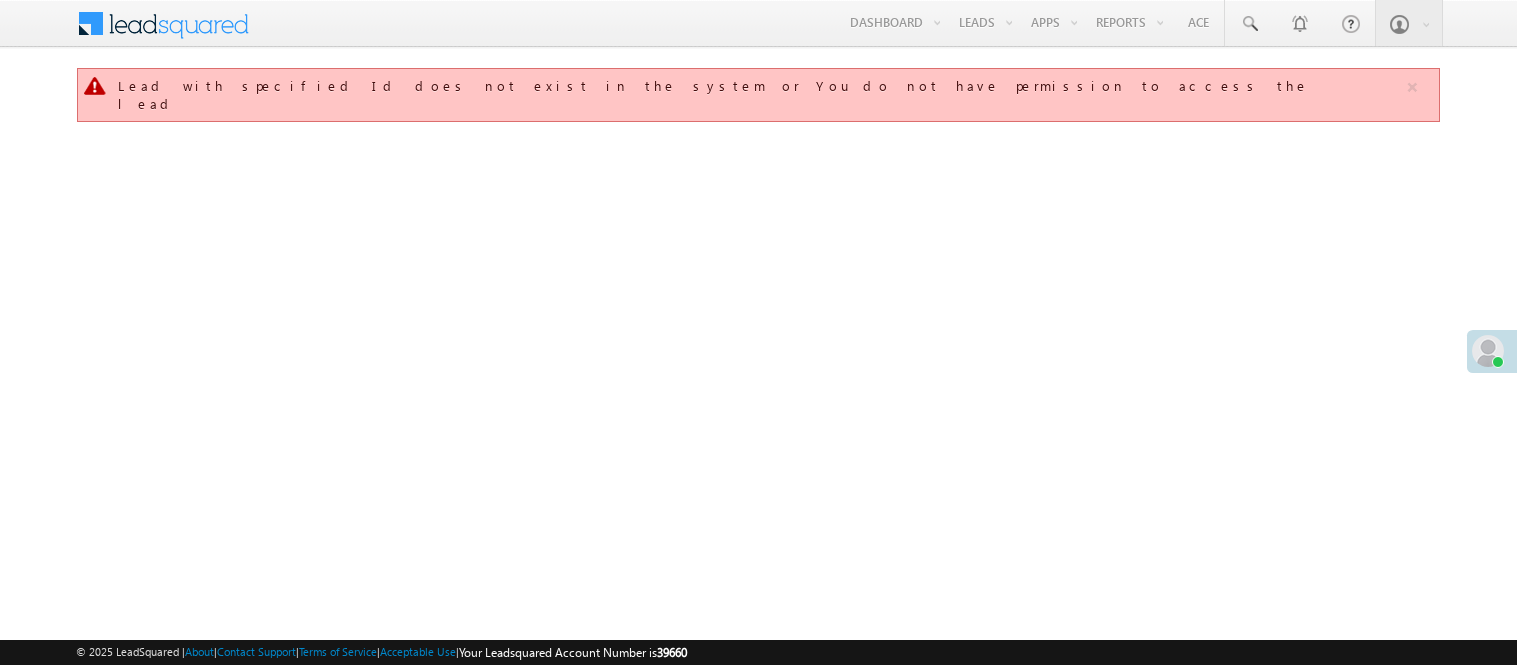 scroll, scrollTop: 0, scrollLeft: 0, axis: both 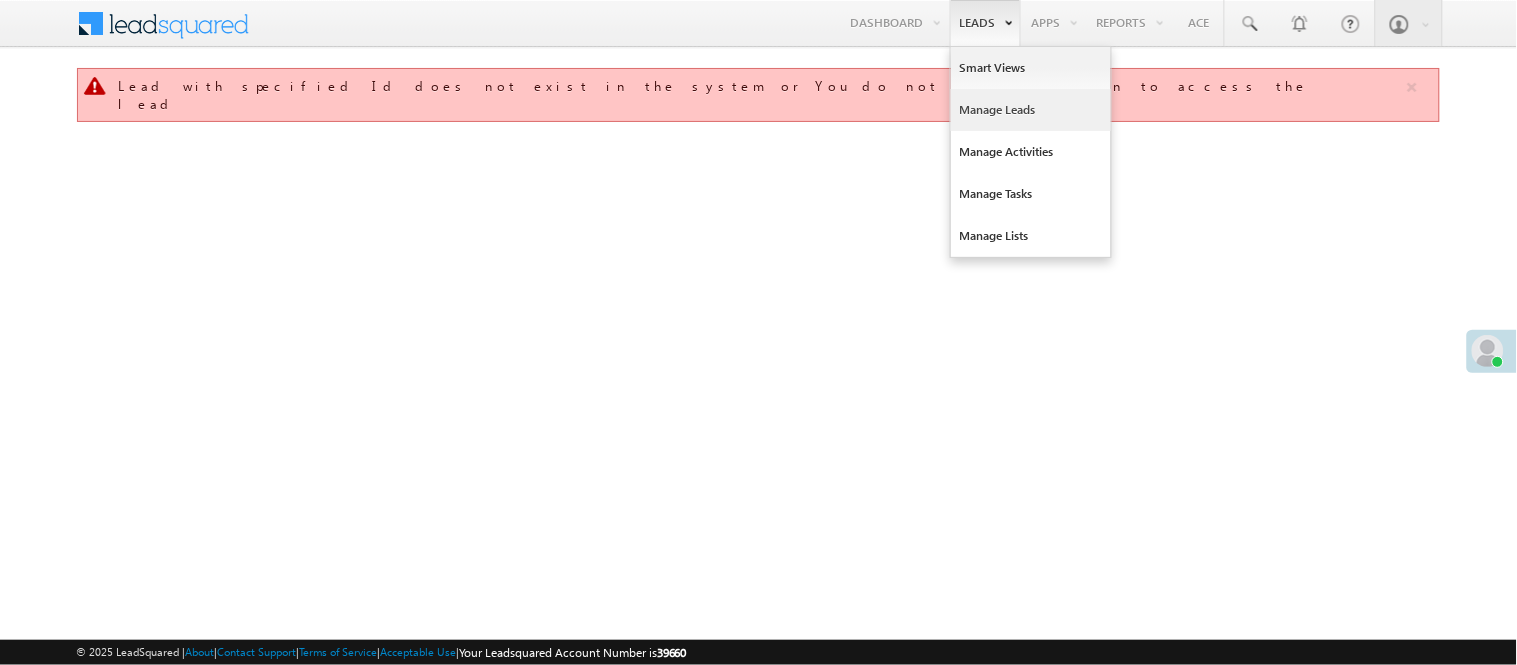 click on "Manage Leads" at bounding box center (1031, 110) 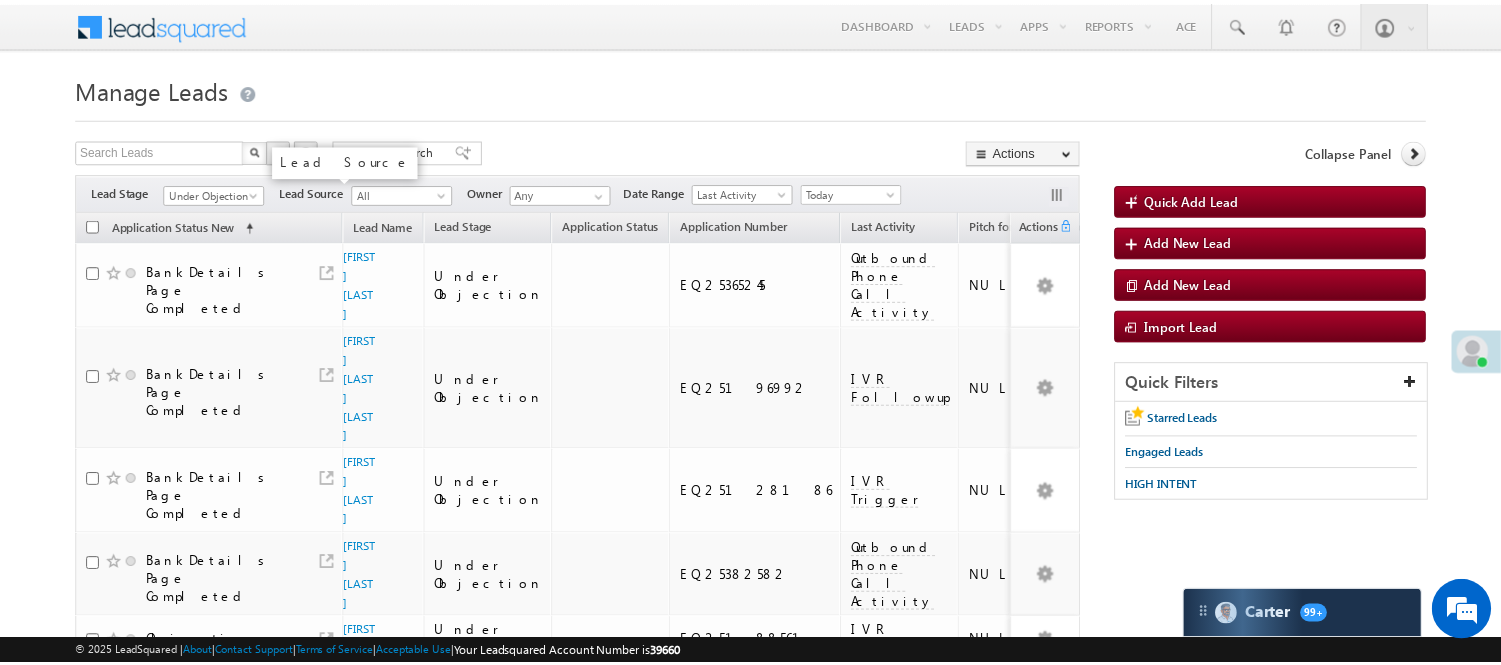 scroll, scrollTop: 0, scrollLeft: 0, axis: both 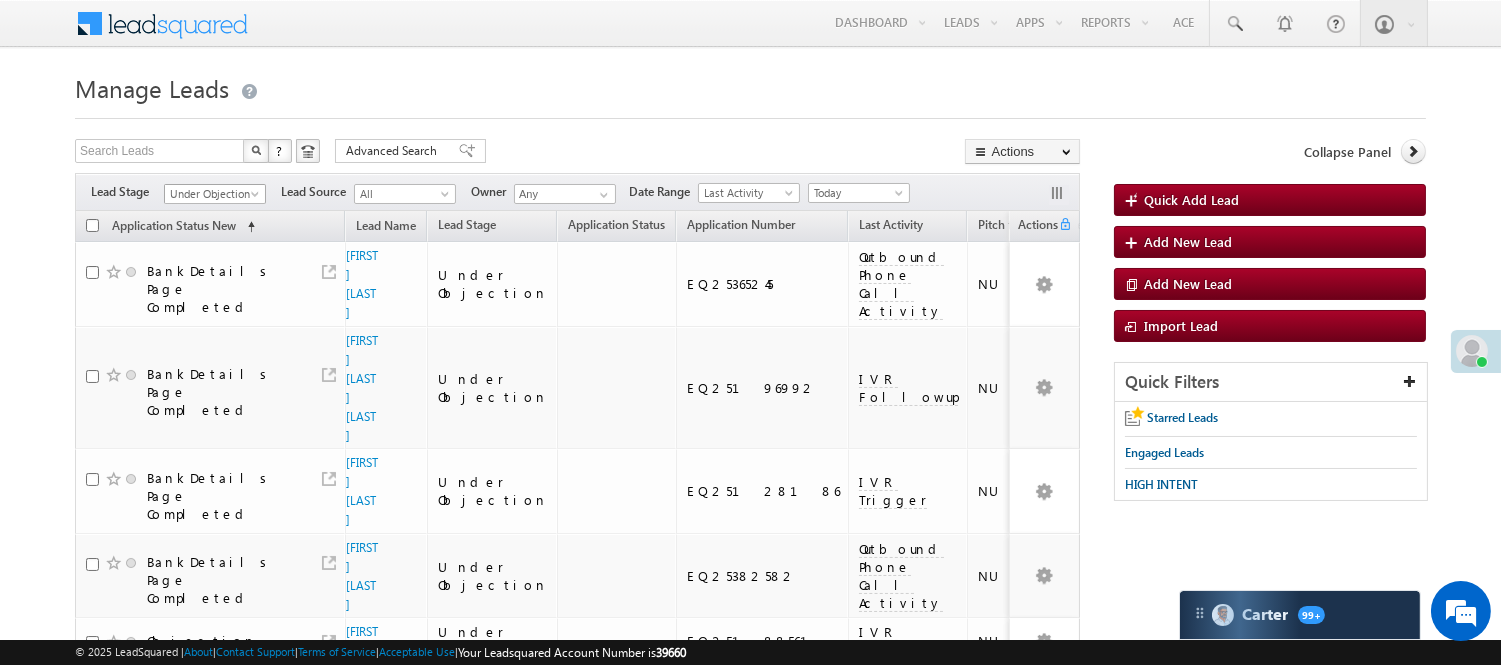 click on "Under Objection" at bounding box center [212, 194] 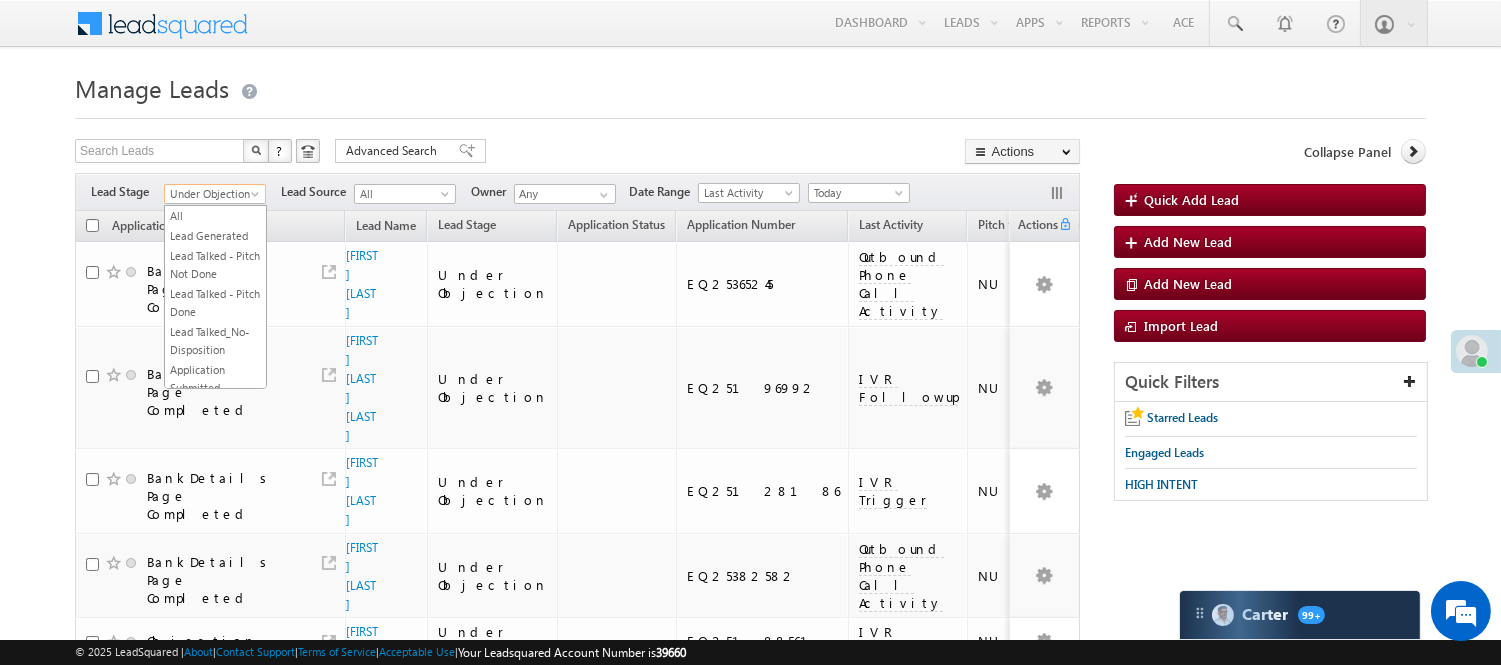 scroll, scrollTop: 215, scrollLeft: 0, axis: vertical 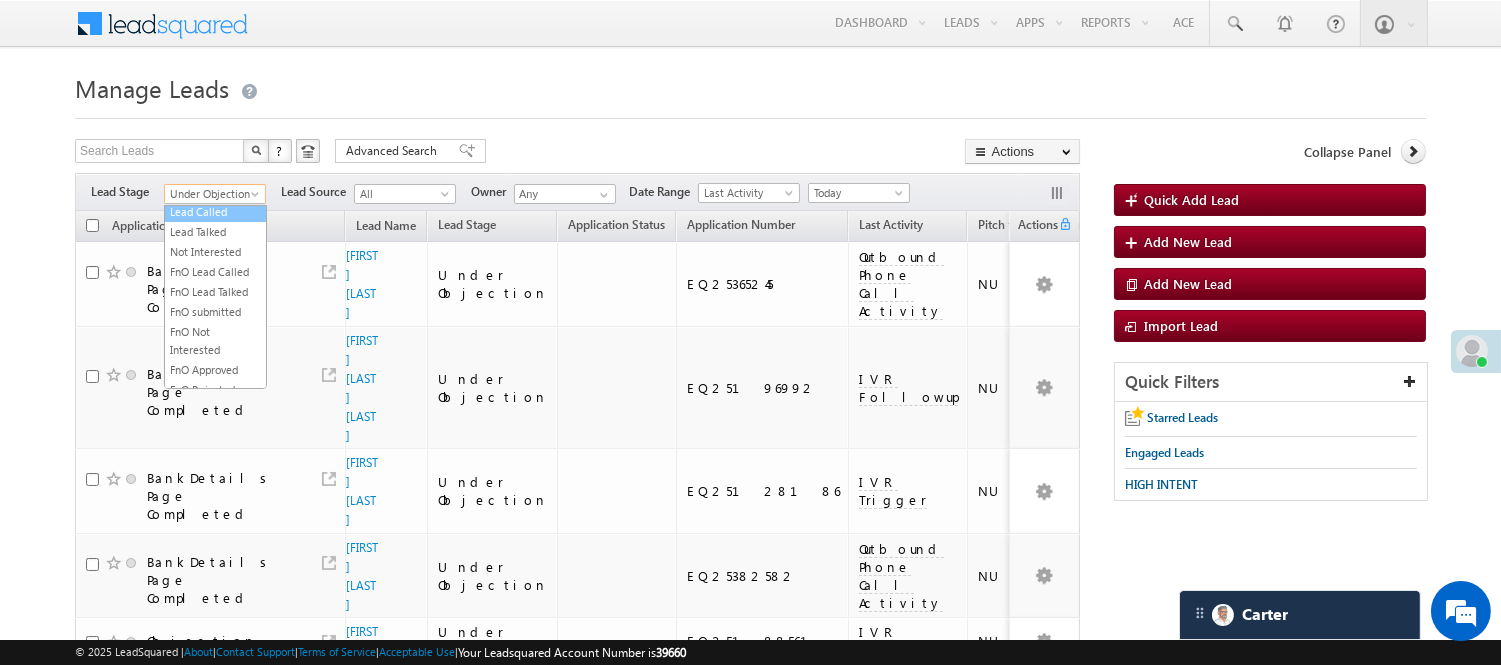 click on "Lead Called" at bounding box center [215, 212] 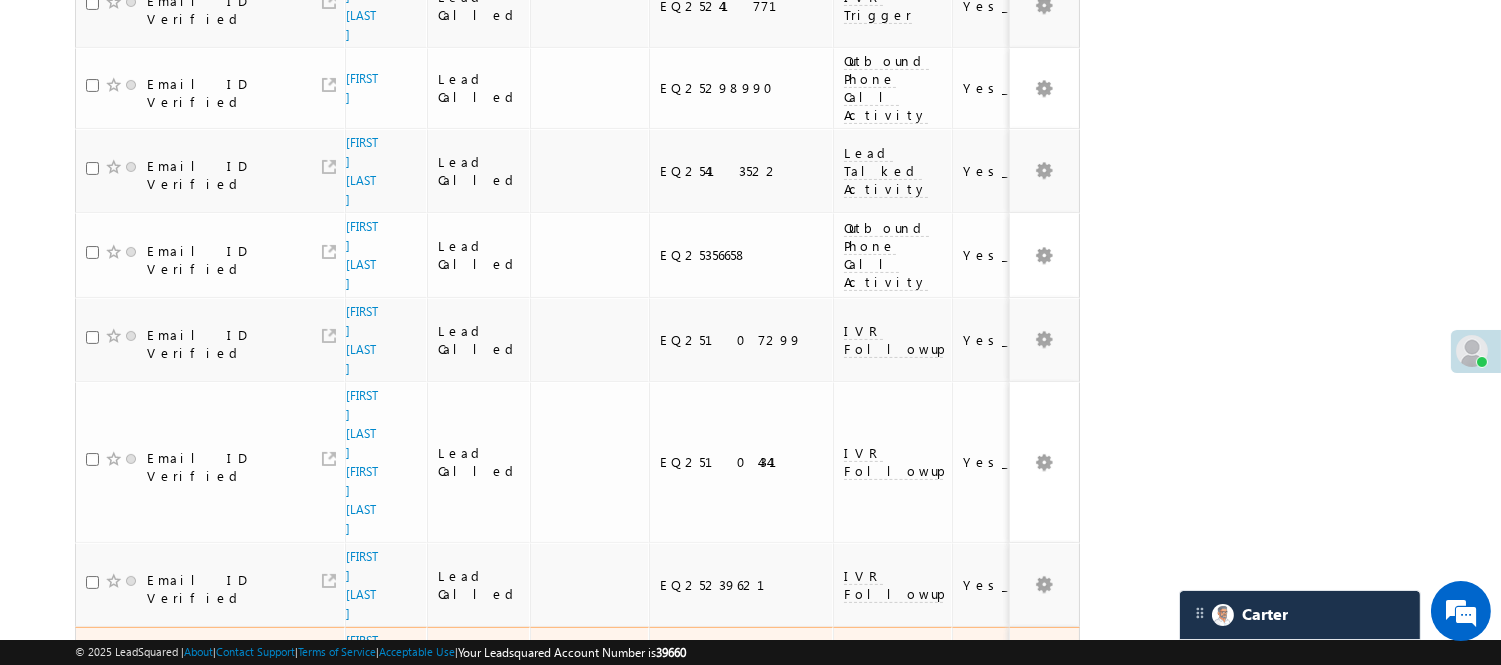 scroll, scrollTop: 1444, scrollLeft: 0, axis: vertical 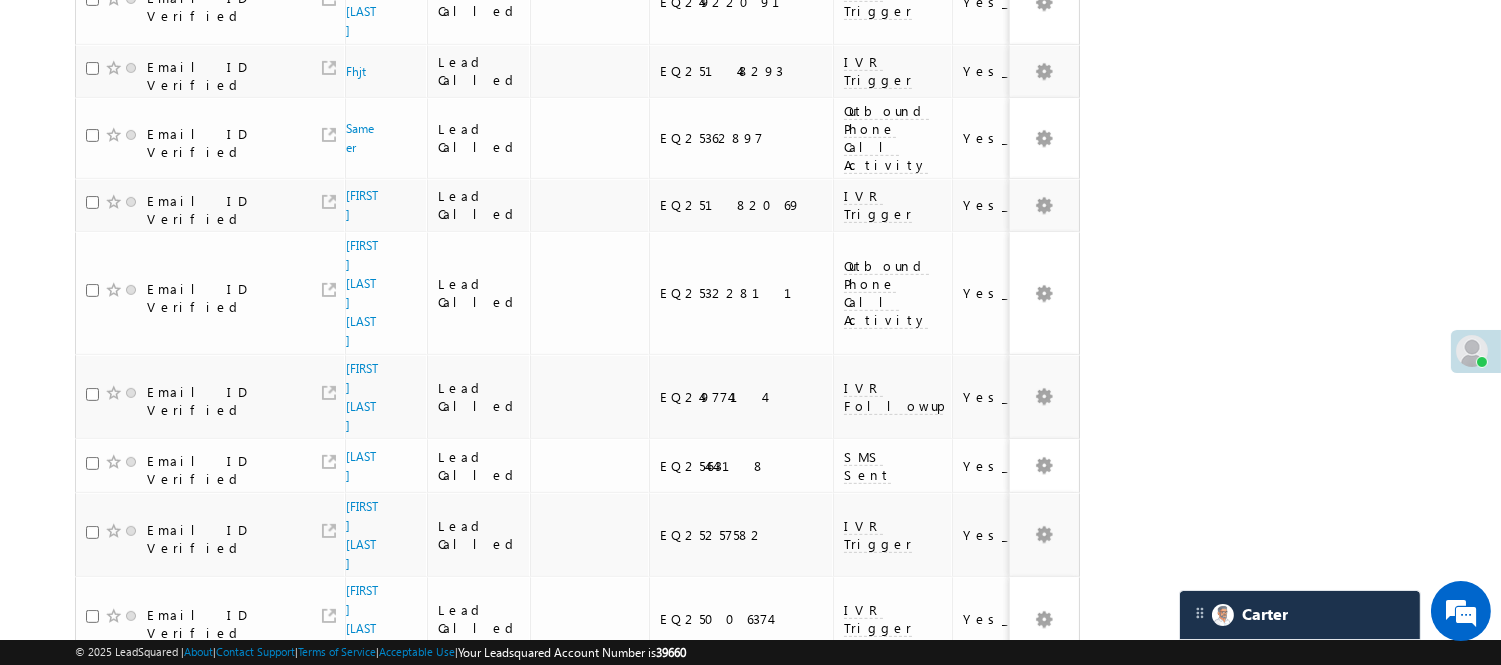 click on "3" at bounding box center (898, 1076) 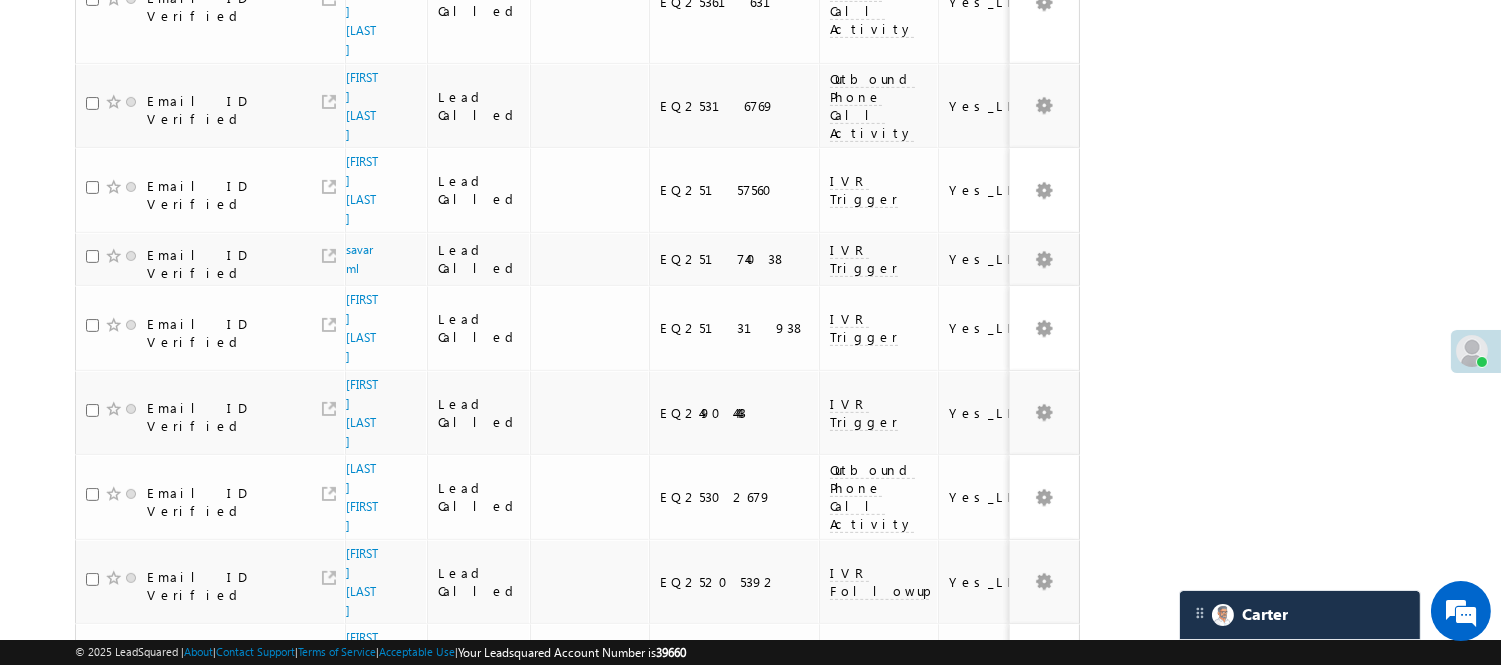 scroll, scrollTop: 1455, scrollLeft: 0, axis: vertical 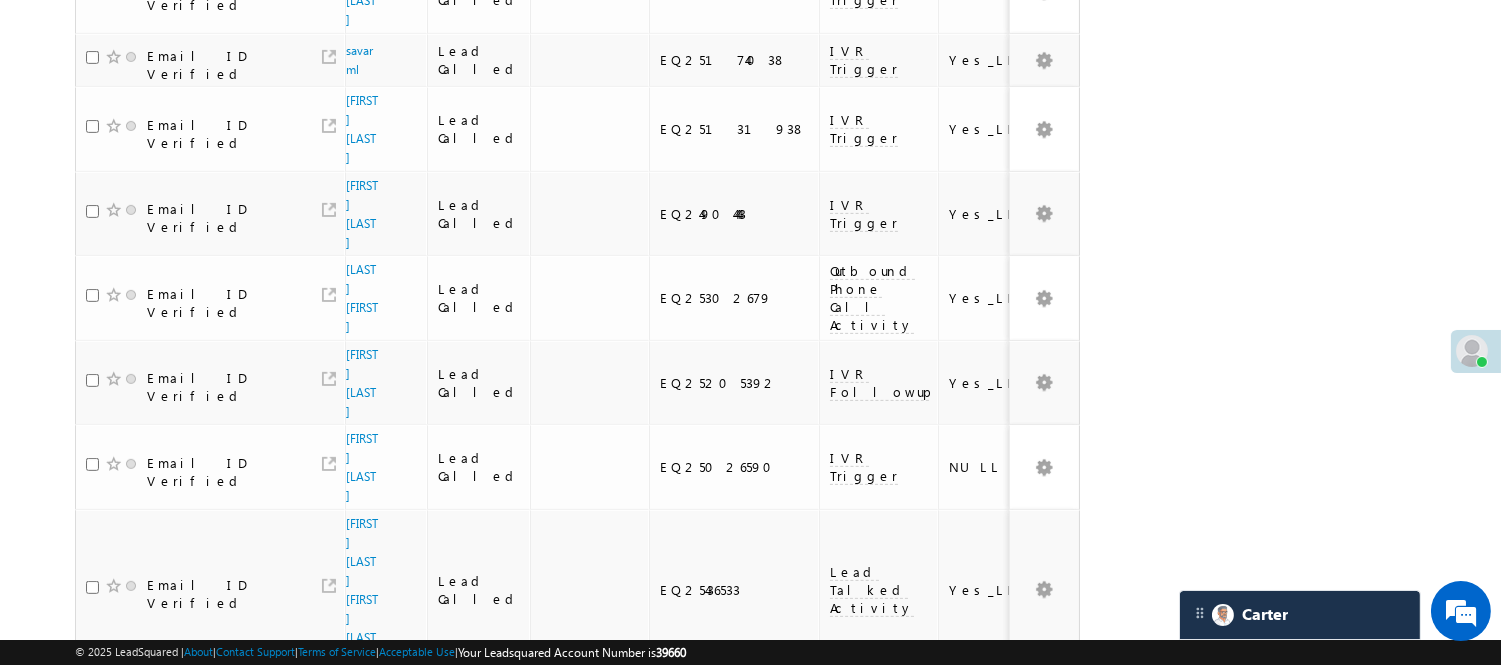 click on "4" at bounding box center (938, 1000) 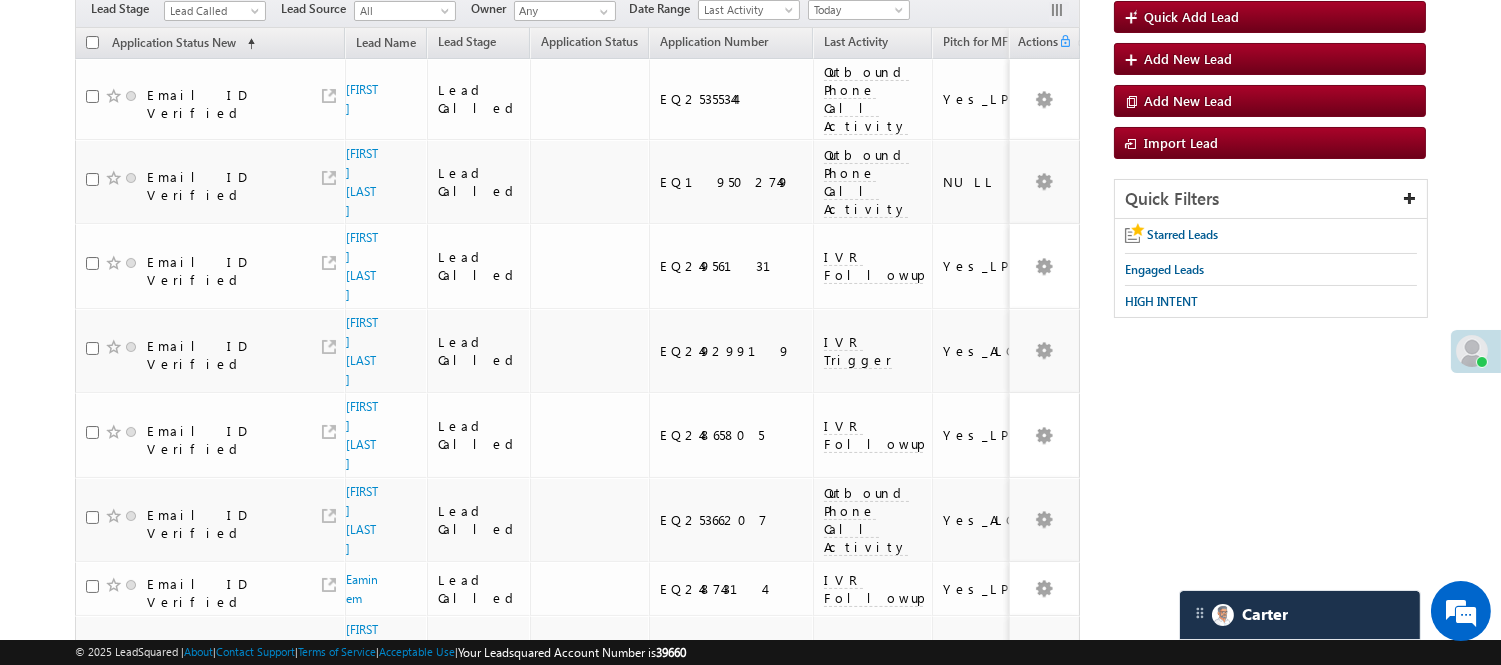 scroll, scrollTop: 31, scrollLeft: 0, axis: vertical 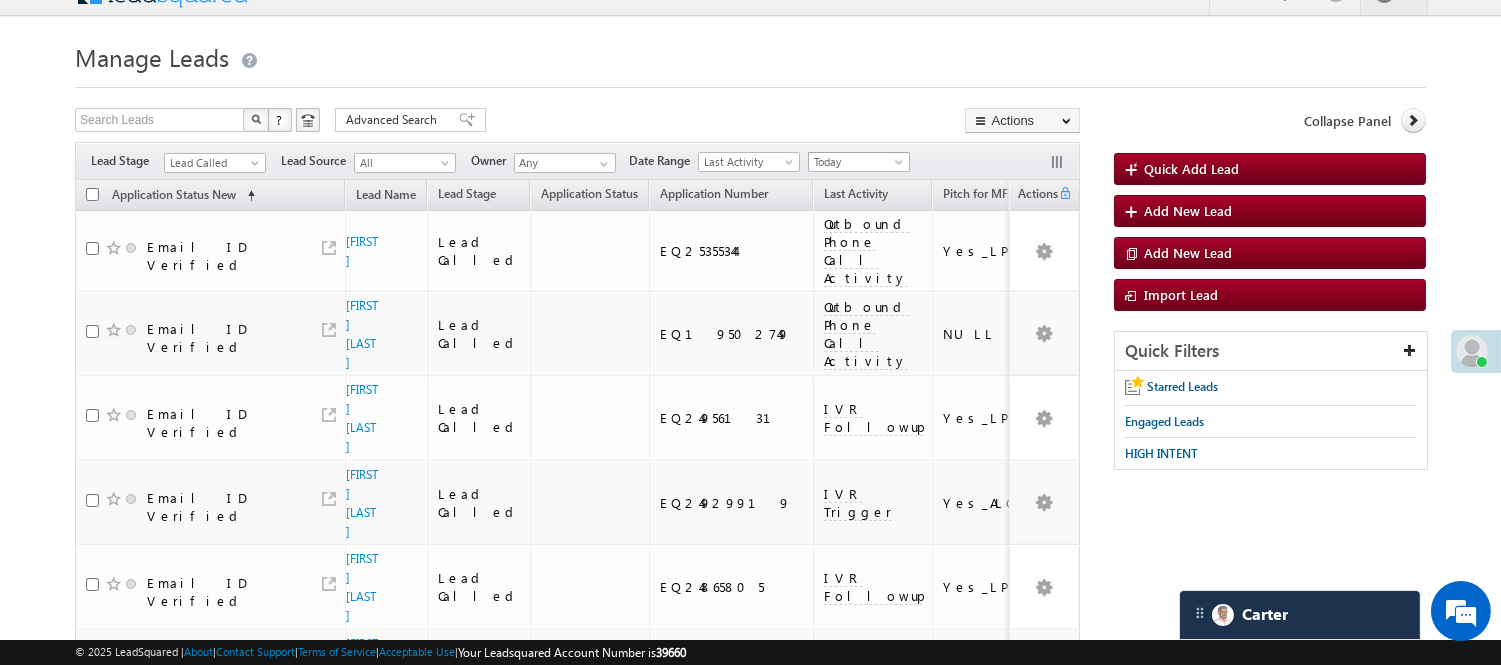 click on "Today" at bounding box center (856, 162) 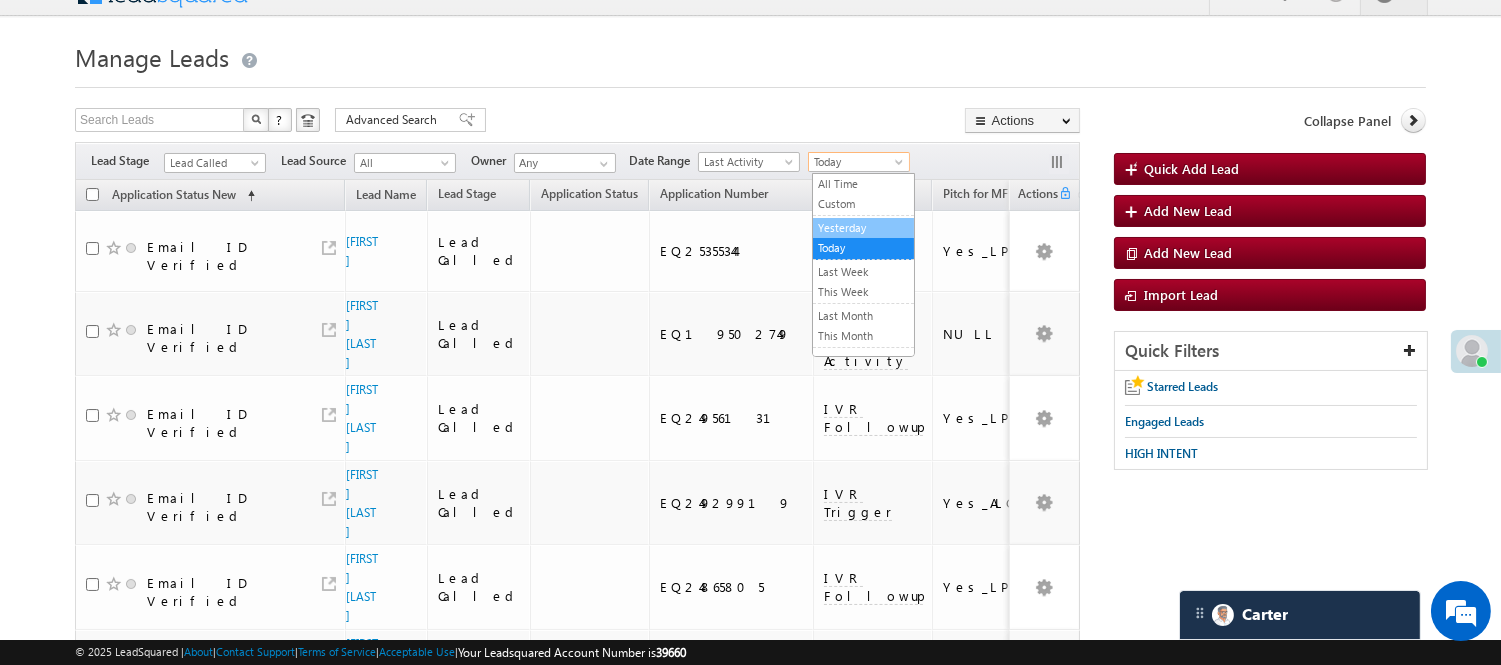 click on "Yesterday" at bounding box center [863, 228] 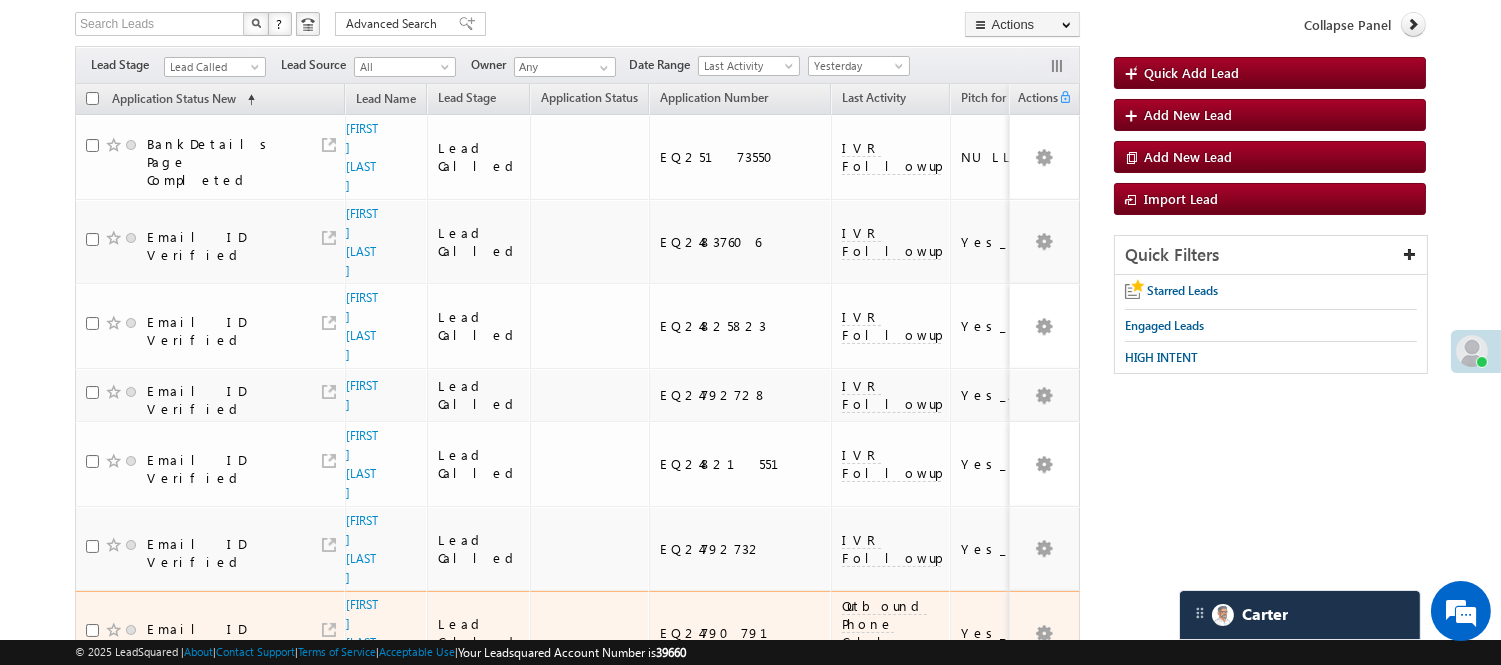 scroll, scrollTop: 116, scrollLeft: 0, axis: vertical 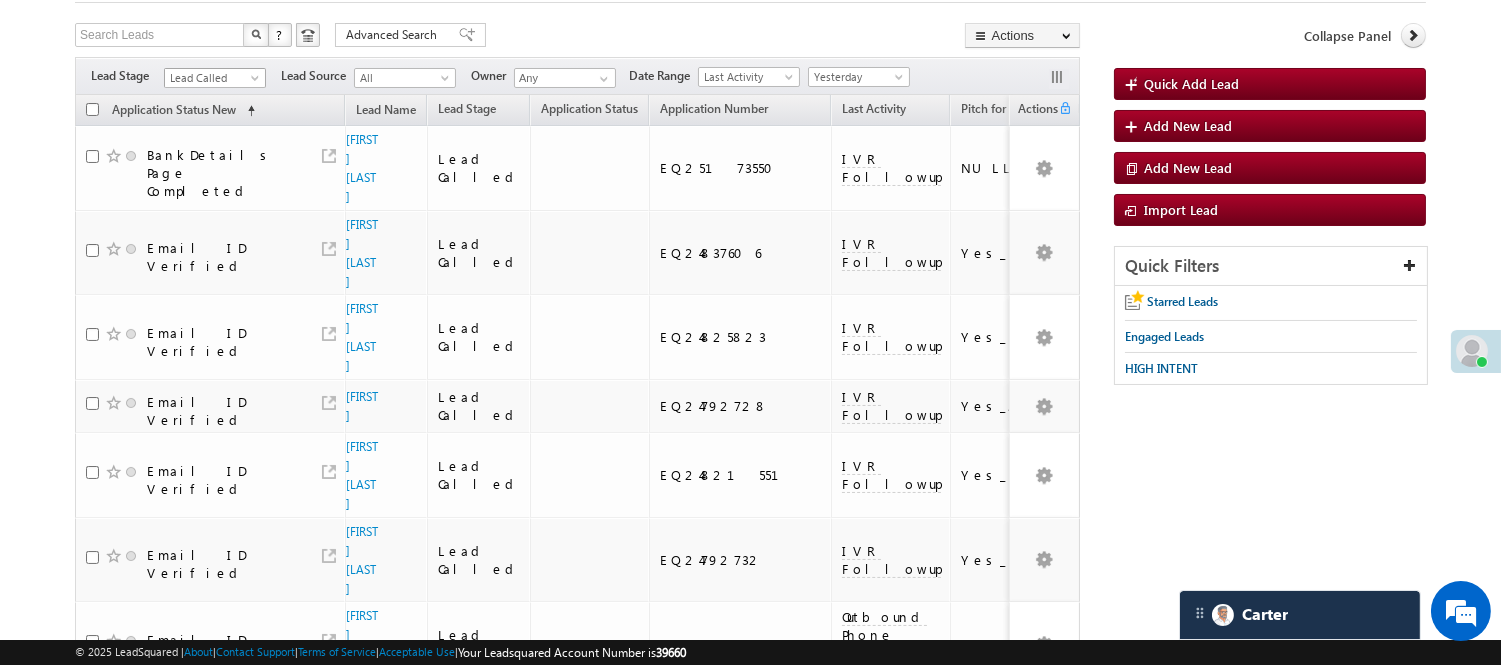 click at bounding box center (257, 82) 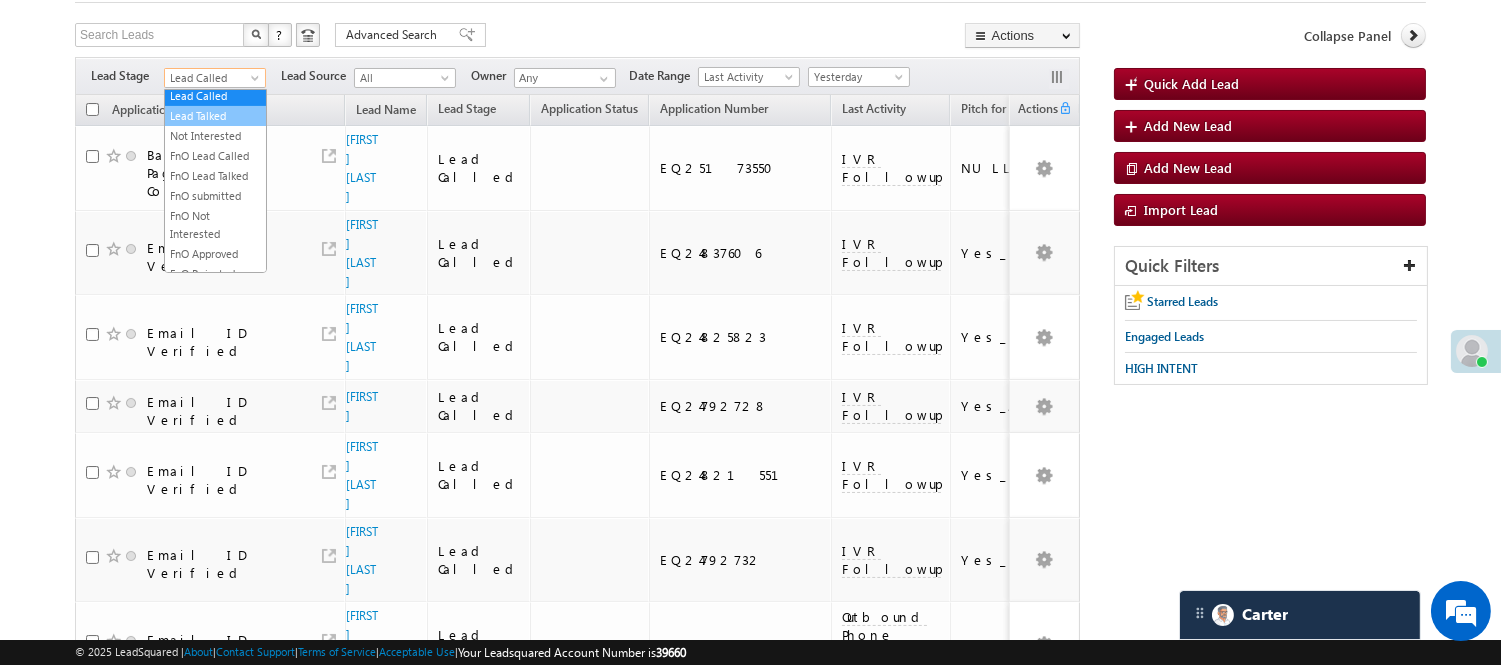 click on "Lead Talked" at bounding box center [215, 116] 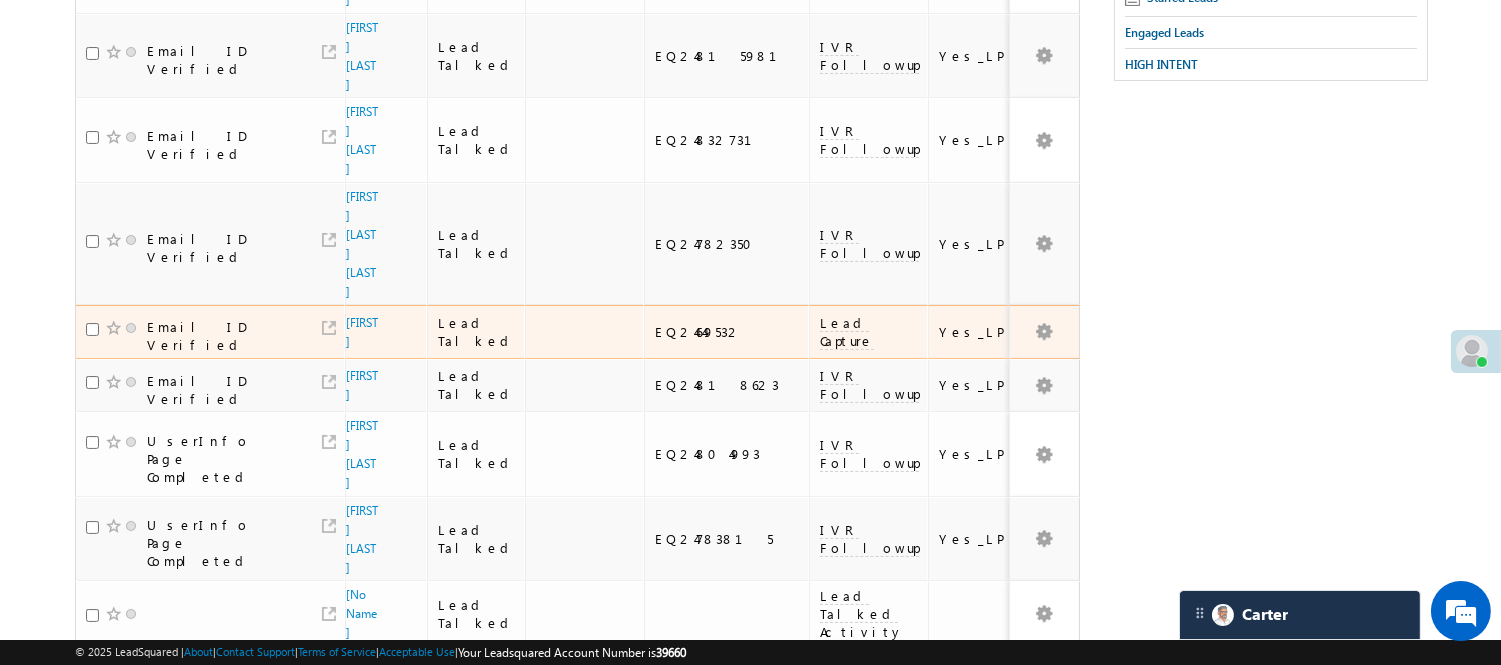 scroll, scrollTop: 0, scrollLeft: 0, axis: both 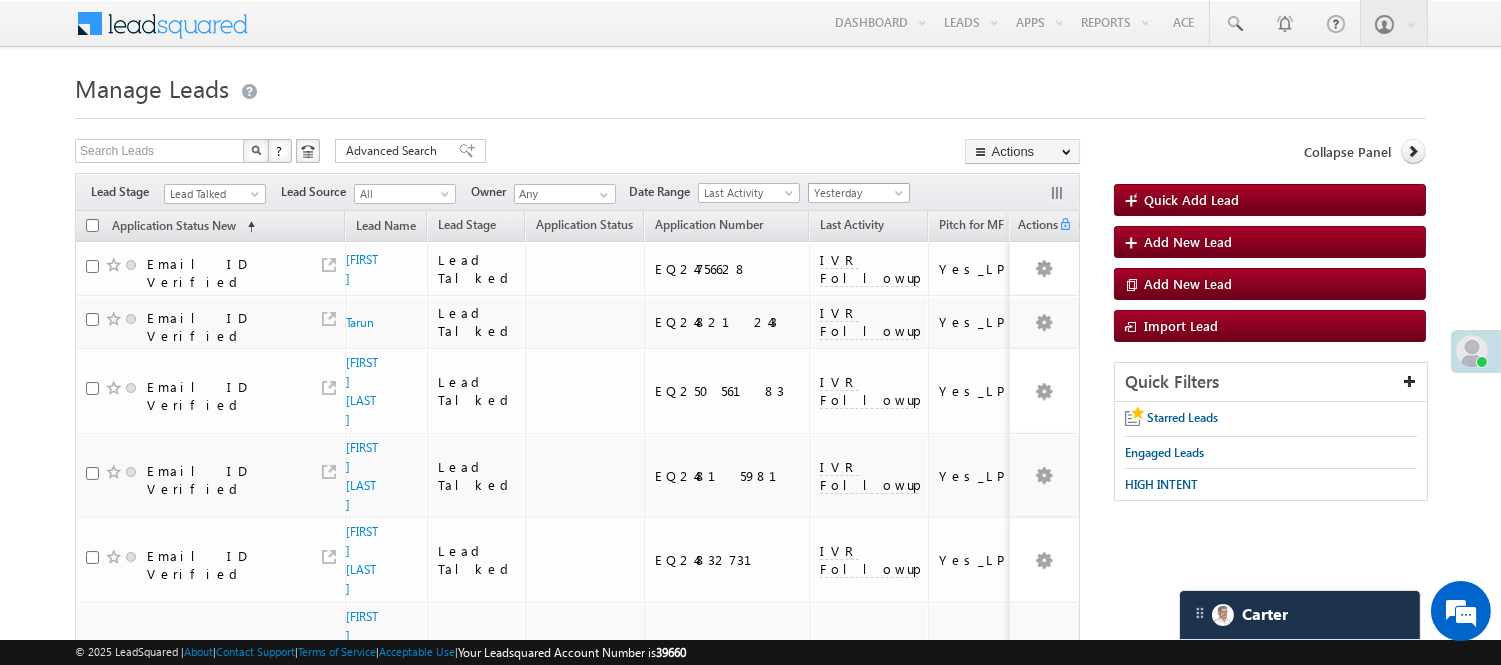 click on "Menu
Nisha Anand Yadav
Nisha .Yada v@ang elbro king. com" at bounding box center [750, 588] 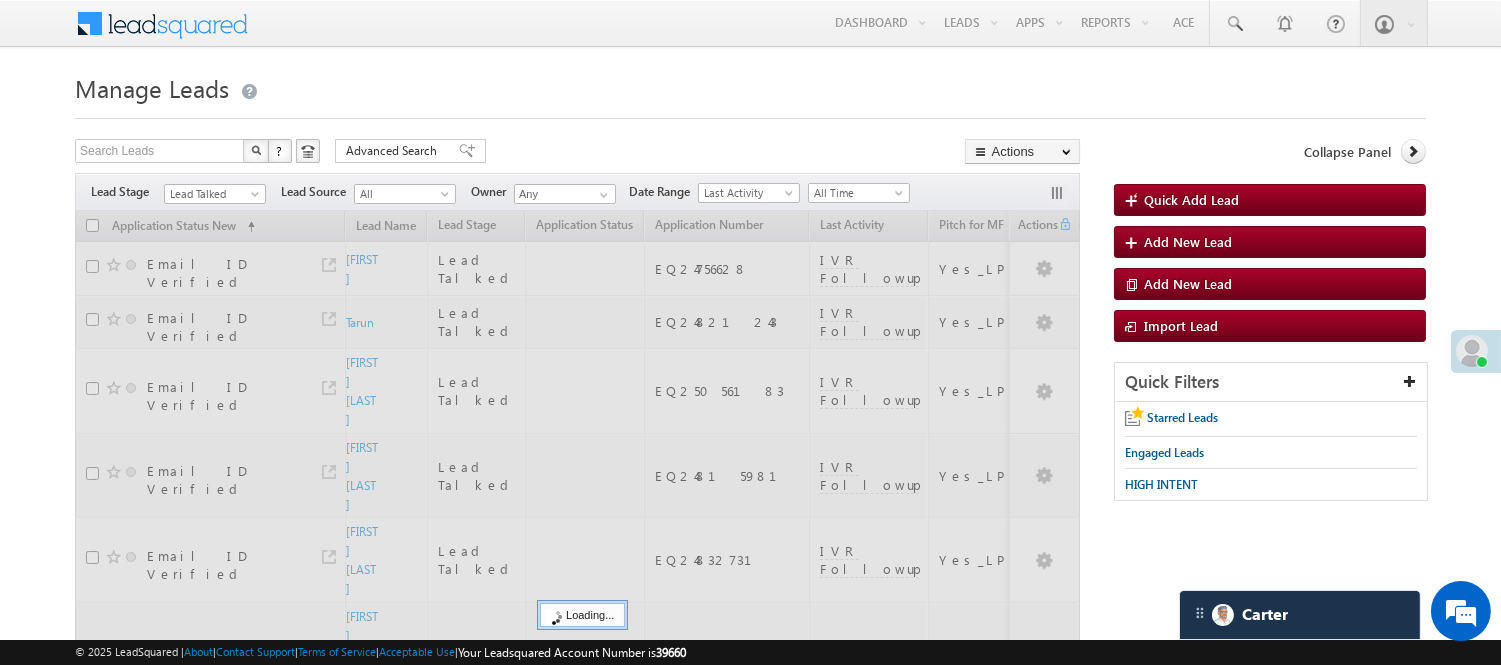 click on "All Time" at bounding box center [856, 193] 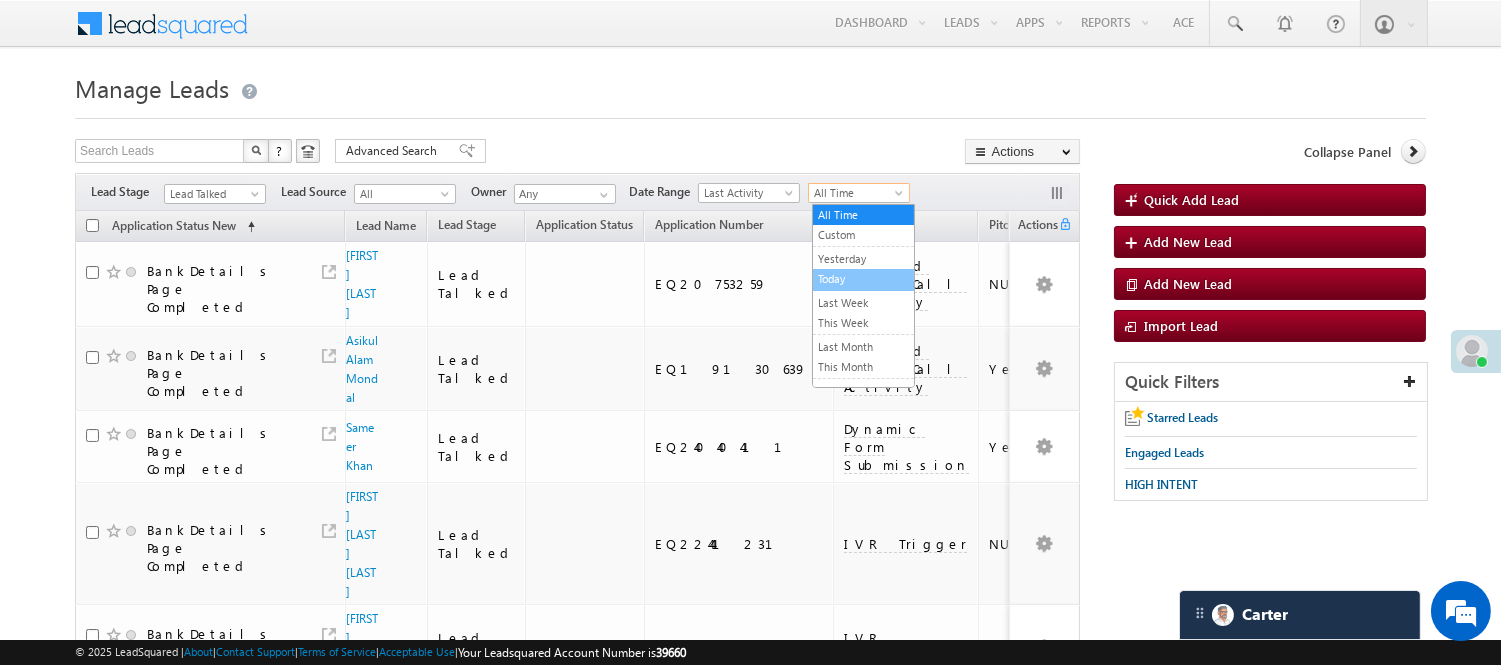 click on "Today" at bounding box center (863, 279) 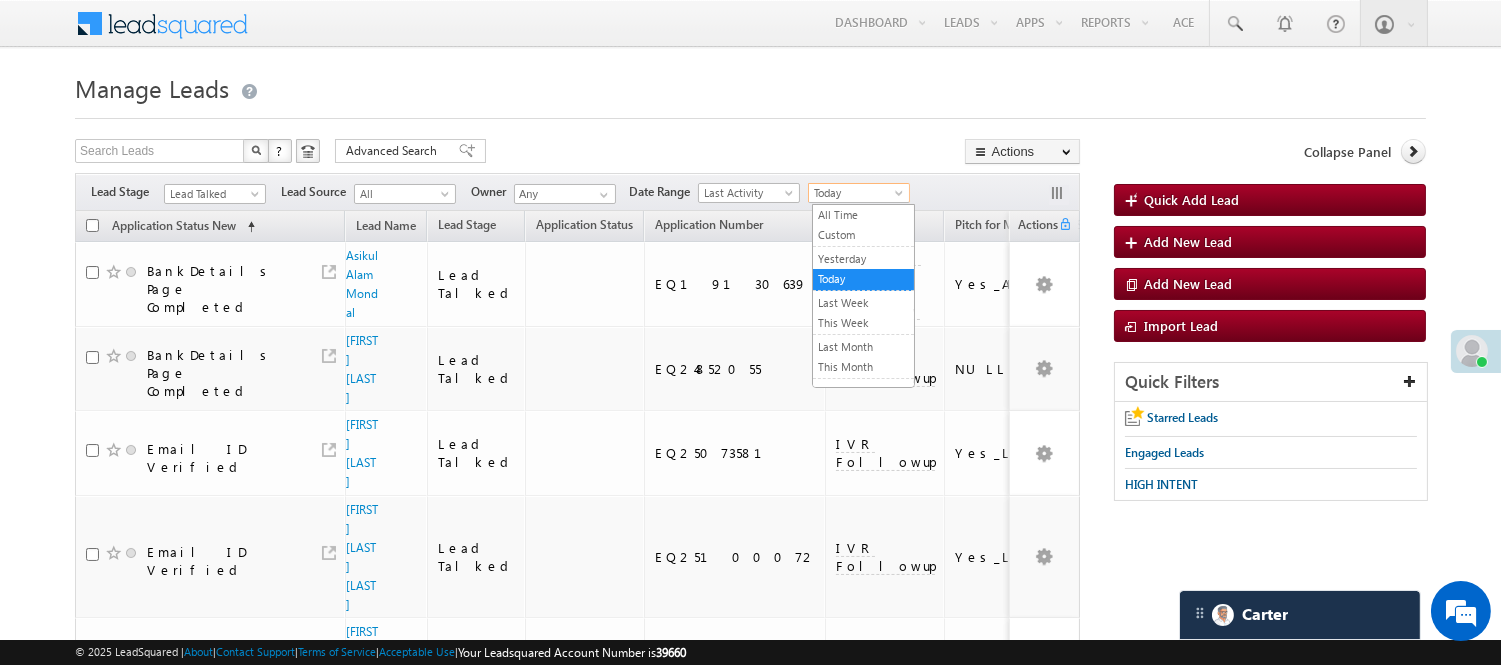 click on "Today" at bounding box center (856, 193) 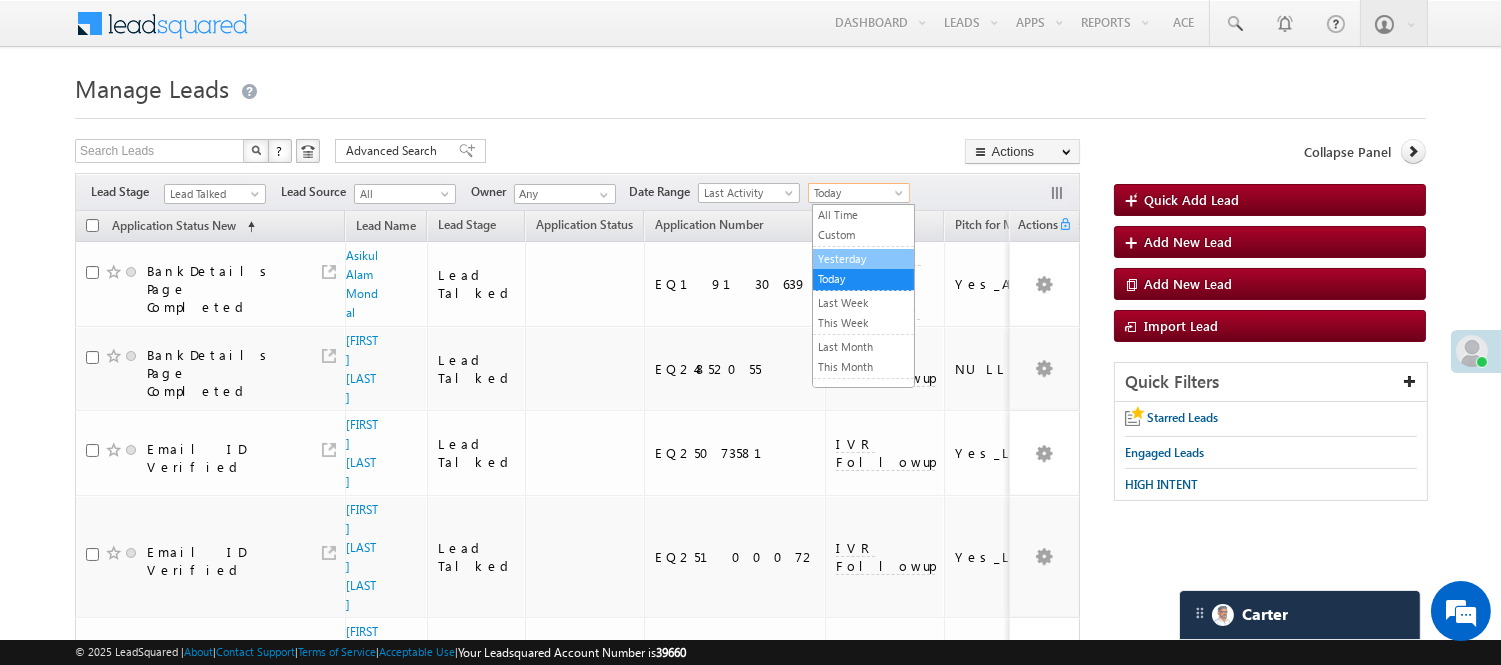 click on "Yesterday" at bounding box center [863, 259] 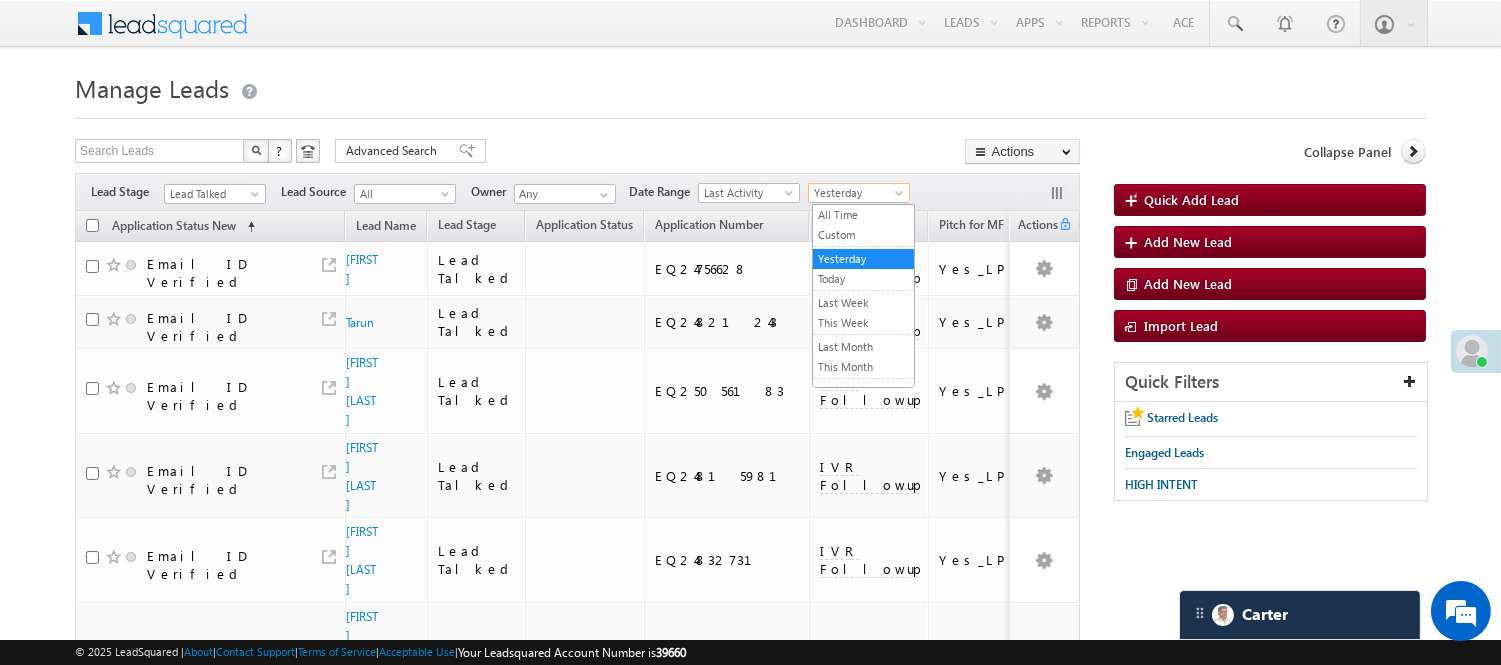 click on "Yesterday" at bounding box center (856, 193) 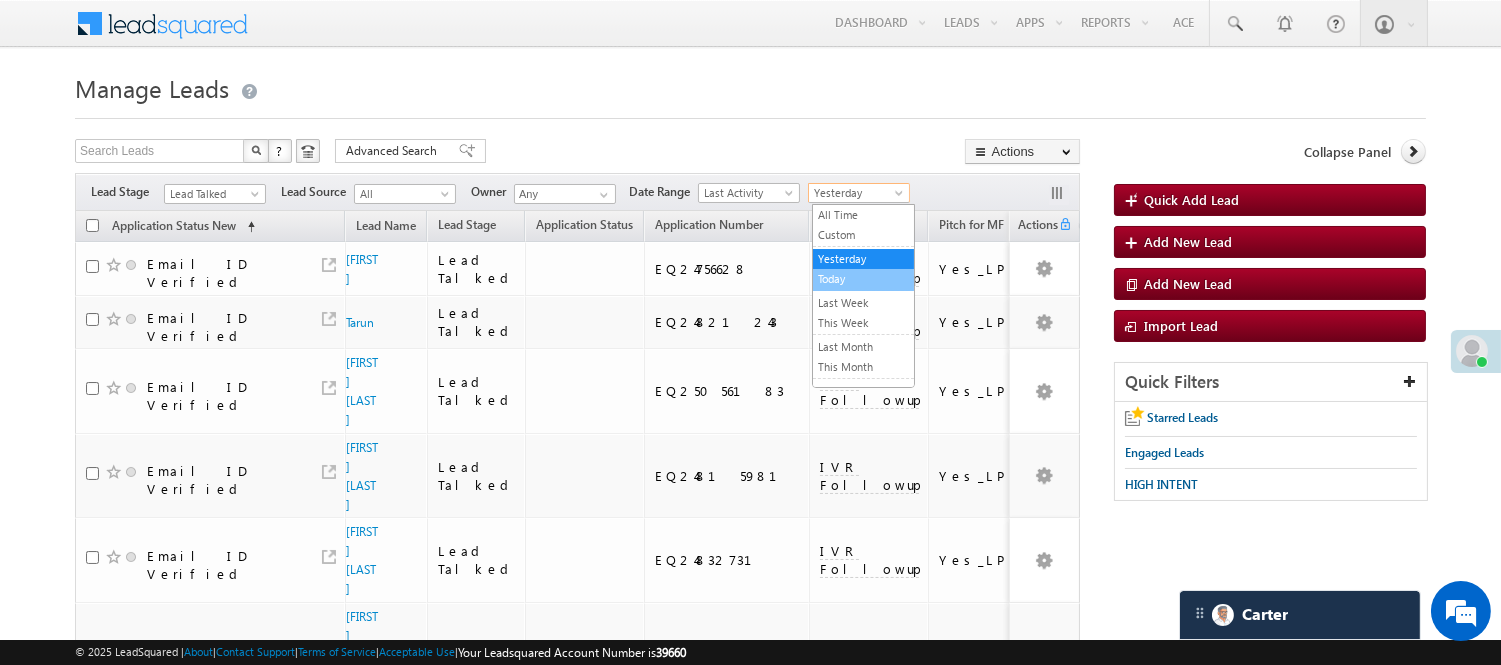 click on "Today" at bounding box center (863, 279) 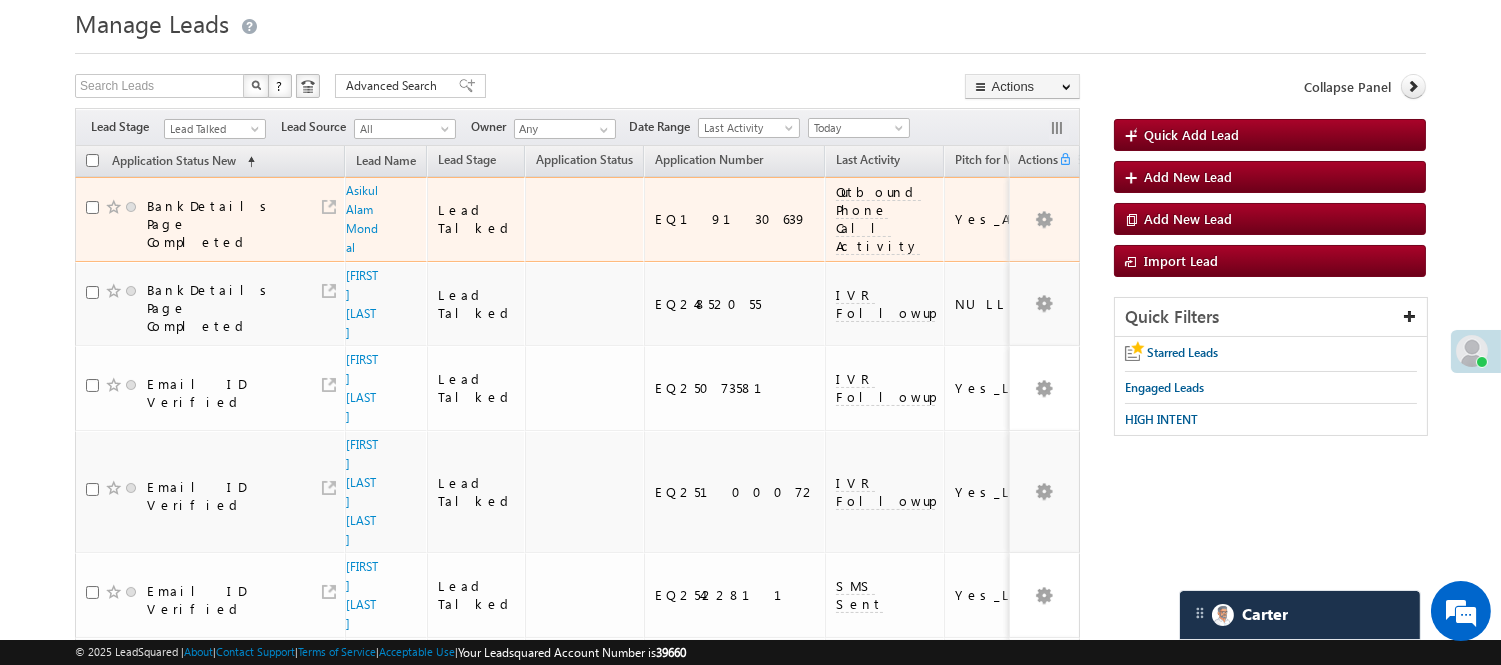 scroll, scrollTop: 0, scrollLeft: 0, axis: both 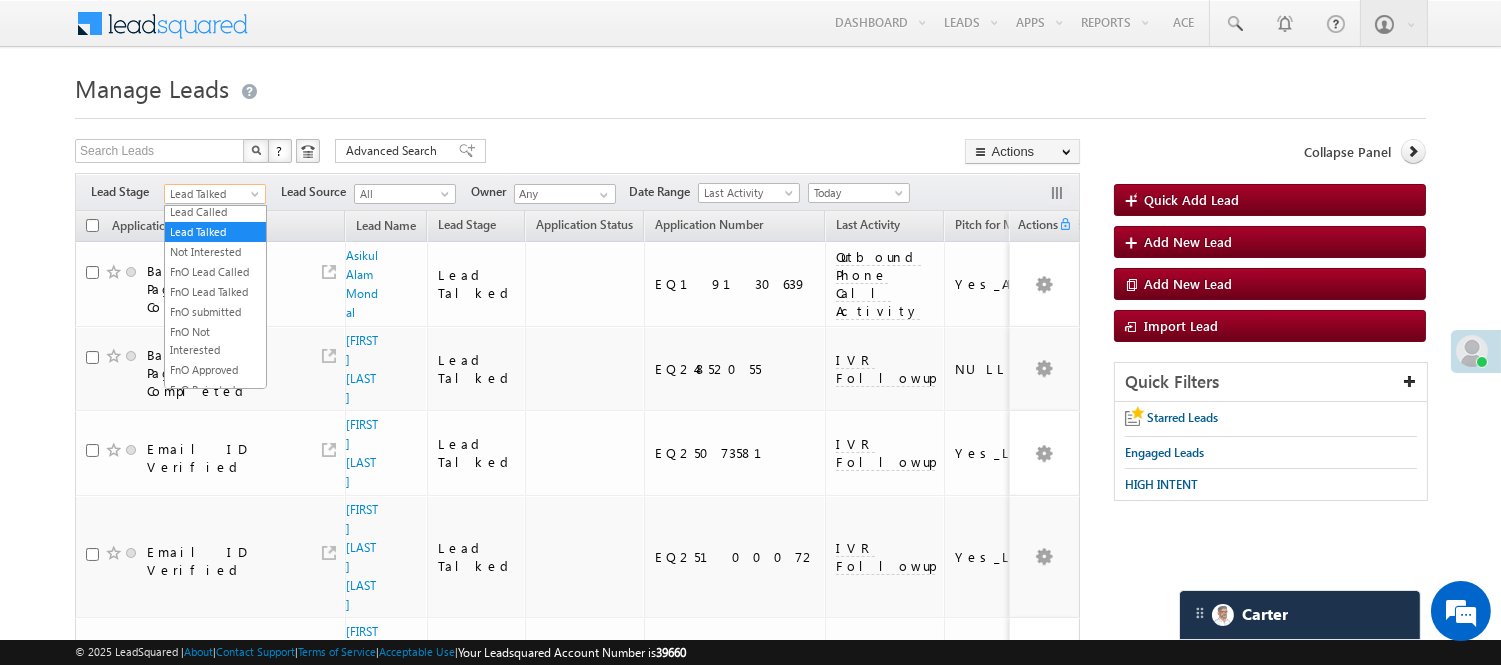click on "Lead Talked" at bounding box center [212, 194] 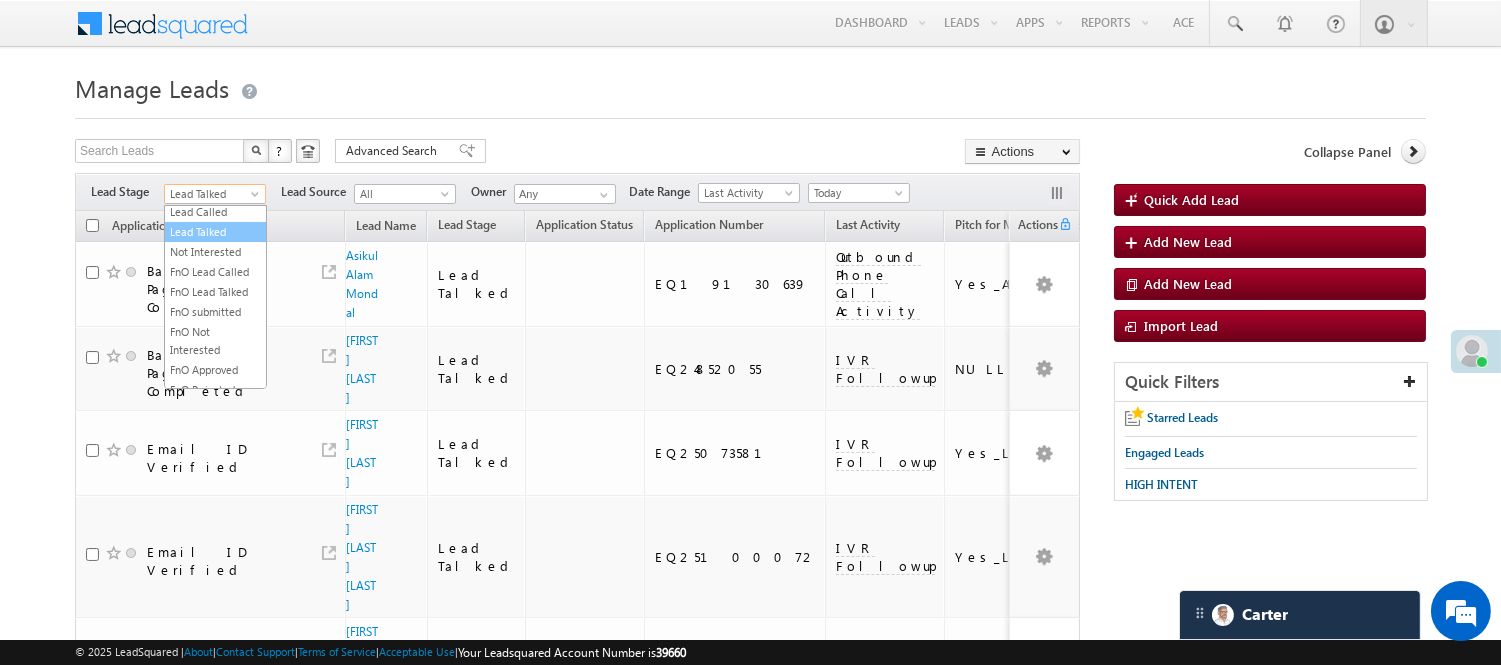 scroll, scrollTop: 0, scrollLeft: 0, axis: both 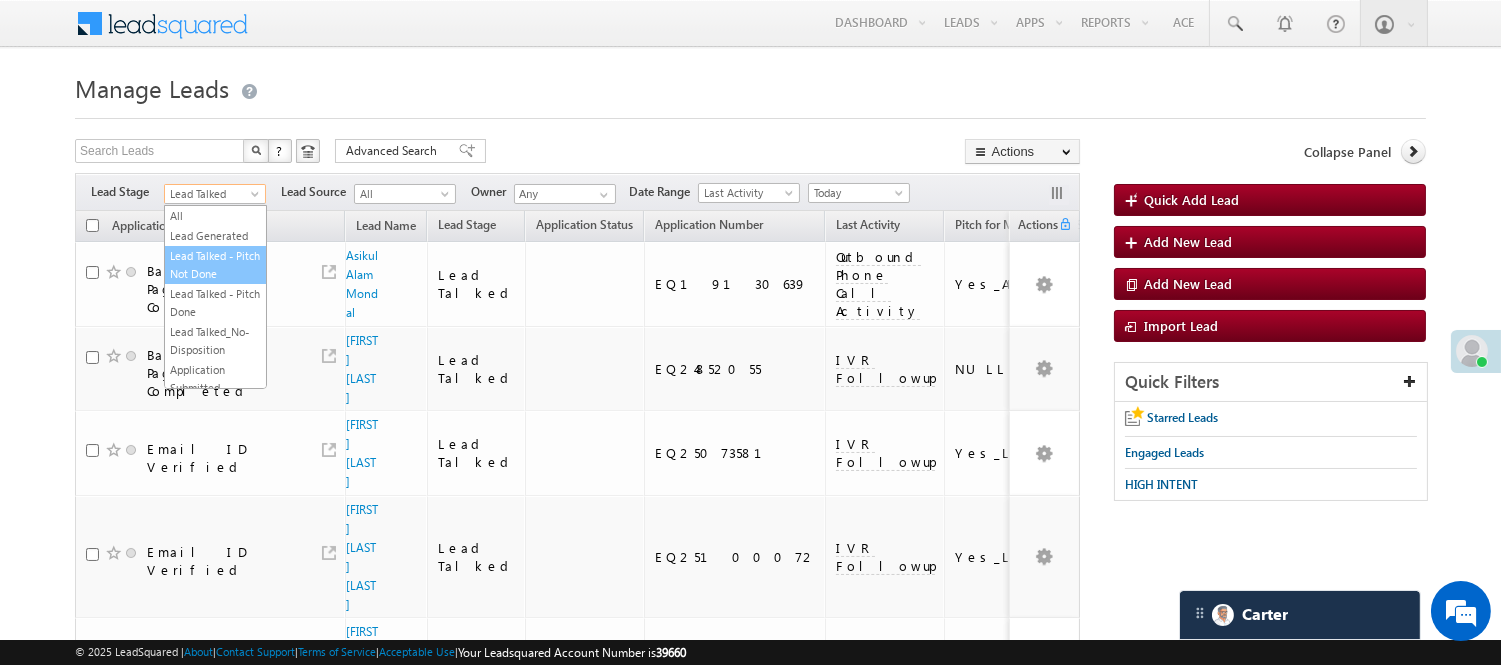 click on "Lead Talked - Pitch Not Done" at bounding box center (215, 265) 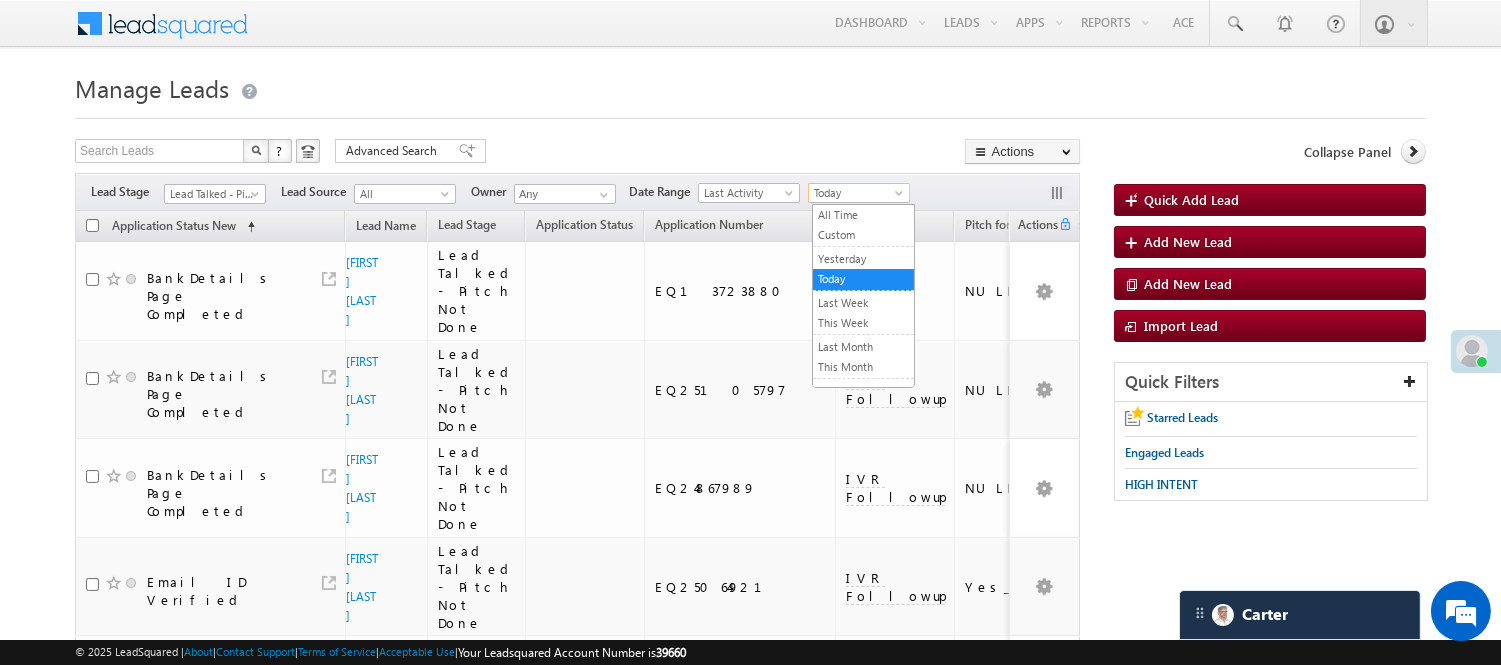 click on "Today" at bounding box center (856, 193) 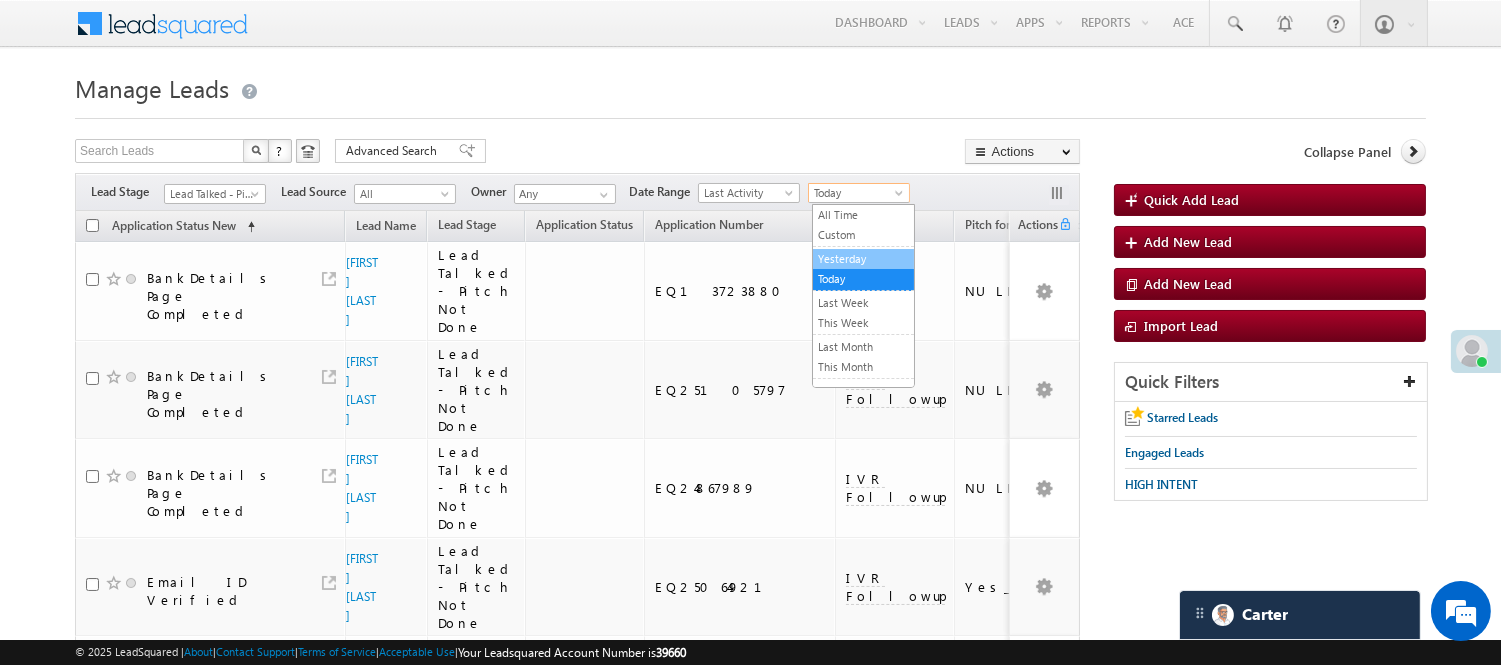 click on "Yesterday" at bounding box center [863, 259] 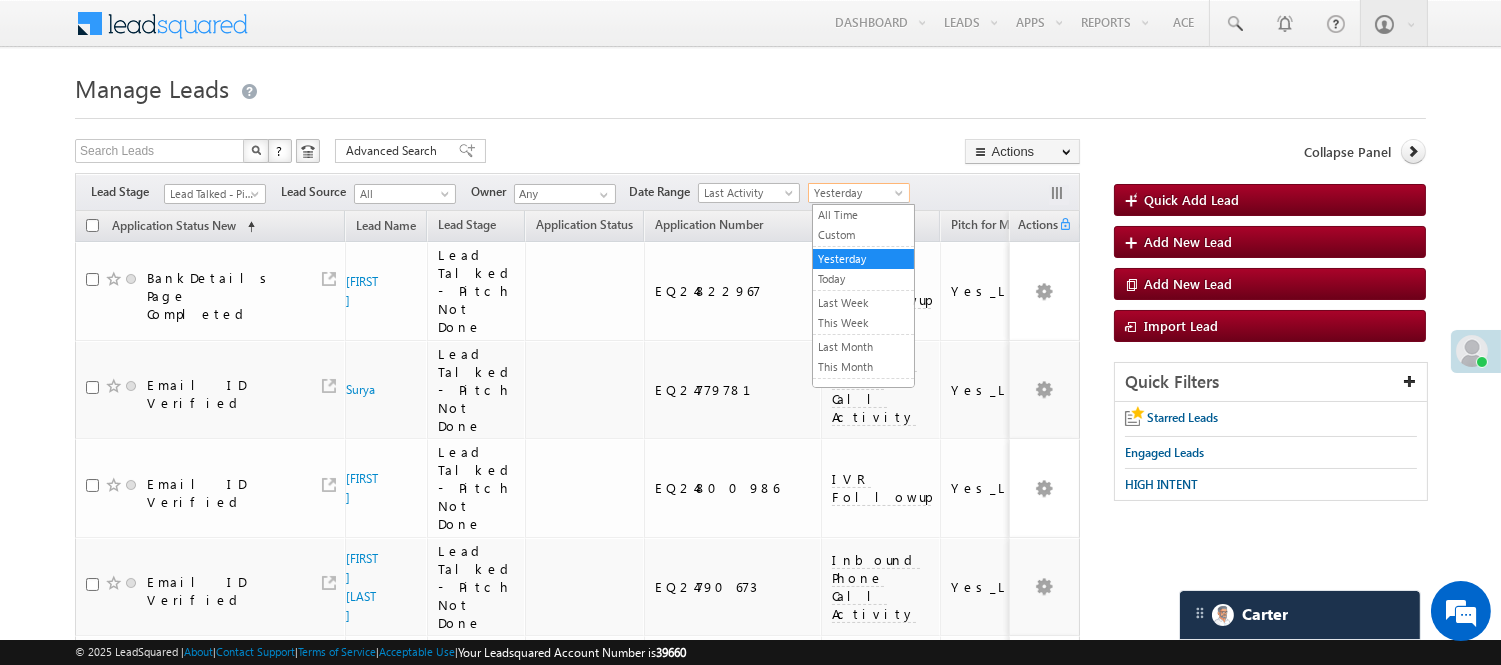 click on "Yesterday" at bounding box center (856, 193) 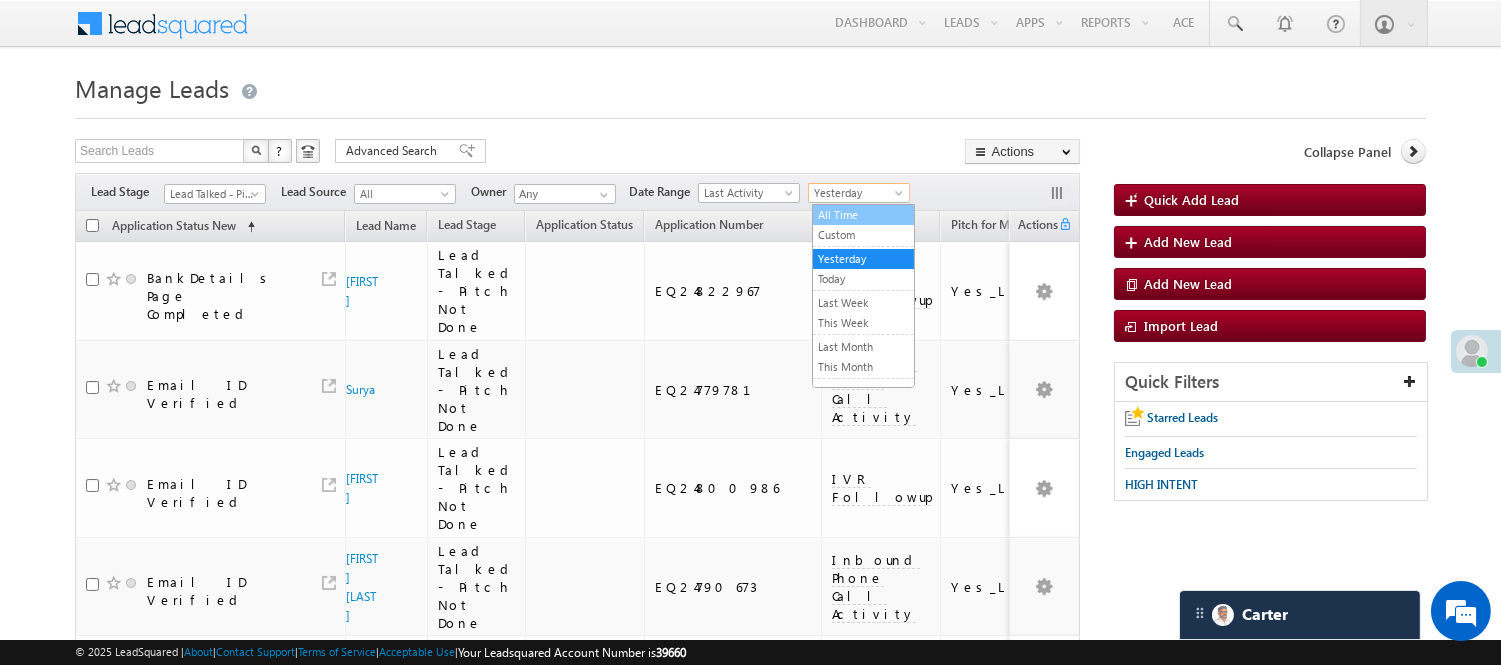 click on "All Time" at bounding box center (863, 215) 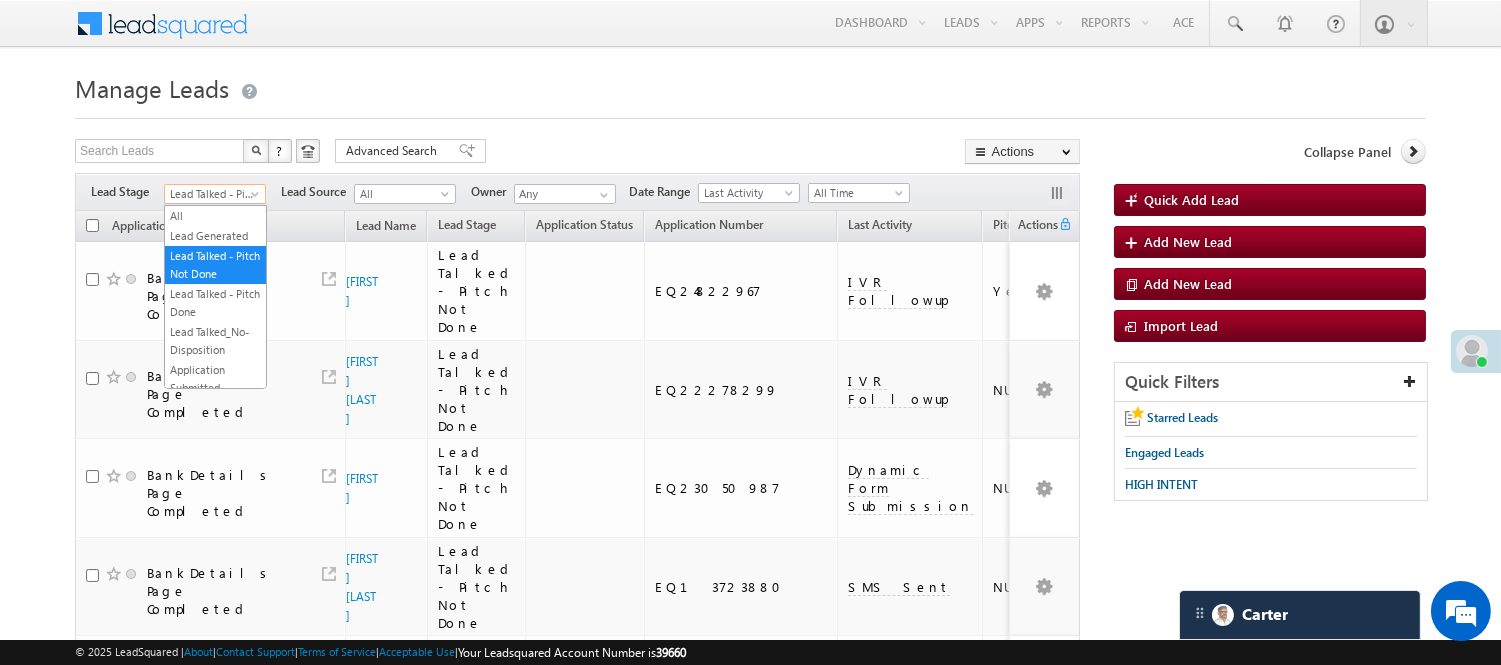 click on "Lead Talked - Pitch Not Done" at bounding box center [212, 194] 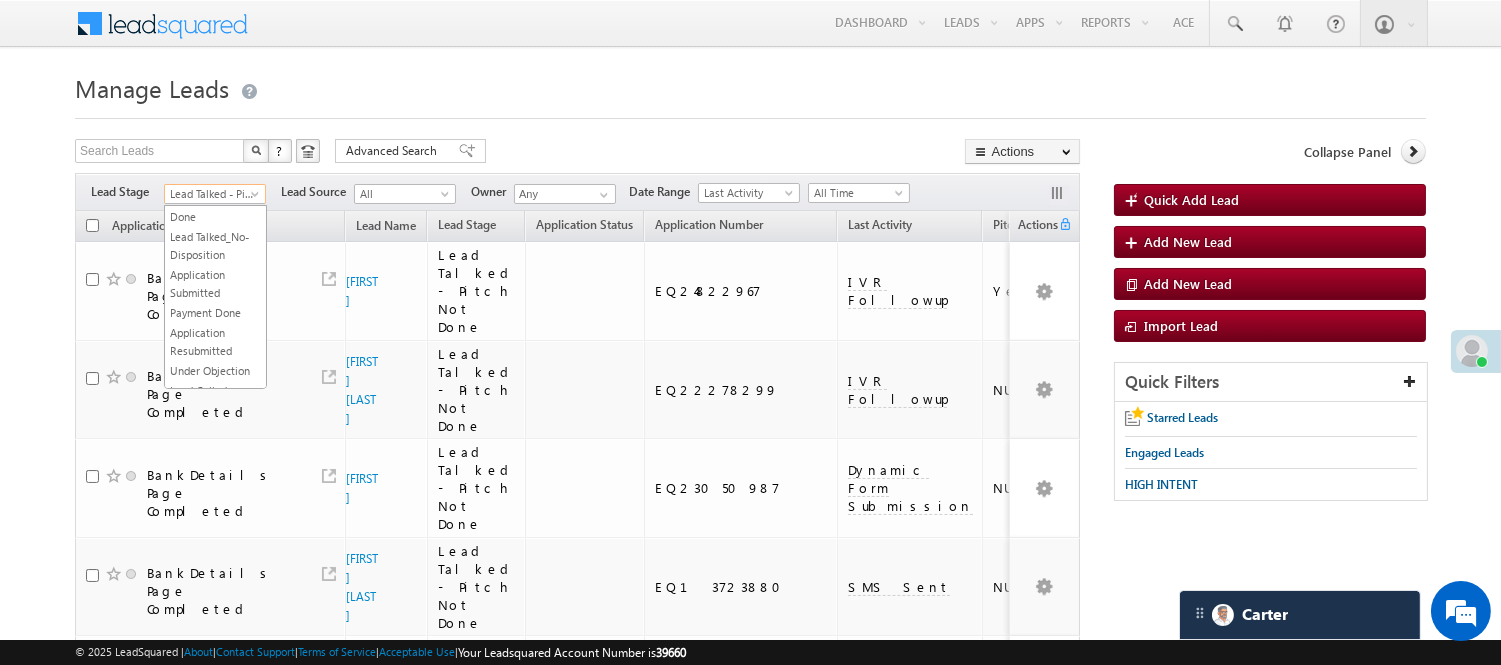 scroll, scrollTop: 222, scrollLeft: 0, axis: vertical 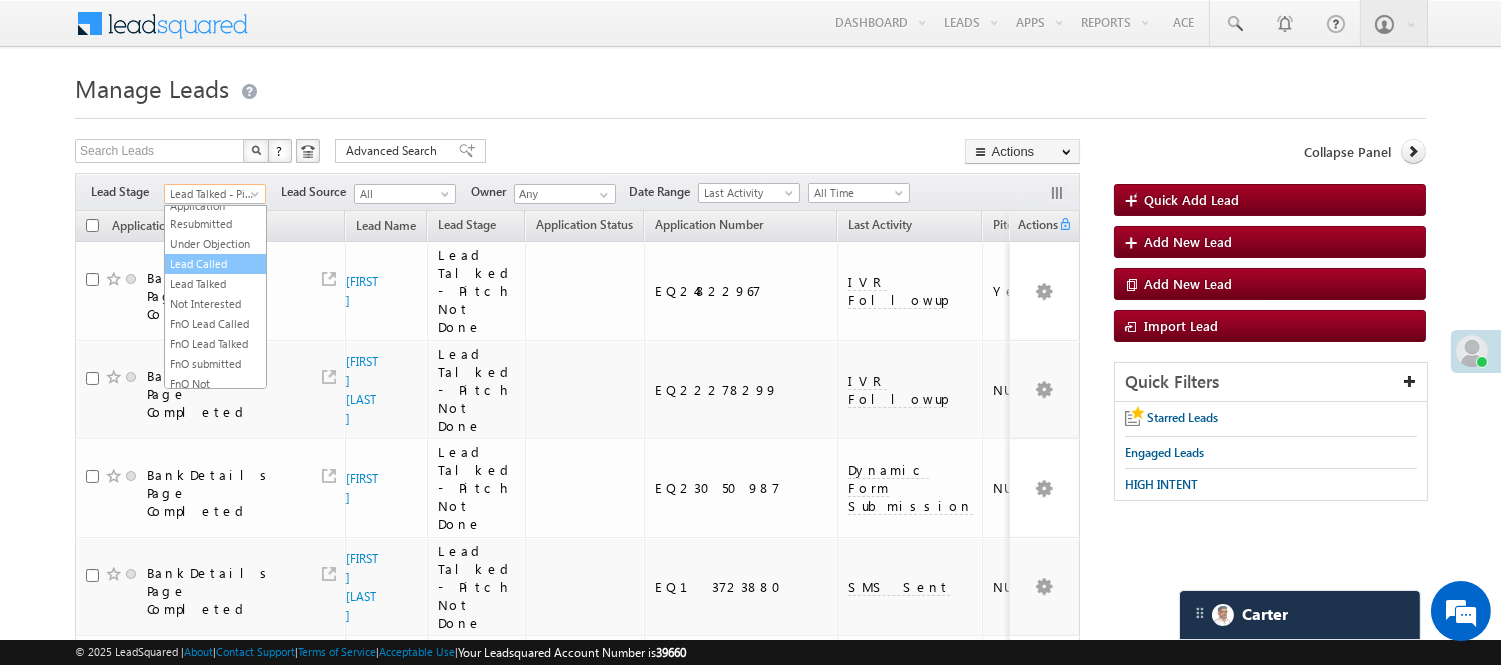 click on "Lead Called" at bounding box center (215, 264) 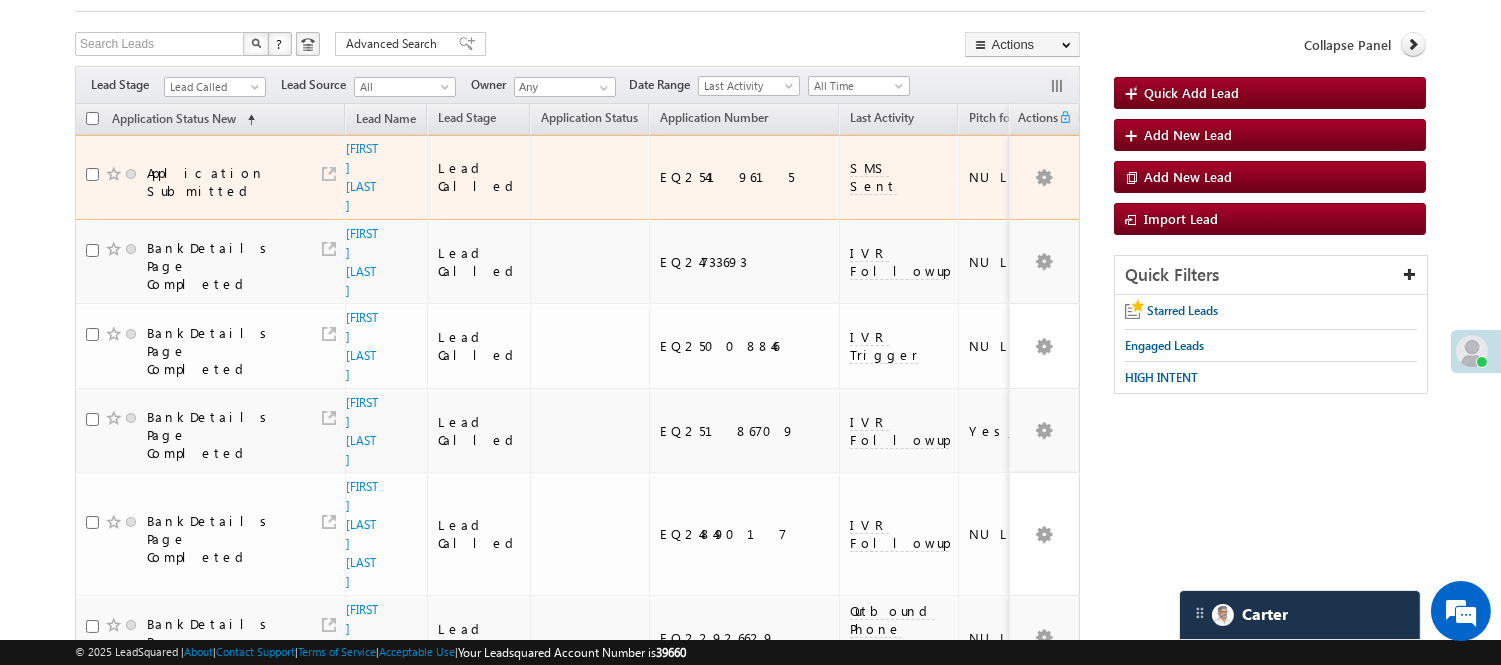 scroll, scrollTop: 111, scrollLeft: 0, axis: vertical 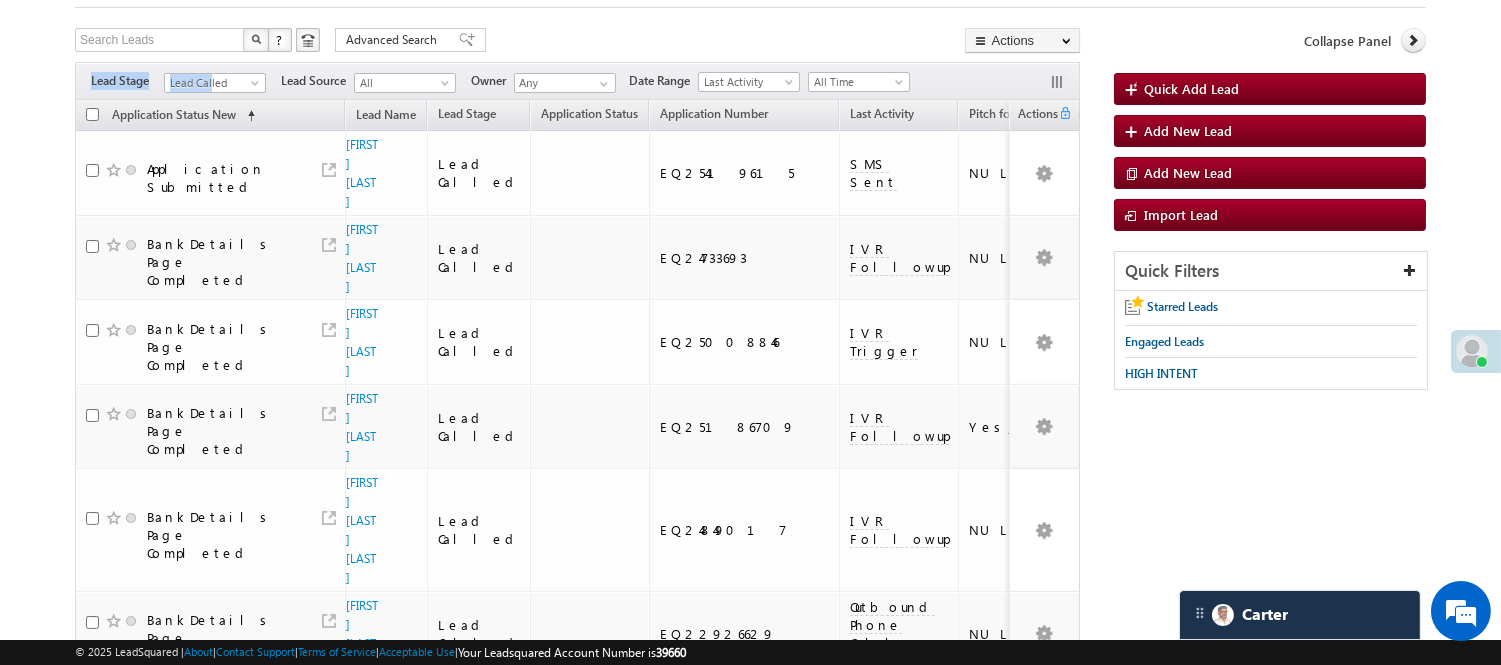 click on "Filters
Lead Stage
All Lead Generated Lead Talked - Pitch Not Done Lead Talked - Pitch Done Lead Talked_No-Disposition Application Submitted Payment Done Application Resubmitted Under Objection Lead Called Lead Talked Not Interested FnO Lead Called FnO Lead Talked FnO submitted FnO Not Interested FnO Approved FnO Rejected FnO Lead Generated Code Generated CG NI Lead Called
Lead Source
All All
Owner Any Any Go" at bounding box center (577, 81) 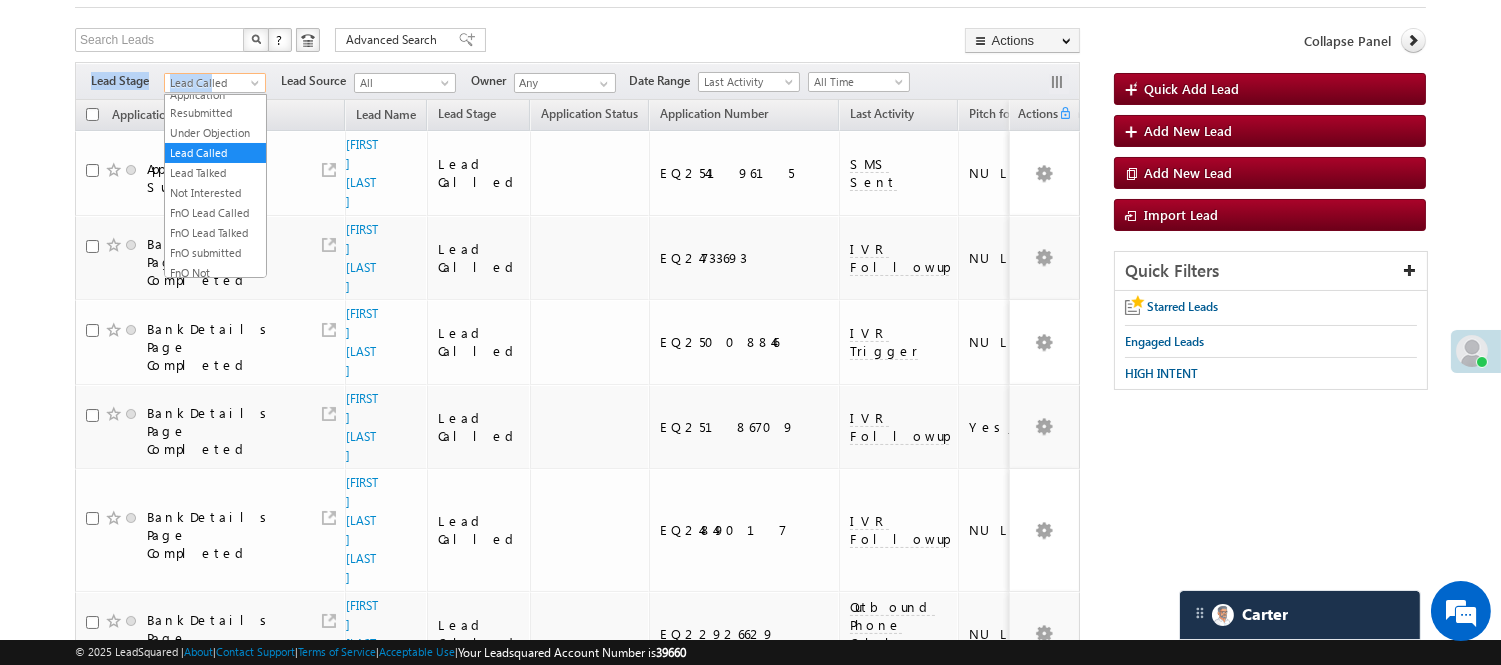 click on "Lead Called" at bounding box center [212, 83] 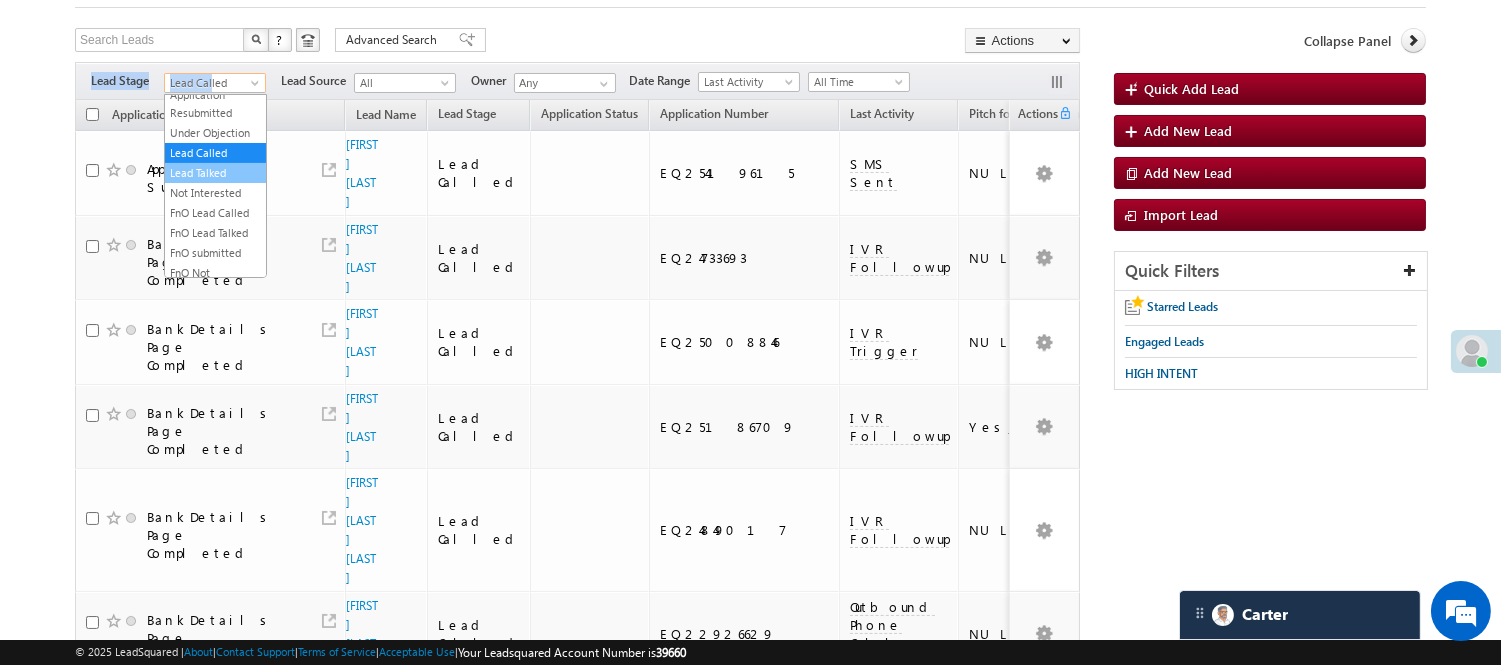 click on "Lead Talked" at bounding box center (215, 173) 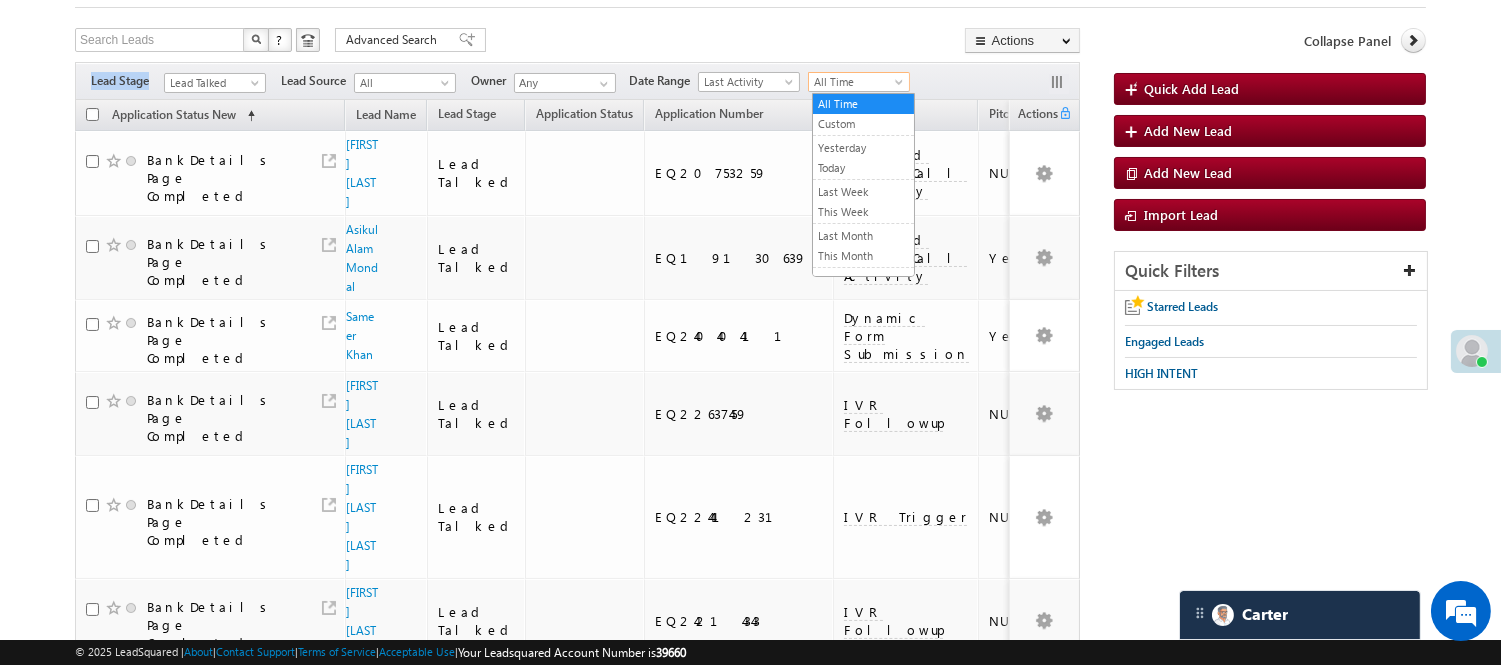 click on "All Time" at bounding box center [856, 82] 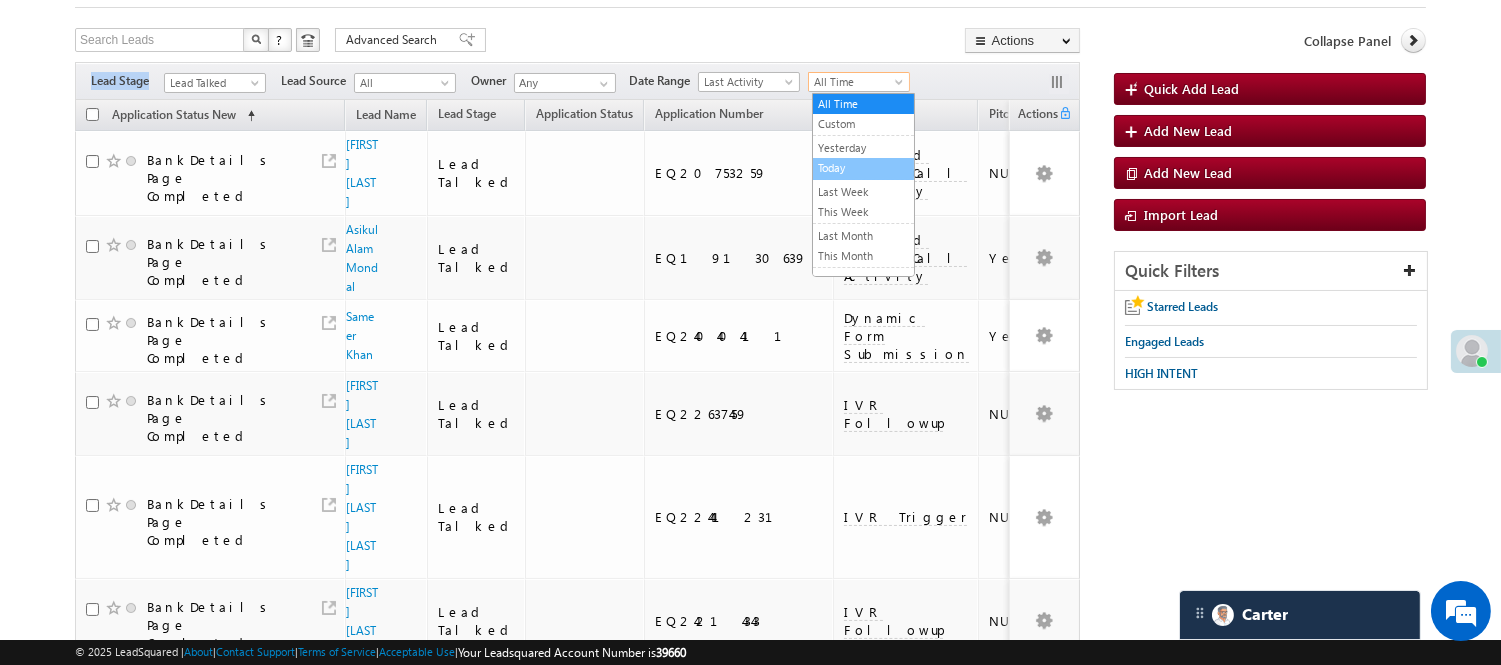 click on "Today" at bounding box center [863, 168] 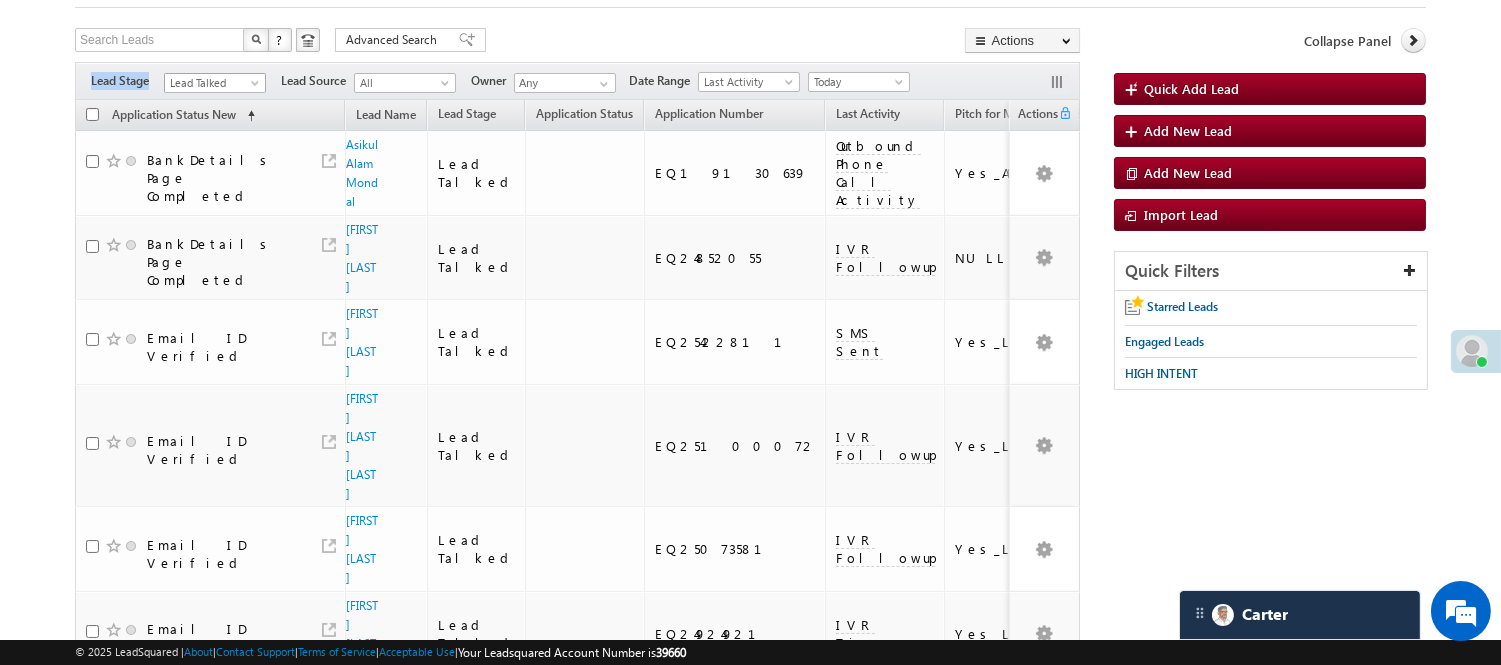 click on "Lead Talked" at bounding box center (212, 83) 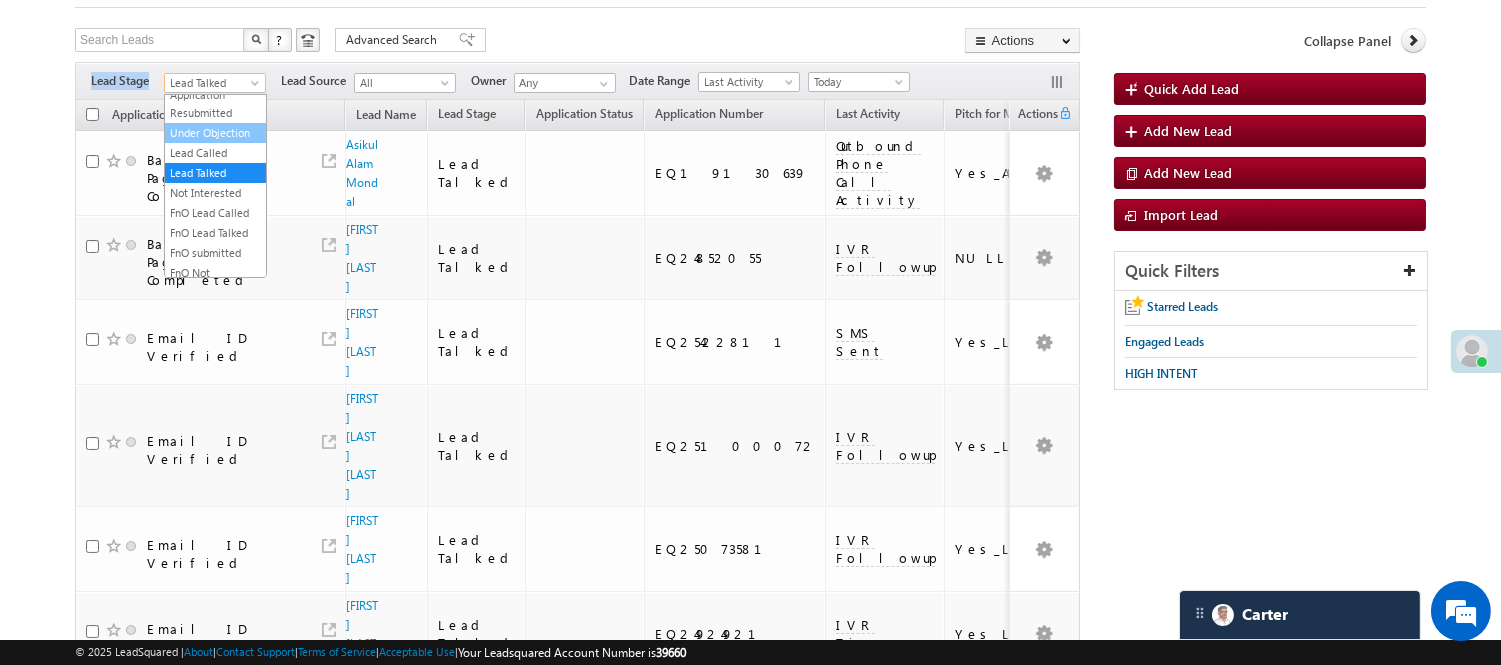 scroll, scrollTop: 0, scrollLeft: 0, axis: both 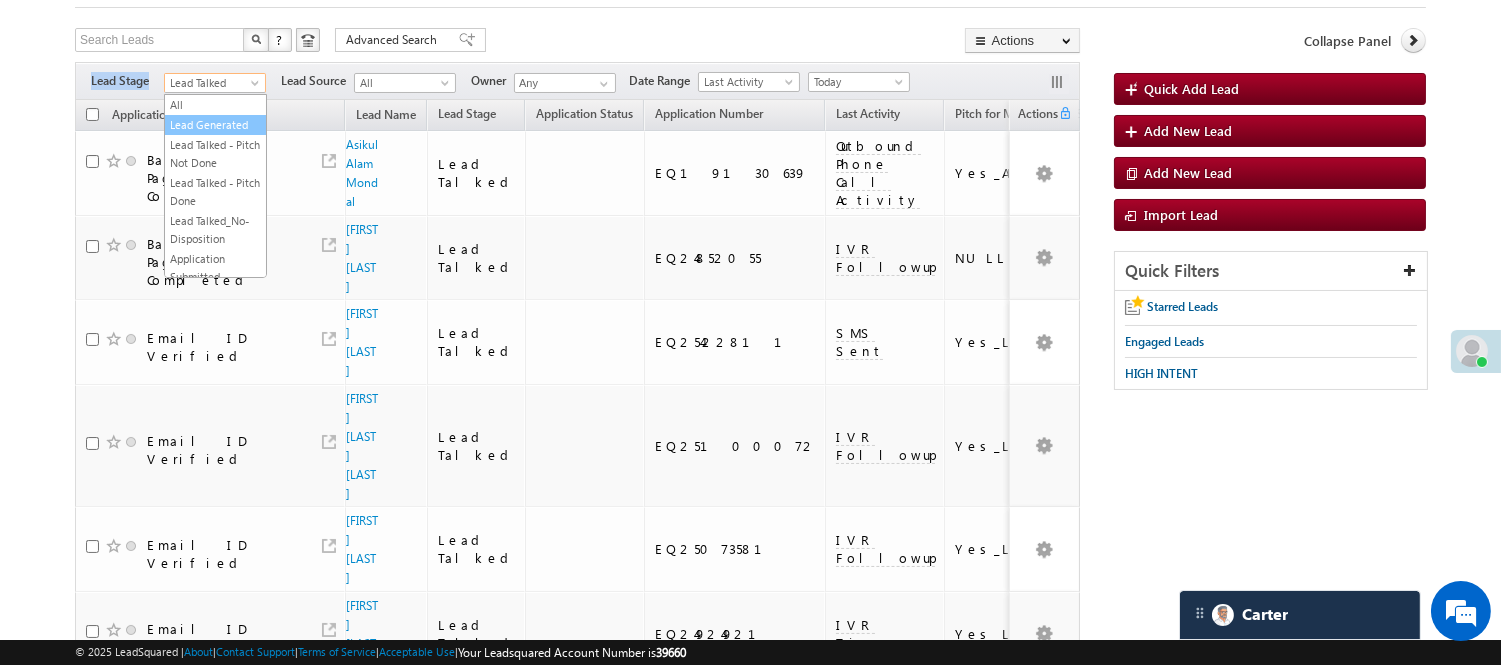 click on "Lead Generated" at bounding box center [215, 125] 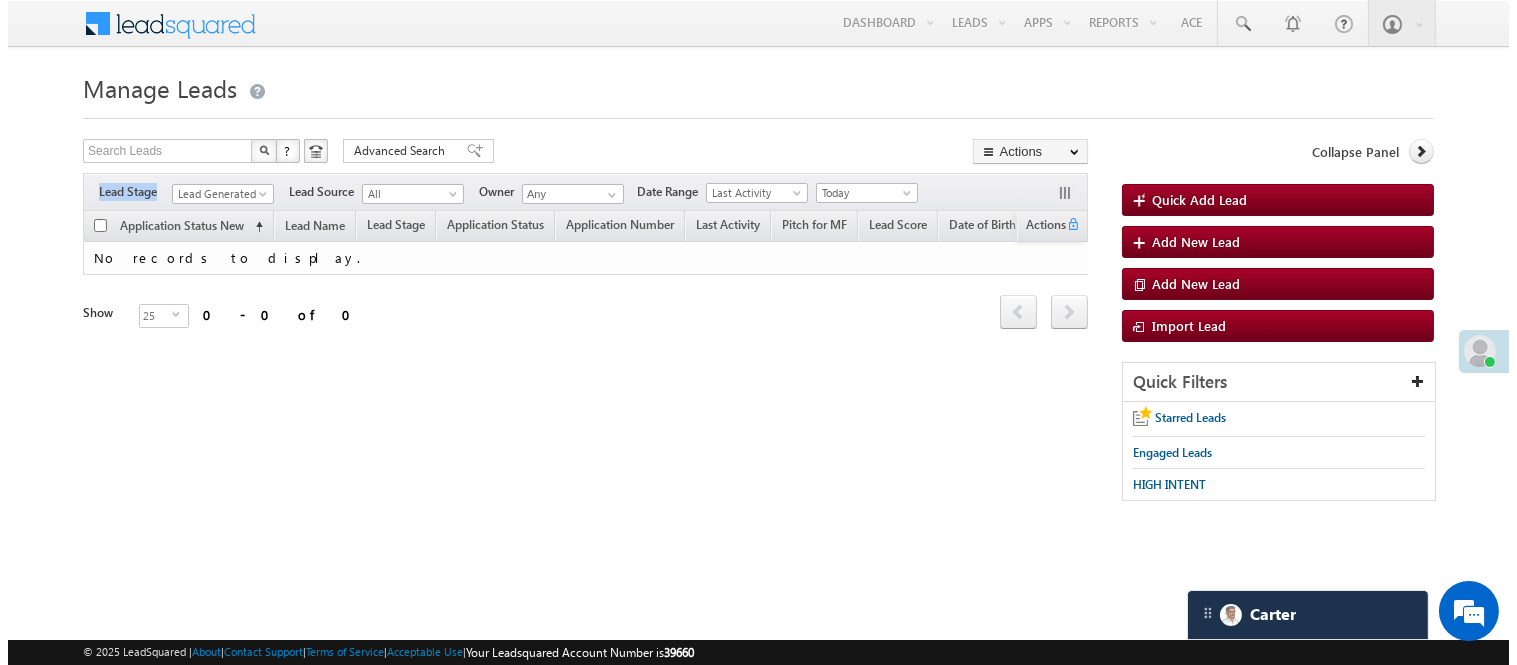 scroll, scrollTop: 0, scrollLeft: 0, axis: both 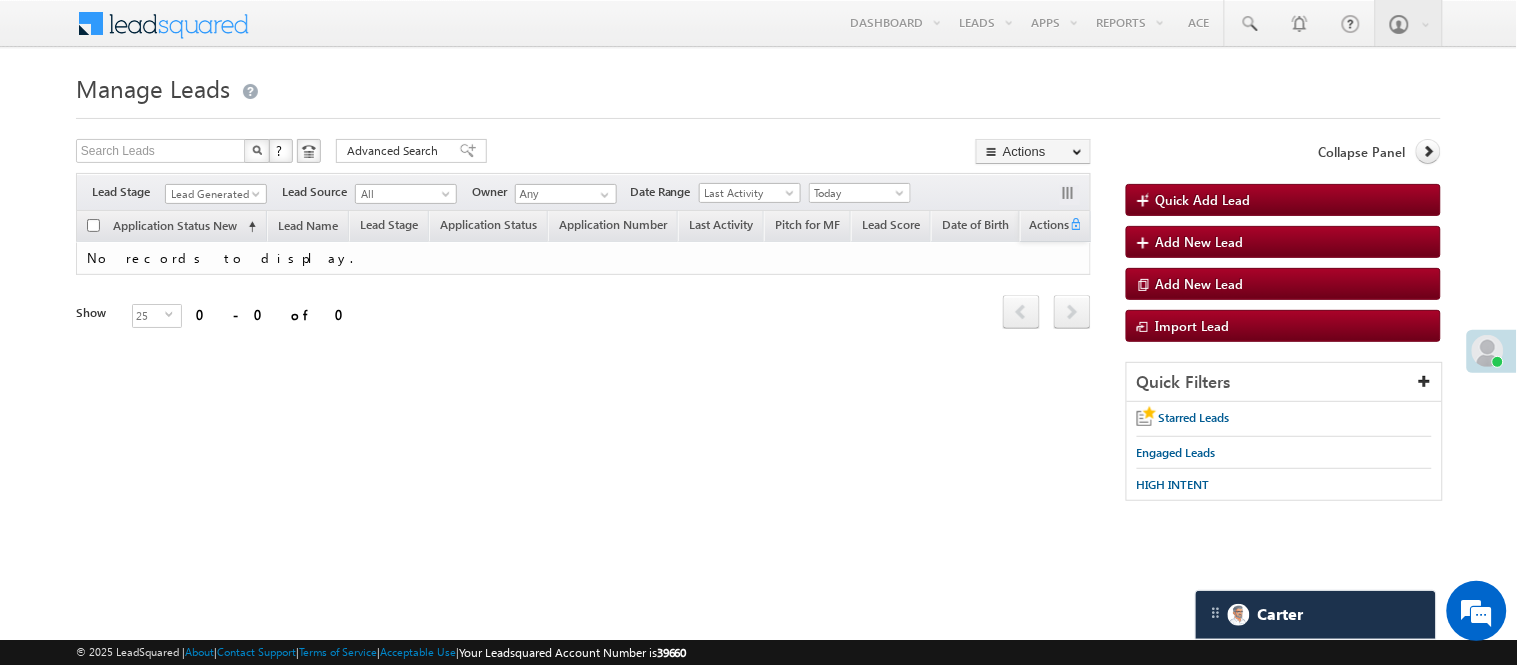 click on "Menu
Nisha Anand Yadav
Nisha .Yada v@ang elbro king. com" at bounding box center (758, 283) 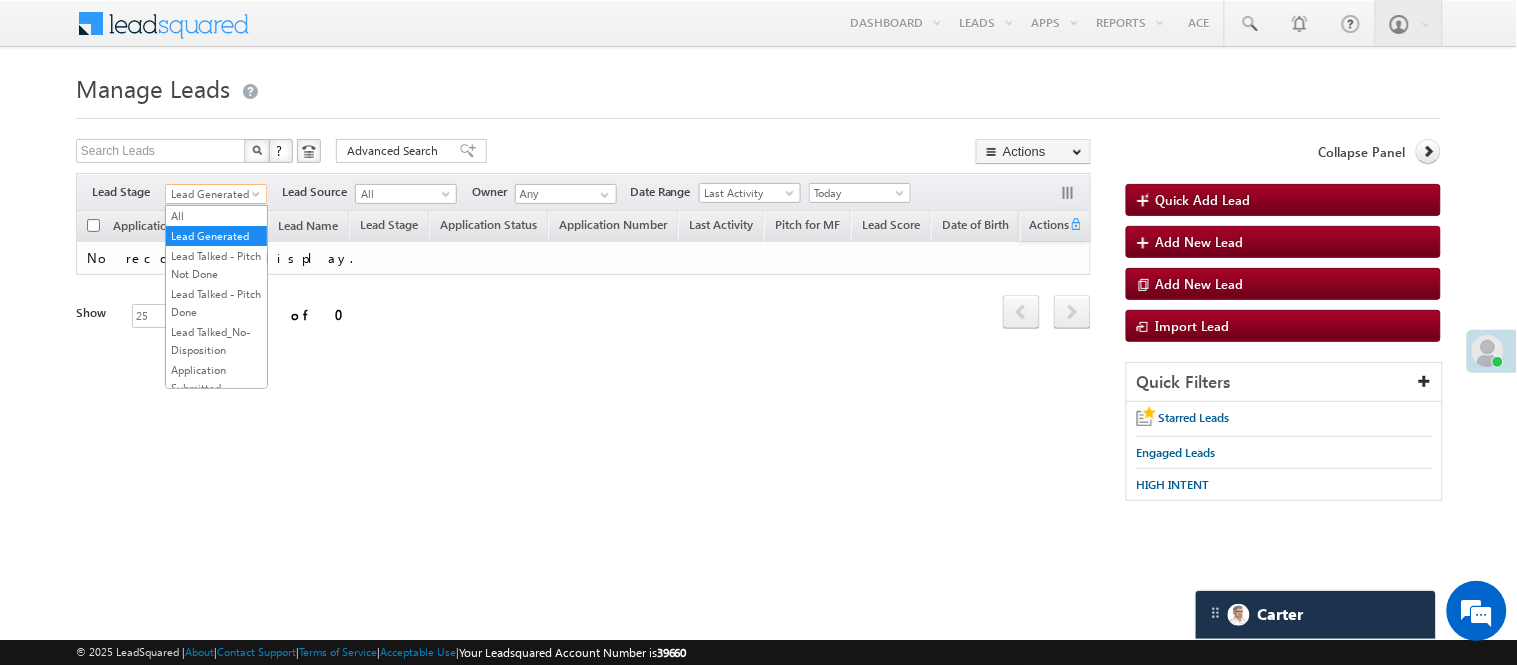click on "Menu
Nisha Anand Yadav
Nisha .Yada v@ang elbro king. com" at bounding box center (758, 283) 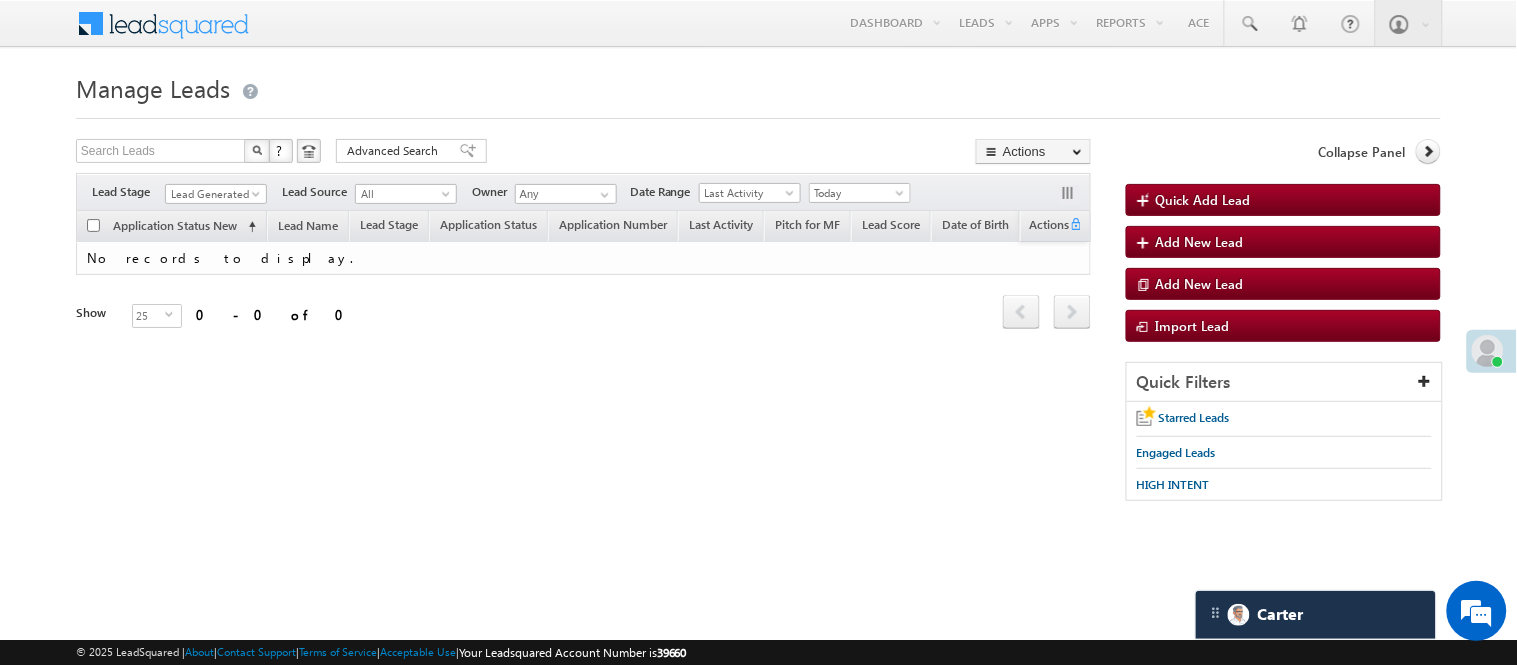 click on "Lead Generated" at bounding box center (216, 191) 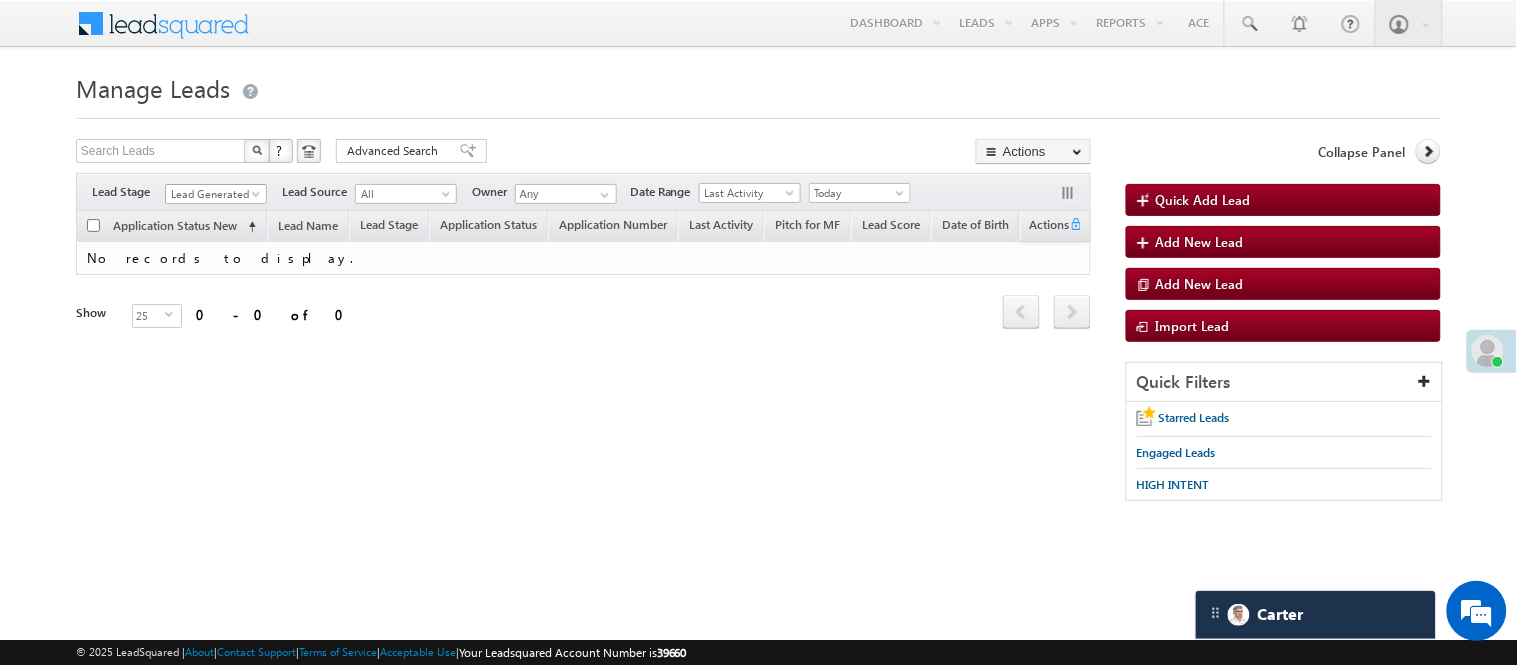 click on "Lead Generated" at bounding box center (213, 194) 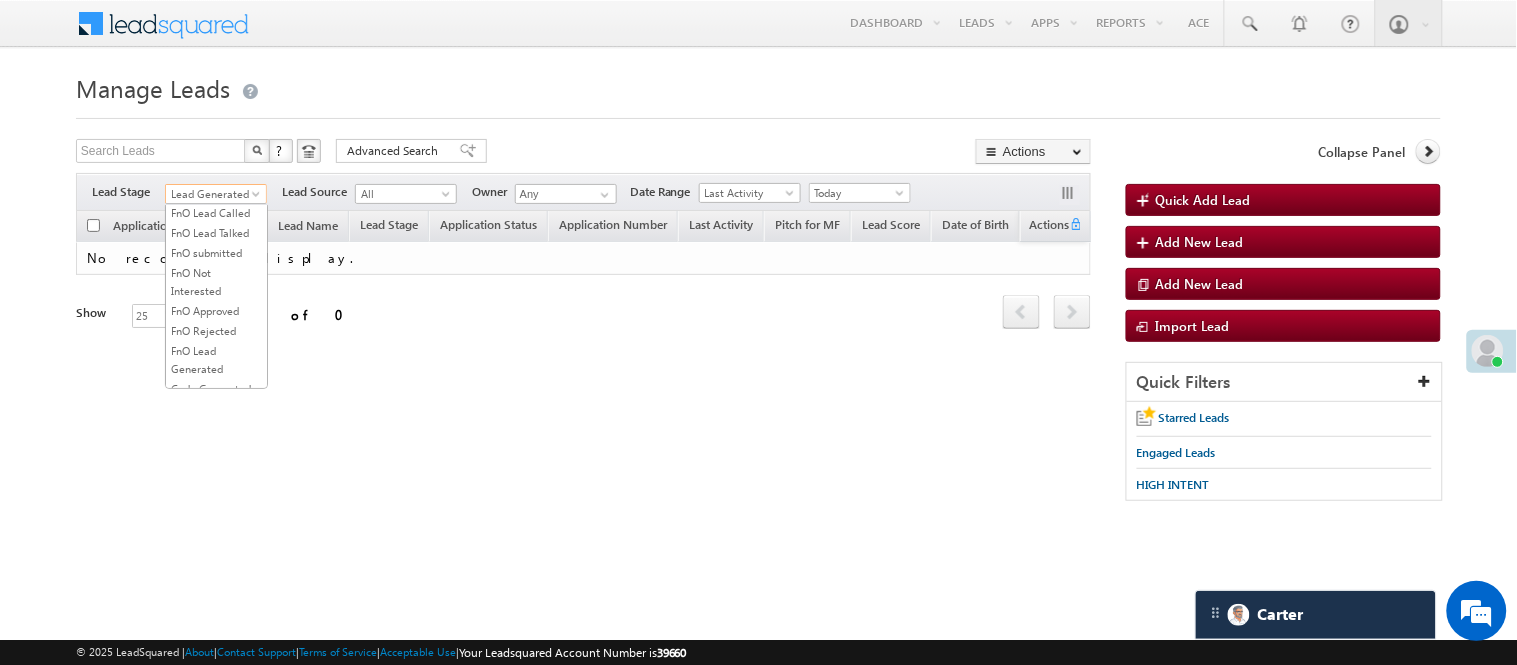 scroll, scrollTop: 0, scrollLeft: 0, axis: both 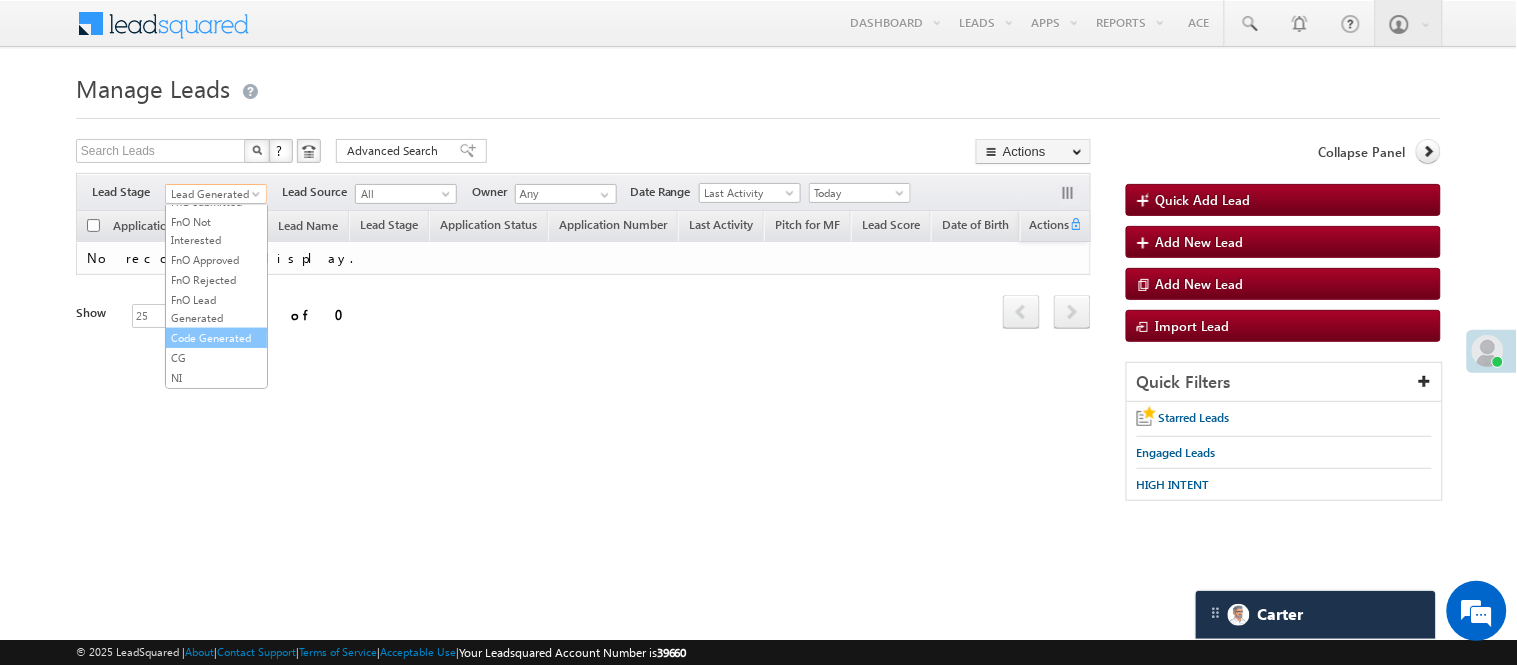click on "Code Generated" at bounding box center (216, 338) 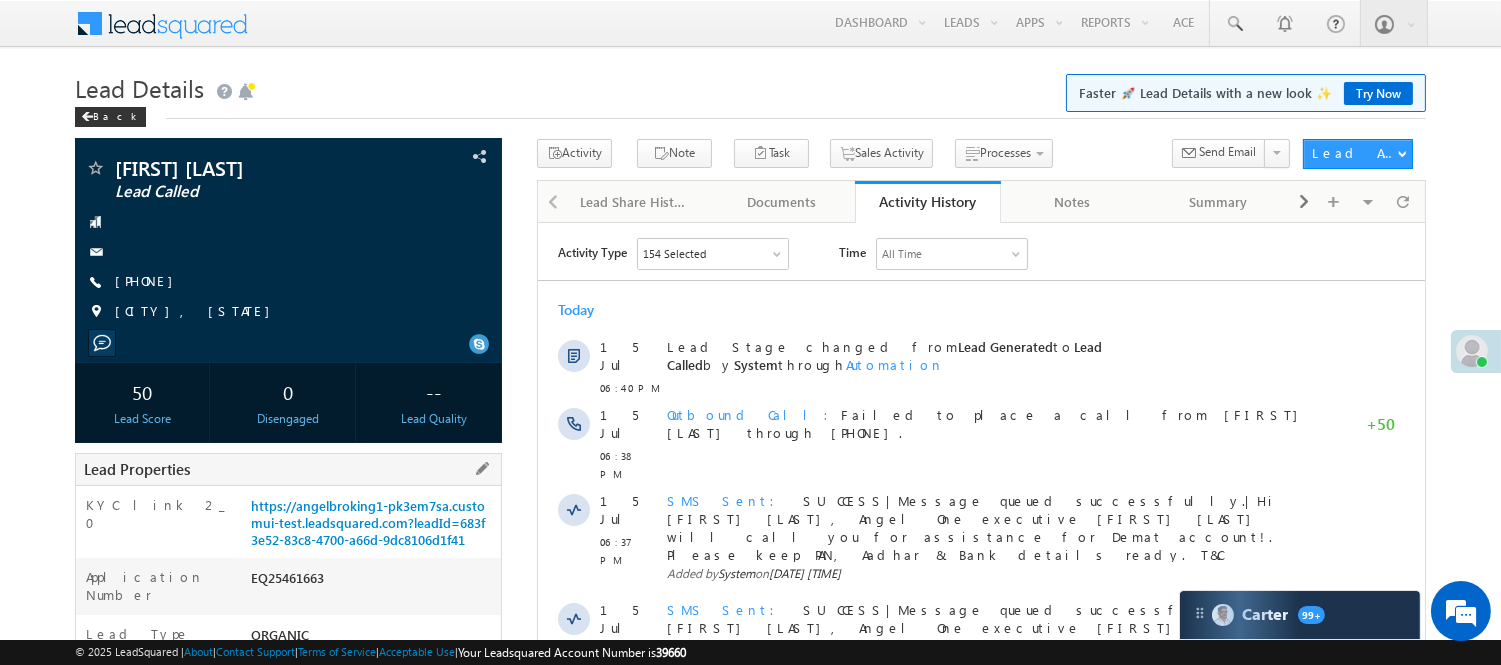 scroll, scrollTop: 0, scrollLeft: 0, axis: both 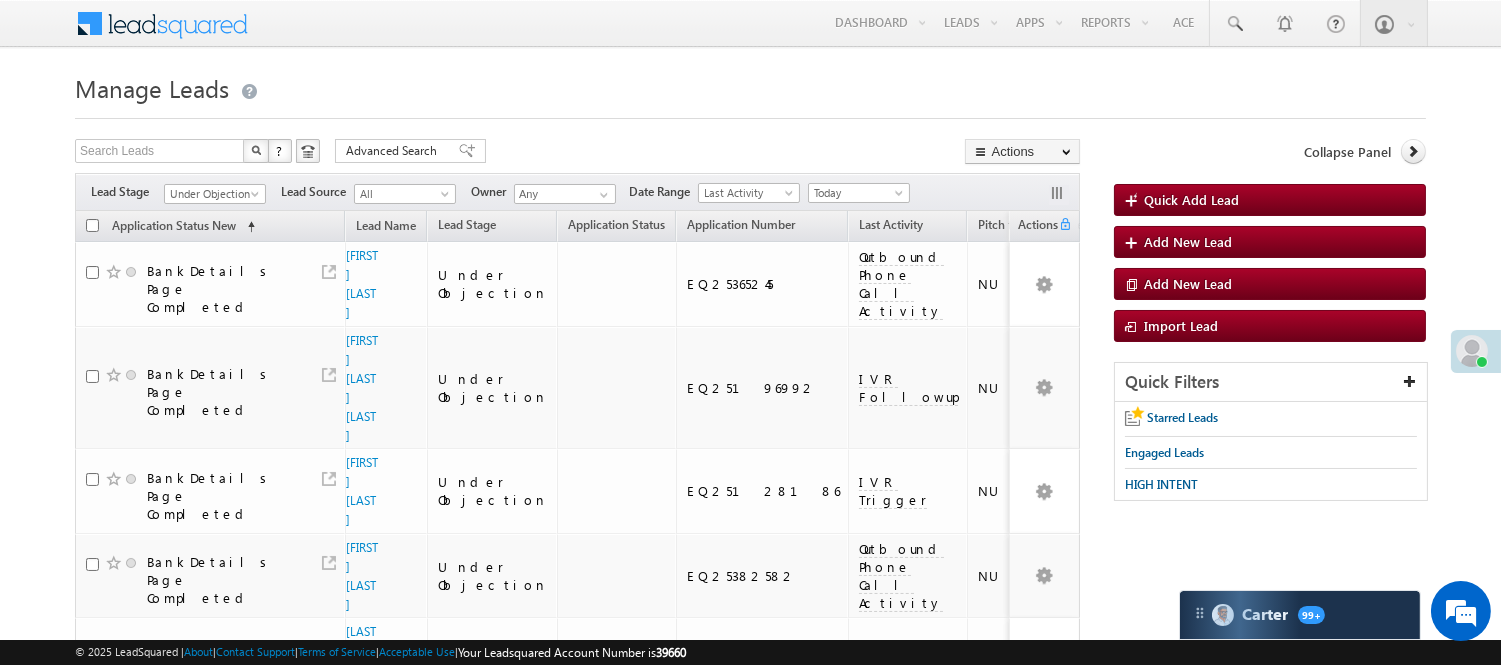 click on "Filters
Lead Stage
Under Objection Under Objection
Lead Source
All All
Owner
Any Any
Go" at bounding box center (577, 192) 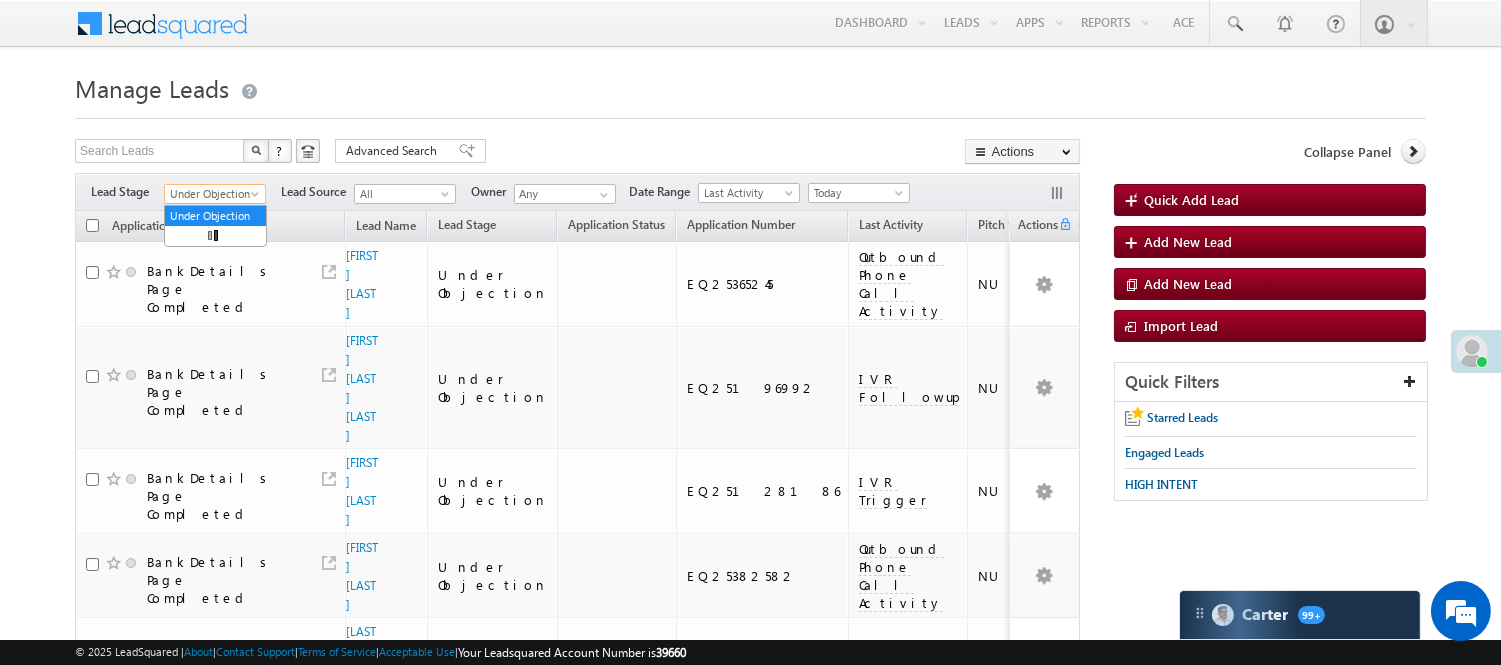 click on "Under Objection" at bounding box center (212, 194) 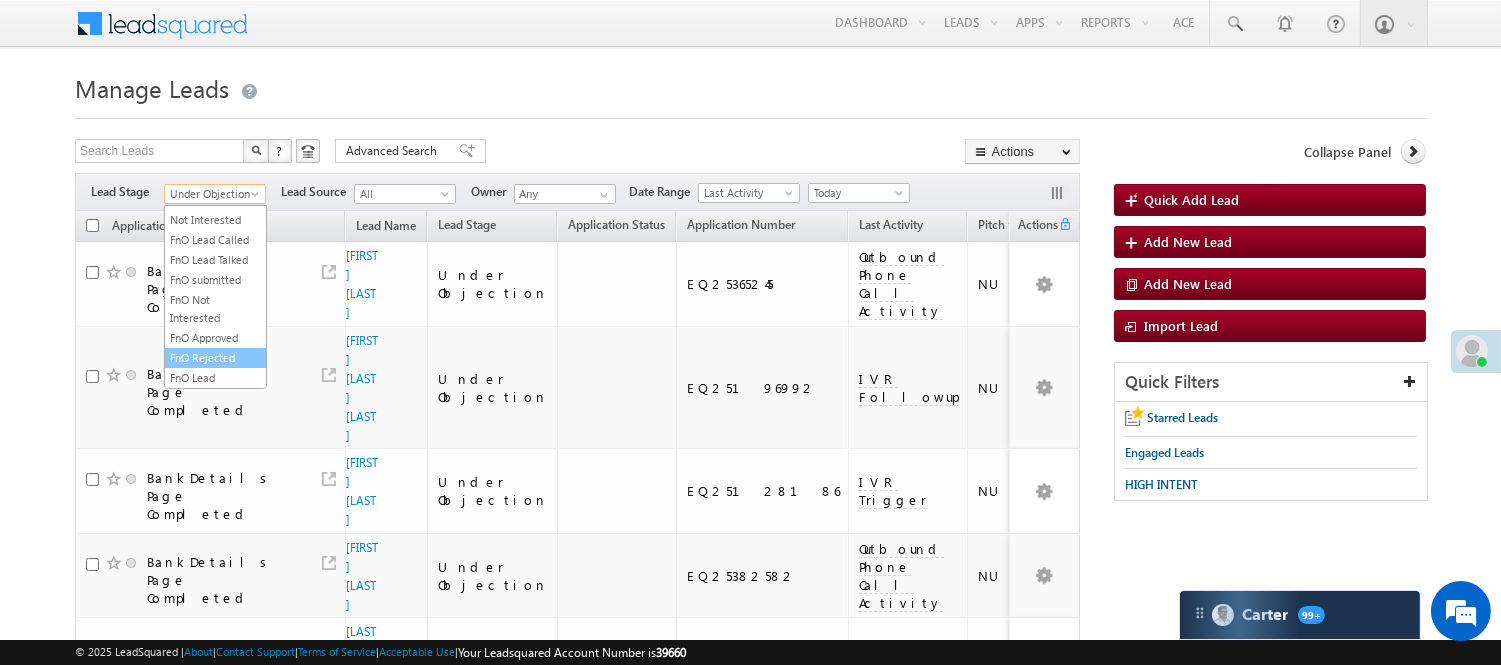 scroll, scrollTop: 496, scrollLeft: 0, axis: vertical 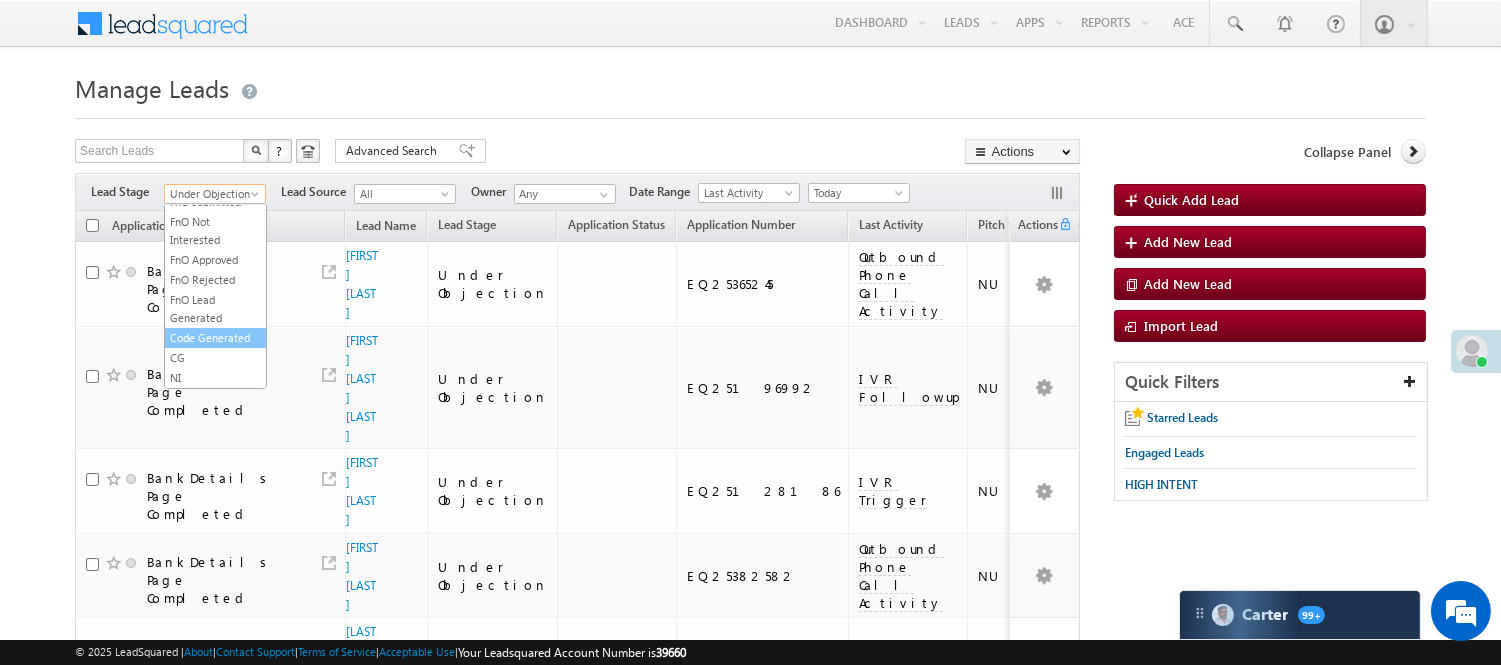 click on "Code Generated" at bounding box center (215, 338) 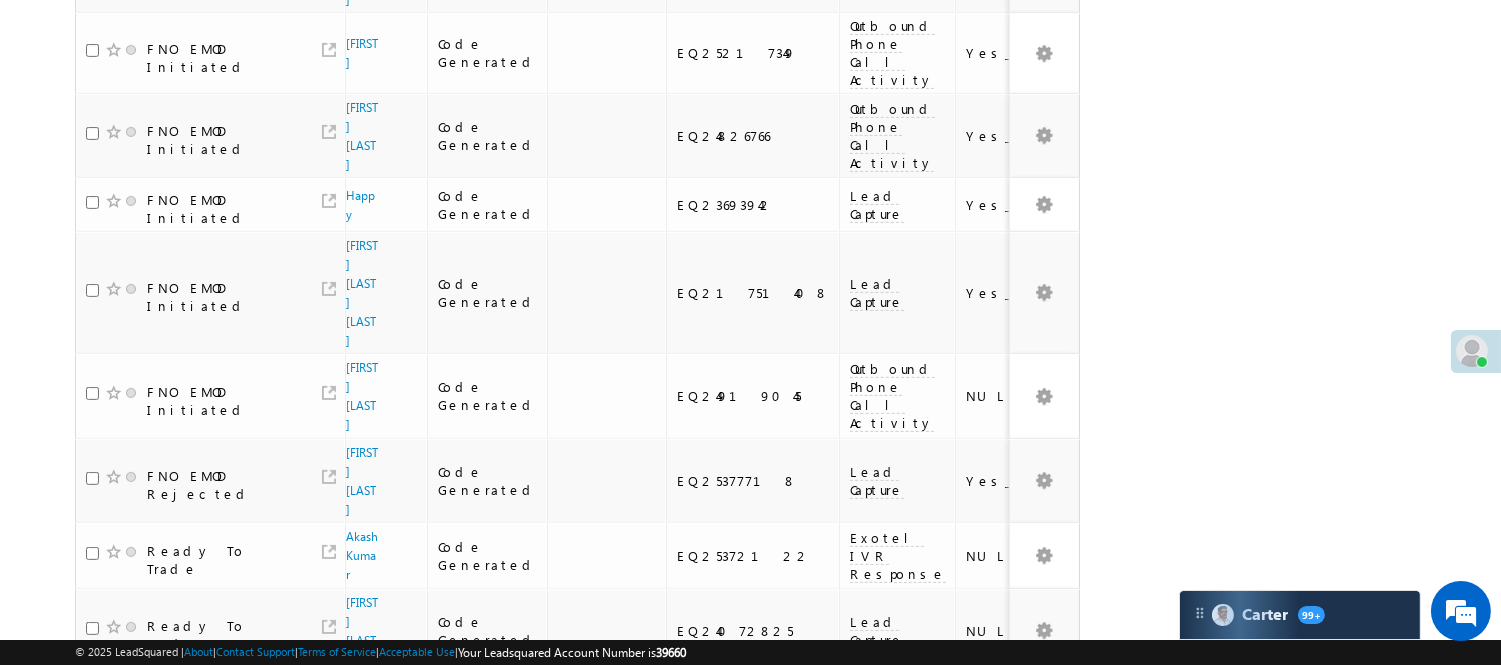 scroll, scrollTop: 1588, scrollLeft: 0, axis: vertical 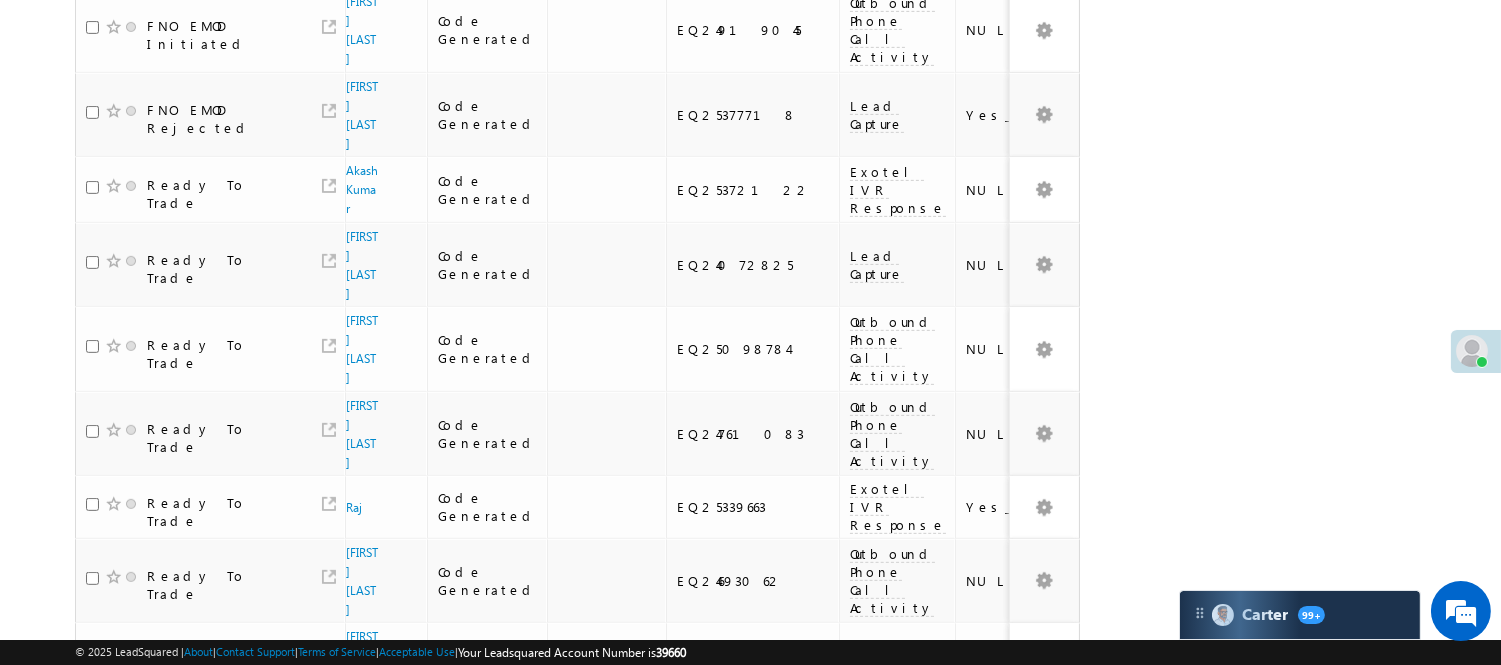 click on "3" at bounding box center [1018, 991] 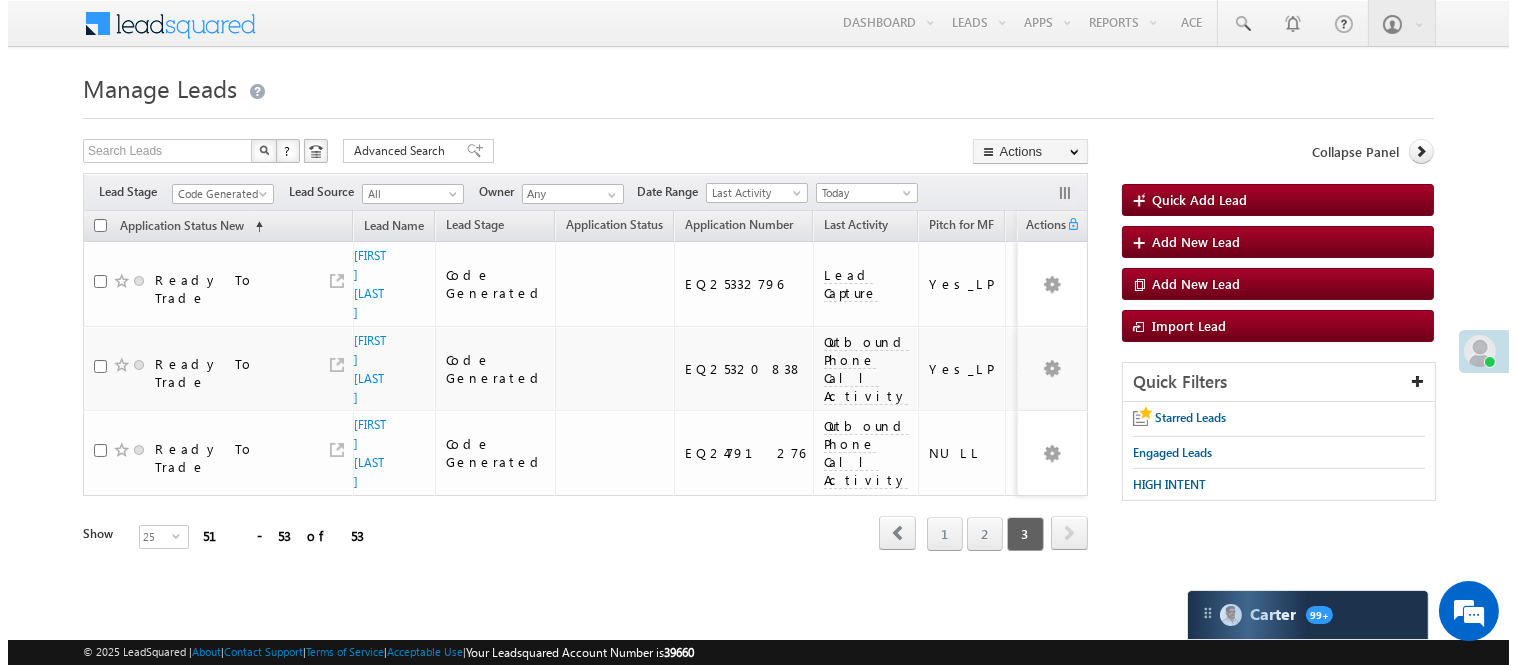 scroll, scrollTop: 0, scrollLeft: 0, axis: both 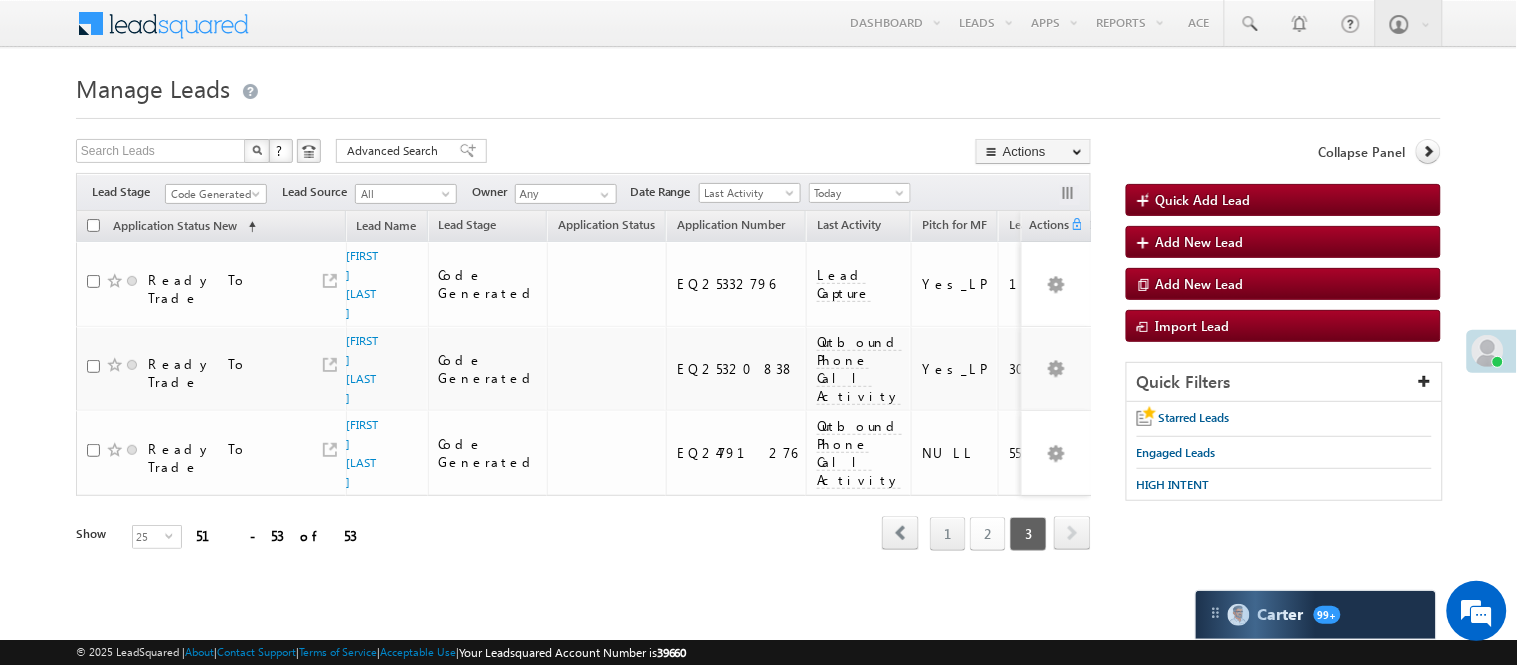 click on "2" at bounding box center (988, 534) 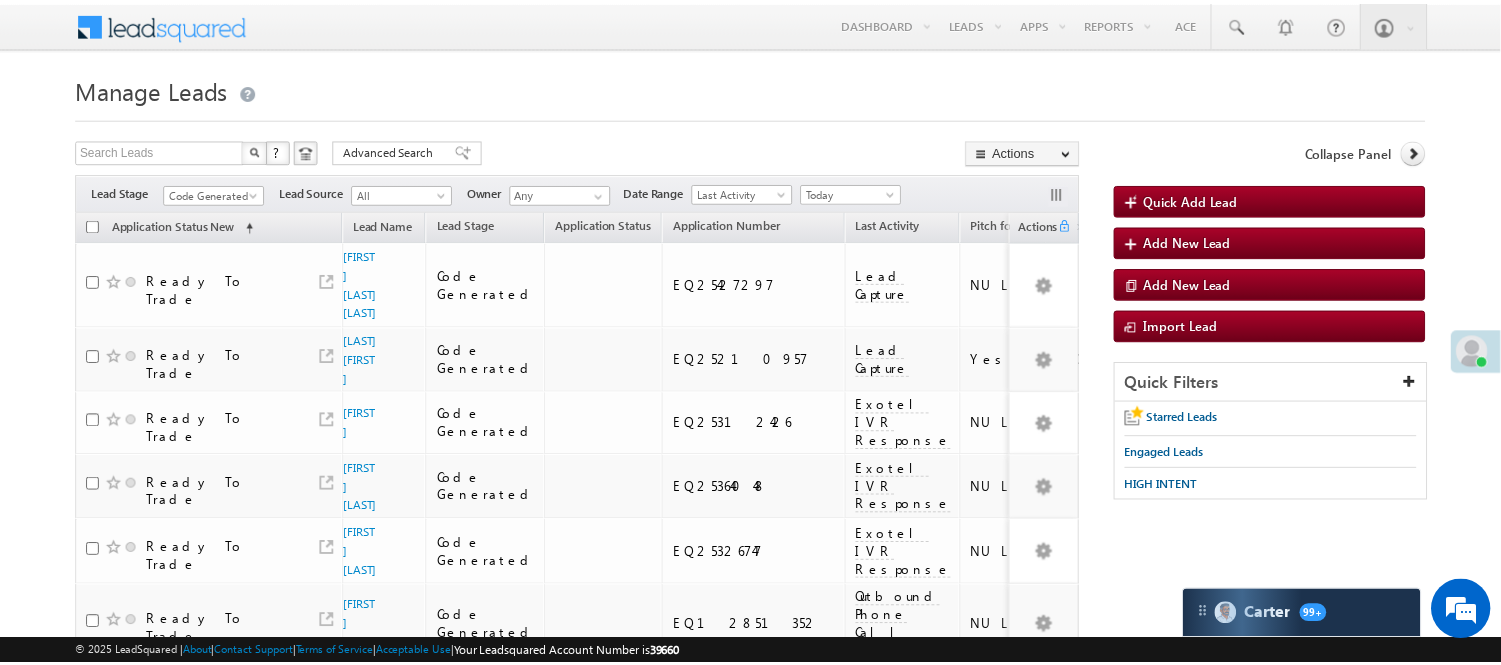 scroll, scrollTop: 1454, scrollLeft: 0, axis: vertical 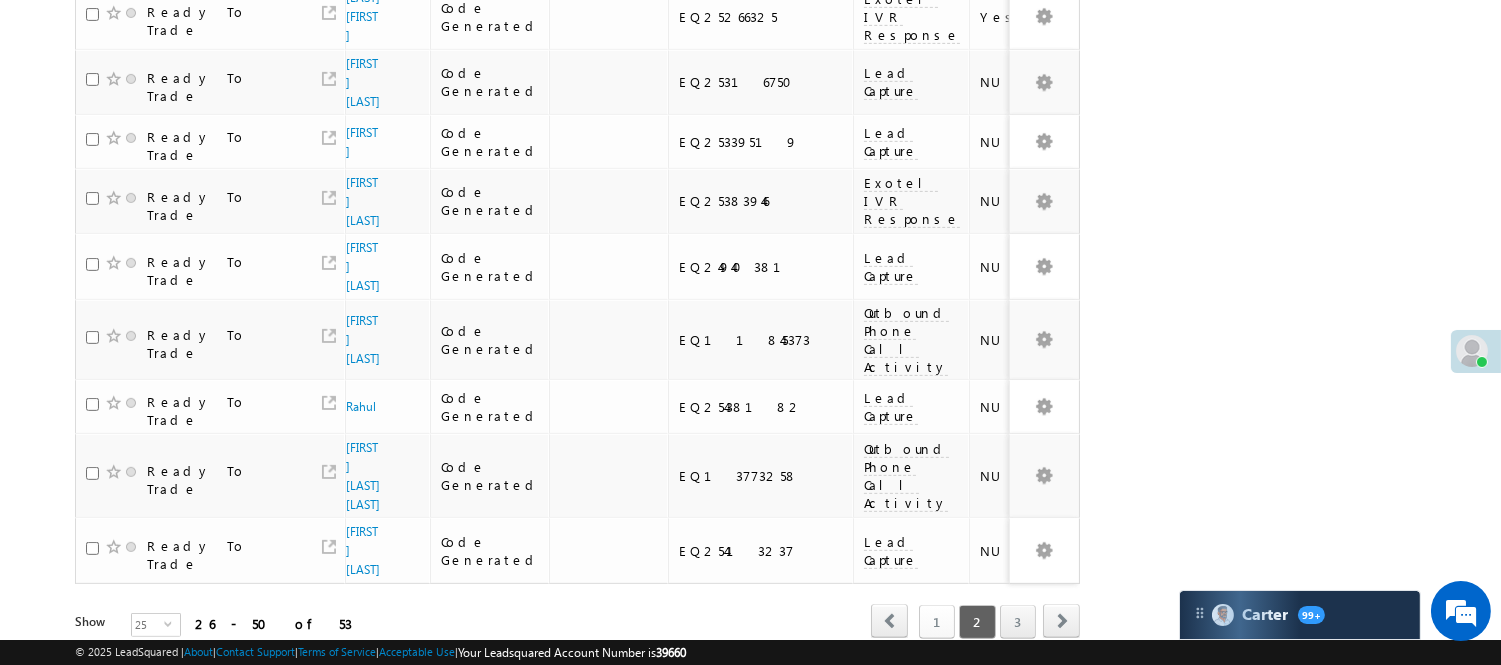 click on "1" at bounding box center [937, 622] 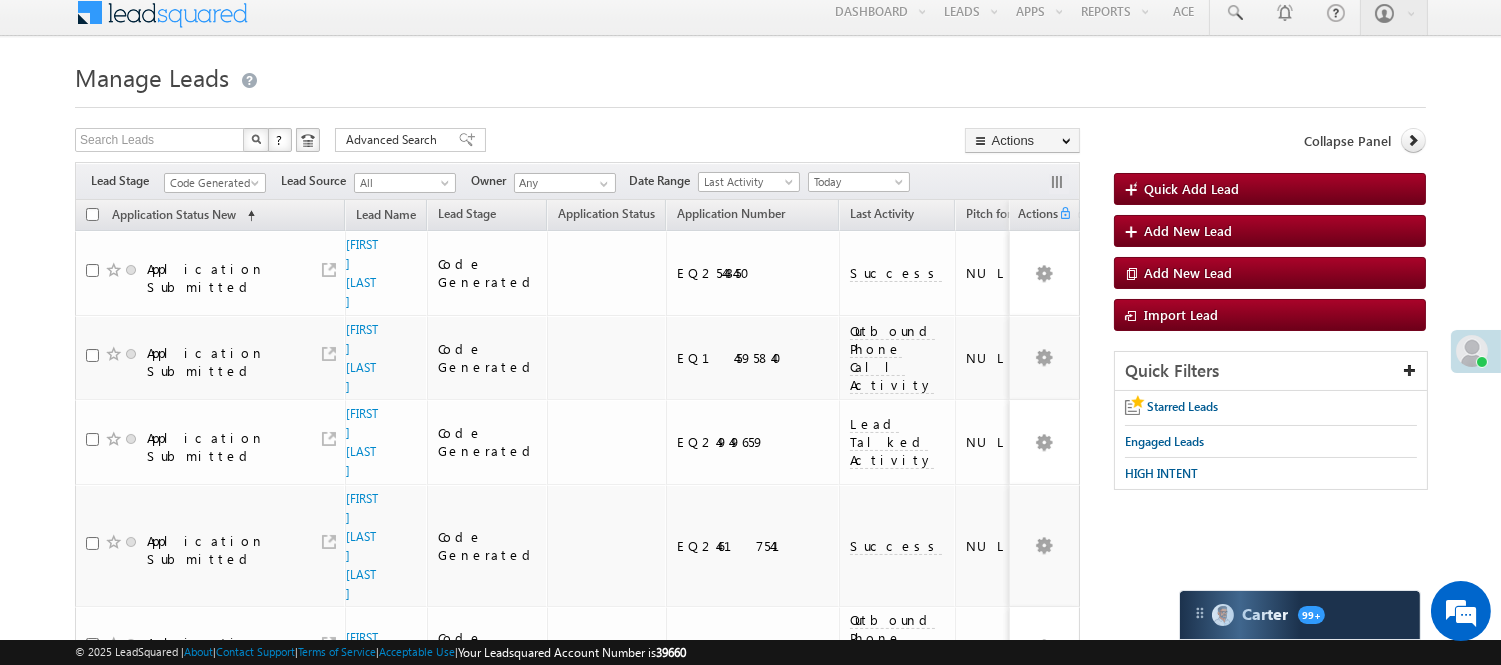 scroll, scrollTop: 0, scrollLeft: 0, axis: both 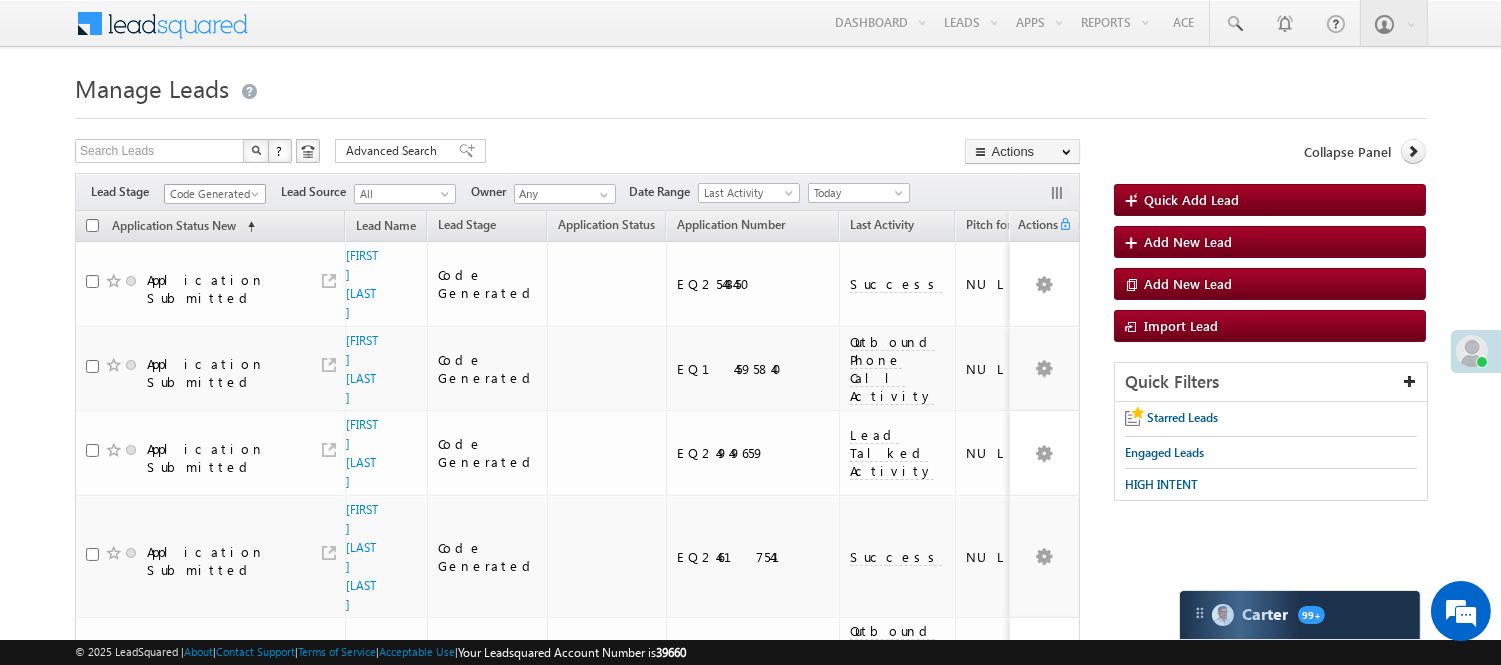 click on "Code Generated" at bounding box center (212, 194) 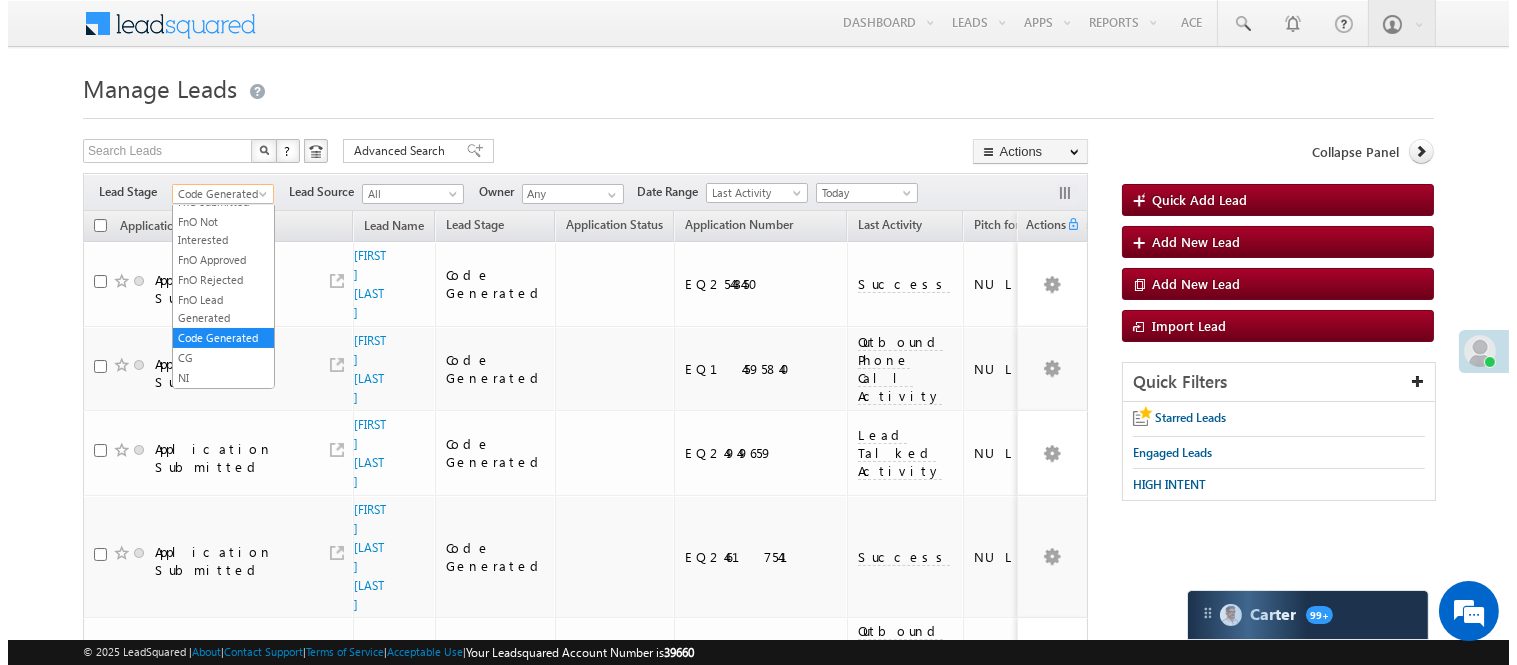 scroll, scrollTop: 0, scrollLeft: 0, axis: both 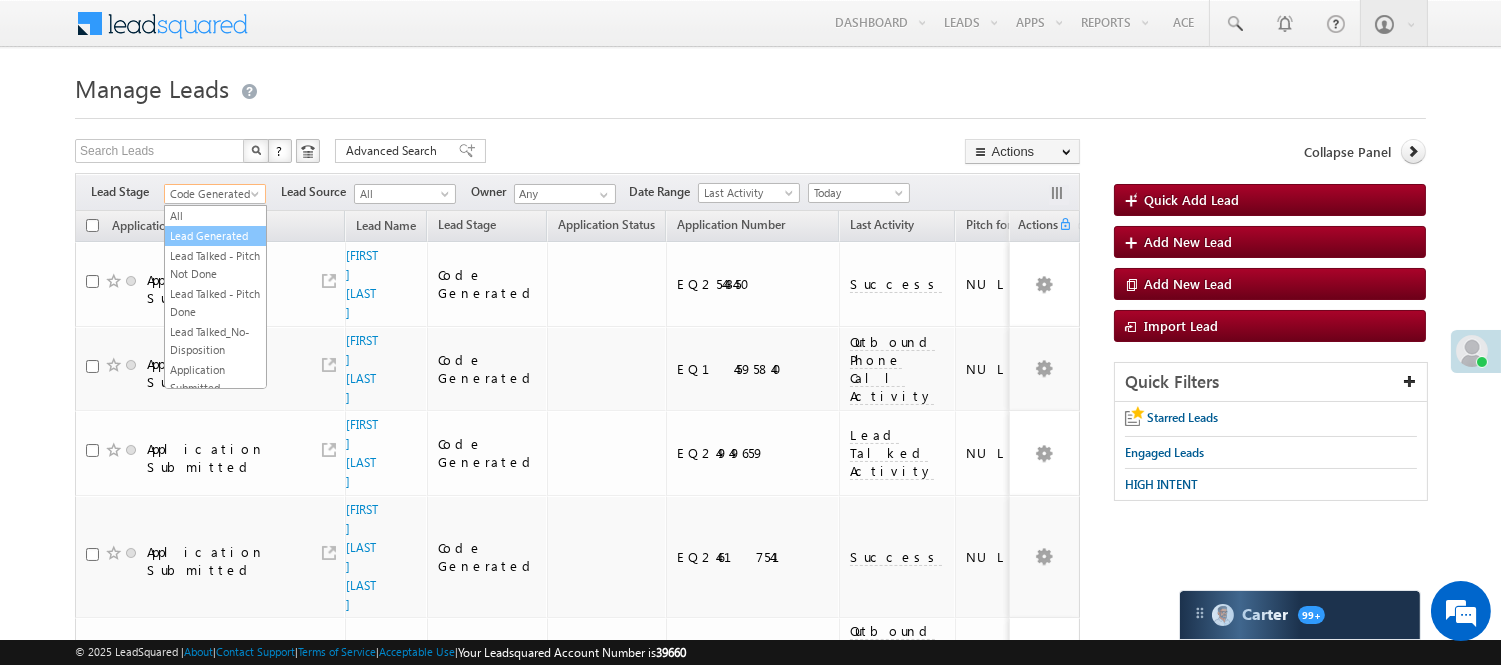 click on "Lead Generated" at bounding box center (215, 236) 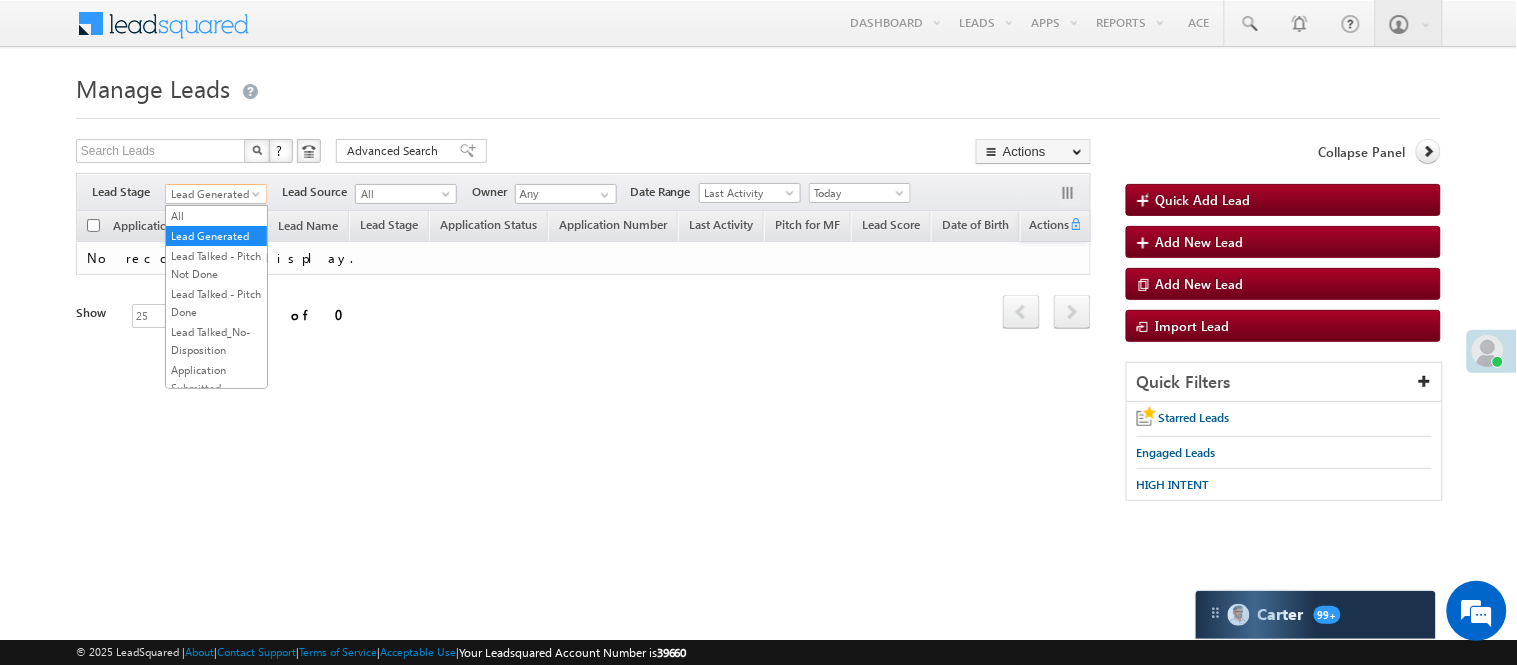 click on "Lead Generated" at bounding box center [213, 194] 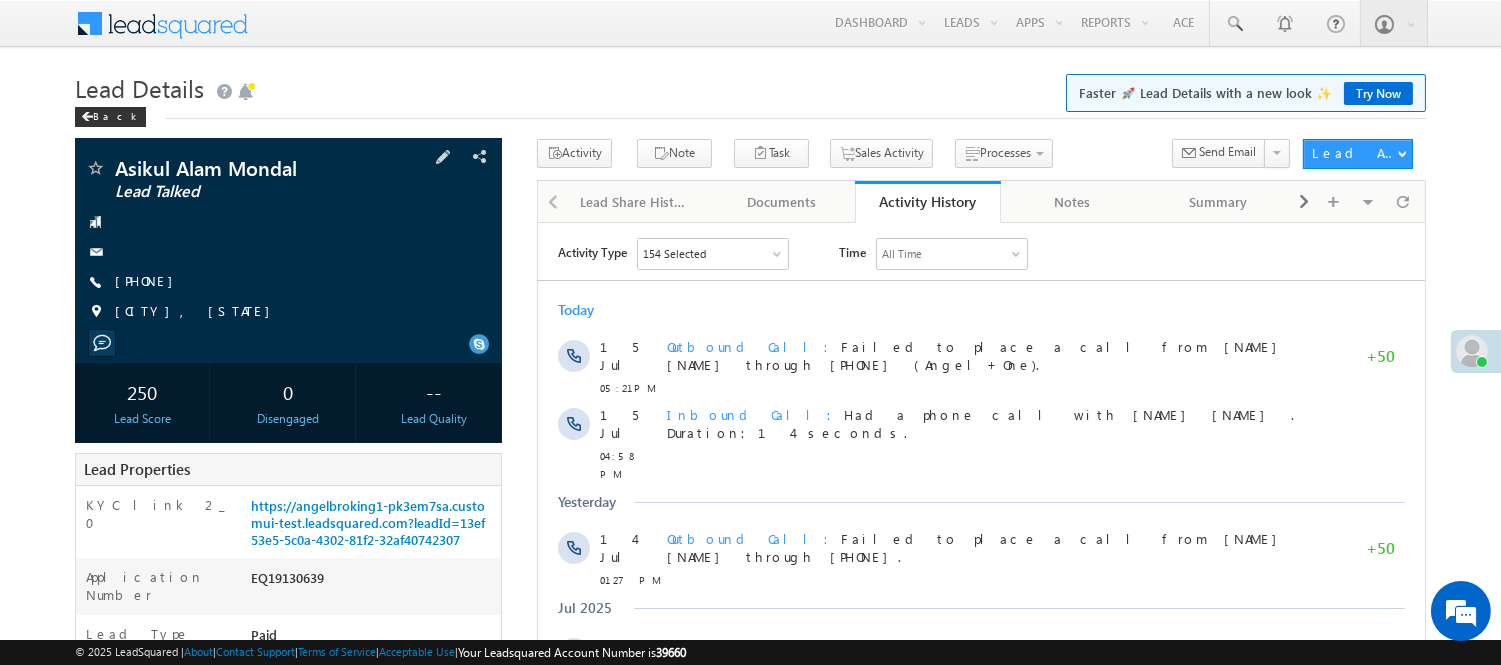 scroll, scrollTop: 222, scrollLeft: 0, axis: vertical 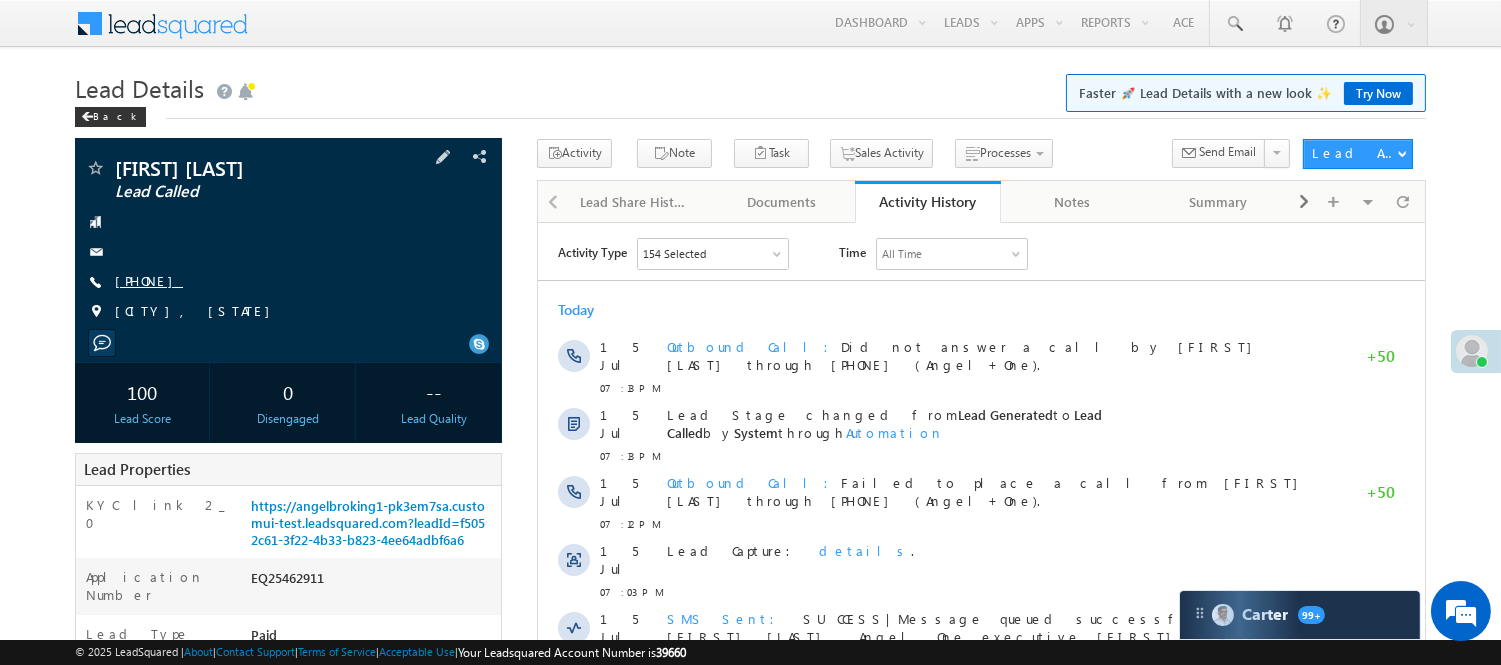 click on "[PHONE]" at bounding box center (149, 280) 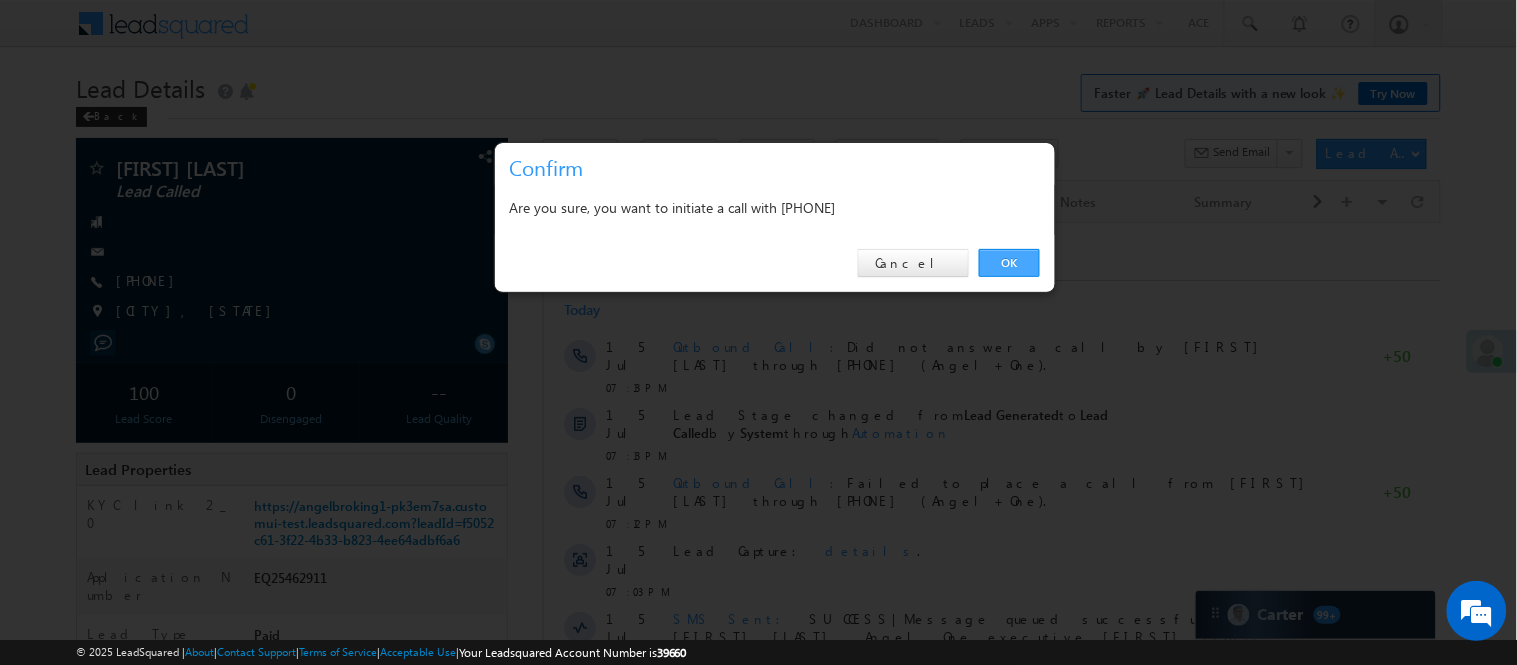 click on "OK" at bounding box center (1009, 263) 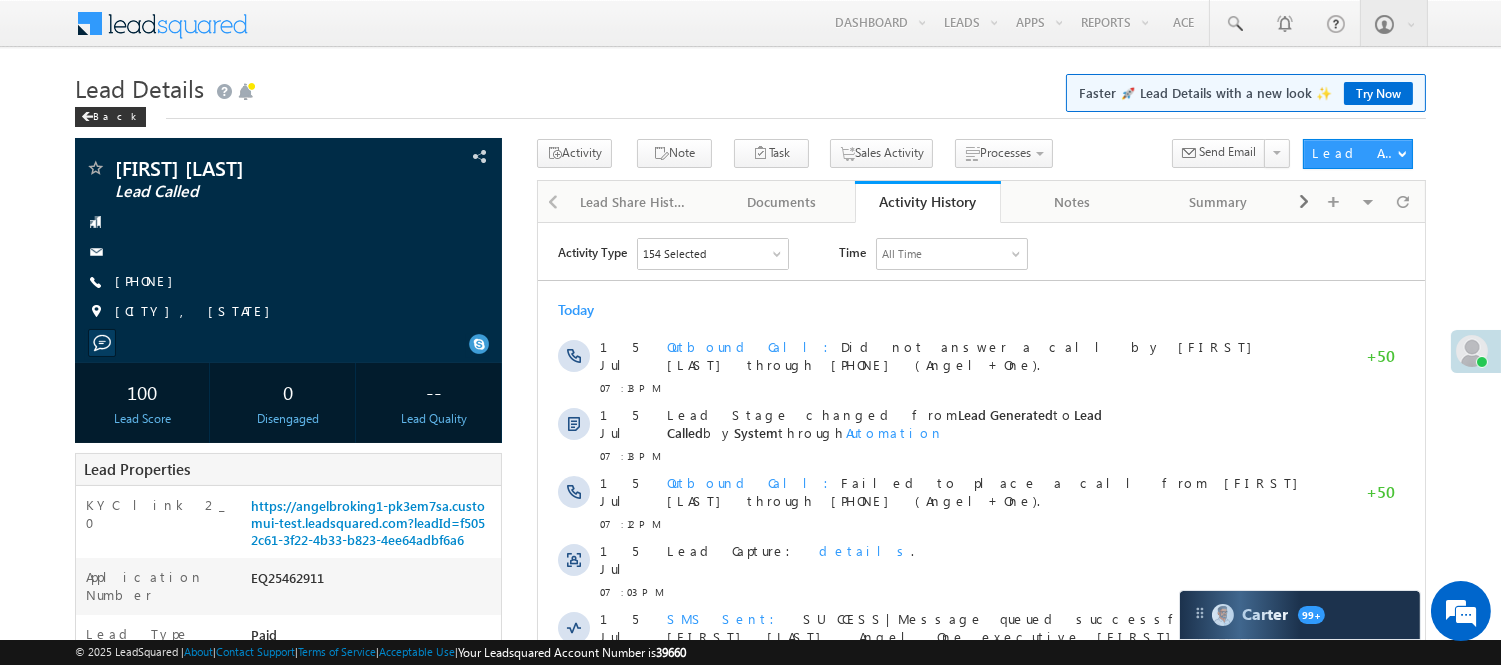 scroll, scrollTop: 0, scrollLeft: 0, axis: both 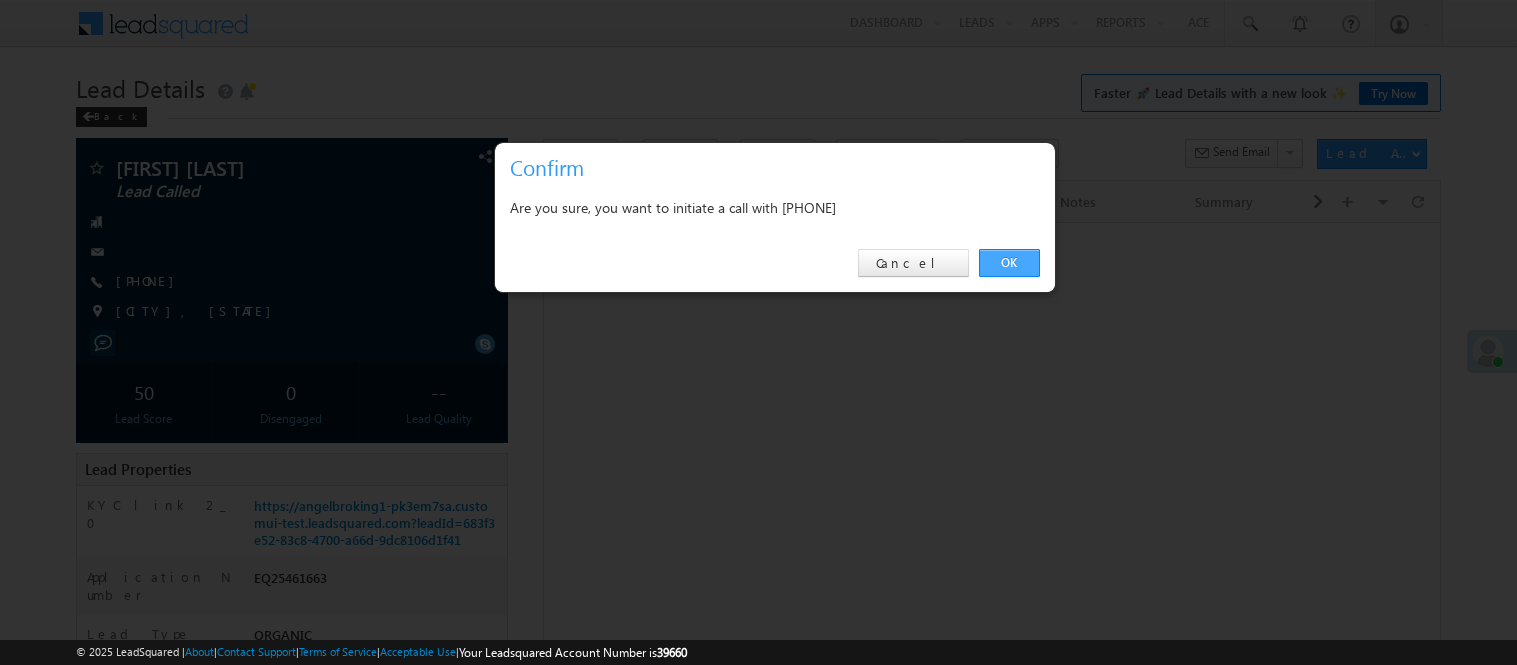 click on "OK" at bounding box center [1009, 263] 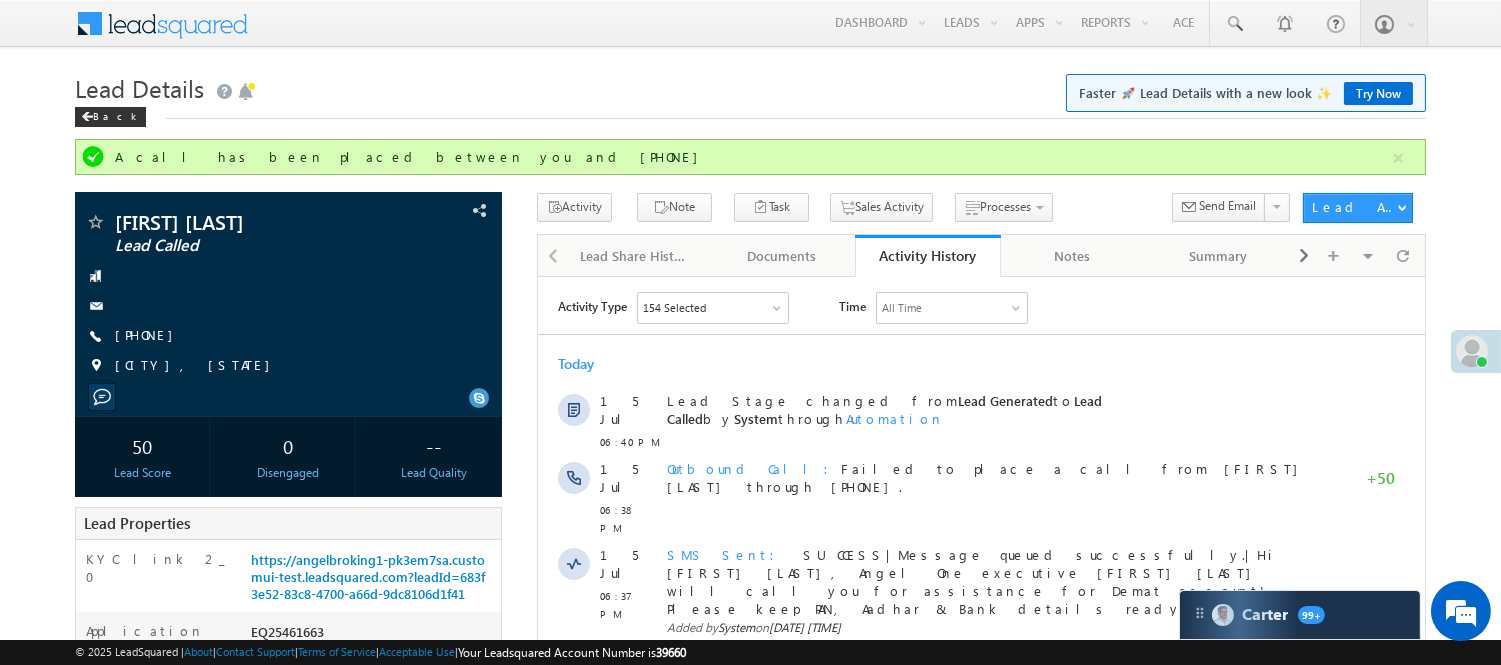 scroll, scrollTop: 0, scrollLeft: 0, axis: both 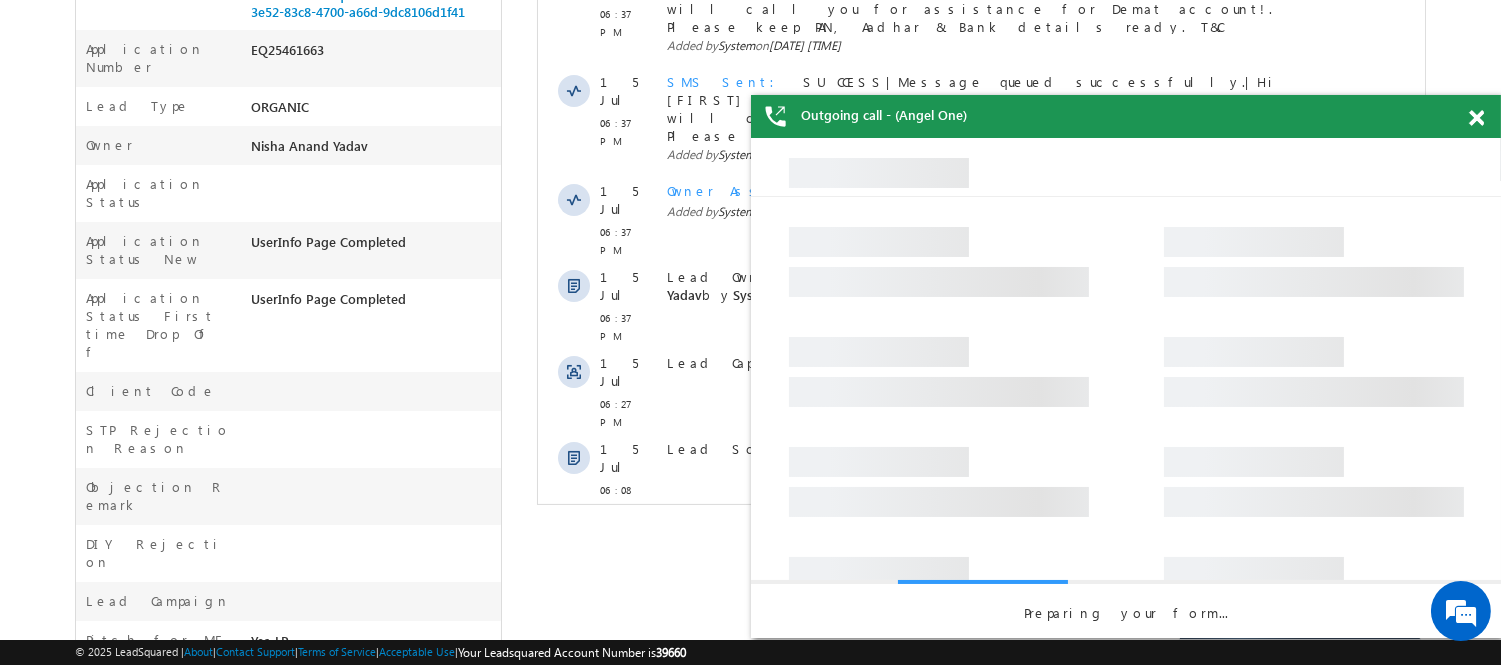 click on "Outgoing call -  (Angel One)" at bounding box center (1126, 116) 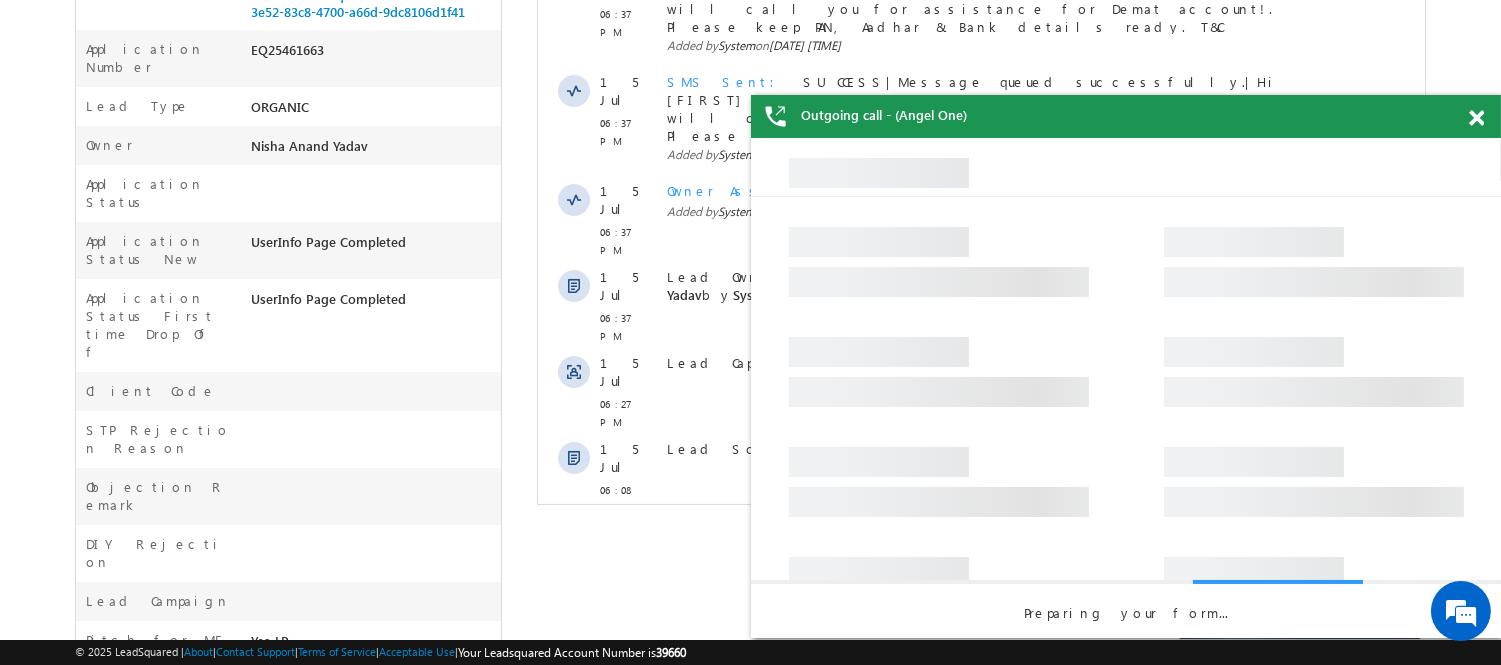 click at bounding box center (1487, 114) 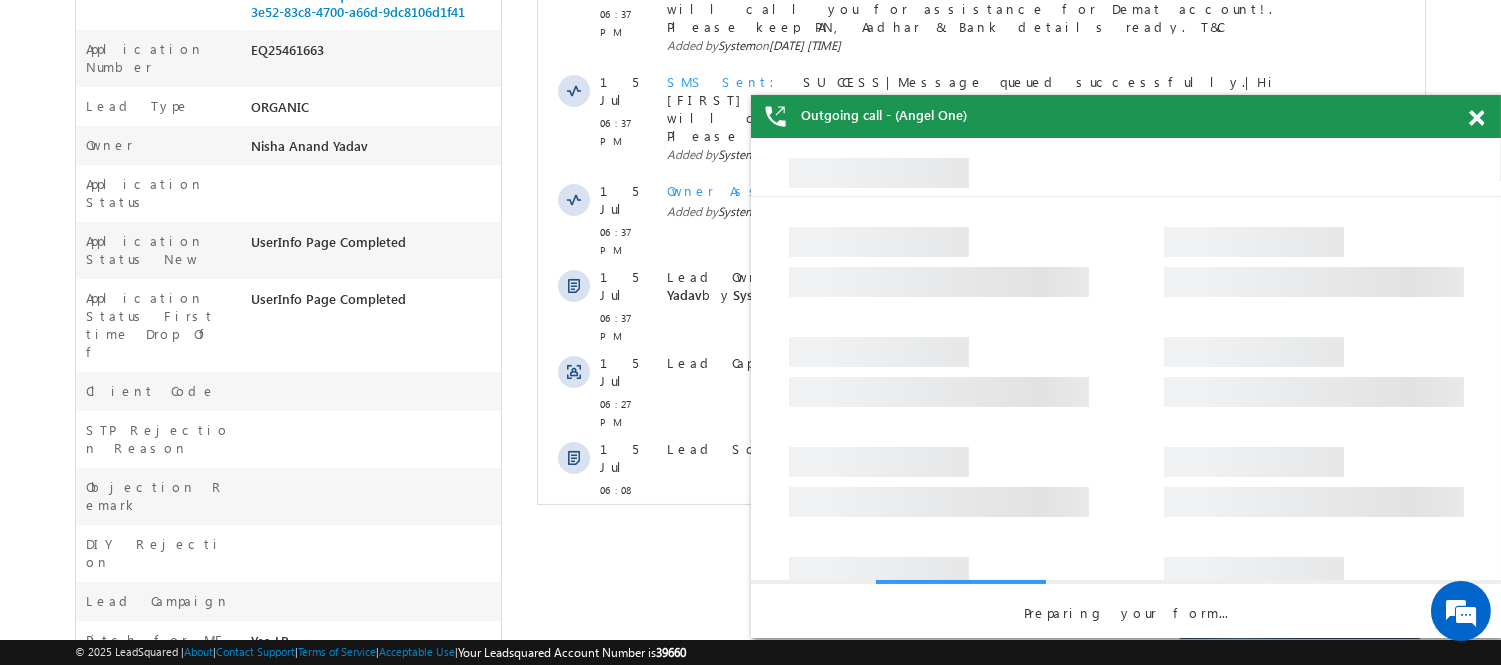 scroll, scrollTop: 0, scrollLeft: 0, axis: both 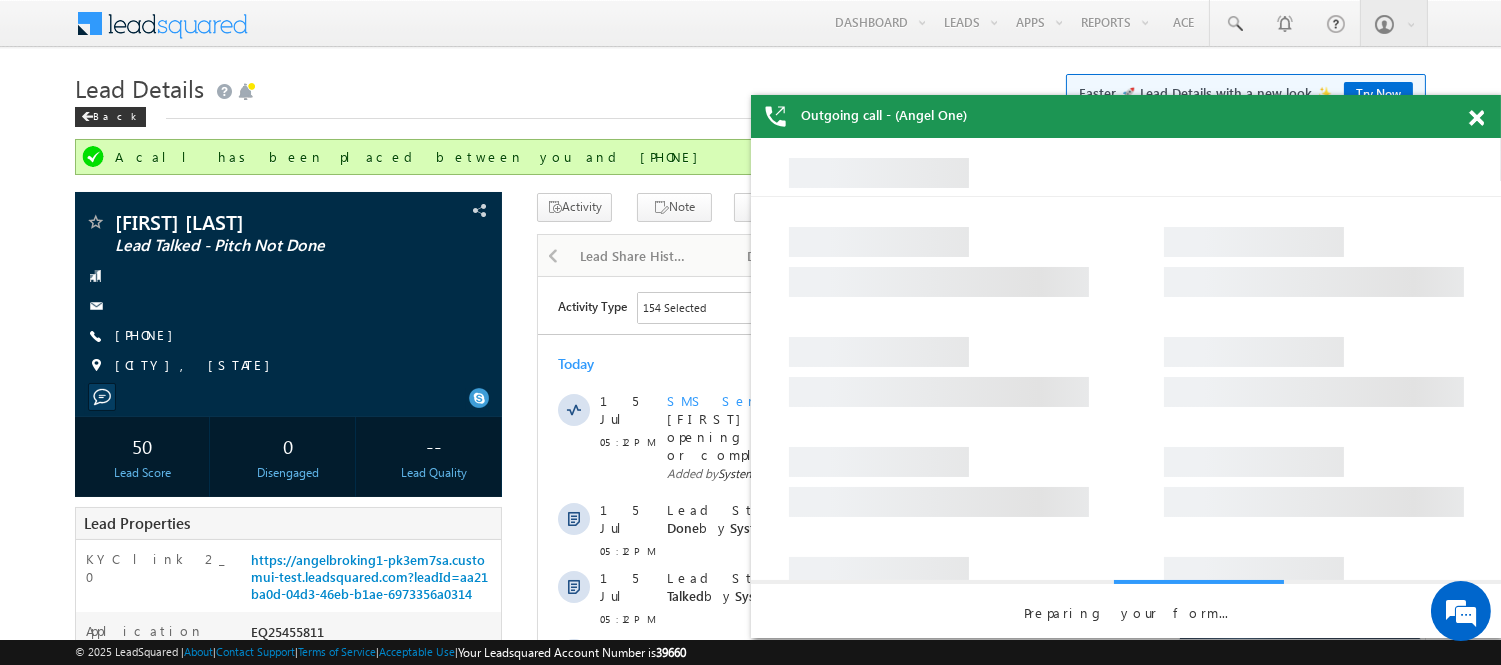 click at bounding box center (1487, 114) 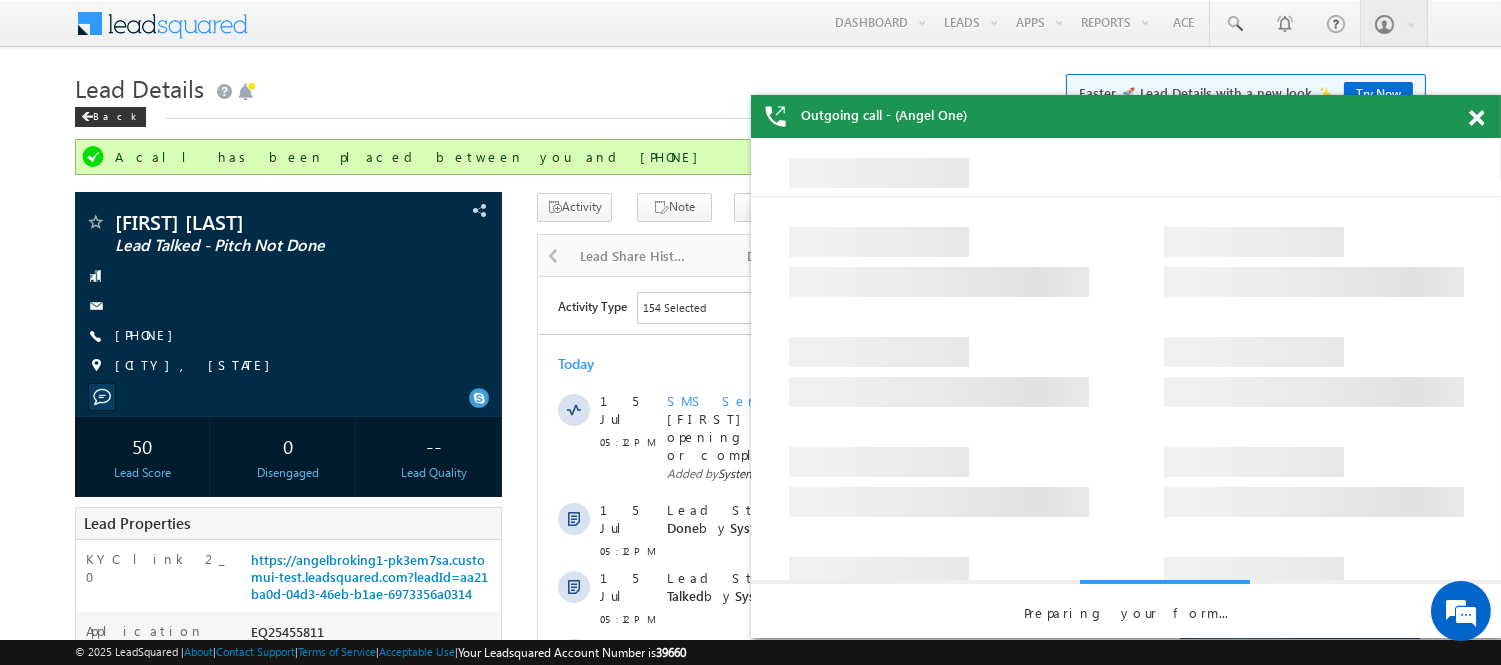 click at bounding box center (1476, 118) 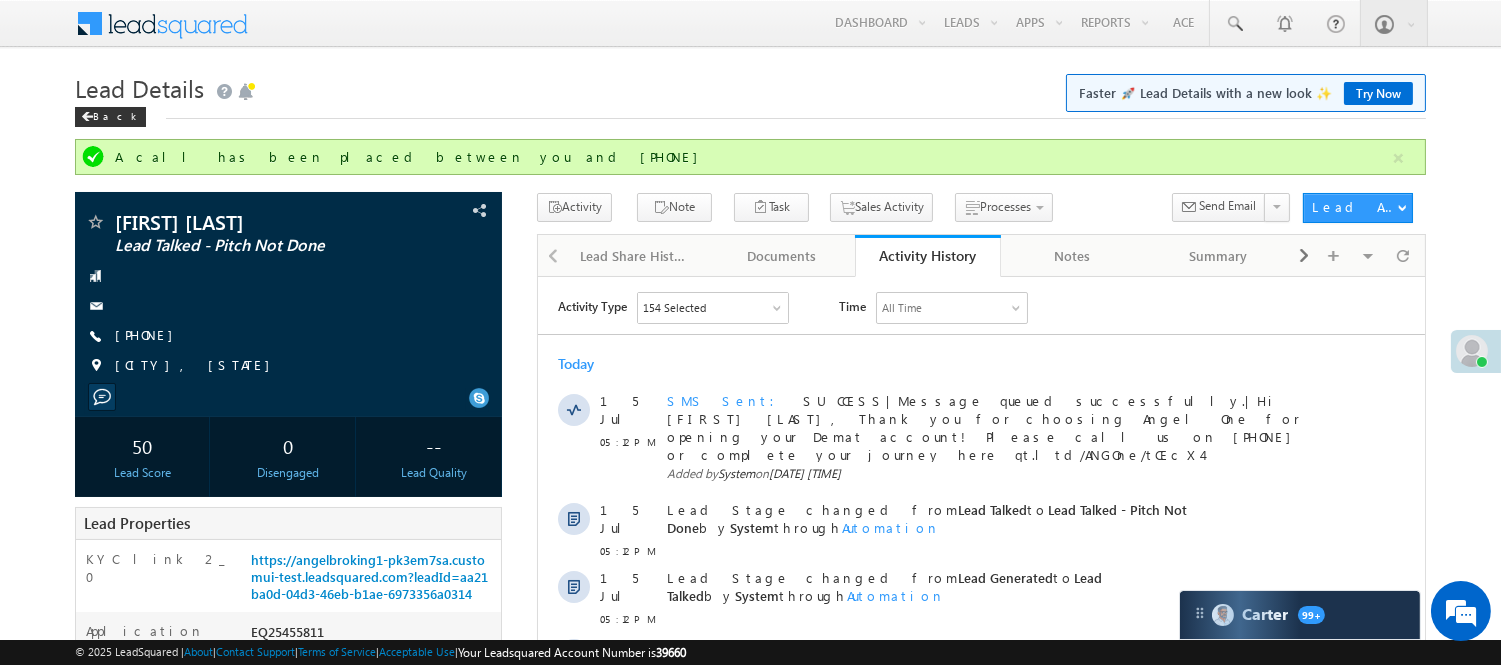 scroll, scrollTop: 0, scrollLeft: 0, axis: both 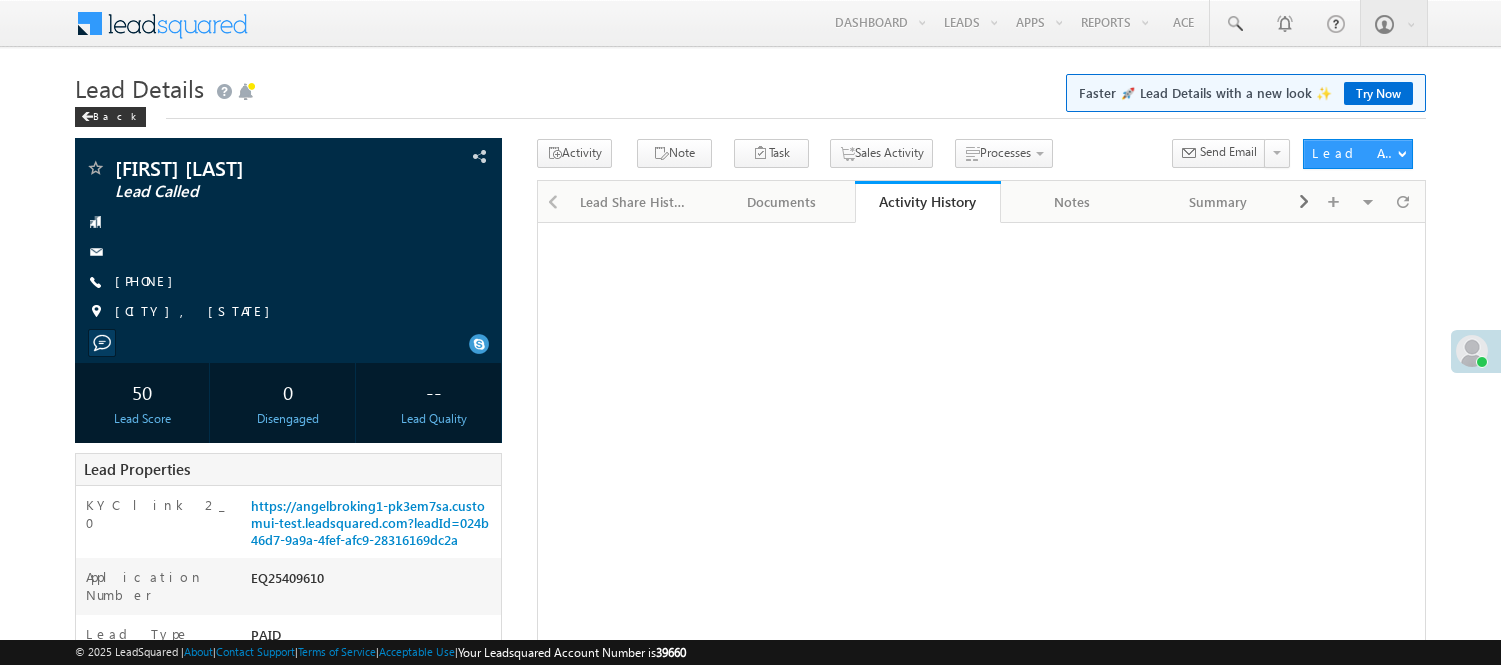 click on "[FIRST] [LAST]
Lead Called
[PHONE]" at bounding box center [288, 245] 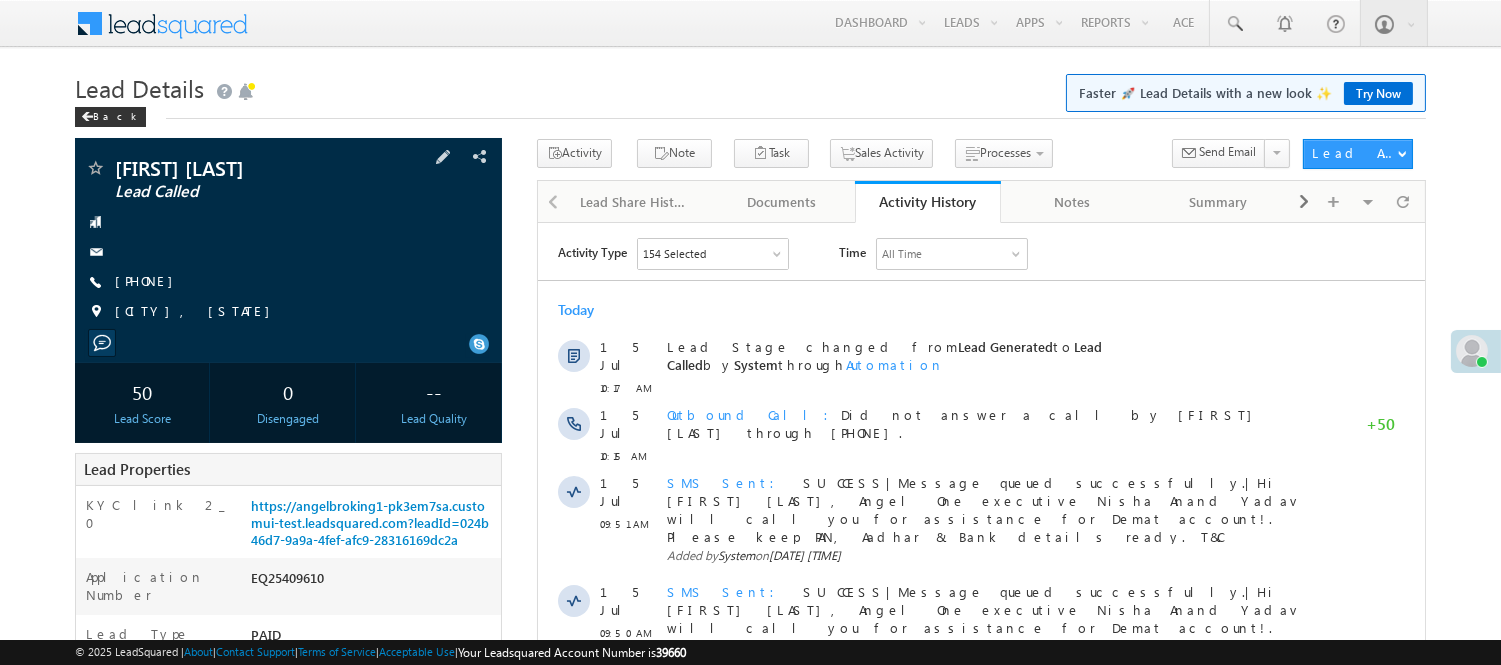scroll, scrollTop: 0, scrollLeft: 0, axis: both 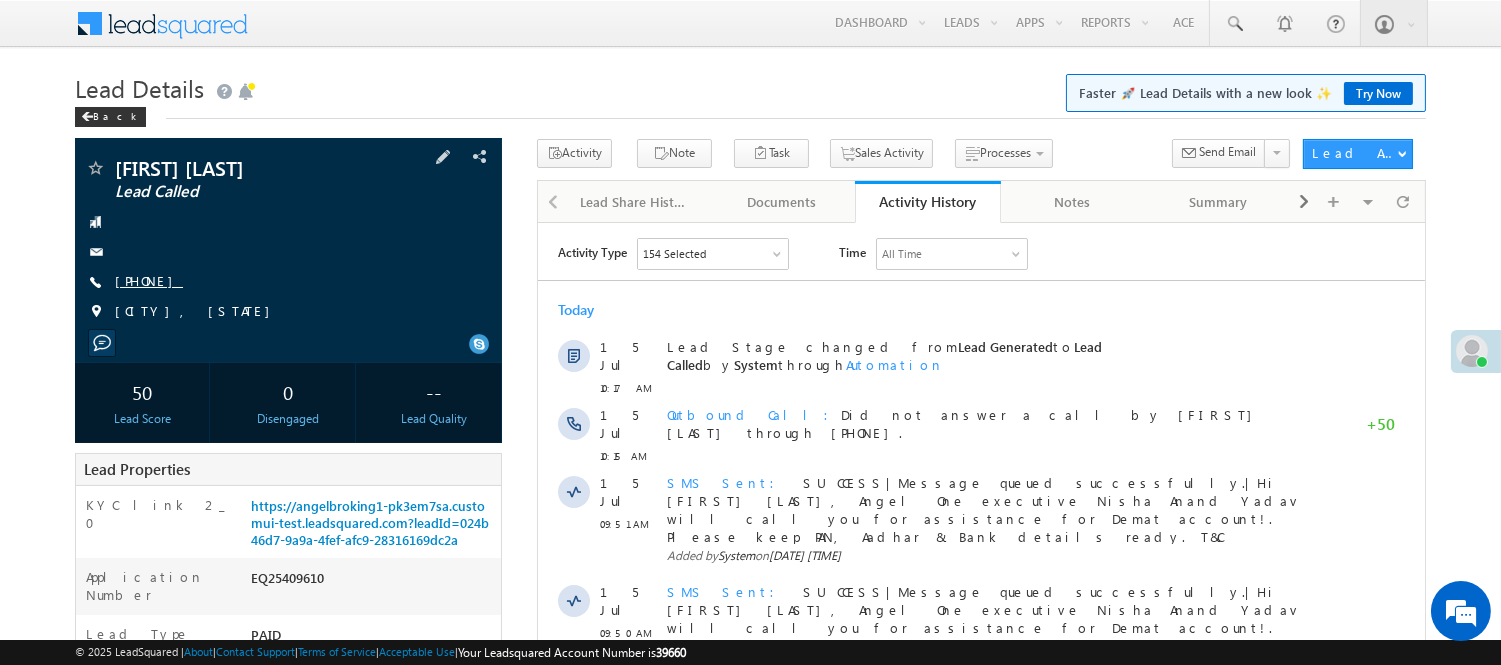 click on "+91-9832748099" at bounding box center (149, 280) 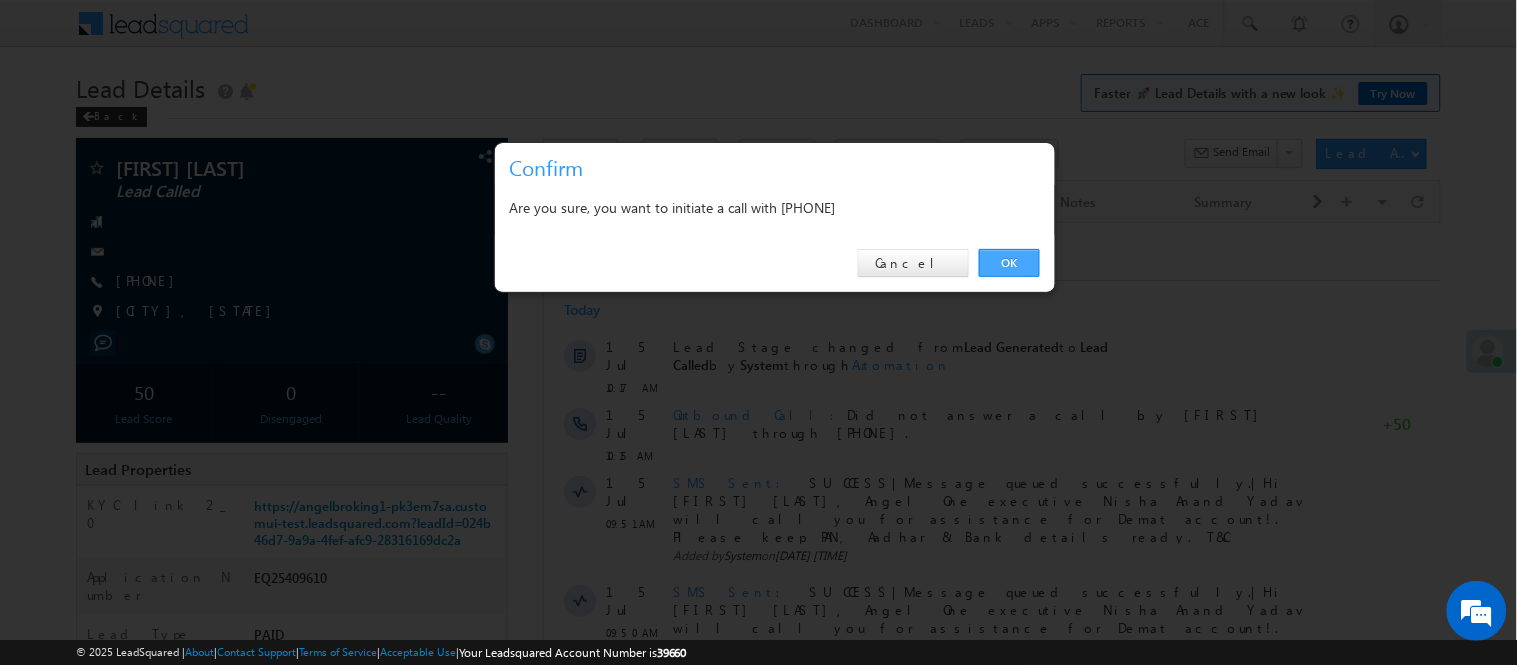 click on "OK" at bounding box center [1009, 263] 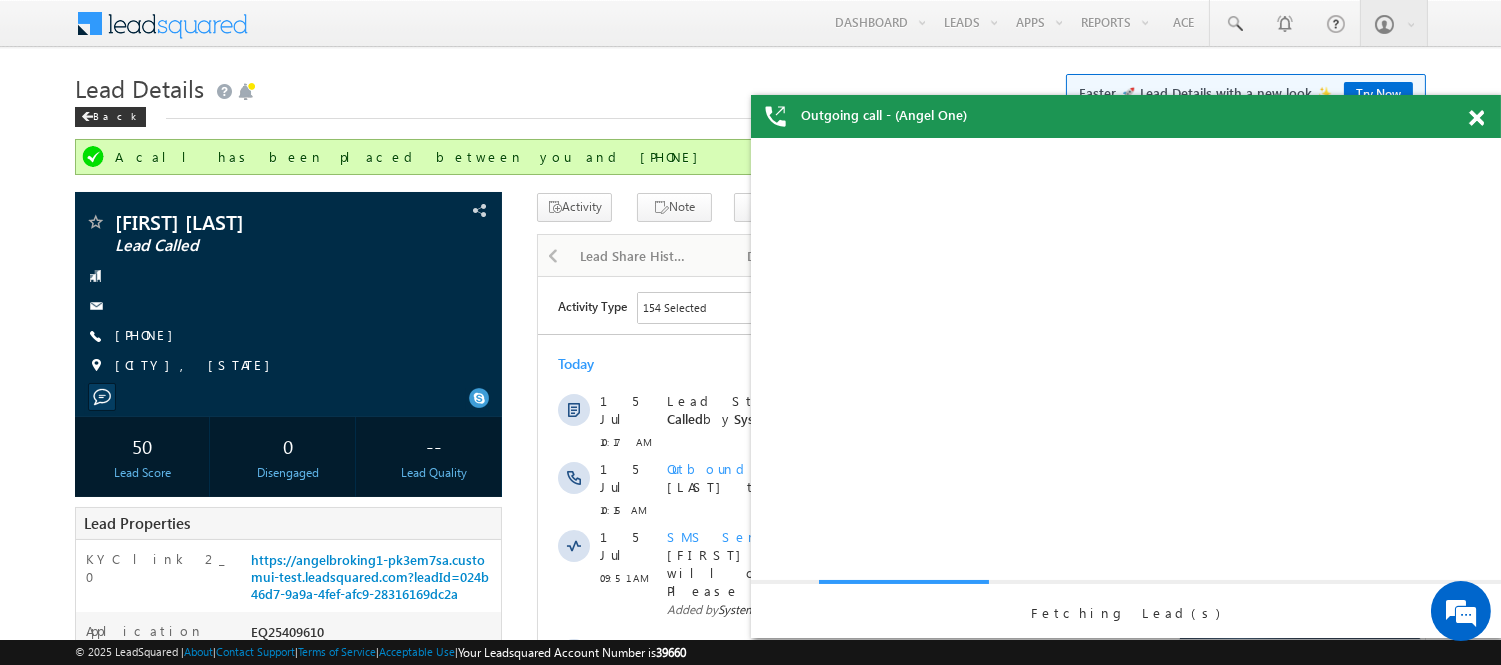 scroll, scrollTop: 0, scrollLeft: 0, axis: both 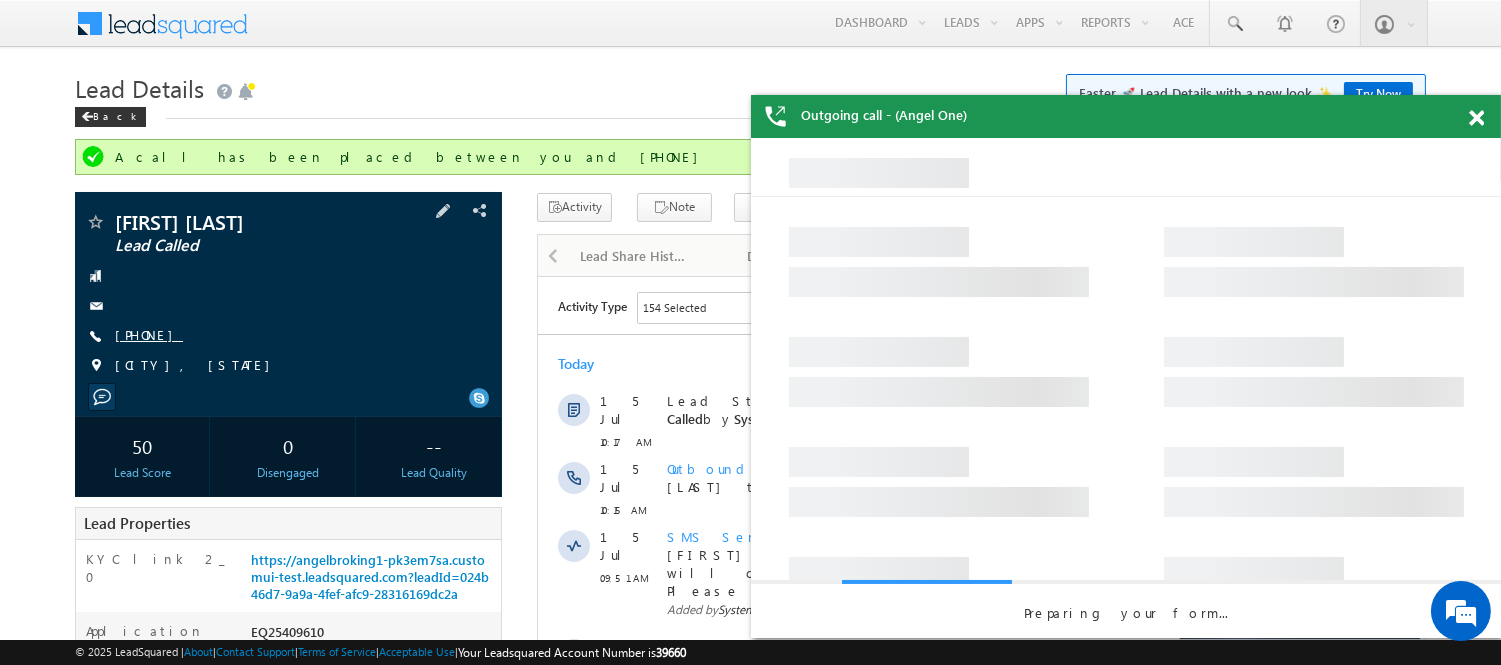 click on "+91-9832748099" at bounding box center [149, 334] 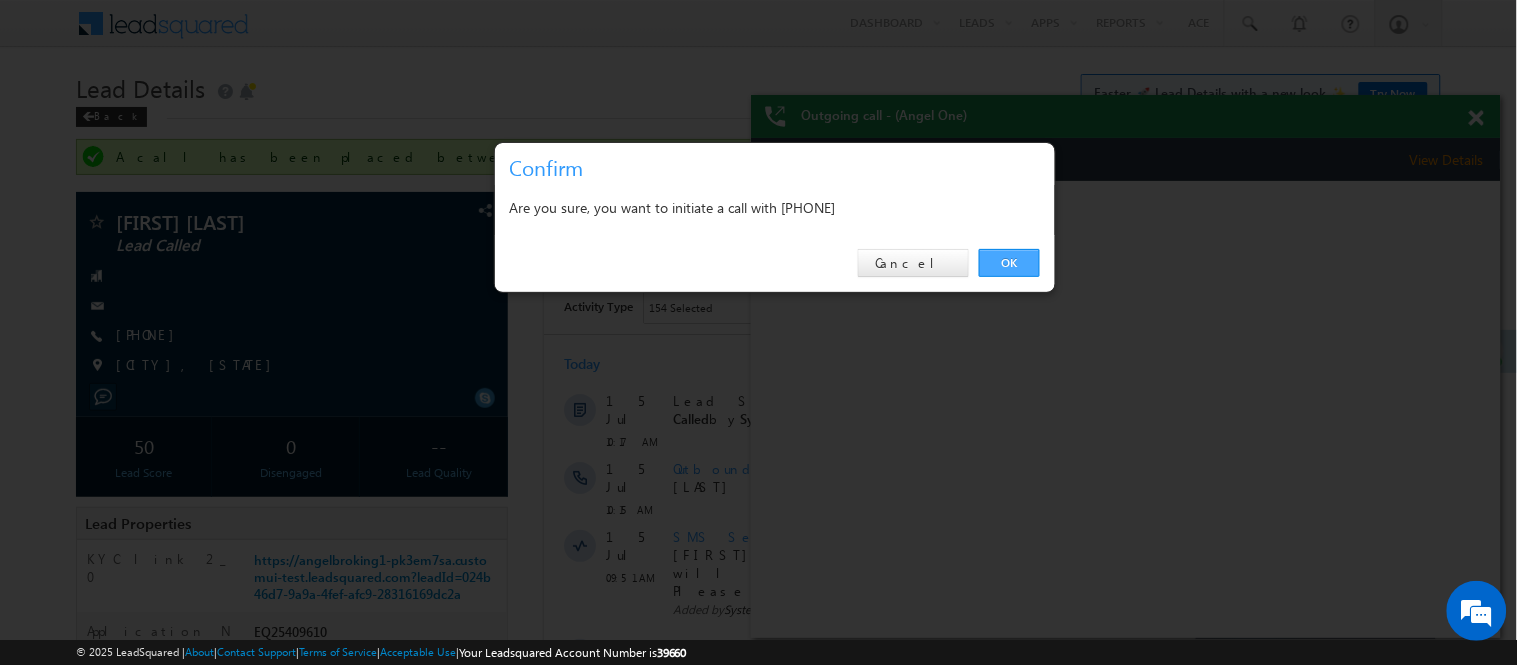 click on "OK" at bounding box center [1009, 263] 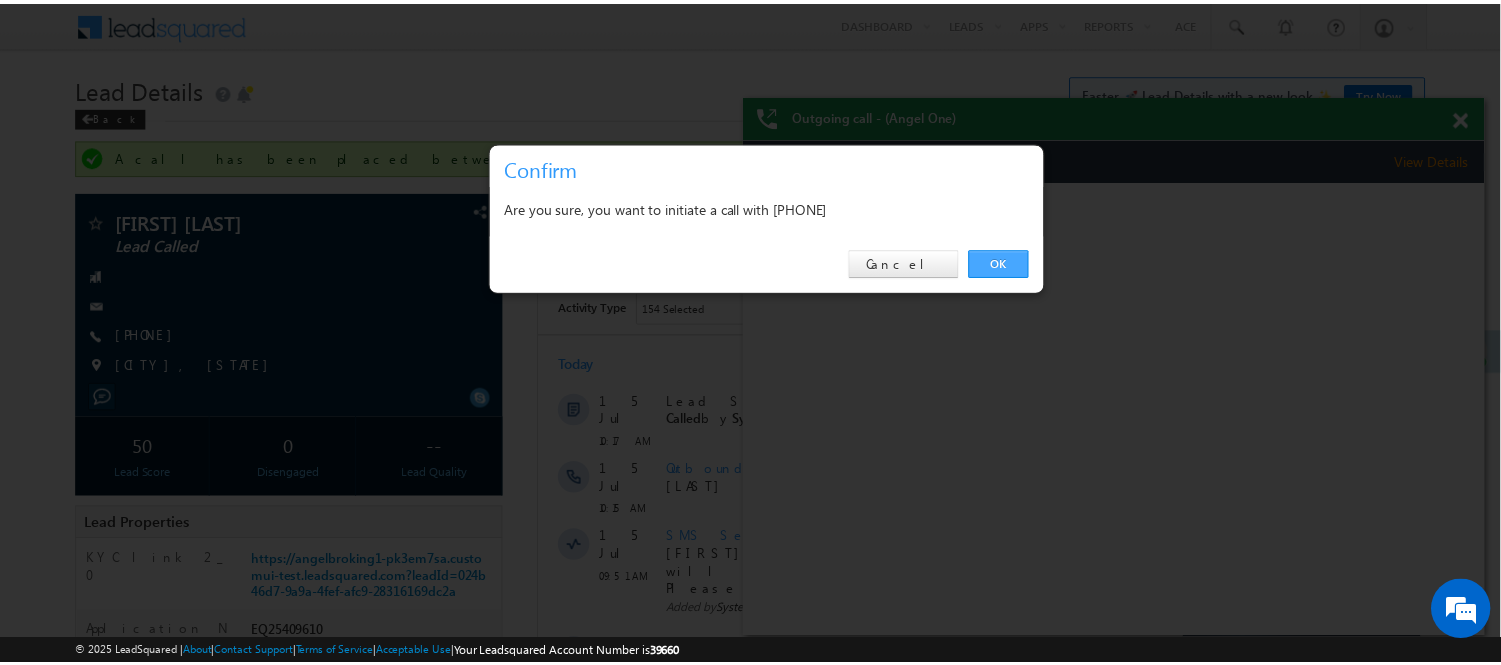 scroll, scrollTop: 0, scrollLeft: 0, axis: both 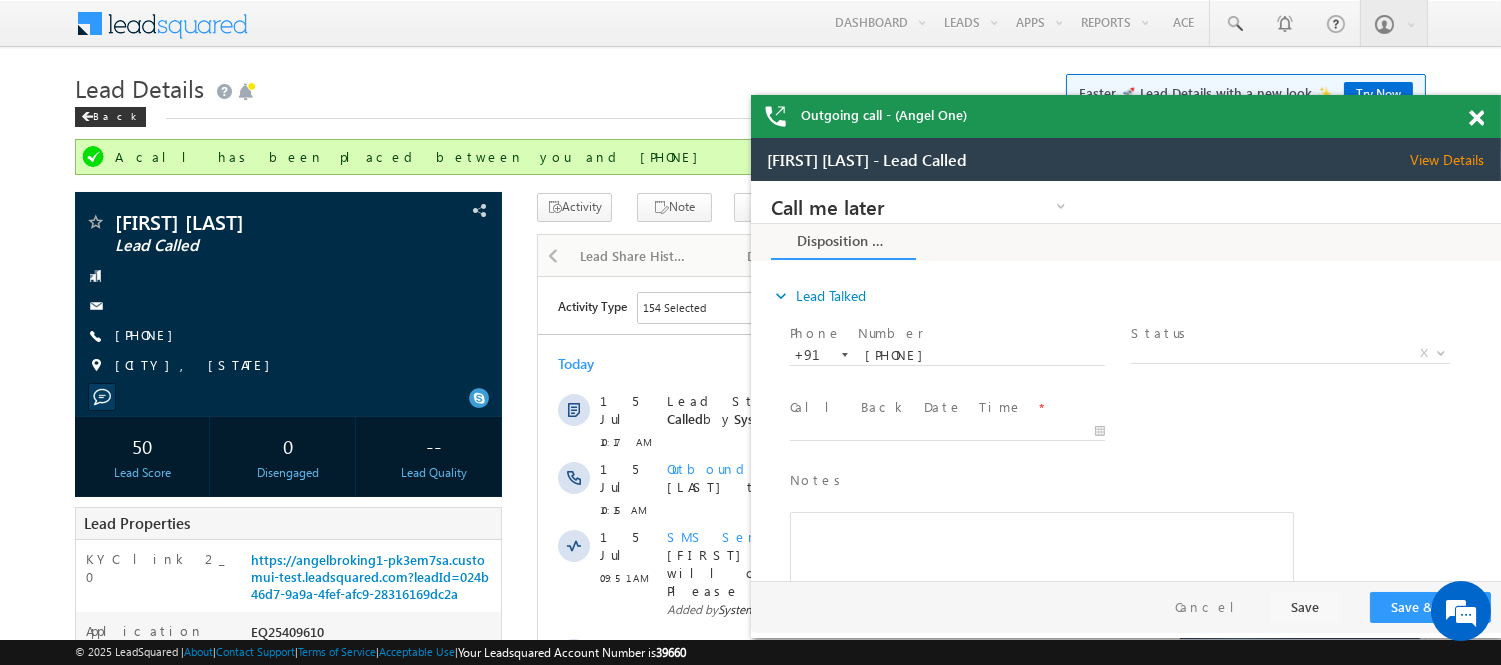 click at bounding box center [1487, 114] 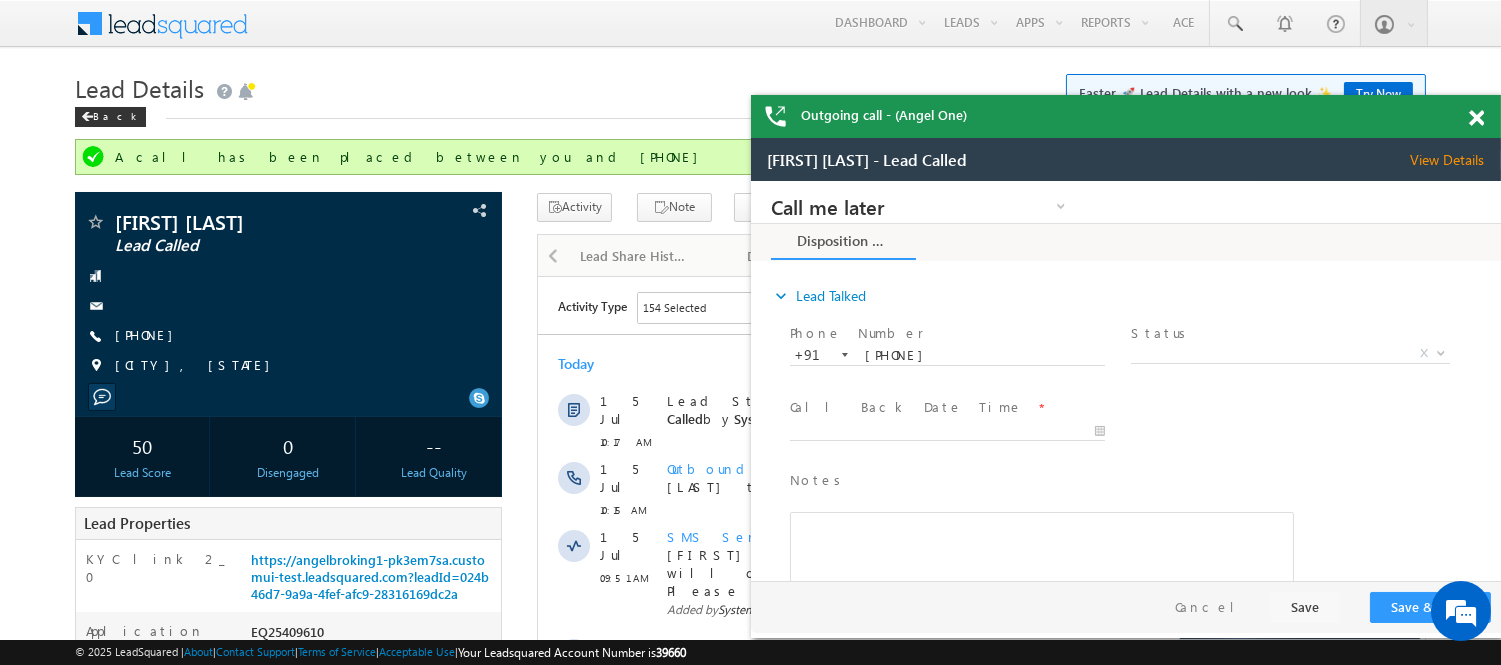 click at bounding box center (1476, 118) 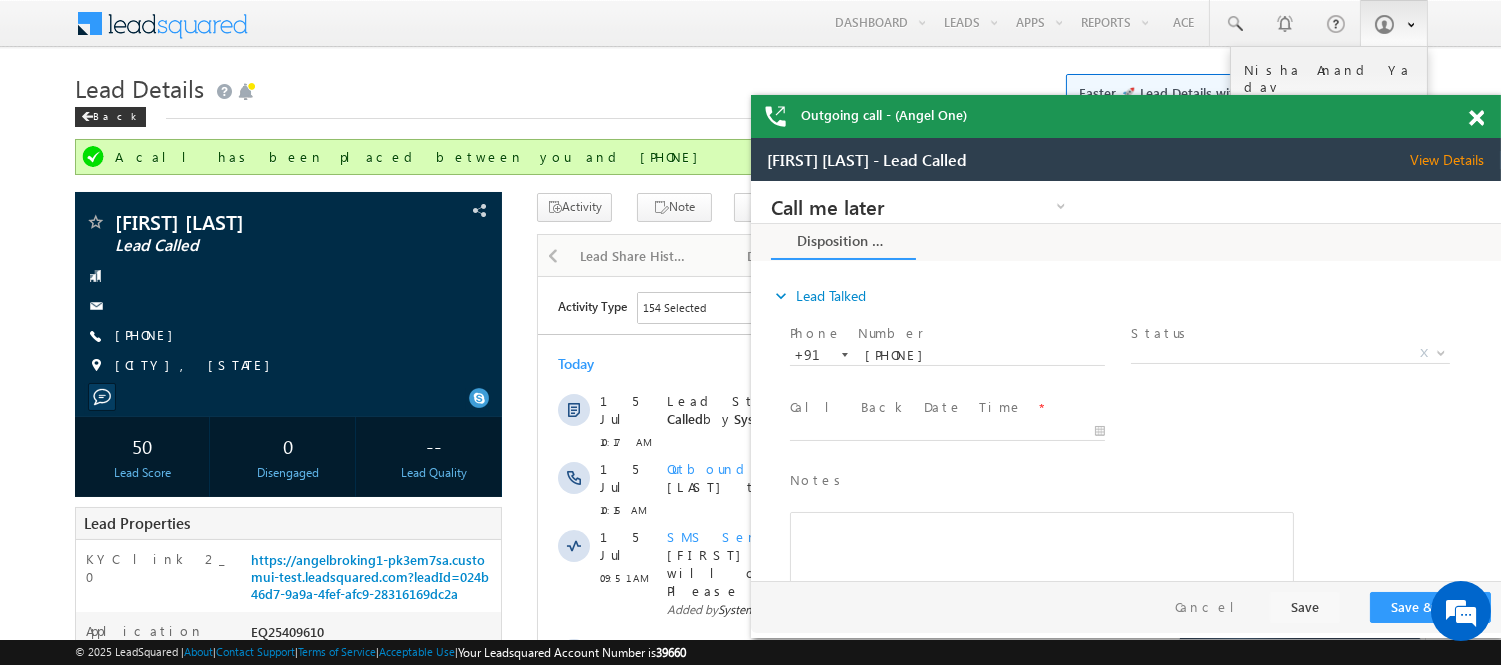 scroll, scrollTop: 0, scrollLeft: 0, axis: both 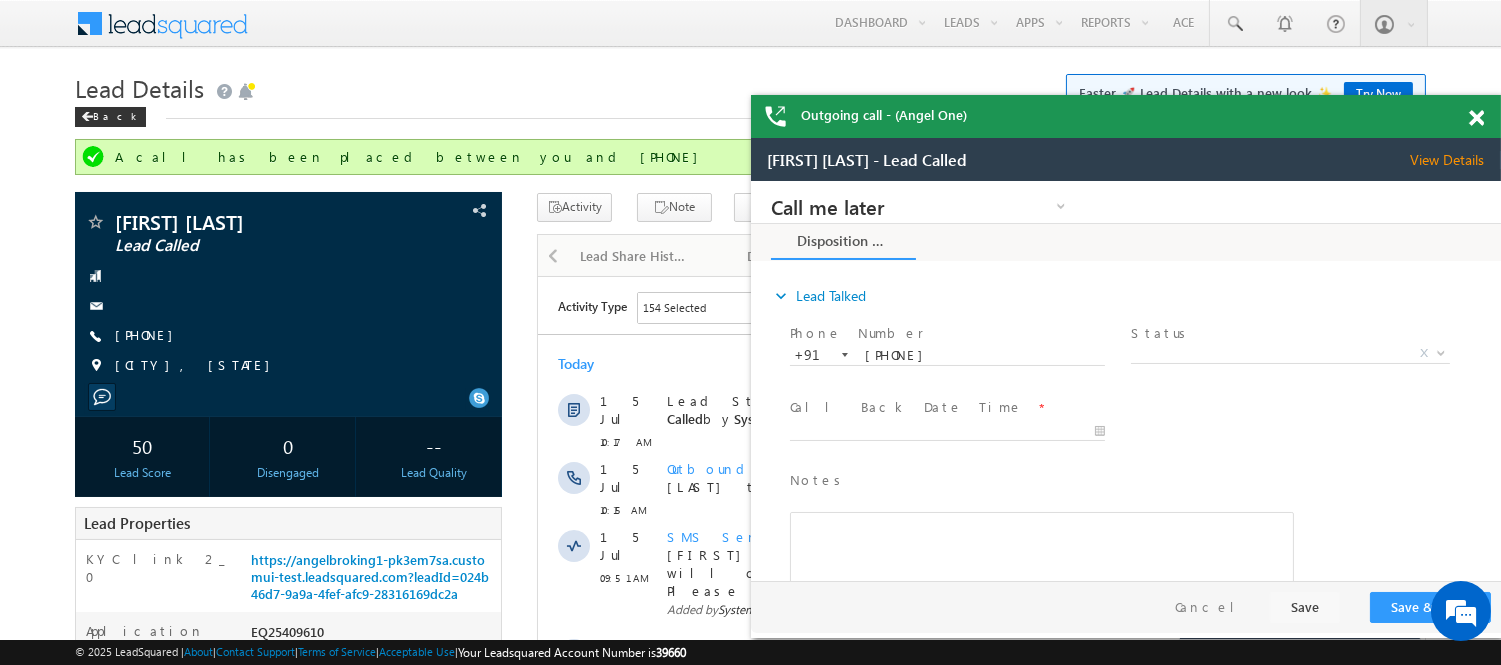 click at bounding box center (1476, 118) 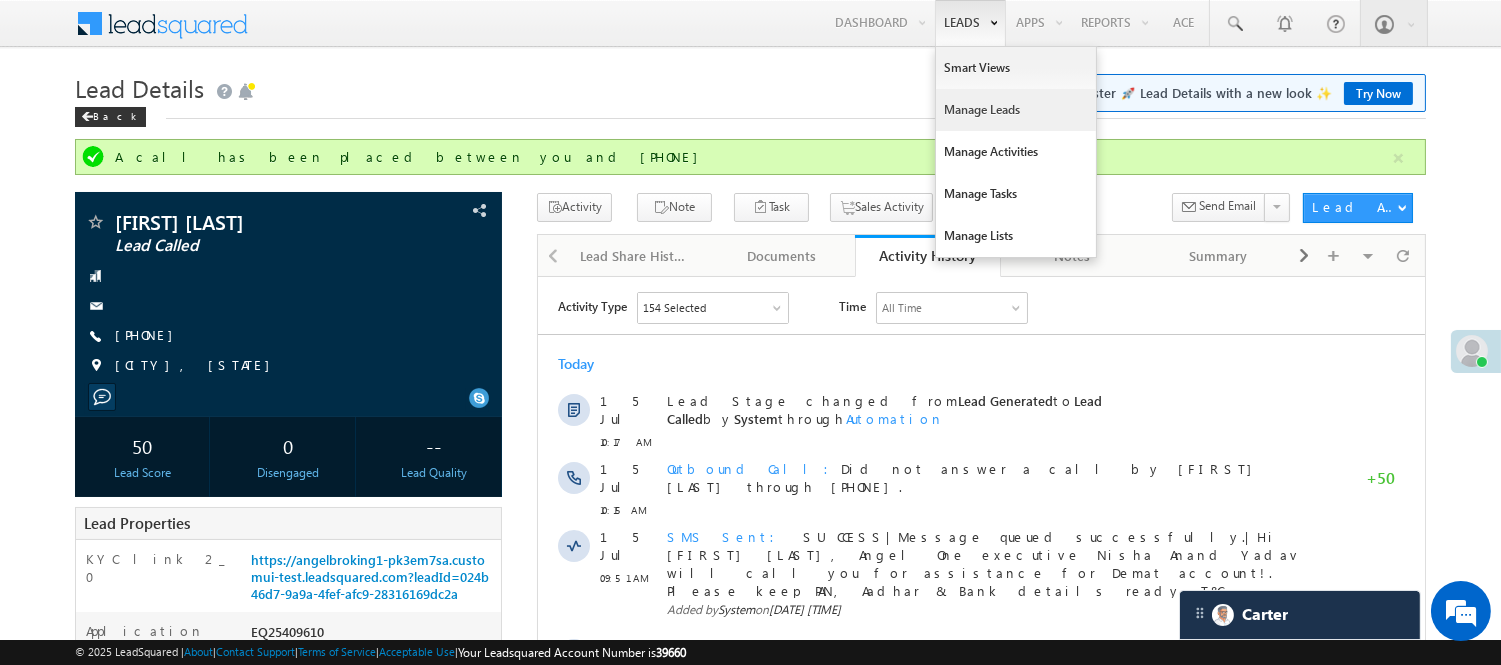 click on "Manage Leads" at bounding box center [1016, 110] 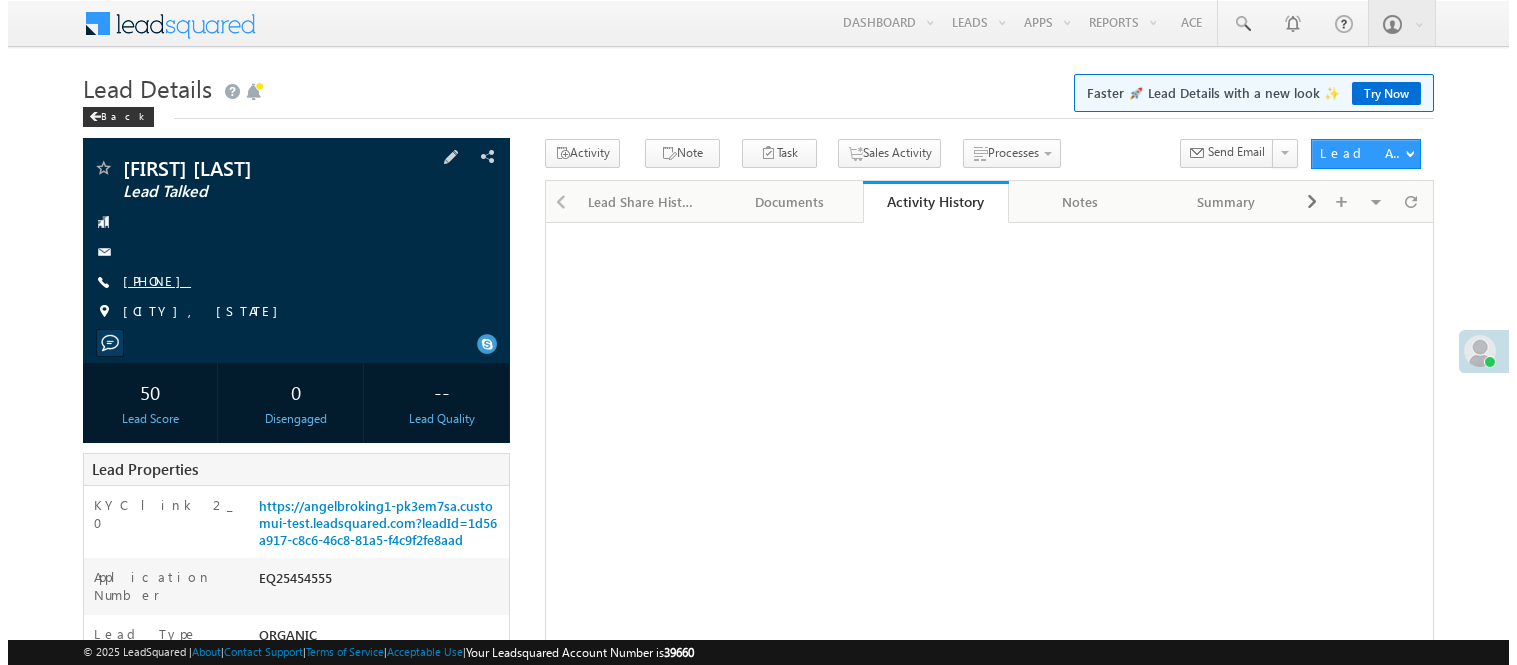 scroll, scrollTop: 0, scrollLeft: 0, axis: both 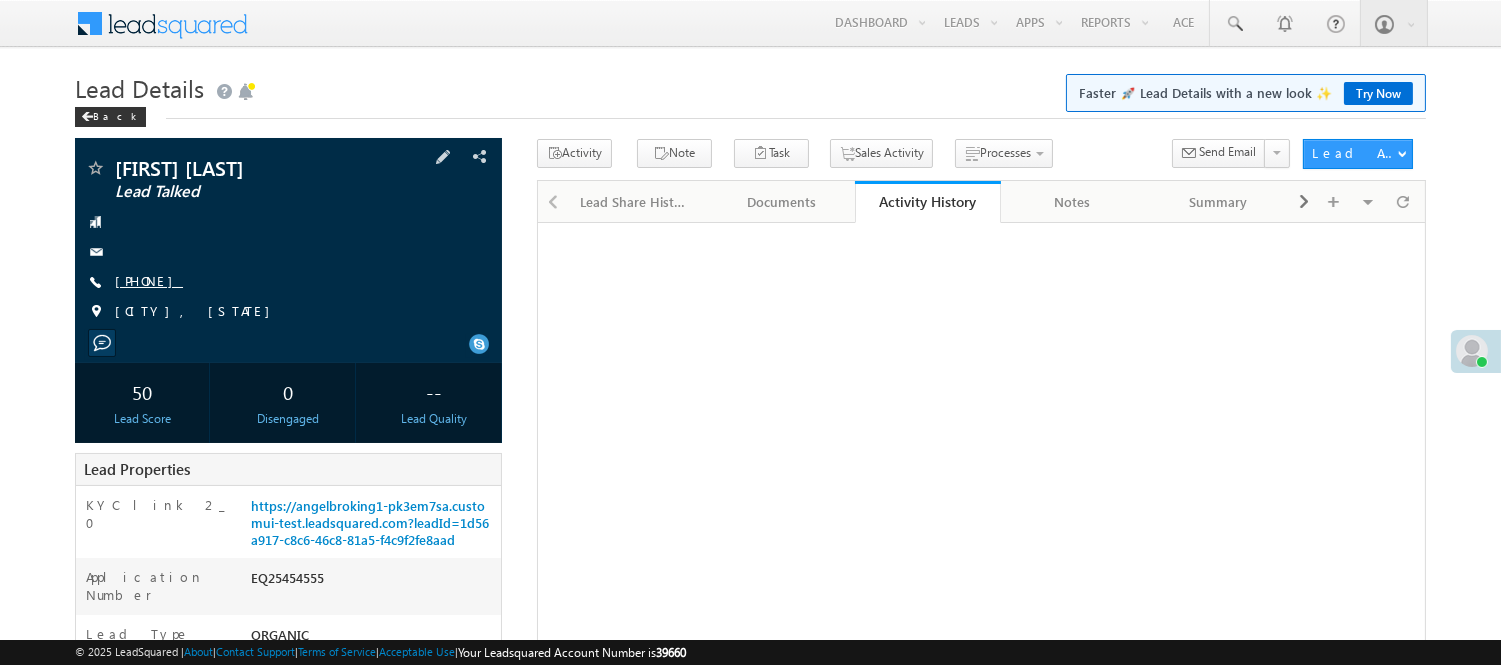 click on "[PHONE]" at bounding box center [149, 280] 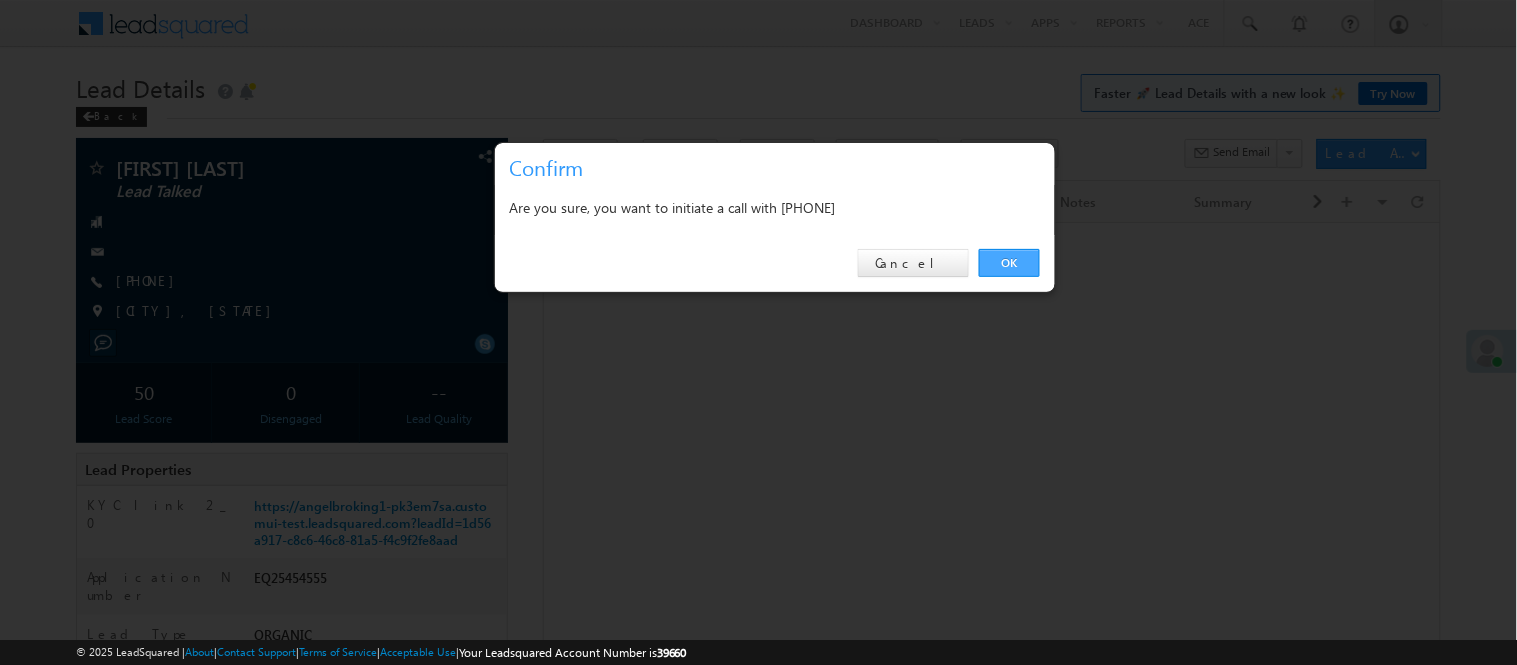 click on "OK" at bounding box center (1009, 263) 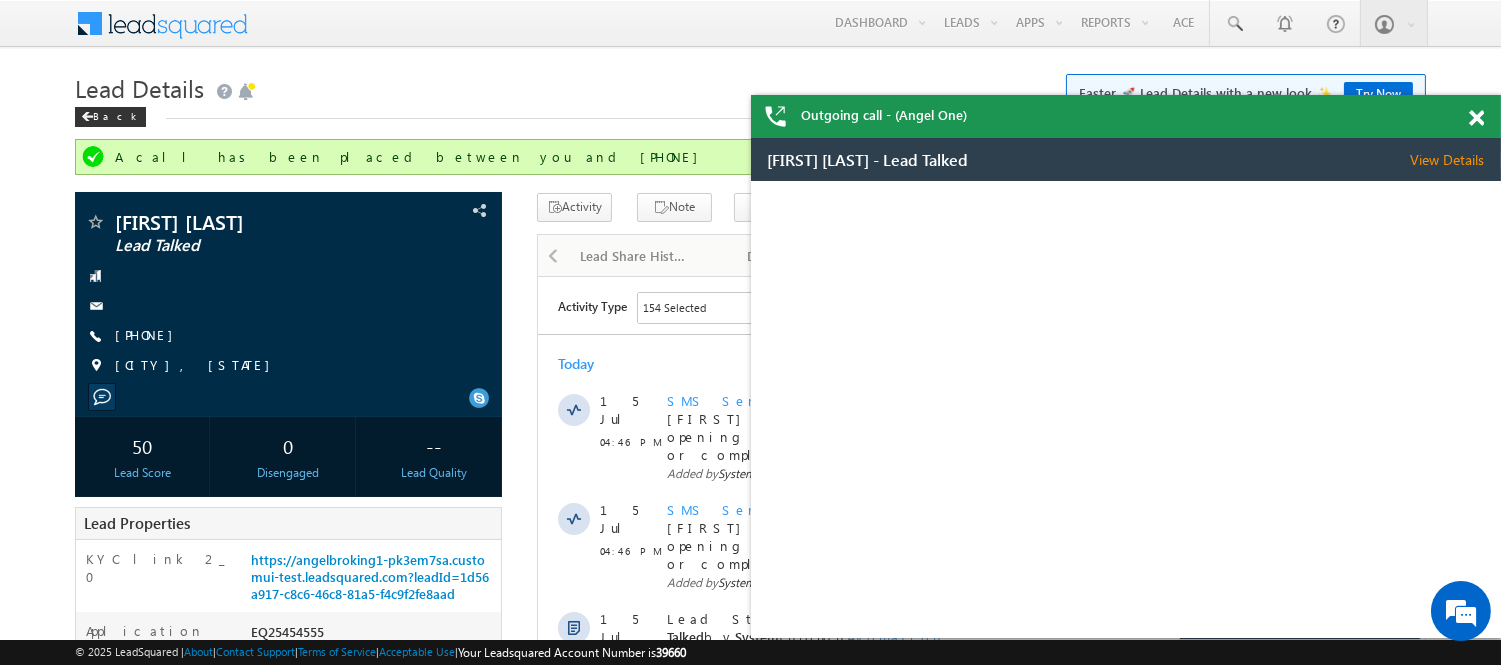 scroll, scrollTop: 0, scrollLeft: 0, axis: both 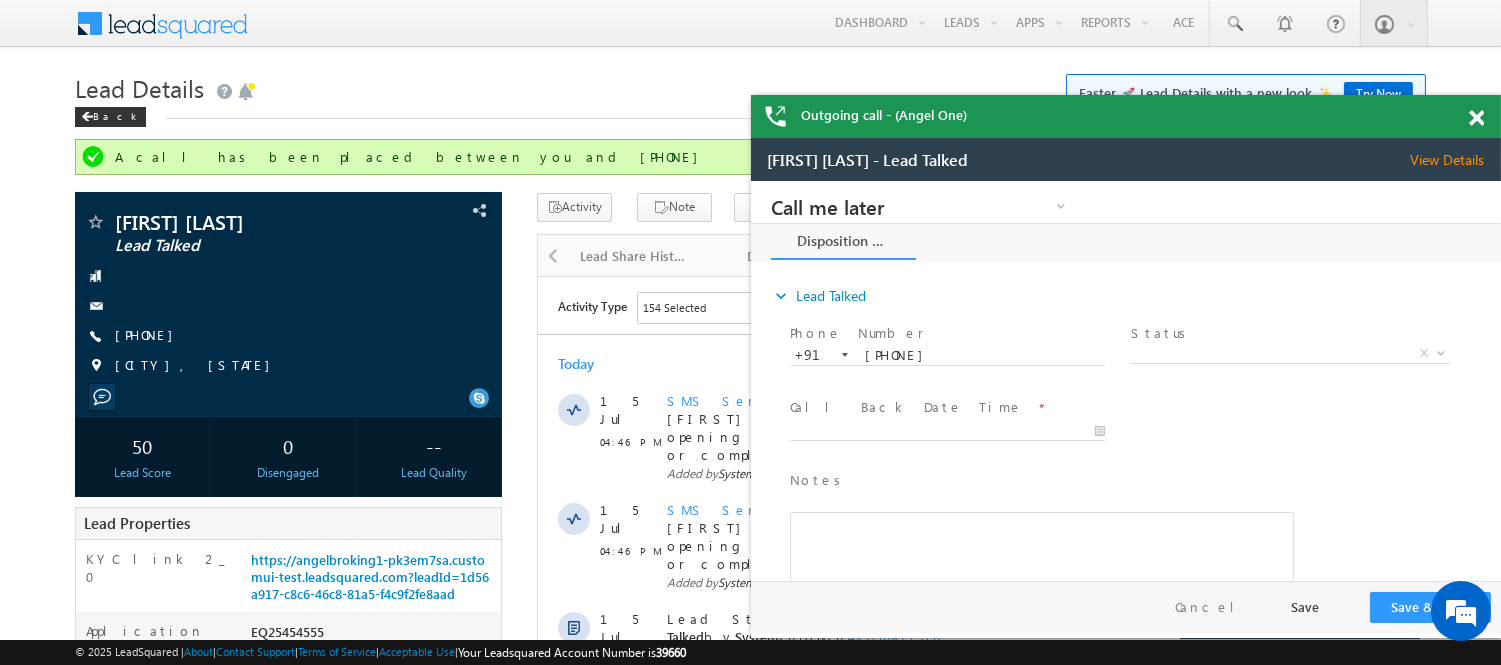 click at bounding box center [1476, 118] 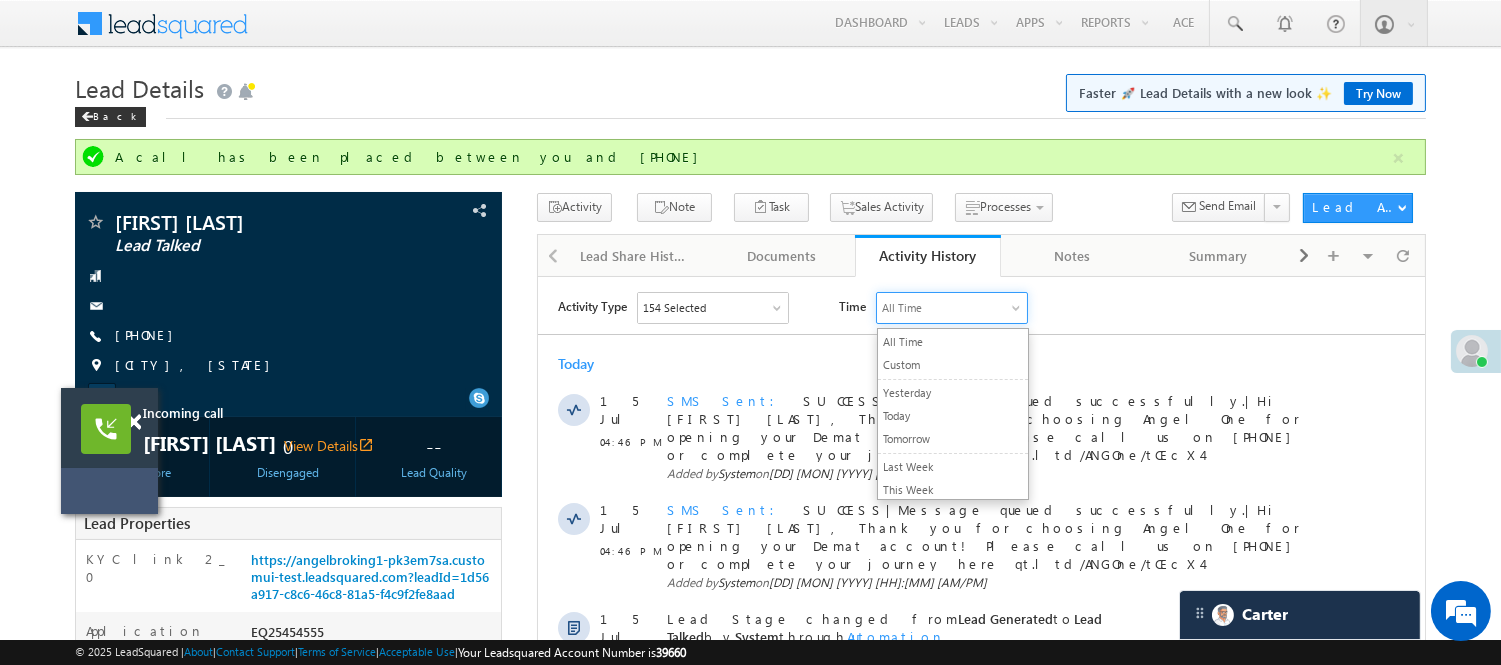 drag, startPoint x: 921, startPoint y: 312, endPoint x: 156, endPoint y: 462, distance: 779.5672 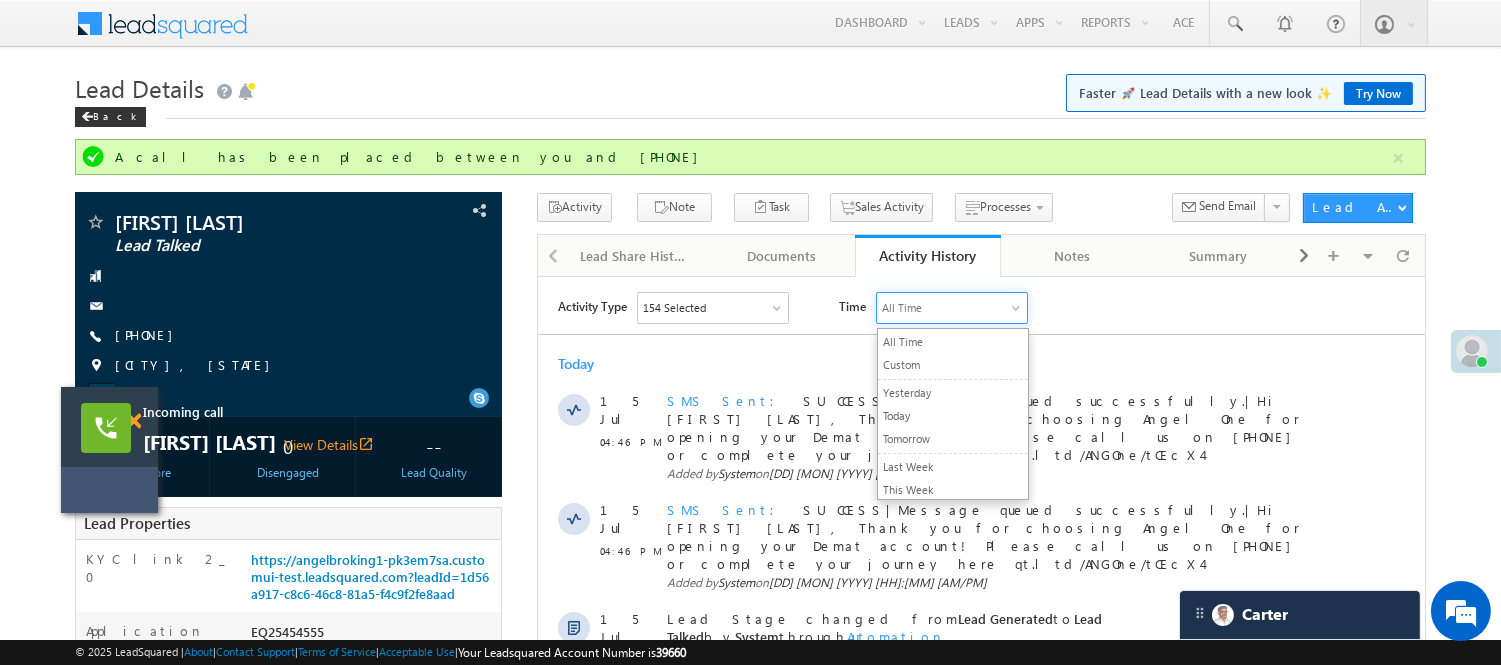 click at bounding box center [133, 421] 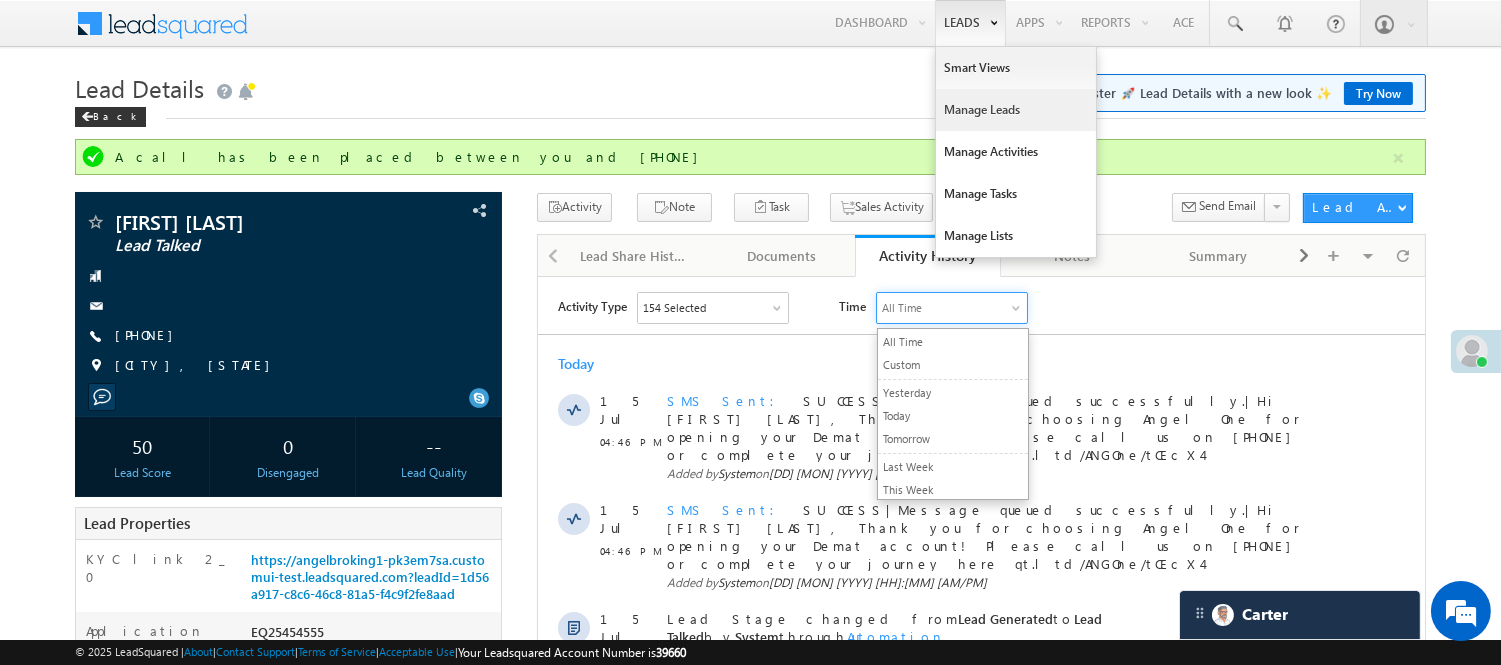 click on "Manage Leads" at bounding box center (1016, 110) 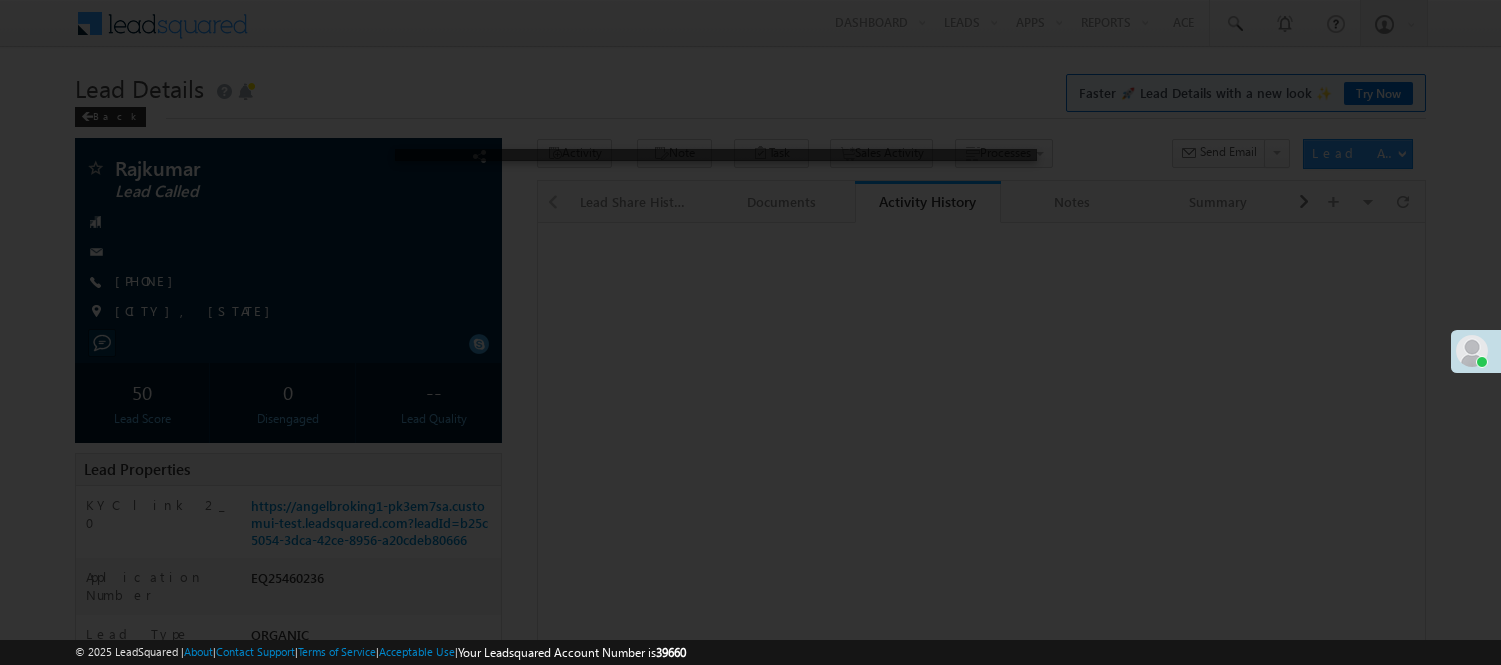 scroll, scrollTop: 0, scrollLeft: 0, axis: both 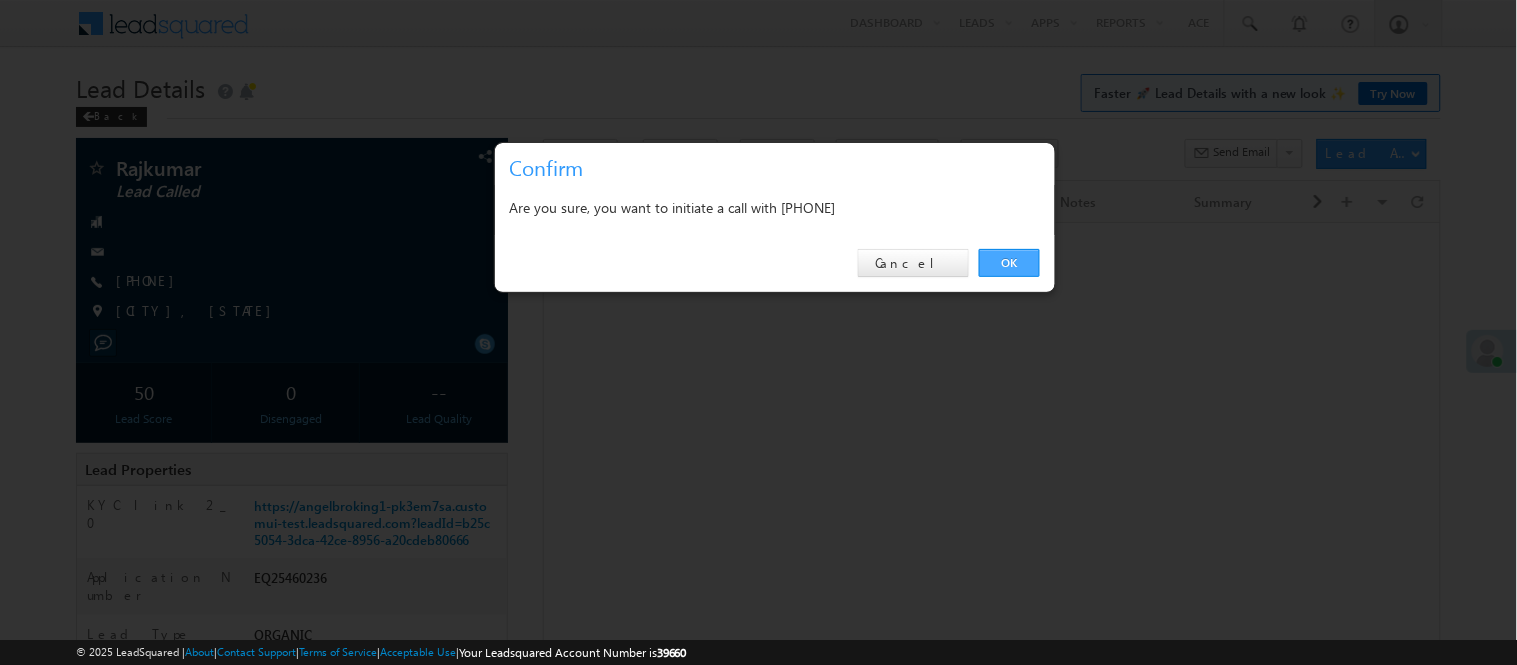 click on "OK" at bounding box center (1009, 263) 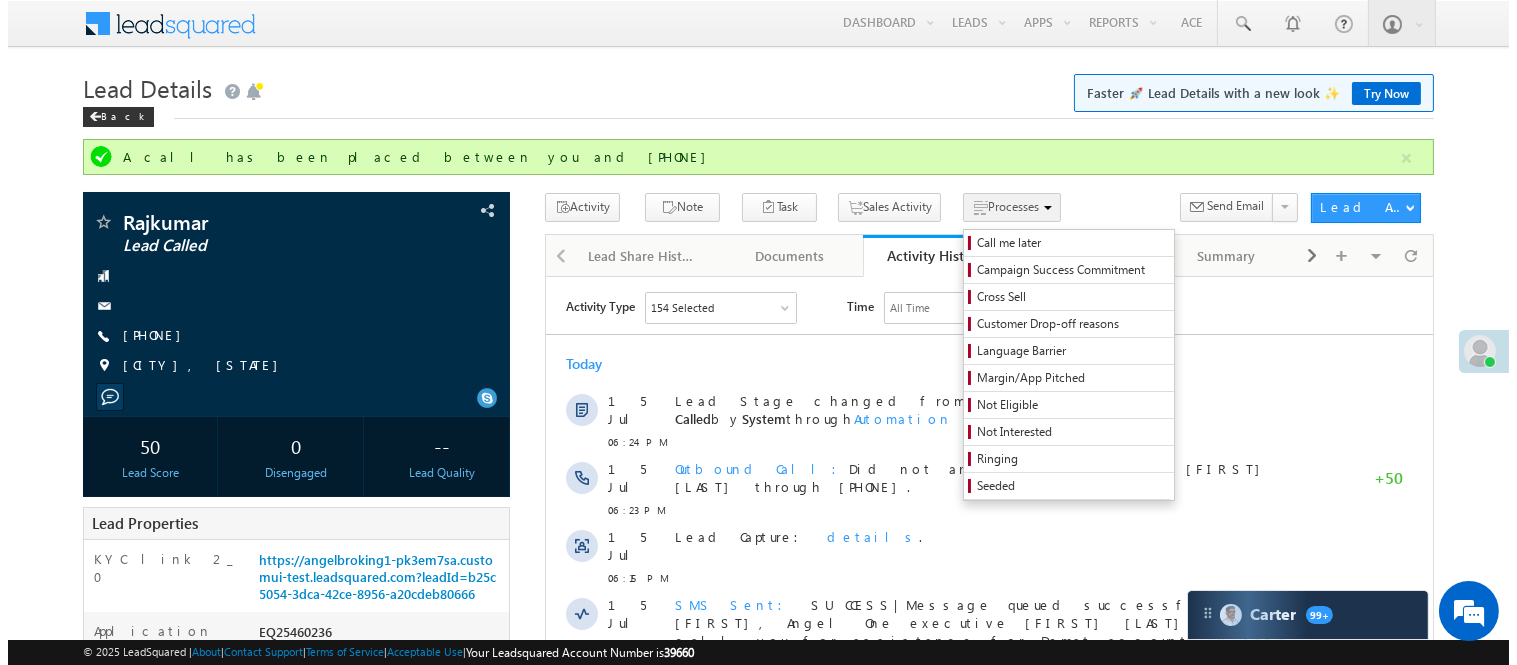 scroll, scrollTop: 0, scrollLeft: 0, axis: both 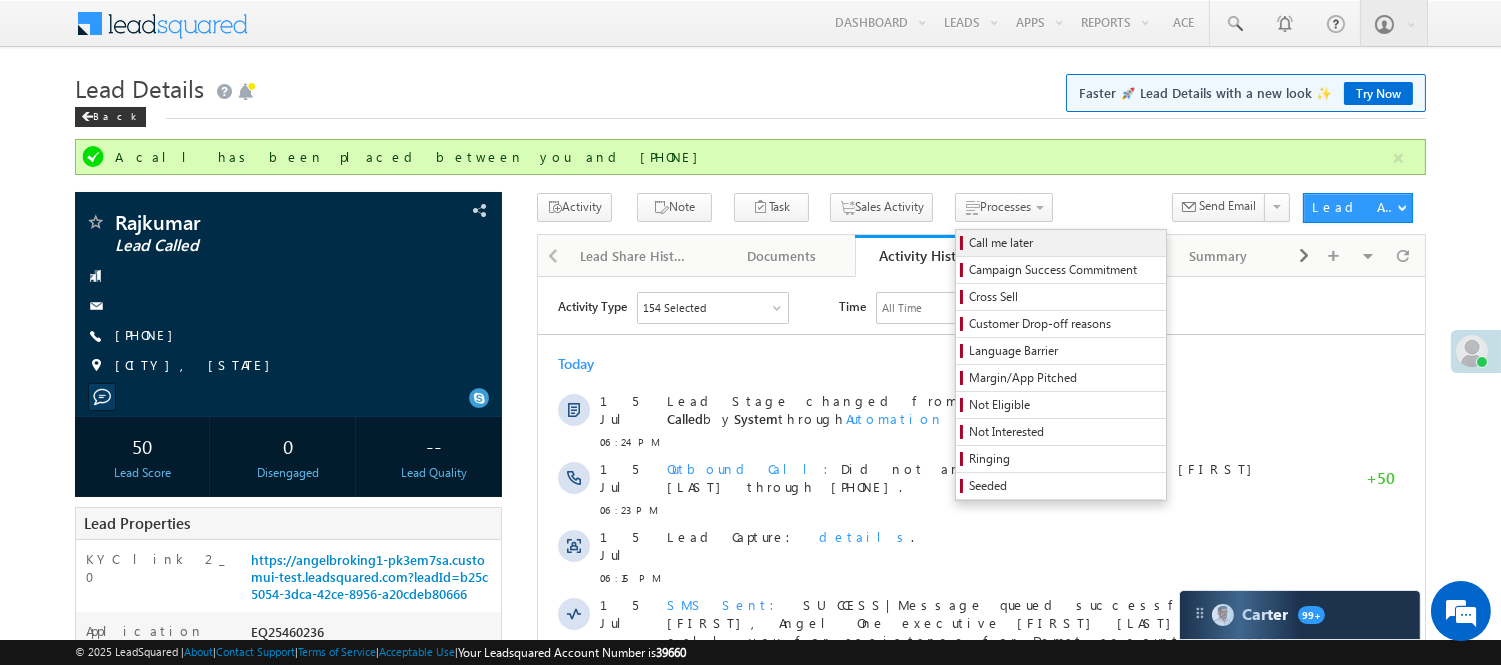 click on "Call me later" at bounding box center (1061, 243) 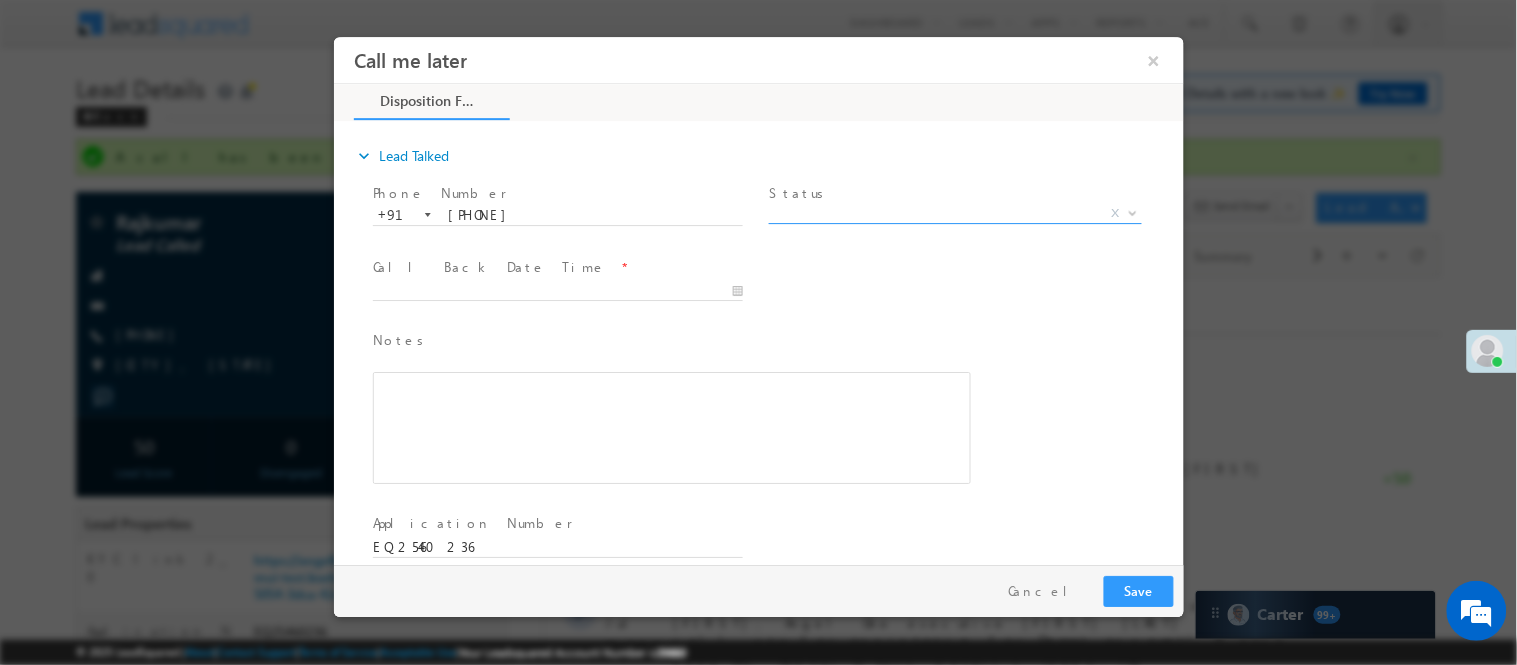 scroll, scrollTop: 0, scrollLeft: 0, axis: both 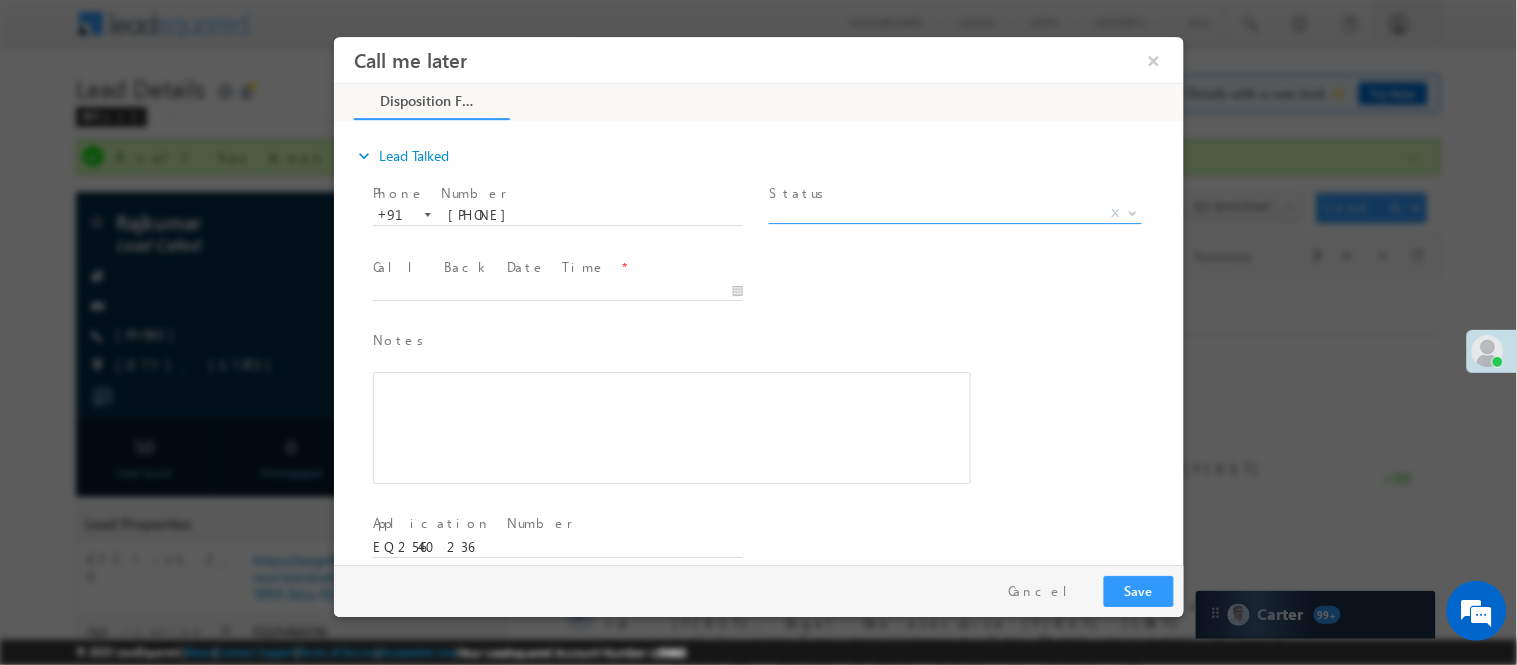 drag, startPoint x: 925, startPoint y: 219, endPoint x: 868, endPoint y: 279, distance: 82.75868 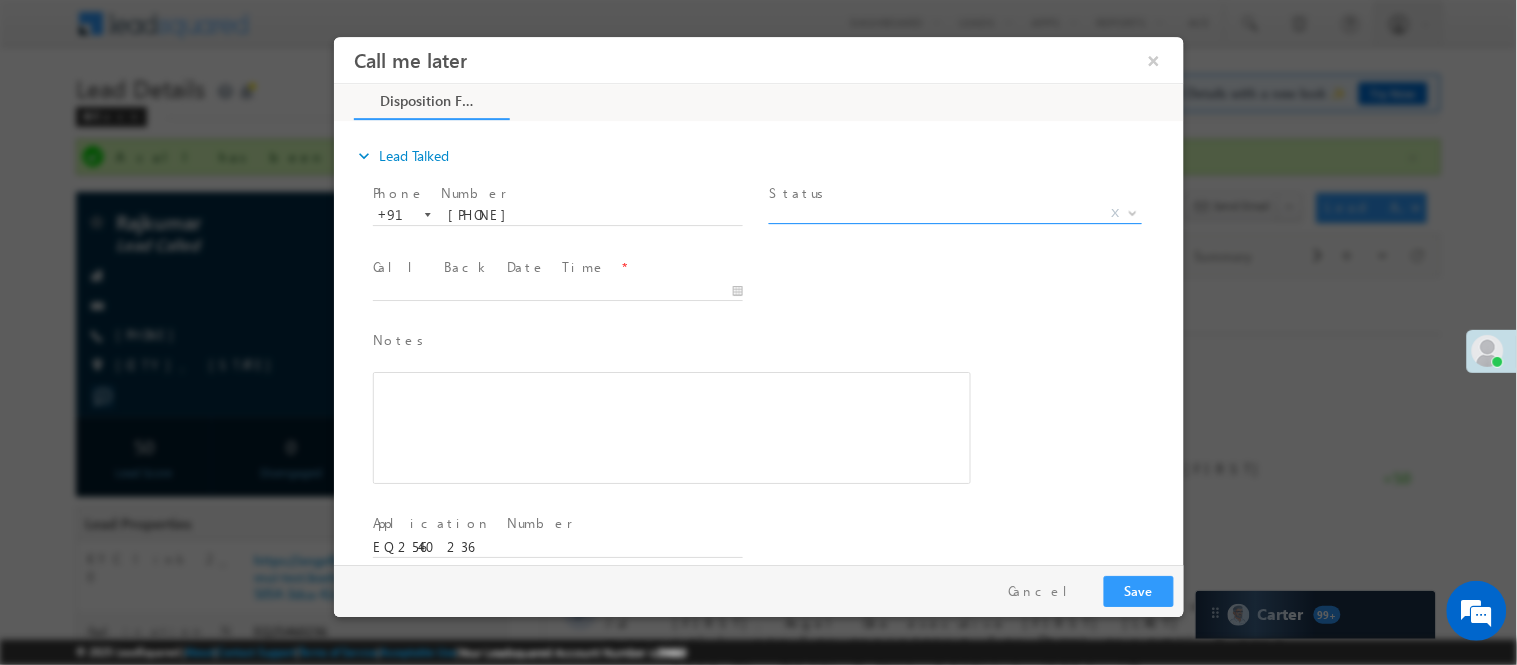 click on "X" at bounding box center [954, 213] 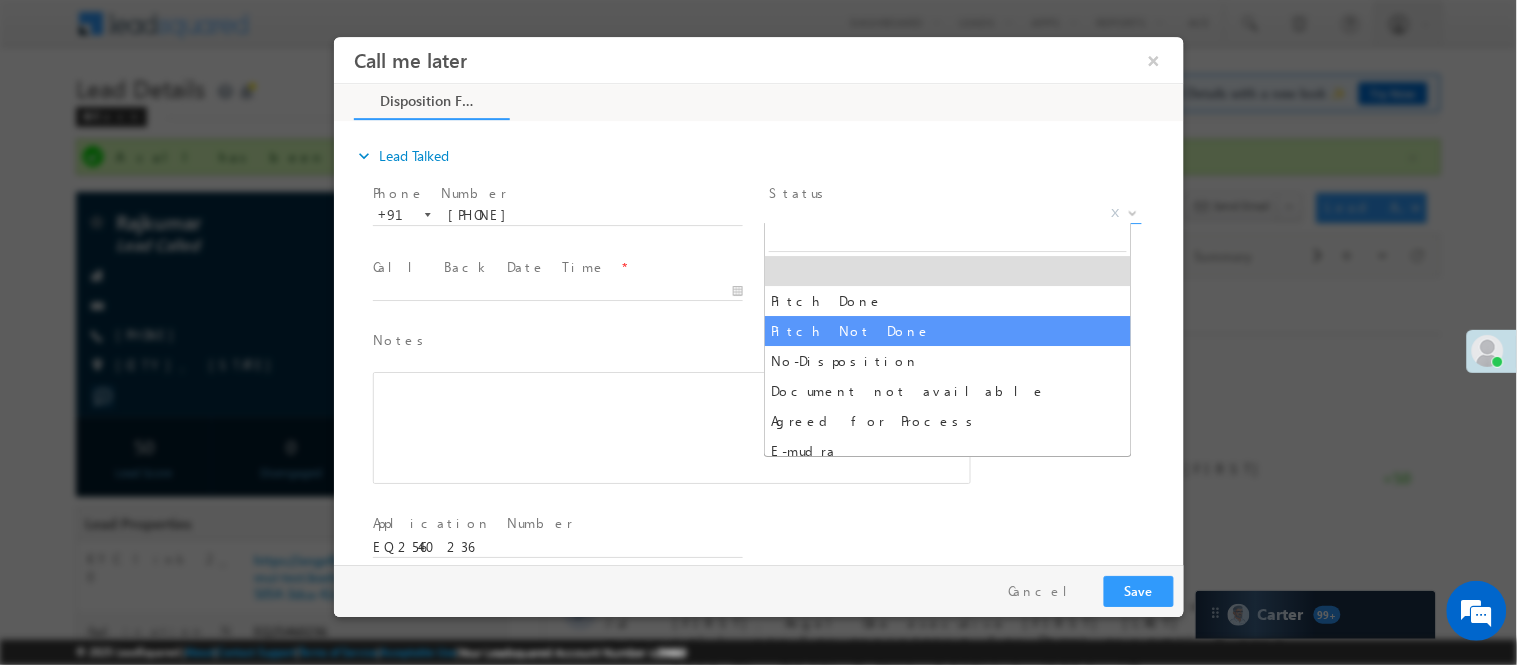 select on "Pitch Not Done" 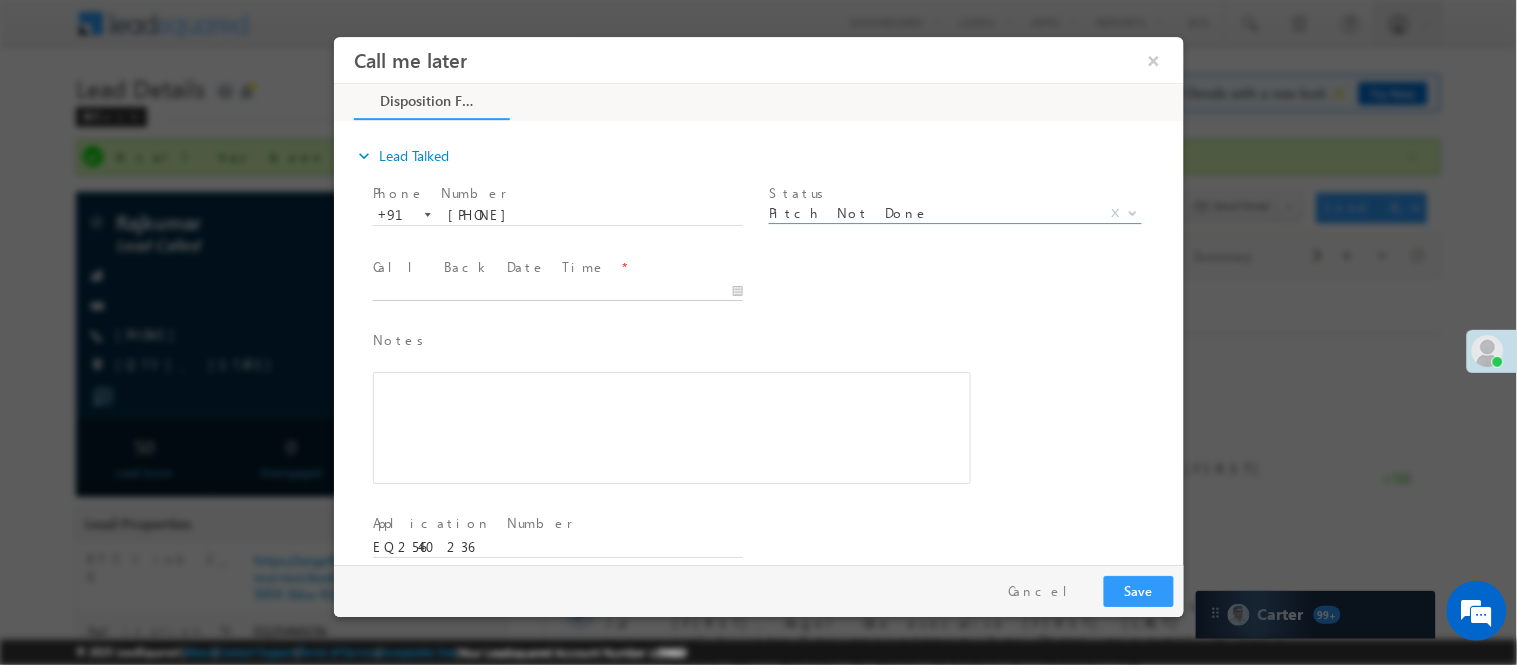 click at bounding box center (557, 291) 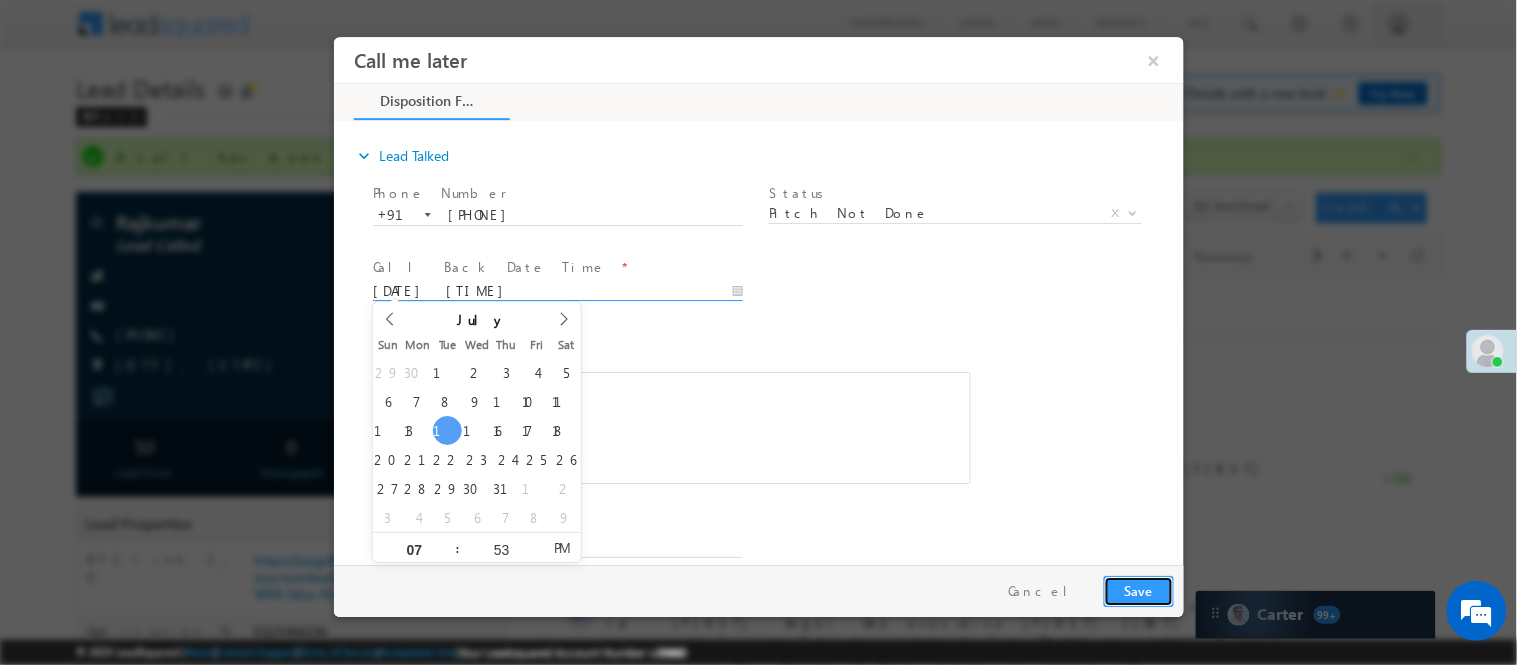 click on "Save" at bounding box center (1138, 590) 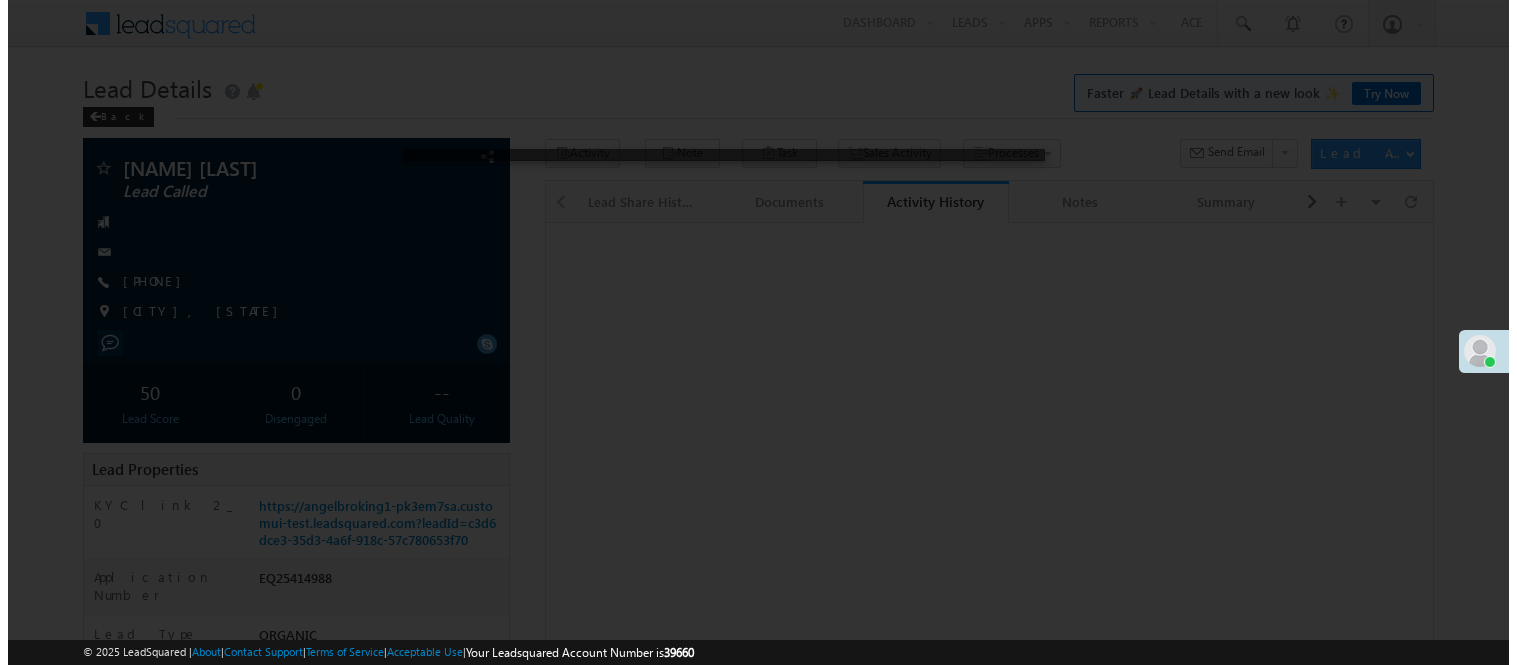 scroll, scrollTop: 2, scrollLeft: 0, axis: vertical 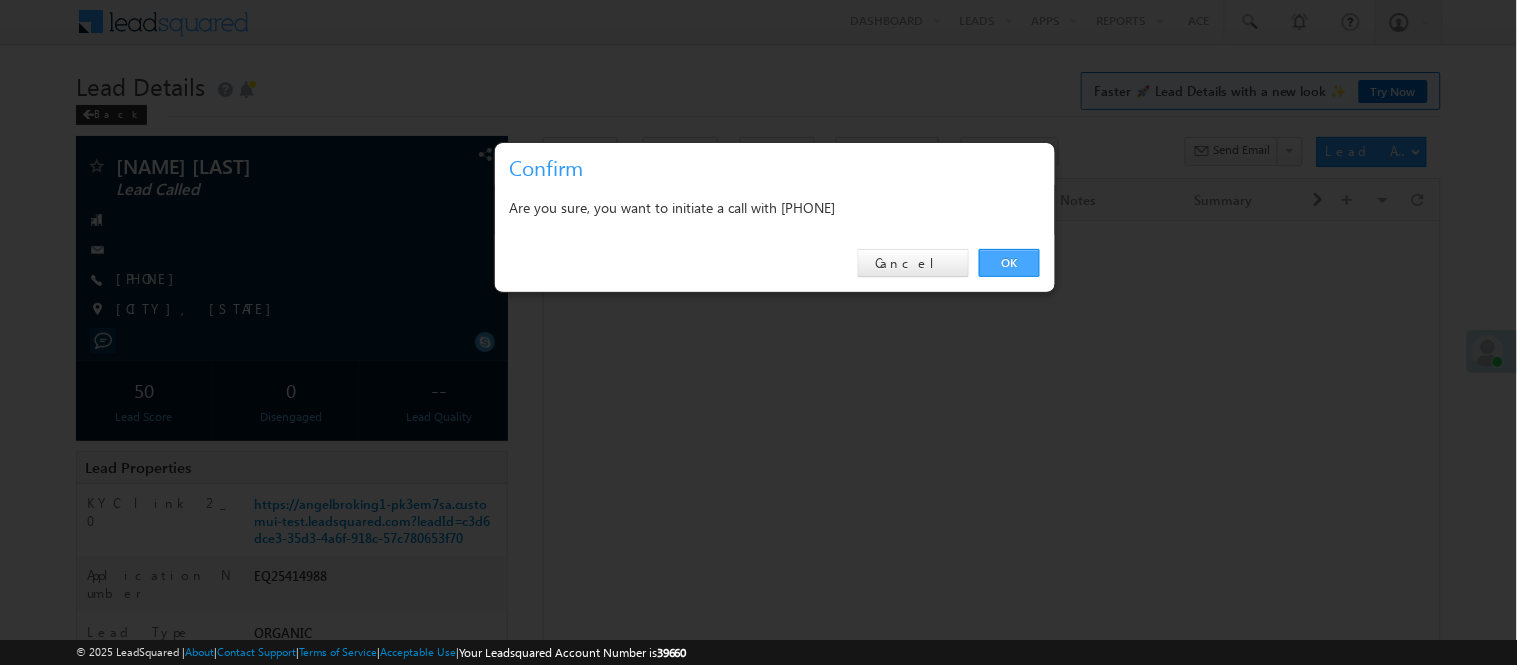 click on "OK" at bounding box center [1009, 263] 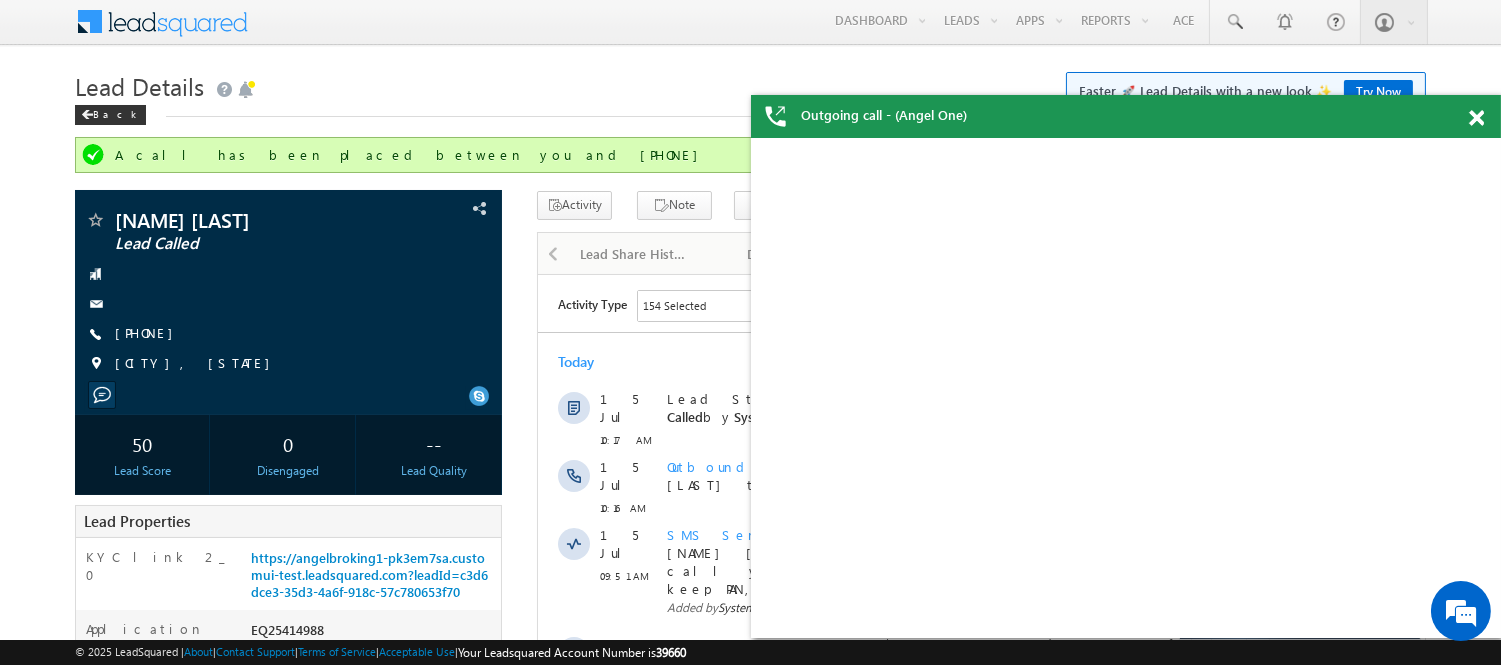 scroll, scrollTop: 0, scrollLeft: 0, axis: both 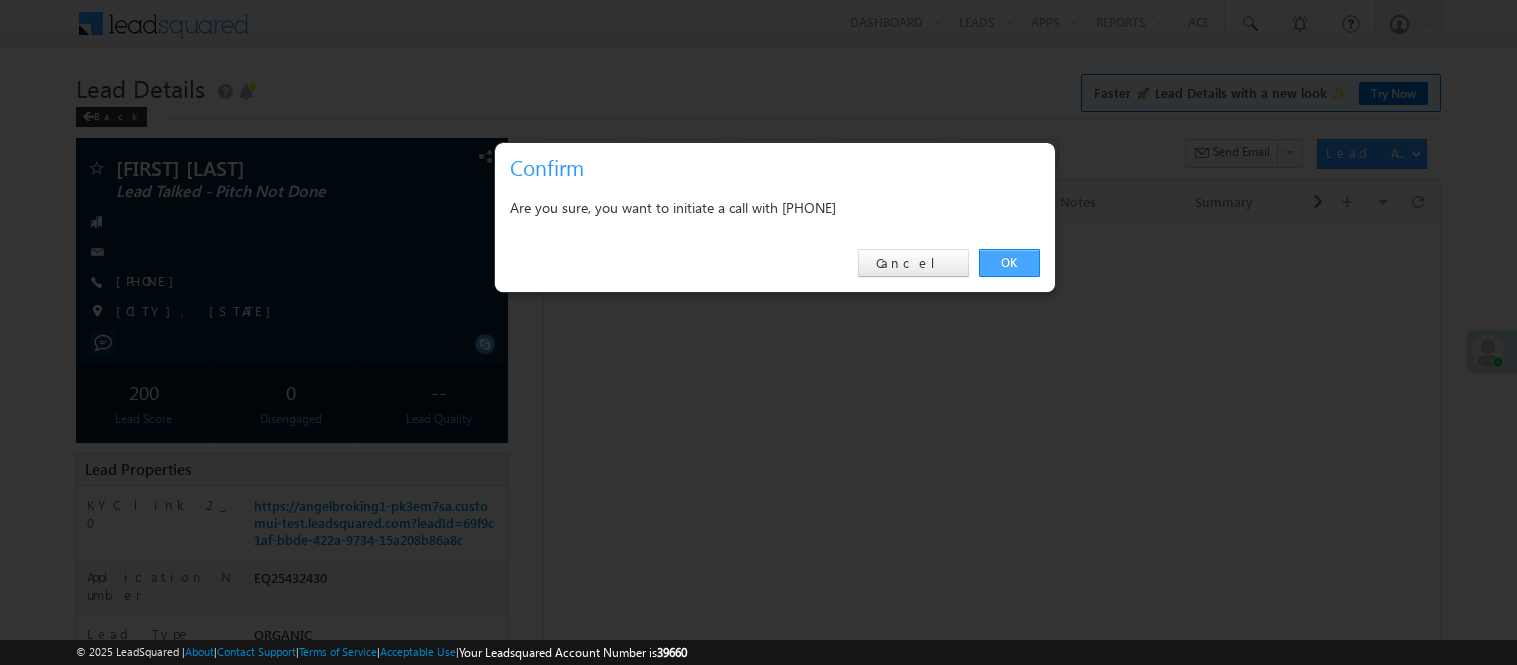 click on "OK" at bounding box center [1009, 263] 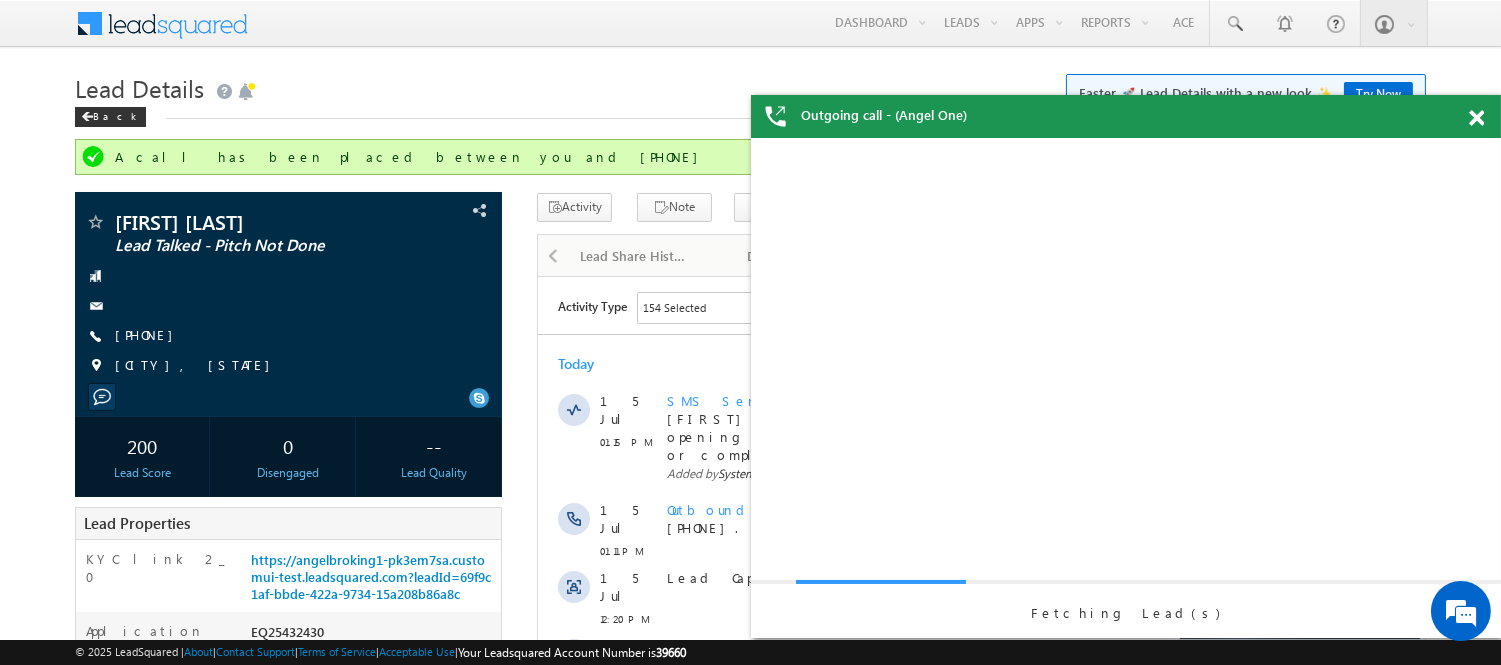 scroll, scrollTop: 0, scrollLeft: 0, axis: both 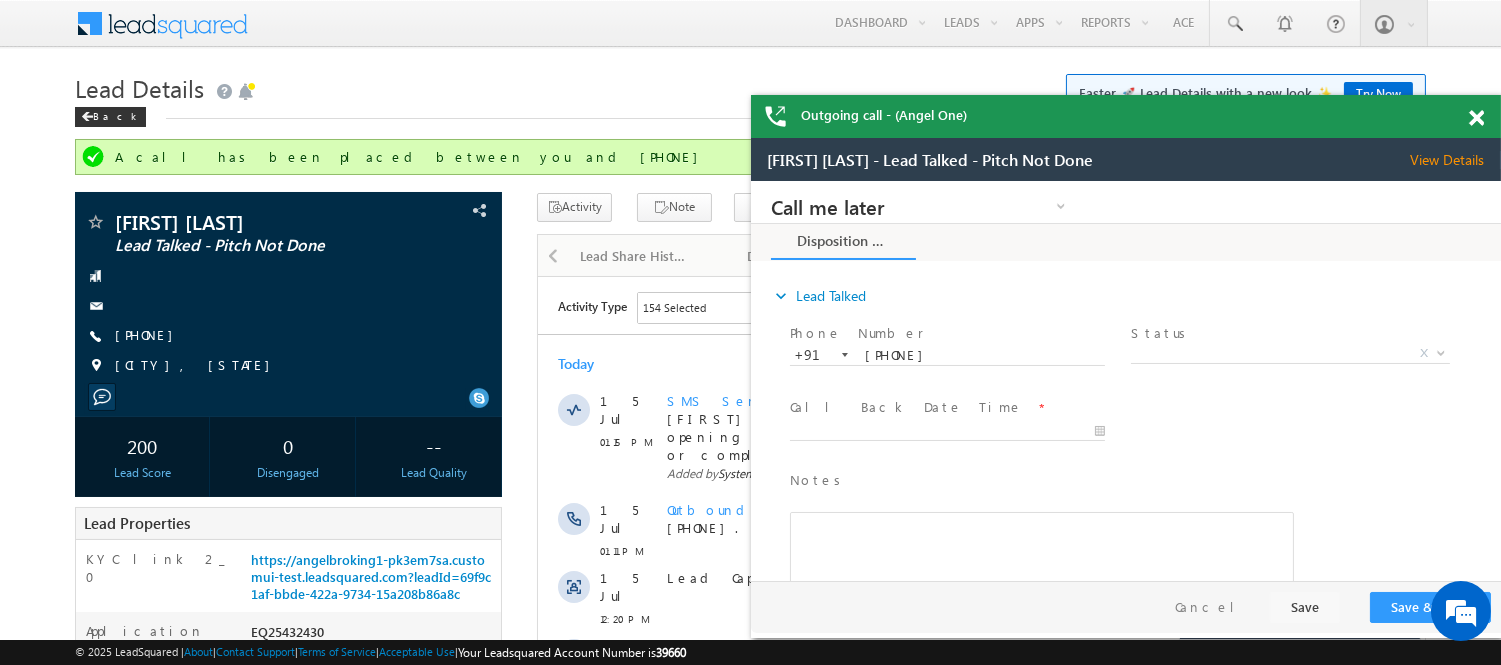 click at bounding box center (1476, 118) 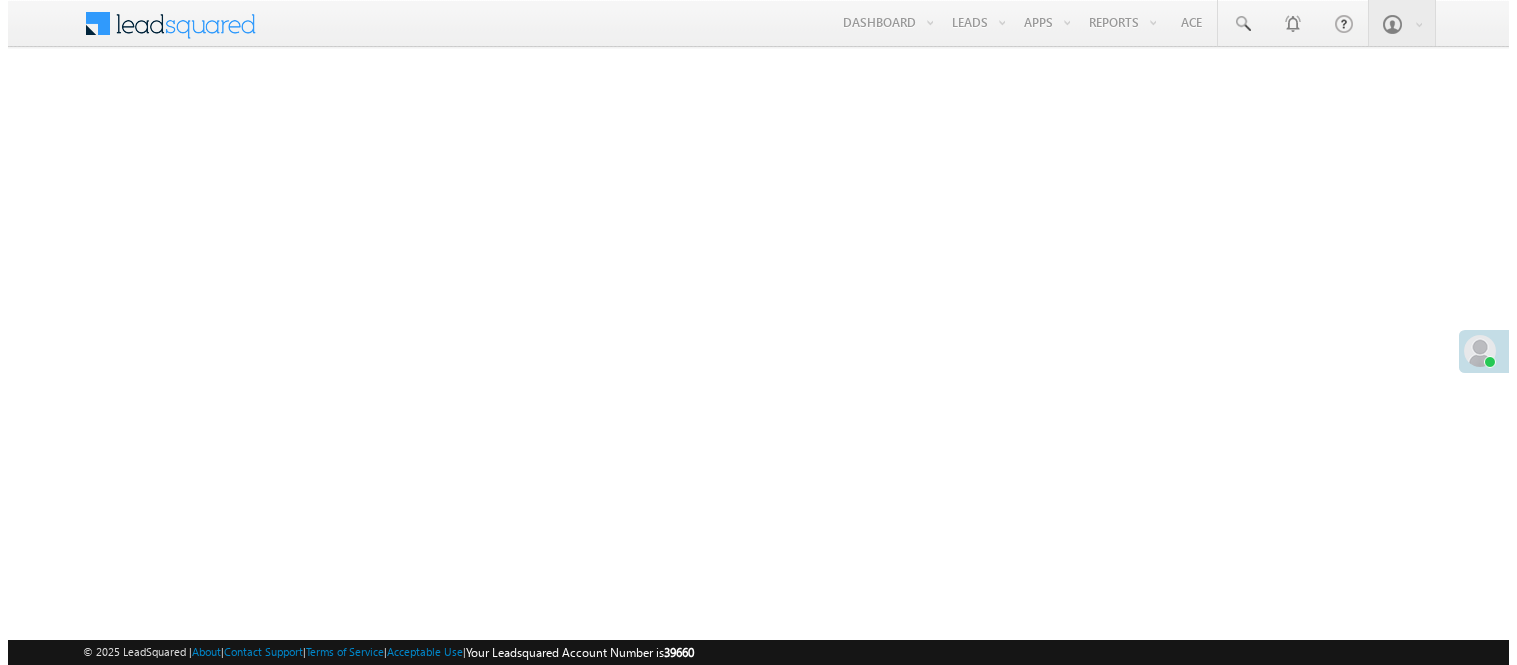 scroll, scrollTop: 0, scrollLeft: 0, axis: both 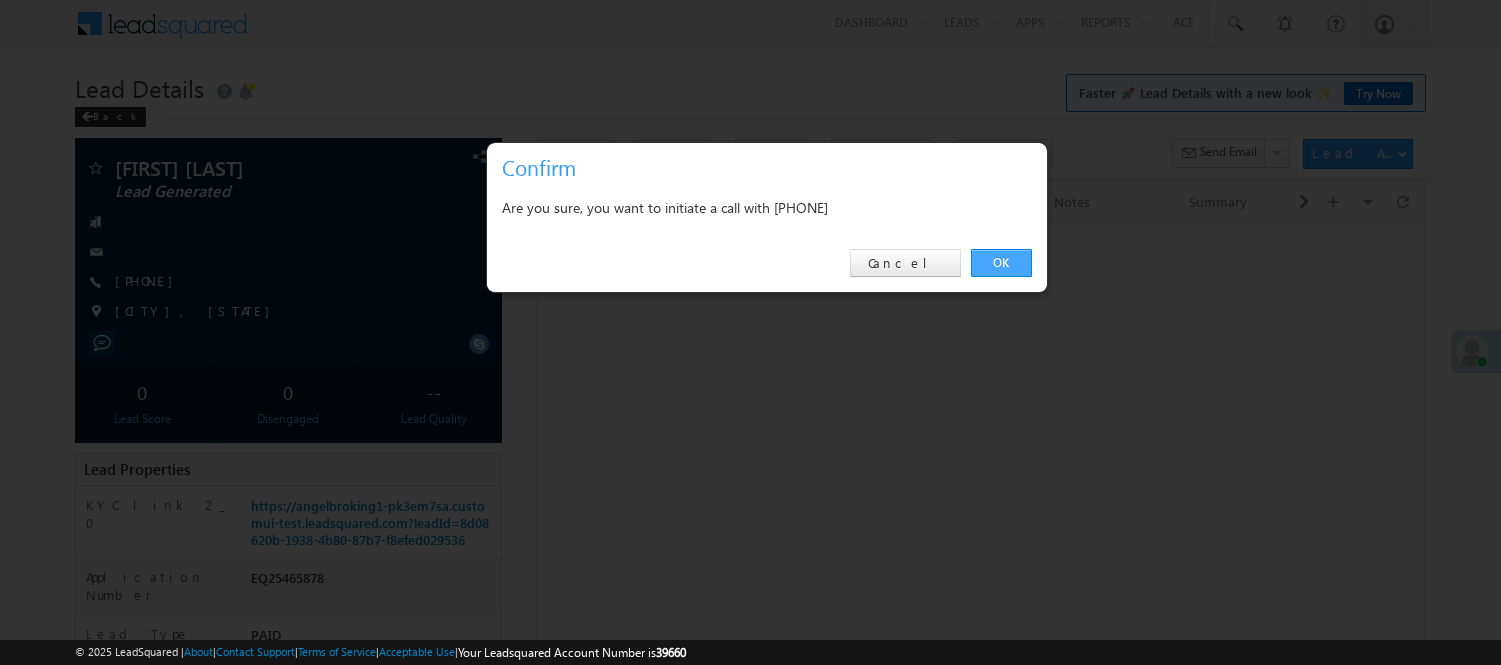 click on "OK" at bounding box center [1001, 263] 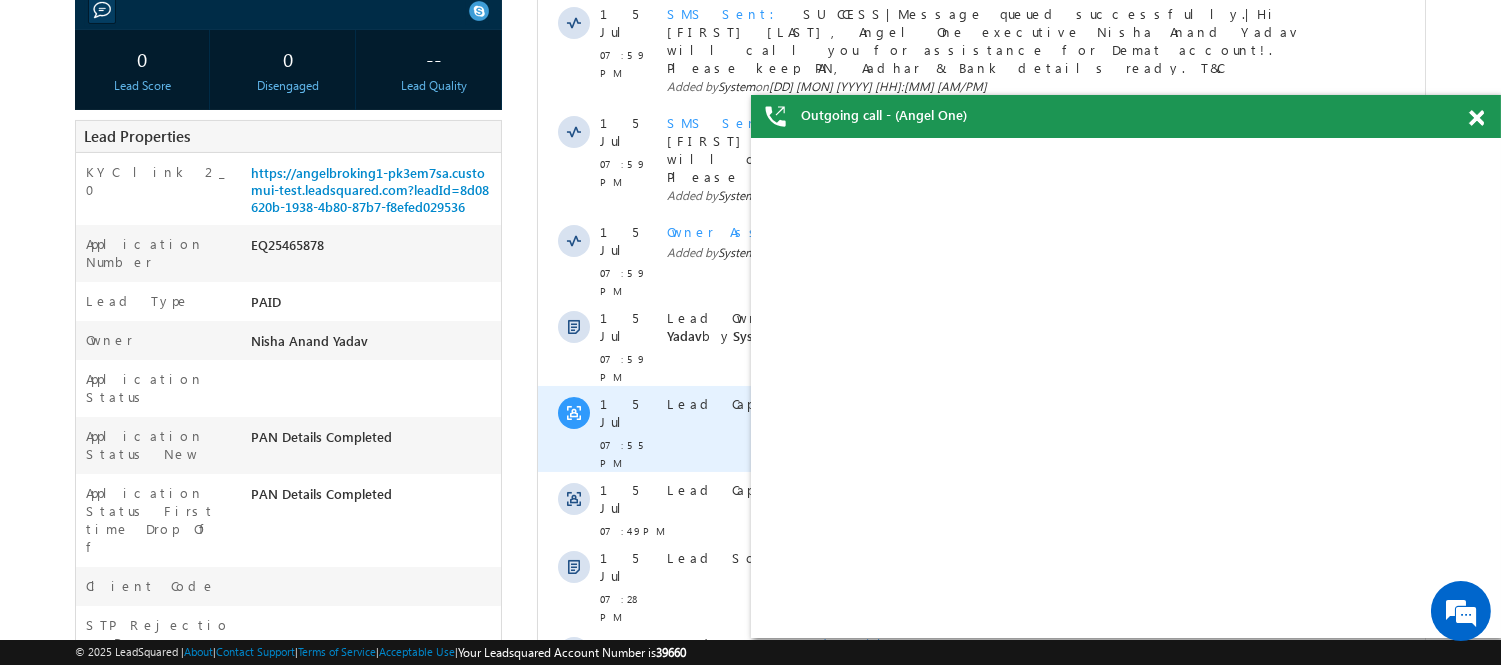 scroll, scrollTop: 0, scrollLeft: 0, axis: both 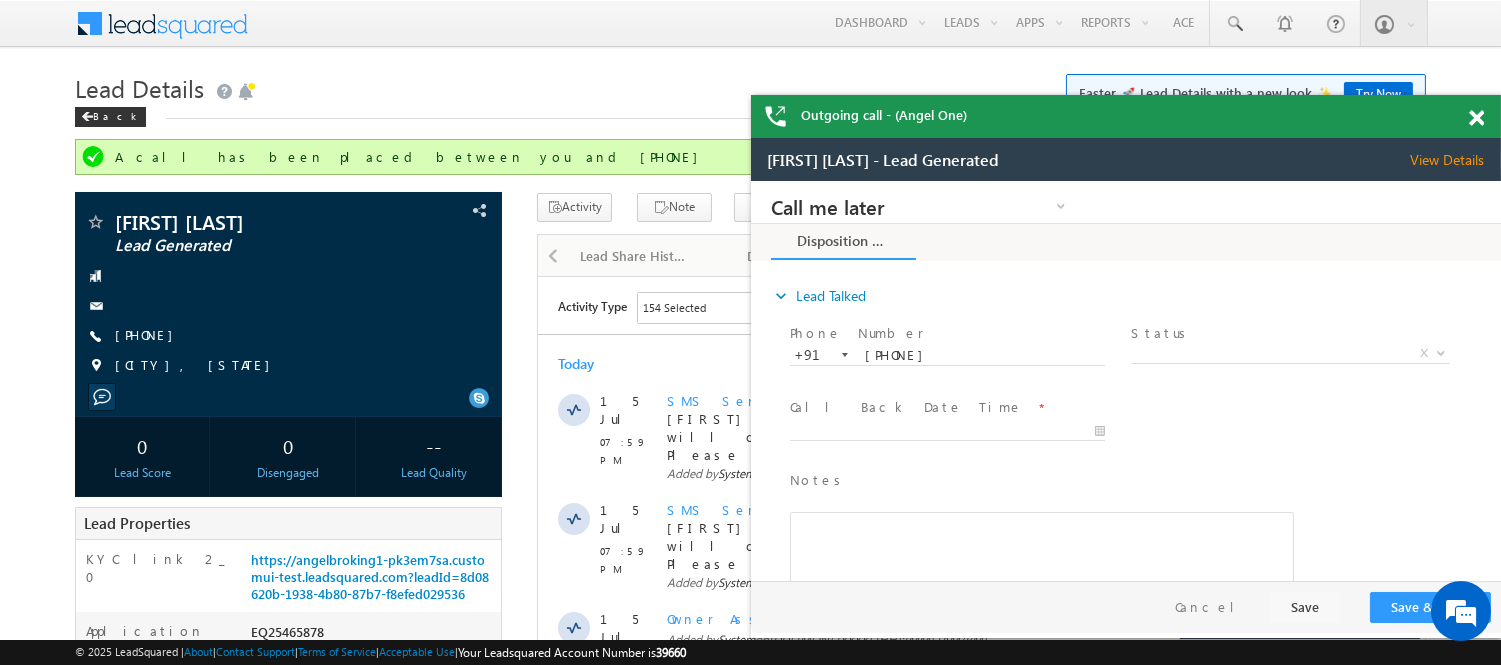 click at bounding box center (1476, 118) 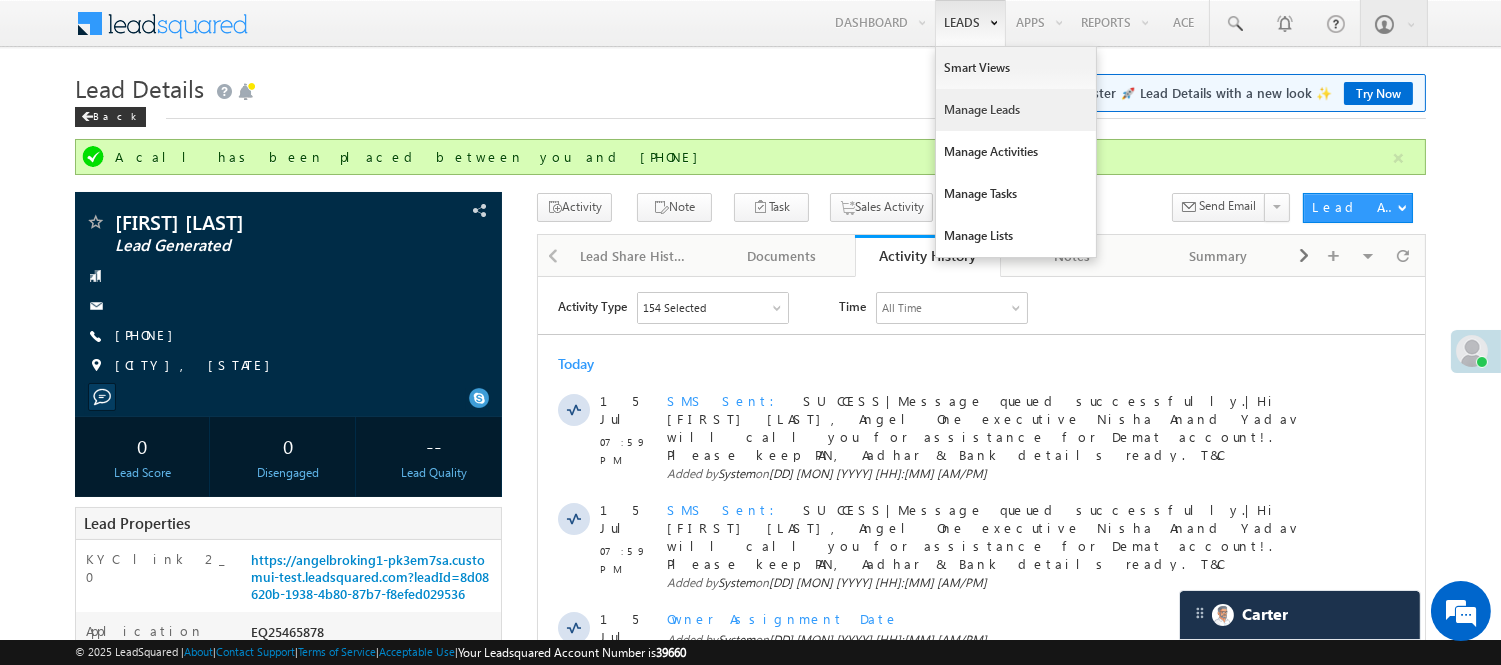 click on "Manage Leads" at bounding box center (1016, 110) 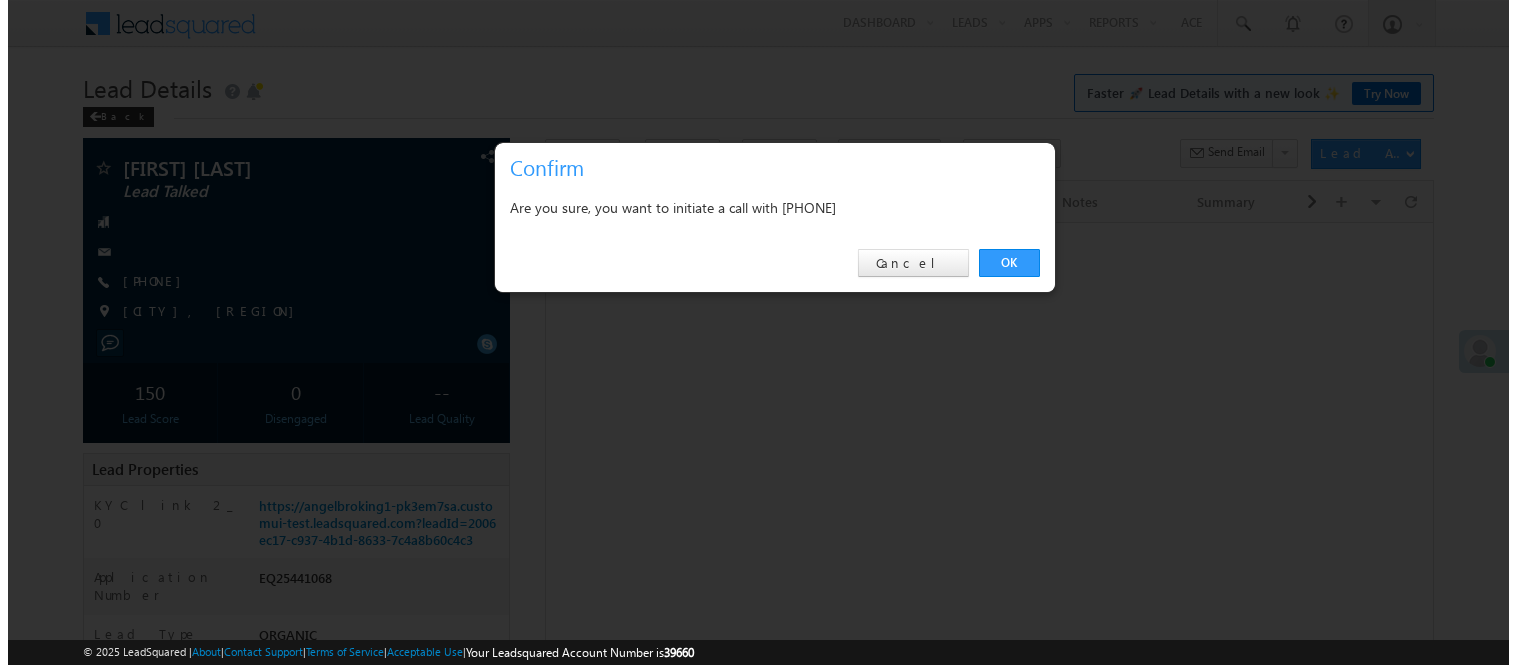 scroll, scrollTop: 0, scrollLeft: 0, axis: both 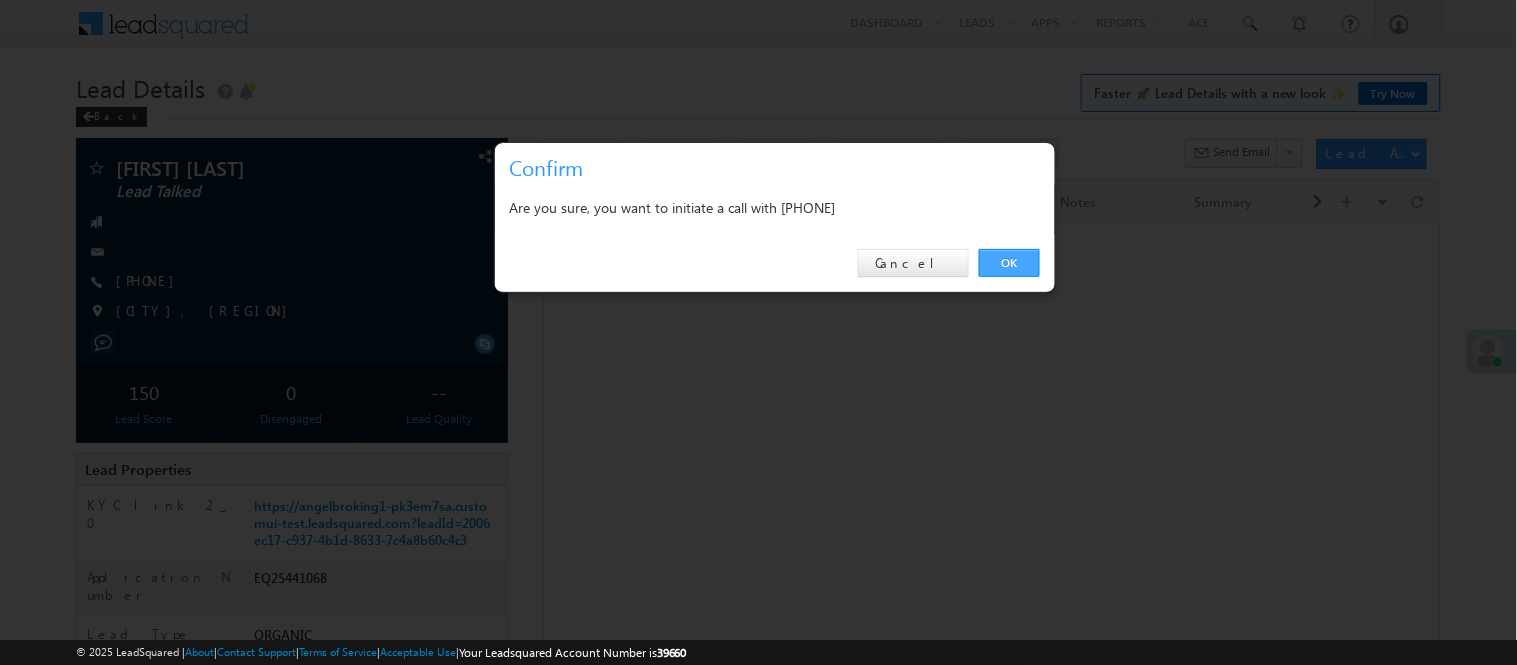 click on "OK" at bounding box center [1009, 263] 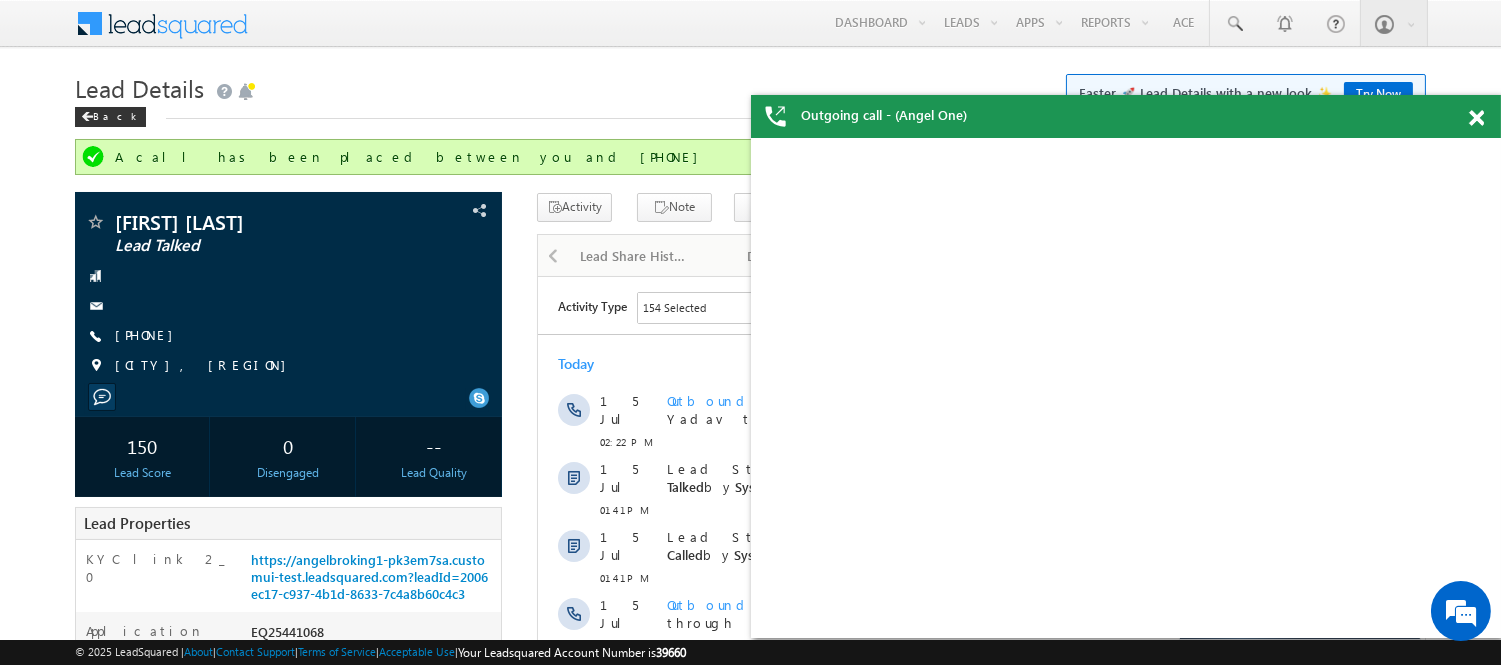 scroll, scrollTop: 0, scrollLeft: 0, axis: both 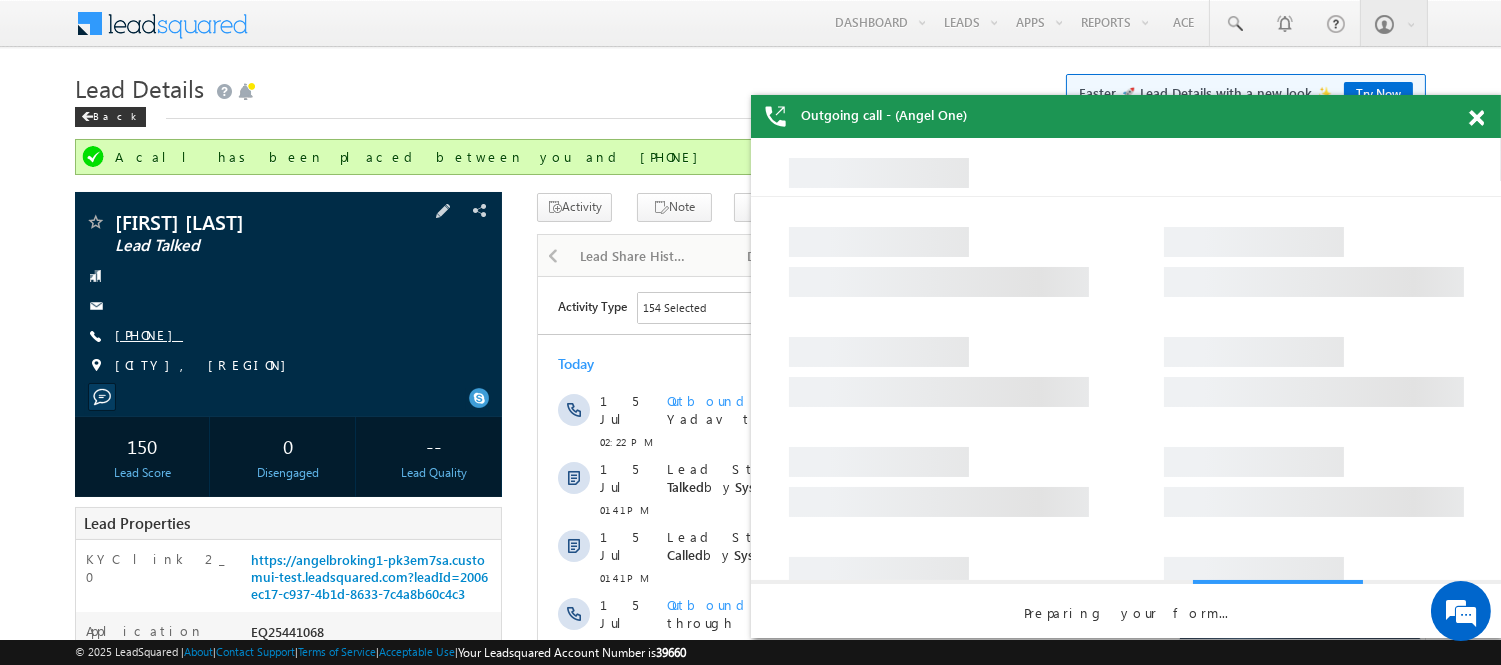click on "+91-7780826281" at bounding box center [149, 334] 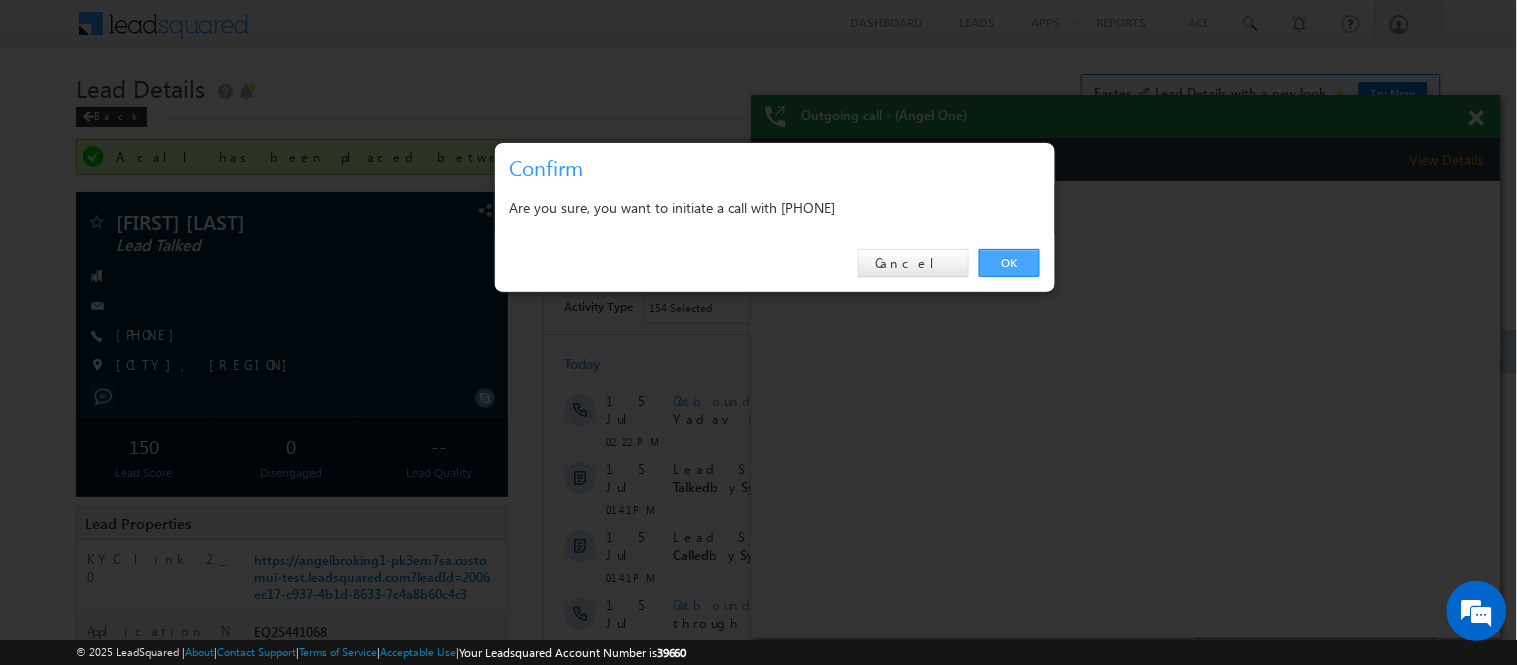 click on "OK" at bounding box center (1009, 263) 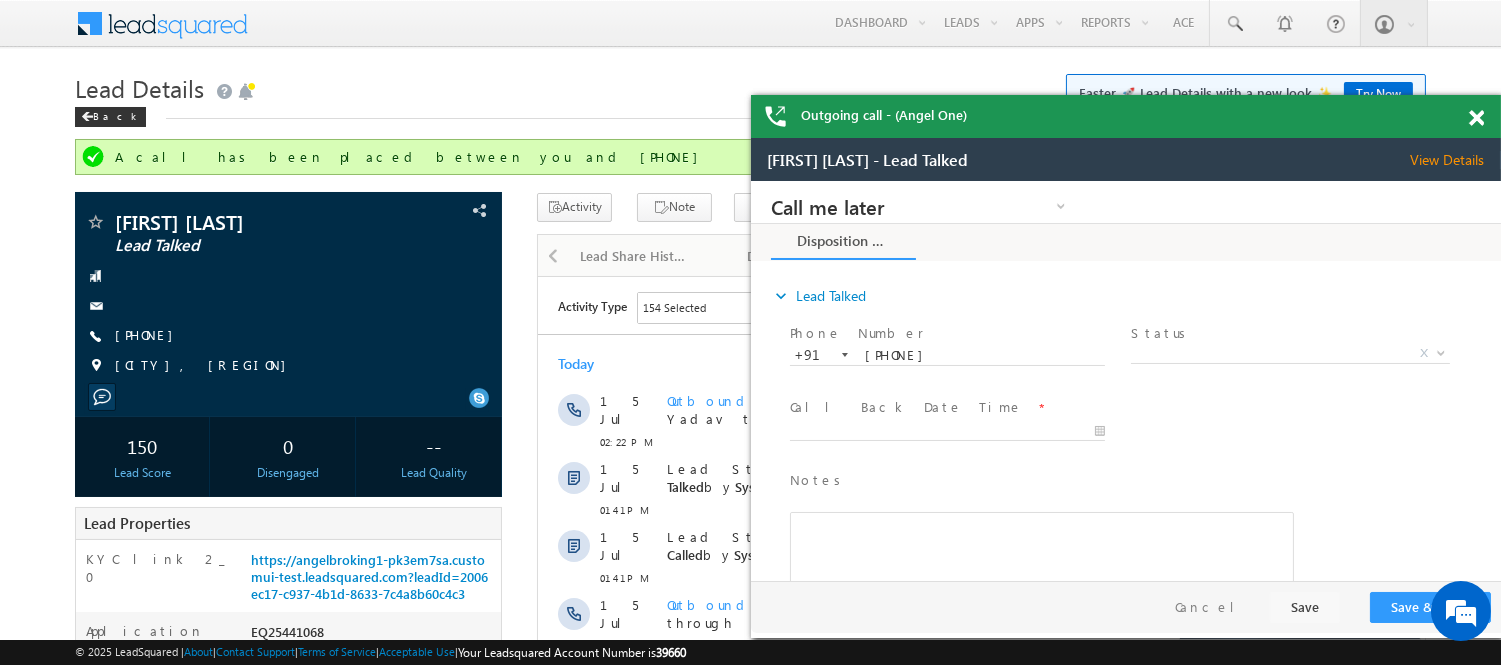 scroll, scrollTop: 0, scrollLeft: 0, axis: both 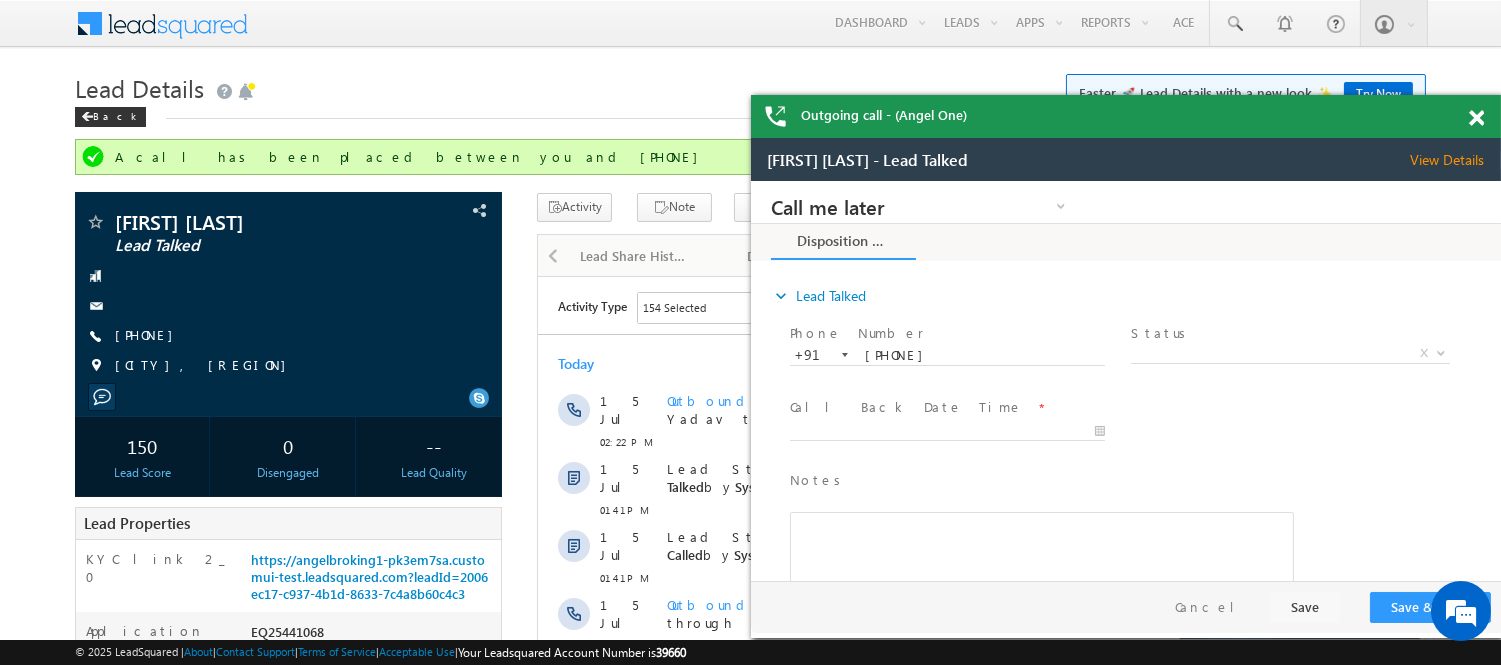 click at bounding box center (1476, 118) 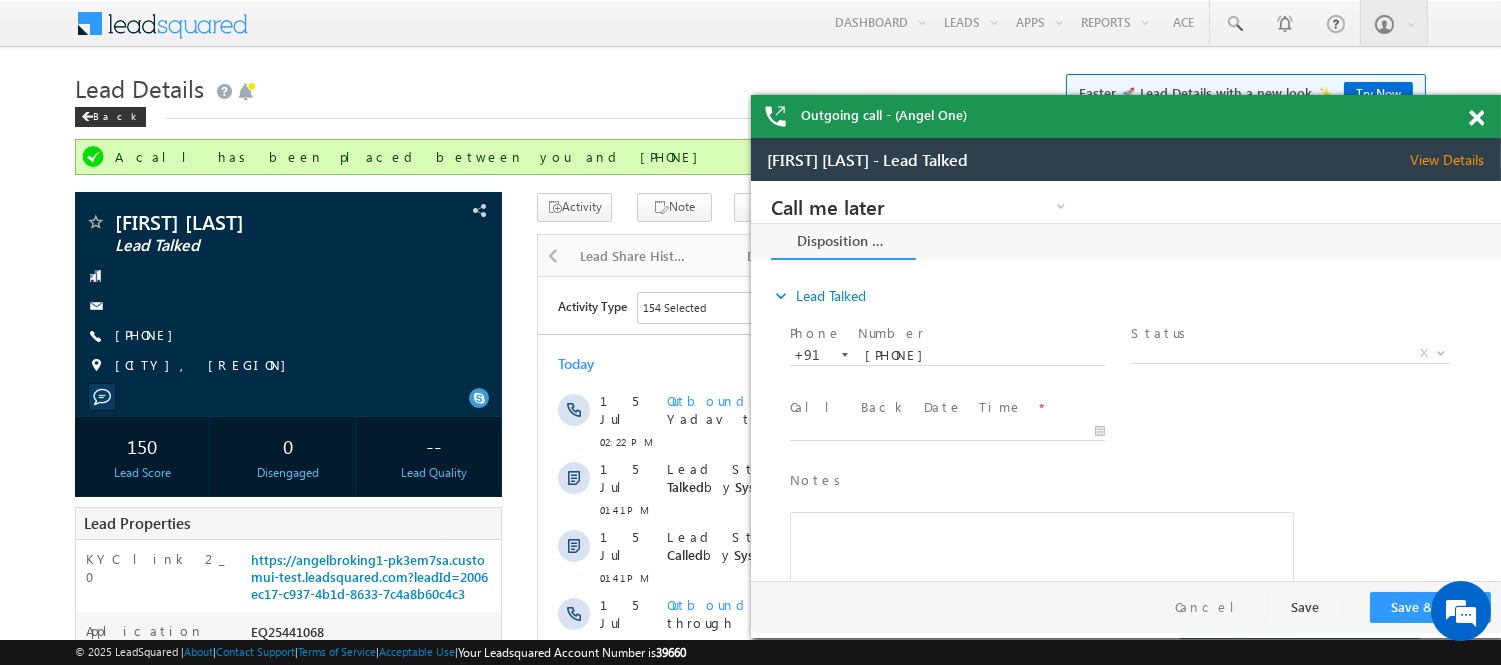 click at bounding box center (1476, 118) 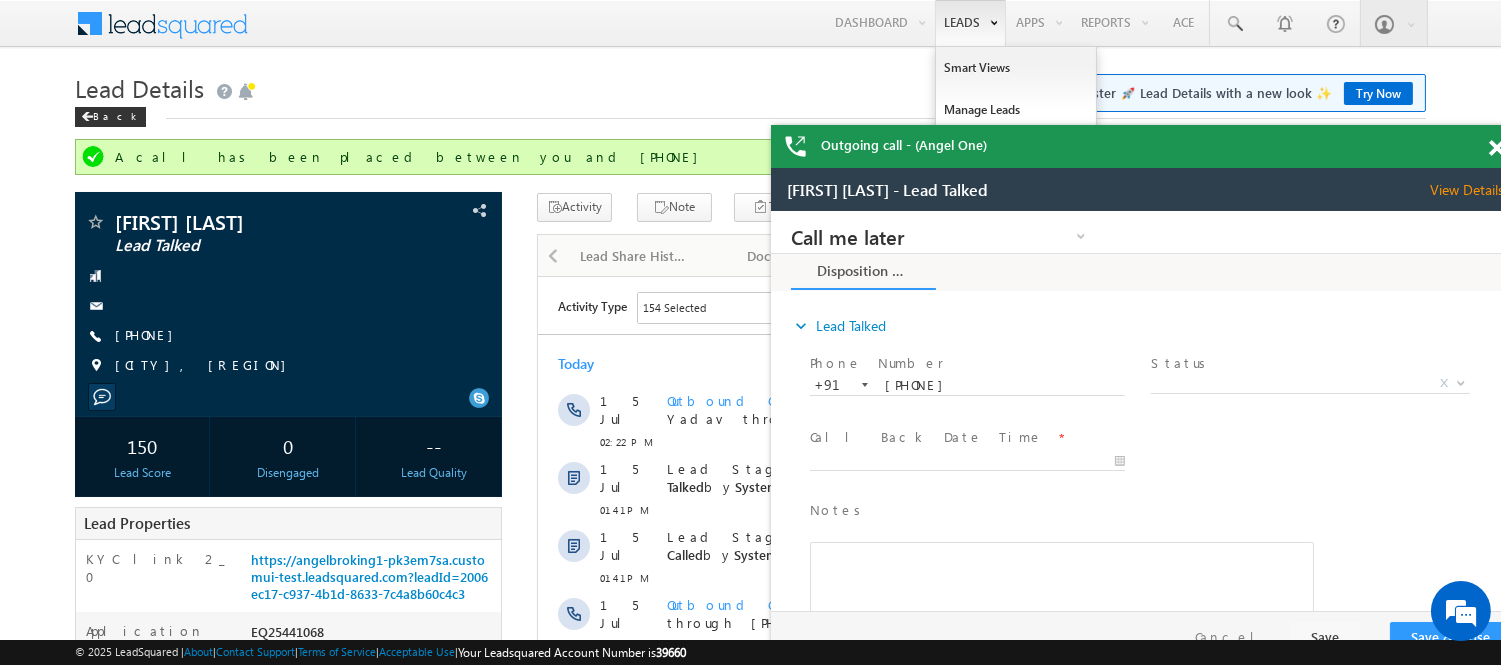 scroll, scrollTop: 0, scrollLeft: 0, axis: both 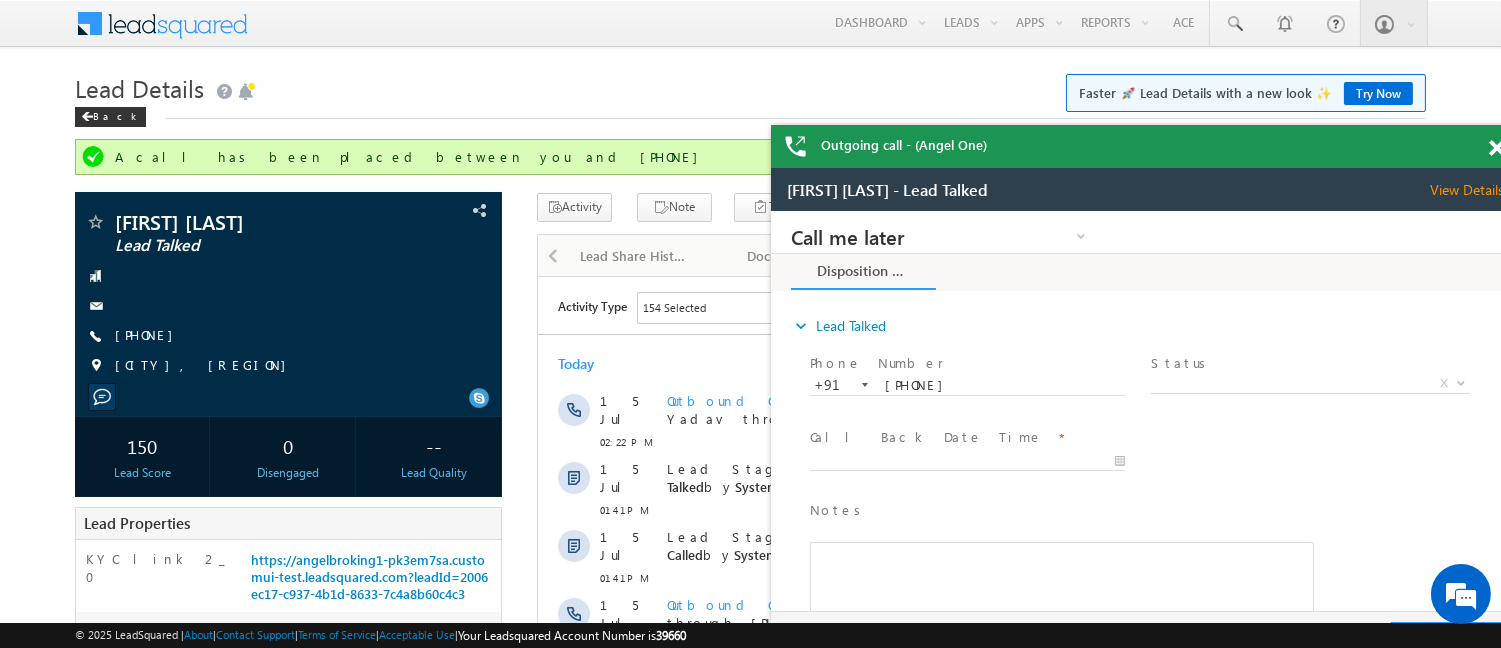 click at bounding box center (1496, 148) 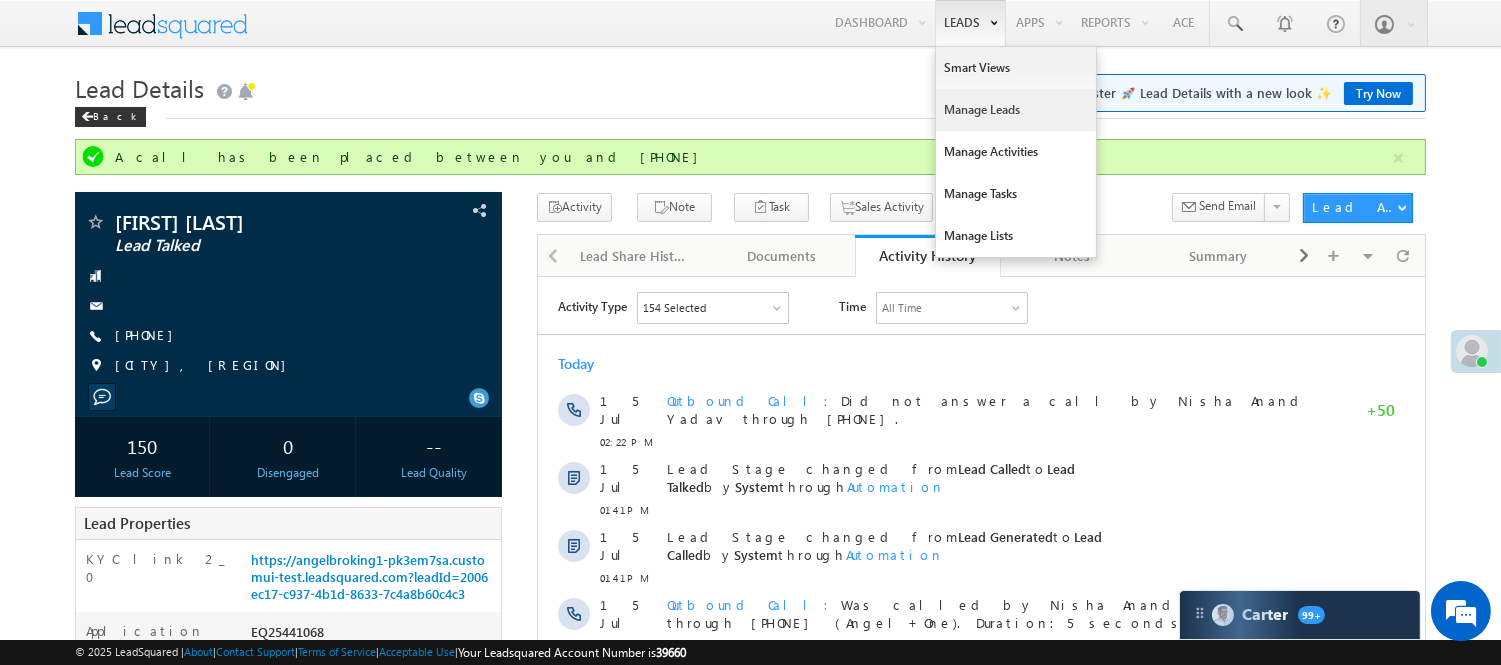 click on "Manage Leads" at bounding box center (1016, 110) 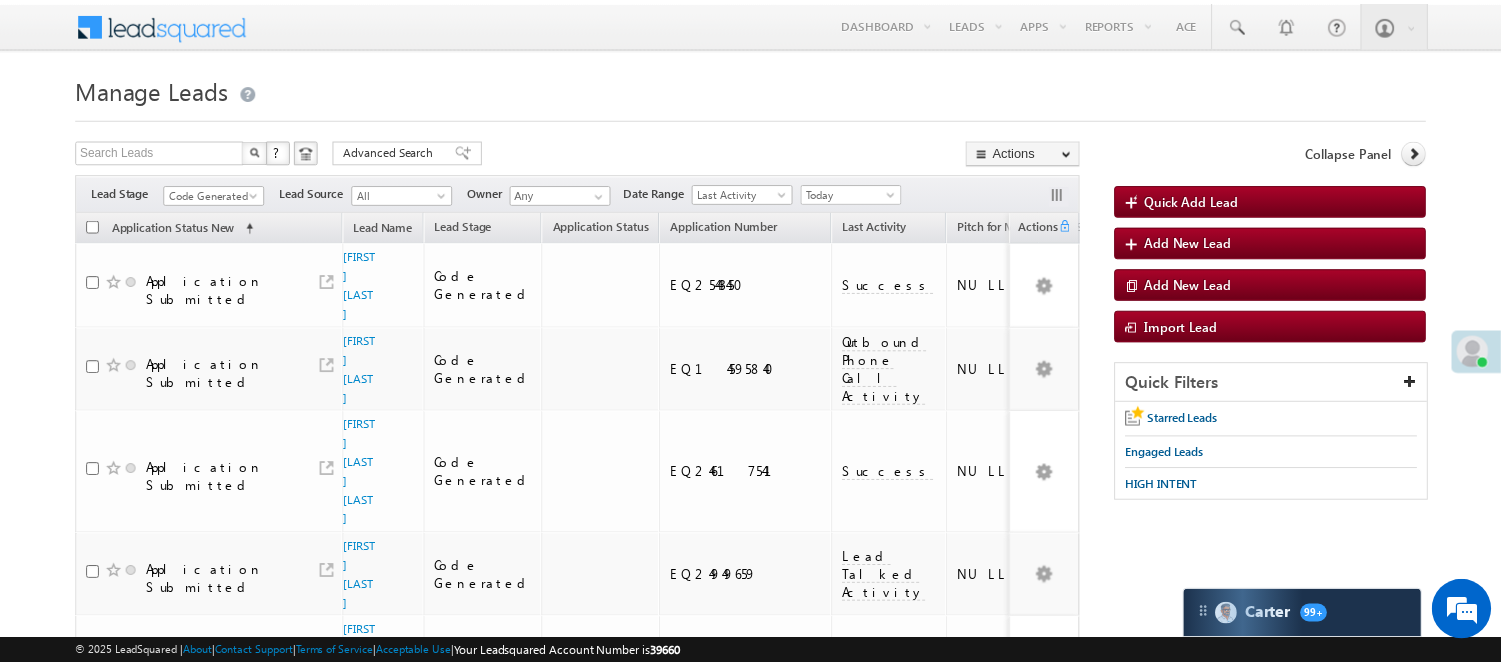 scroll, scrollTop: 0, scrollLeft: 0, axis: both 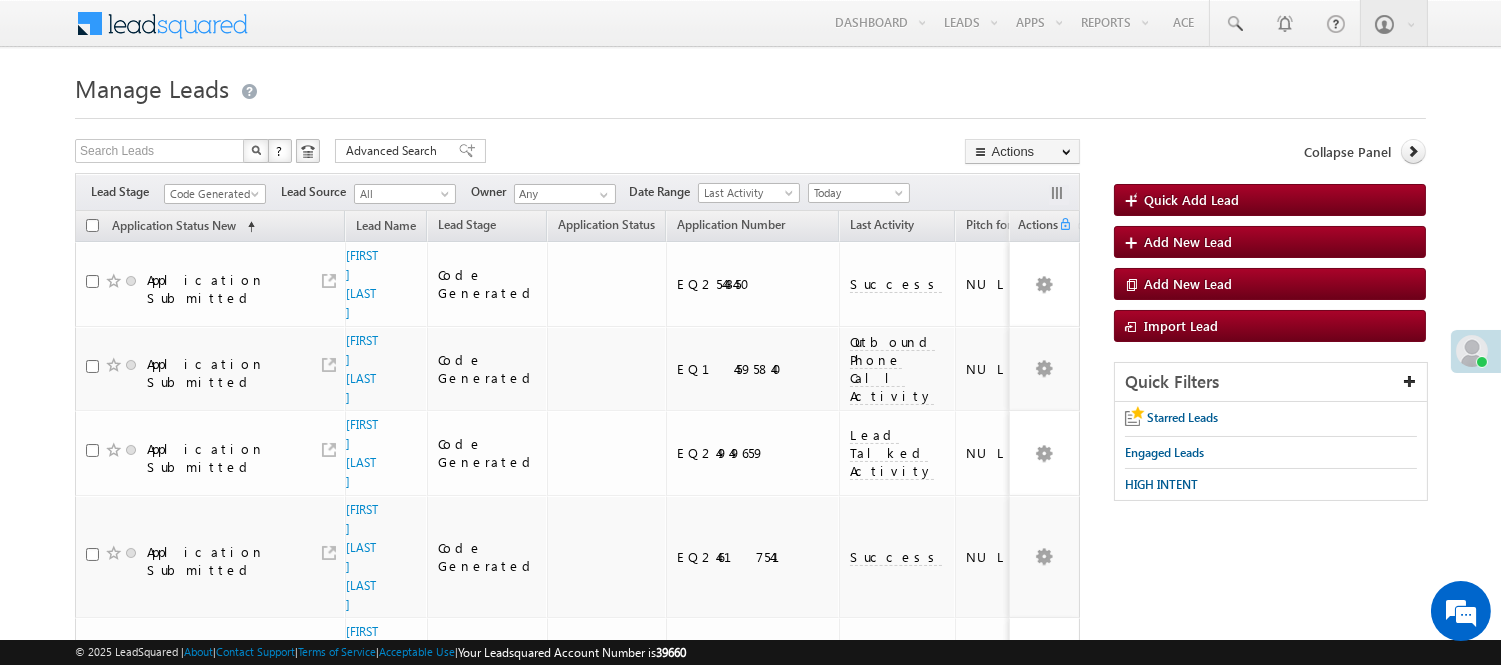click on "Code Generated" at bounding box center [212, 194] 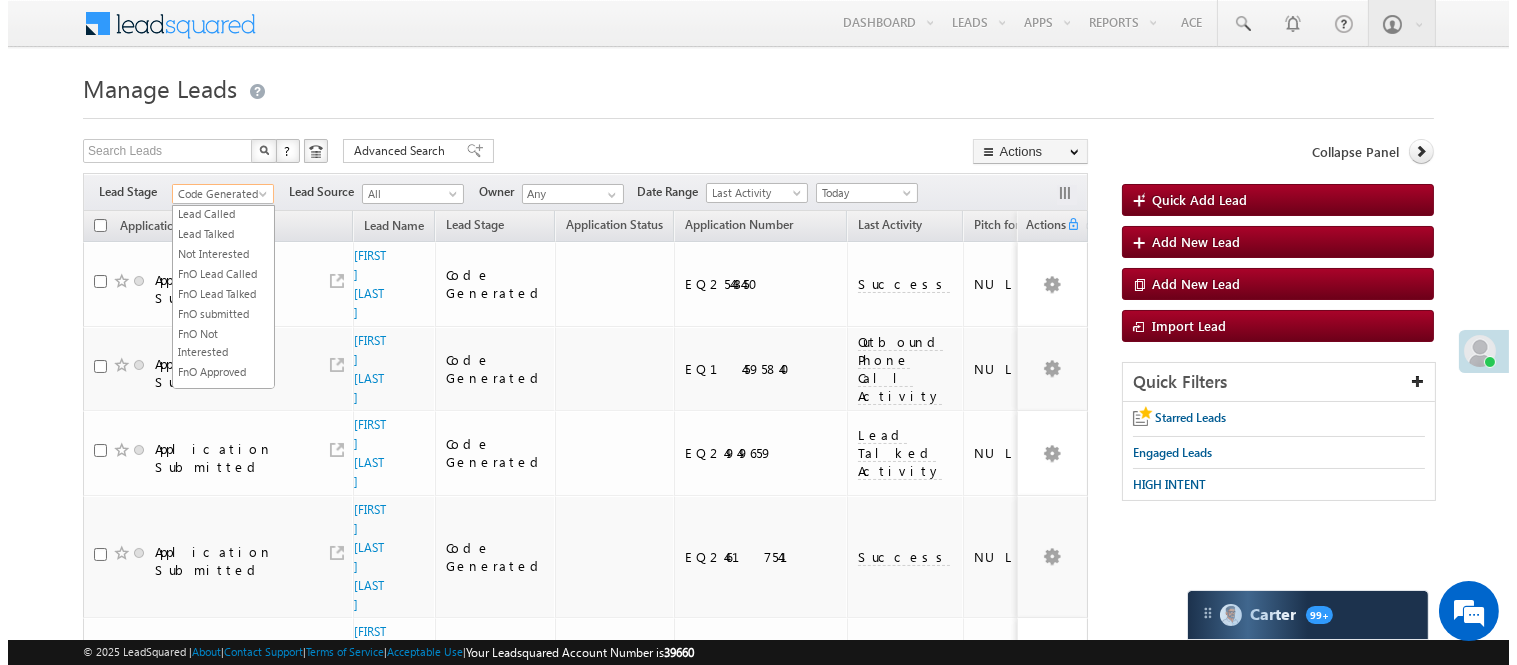 scroll, scrollTop: 0, scrollLeft: 0, axis: both 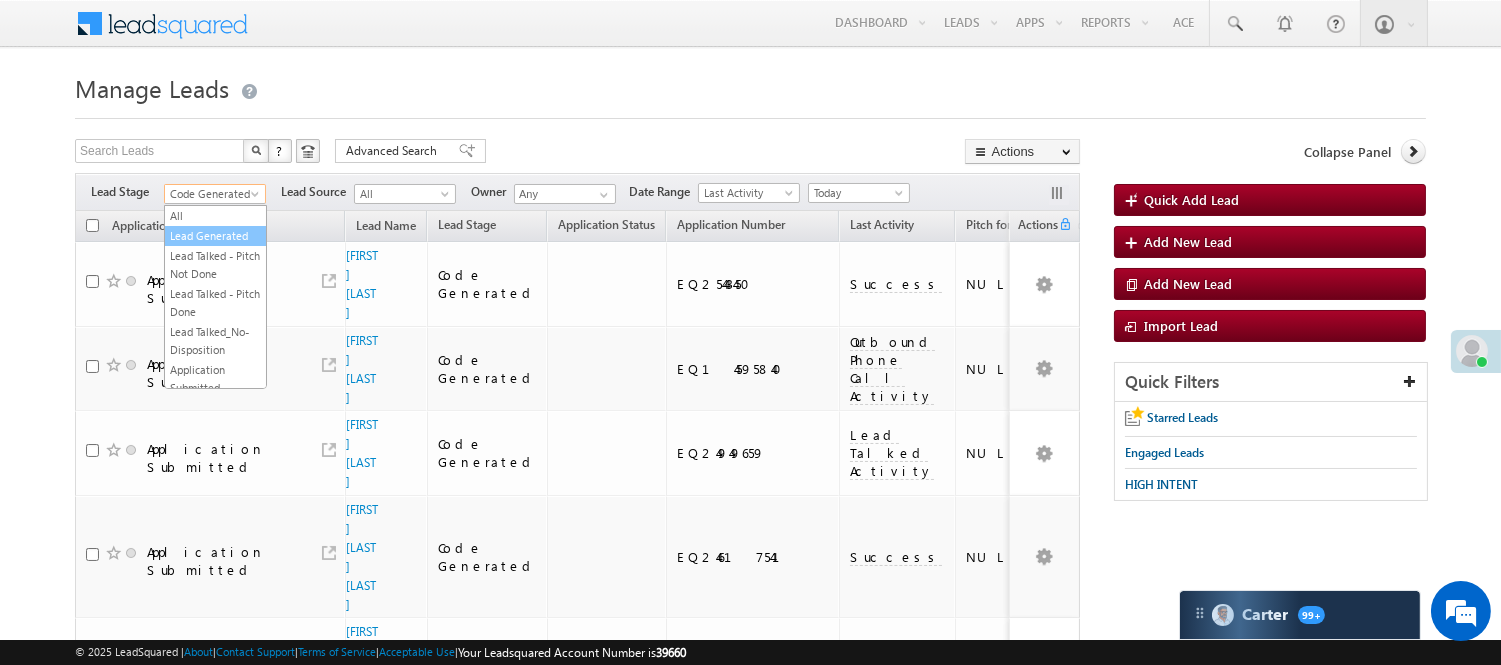click on "Lead Generated" at bounding box center [215, 236] 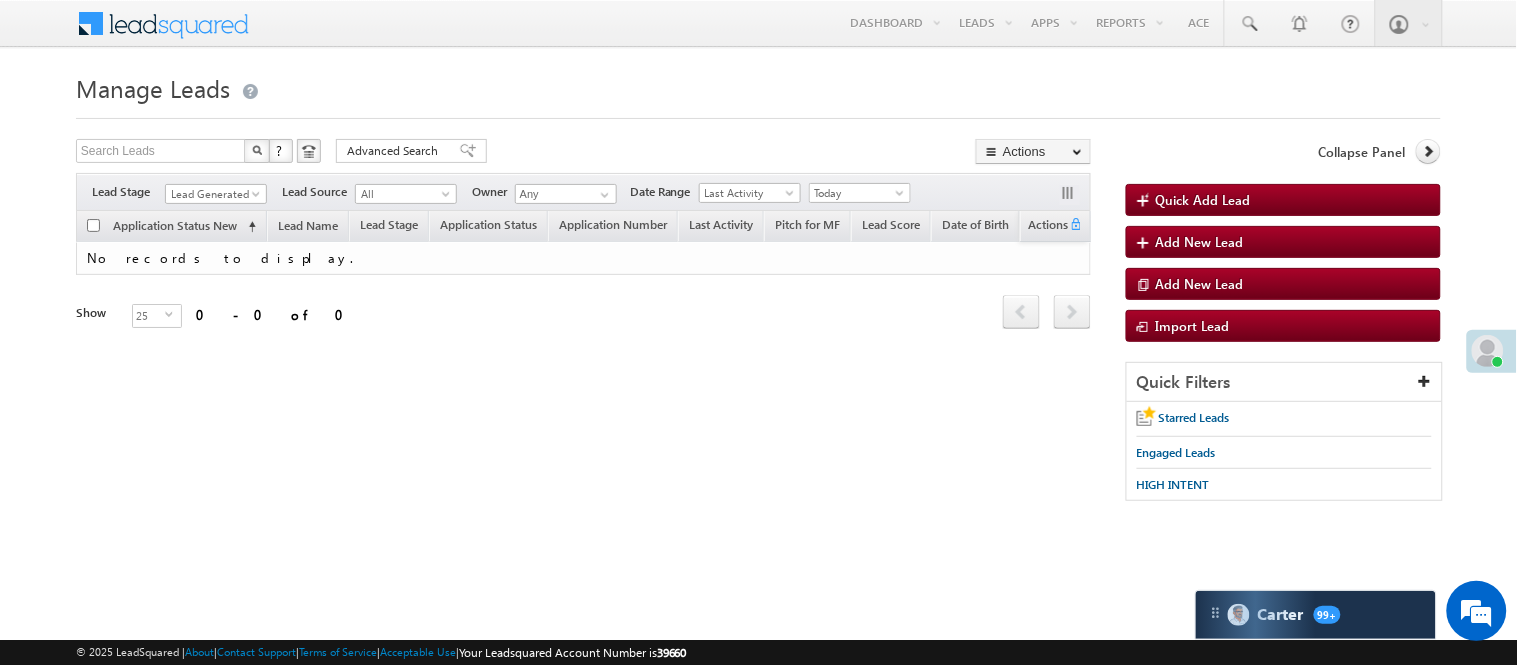 click on "Search Leads X ?   0 results found
Advanced Search
Advanced Search
Advanced search results
Actions Export Leads Reset all Filters
Actions Export Leads Bulk Update Send Email Add to List Add Activity Change Owner Change Stage Delete Merge Leads" at bounding box center [583, 153] 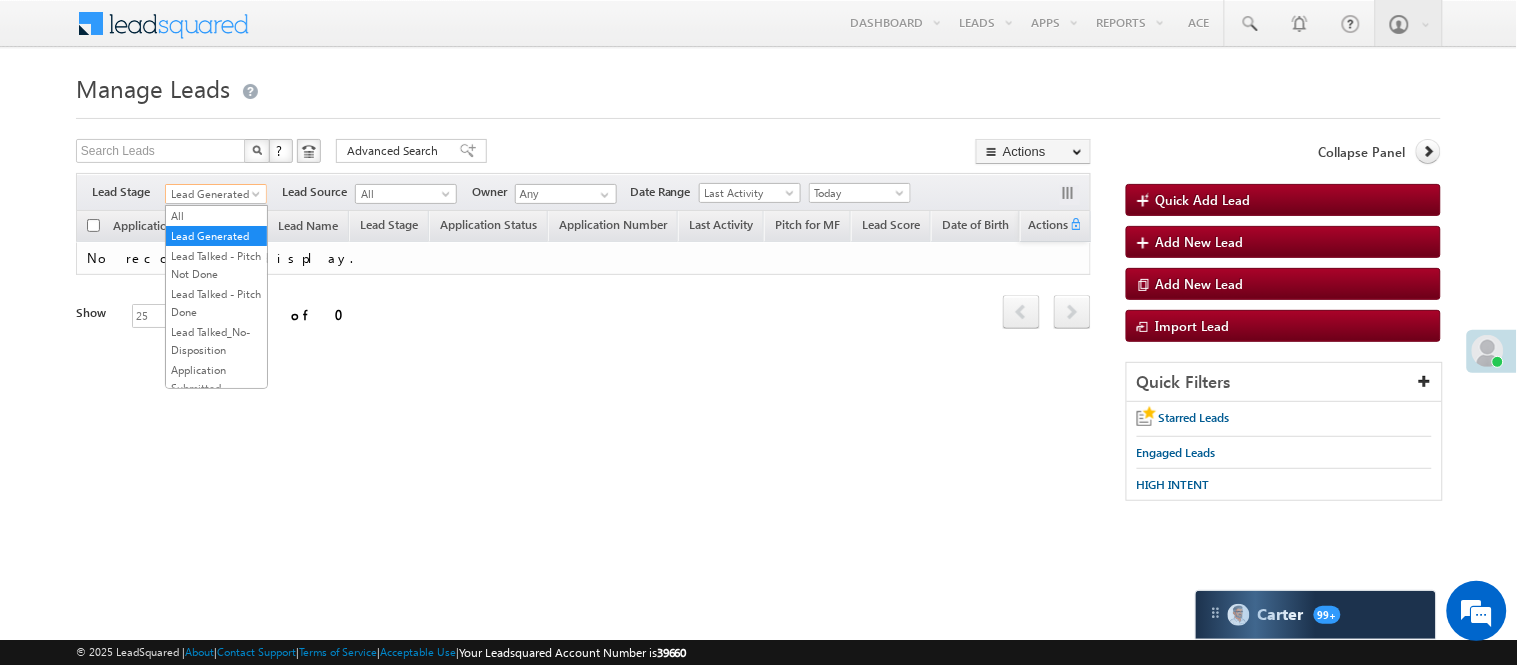 click on "Lead Generated" at bounding box center [213, 194] 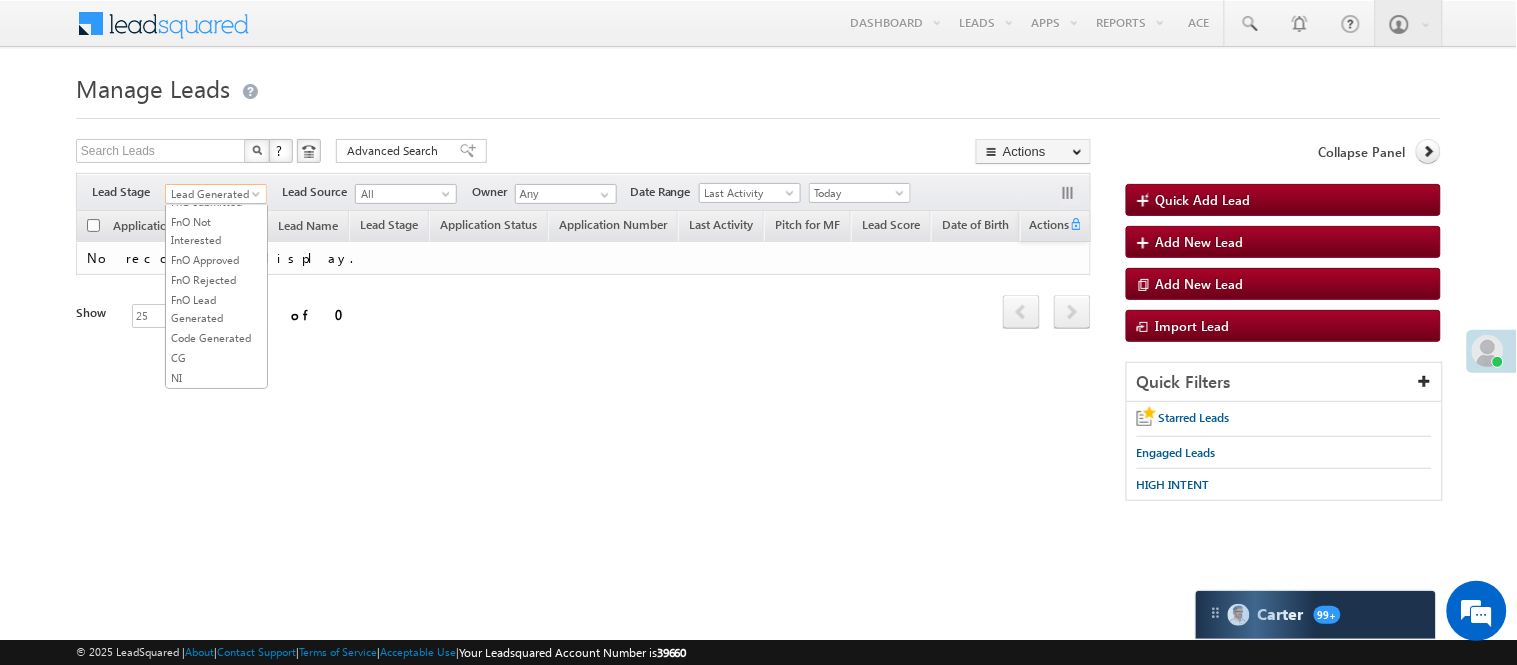 scroll, scrollTop: 274, scrollLeft: 0, axis: vertical 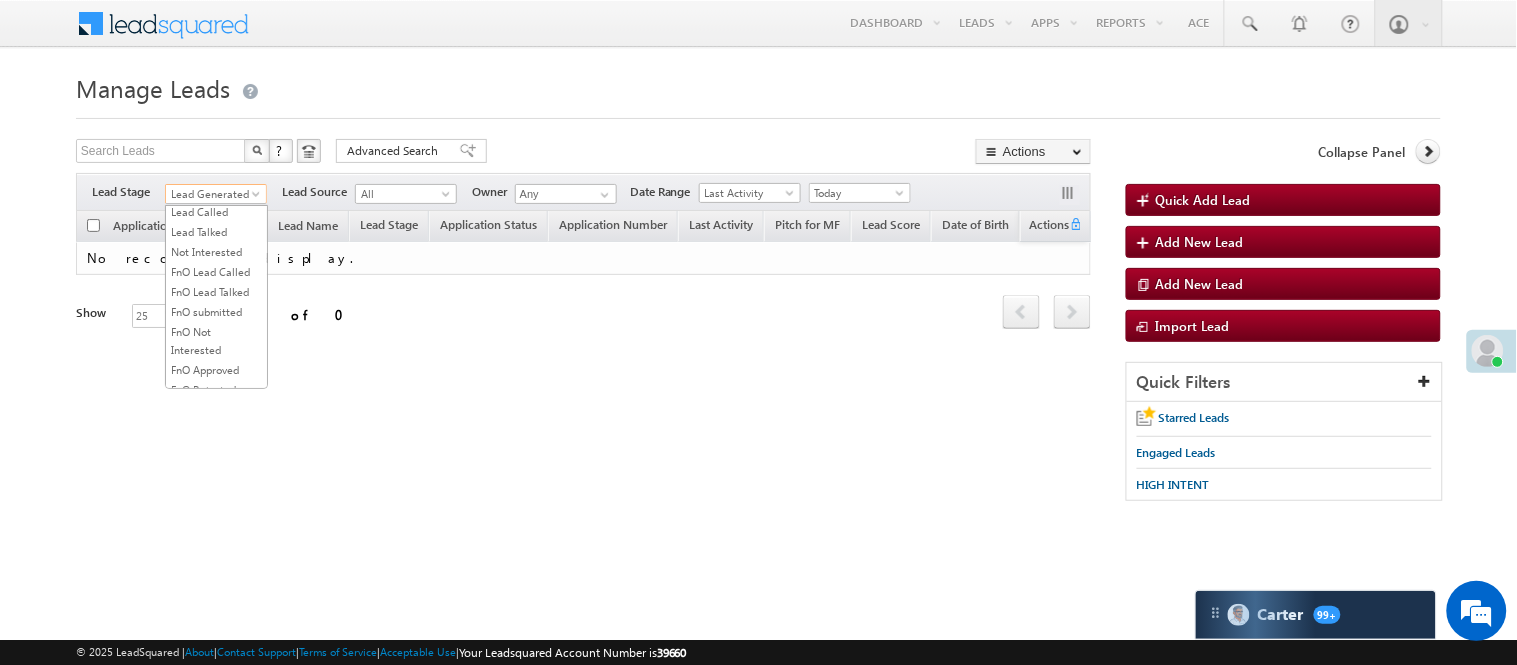 click on "Under Objection" at bounding box center [216, 192] 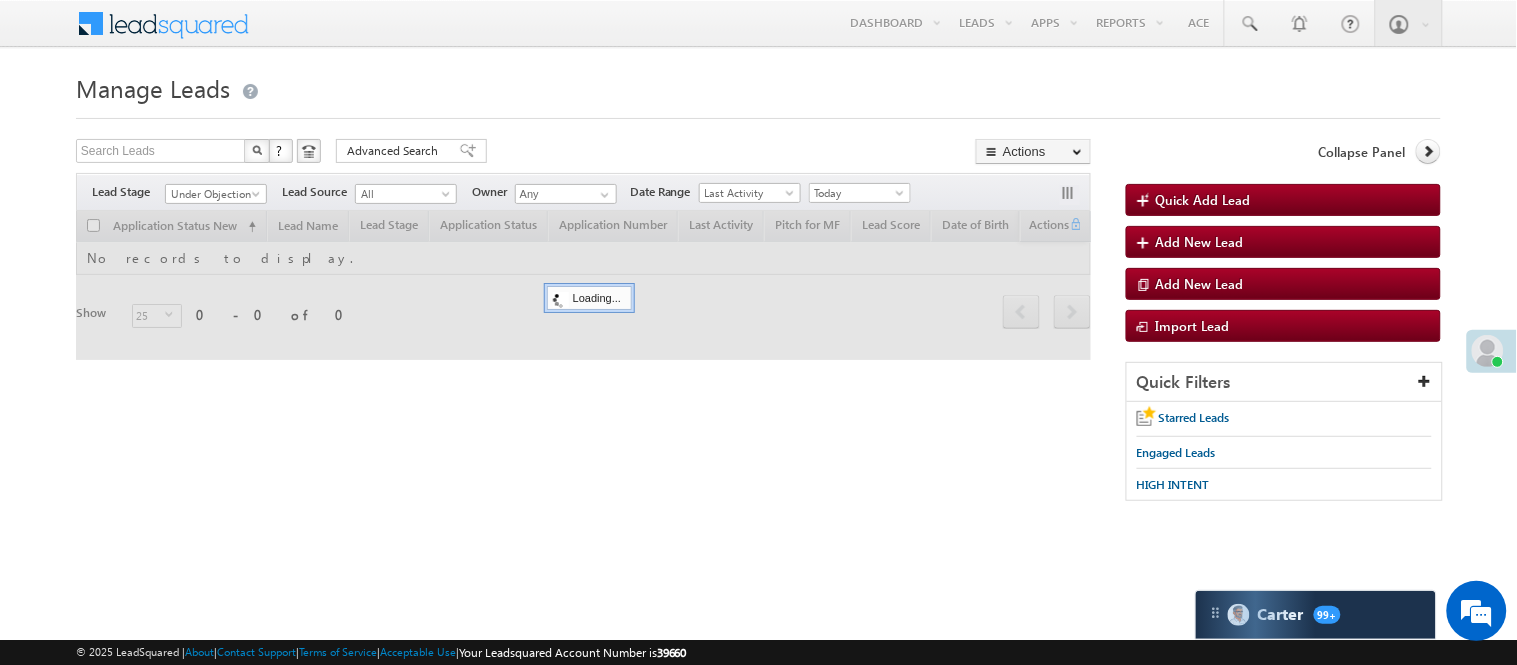 click on "Manage Leads" at bounding box center [758, 86] 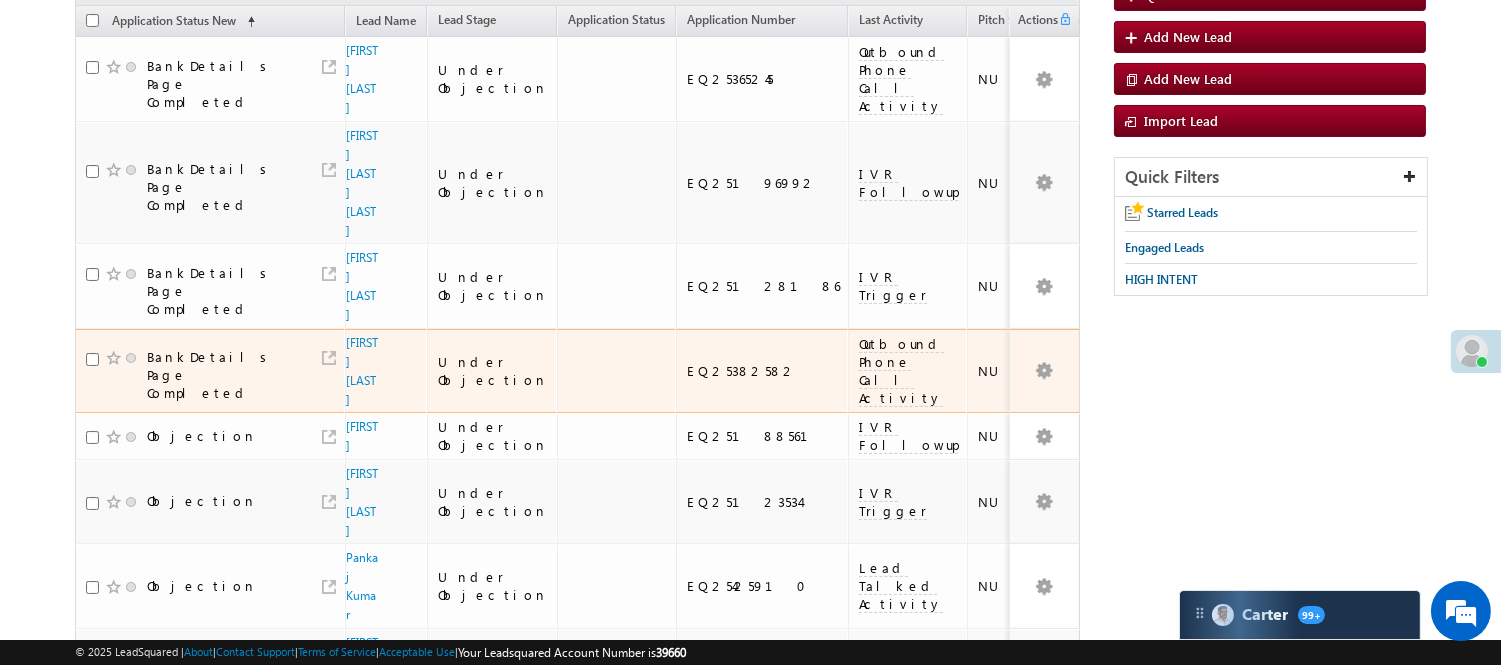 scroll, scrollTop: 333, scrollLeft: 0, axis: vertical 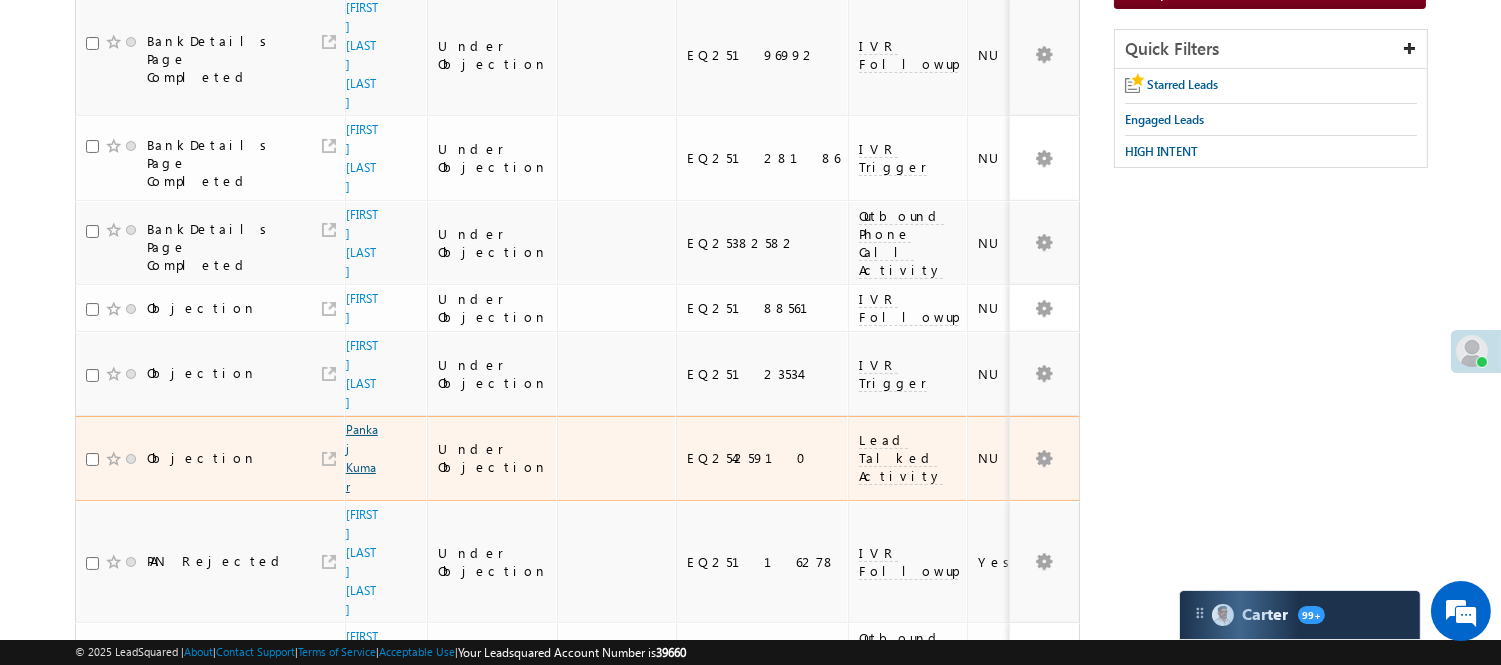 click on "Pankaj Kumar" at bounding box center (362, 458) 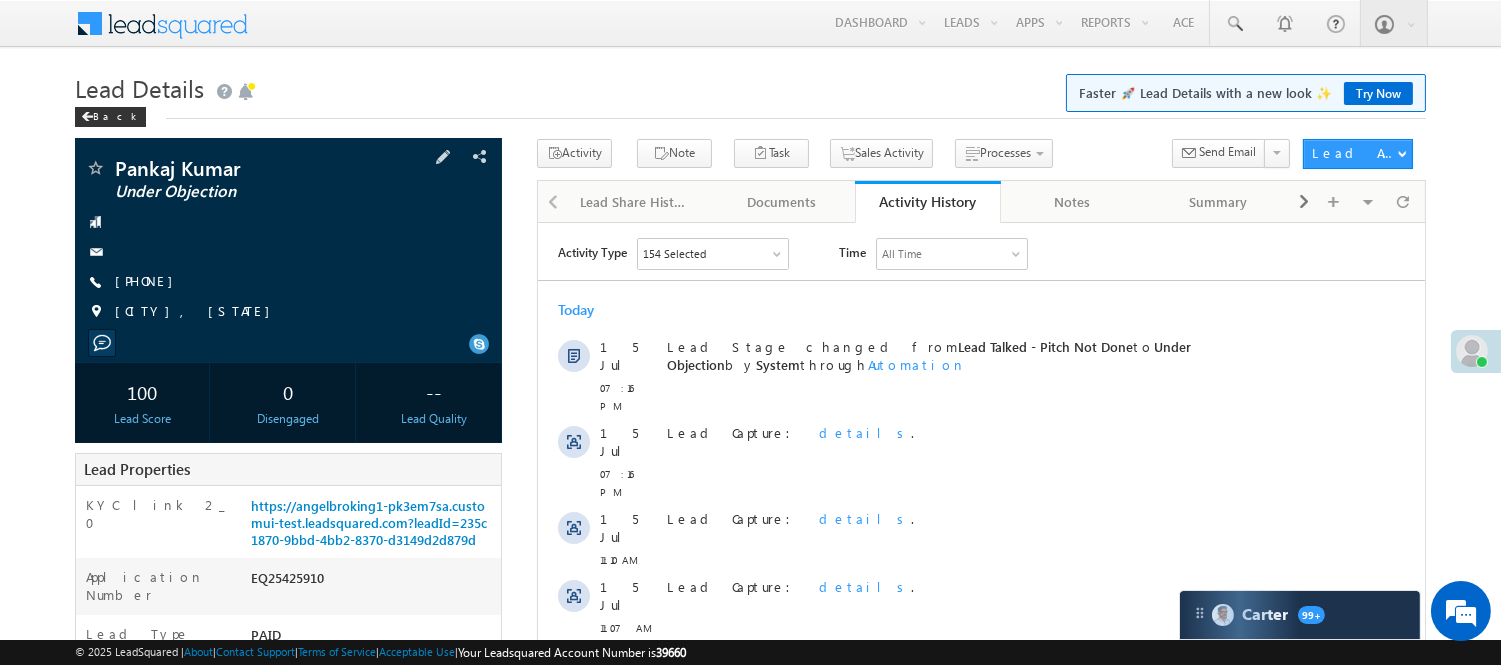 scroll, scrollTop: 0, scrollLeft: 0, axis: both 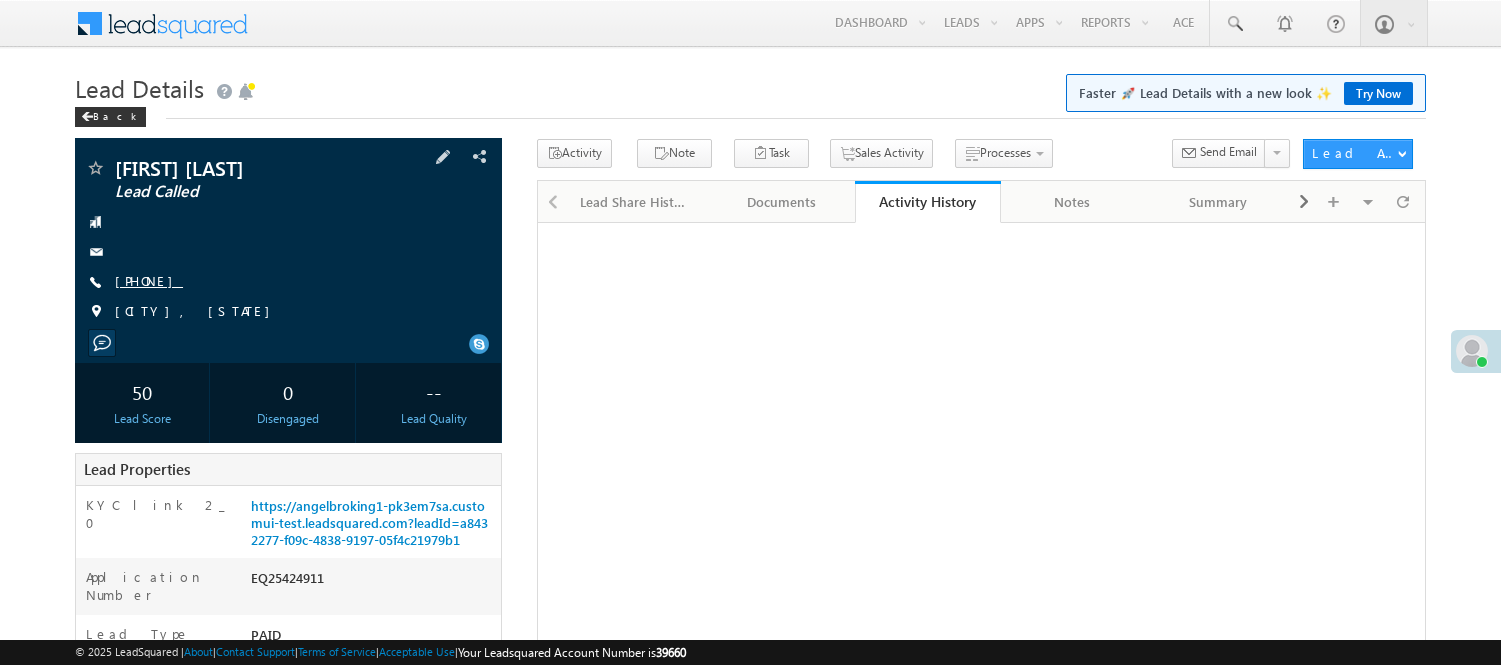 drag, startPoint x: 0, startPoint y: 0, endPoint x: 204, endPoint y: 280, distance: 346.43326 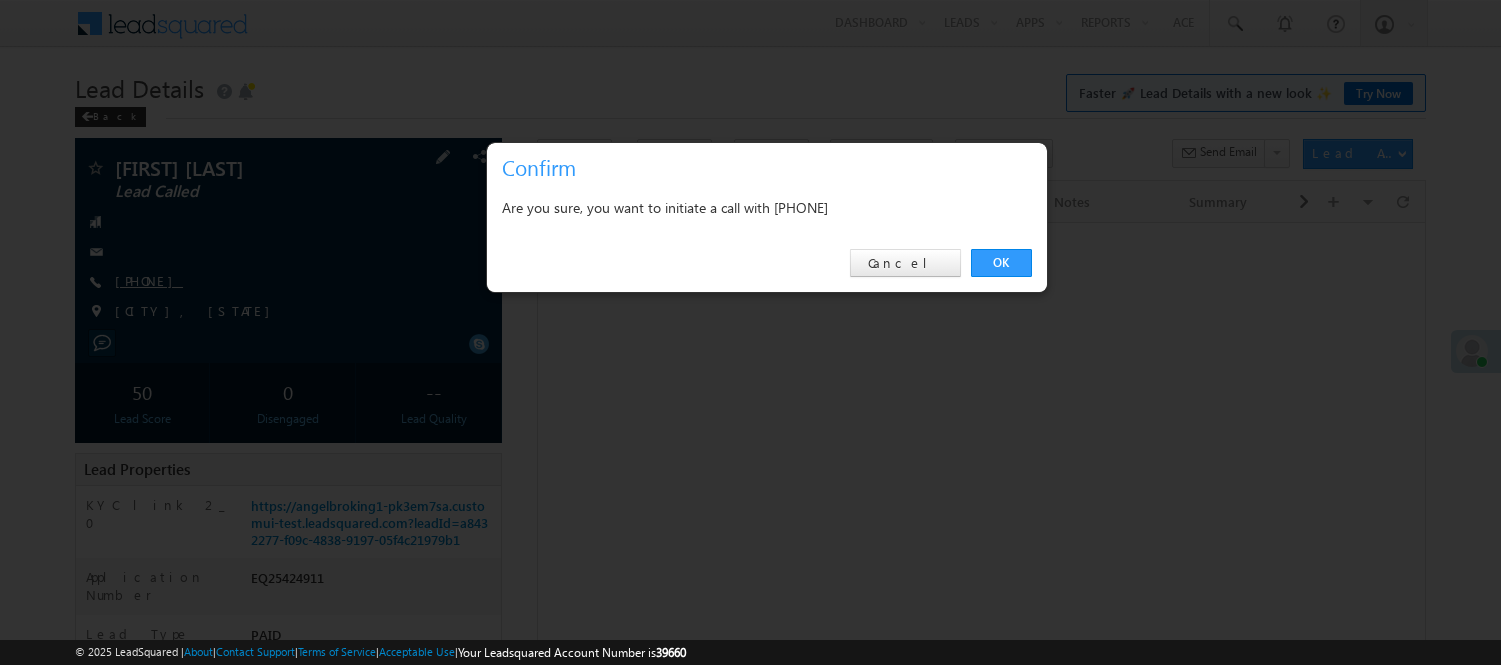 scroll, scrollTop: 0, scrollLeft: 0, axis: both 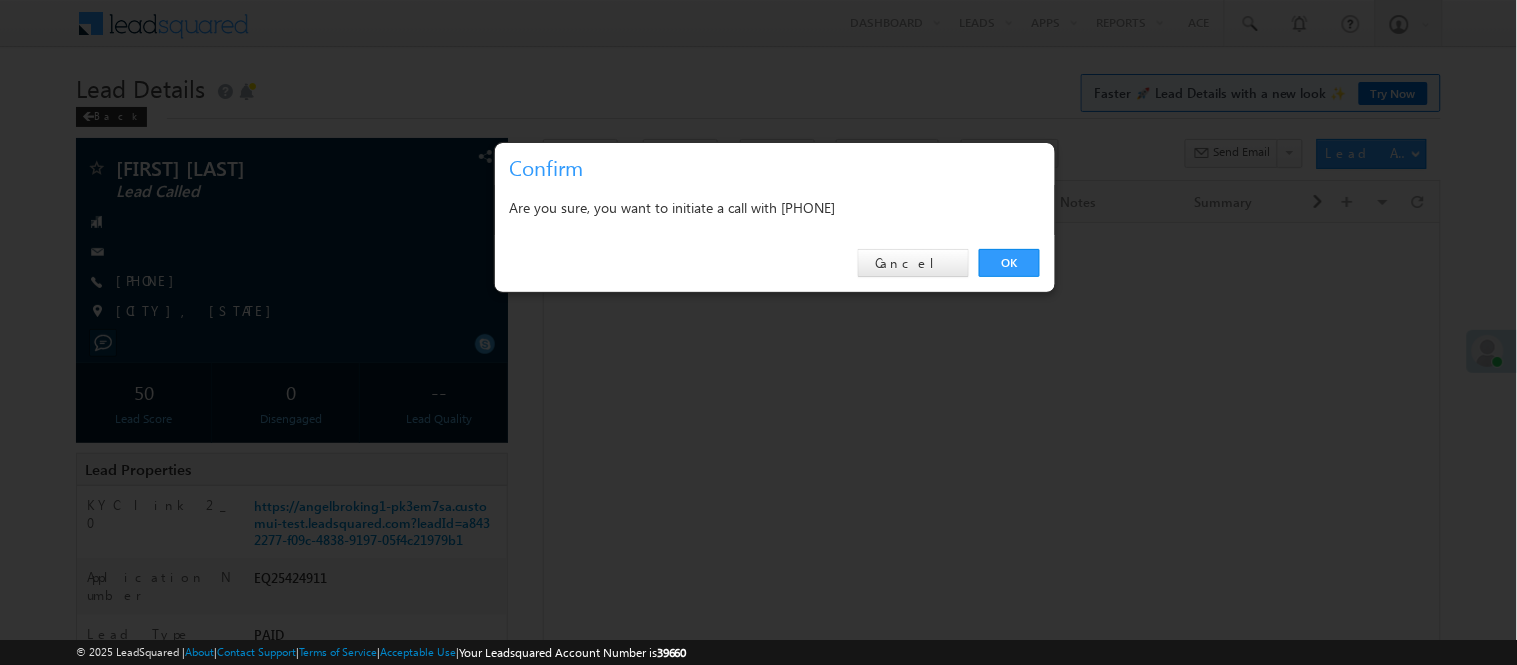 click on "OK" at bounding box center [1009, 263] 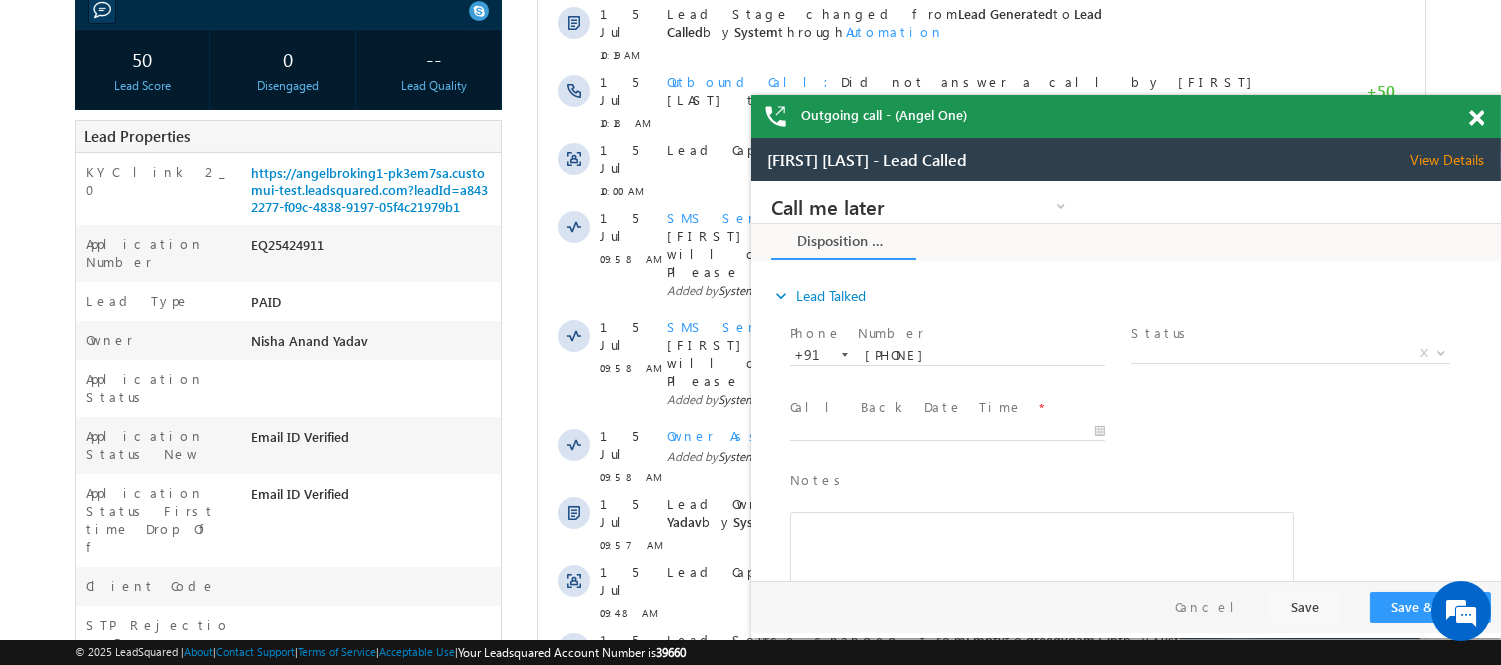scroll, scrollTop: 54, scrollLeft: 0, axis: vertical 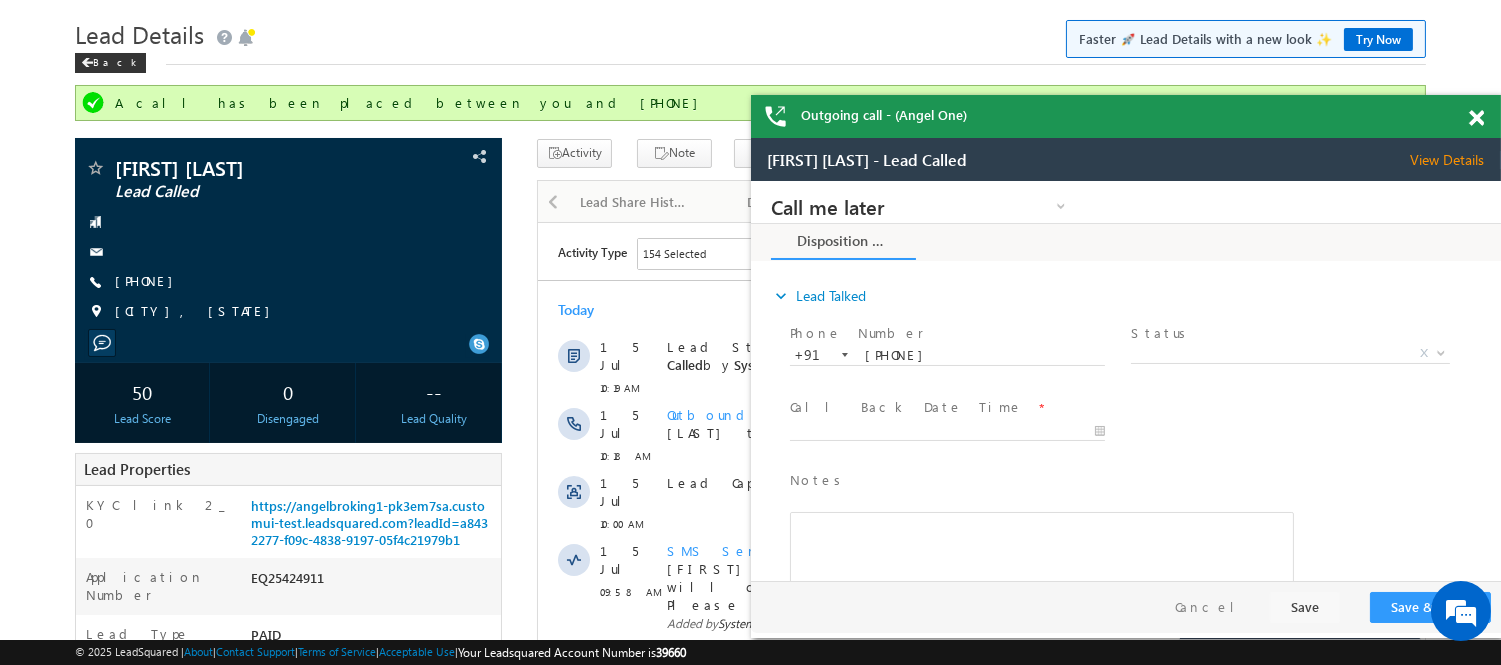 click at bounding box center (1476, 118) 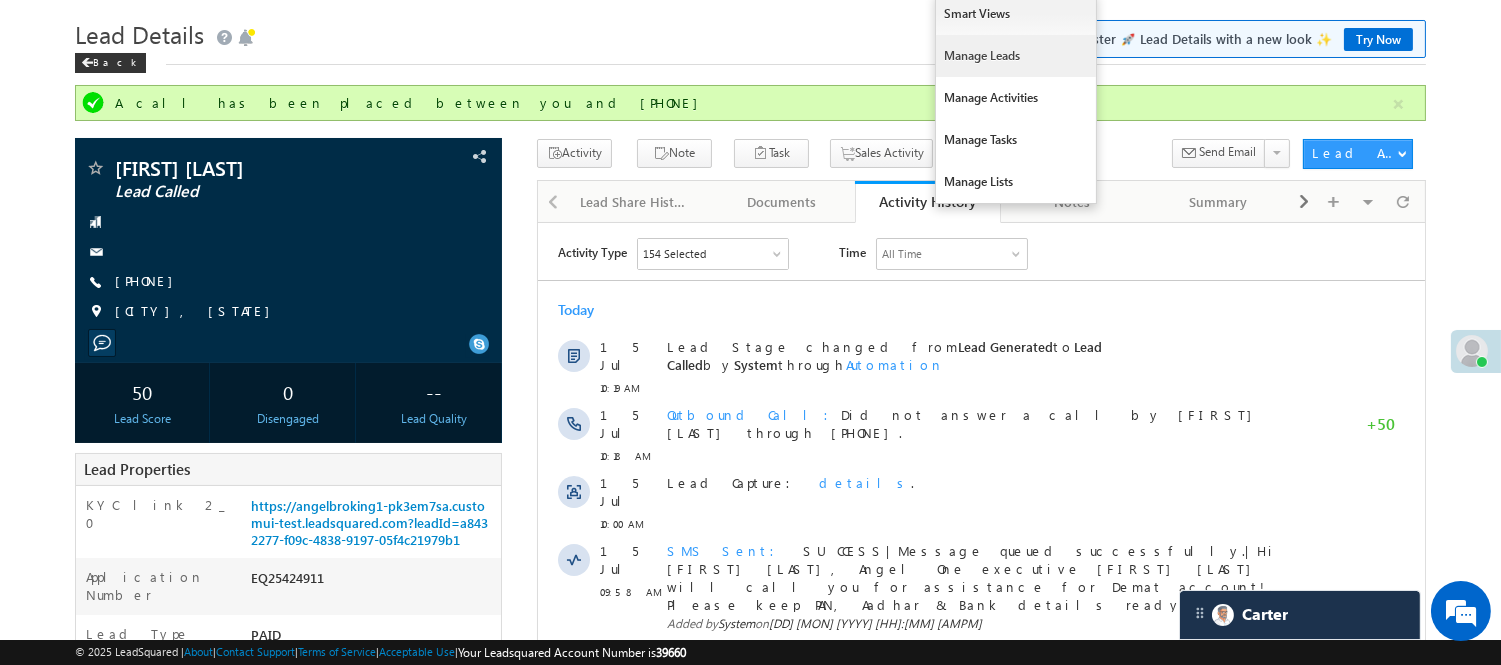 scroll, scrollTop: 0, scrollLeft: 0, axis: both 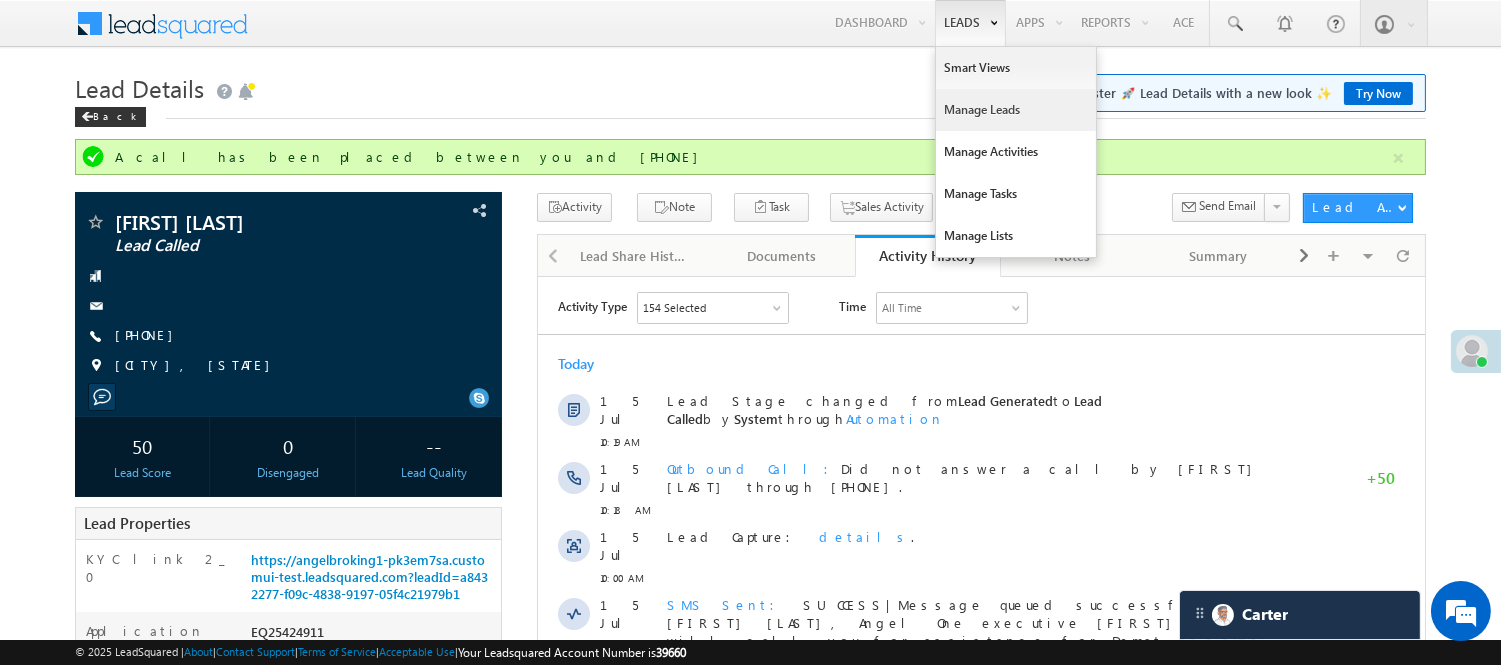 click on "Manage Leads" at bounding box center (1016, 110) 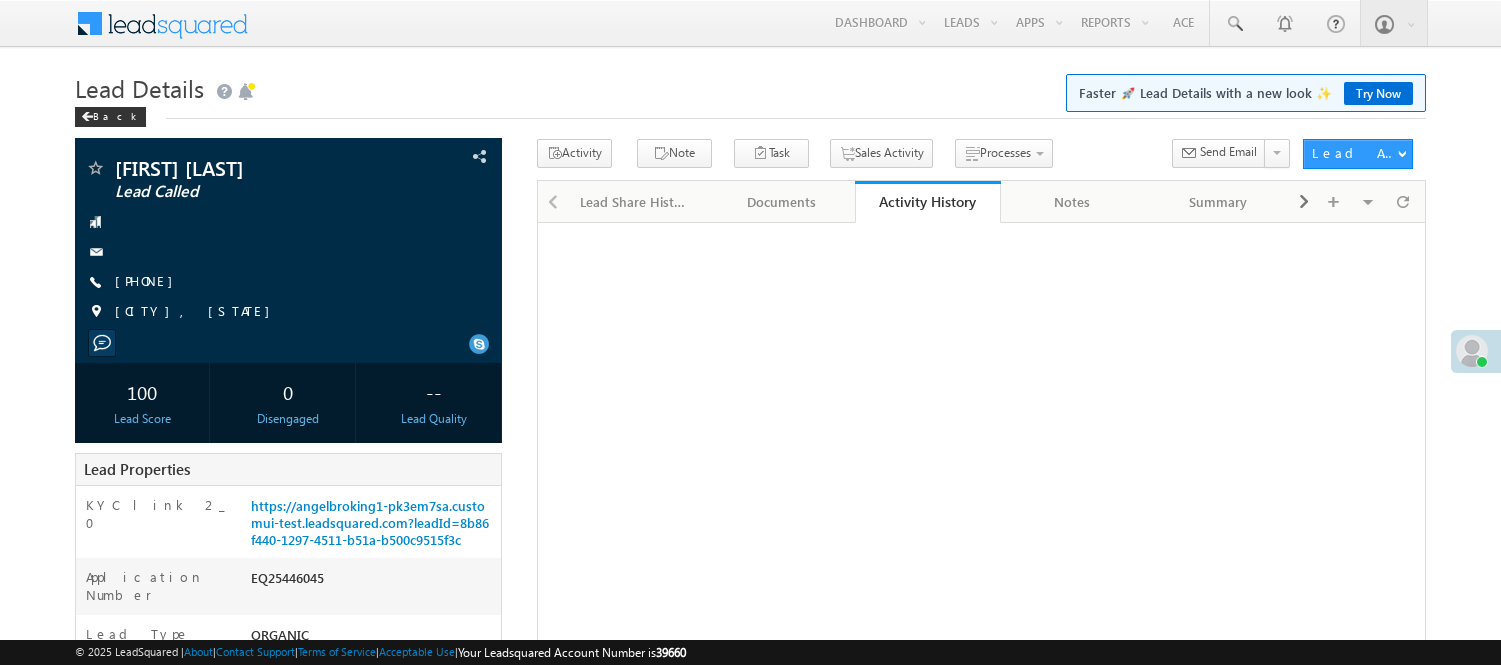 click on "[PHONE]" at bounding box center (149, 280) 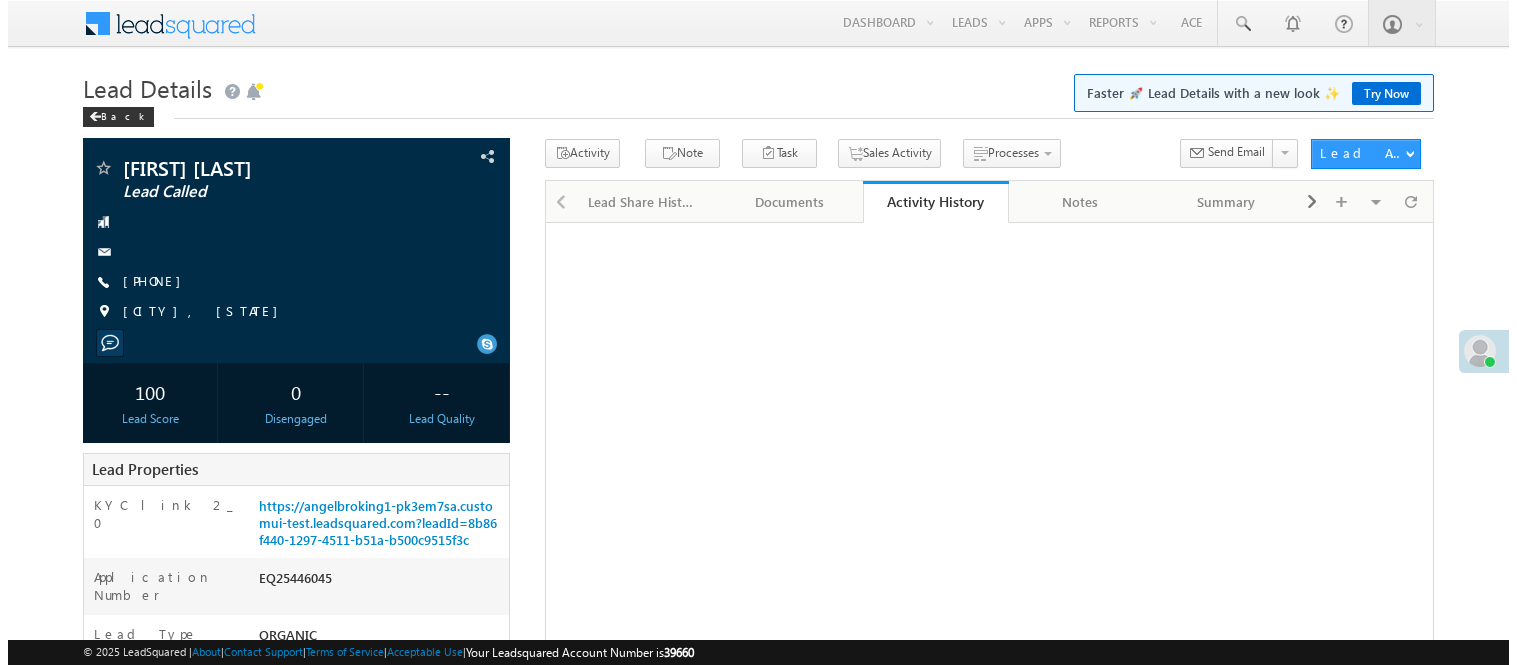 scroll, scrollTop: 0, scrollLeft: 0, axis: both 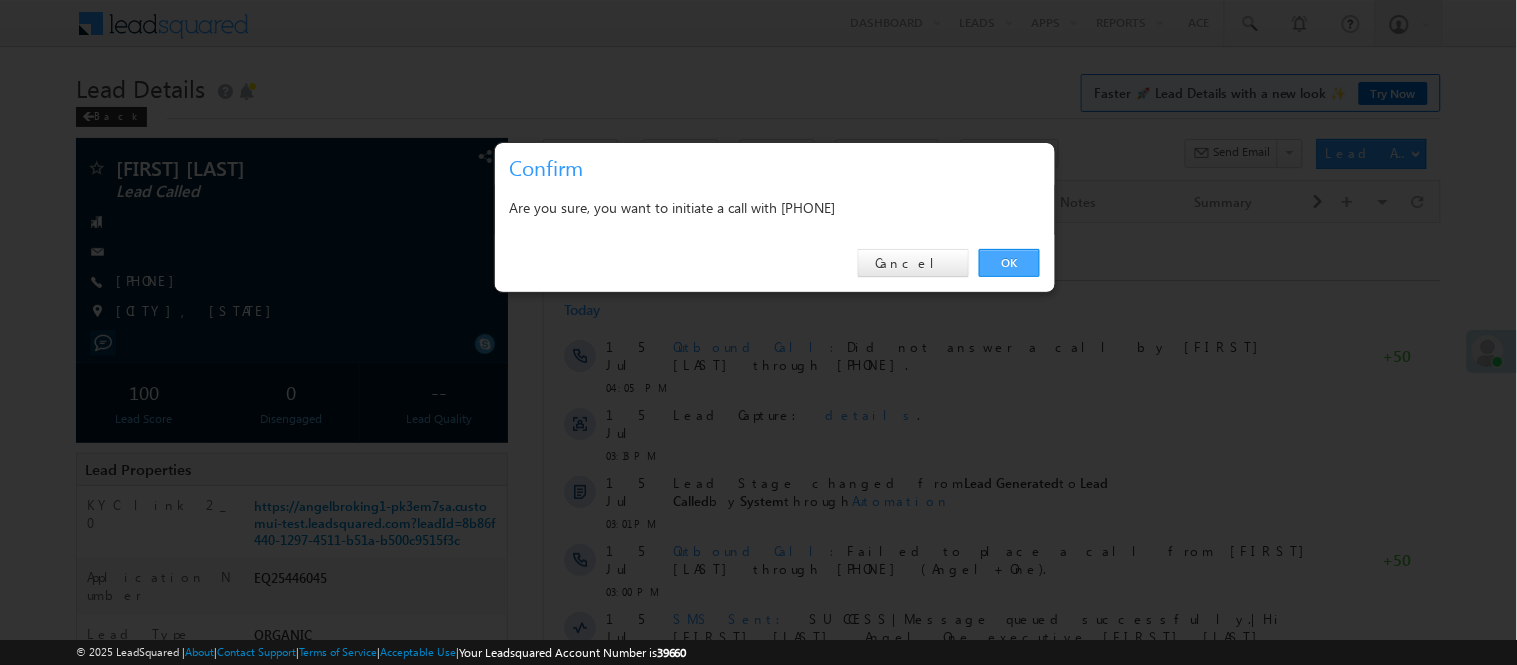 click on "OK" at bounding box center [1009, 263] 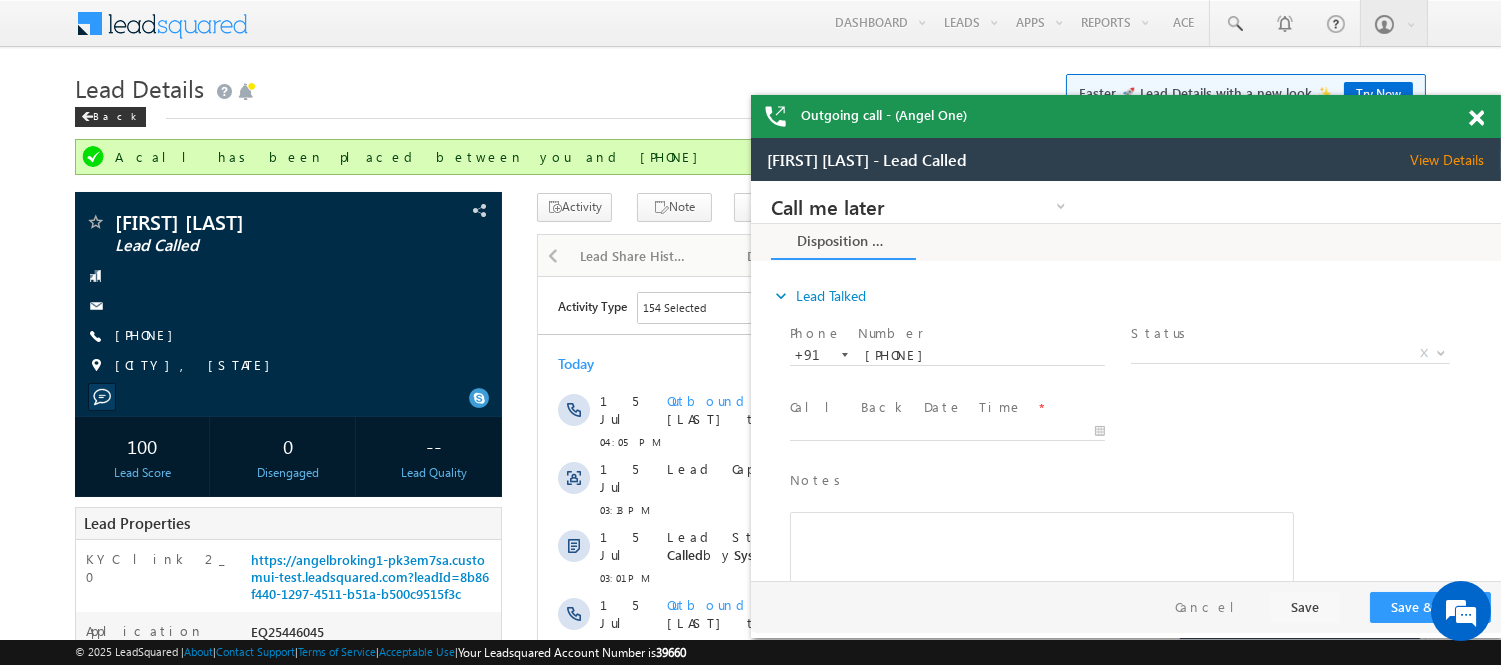 scroll, scrollTop: 0, scrollLeft: 0, axis: both 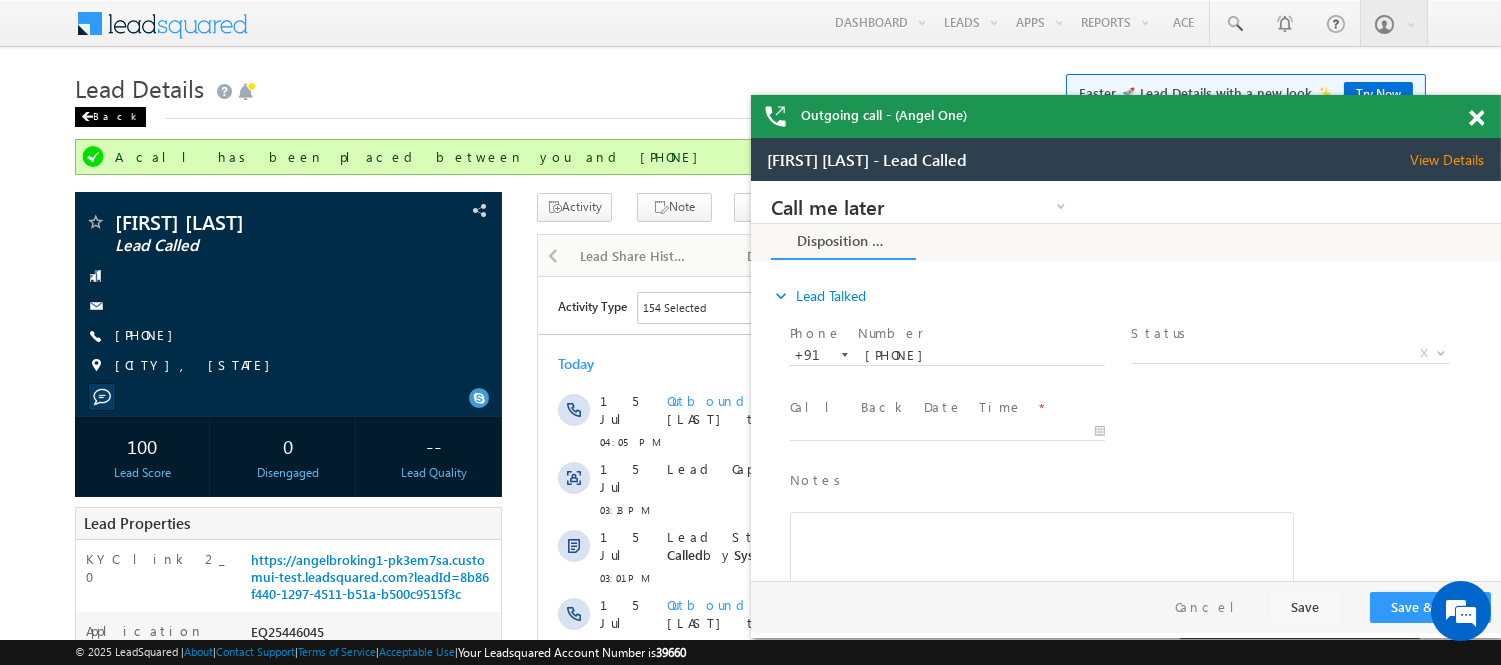 click on "Back" at bounding box center [110, 117] 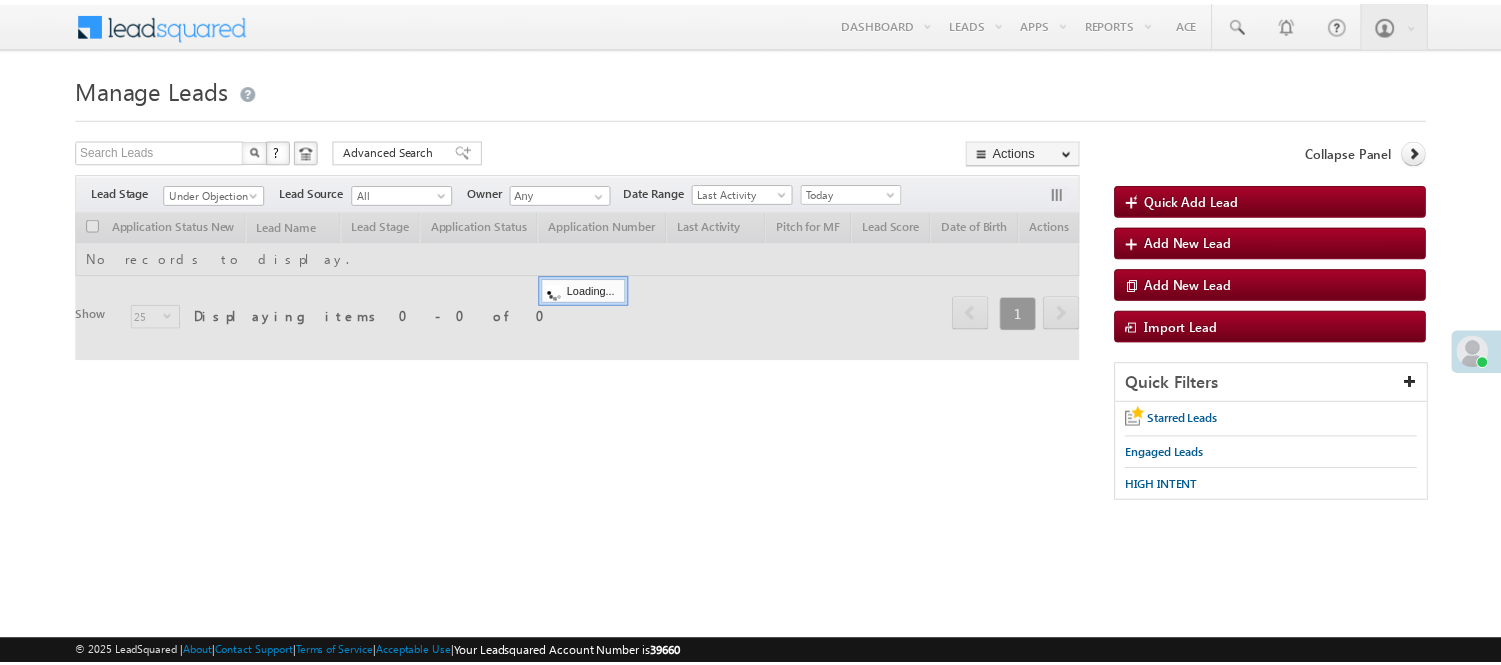 scroll, scrollTop: 0, scrollLeft: 0, axis: both 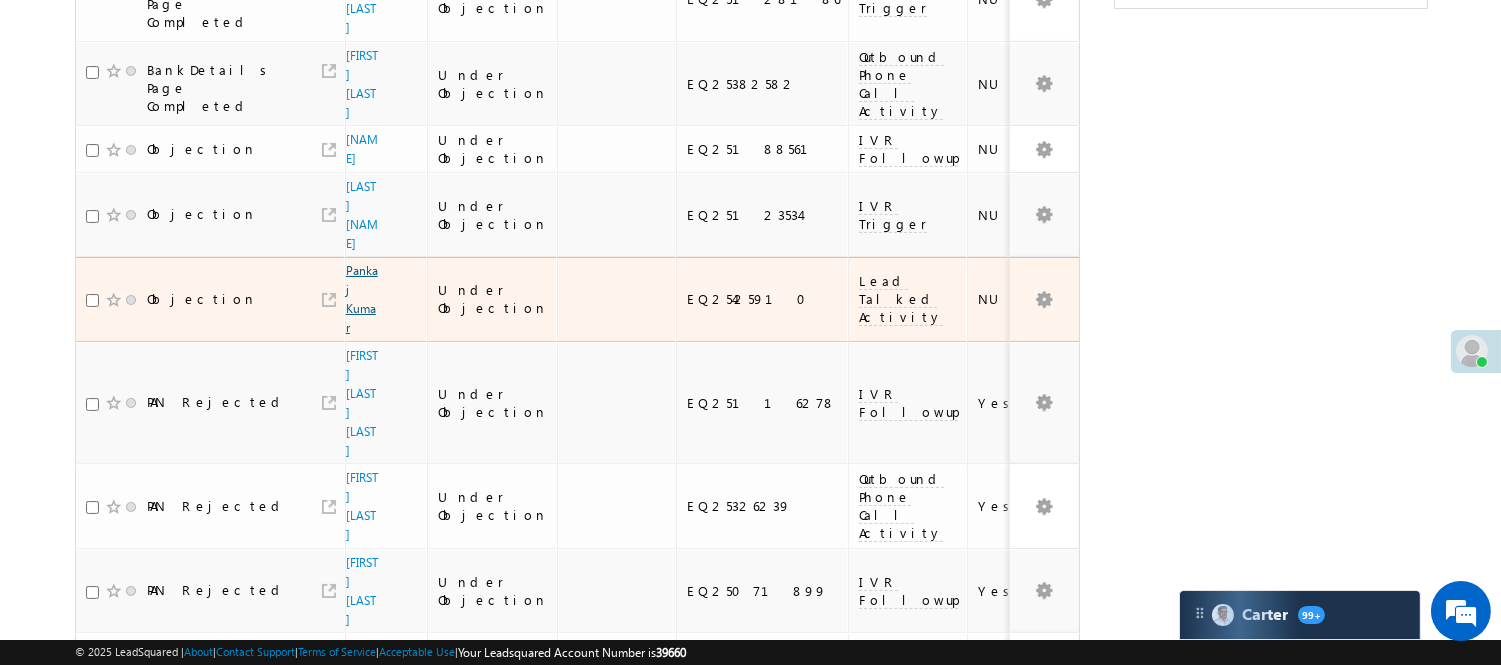 click on "Pankaj Kumar" at bounding box center [362, 299] 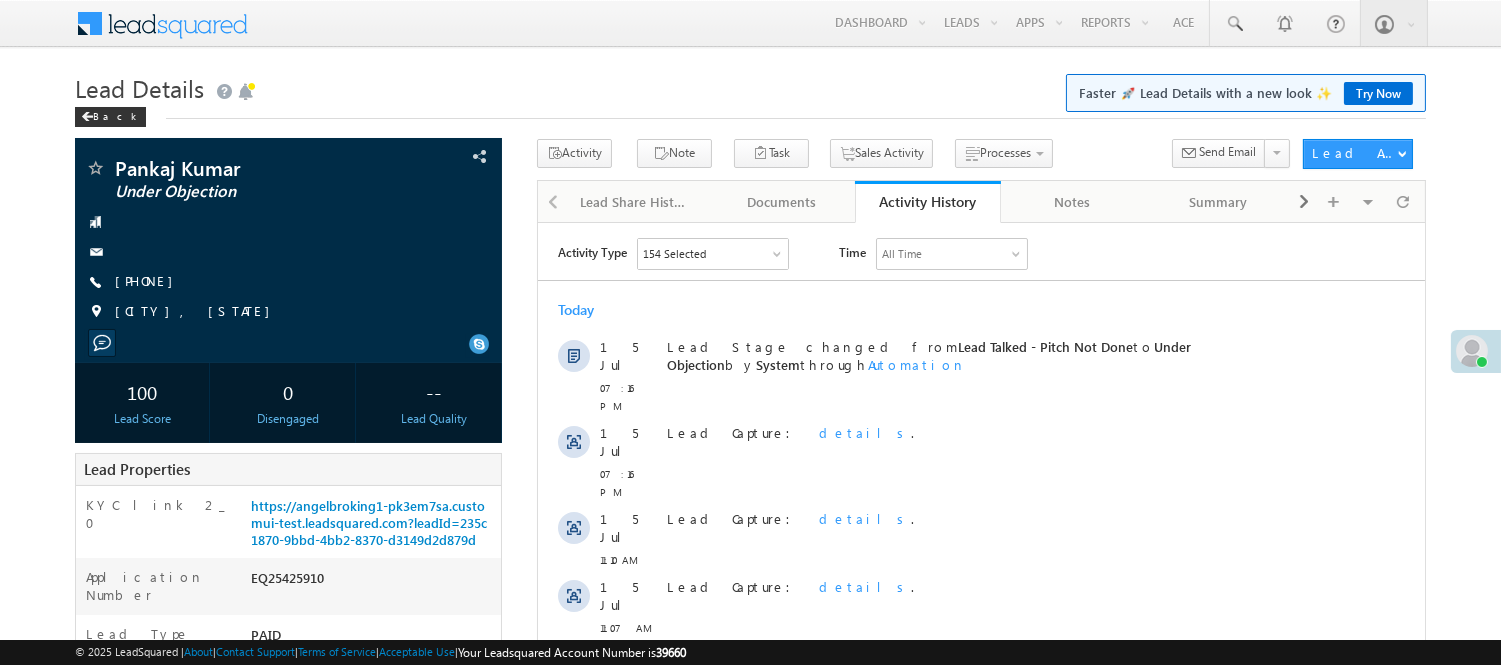 scroll, scrollTop: 0, scrollLeft: 0, axis: both 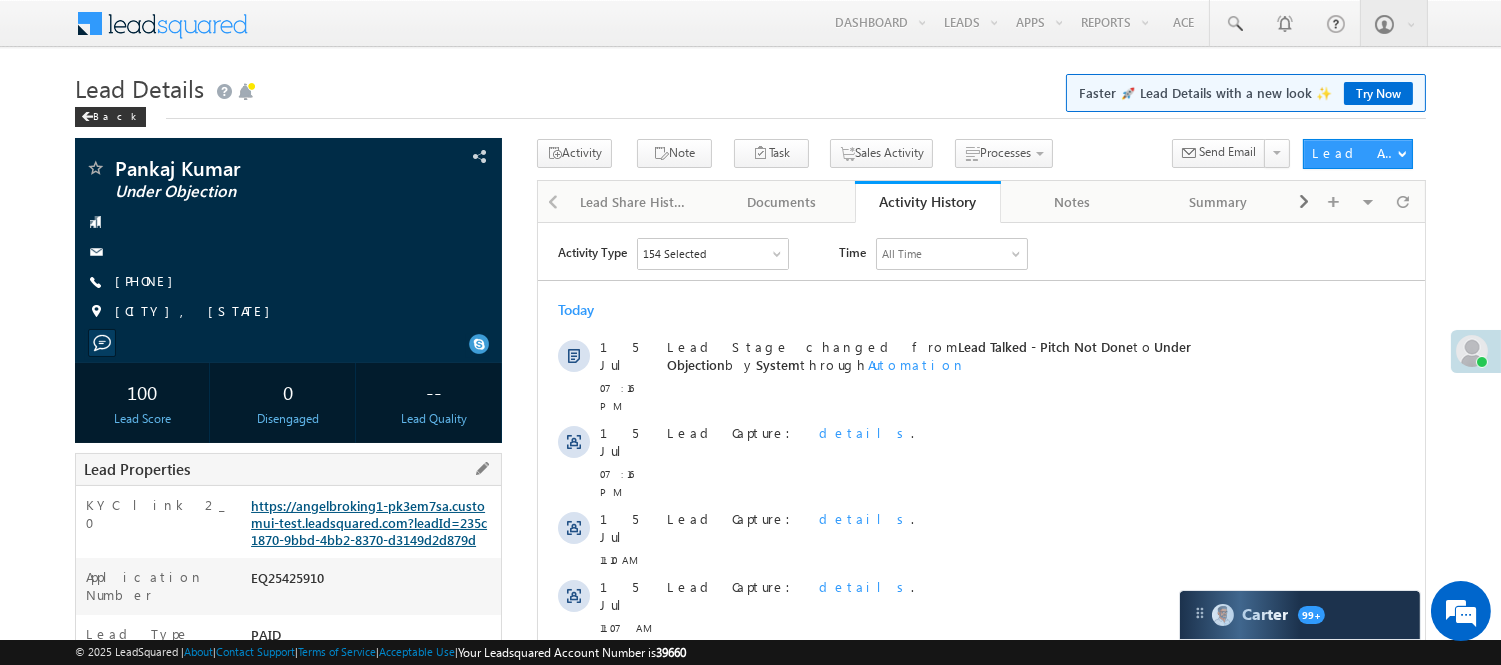 click on "https://angelbroking1-pk3em7sa.customui-test.leadsquared.com?leadId=235c1870-9bbd-4bb2-8370-d3149d2d879d" at bounding box center (369, 522) 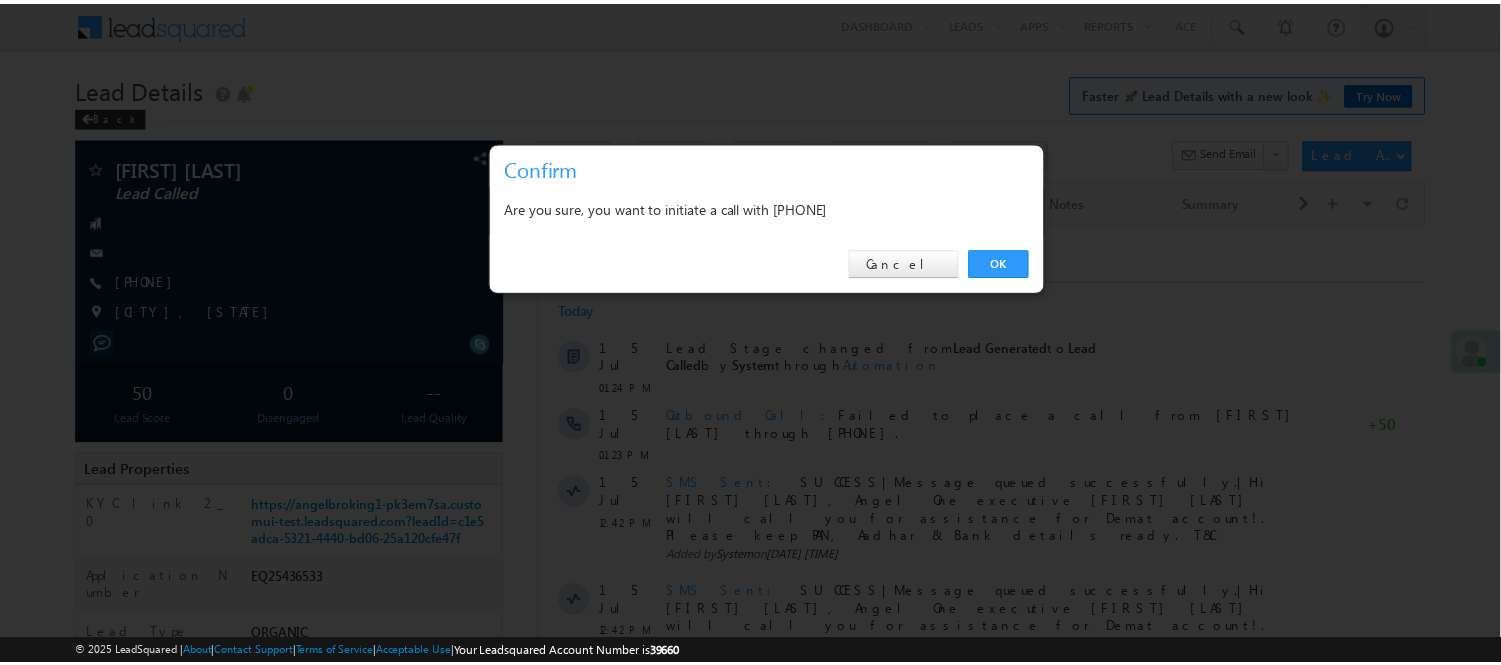 scroll, scrollTop: 0, scrollLeft: 0, axis: both 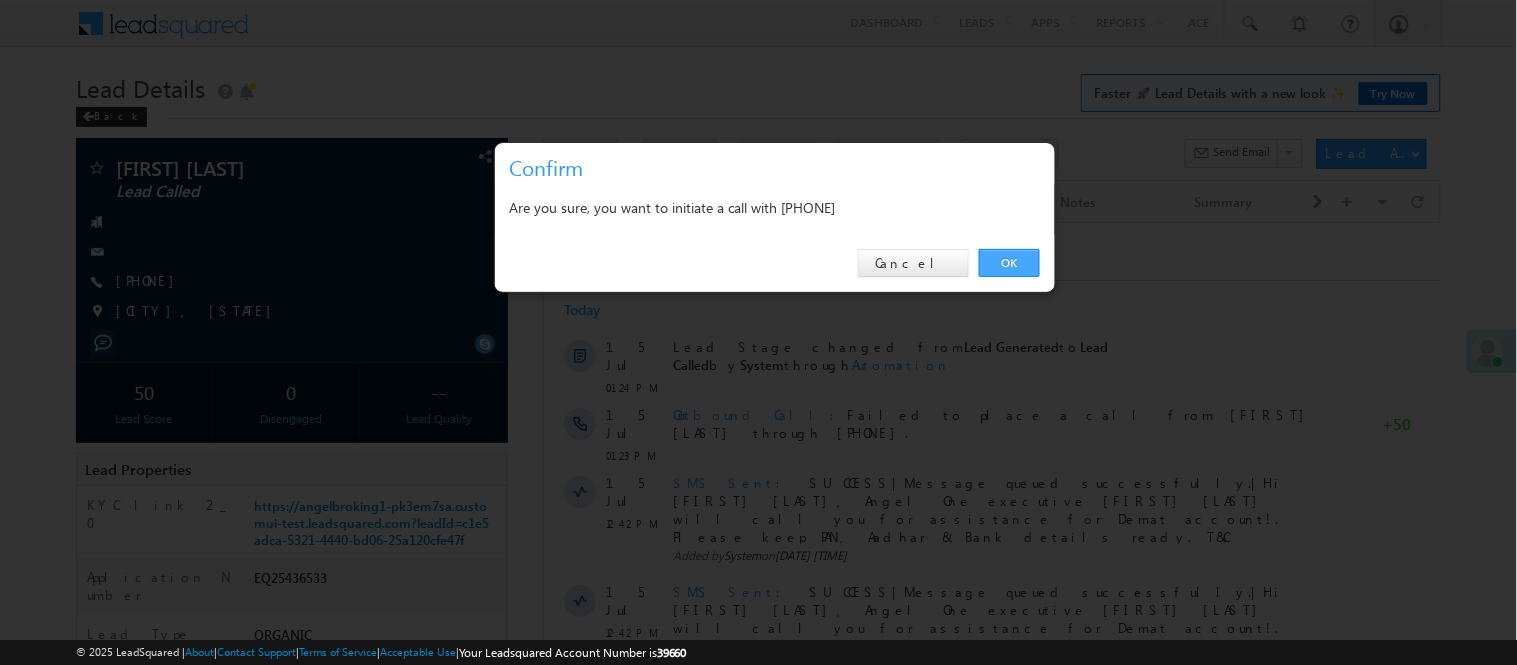 click on "OK" at bounding box center [1009, 263] 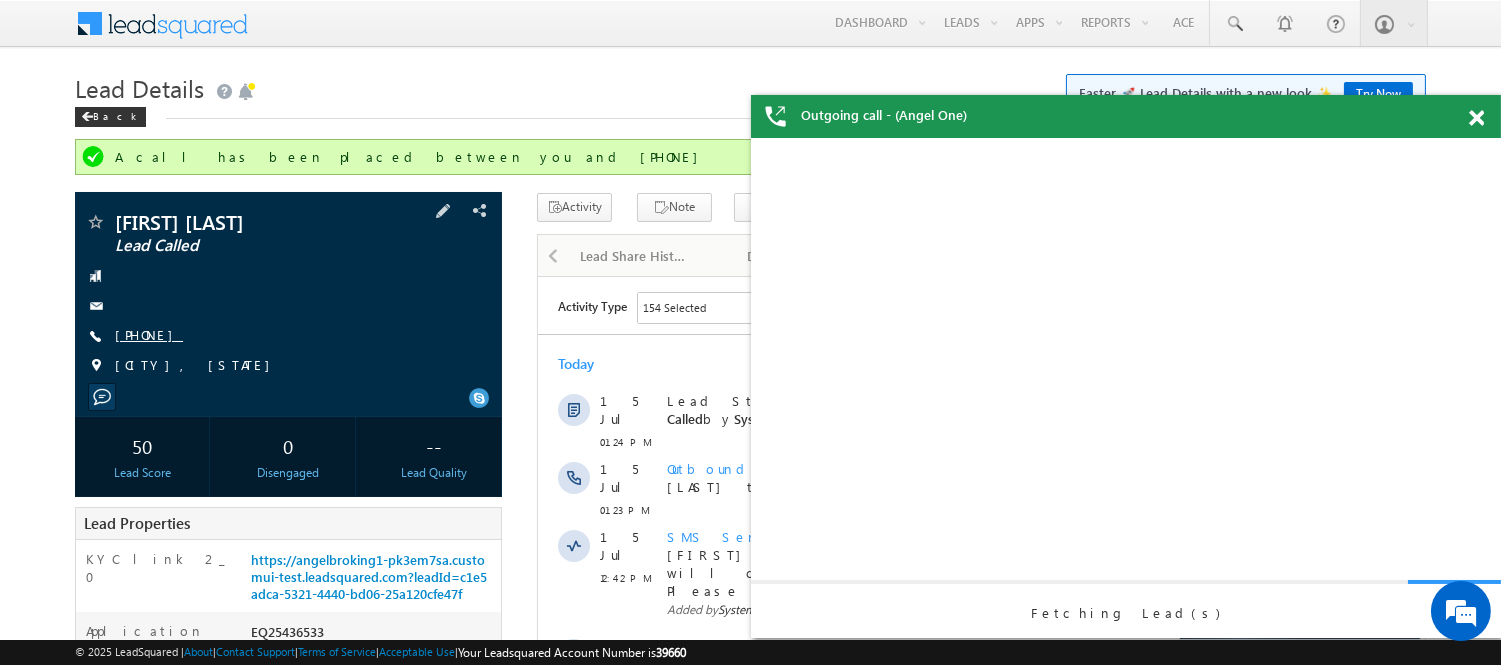 scroll, scrollTop: 0, scrollLeft: 0, axis: both 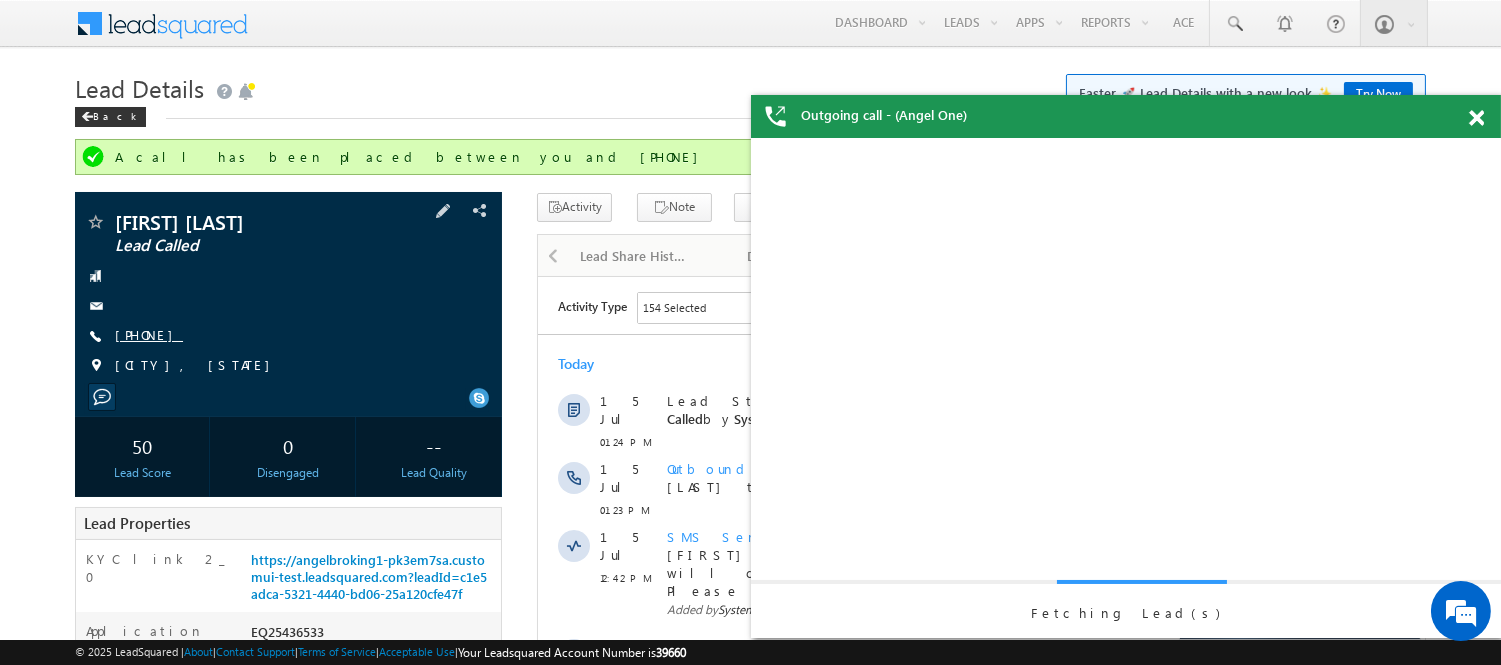 click on "[PHONE]" at bounding box center (149, 334) 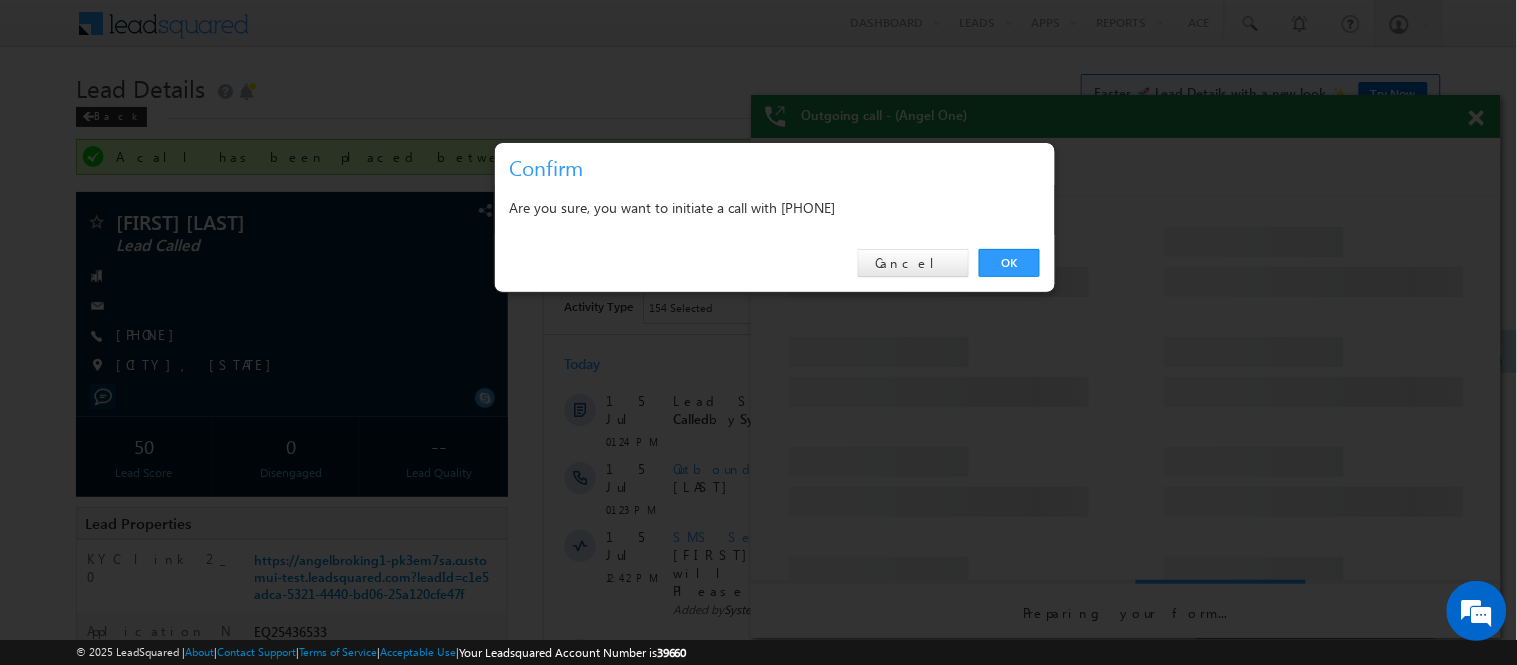 click on "OK Cancel" at bounding box center [775, 263] 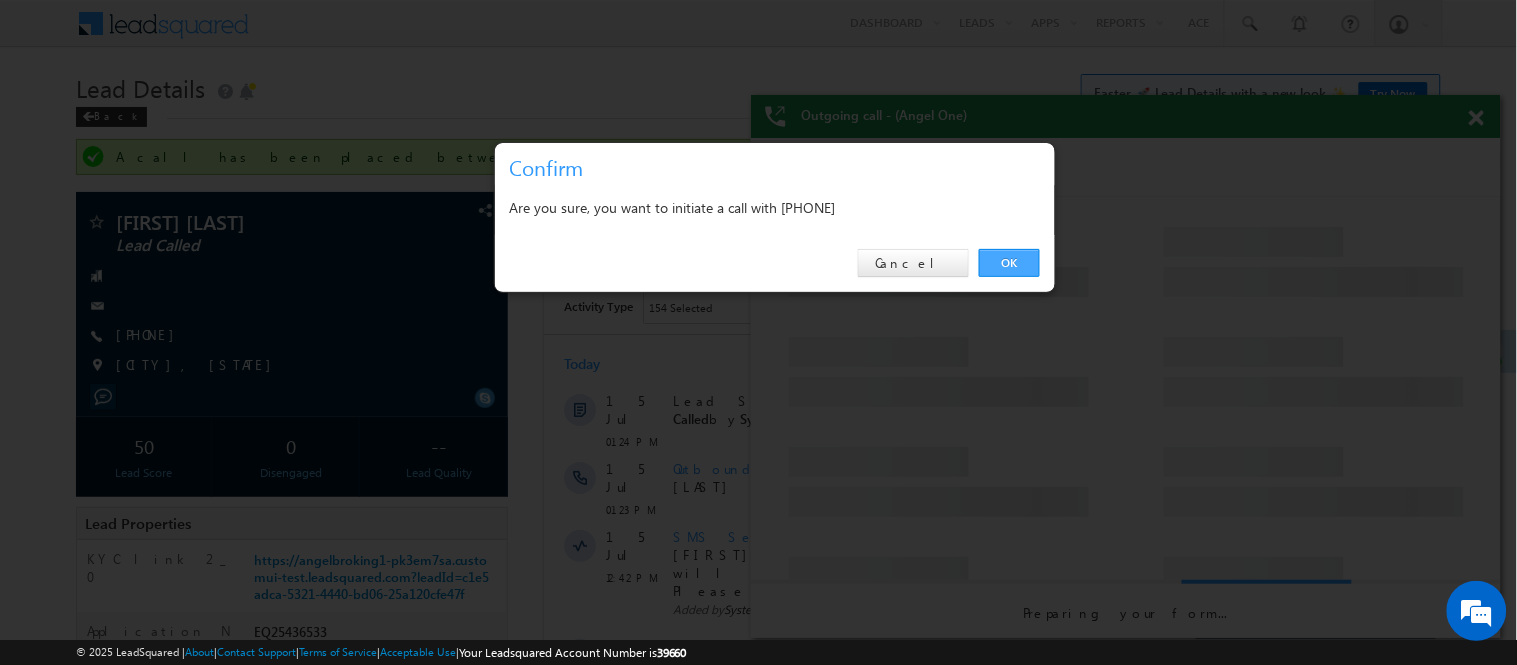 click on "OK Cancel" at bounding box center [775, 263] 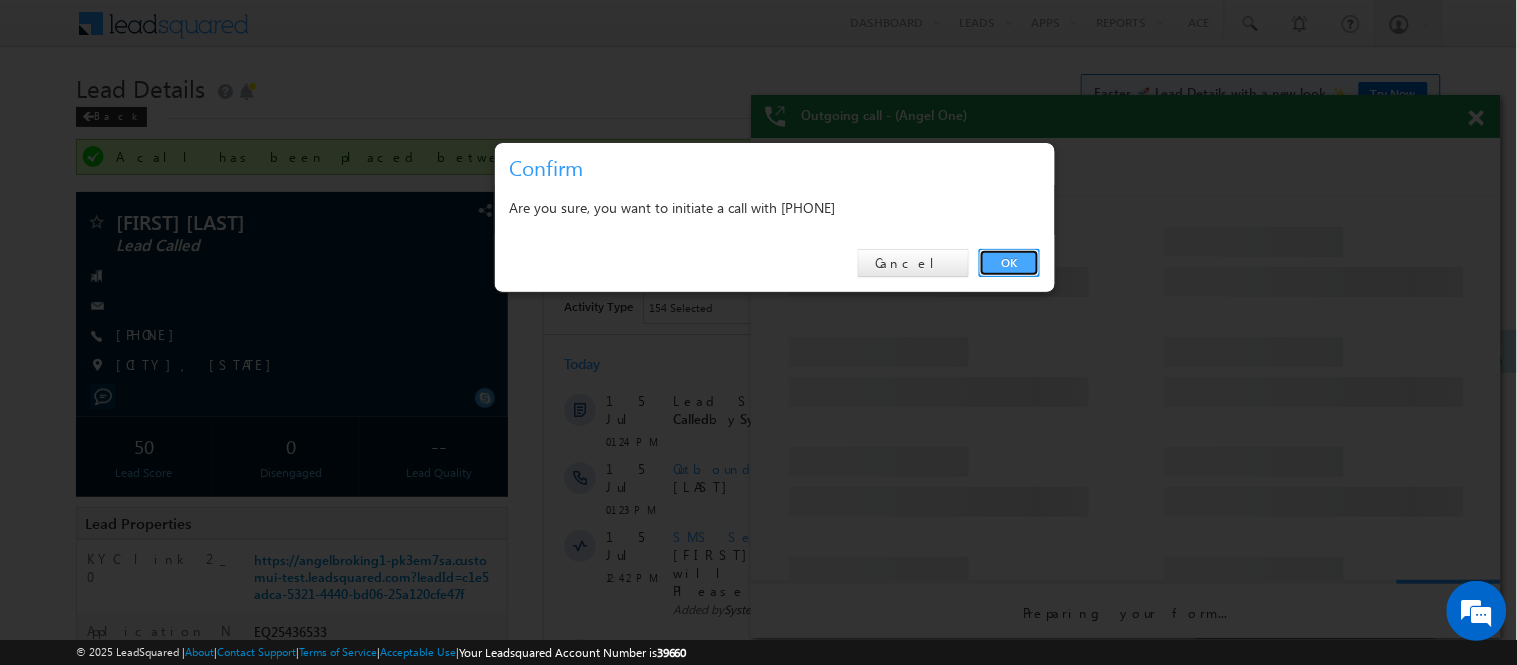click on "OK" at bounding box center (1009, 263) 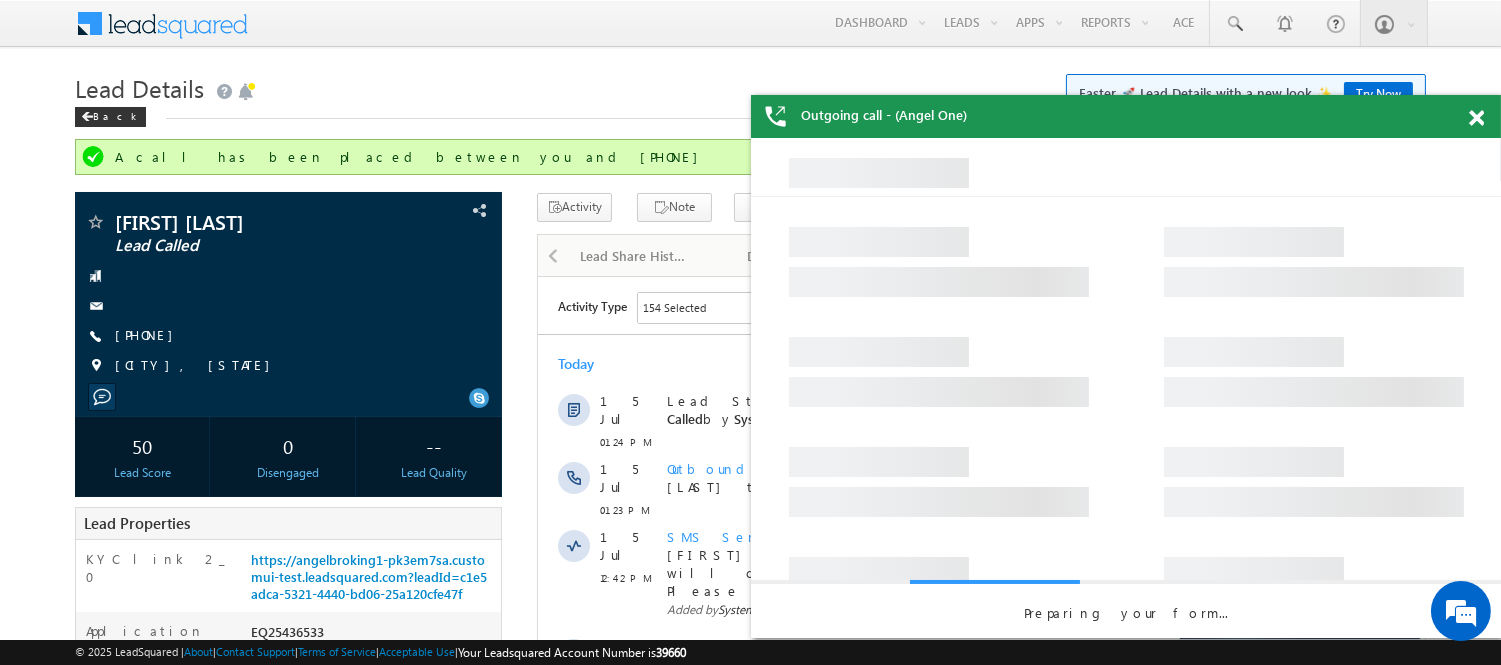 scroll, scrollTop: 0, scrollLeft: 0, axis: both 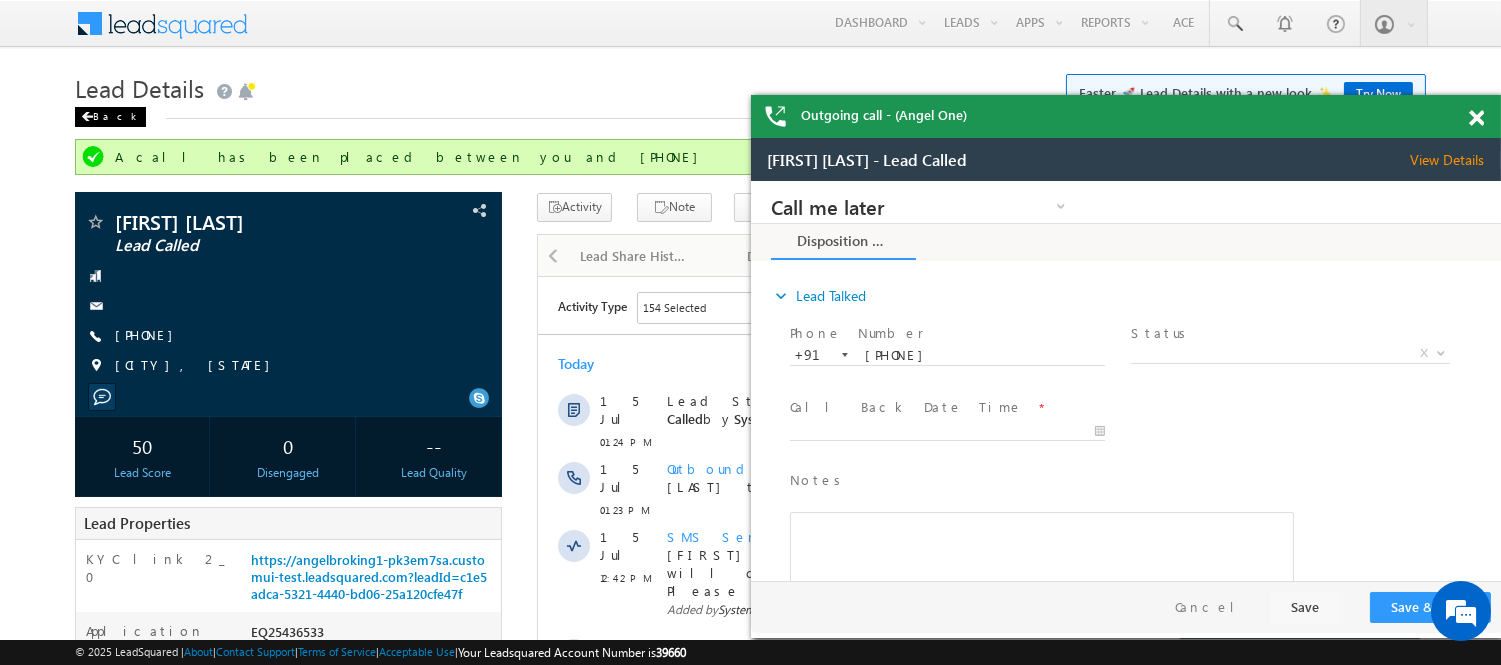 click on "Back" at bounding box center (110, 117) 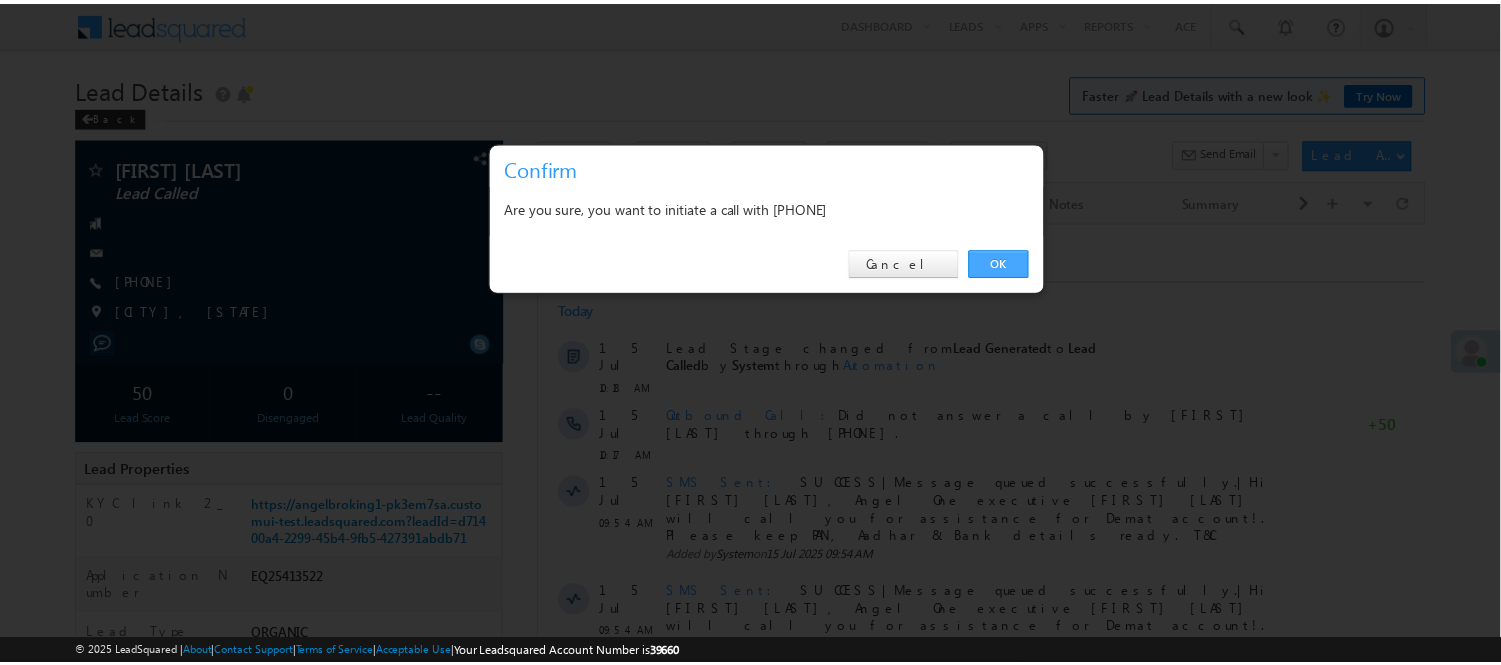 scroll, scrollTop: 0, scrollLeft: 0, axis: both 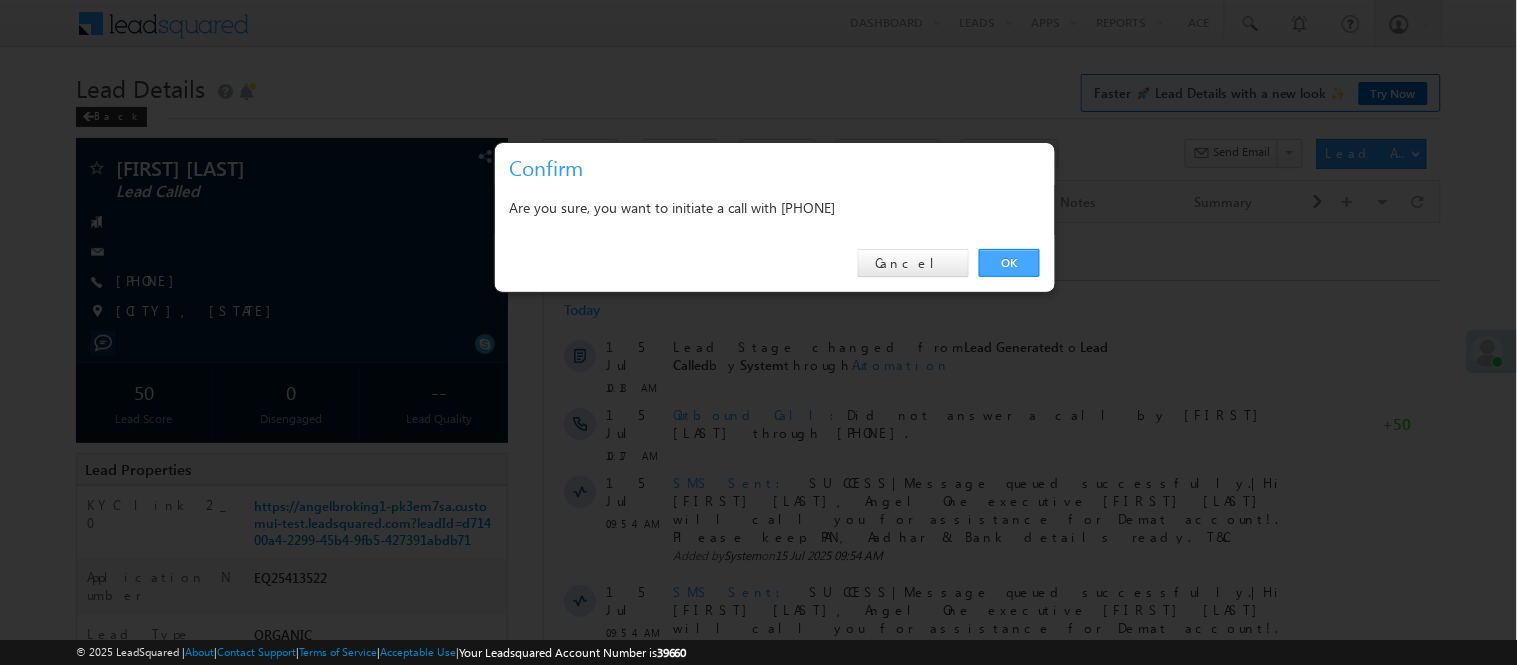 click on "OK" at bounding box center (1009, 263) 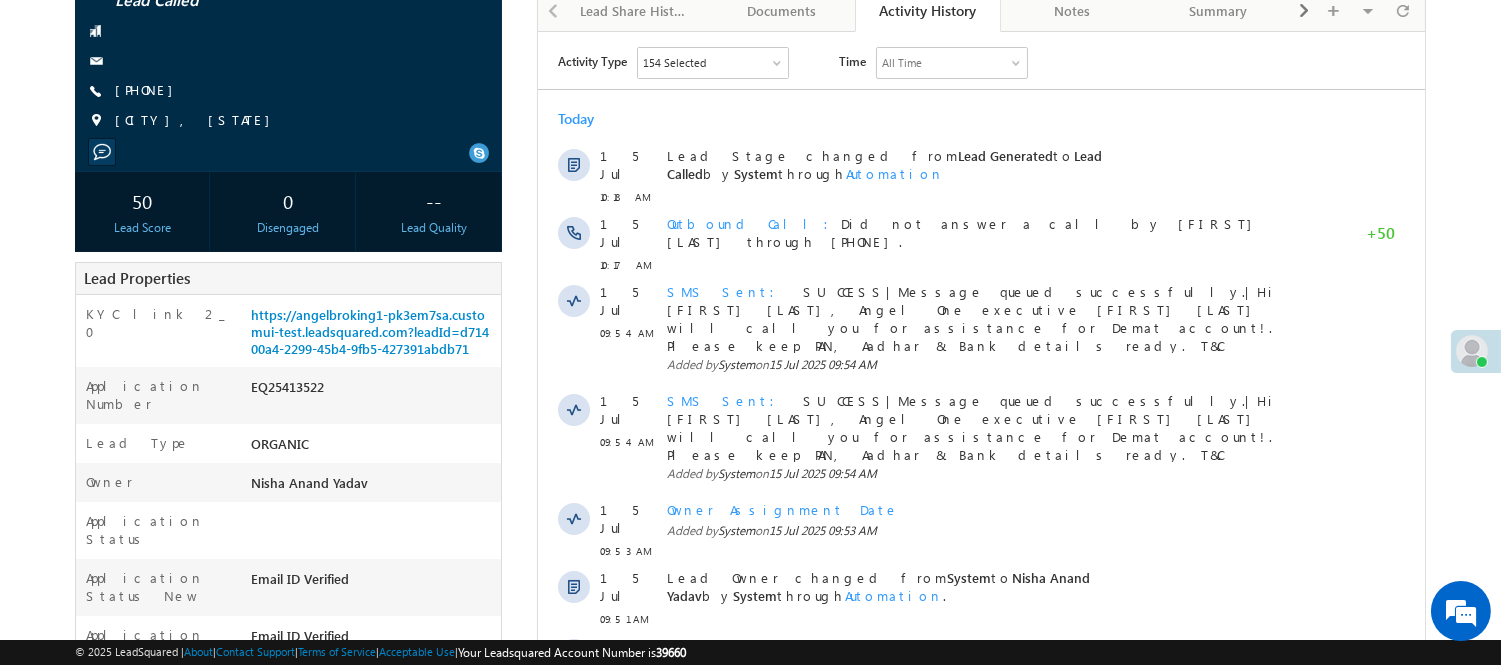 scroll, scrollTop: 52, scrollLeft: 0, axis: vertical 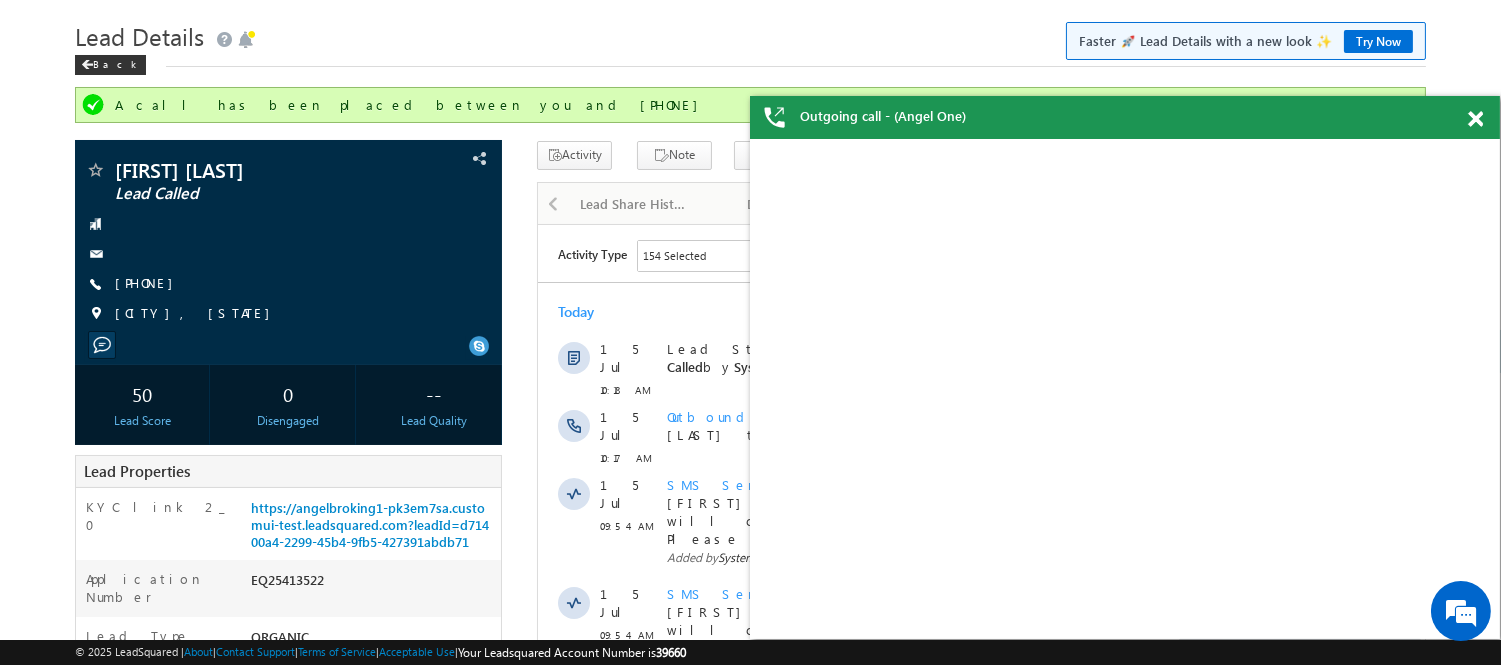 click at bounding box center (1475, 119) 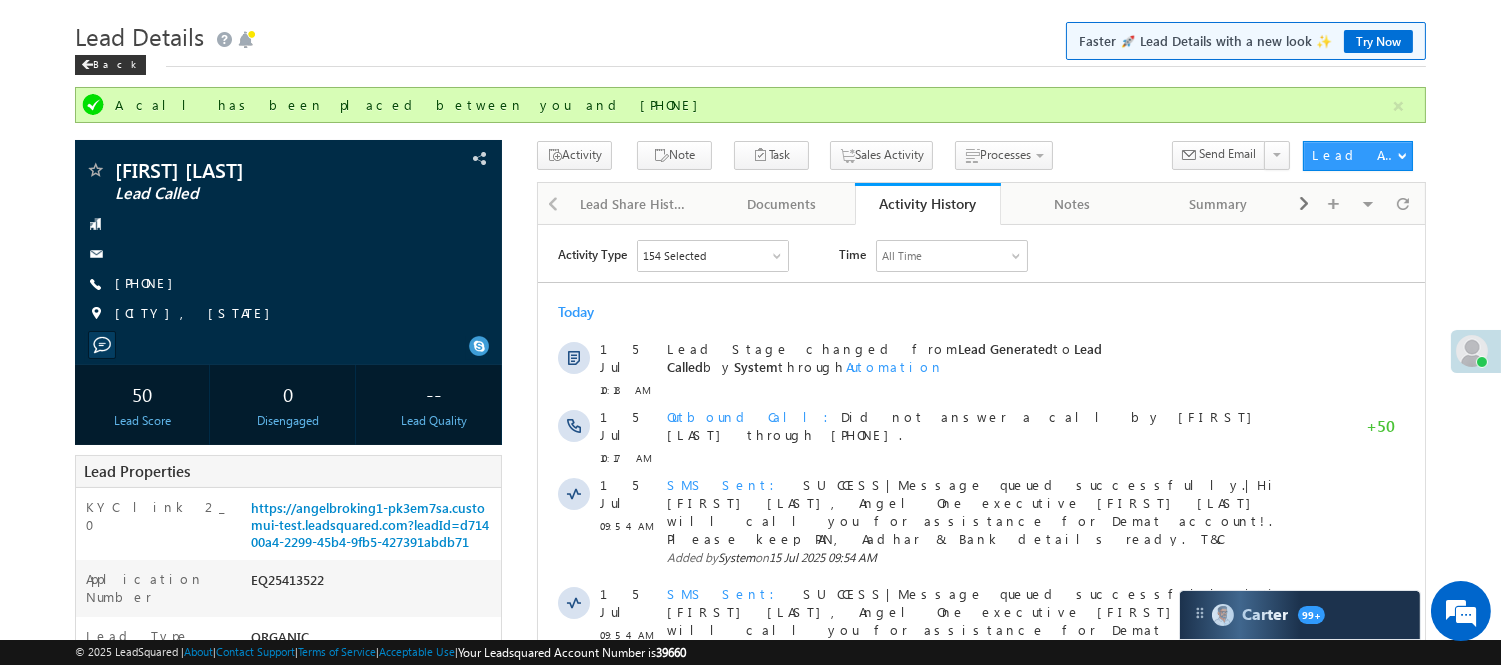 click on "Menu
Nisha Anand Yadav
Nisha .Yada v@ang elbro king. com" at bounding box center [750, 793] 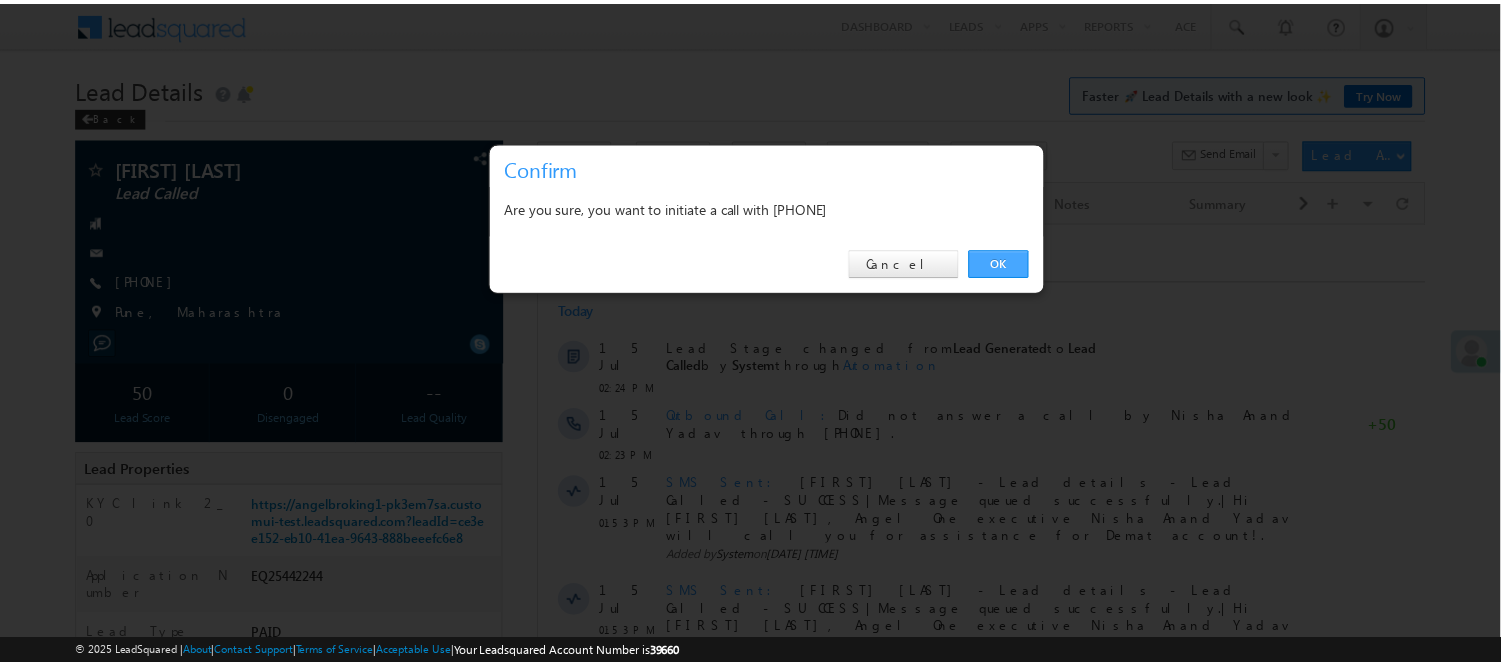 scroll, scrollTop: 0, scrollLeft: 0, axis: both 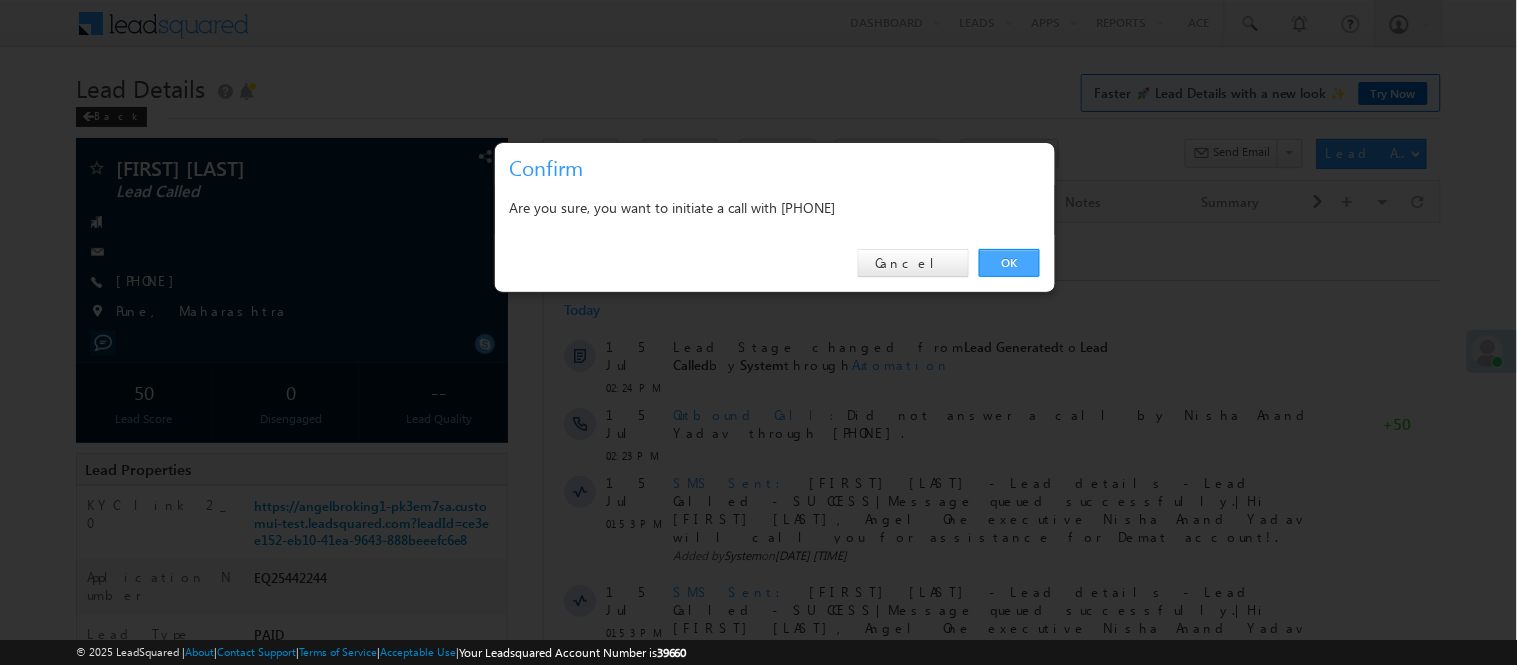 click on "OK" at bounding box center (1009, 263) 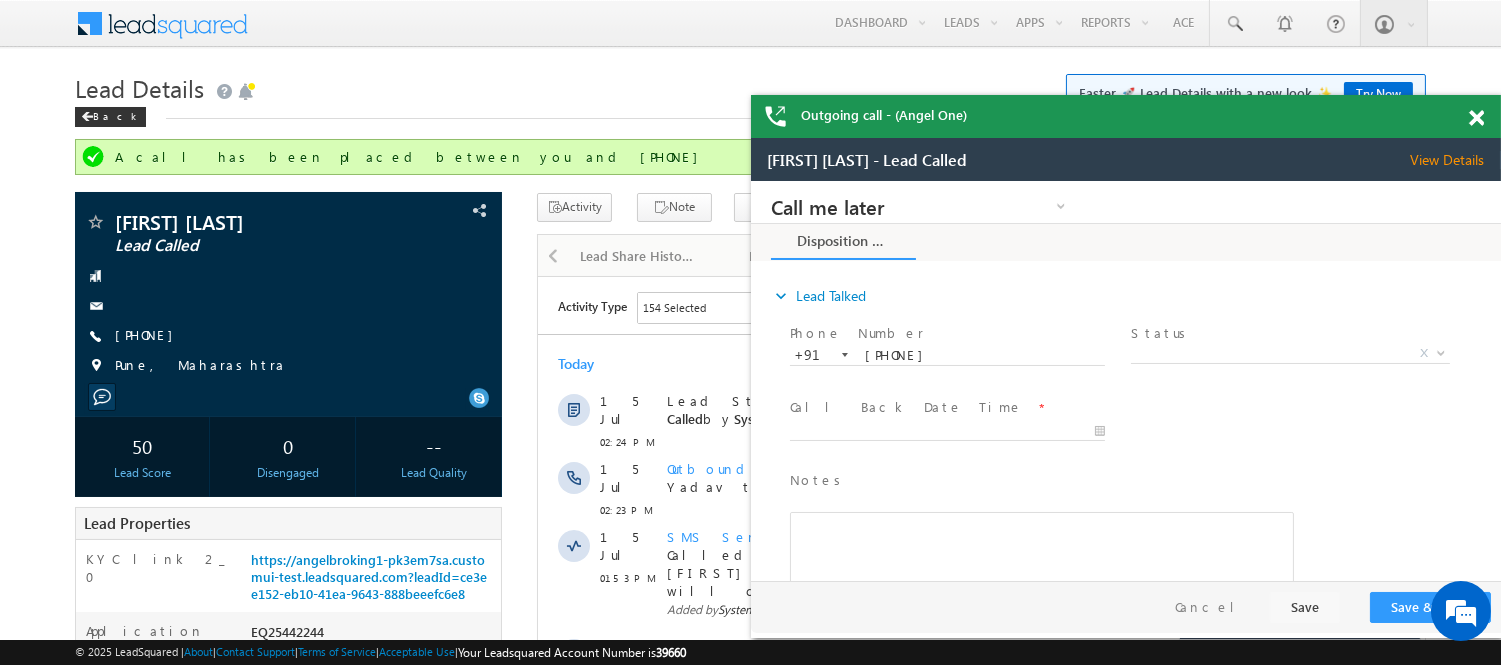 scroll, scrollTop: 0, scrollLeft: 0, axis: both 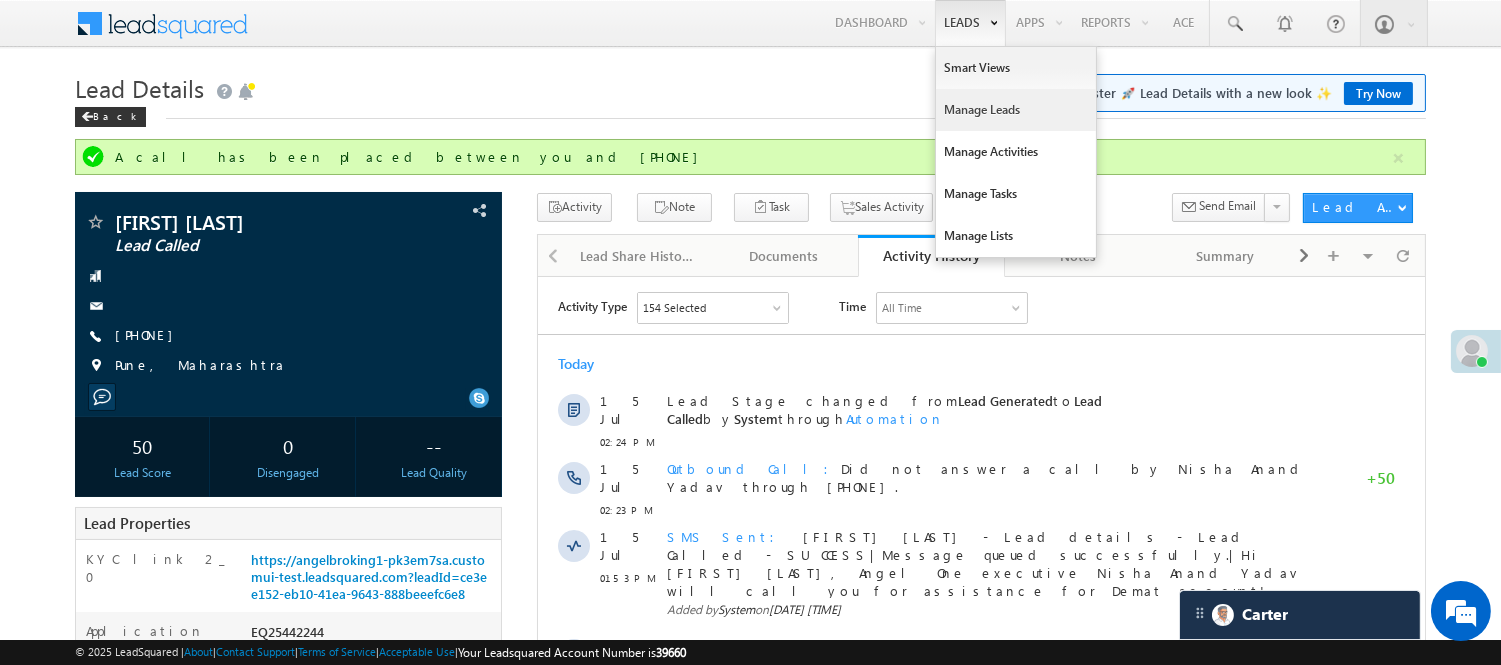 click on "Manage Leads" at bounding box center [1016, 110] 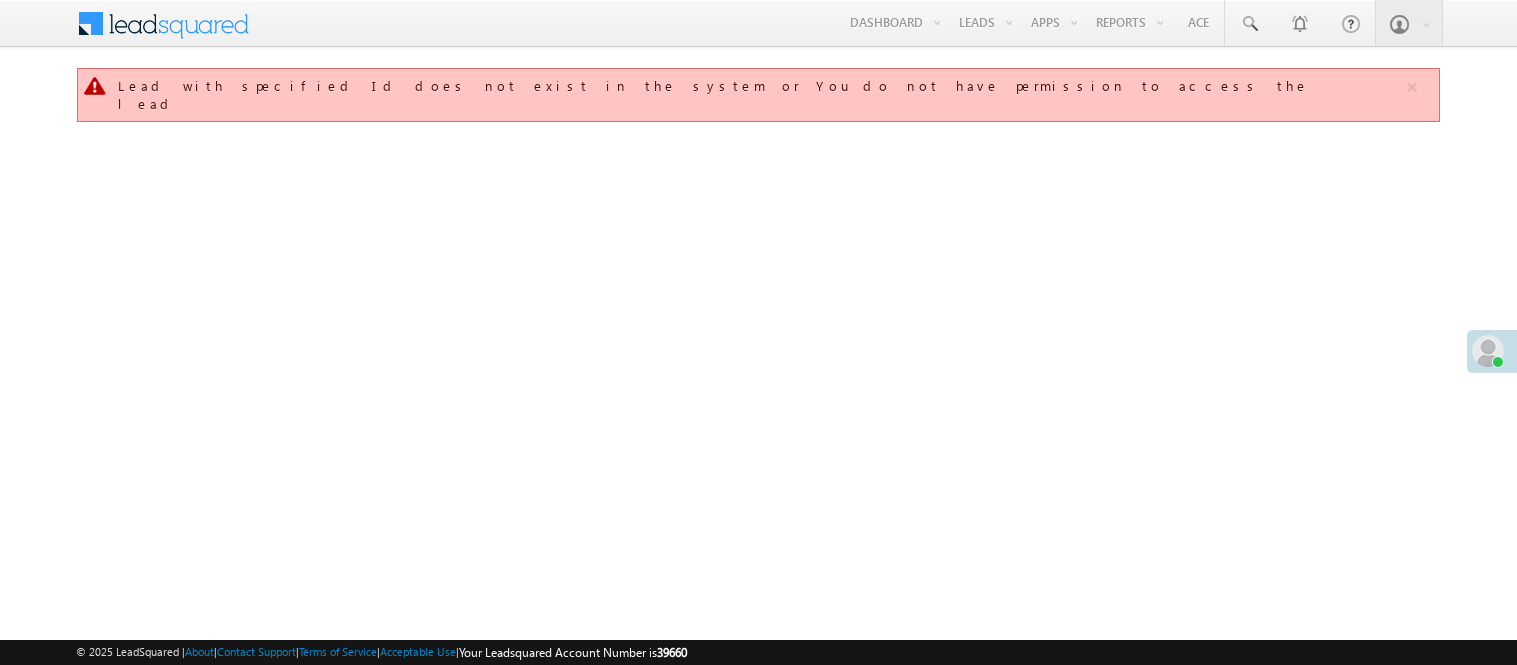 scroll, scrollTop: 0, scrollLeft: 0, axis: both 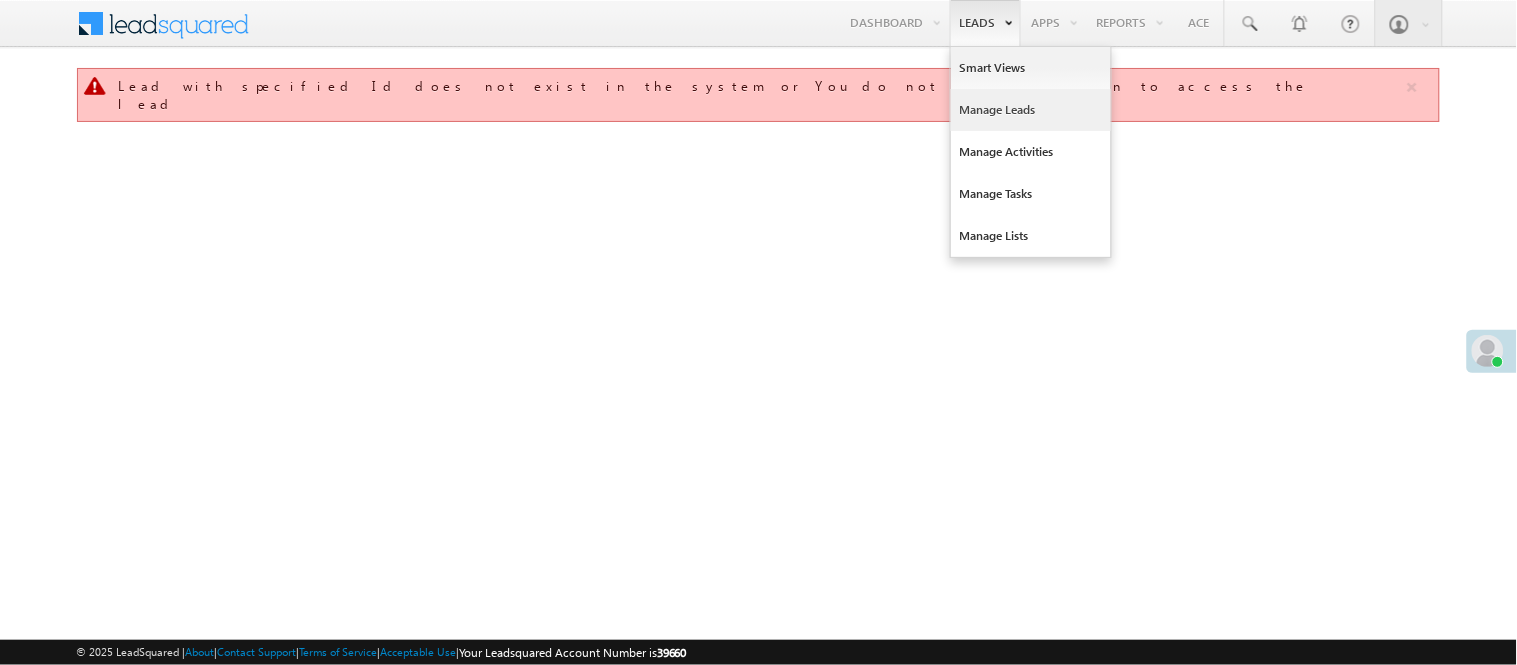 click on "Manage Leads" at bounding box center (1031, 110) 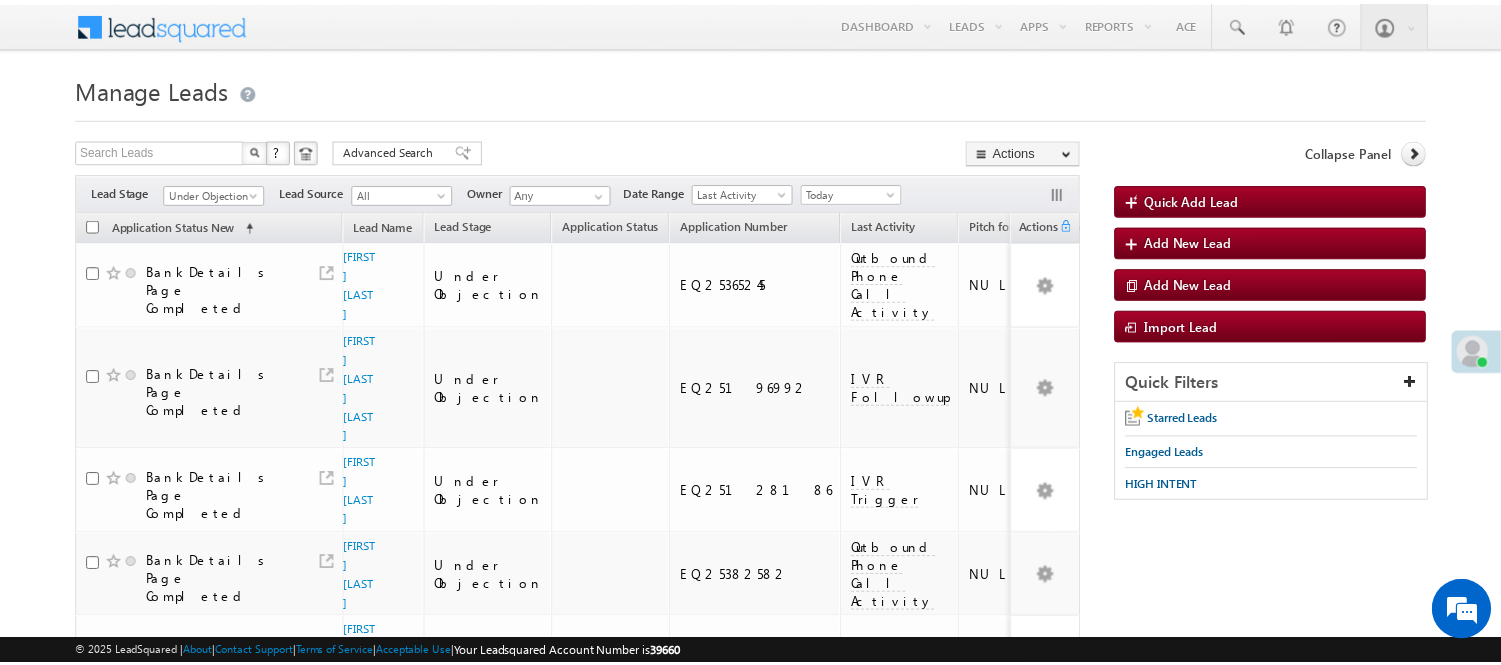 scroll, scrollTop: 0, scrollLeft: 0, axis: both 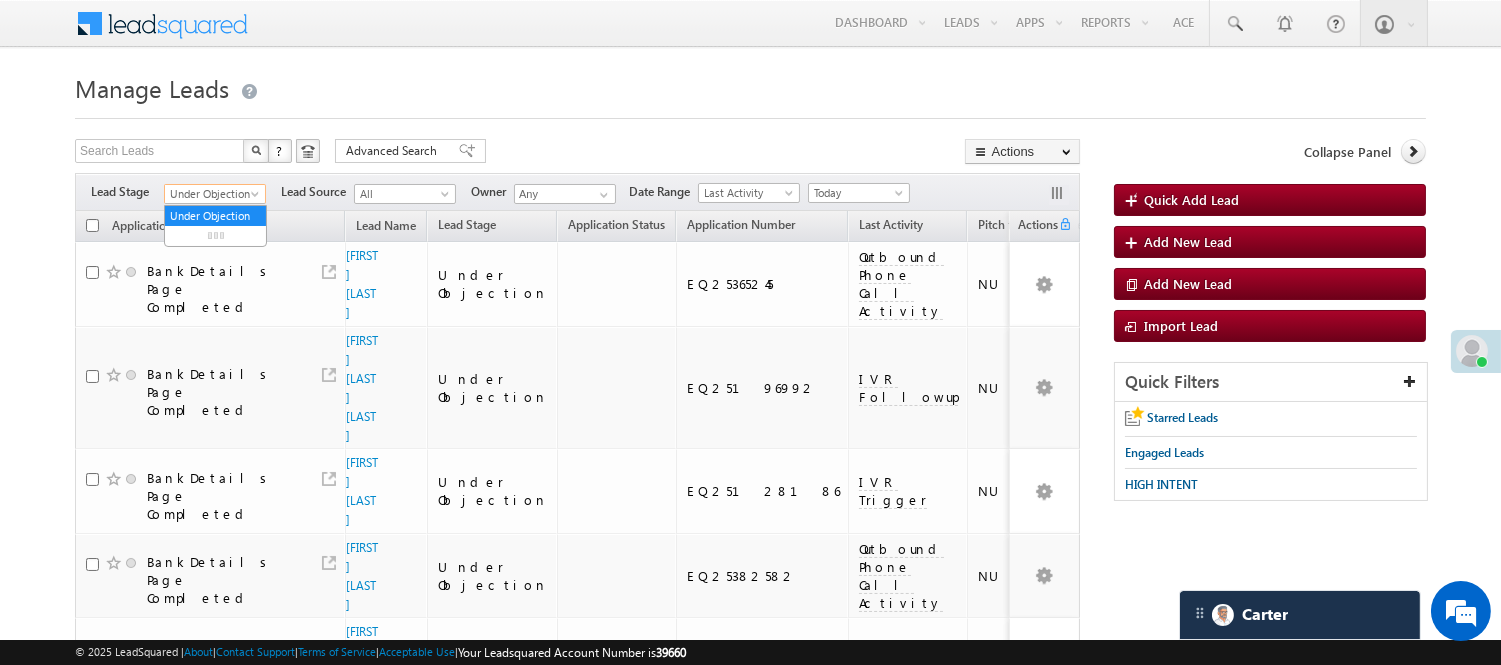 click on "Under Objection" at bounding box center (212, 194) 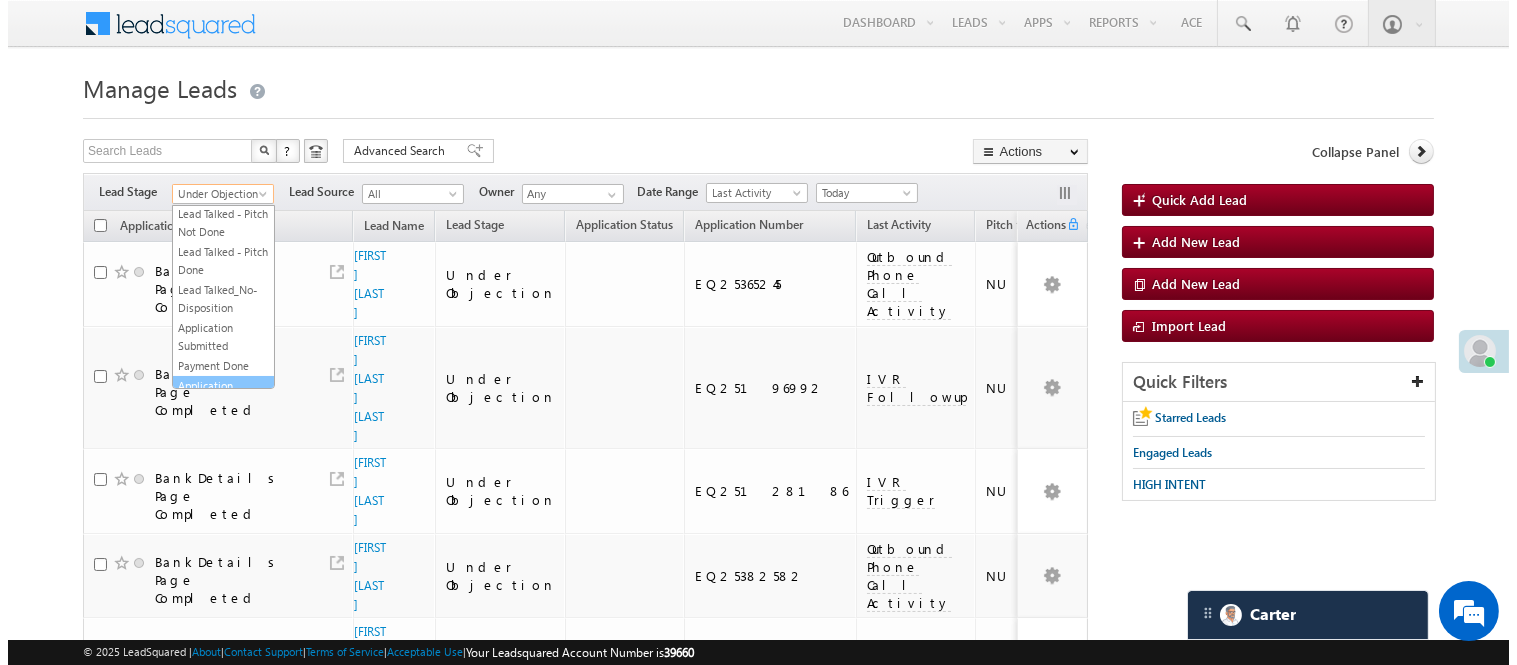 scroll, scrollTop: 0, scrollLeft: 0, axis: both 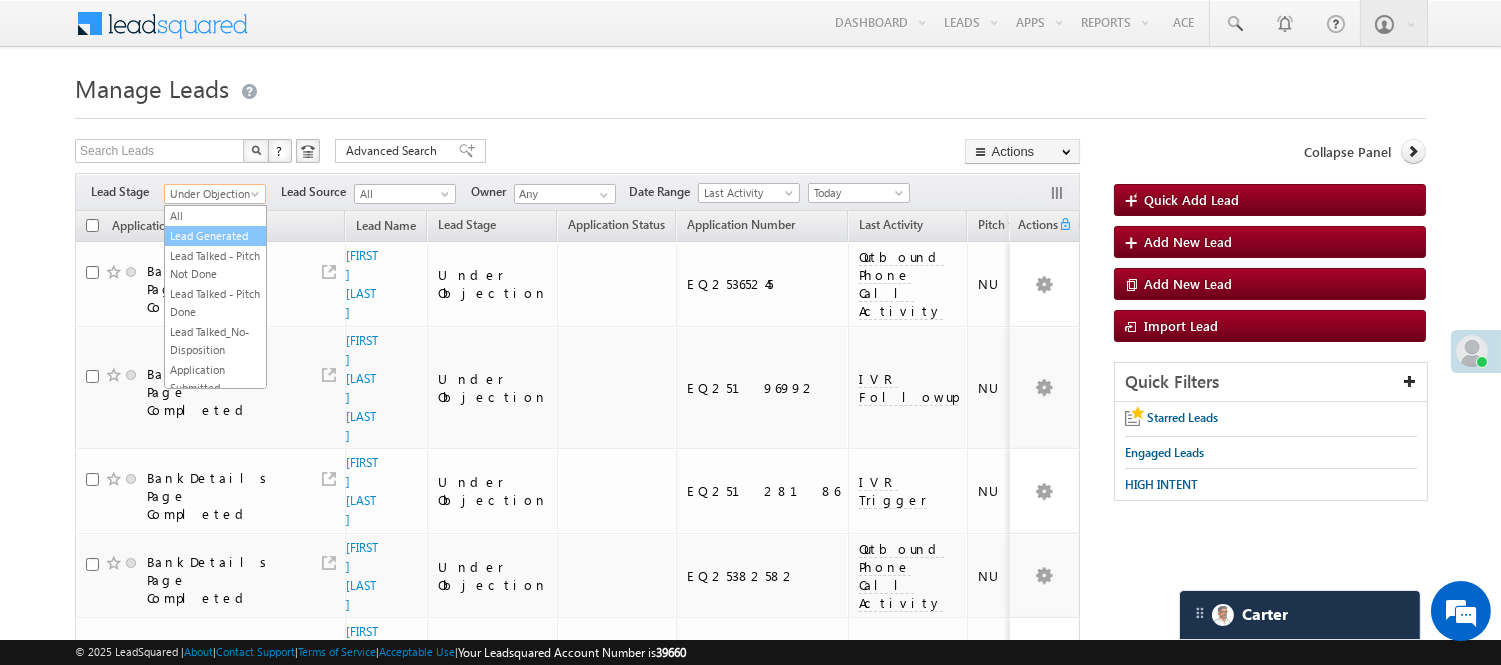 click on "Lead Generated" at bounding box center (215, 236) 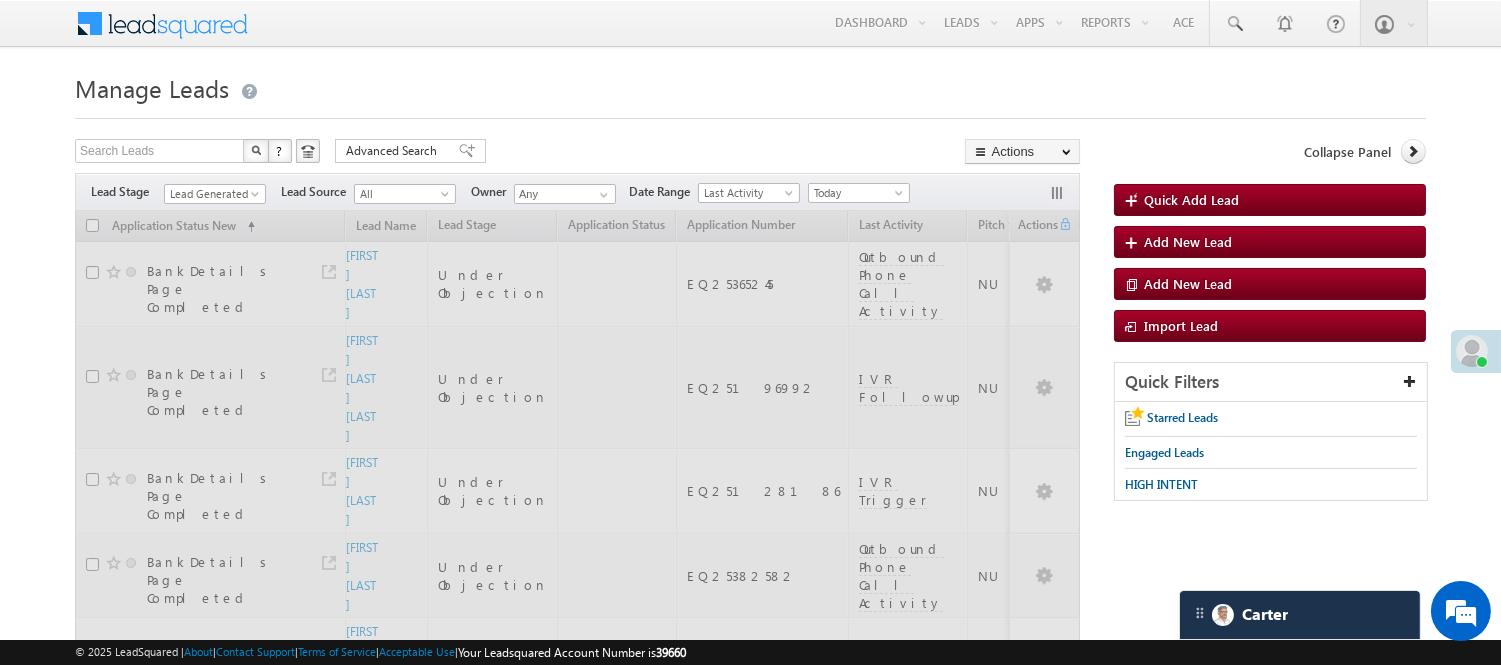 click on "Manage Leads" at bounding box center (750, 86) 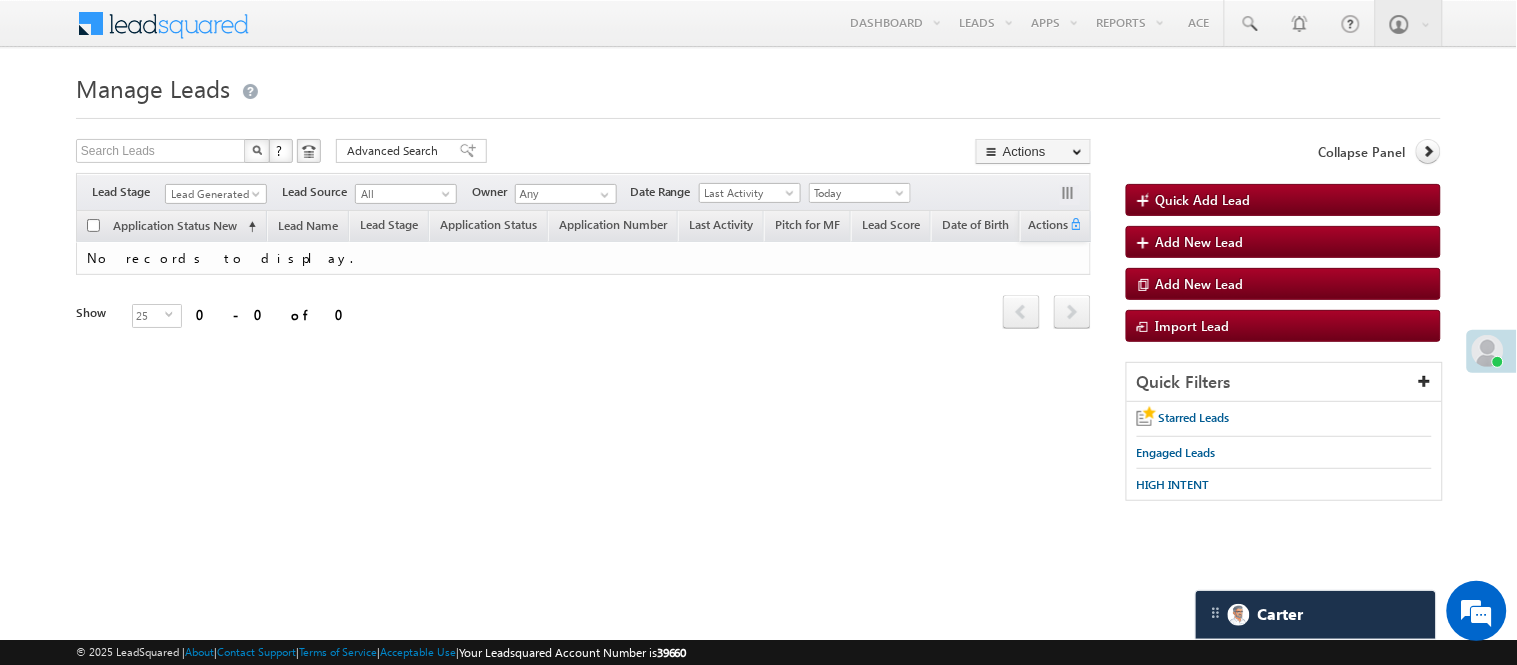 click on "Filters
Lead Stage
All Lead Generated Lead Talked - Pitch Not Done Lead Talked - Pitch Done Lead Talked_No-Disposition Application Submitted Payment Done Application Resubmitted Under Objection Lead Called Lead Talked Not Interested FnO Lead Called FnO Lead Talked FnO submitted FnO Not Interested FnO Approved FnO Rejected FnO Lead Generated Code Generated CG NI Lead Generated
Lead Source
All All
Owner Any Any" at bounding box center (583, 192) 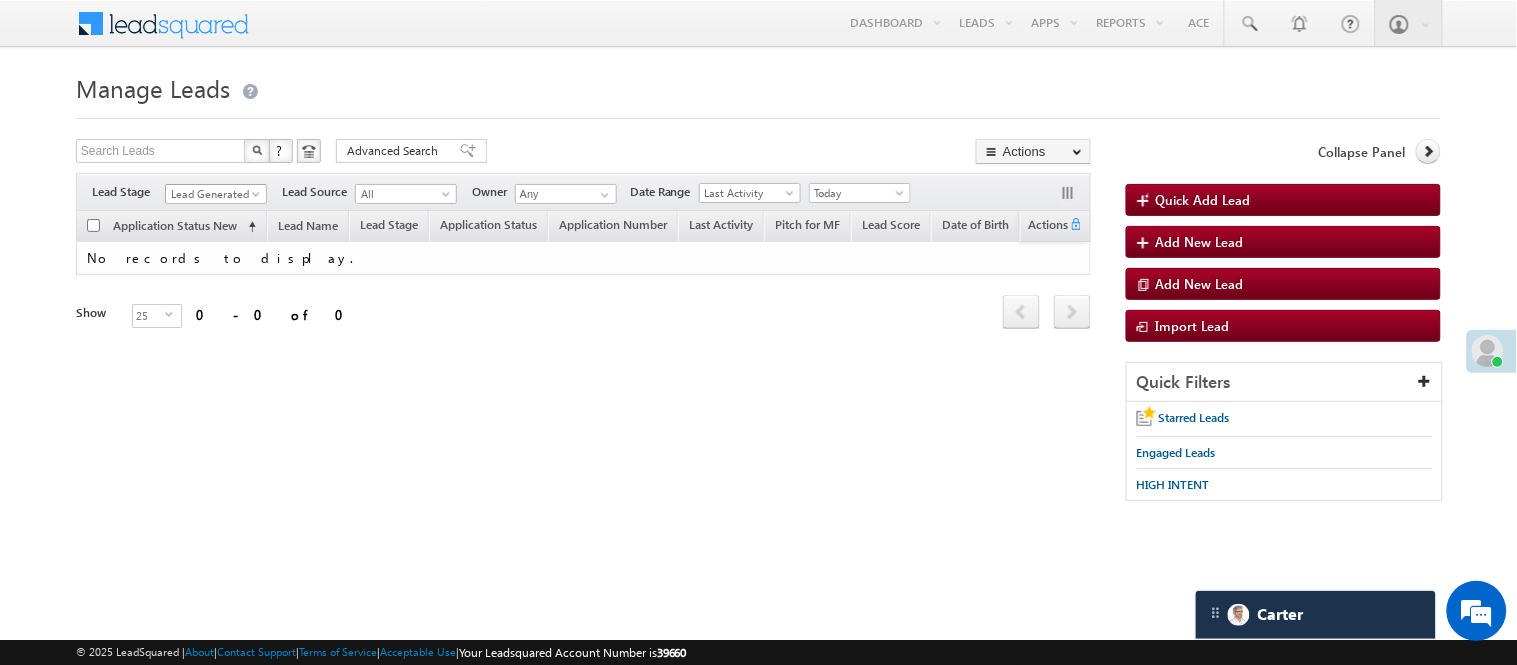 click on "Lead Generated" at bounding box center [213, 194] 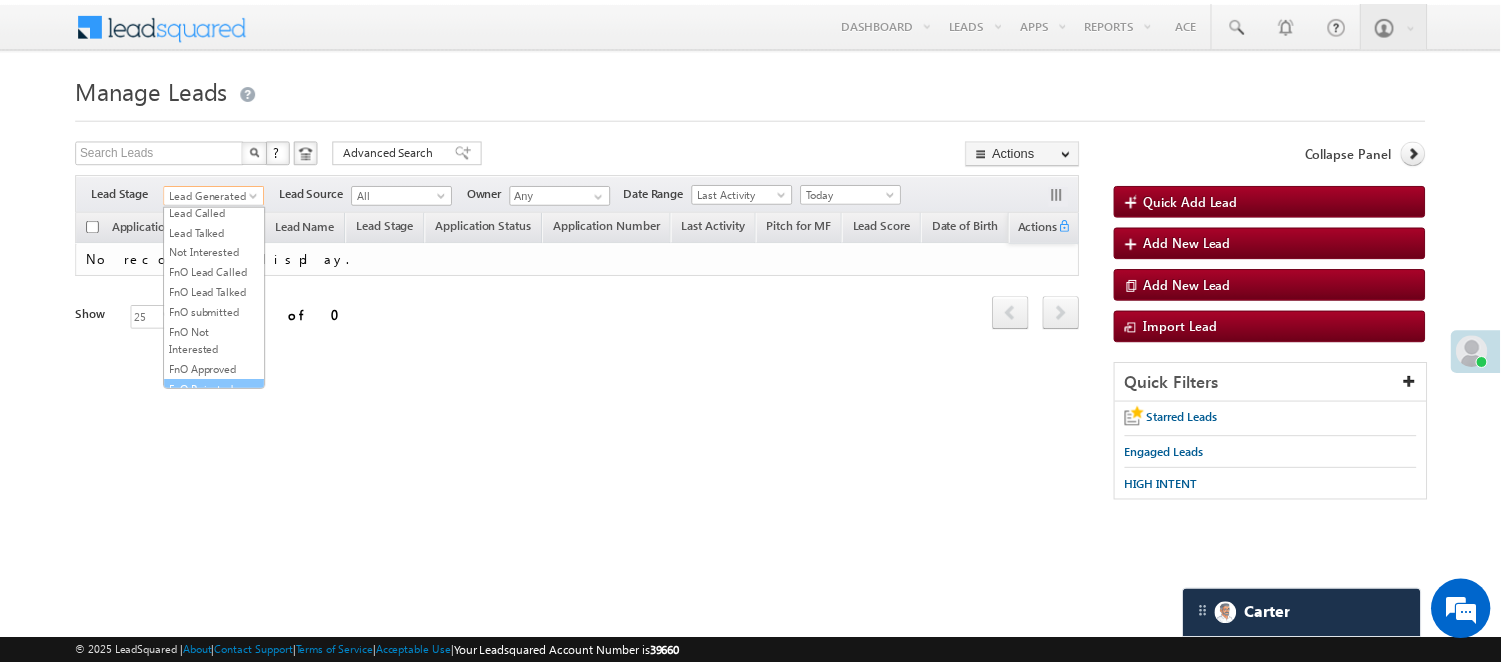 scroll, scrollTop: 274, scrollLeft: 0, axis: vertical 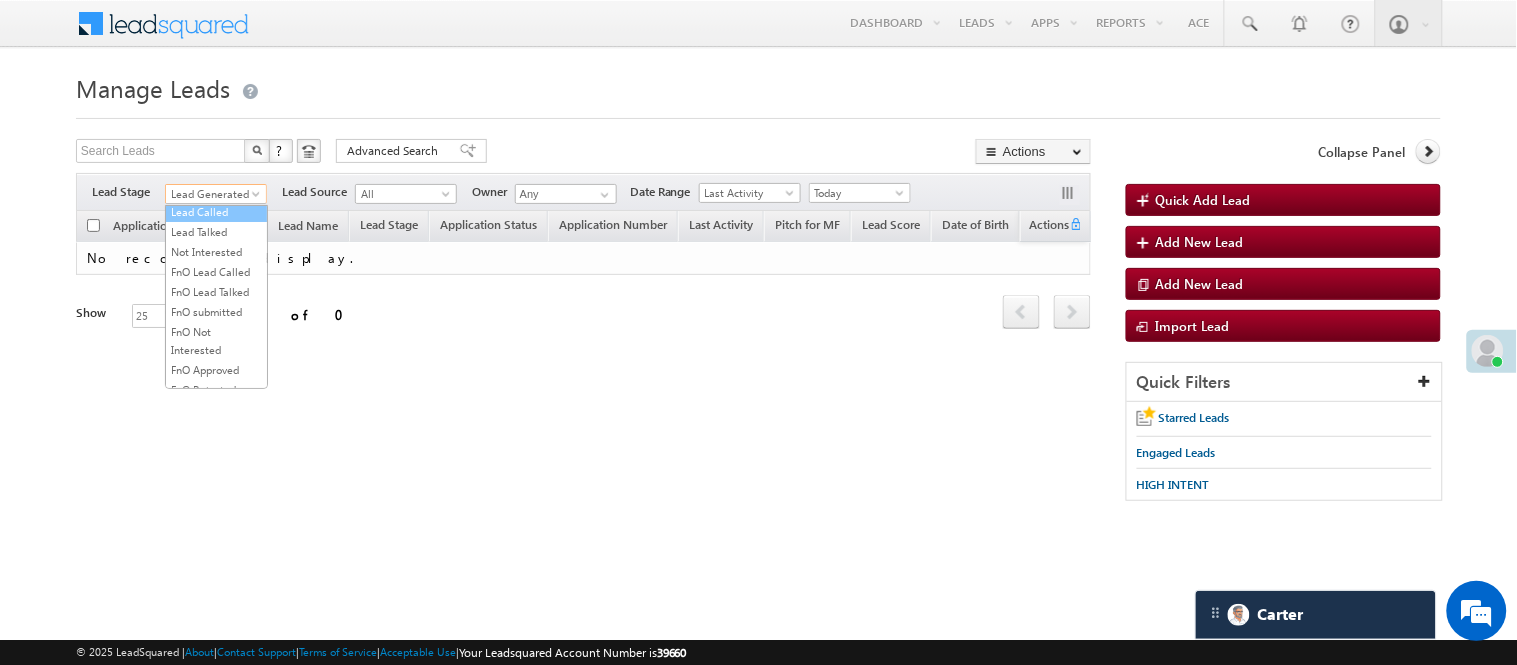 click on "Lead Called" at bounding box center [216, 212] 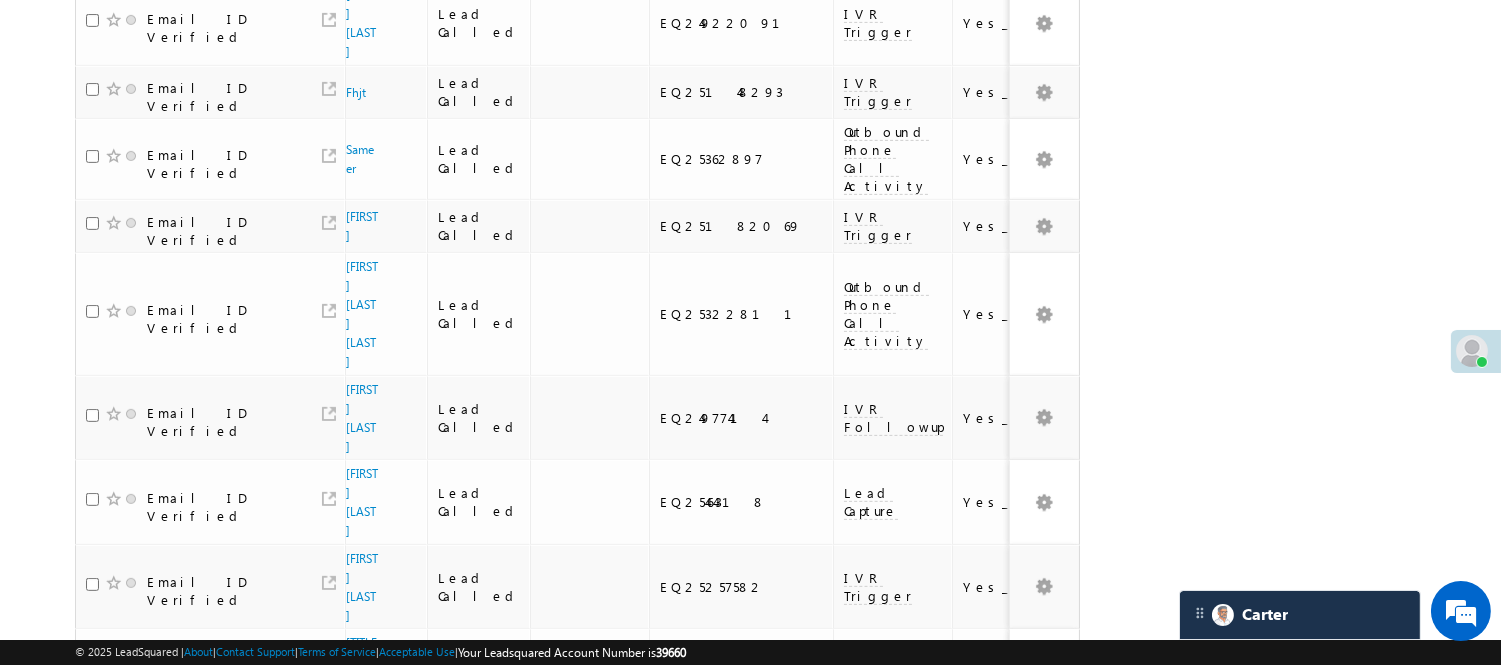 scroll, scrollTop: 1452, scrollLeft: 0, axis: vertical 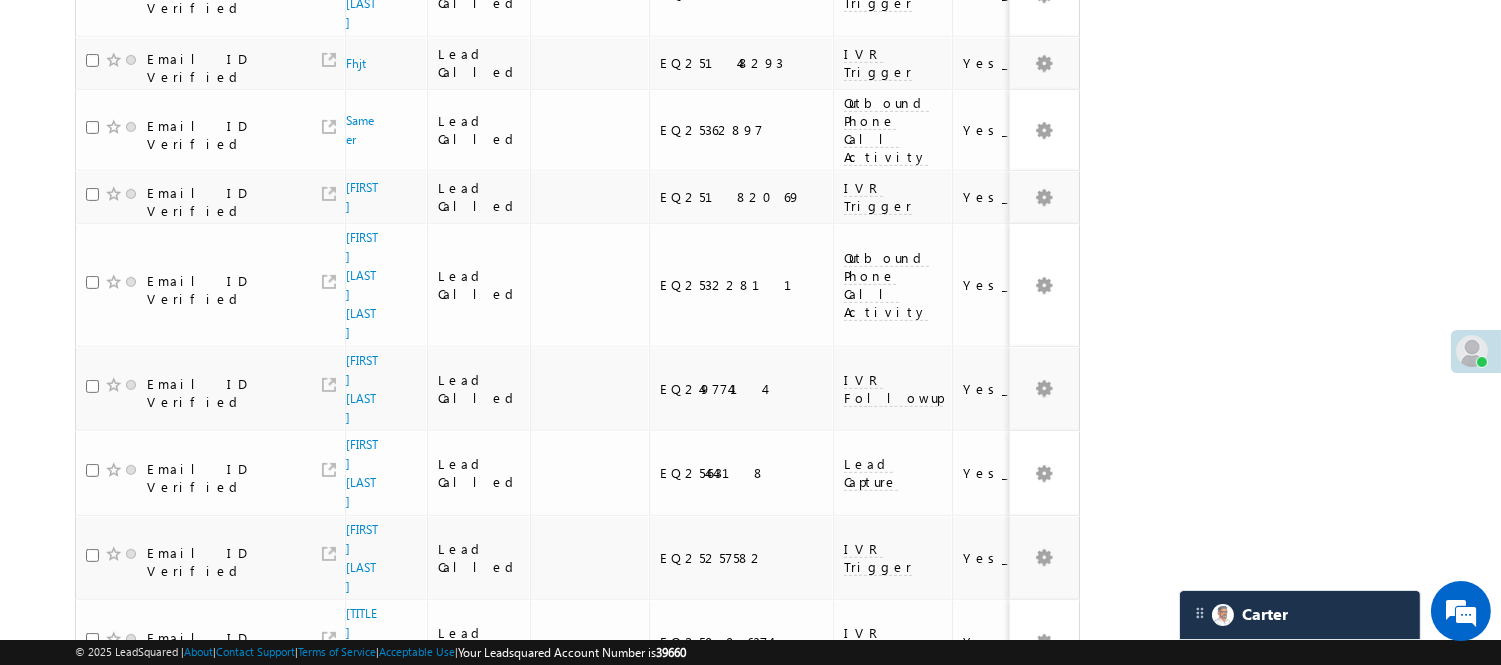 click on "2" at bounding box center [858, 1099] 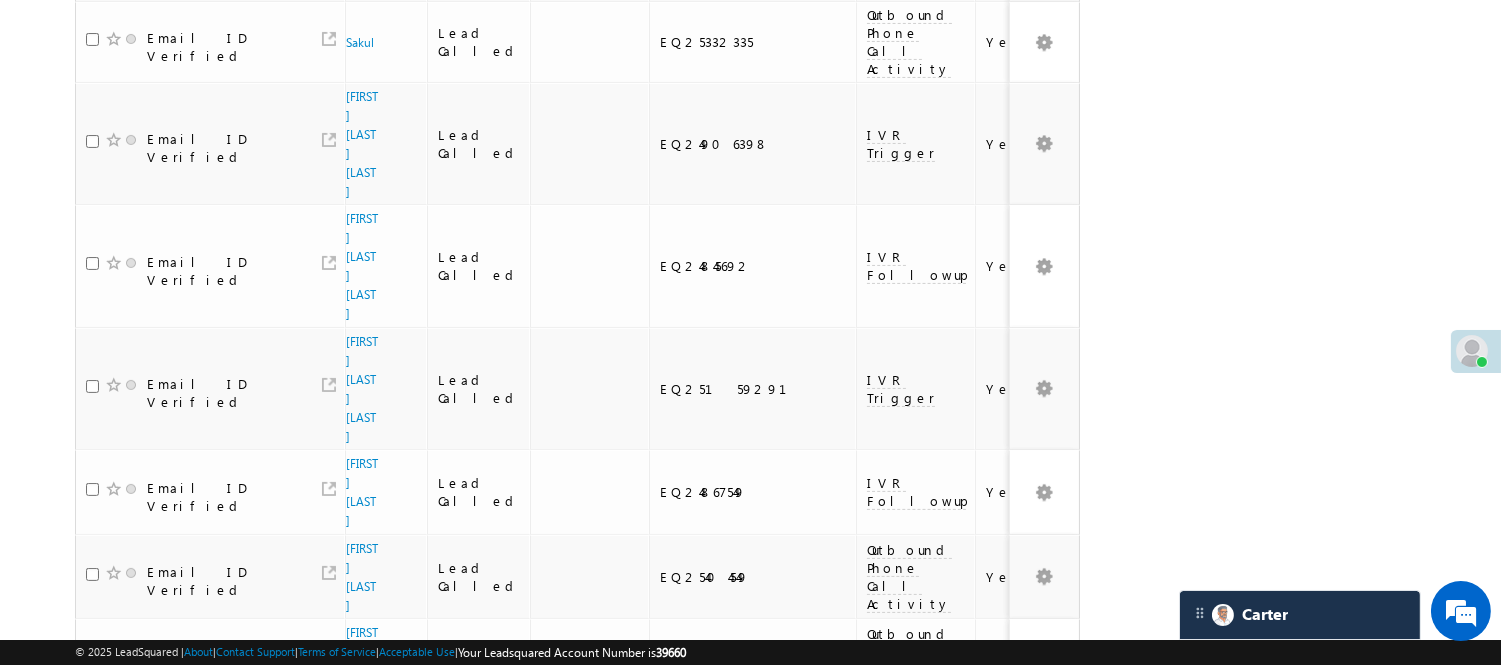 scroll, scrollTop: 1493, scrollLeft: 0, axis: vertical 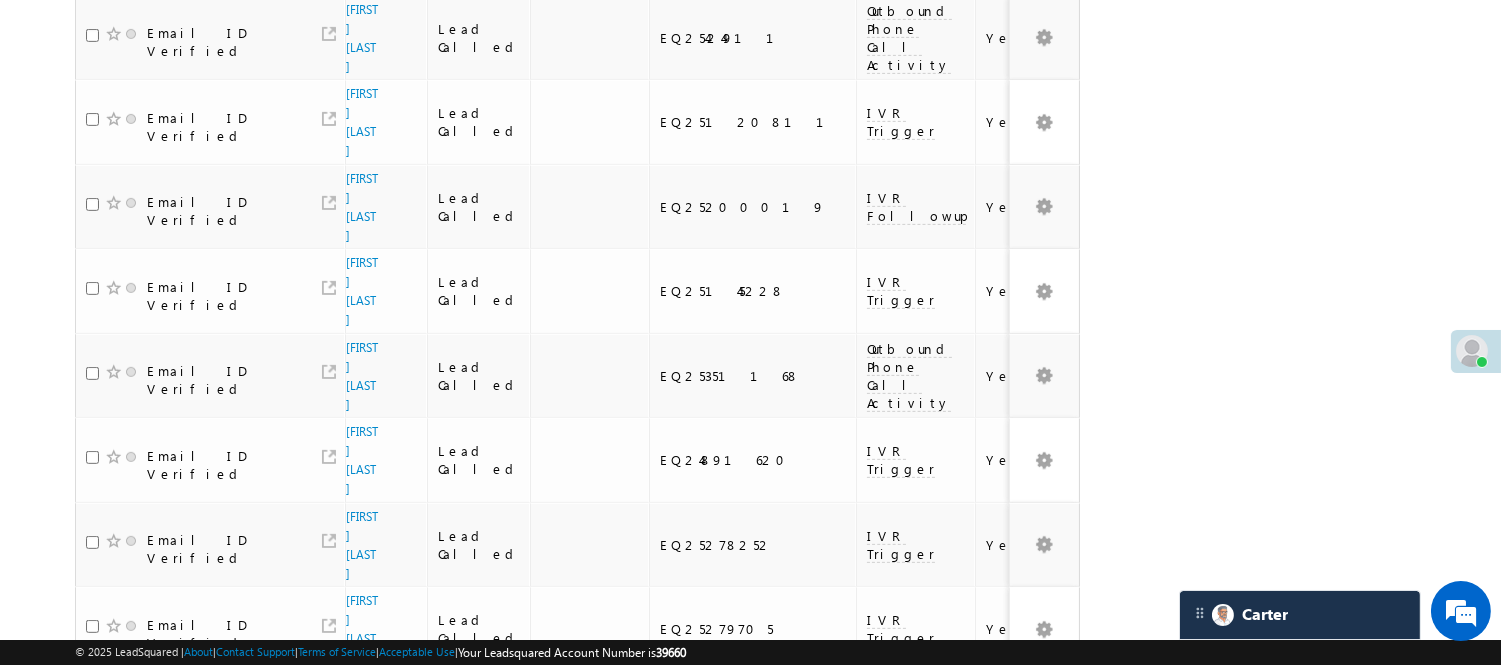 click on "3" at bounding box center (898, 986) 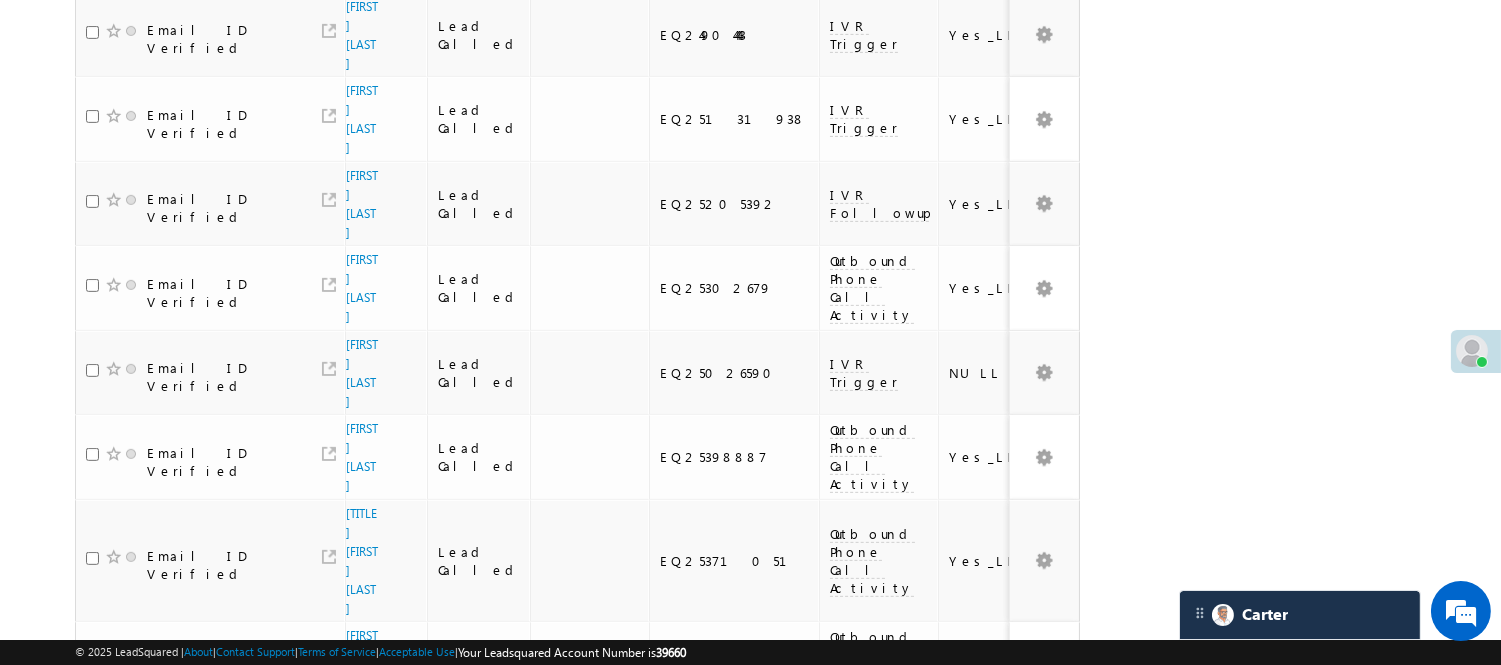 scroll, scrollTop: 1526, scrollLeft: 0, axis: vertical 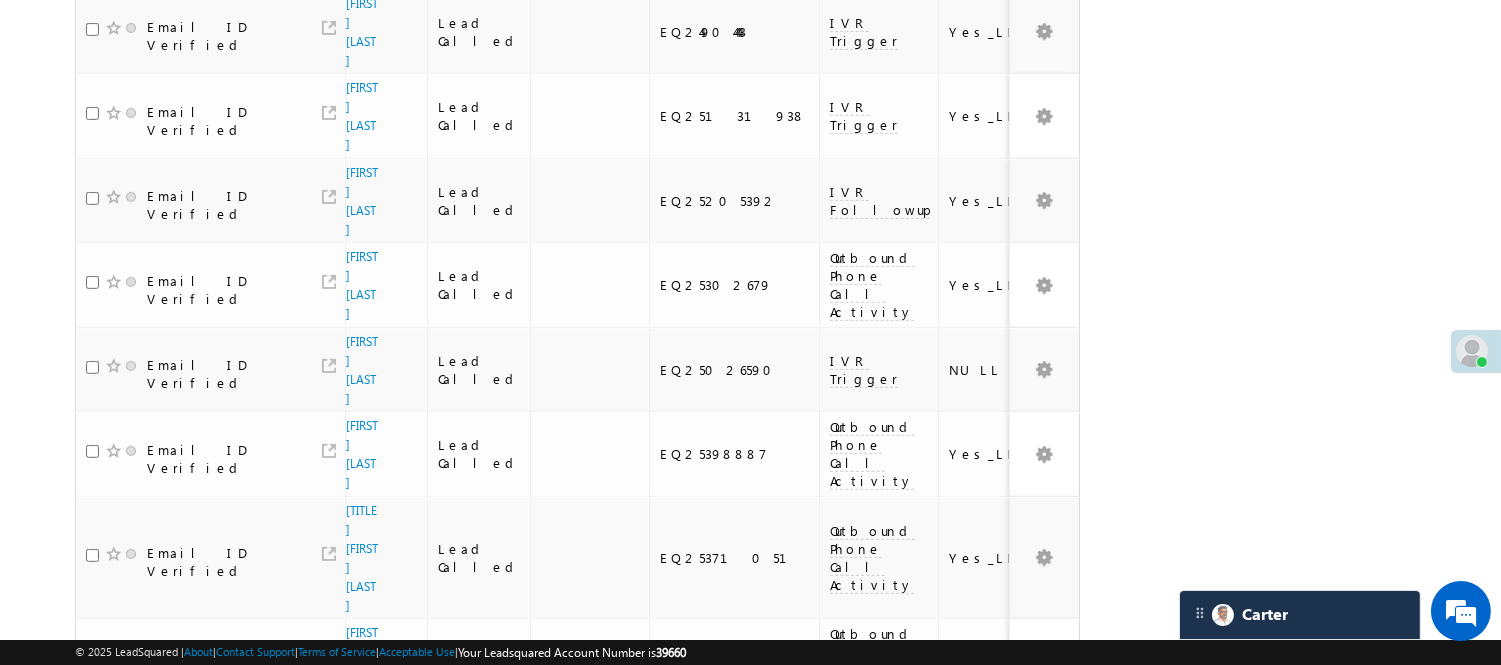 click on "4" at bounding box center [938, 987] 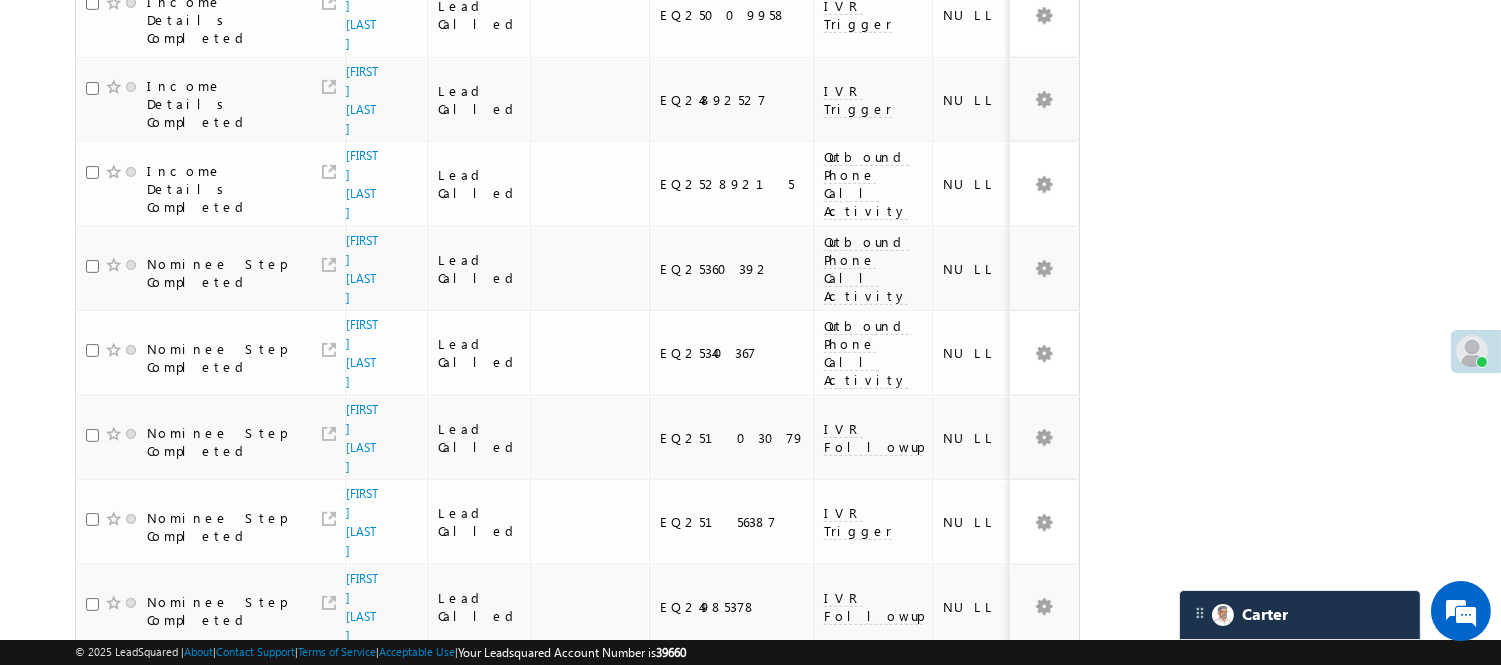 scroll, scrollTop: 1348, scrollLeft: 0, axis: vertical 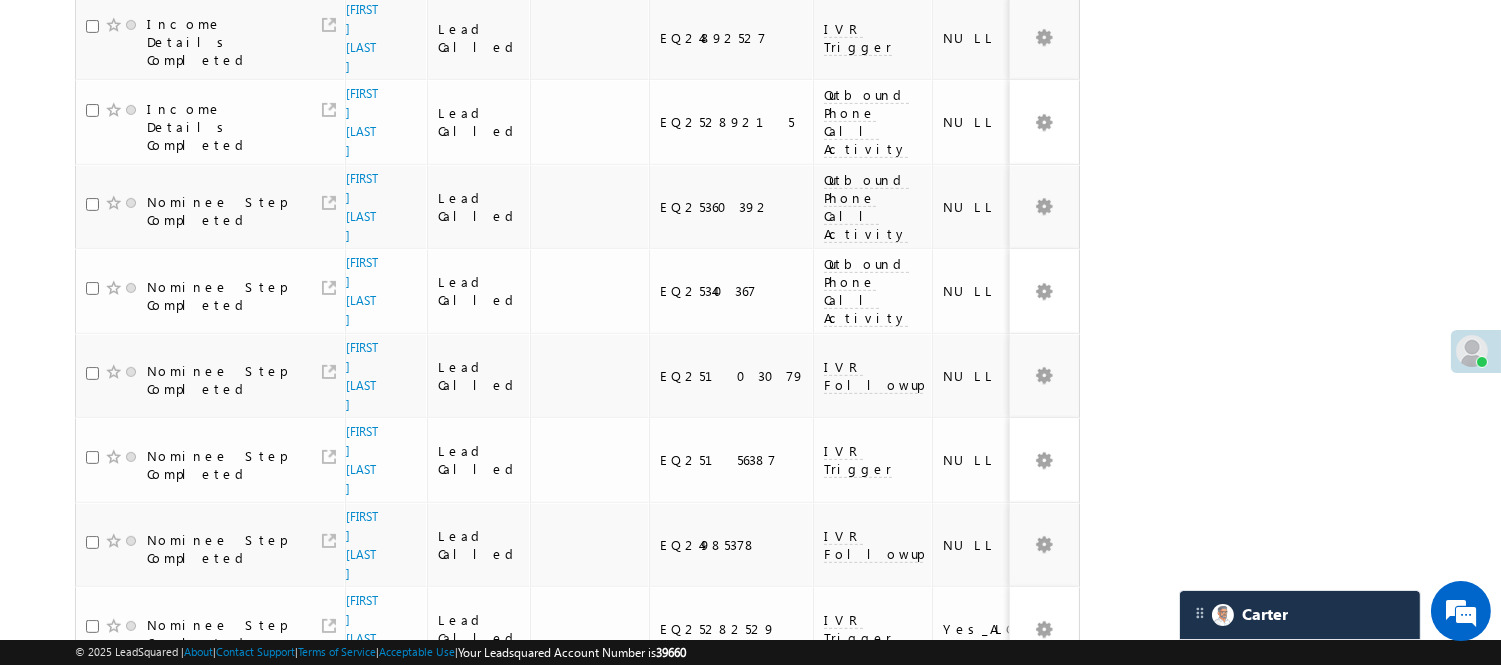 click on "5" at bounding box center [978, 1048] 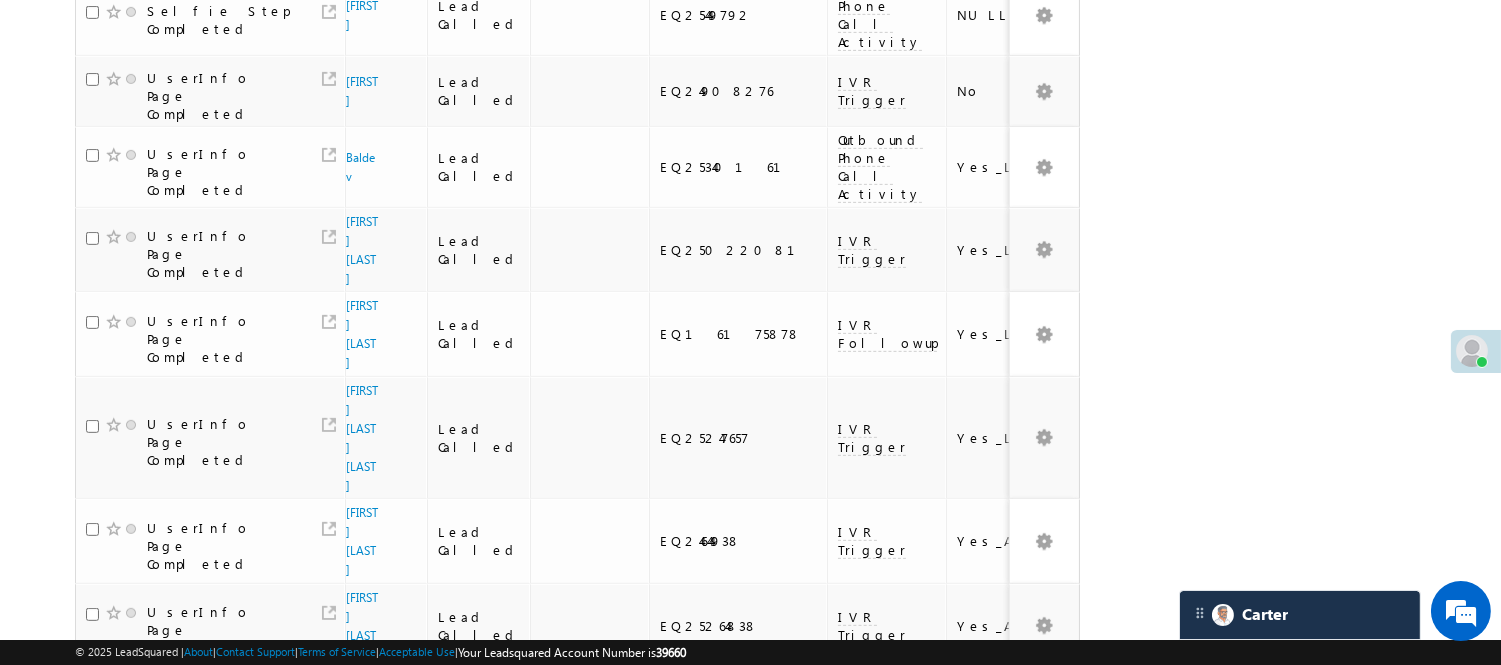 scroll, scrollTop: 1561, scrollLeft: 0, axis: vertical 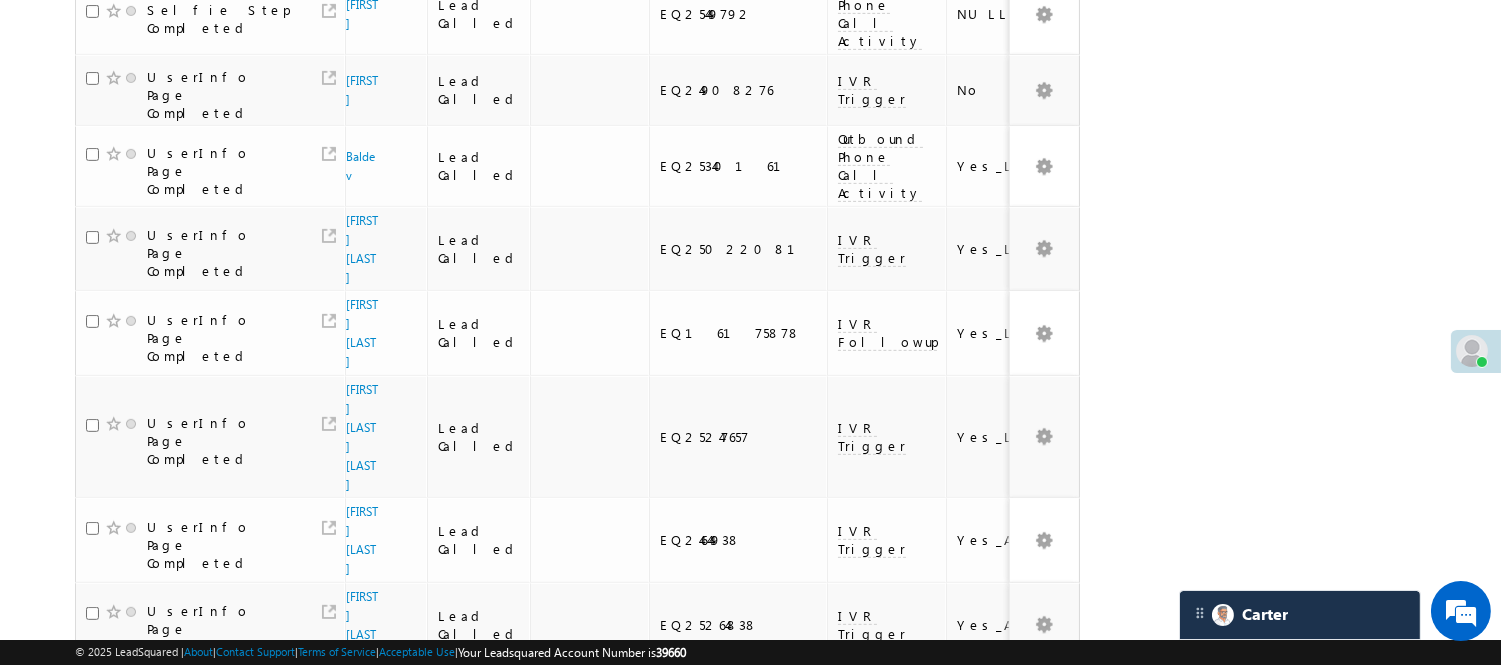 click on "6" at bounding box center (1018, 1022) 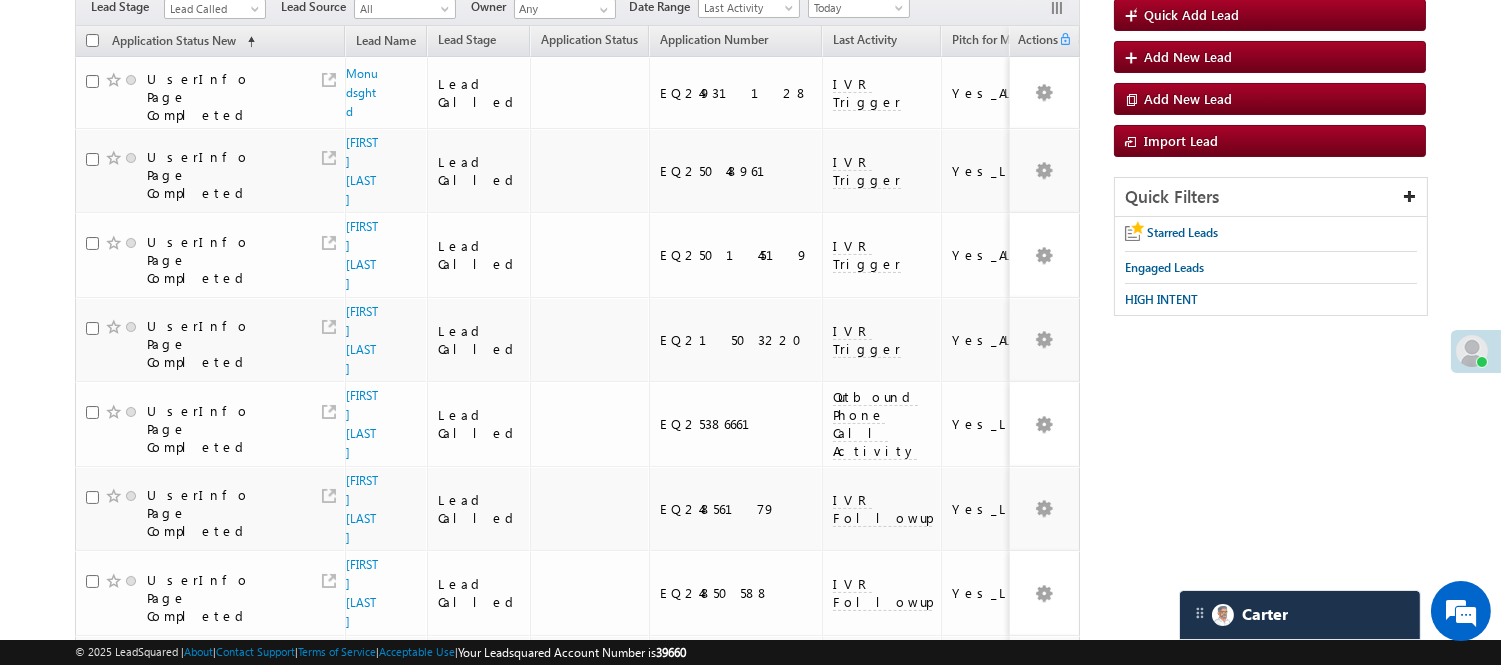 scroll, scrollTop: 0, scrollLeft: 0, axis: both 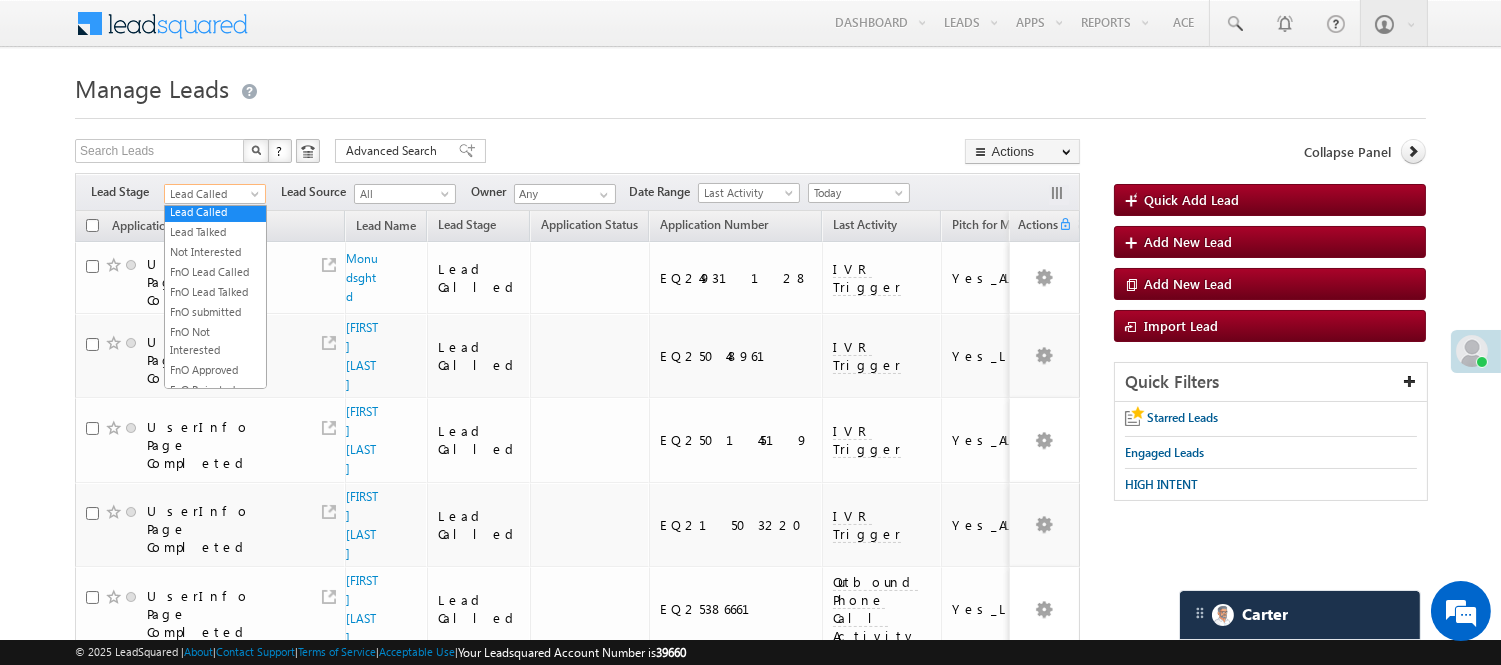 click on "Lead Called" at bounding box center (212, 194) 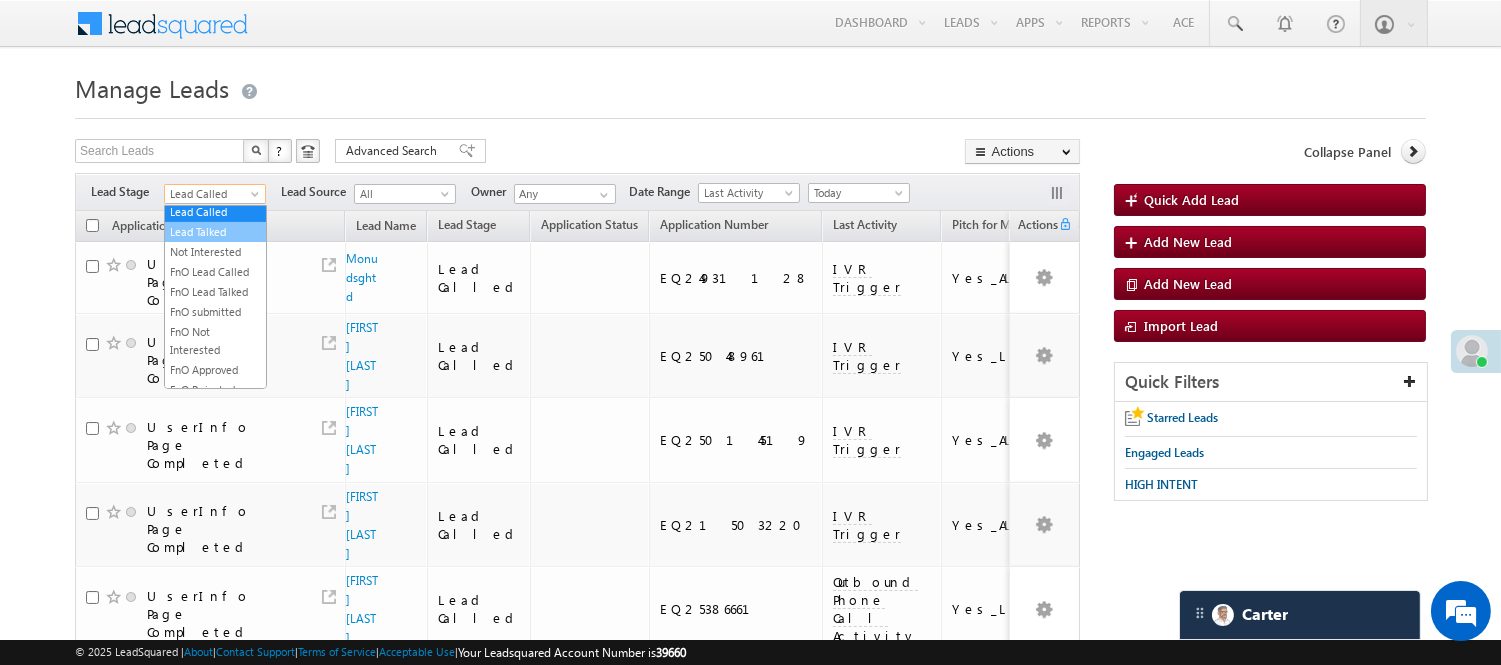 click on "Lead Talked" at bounding box center [215, 232] 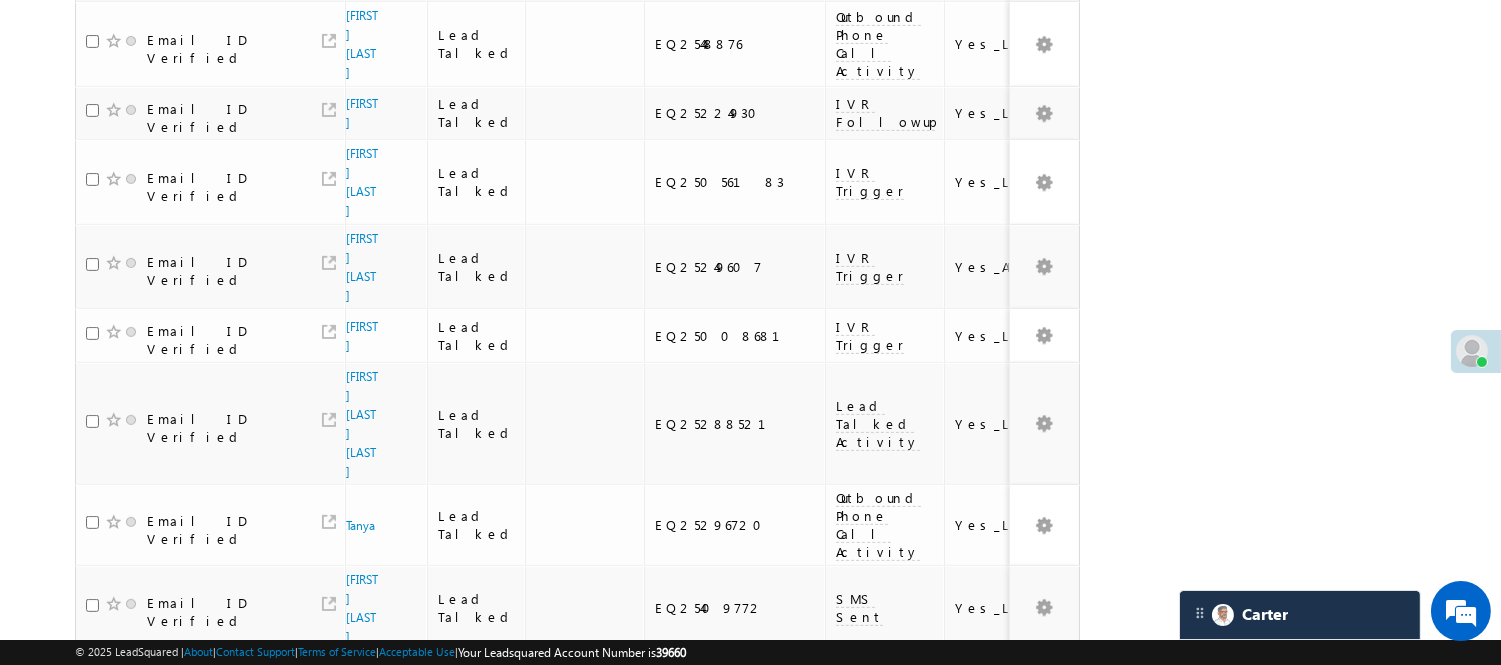 scroll, scrollTop: 1447, scrollLeft: 0, axis: vertical 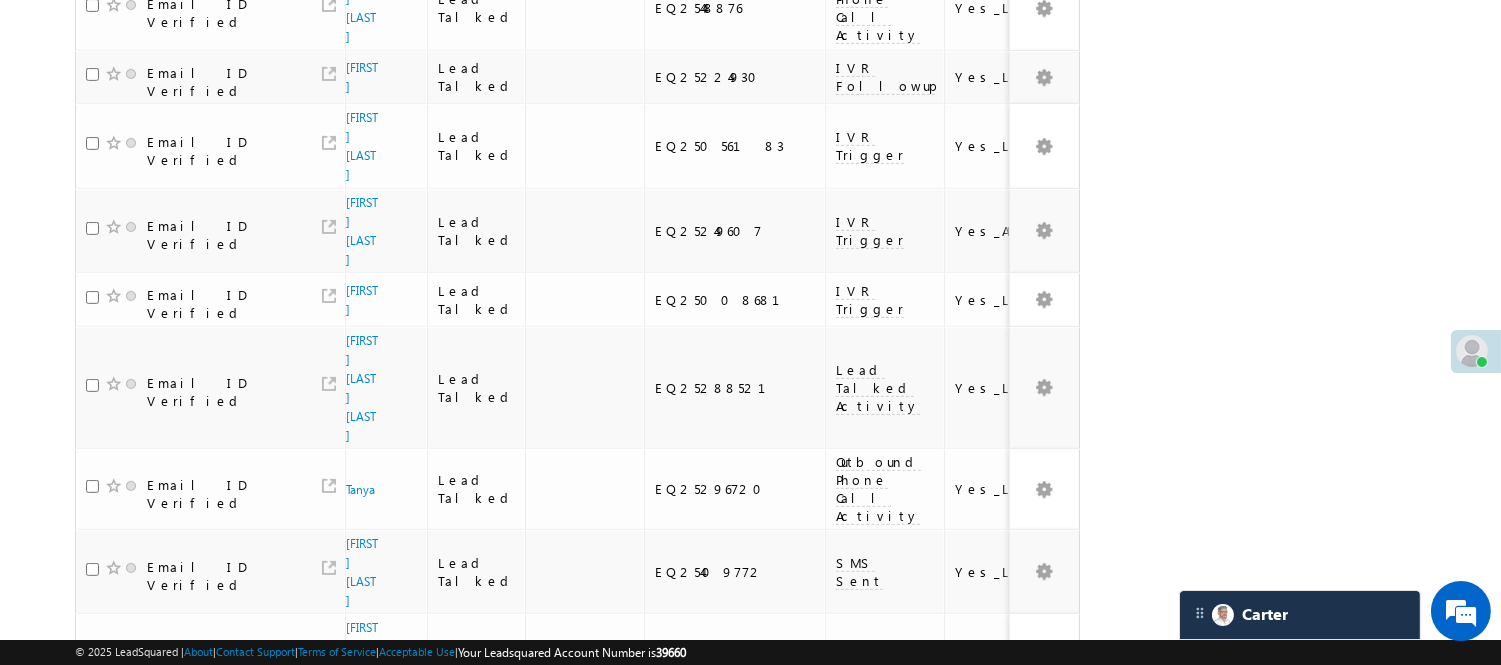 click on "3" at bounding box center [938, 906] 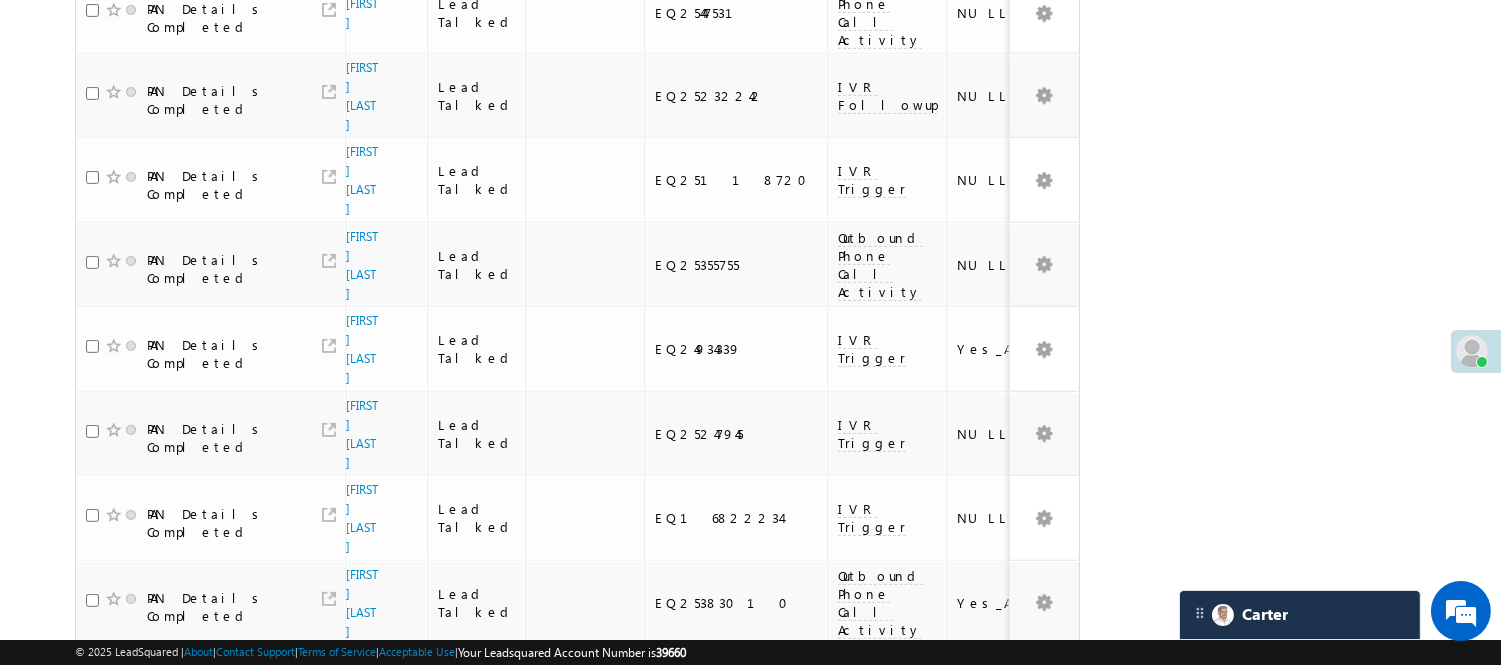 scroll, scrollTop: 1273, scrollLeft: 0, axis: vertical 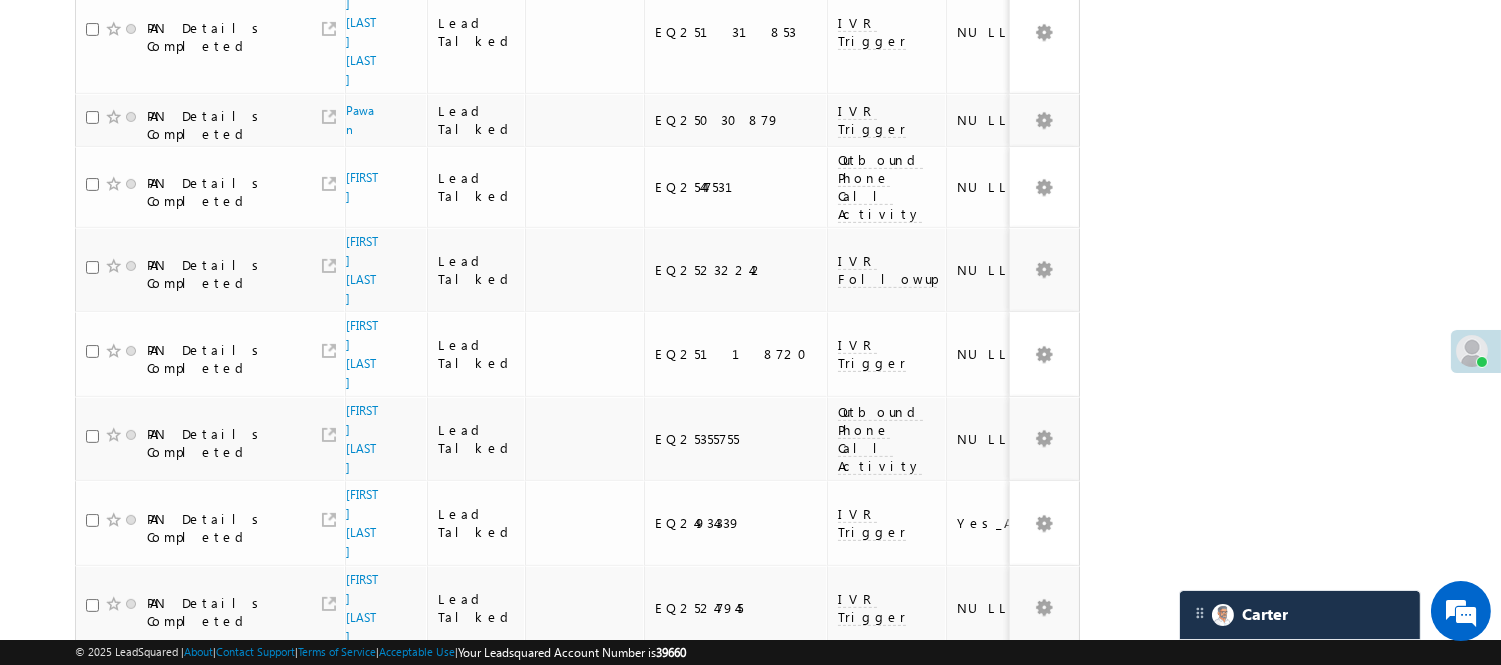 click on "Anish kumar" at bounding box center [362, 861] 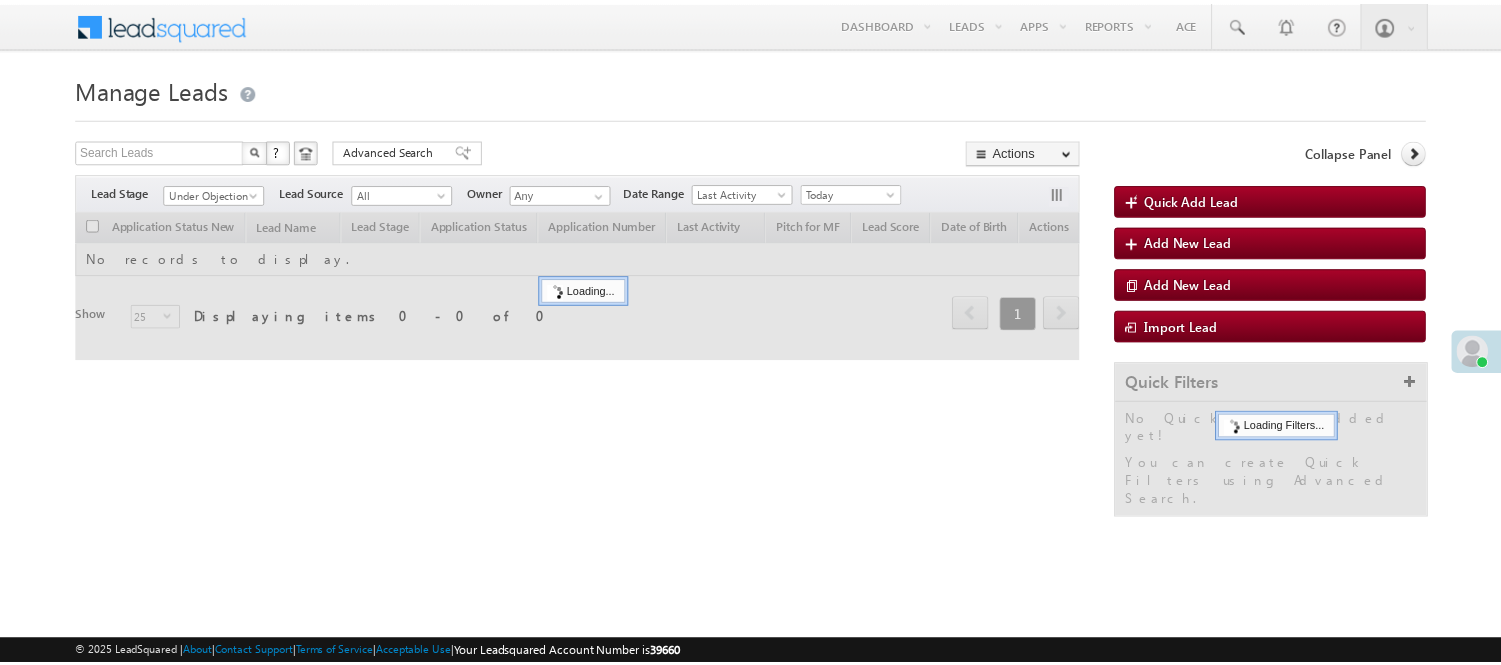 scroll, scrollTop: 0, scrollLeft: 0, axis: both 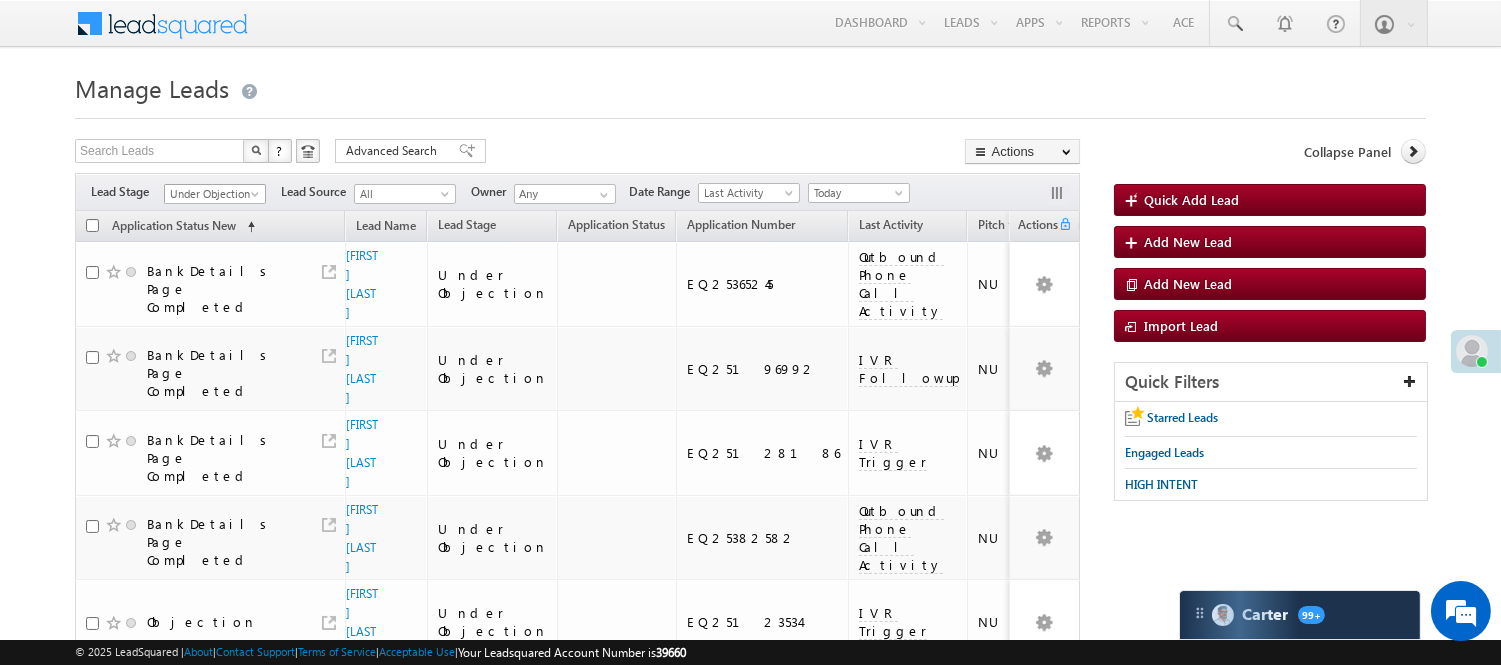 click on "Under Objection" at bounding box center (212, 194) 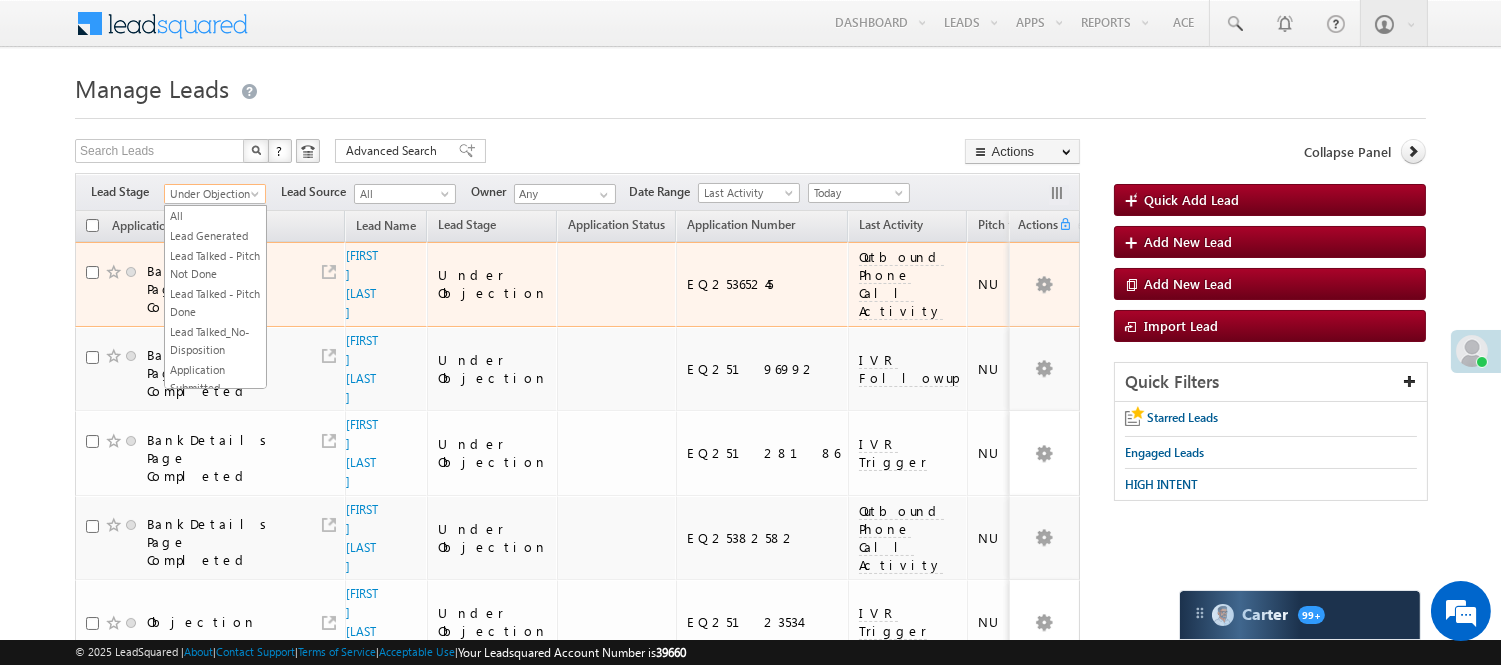 scroll, scrollTop: 215, scrollLeft: 0, axis: vertical 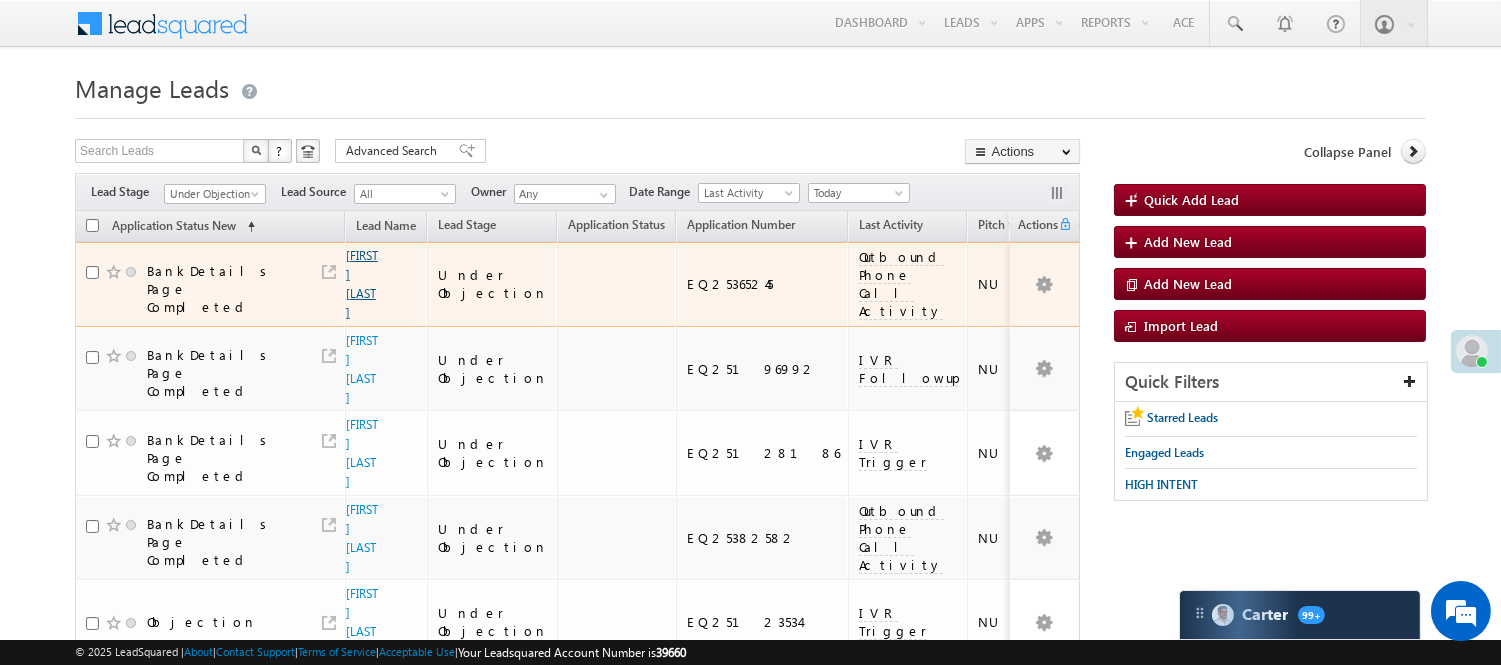 click on "[FIRST] [LAST]" at bounding box center (362, 284) 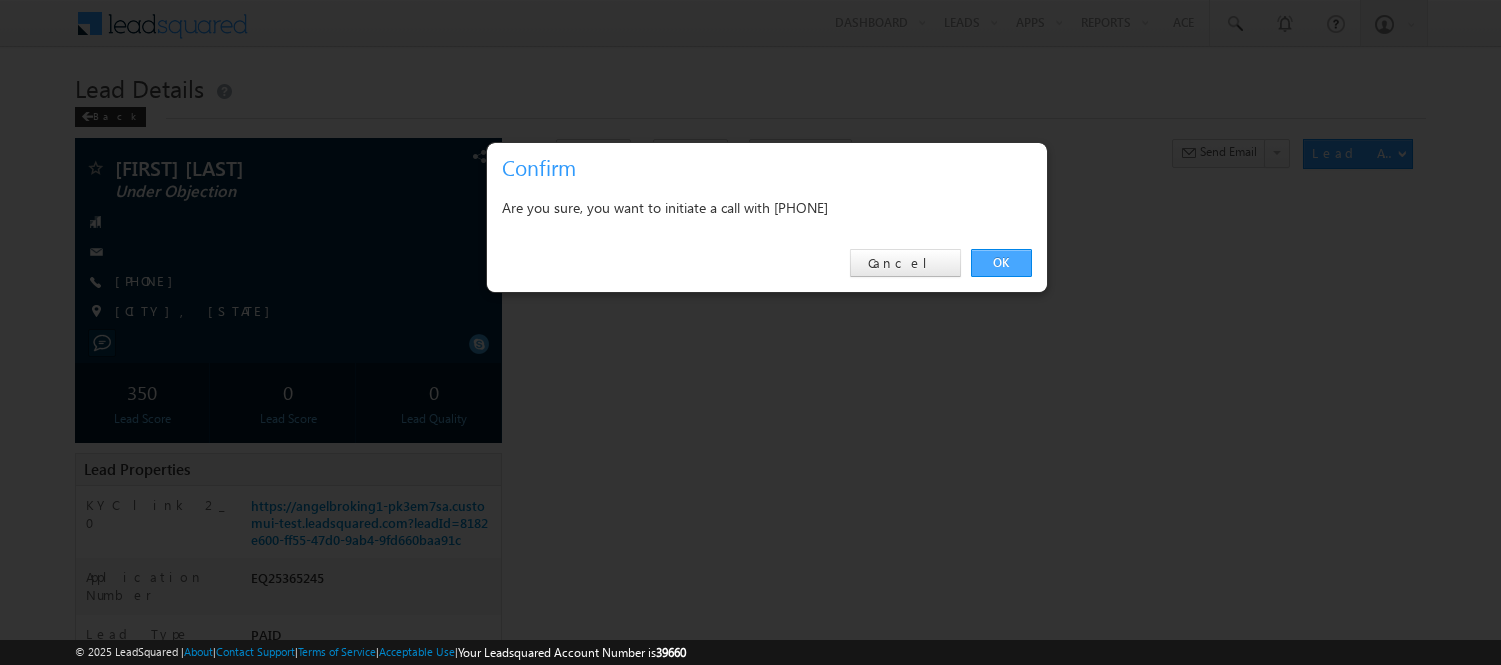 scroll, scrollTop: 0, scrollLeft: 0, axis: both 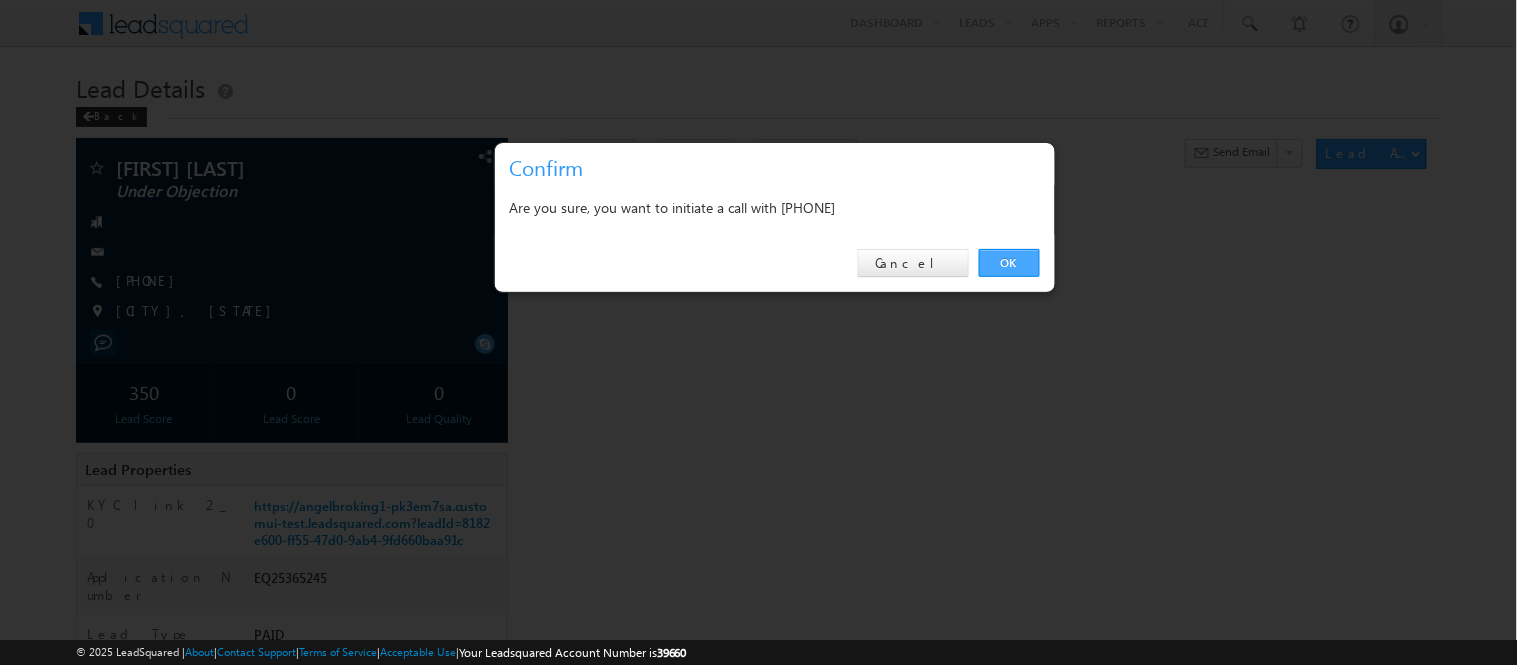 click on "OK" at bounding box center (1009, 263) 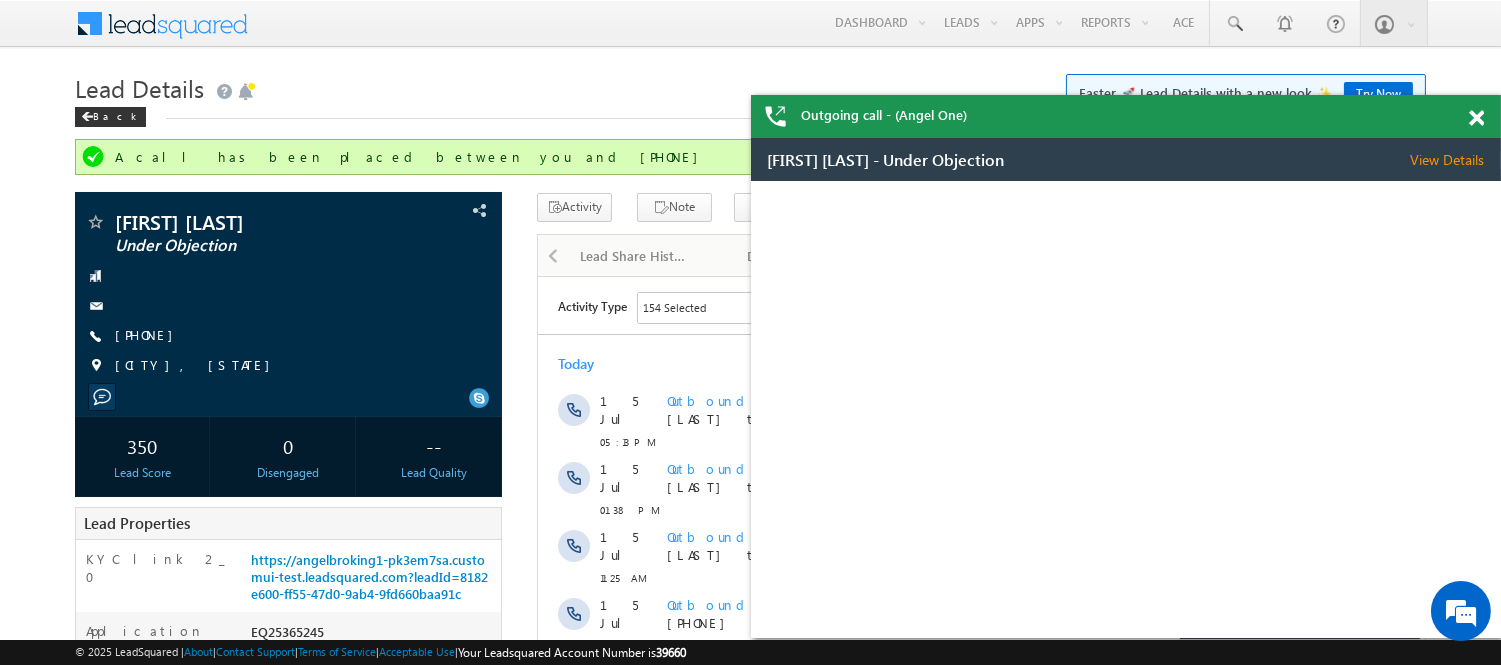 scroll, scrollTop: 0, scrollLeft: 0, axis: both 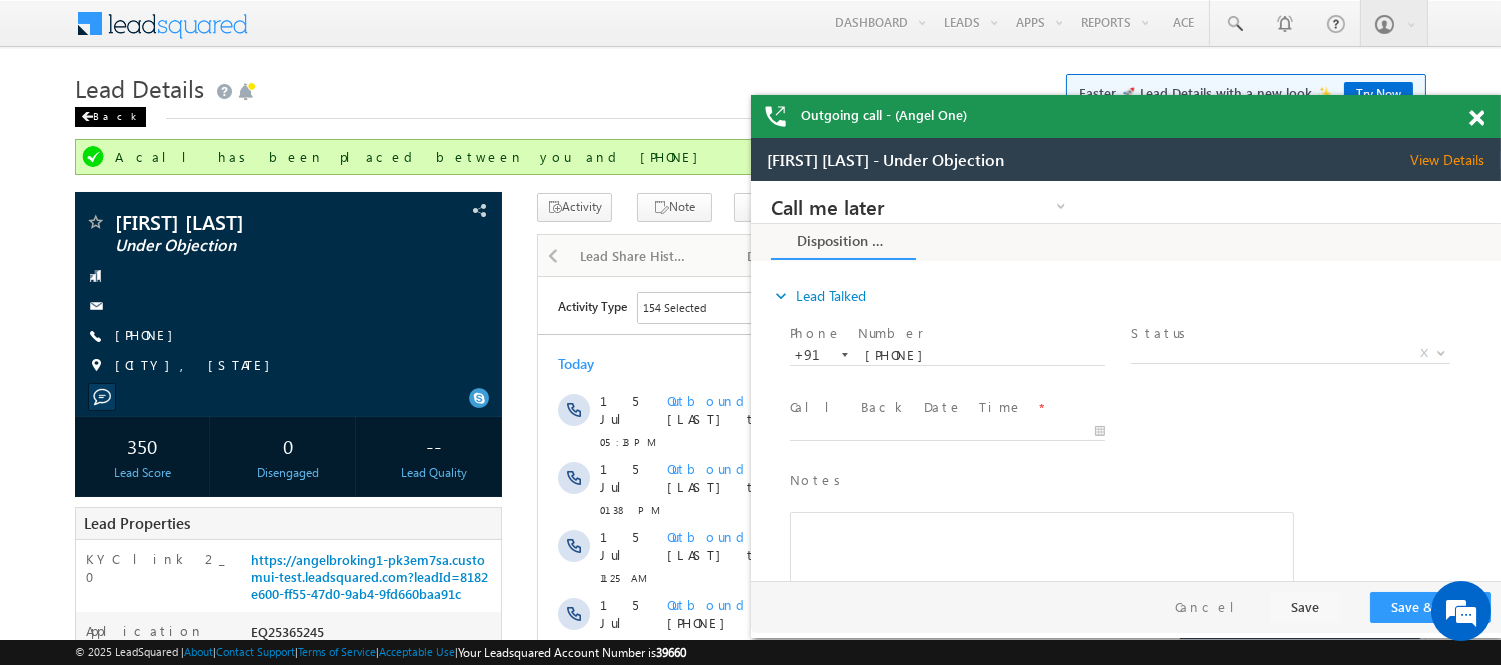 click on "Back" at bounding box center [110, 117] 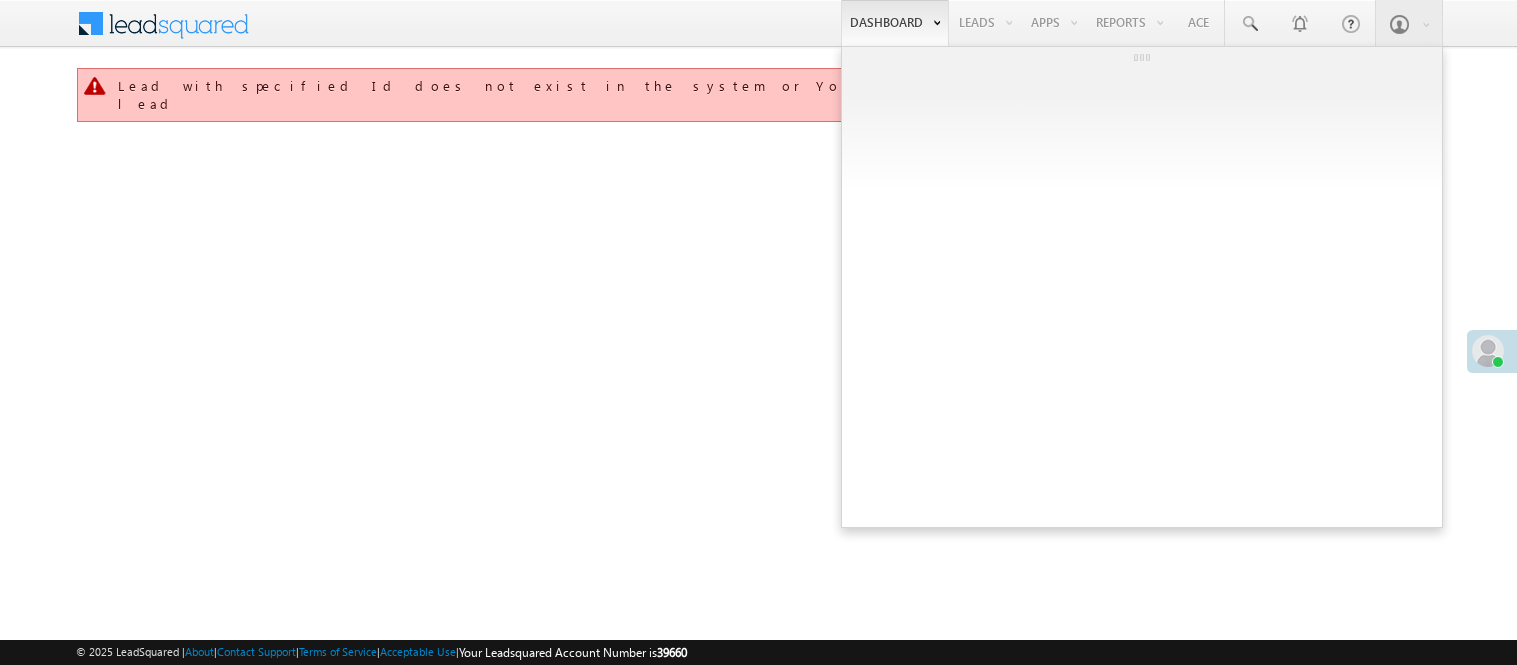 scroll, scrollTop: 0, scrollLeft: 0, axis: both 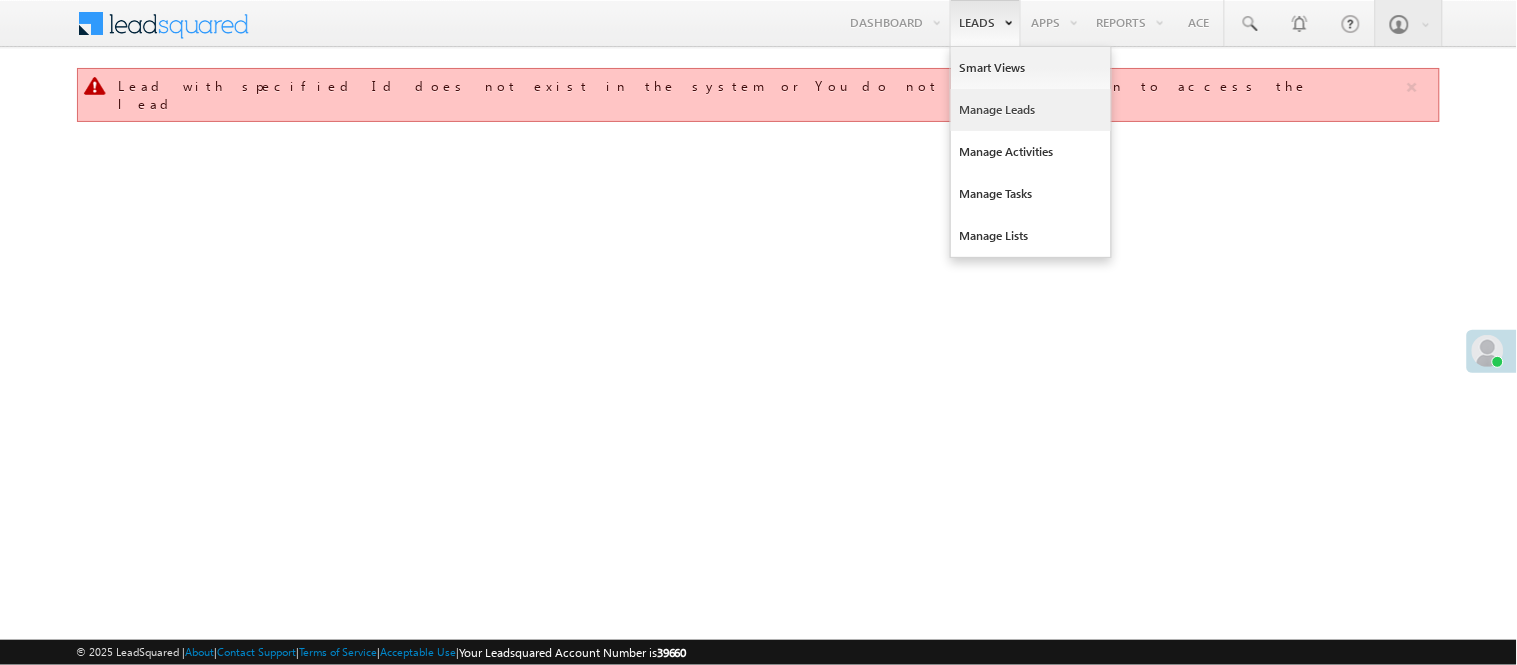 click on "Manage Leads" at bounding box center (1031, 110) 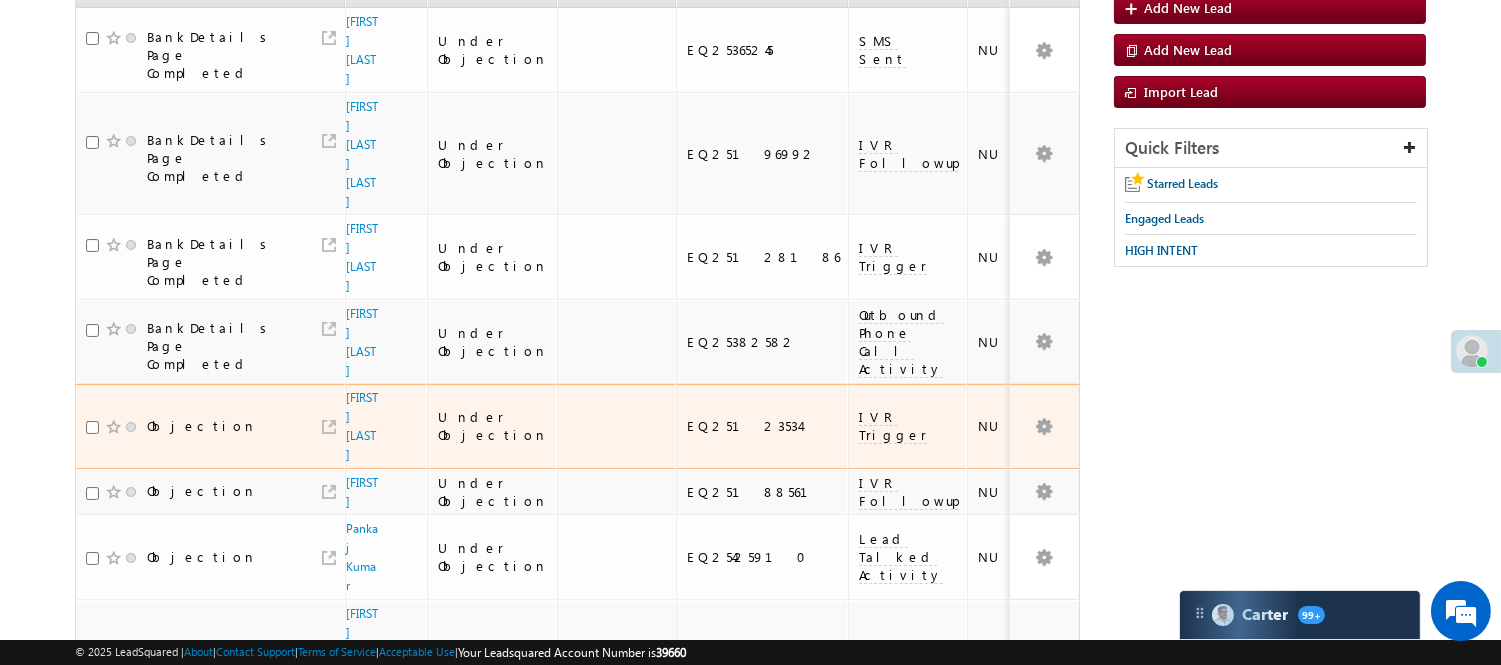 scroll, scrollTop: 0, scrollLeft: 0, axis: both 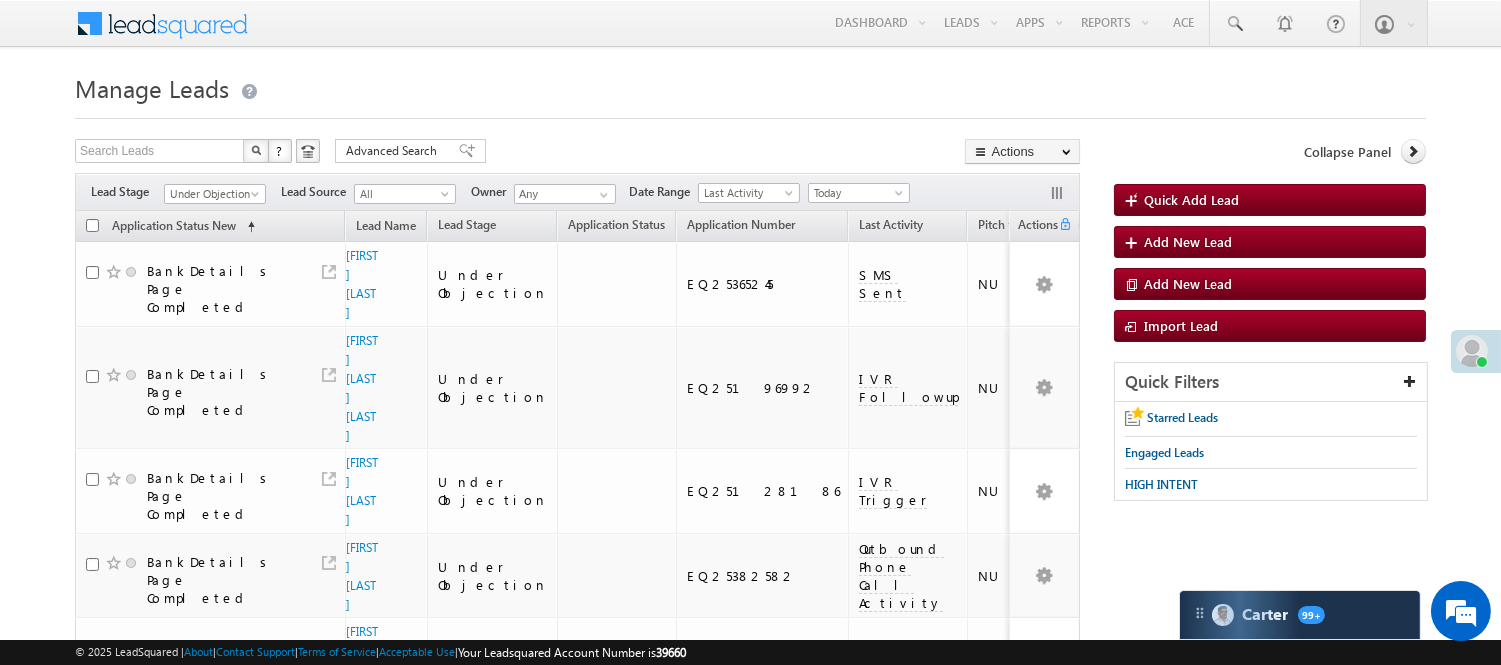 drag, startPoint x: 200, startPoint y: 164, endPoint x: 206, endPoint y: 190, distance: 26.683329 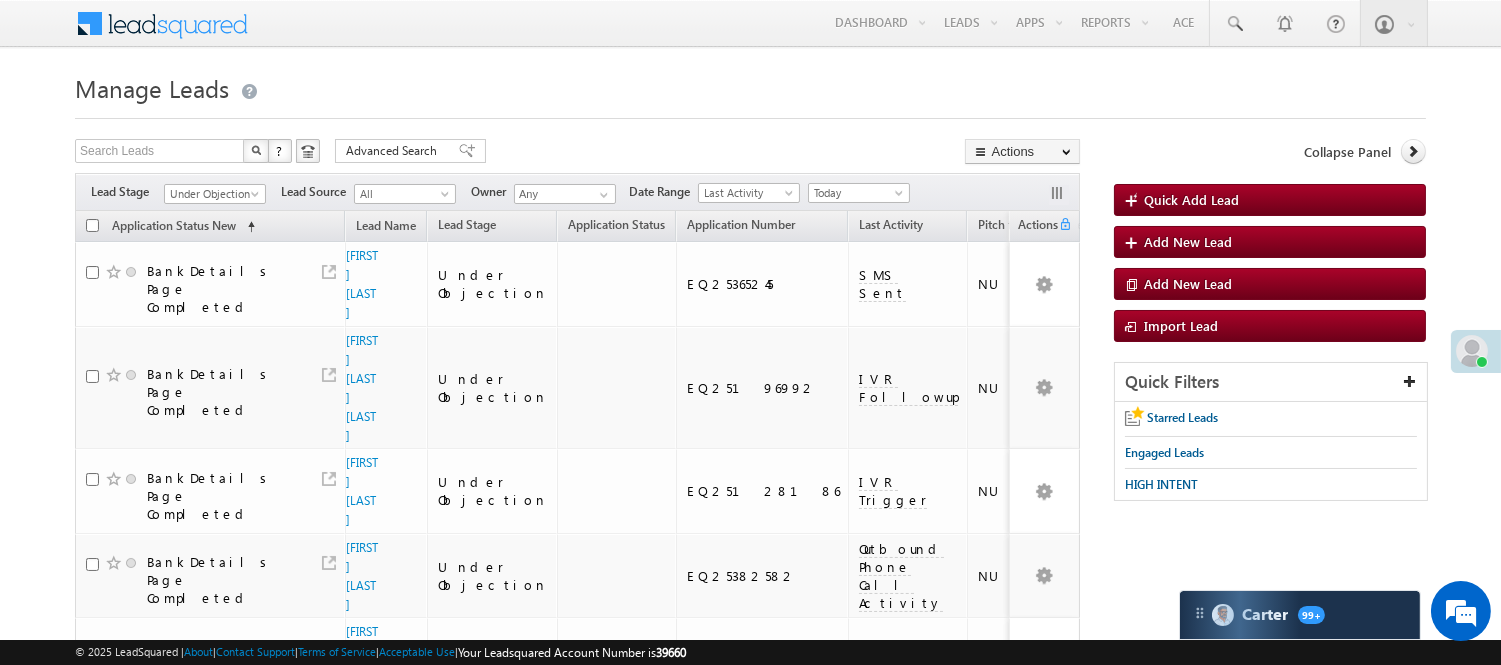 click on "Search Leads X ?   12 results found" at bounding box center (197, 152) 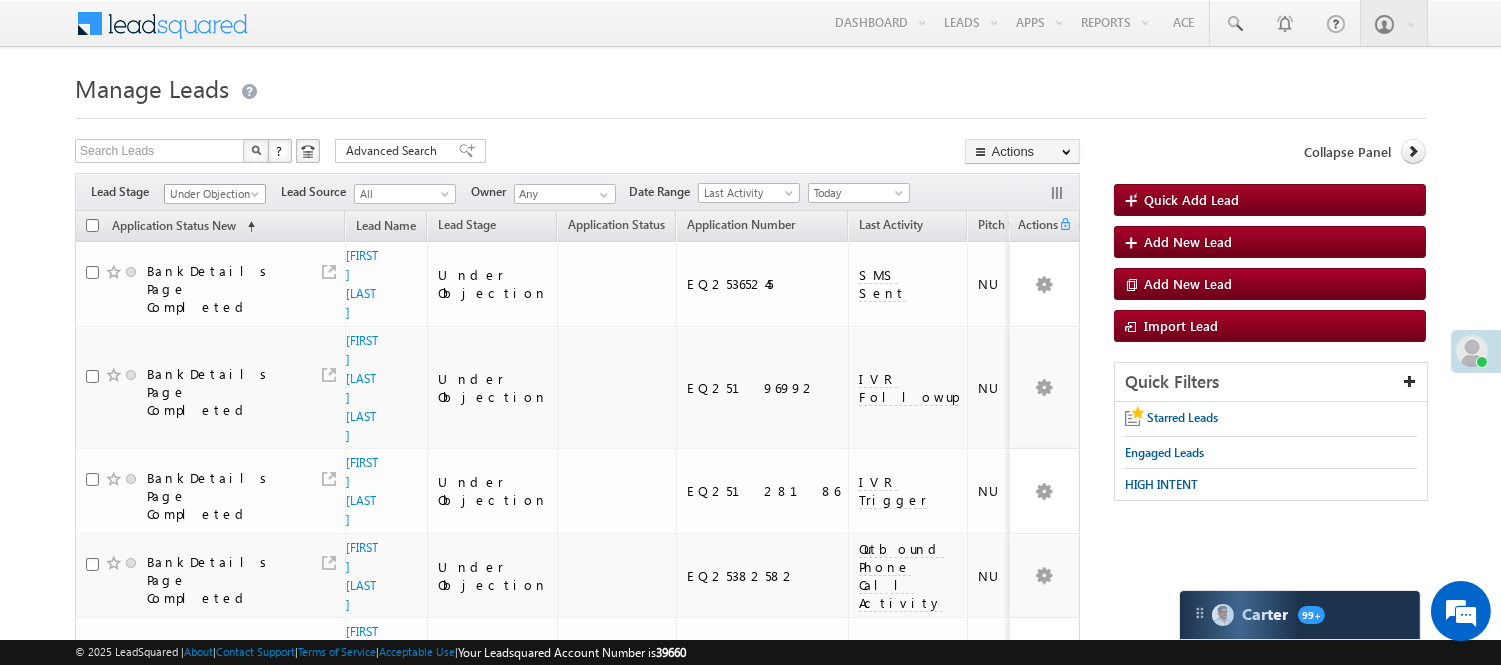 click on "Under Objection" at bounding box center (212, 194) 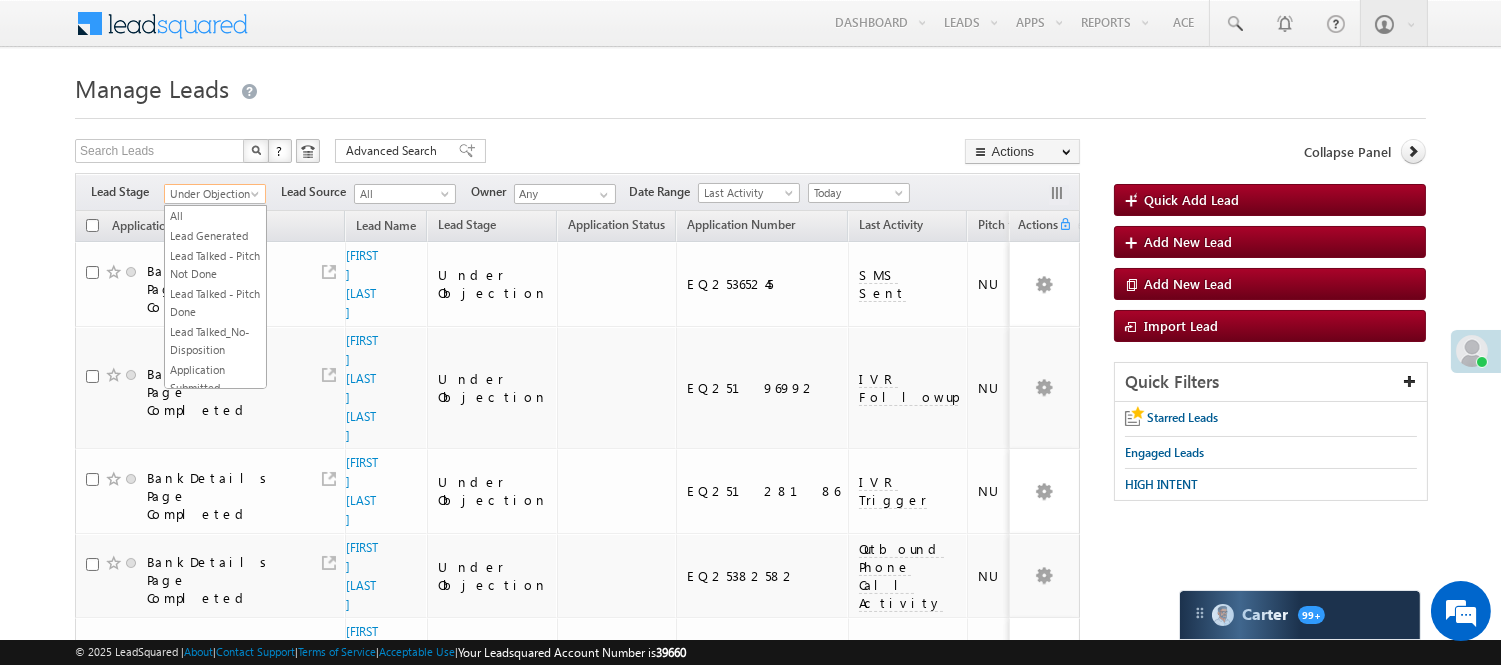 scroll, scrollTop: 0, scrollLeft: 0, axis: both 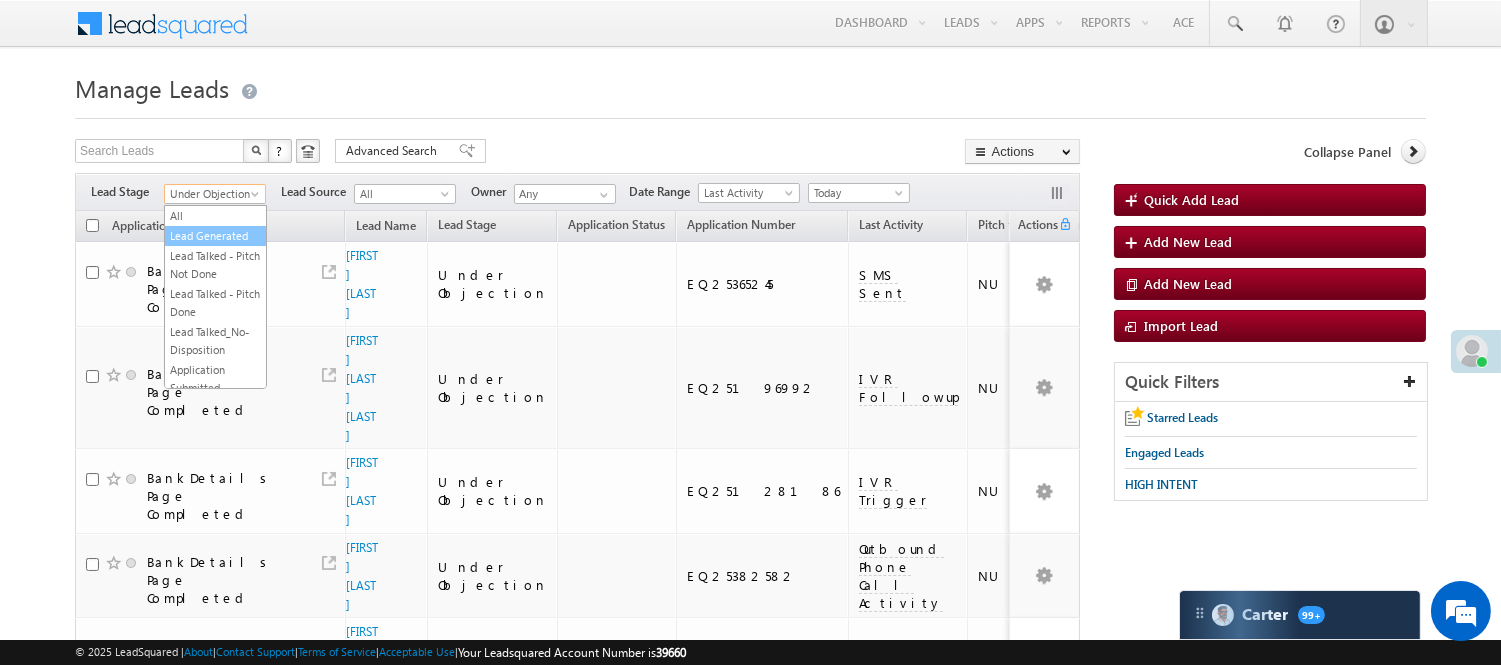 click on "Lead Generated" at bounding box center (215, 236) 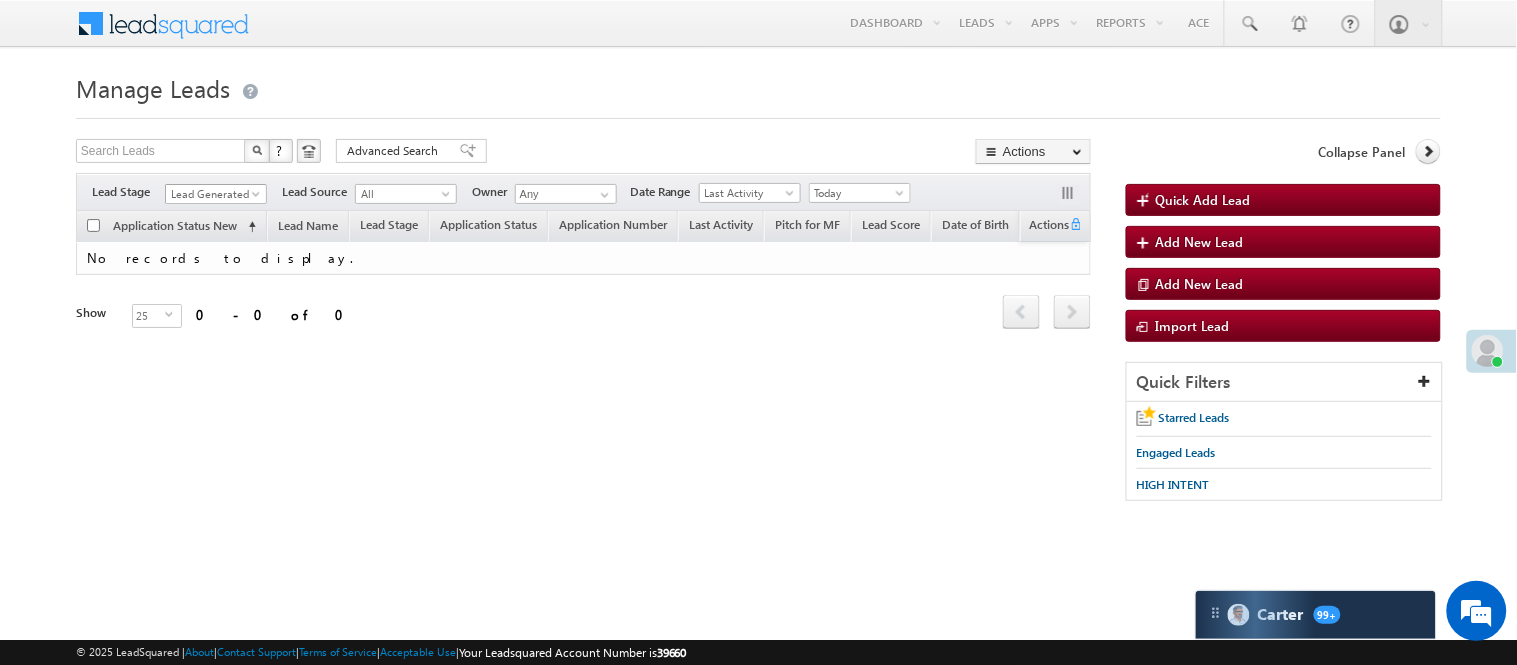 click on "Lead Generated" at bounding box center [213, 194] 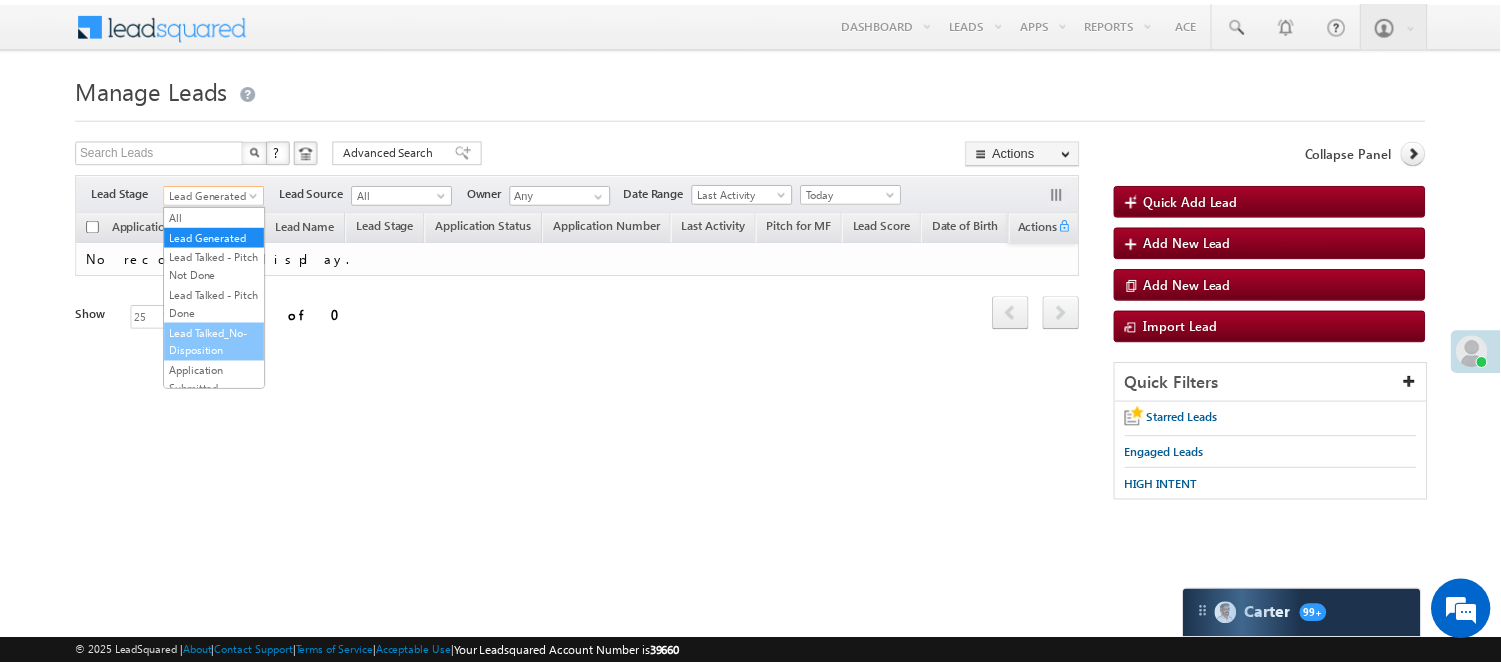 scroll, scrollTop: 333, scrollLeft: 0, axis: vertical 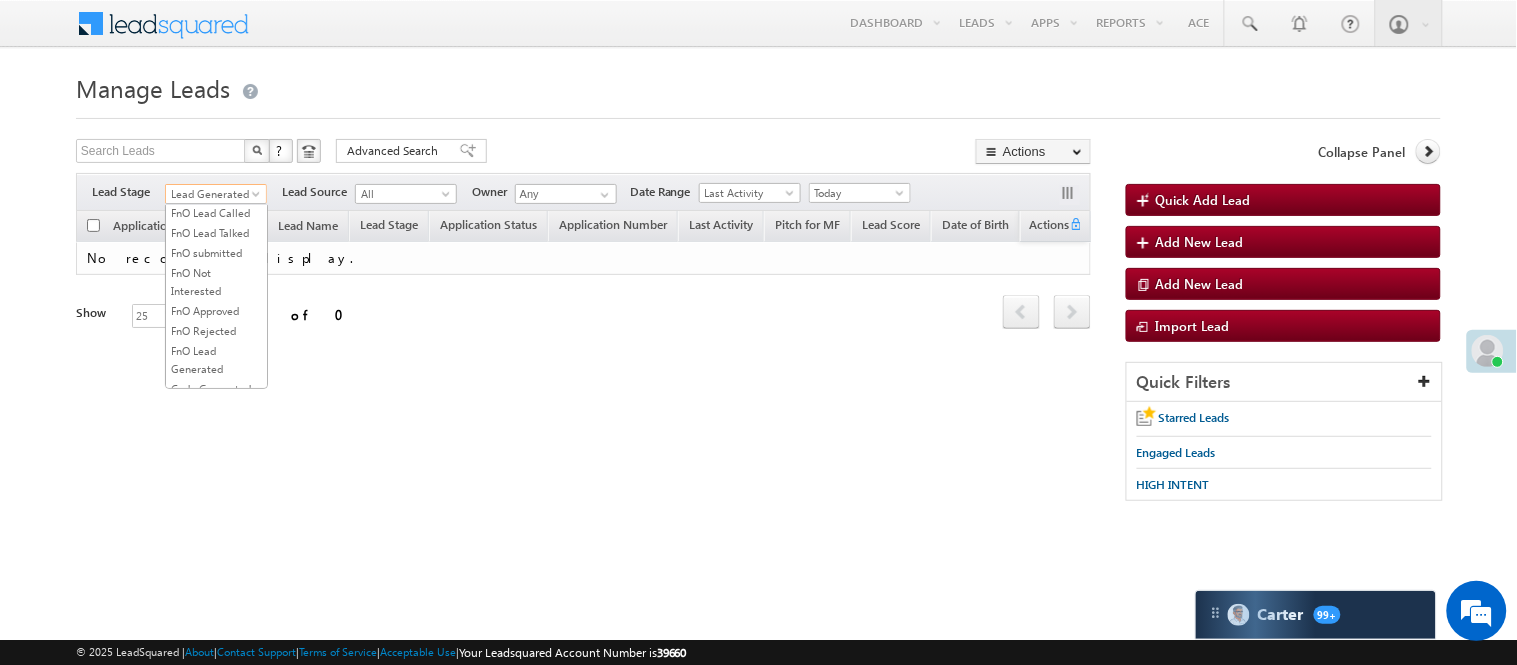 click on "Lead Called" at bounding box center [216, 153] 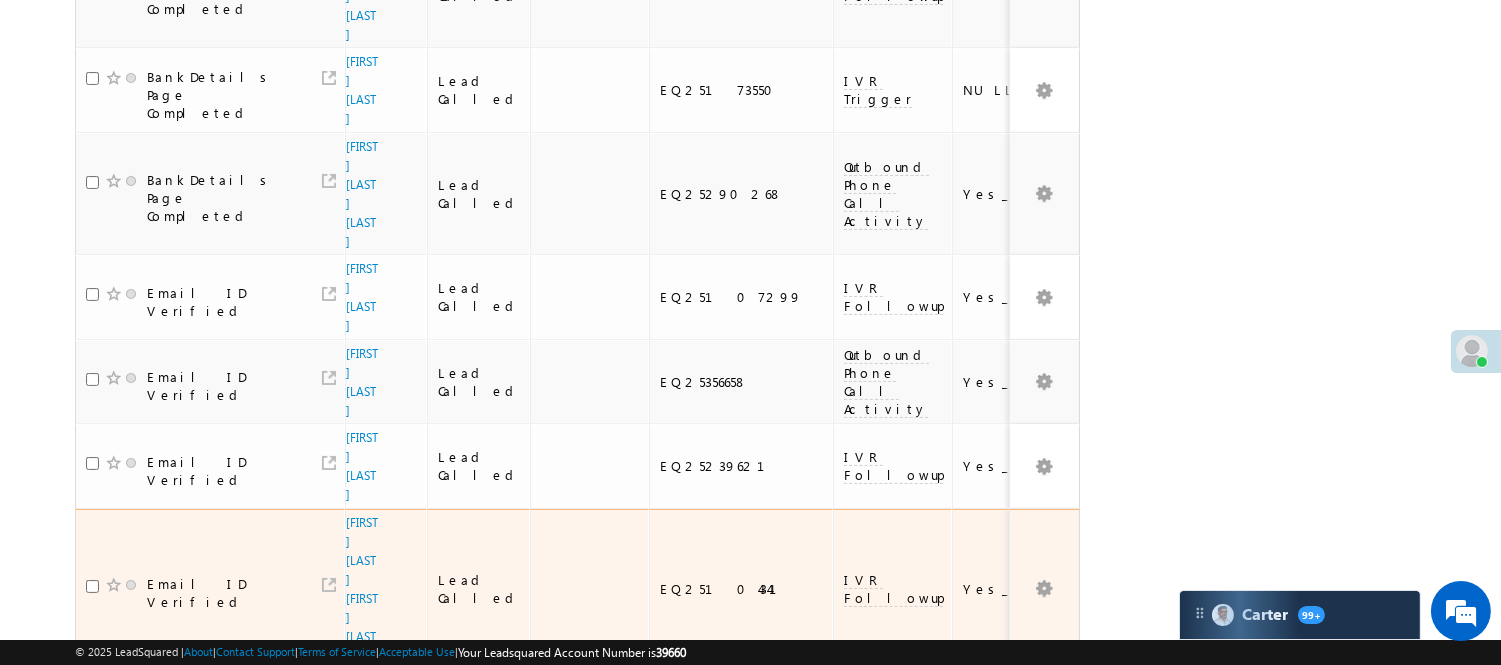 scroll, scrollTop: 555, scrollLeft: 0, axis: vertical 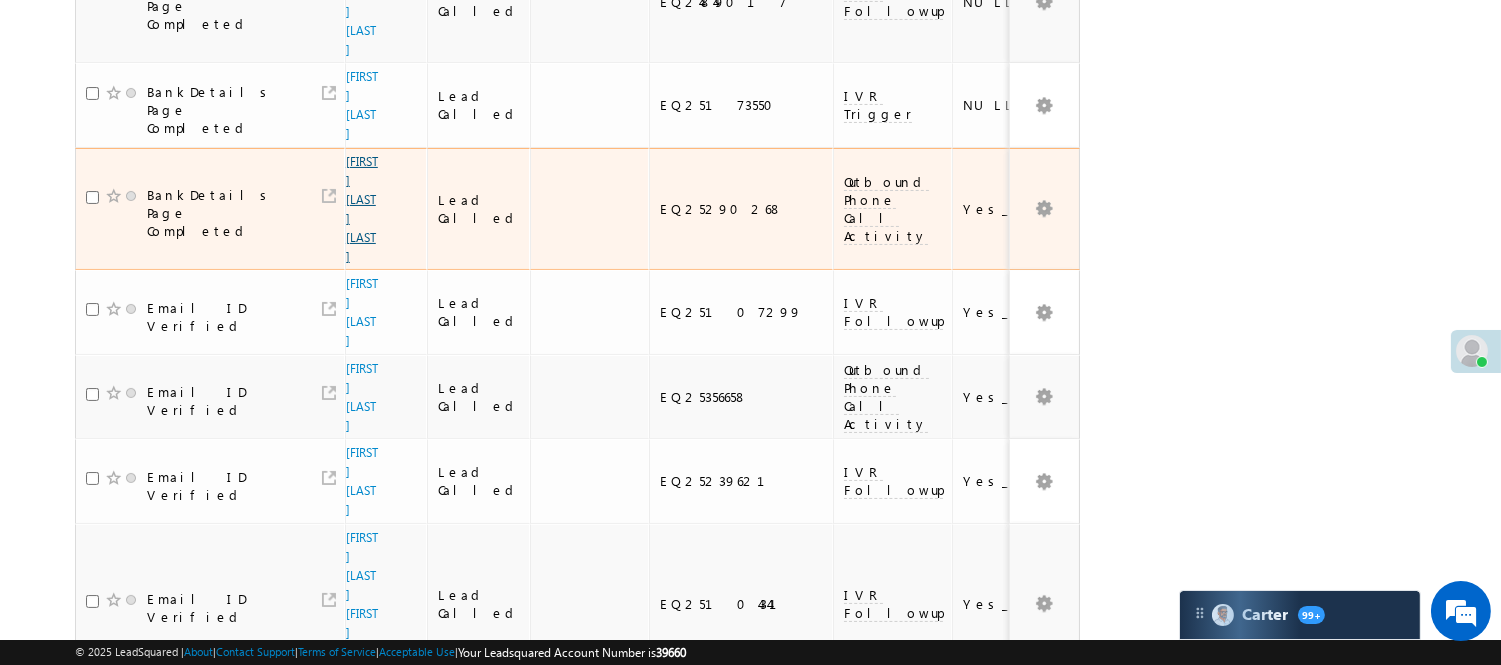click on "Ashok Kumar Gupta" at bounding box center (362, 209) 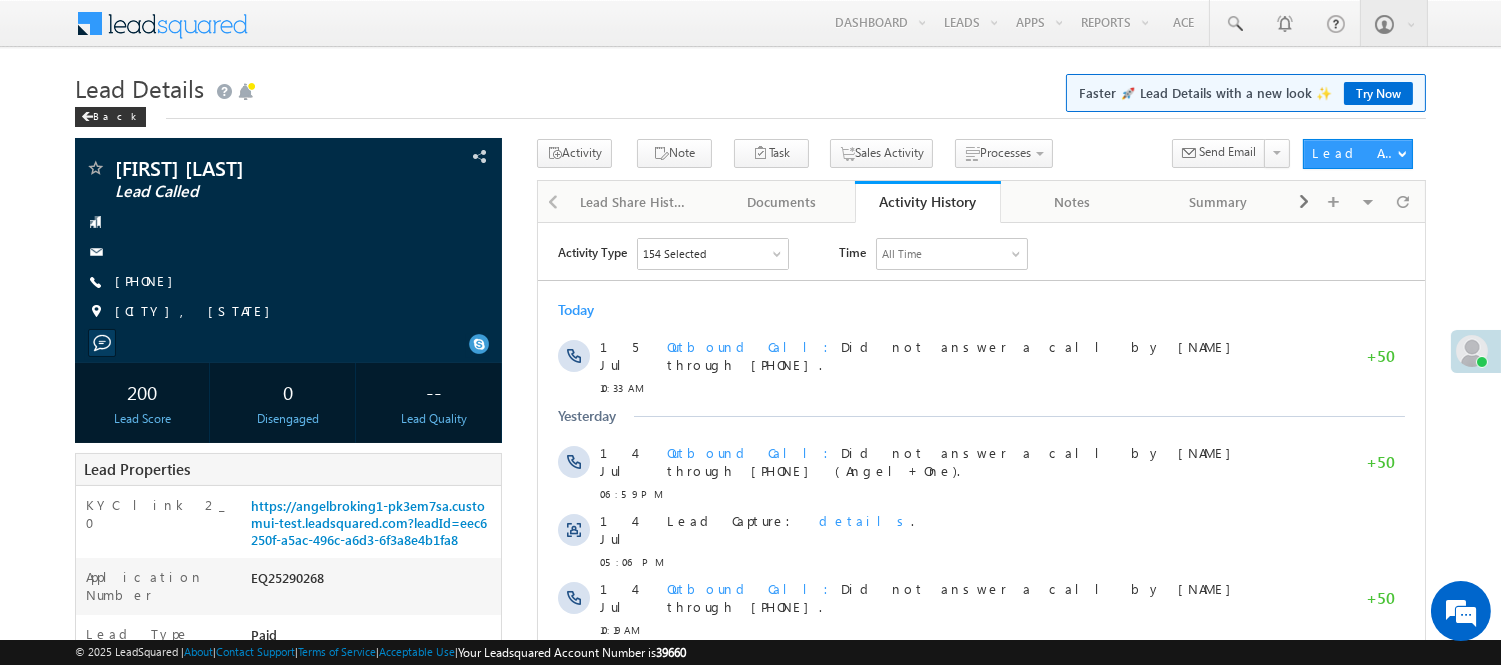 scroll, scrollTop: 0, scrollLeft: 0, axis: both 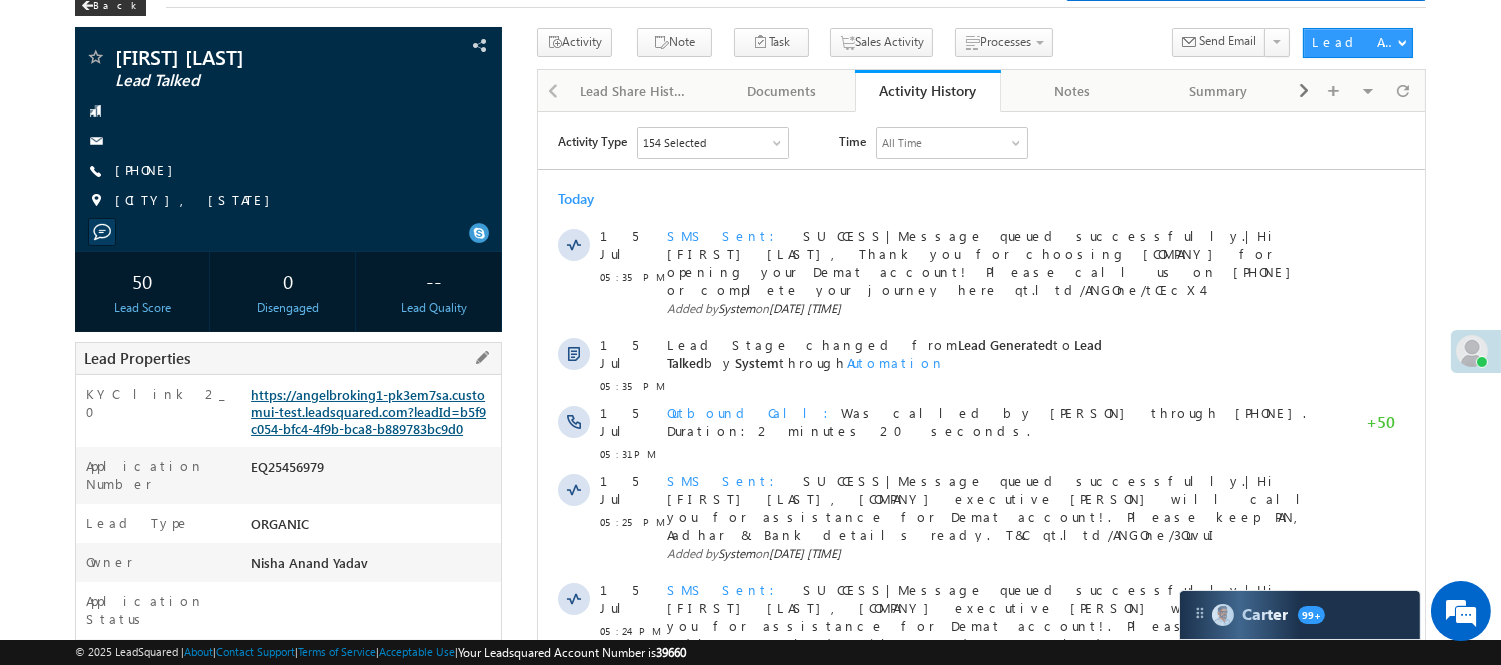 click on "https://angelbroking1-pk3em7sa.customui-test.leadsquared.com?leadId=b5f9c054-bfc4-4f9b-bca8-b889783bc9d0" at bounding box center (368, 411) 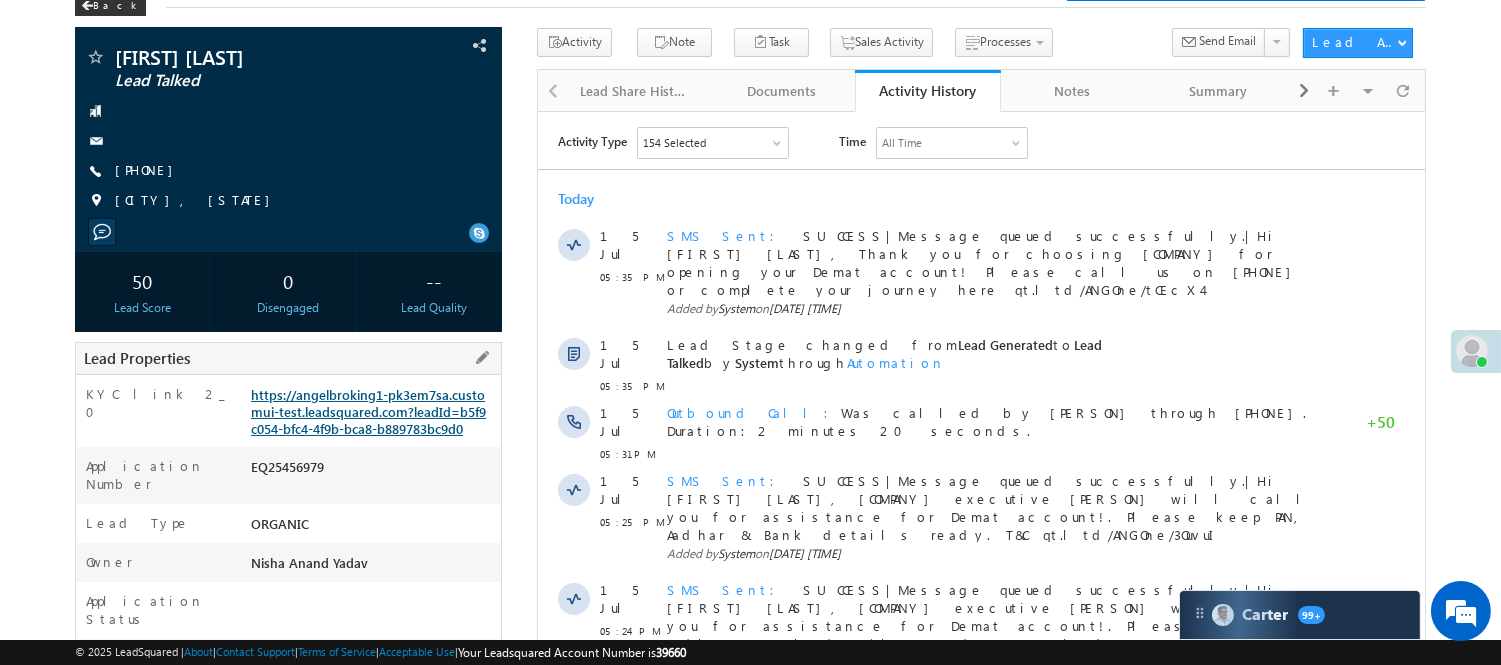 scroll, scrollTop: 0, scrollLeft: 0, axis: both 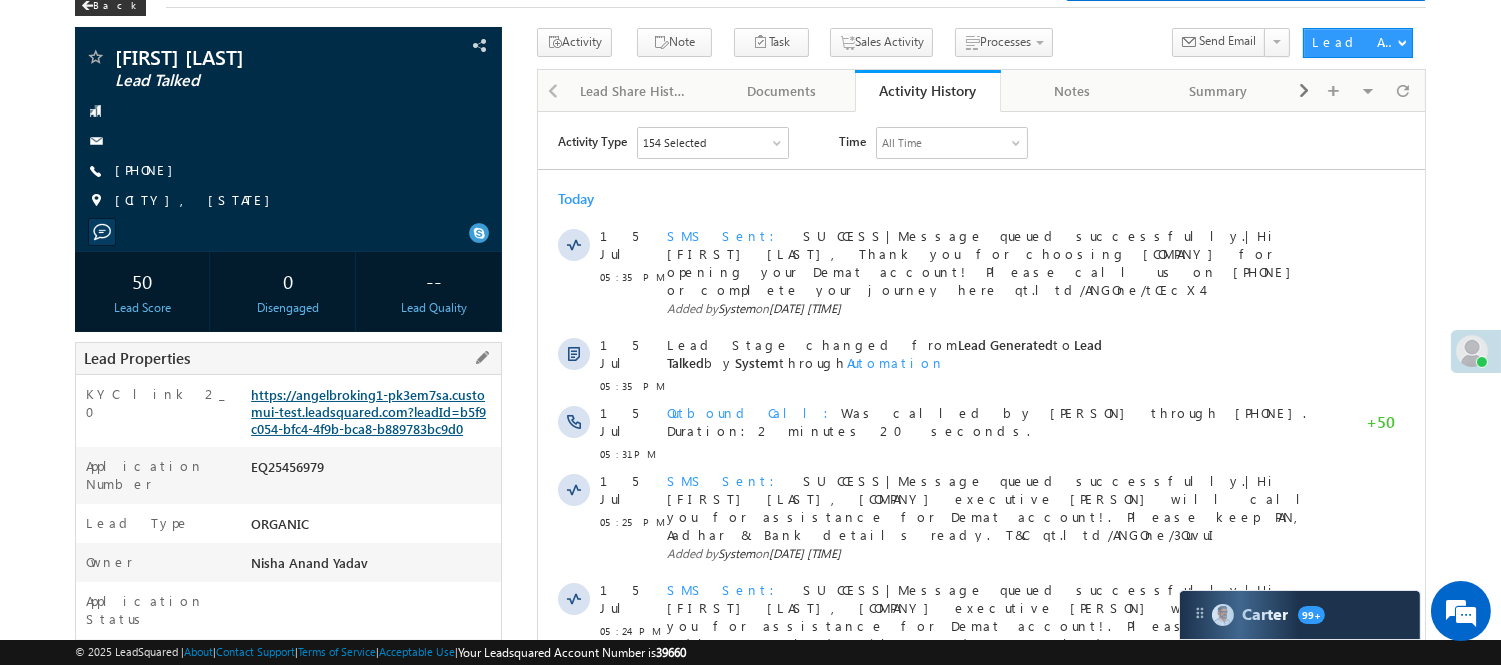 click on "https://angelbroking1-pk3em7sa.customui-test.leadsquared.com?leadId=b5f9c054-bfc4-4f9b-bca8-b889783bc9d0" at bounding box center [368, 411] 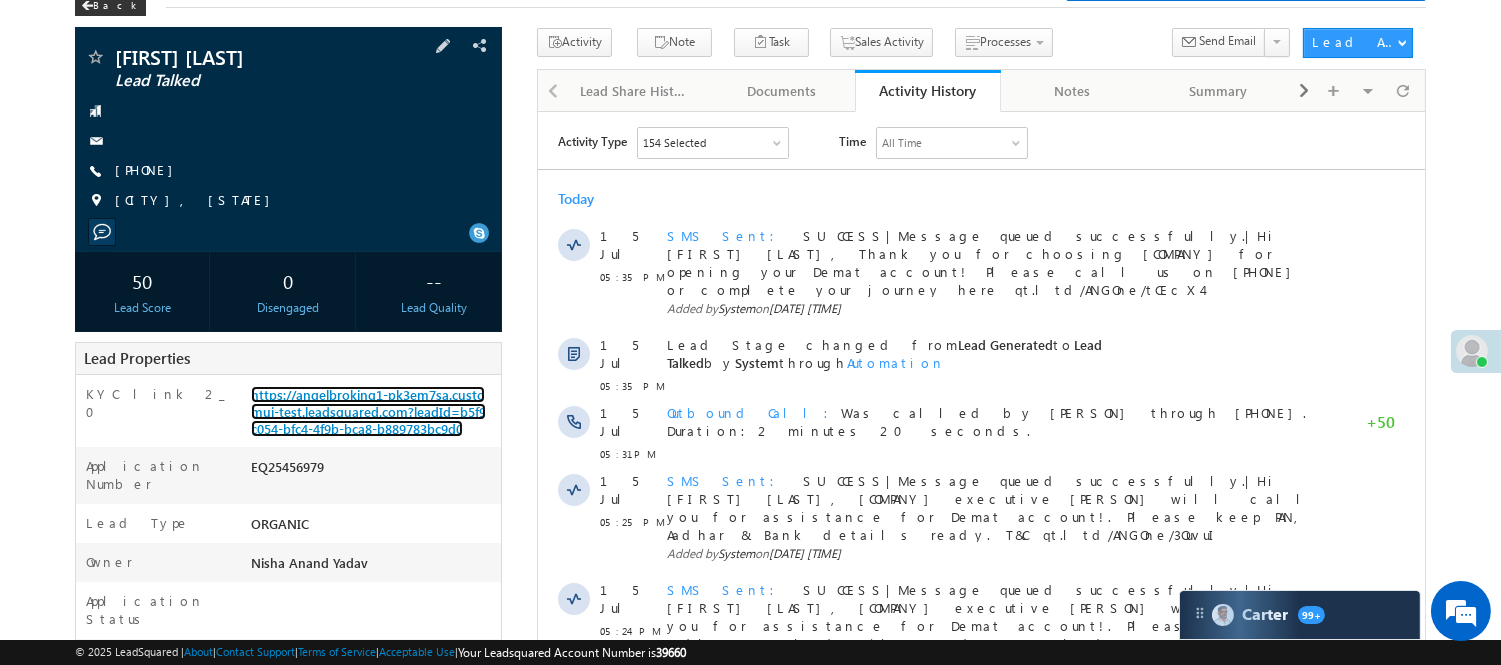 scroll, scrollTop: 0, scrollLeft: 0, axis: both 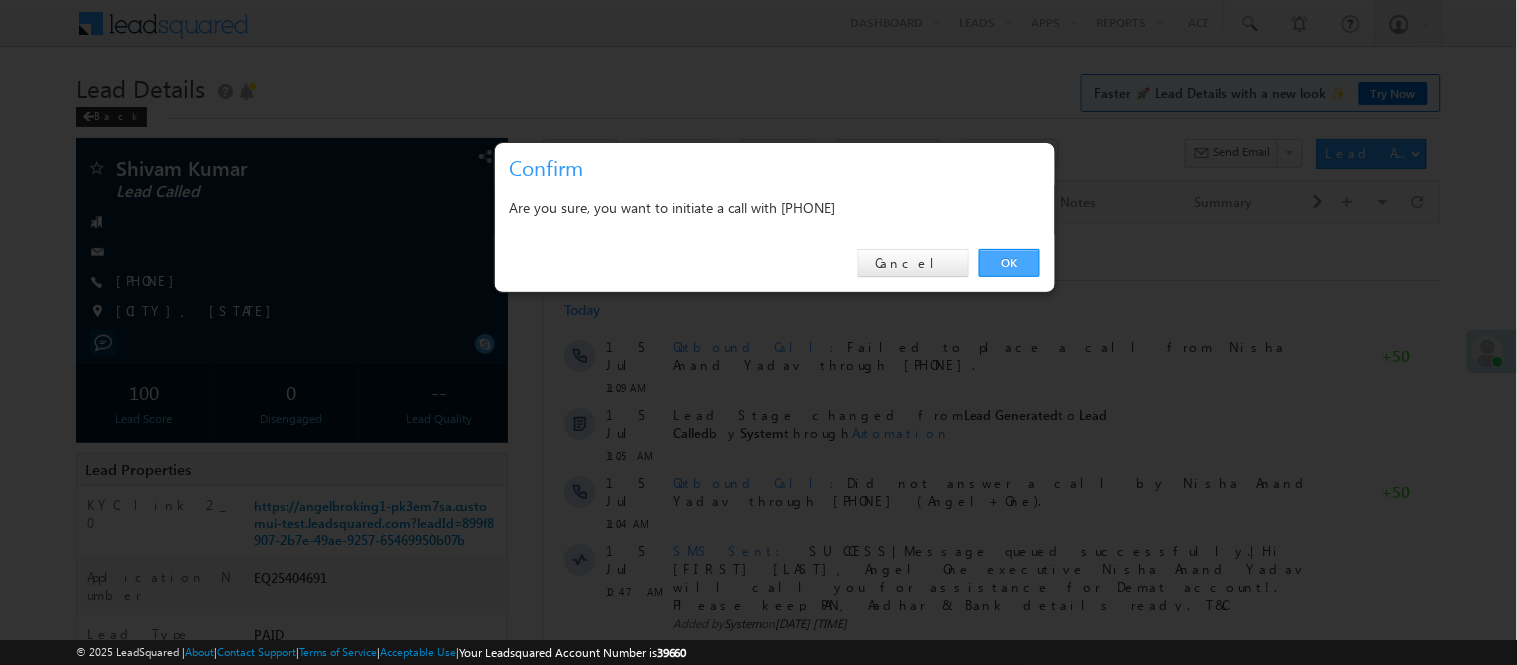 click on "OK" at bounding box center [1009, 263] 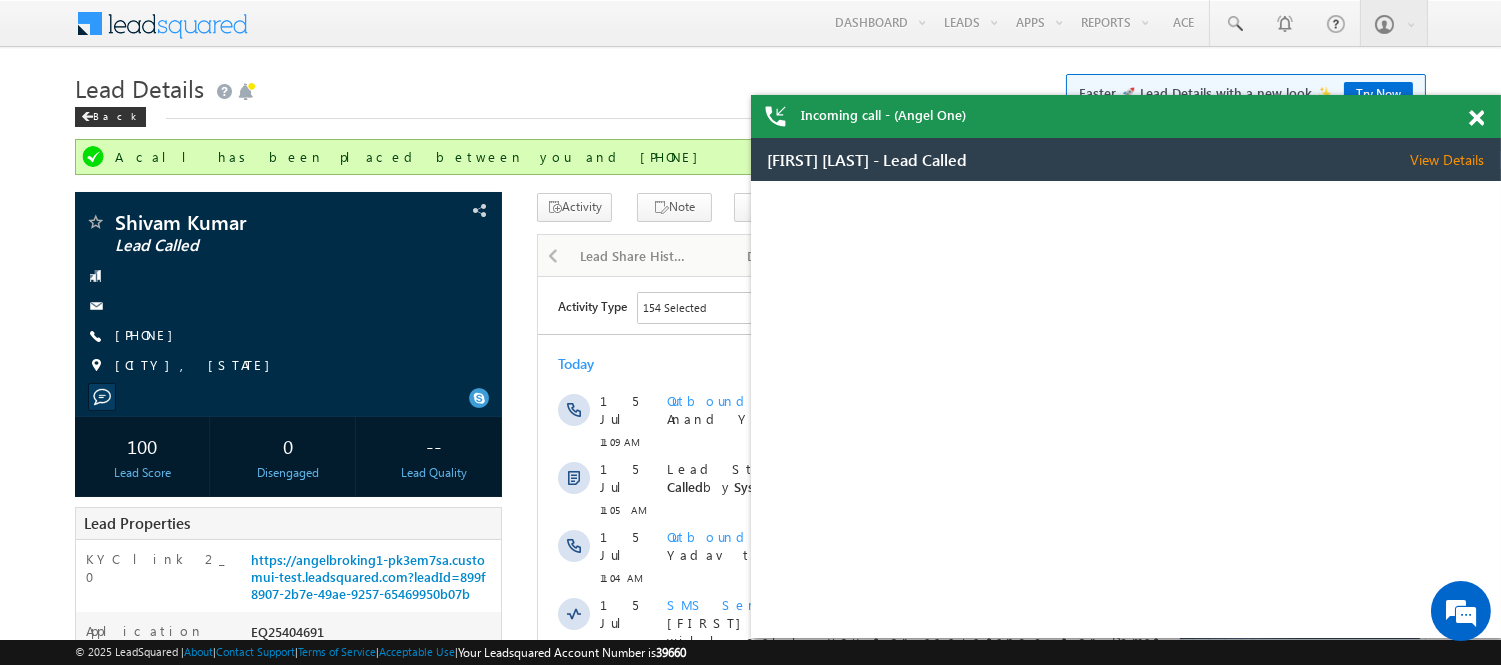 scroll, scrollTop: 0, scrollLeft: 0, axis: both 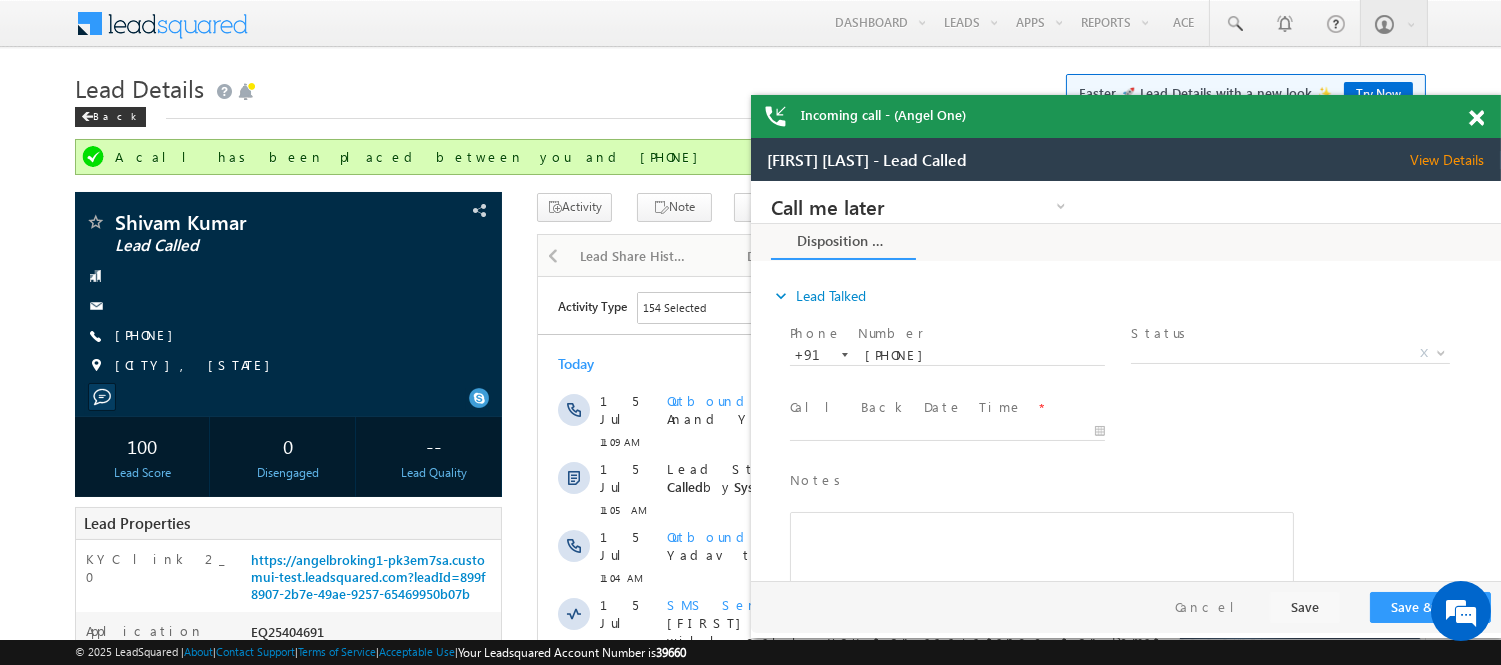 click at bounding box center (1476, 118) 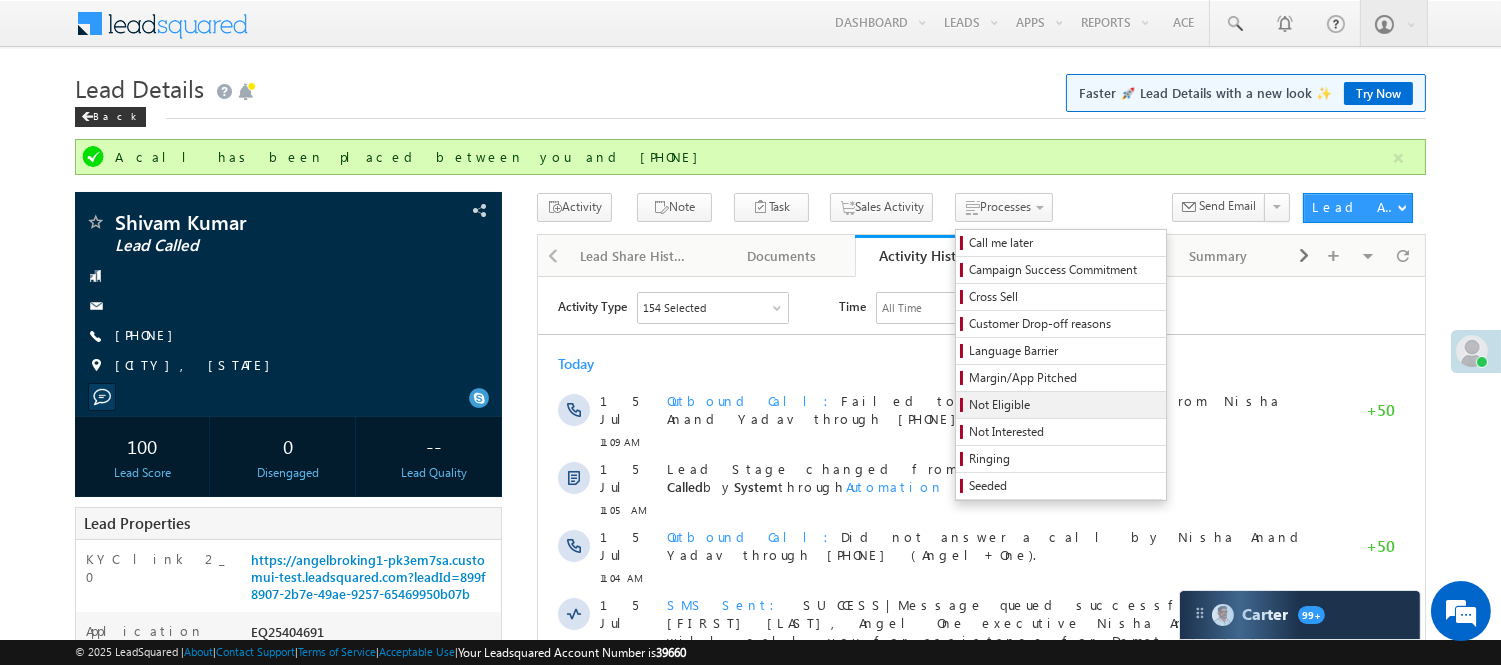 click on "Not Eligible" at bounding box center [1064, 405] 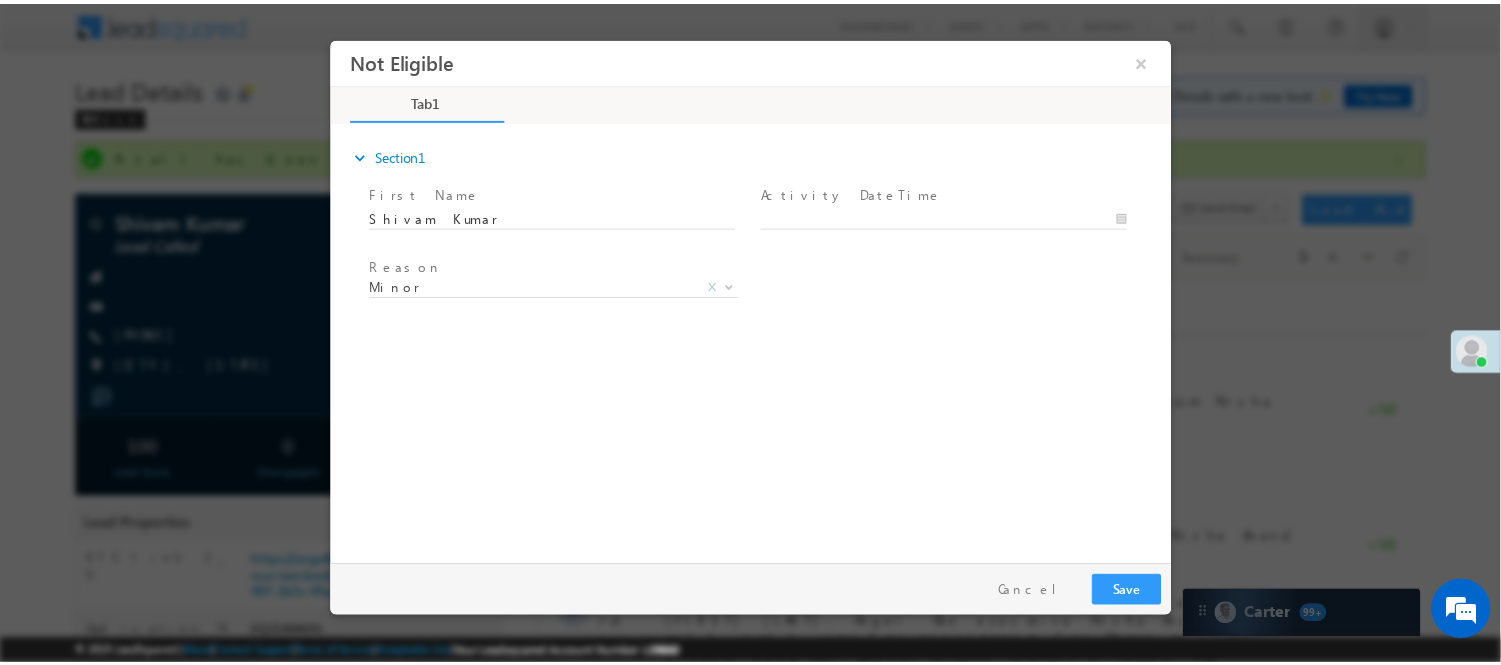 scroll, scrollTop: 0, scrollLeft: 0, axis: both 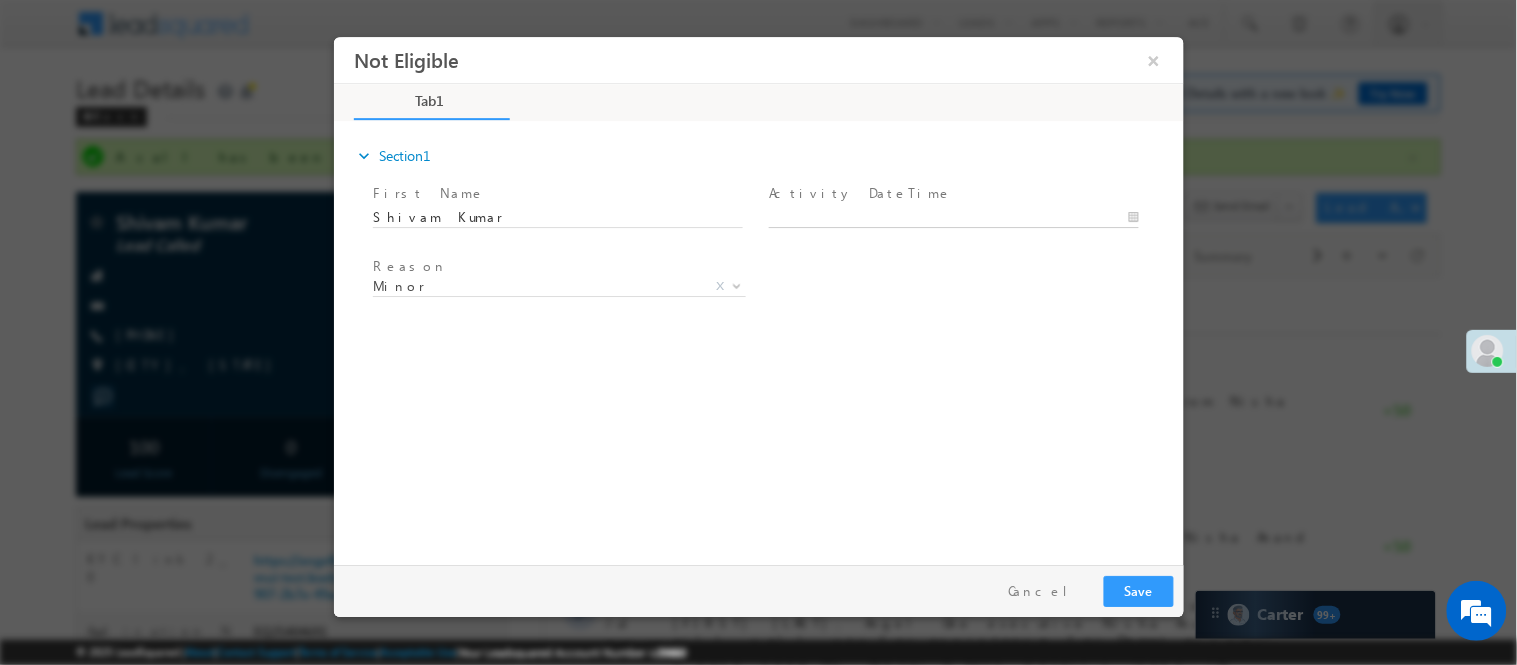 click on "Not Eligible
×" at bounding box center [758, 295] 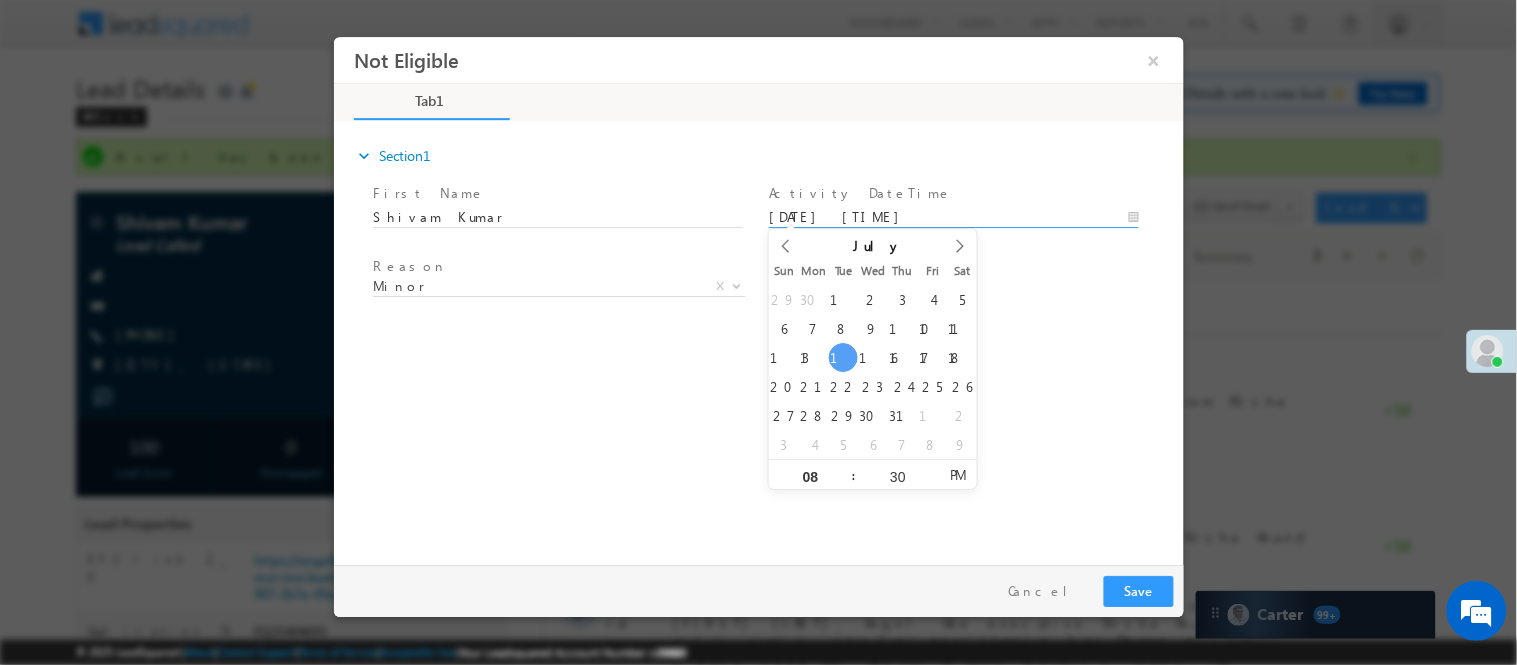 click on "[DATE] [TIME]" at bounding box center (953, 217) 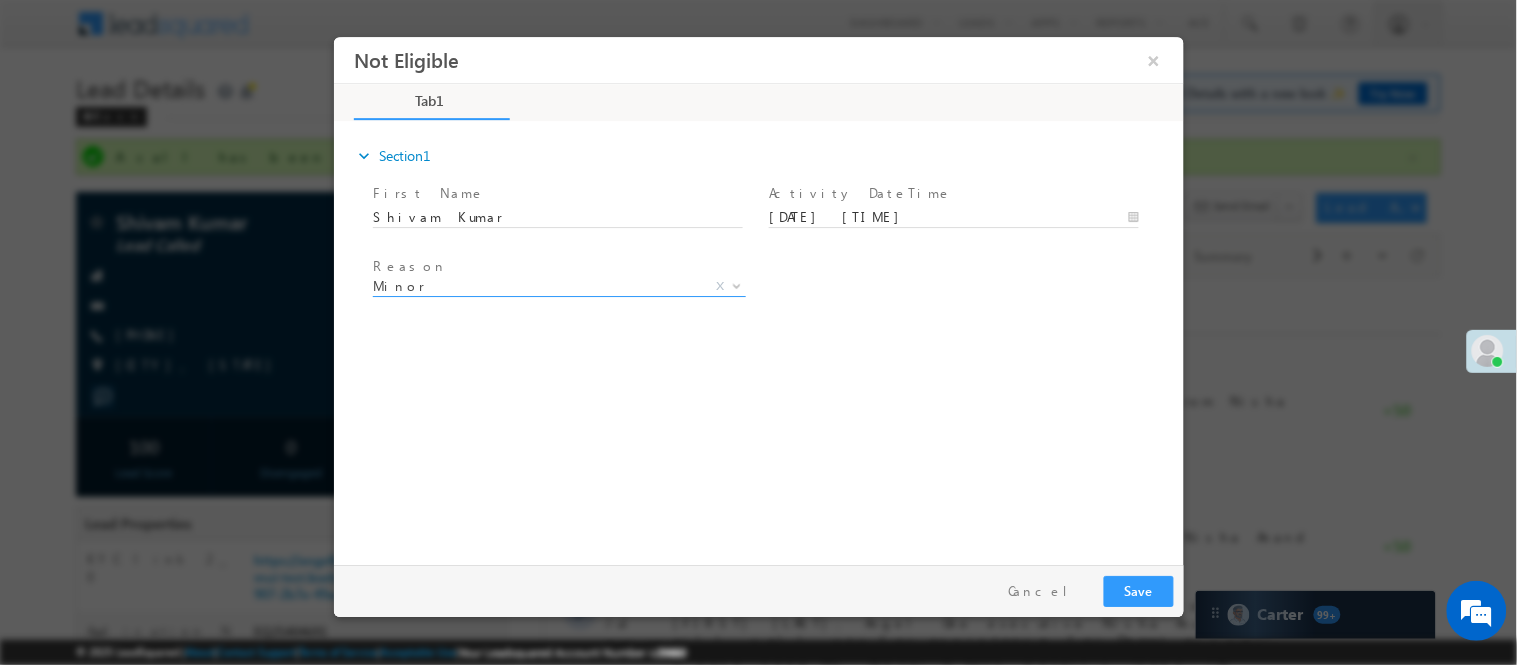click on "Minor X" at bounding box center [558, 290] 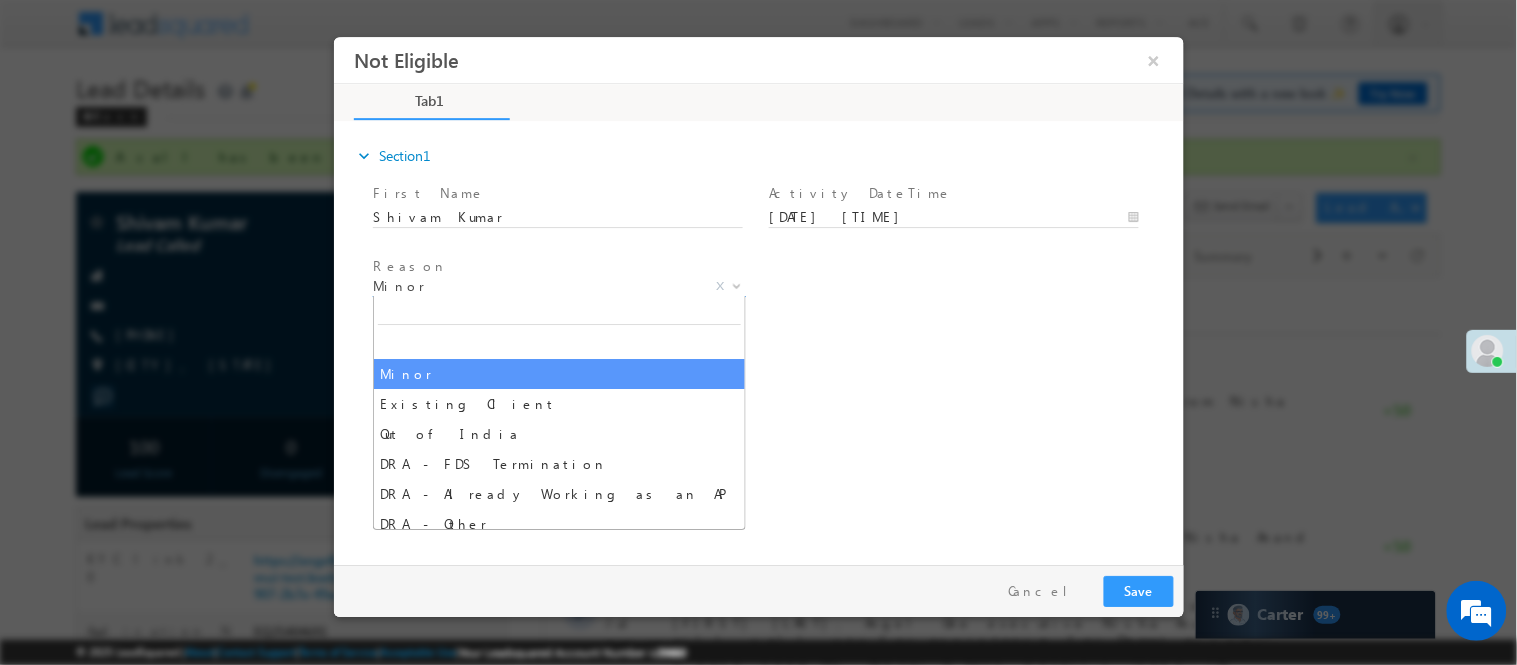 click on "Minor" at bounding box center (534, 285) 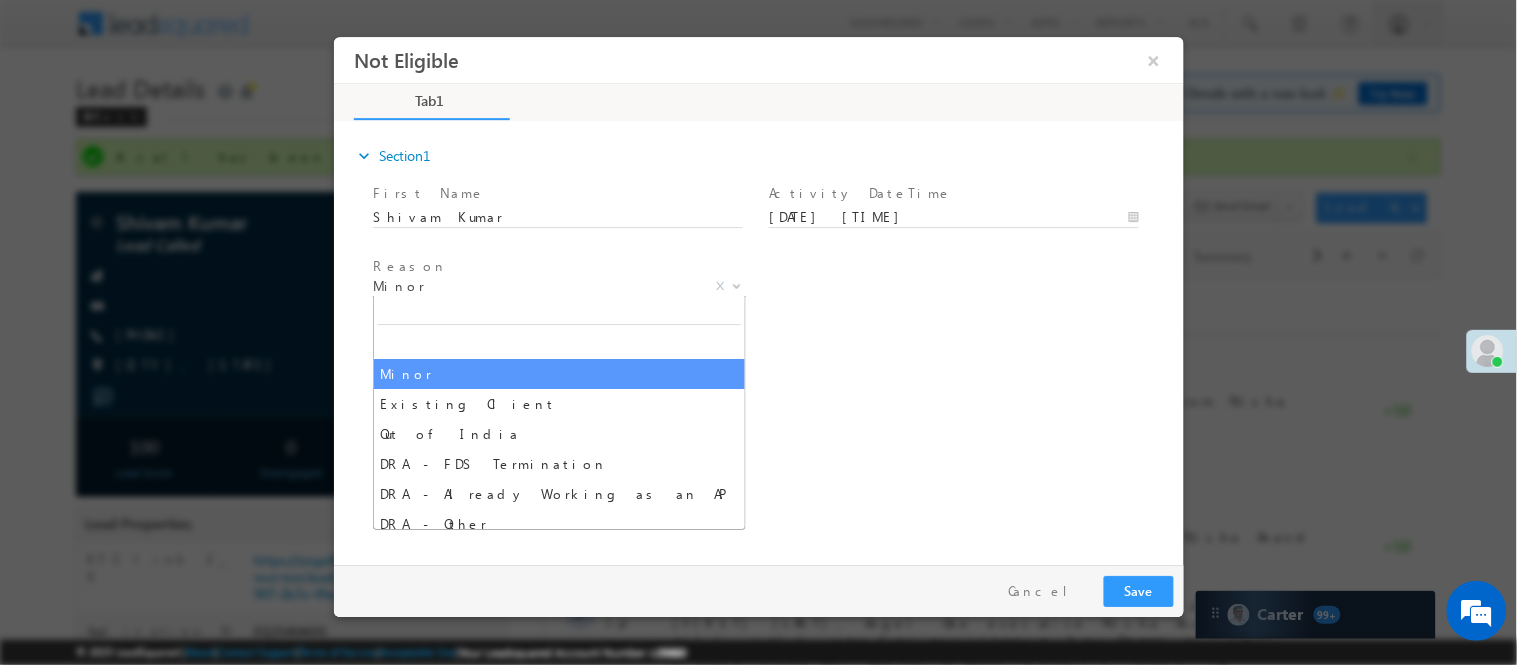 drag, startPoint x: 384, startPoint y: 421, endPoint x: 402, endPoint y: 377, distance: 47.539455 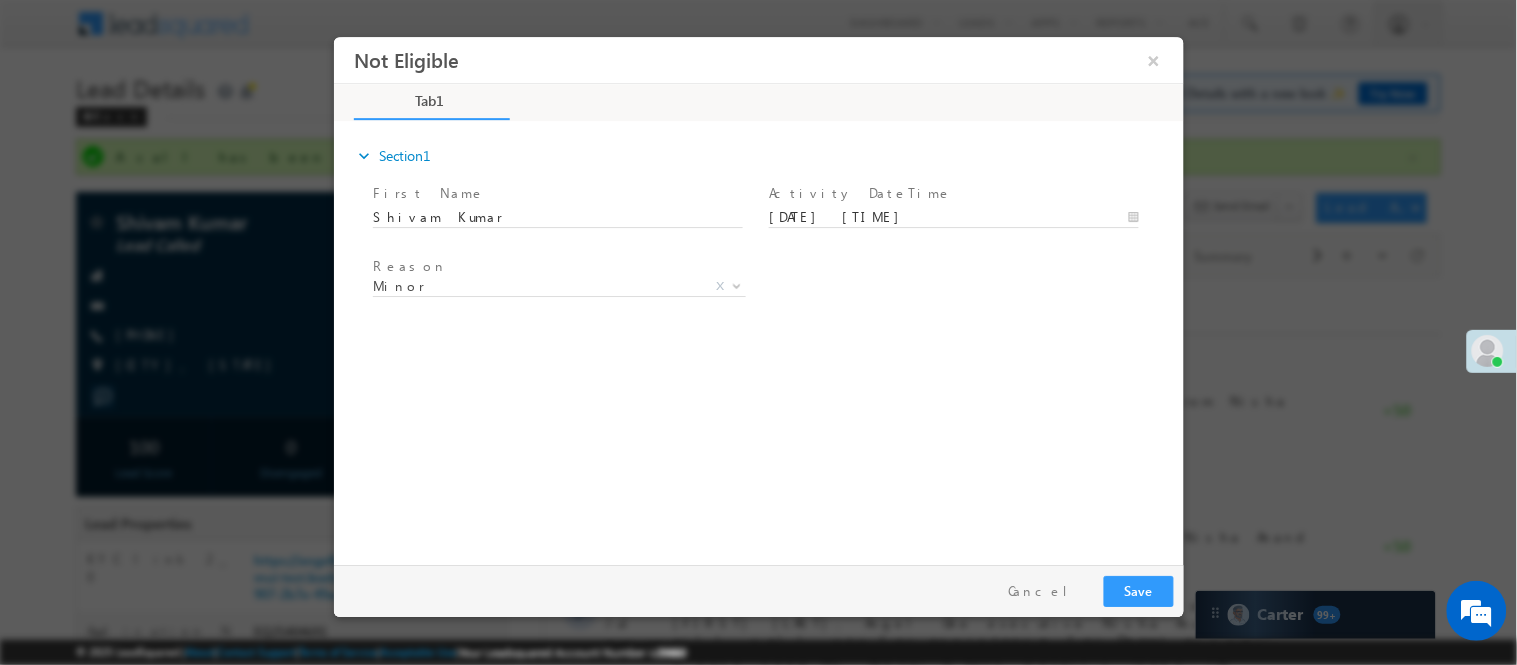 click on "expand_more Section1
First Name
*" at bounding box center (763, 339) 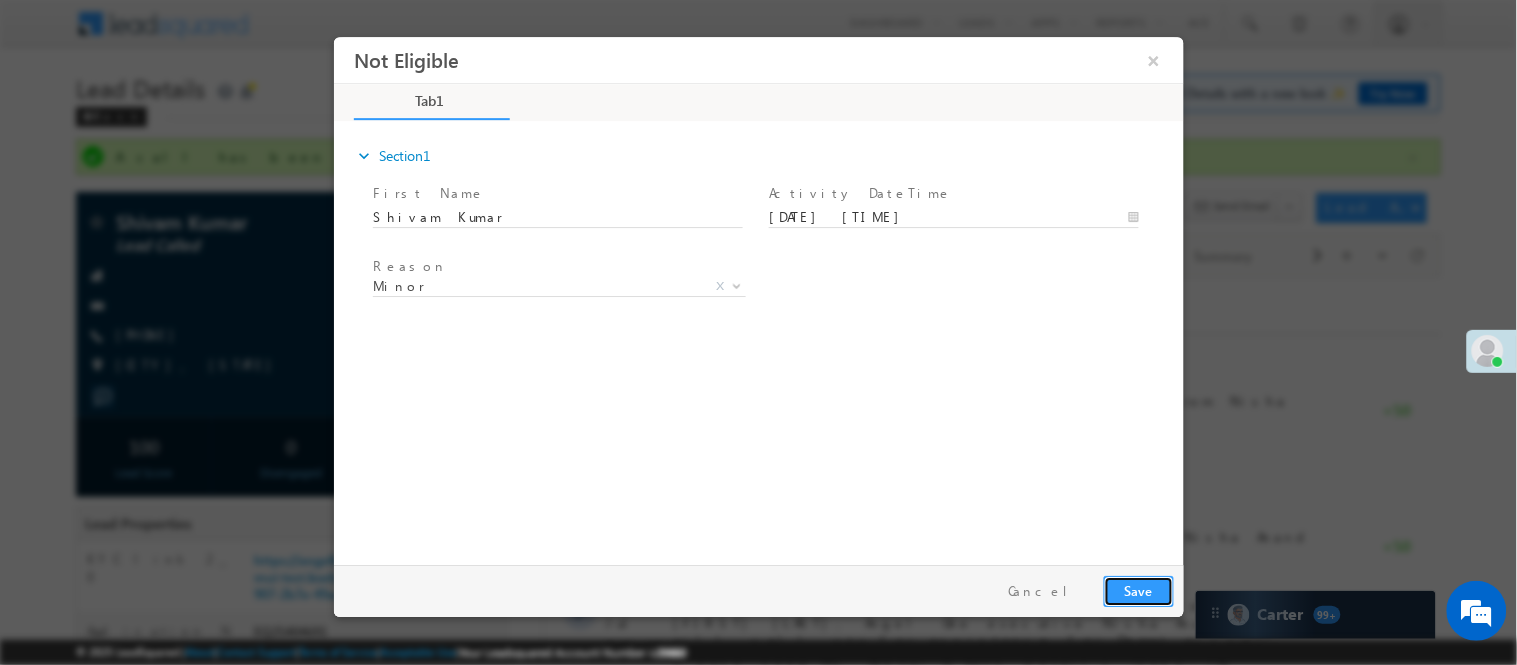 click on "Save" at bounding box center [1138, 590] 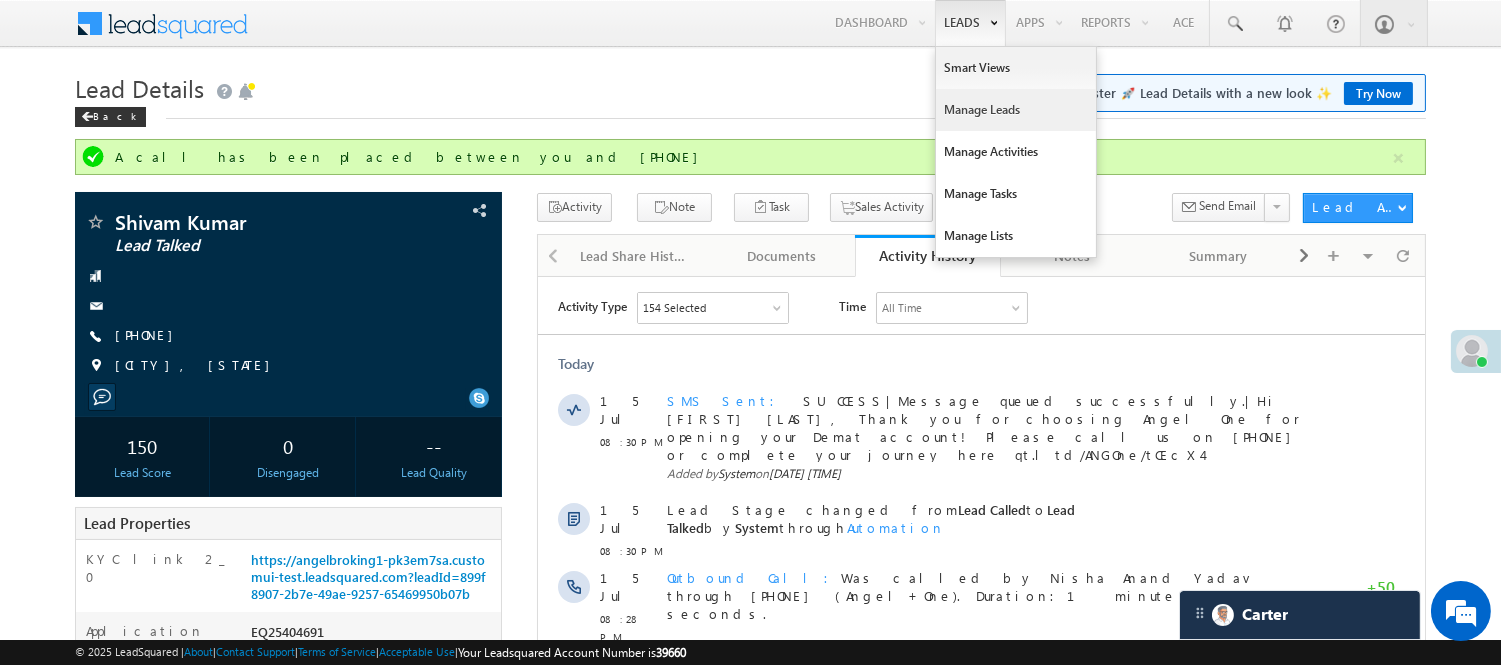 click on "Manage Leads" at bounding box center [1016, 110] 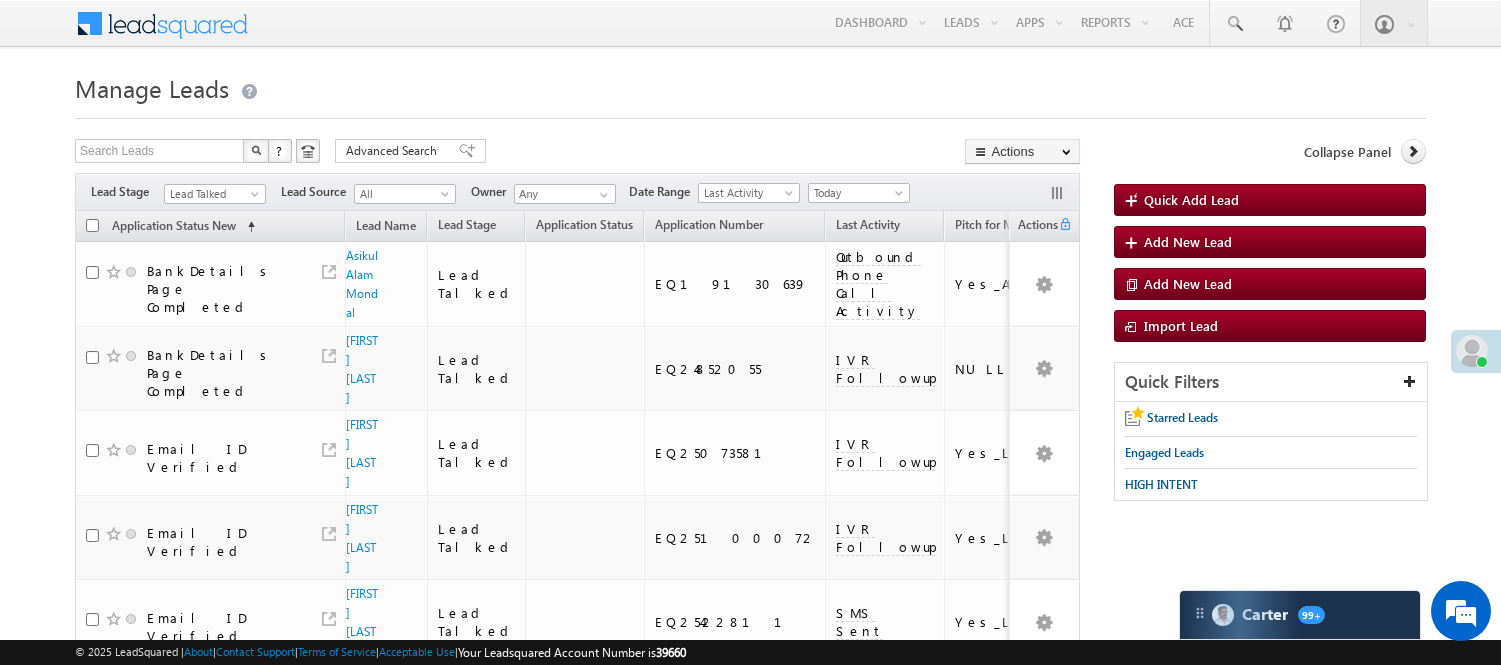 scroll, scrollTop: 0, scrollLeft: 0, axis: both 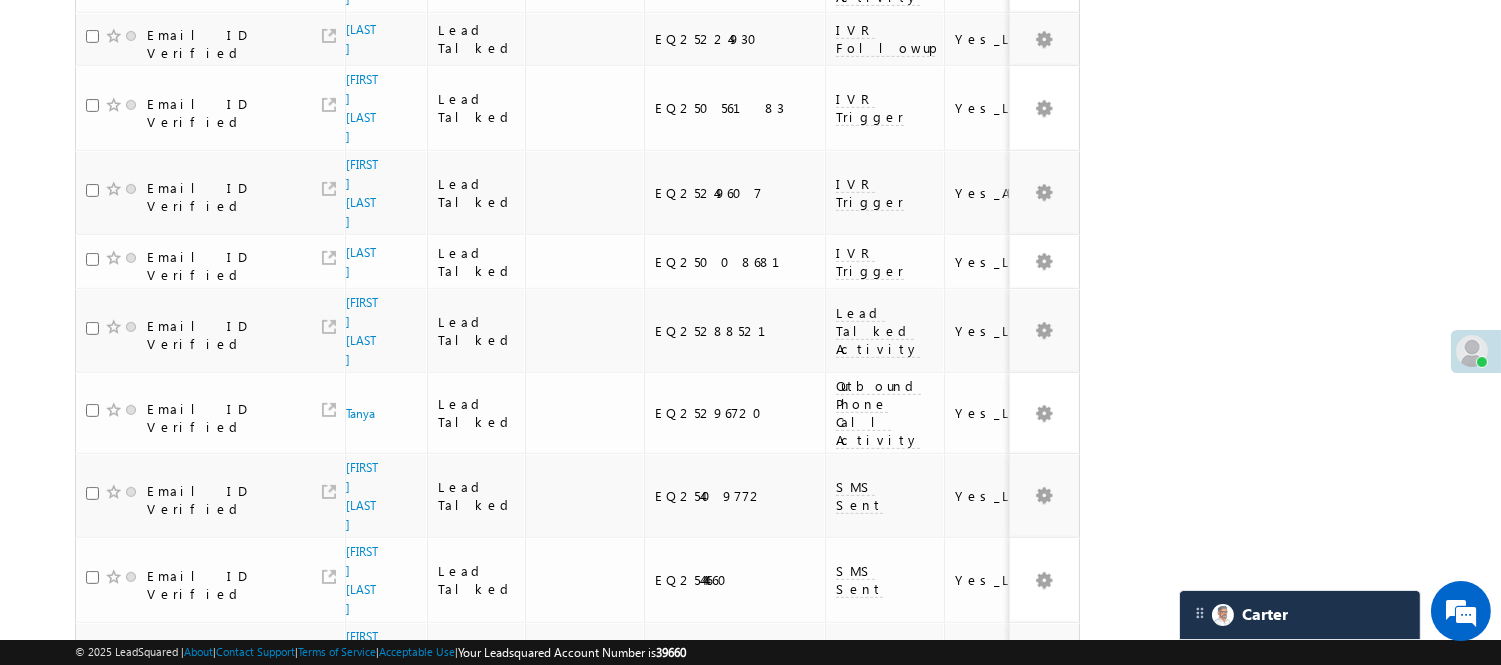 click on "3" at bounding box center (938, 830) 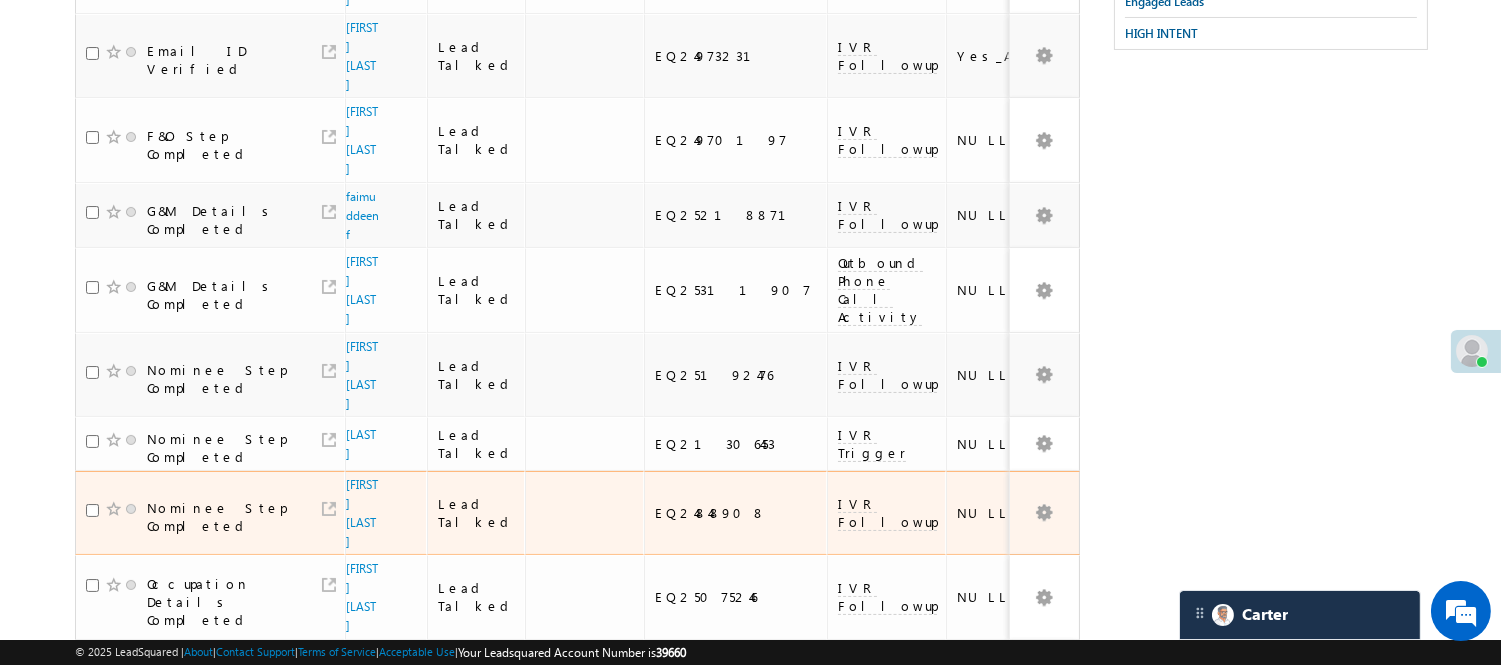 scroll, scrollTop: 555, scrollLeft: 0, axis: vertical 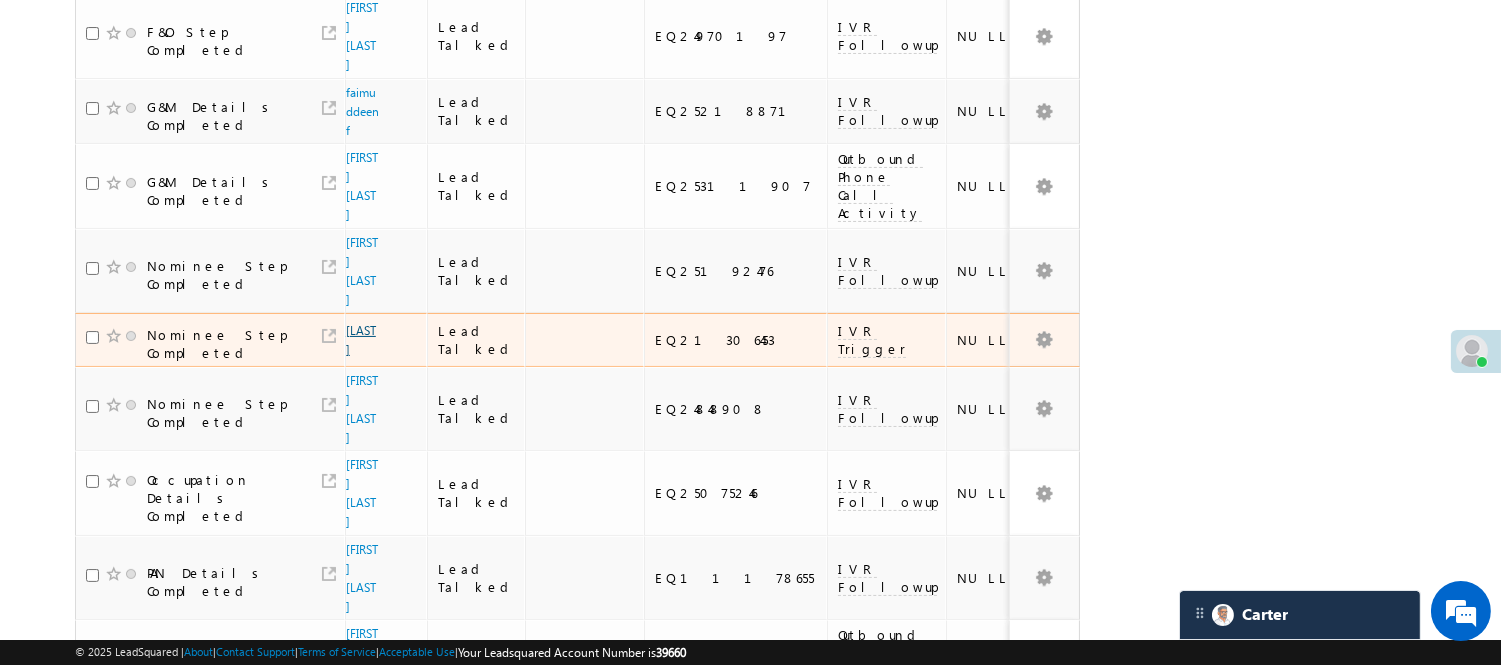 click on "[LAST]" at bounding box center (361, 340) 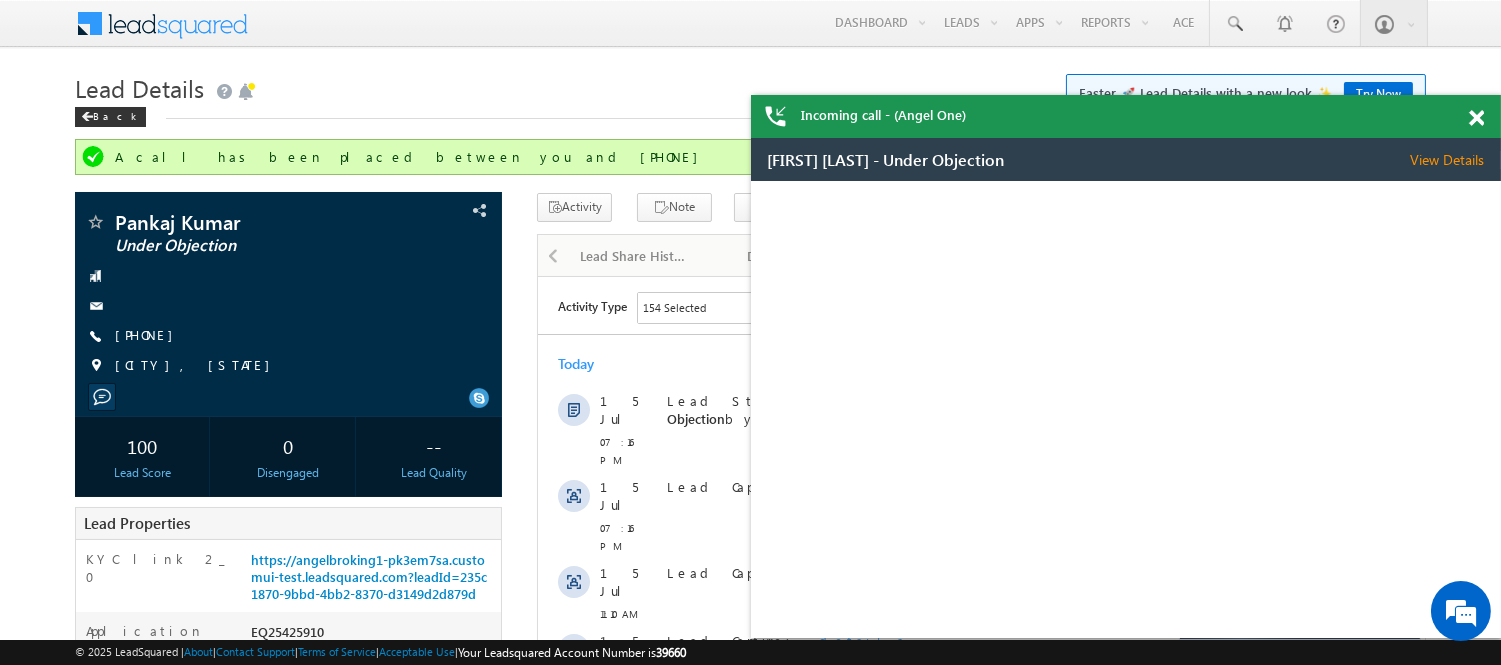 scroll, scrollTop: 0, scrollLeft: 0, axis: both 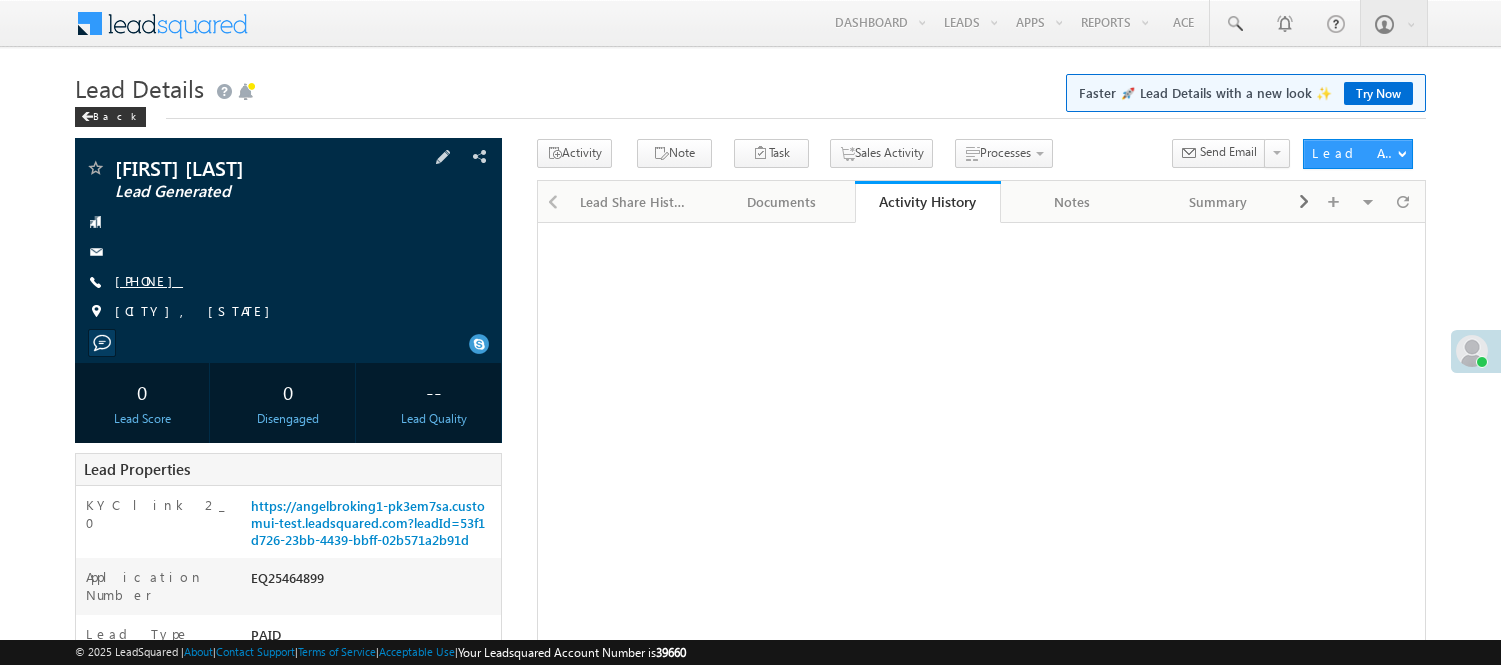 click on "[PHONE]" at bounding box center (149, 280) 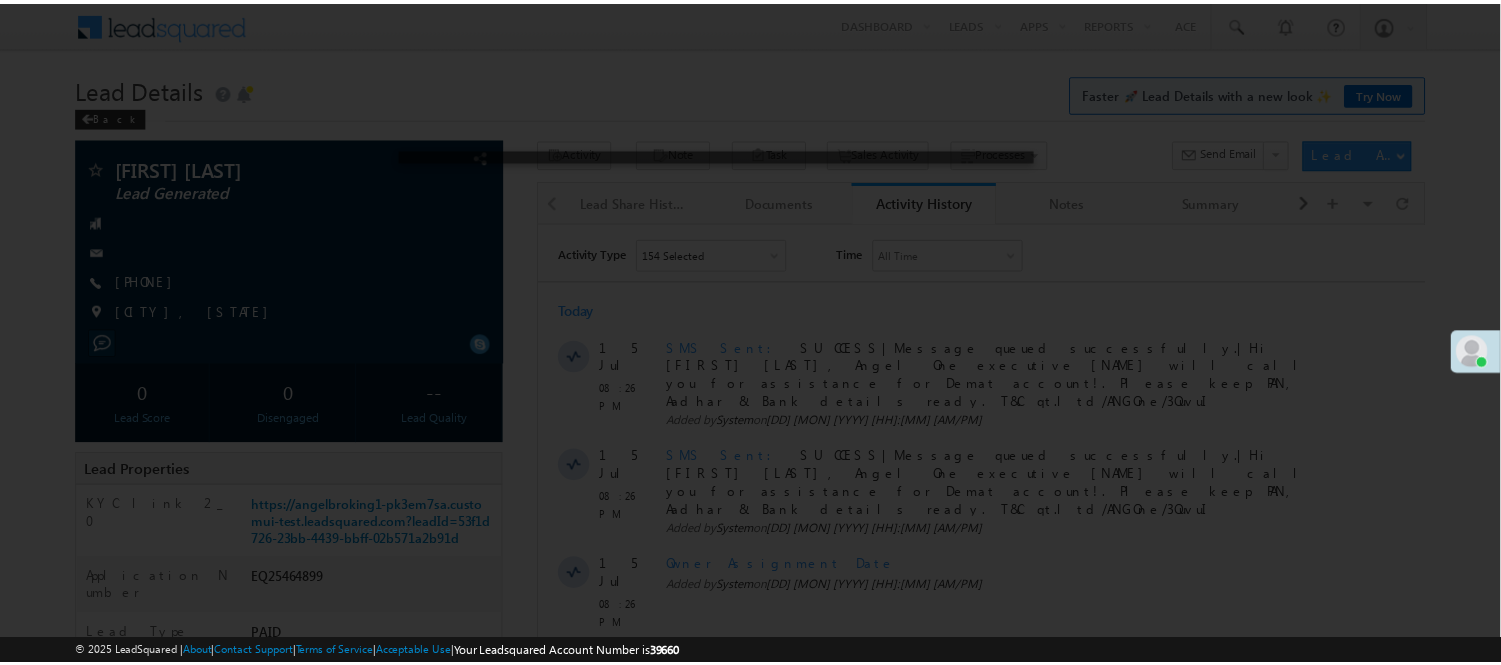 scroll, scrollTop: 0, scrollLeft: 0, axis: both 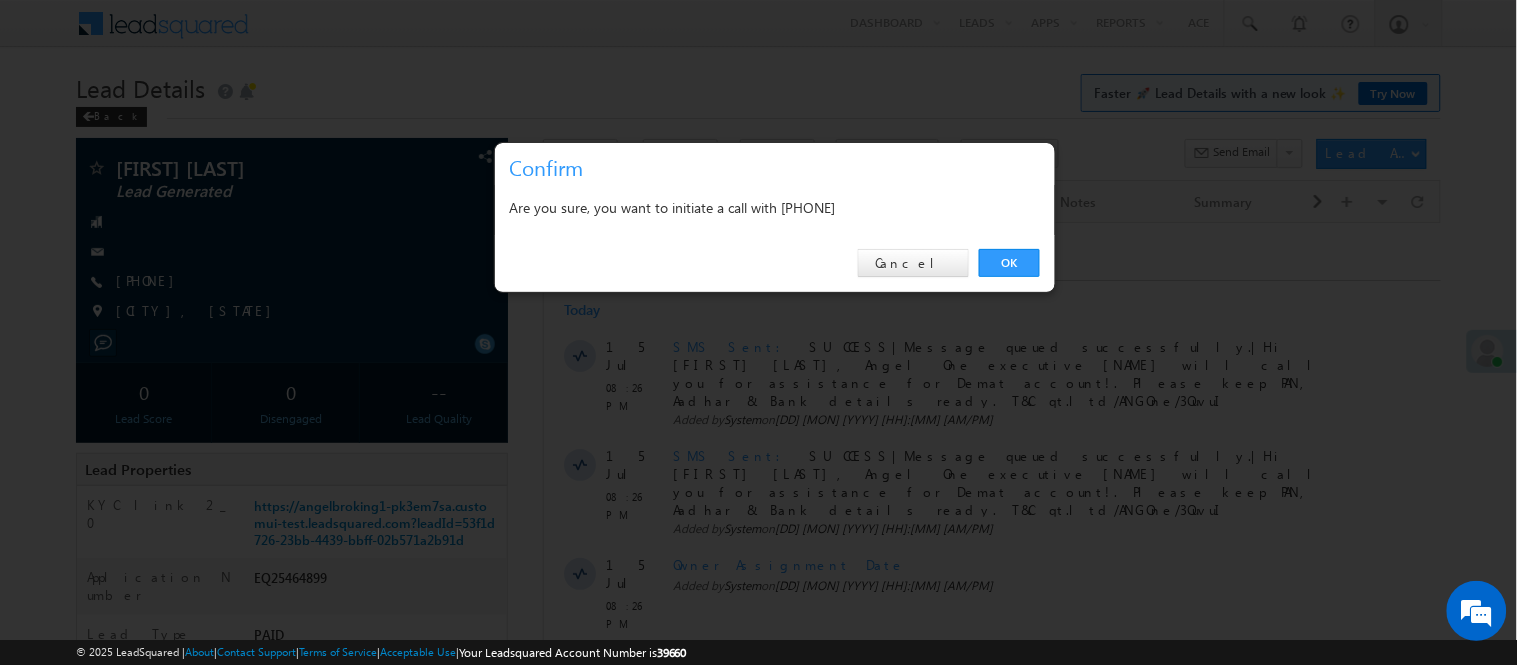 click on "OK Cancel" at bounding box center (775, 263) 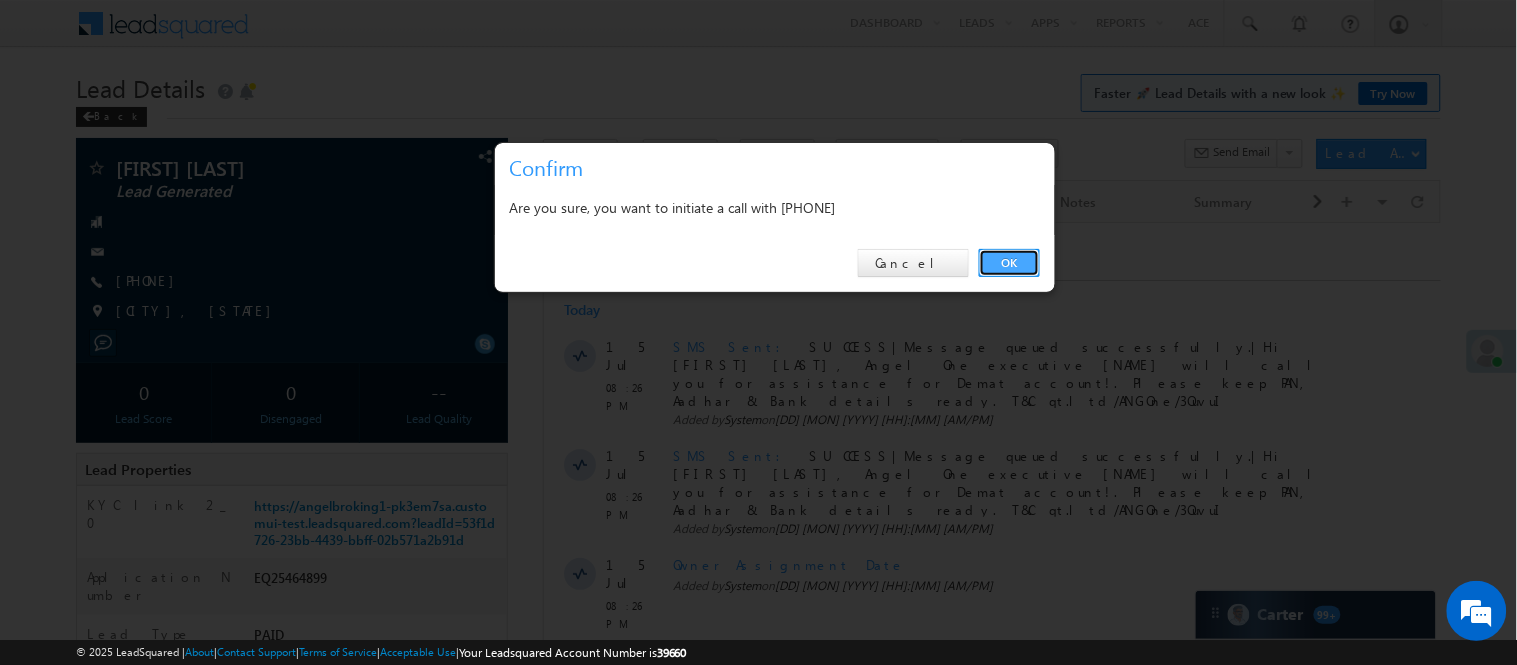 click on "OK" at bounding box center [1009, 263] 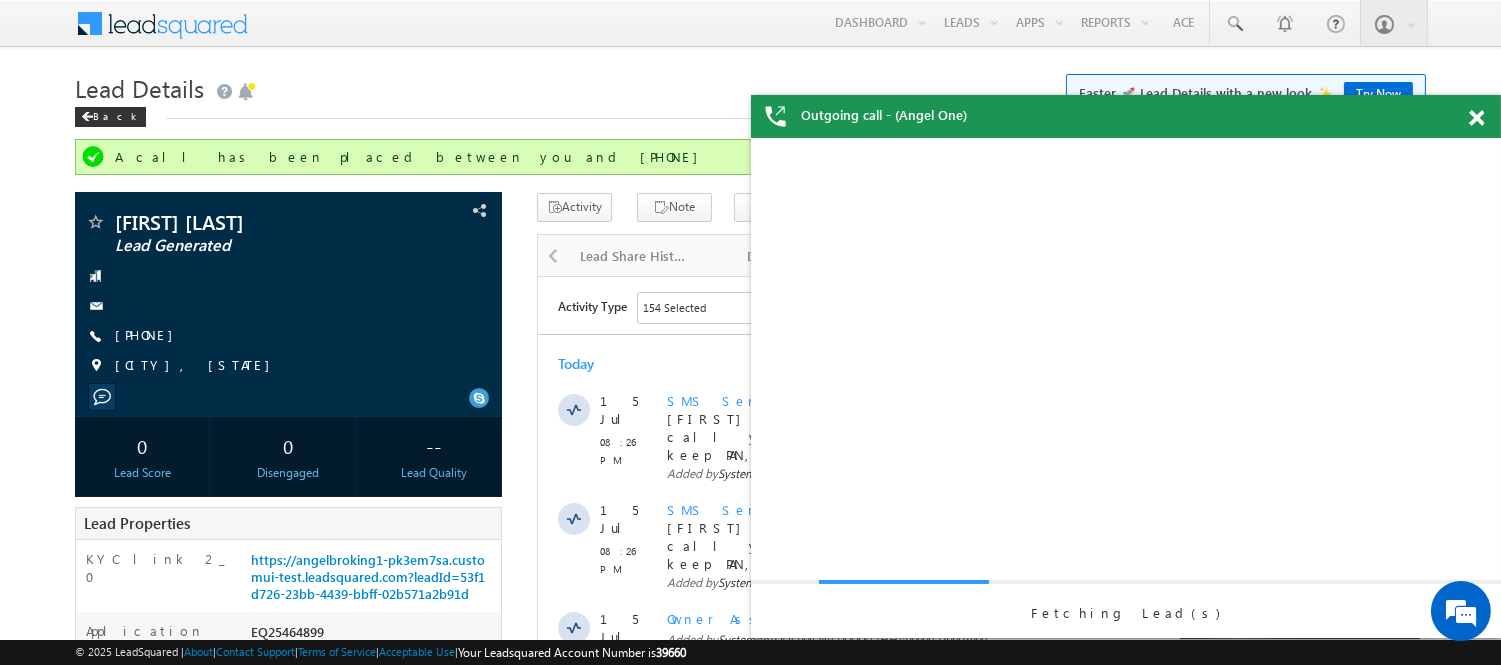scroll, scrollTop: 0, scrollLeft: 0, axis: both 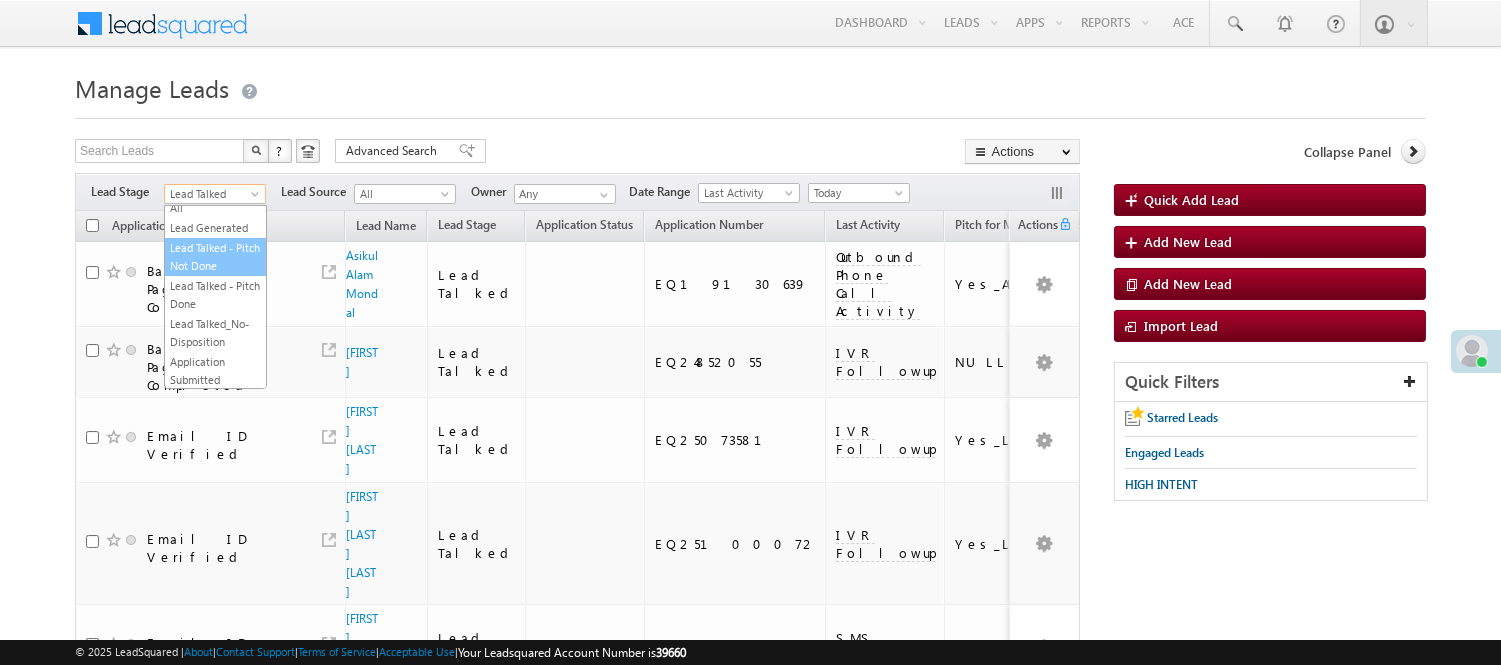 click on "Lead Generated" at bounding box center (215, 228) 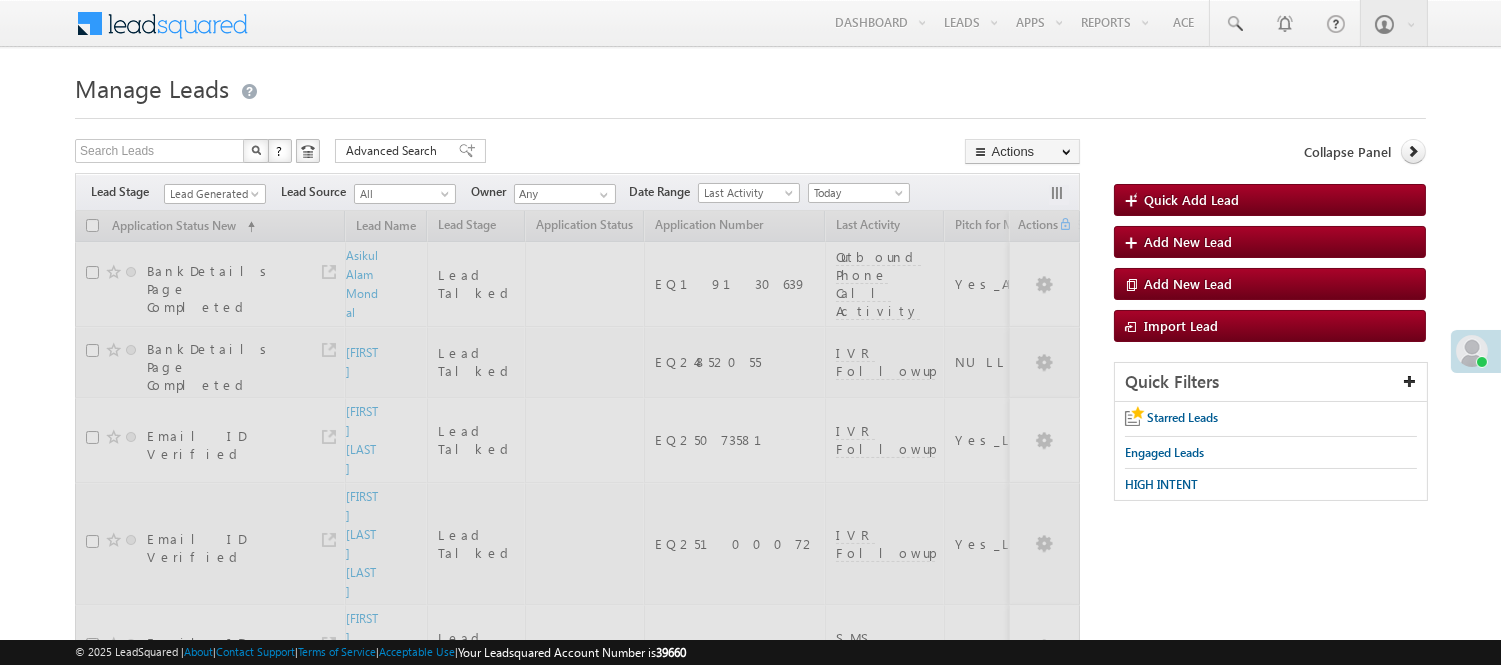 click on "Manage Leads" at bounding box center (750, 86) 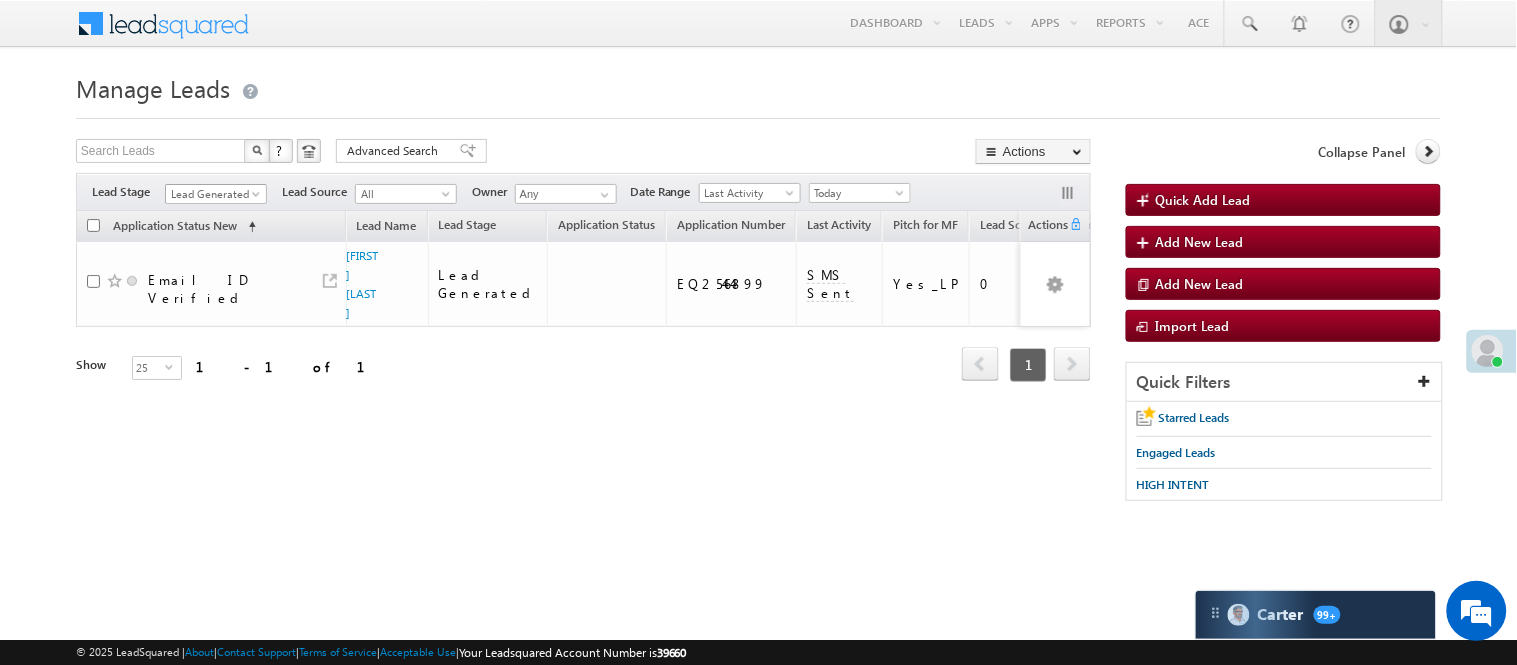 scroll, scrollTop: 0, scrollLeft: 0, axis: both 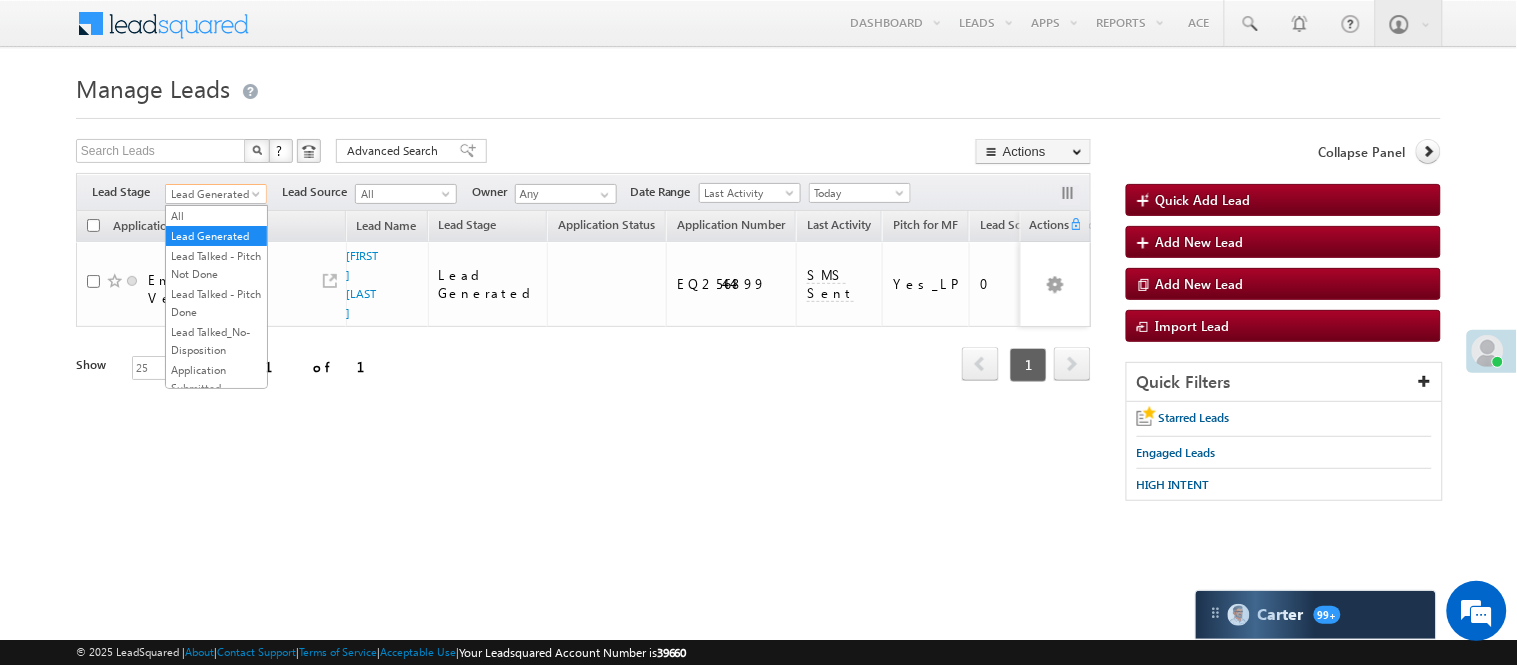 click on "Lead Generated" at bounding box center (213, 194) 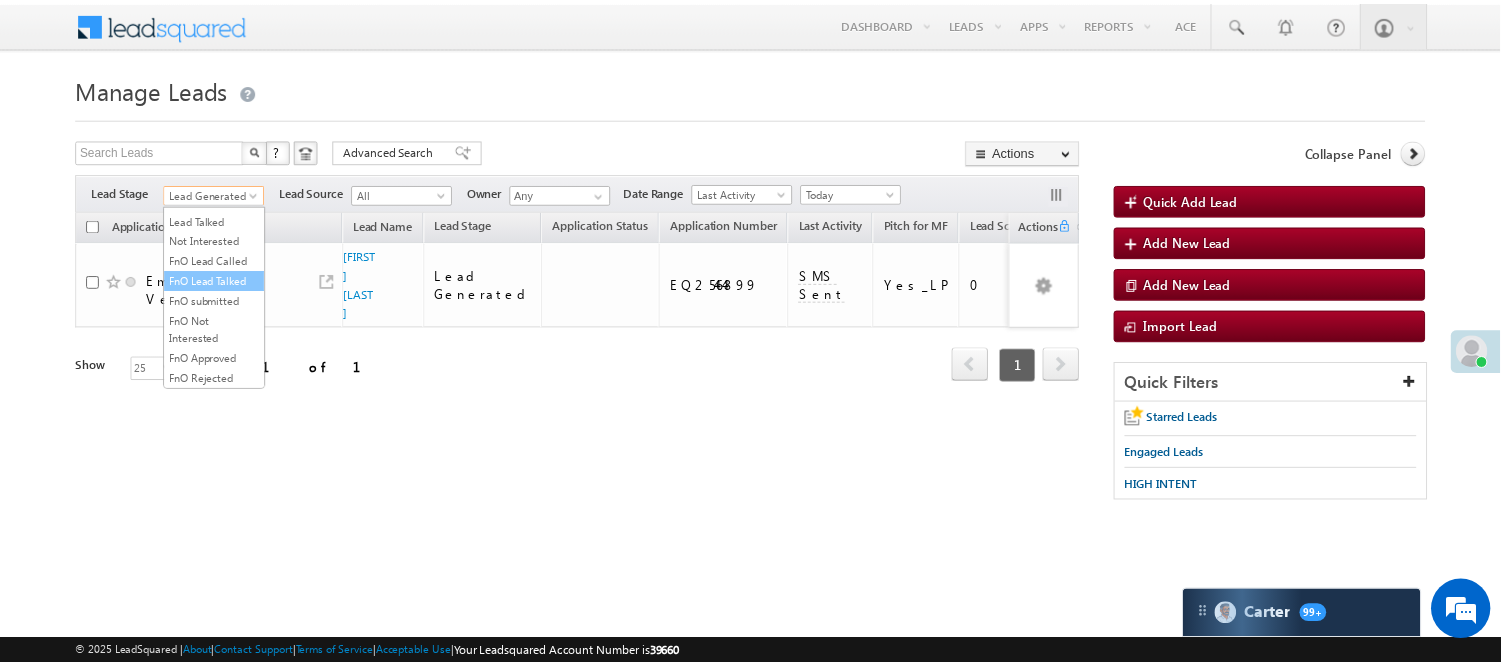 scroll, scrollTop: 274, scrollLeft: 0, axis: vertical 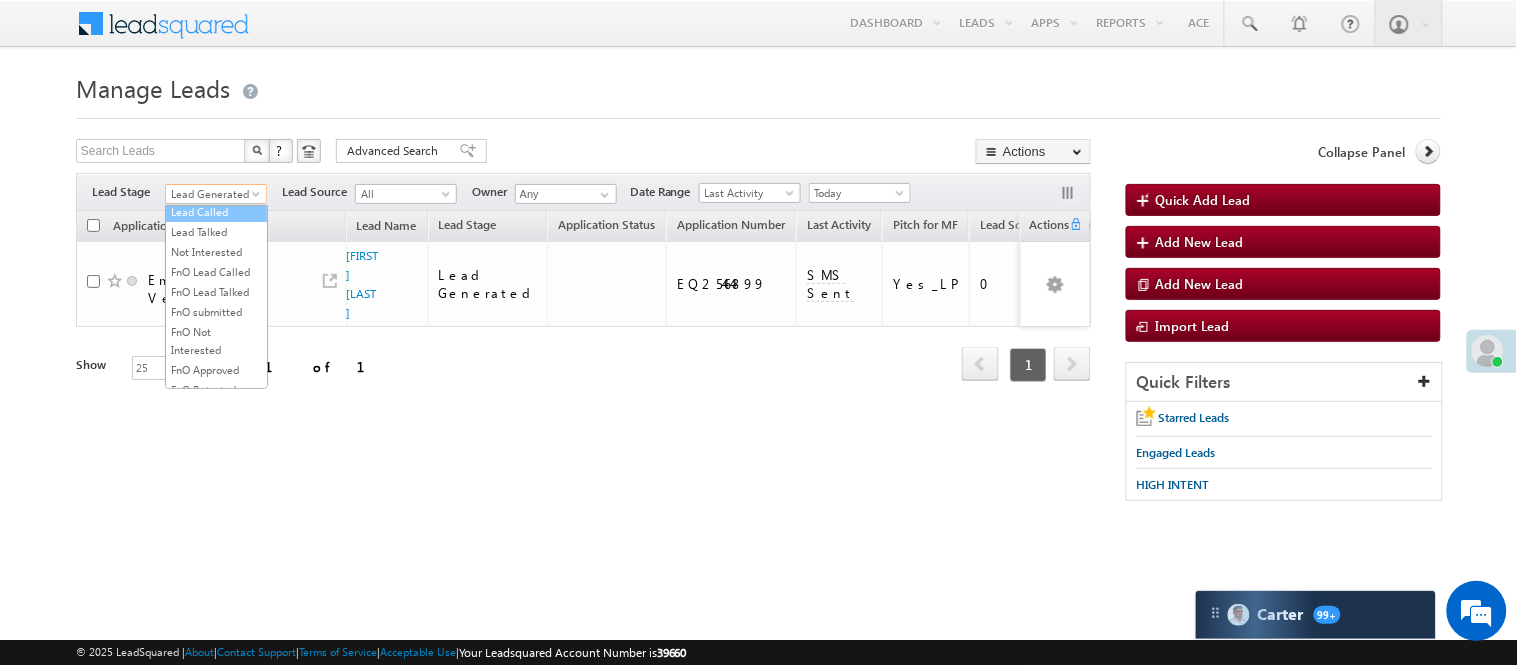 click on "Lead Called" at bounding box center (216, 212) 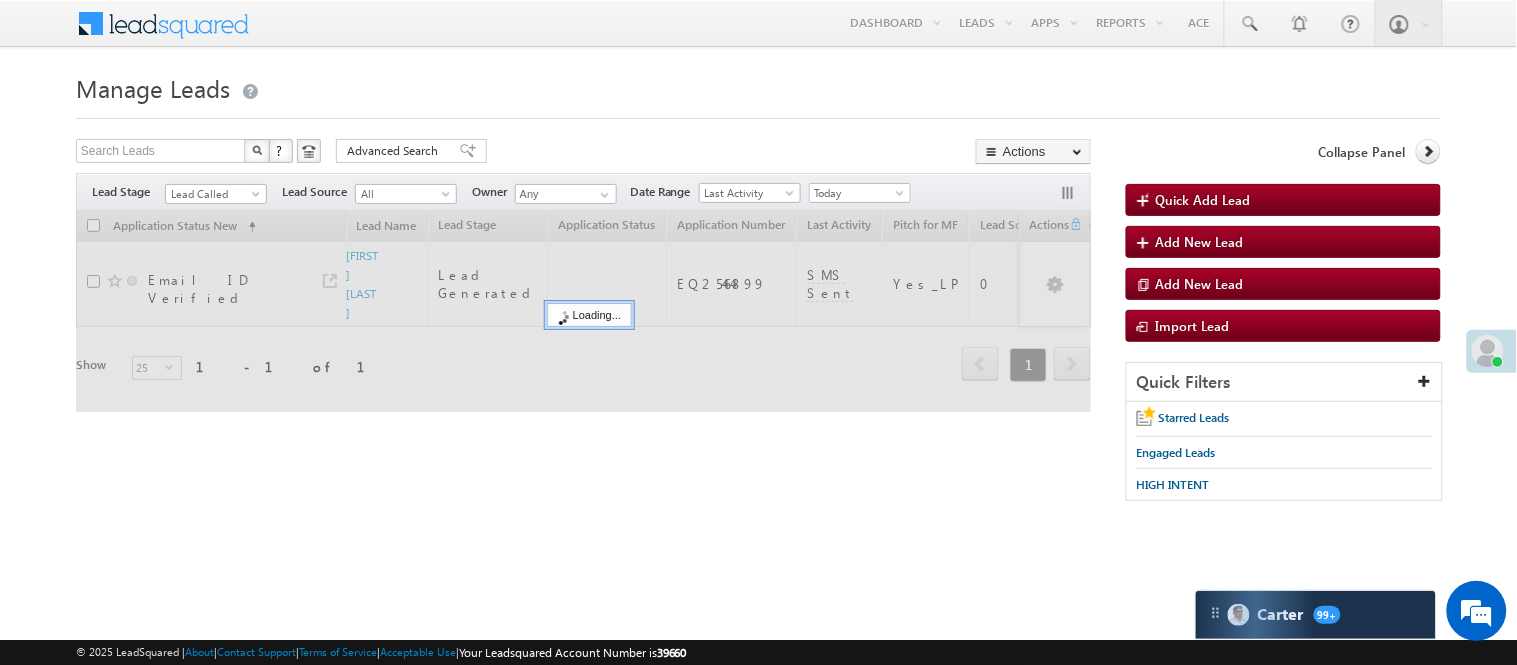 click on "Manage Leads" at bounding box center [758, 86] 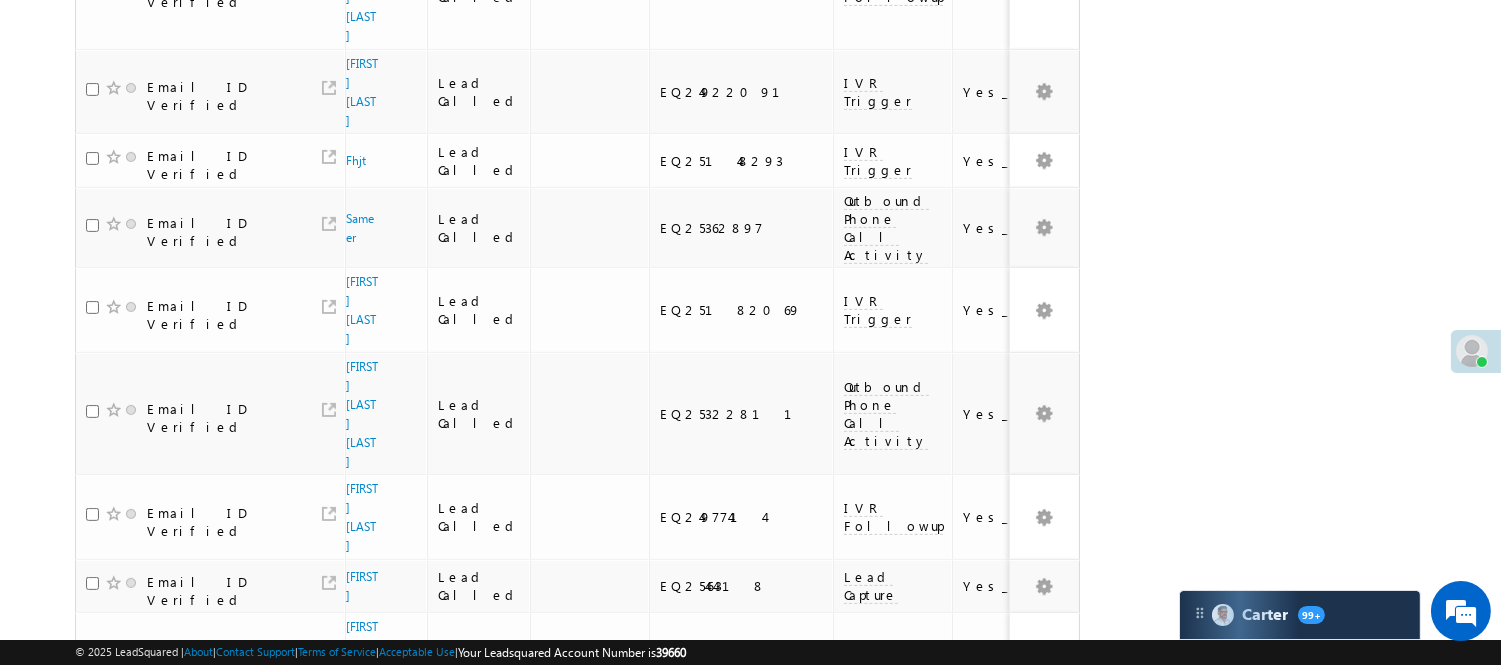 scroll, scrollTop: 1452, scrollLeft: 0, axis: vertical 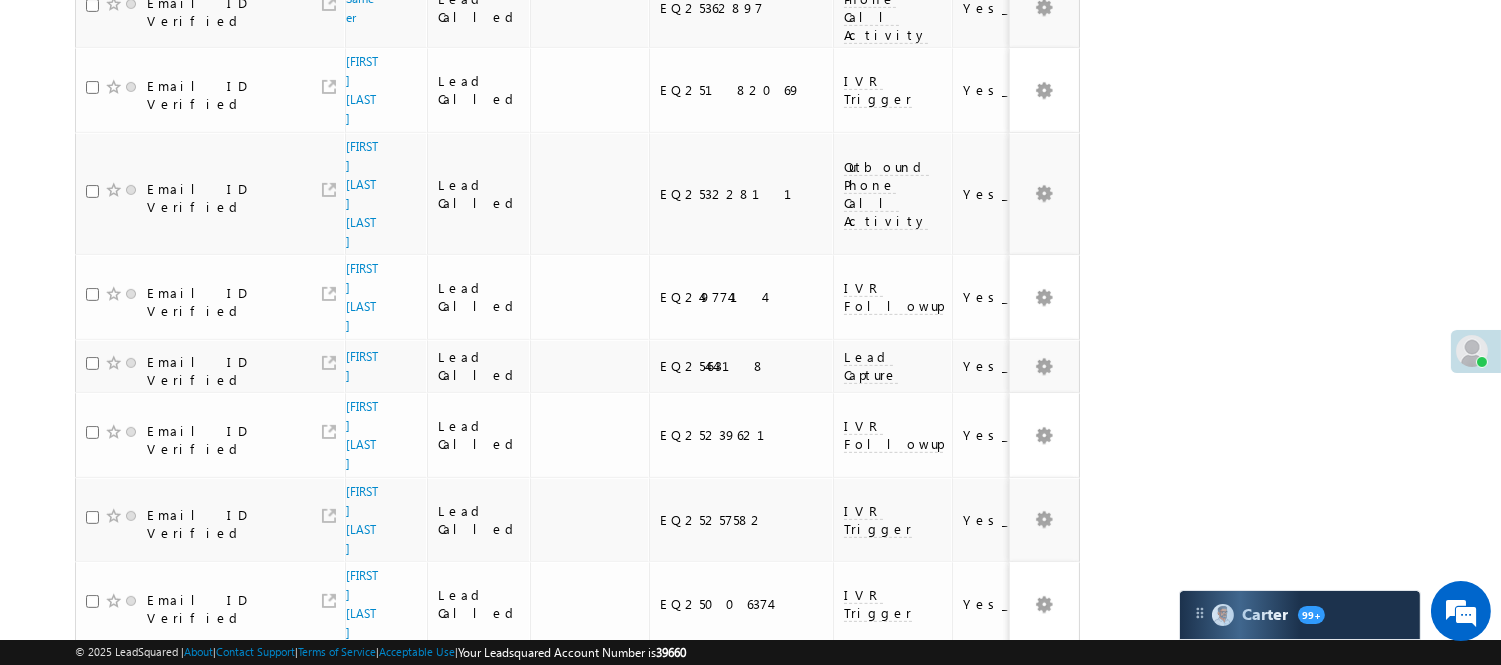 click on "3" at bounding box center [898, 1061] 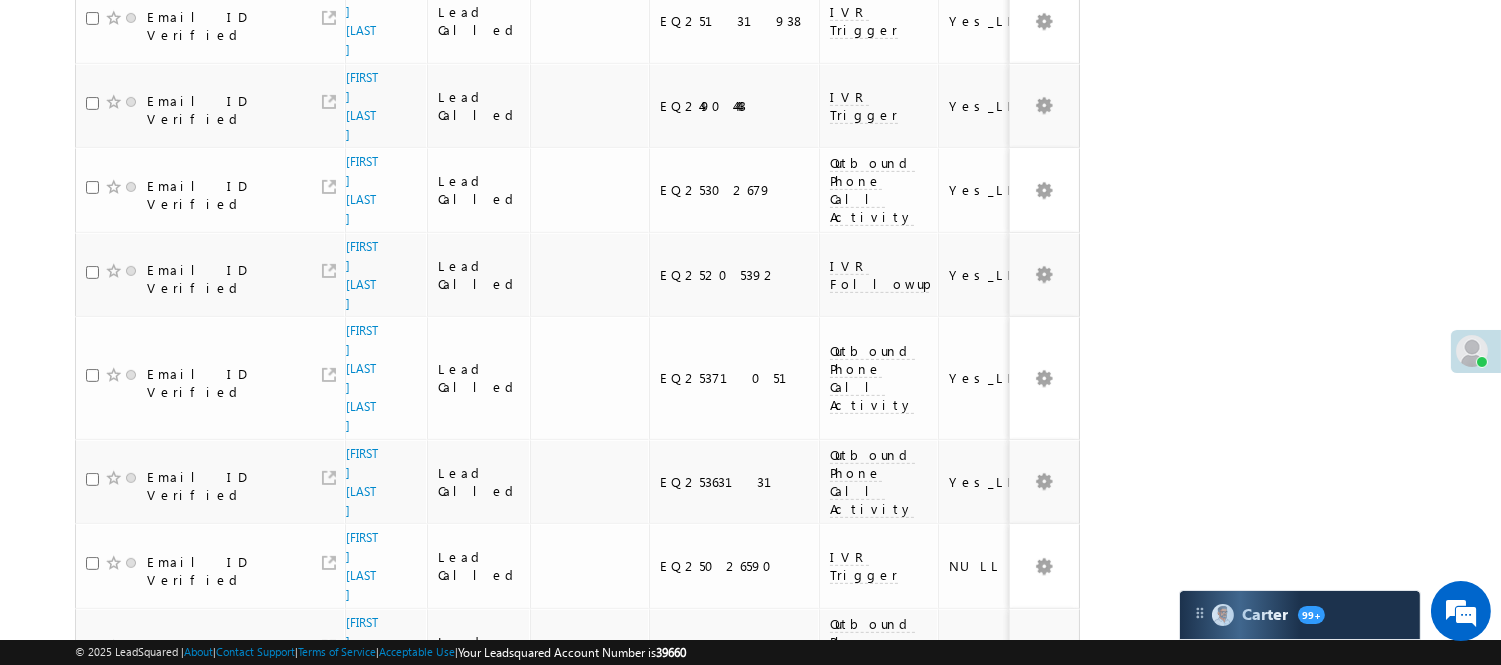 click on "4" at bounding box center [938, 1019] 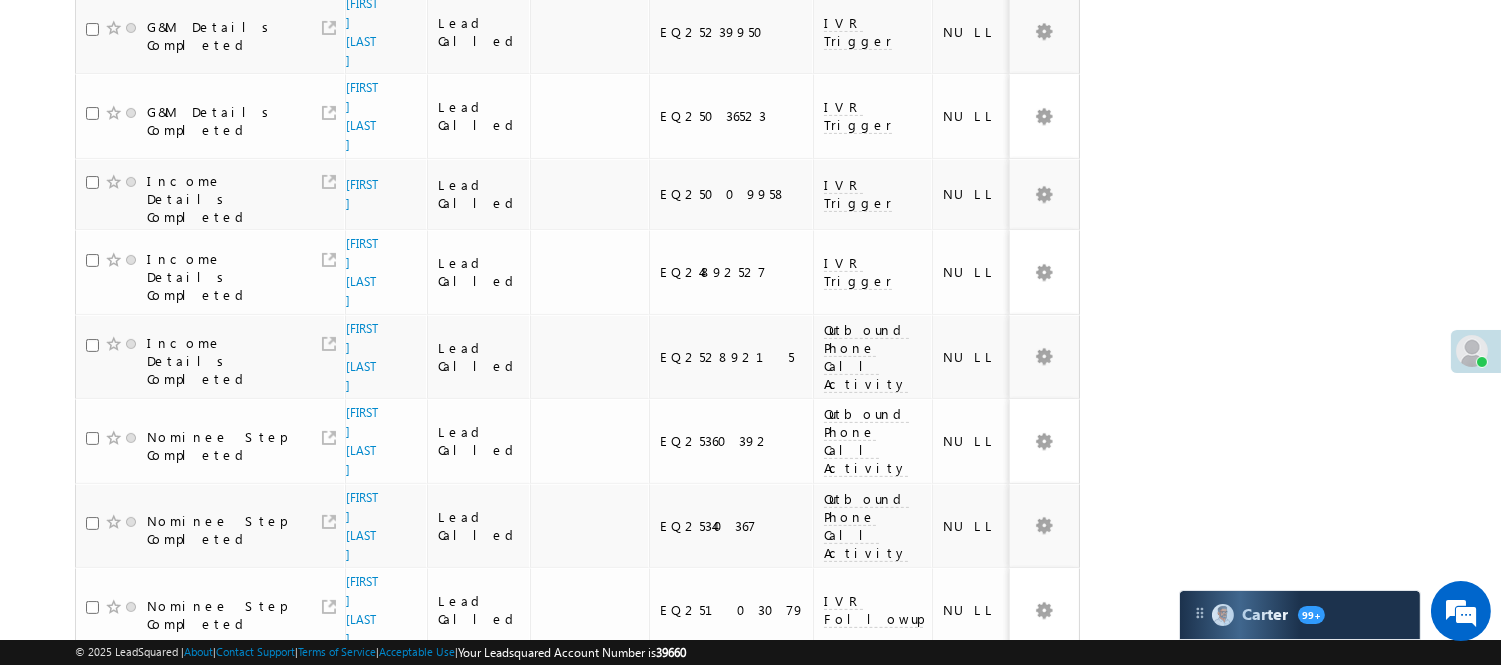 scroll, scrollTop: 1111, scrollLeft: 0, axis: vertical 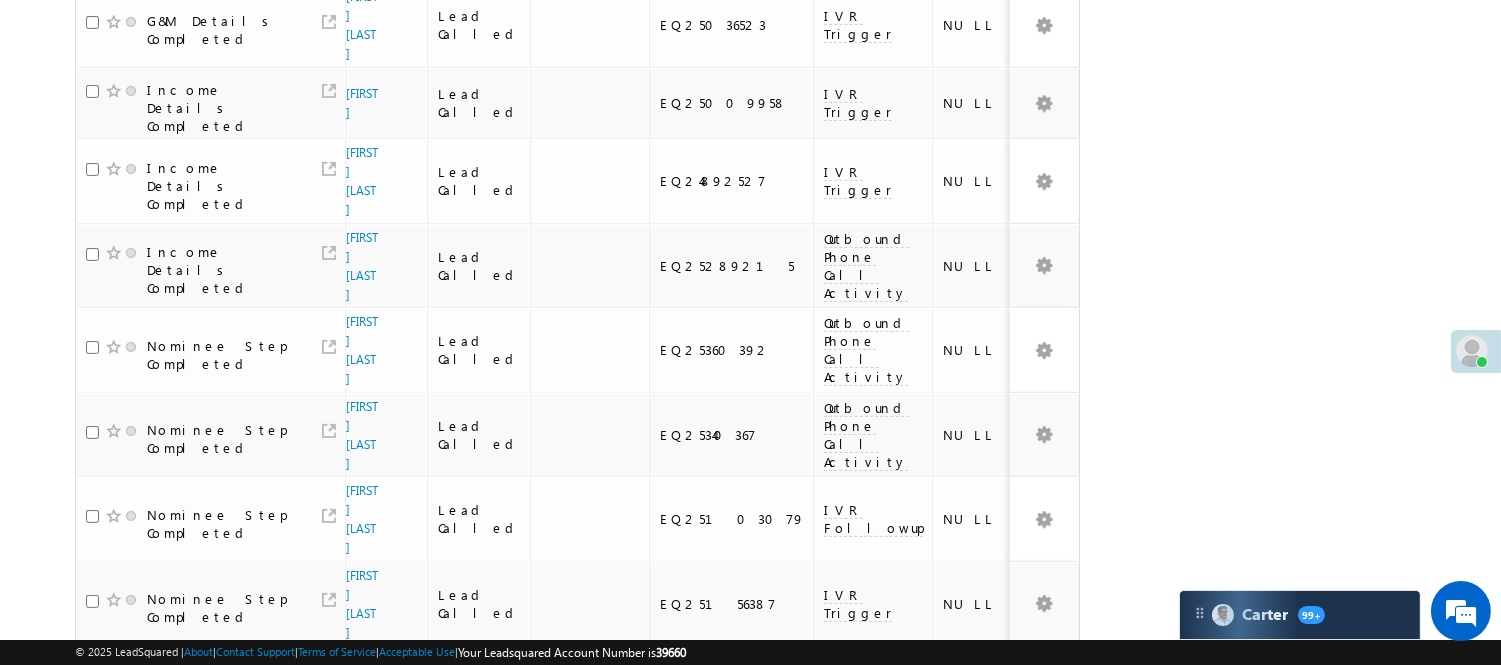 click on "[NAME] [NAME]" at bounding box center (362, 688) 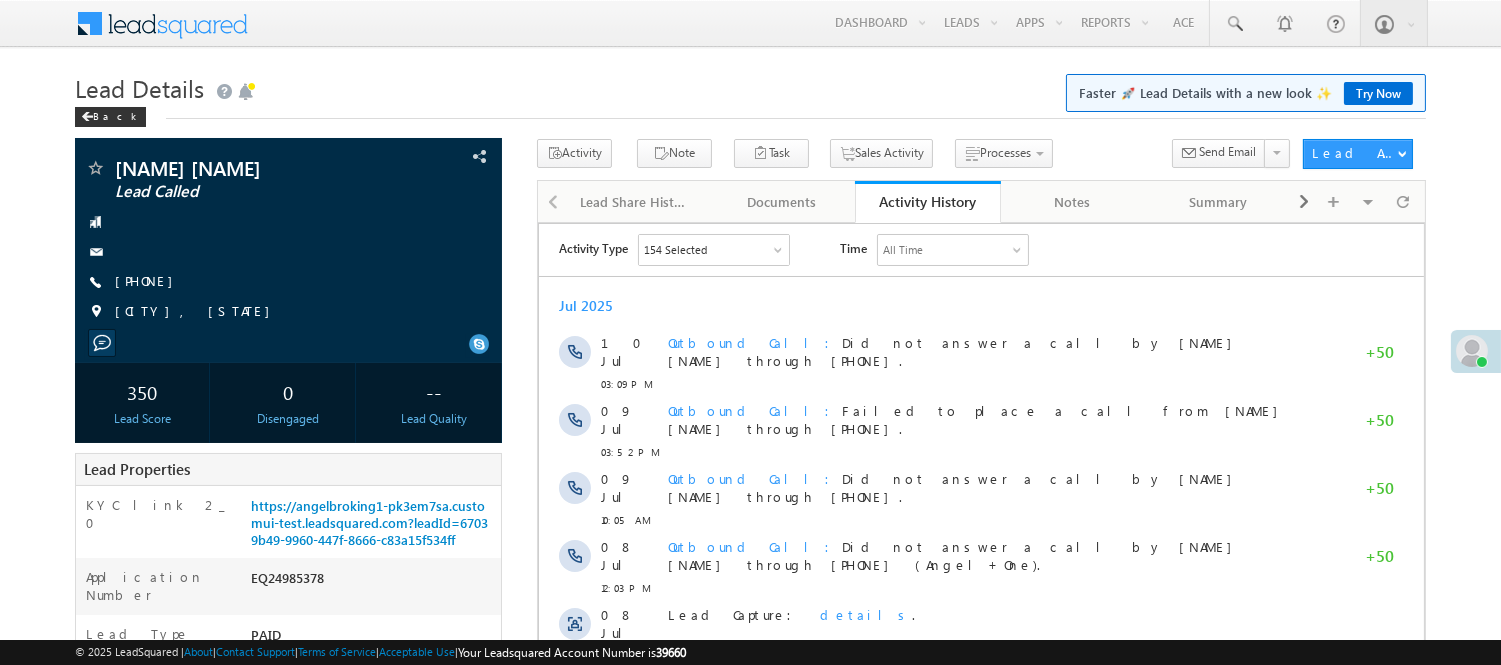 scroll, scrollTop: 0, scrollLeft: 0, axis: both 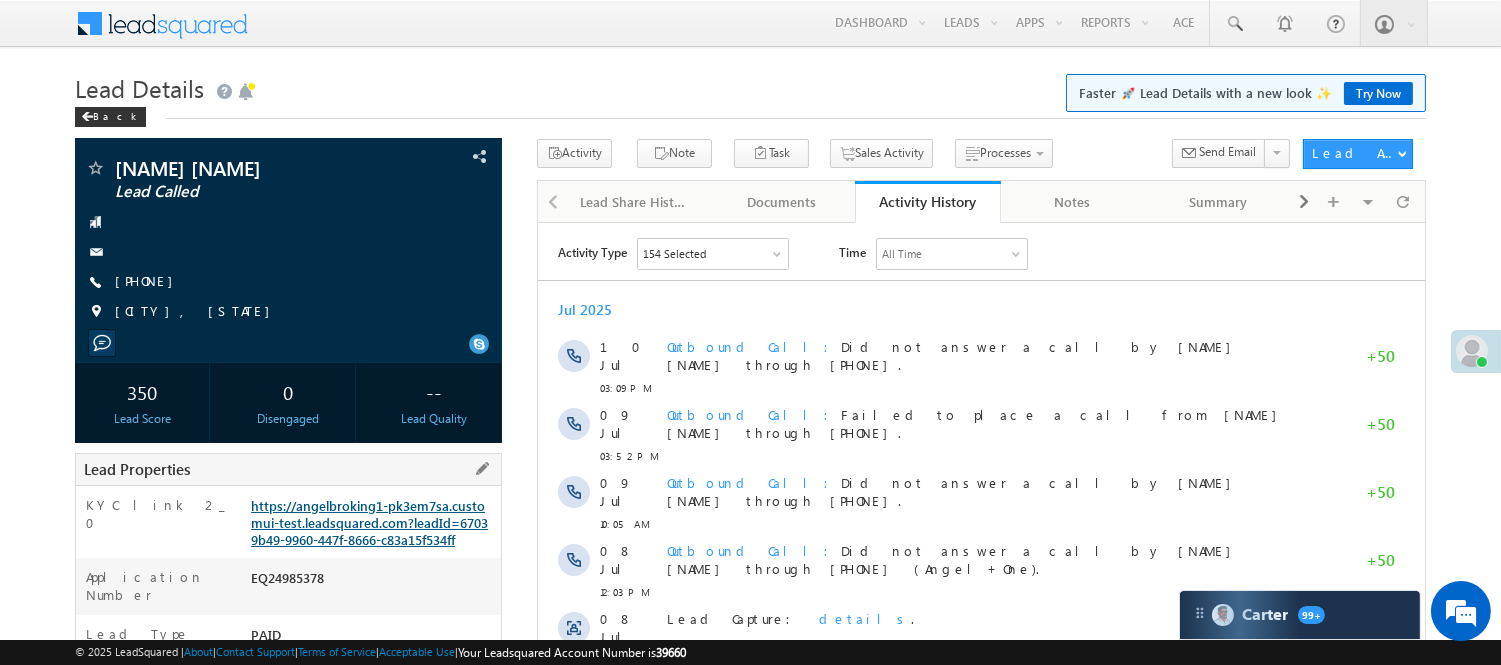 click on "https://angelbroking1-pk3em7sa.customui-test.leadsquared.com?leadId=67039b49-9960-447f-8666-c83a15f534ff" at bounding box center (369, 522) 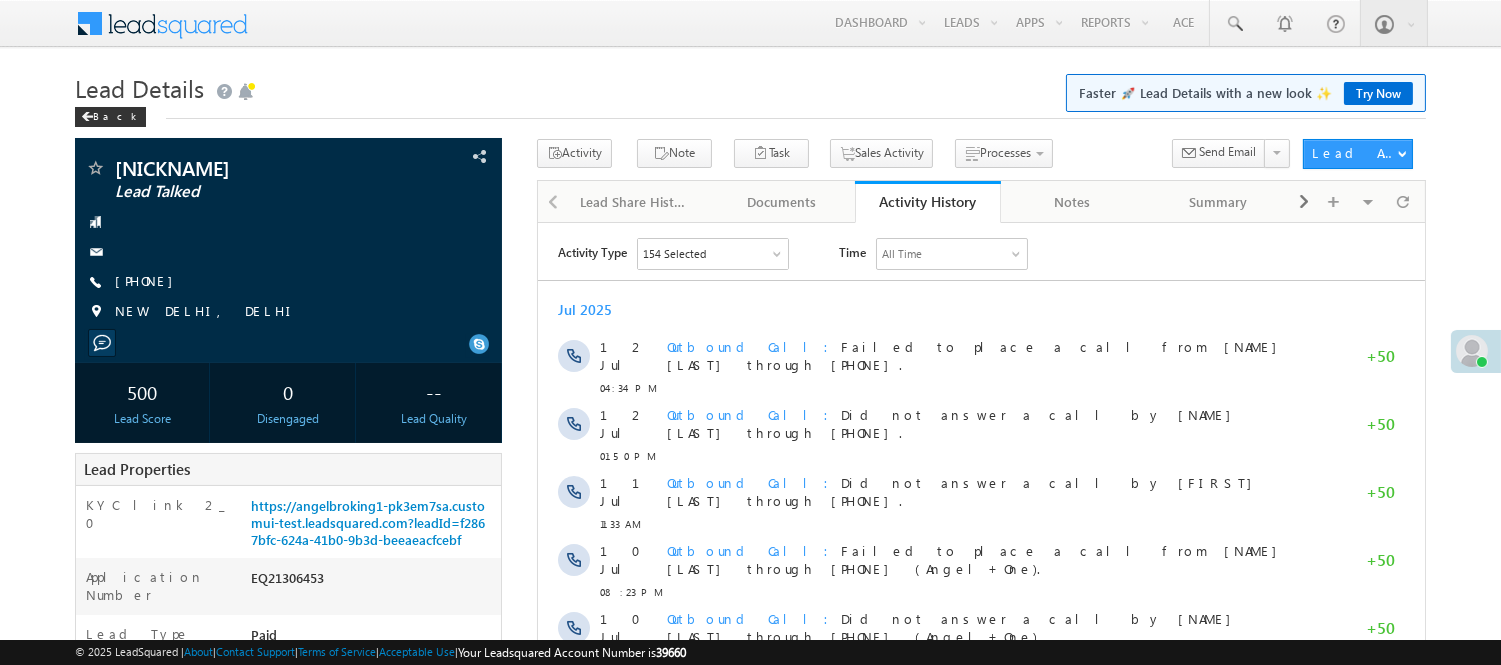 scroll, scrollTop: 0, scrollLeft: 0, axis: both 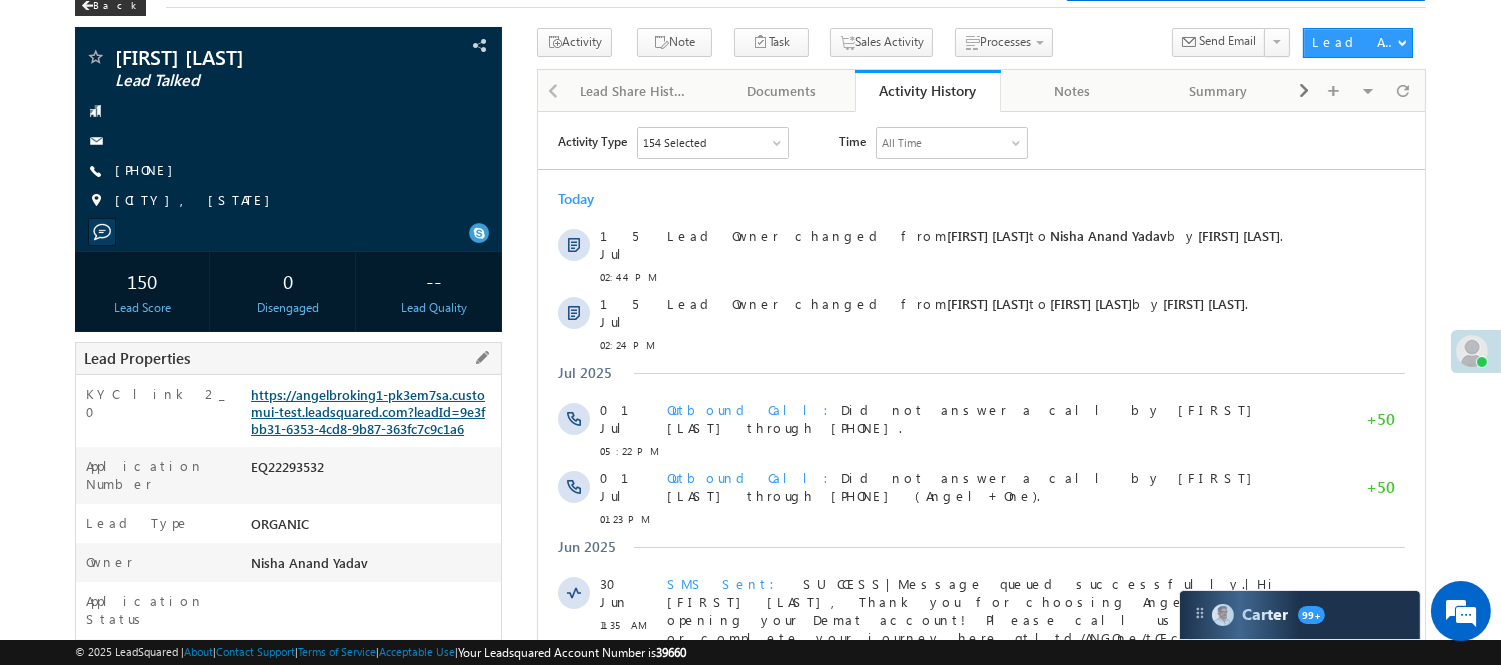 click on "https://angelbroking1-pk3em7sa.customui-test.leadsquared.com?leadId=9e3fbb31-6353-4cd8-9b87-363fc7c9c1a6" at bounding box center (368, 411) 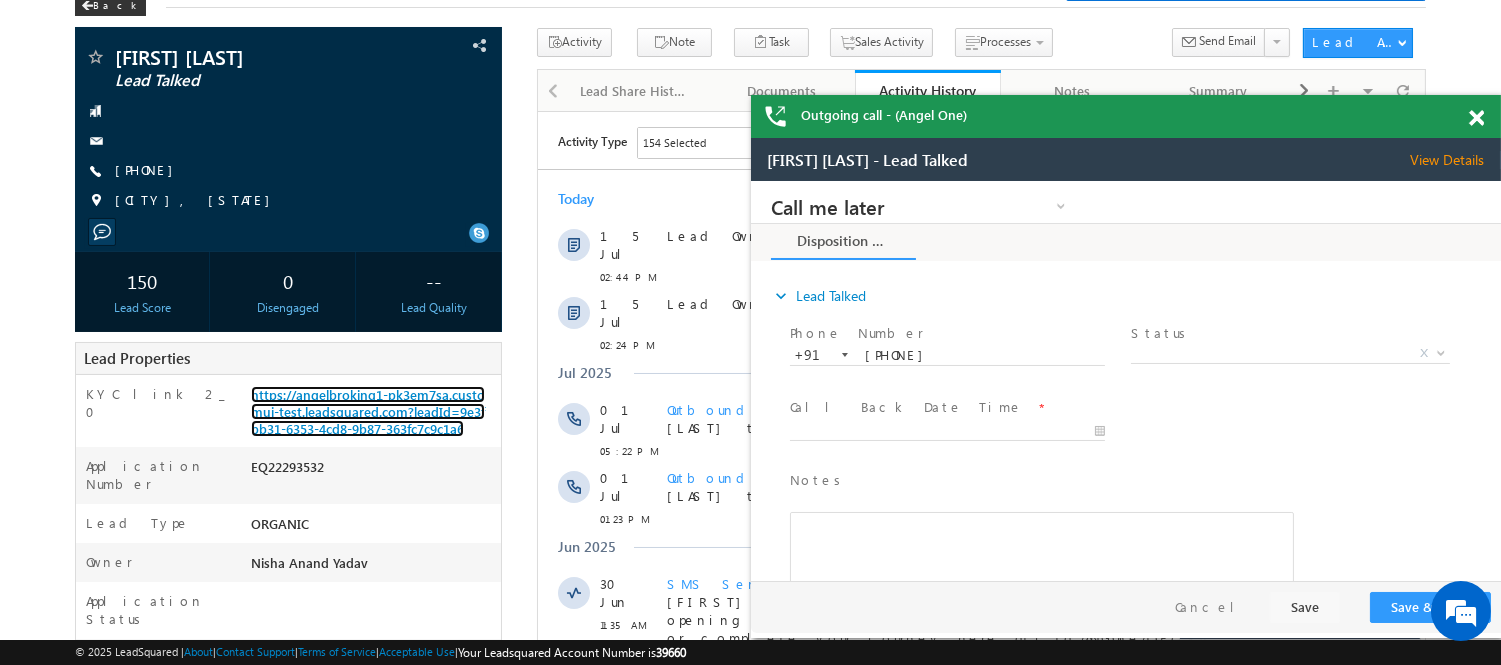 scroll, scrollTop: 0, scrollLeft: 0, axis: both 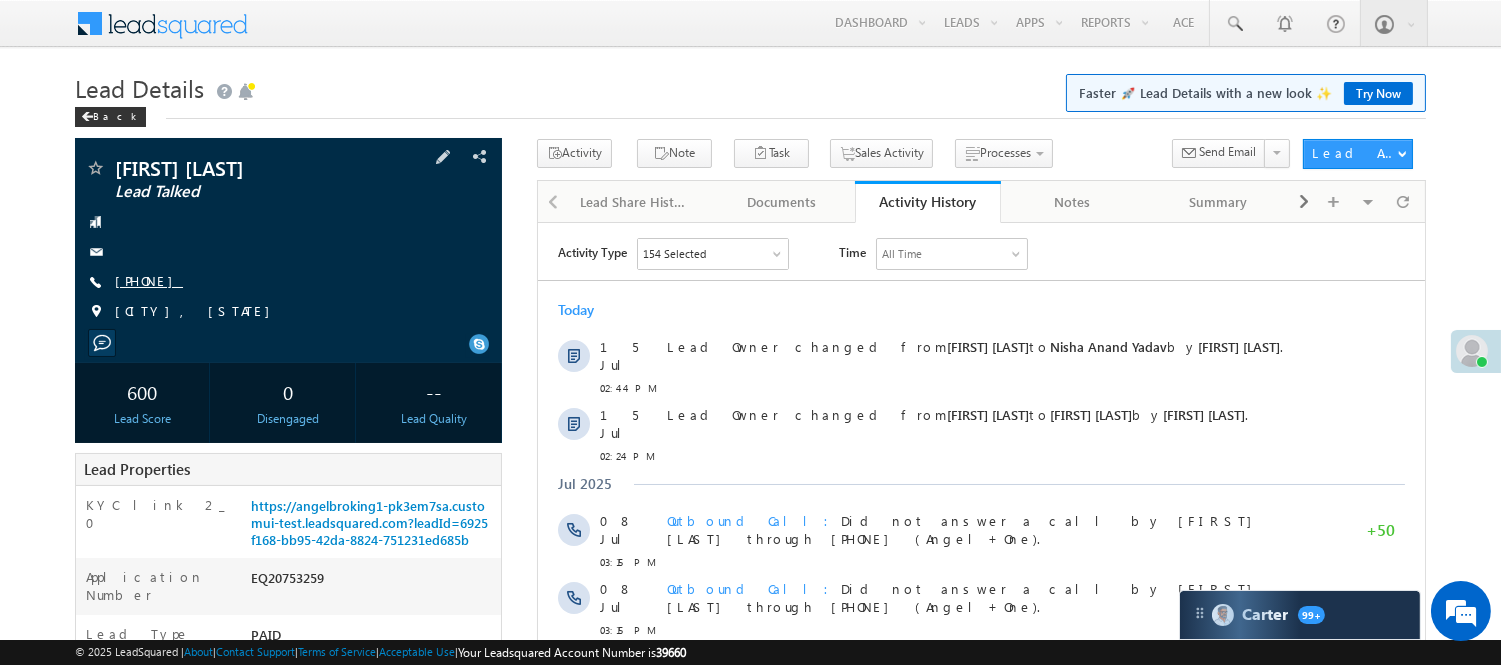 click on "[PHONE]" at bounding box center [149, 280] 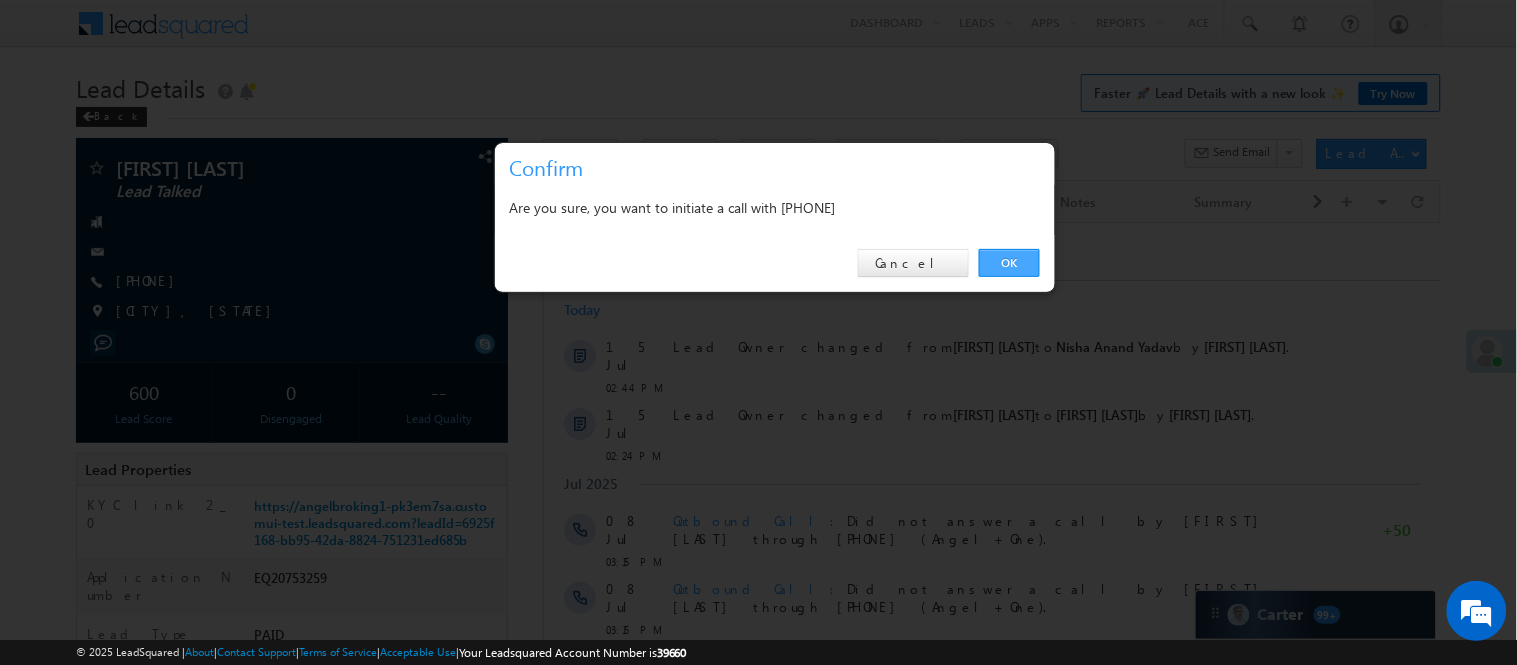 drag, startPoint x: 1027, startPoint y: 258, endPoint x: 479, endPoint y: 21, distance: 597.0536 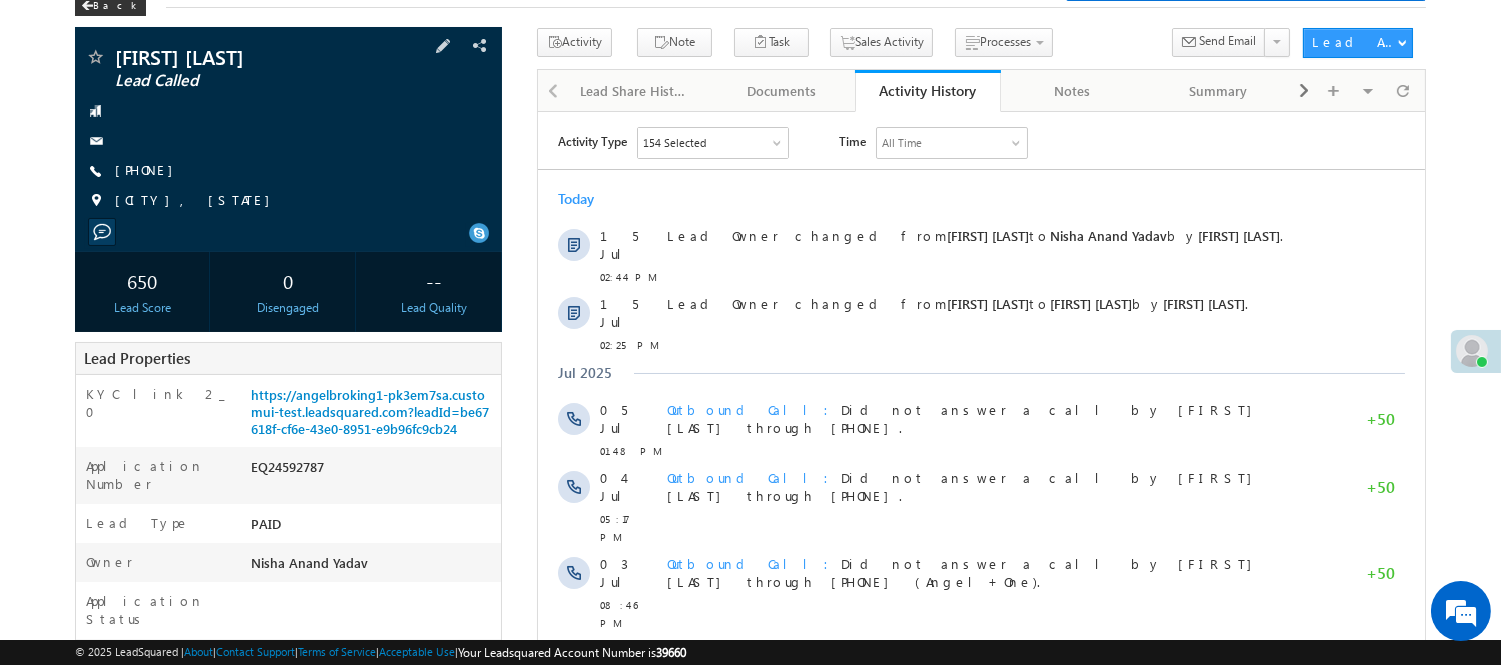 scroll, scrollTop: 0, scrollLeft: 0, axis: both 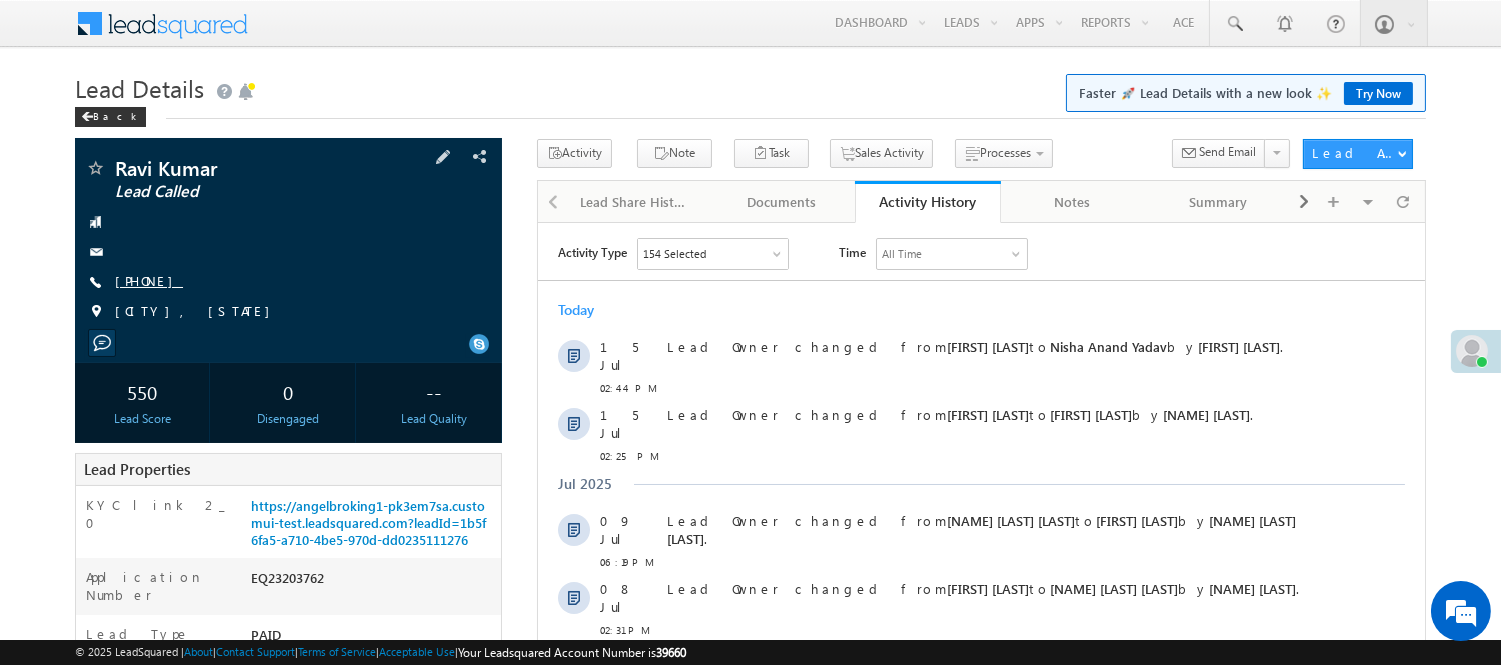 click on "[PHONE]" at bounding box center (149, 280) 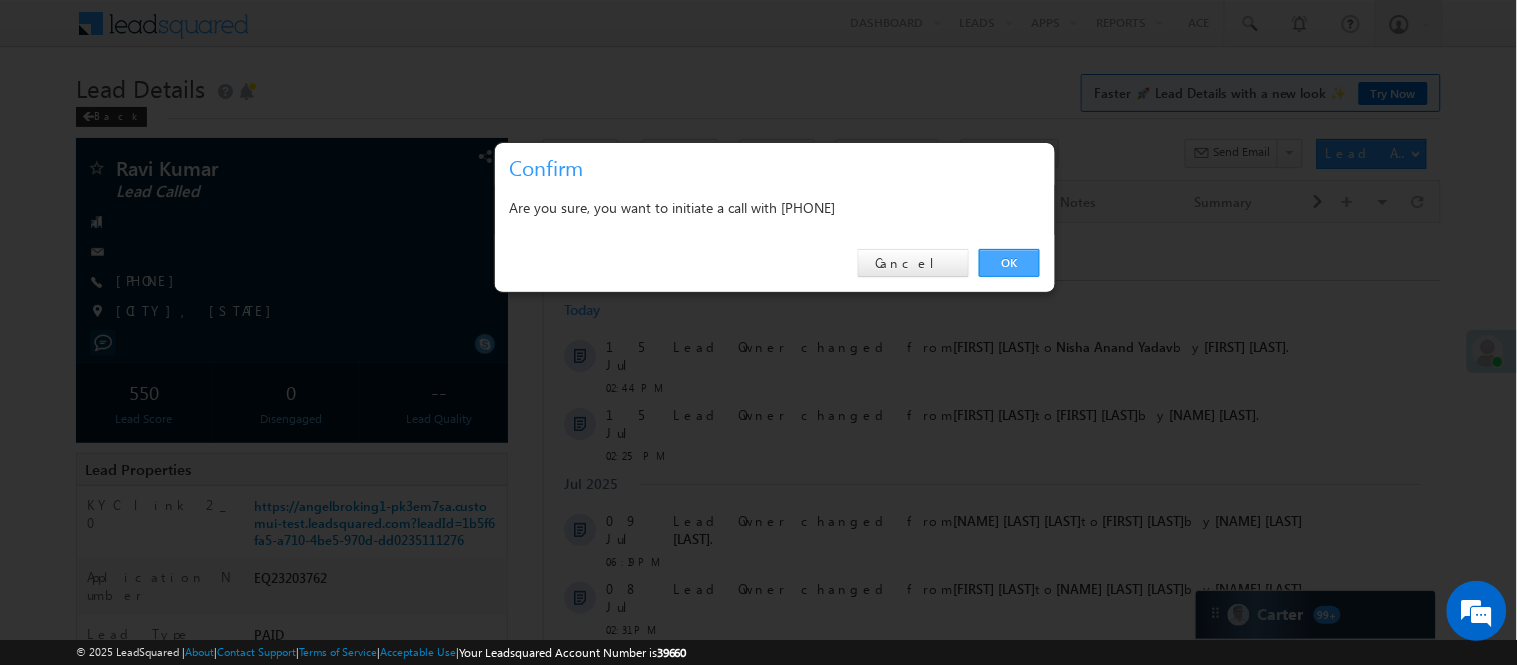 click on "OK" at bounding box center [1009, 263] 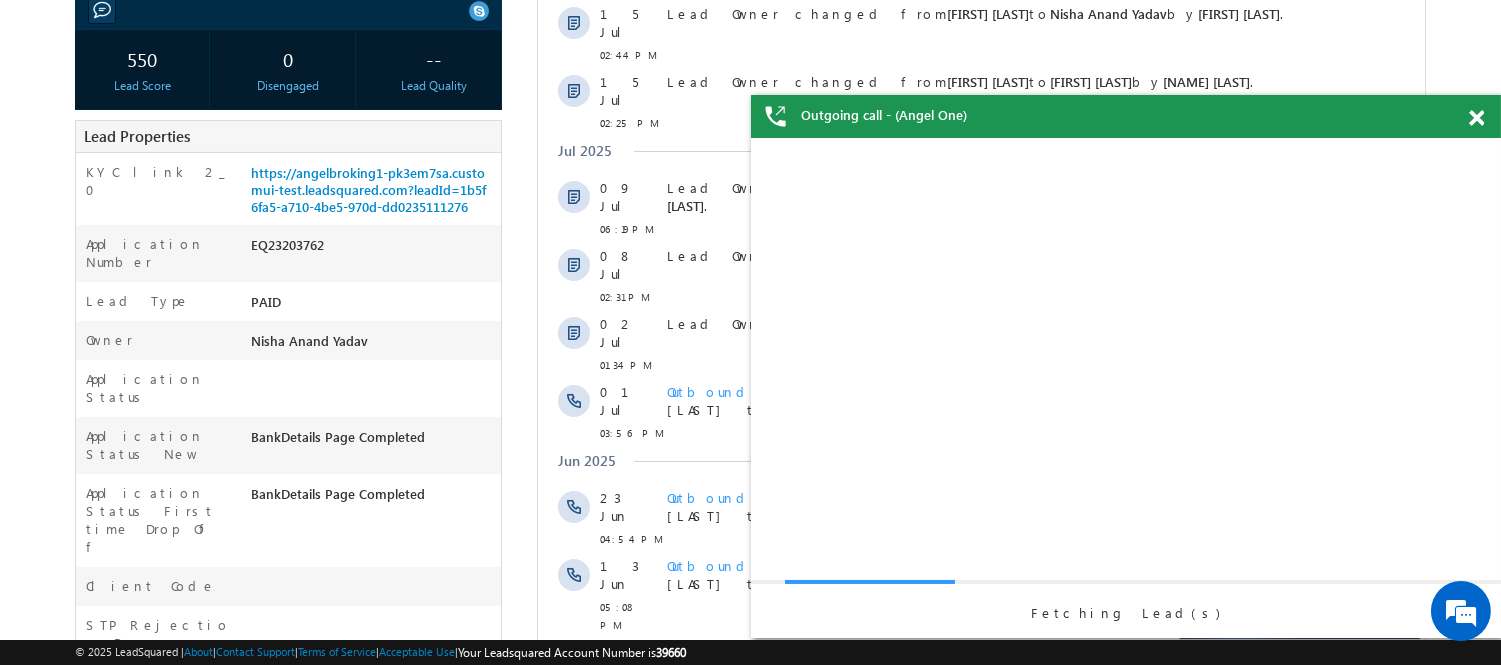 scroll, scrollTop: 0, scrollLeft: 0, axis: both 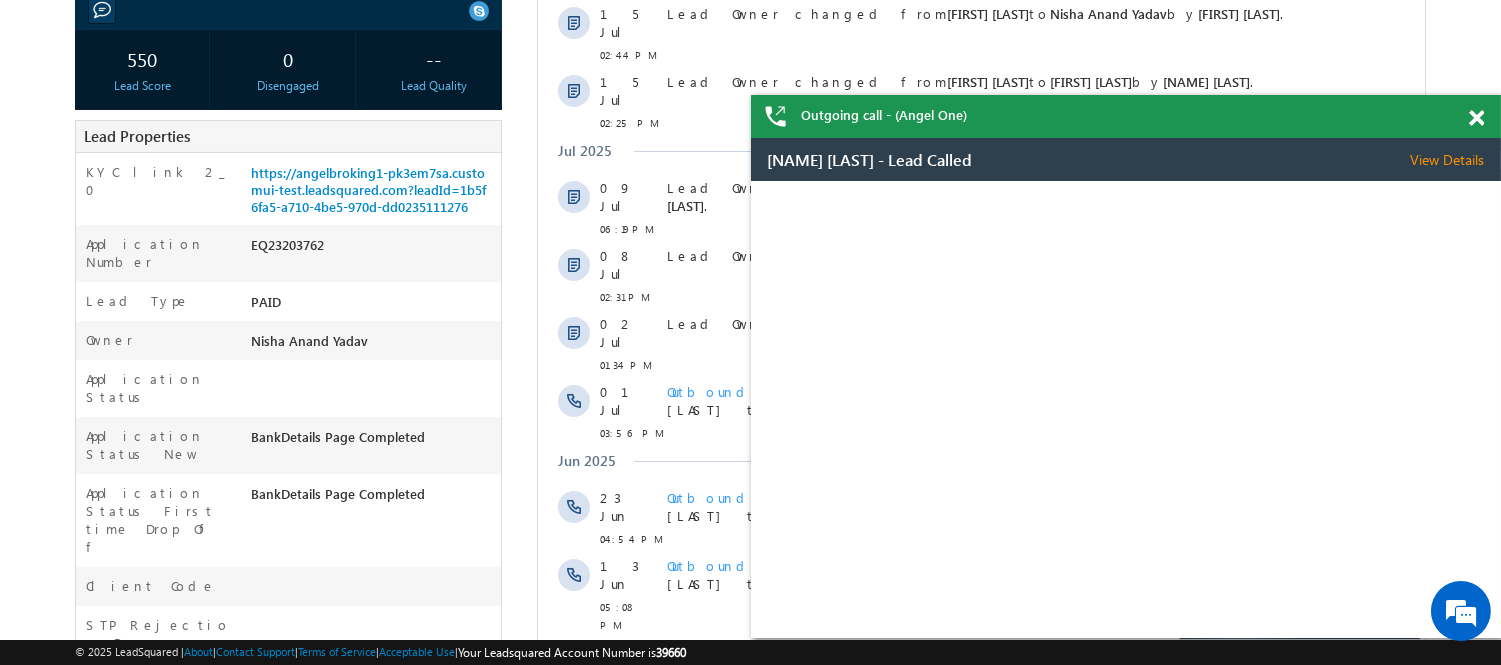drag, startPoint x: 1480, startPoint y: 128, endPoint x: 876, endPoint y: 202, distance: 608.51624 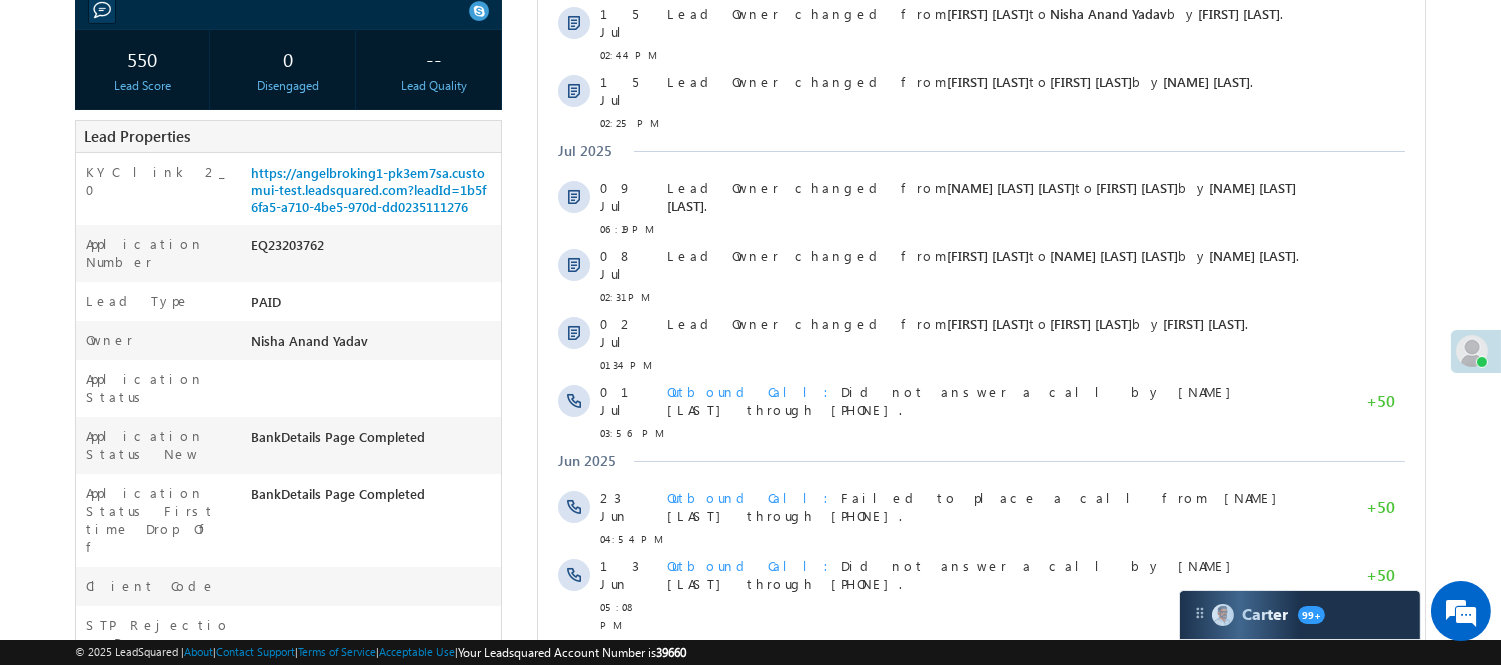 scroll, scrollTop: 0, scrollLeft: 0, axis: both 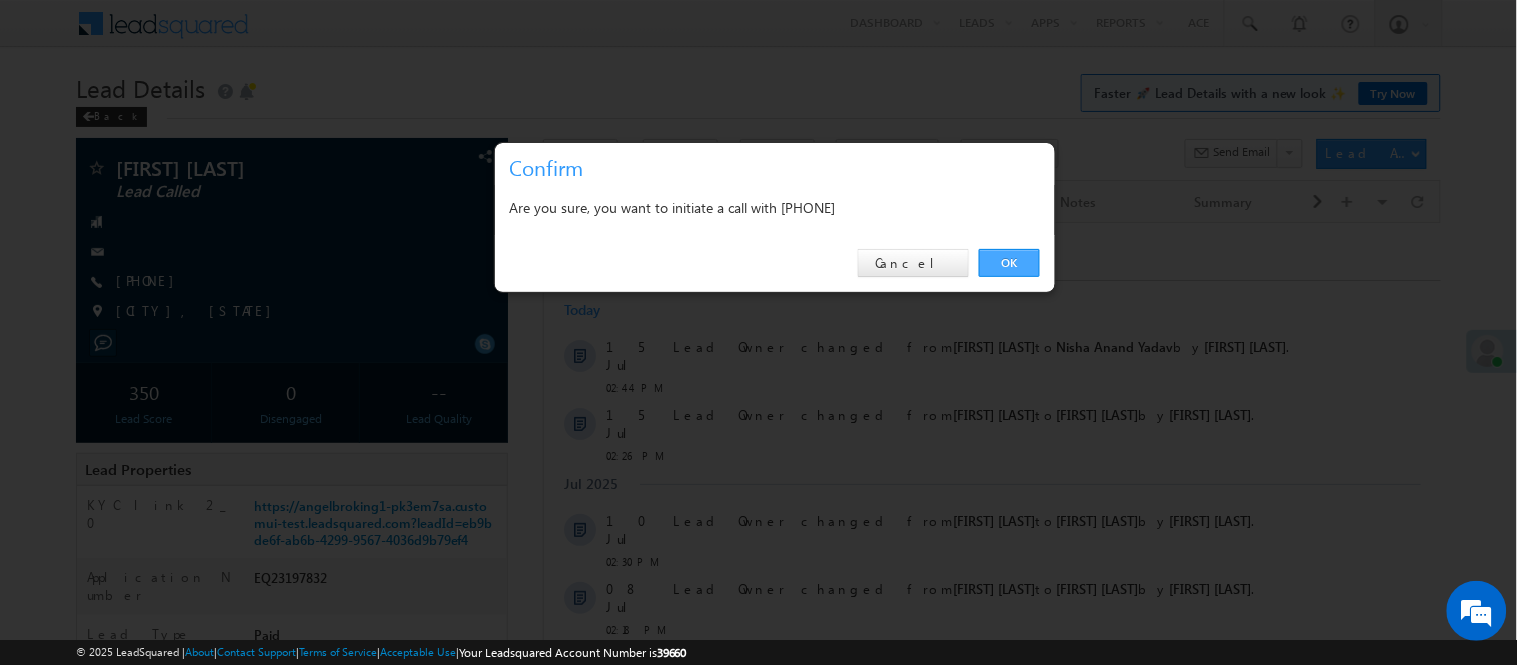 click on "OK" at bounding box center (1009, 263) 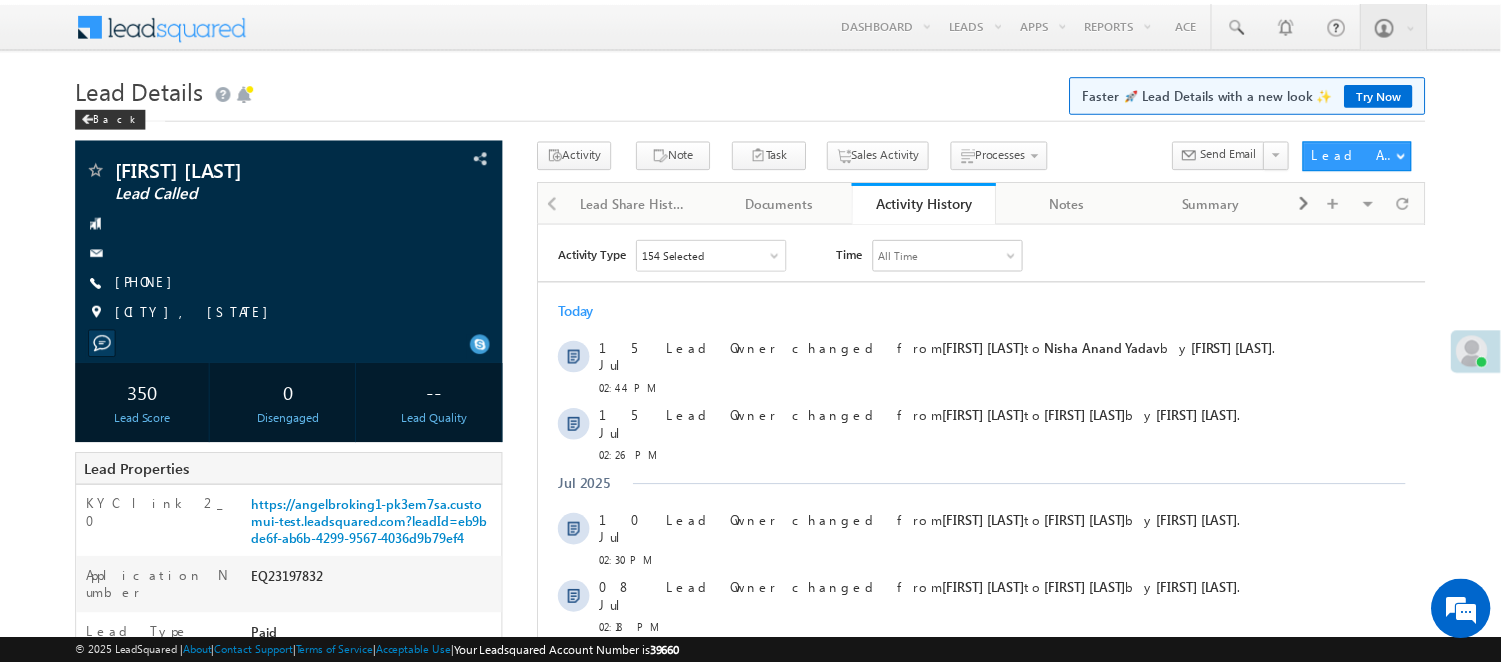 scroll, scrollTop: 0, scrollLeft: 0, axis: both 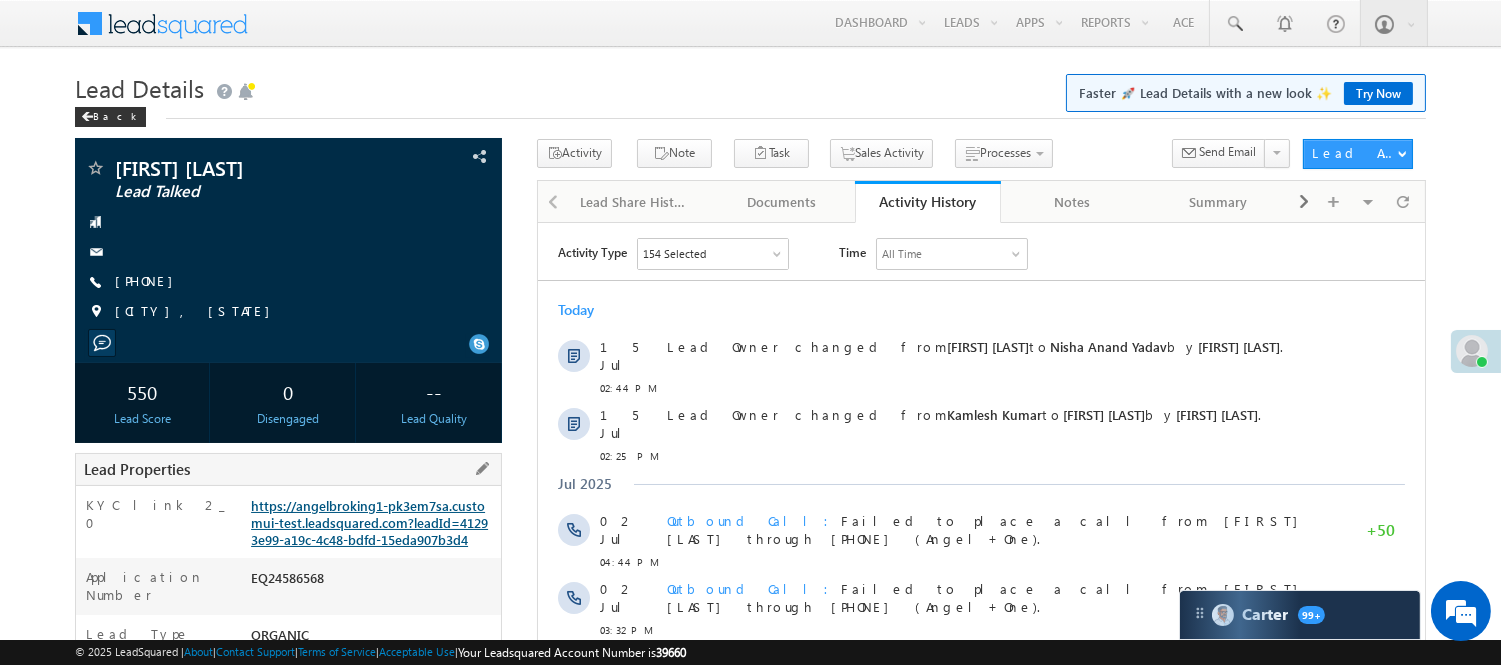 click on "https://angelbroking1-pk3em7sa.customui-test.leadsquared.com?leadId=41293e99-a19c-4c48-bdfd-15eda907b3d4" at bounding box center [369, 522] 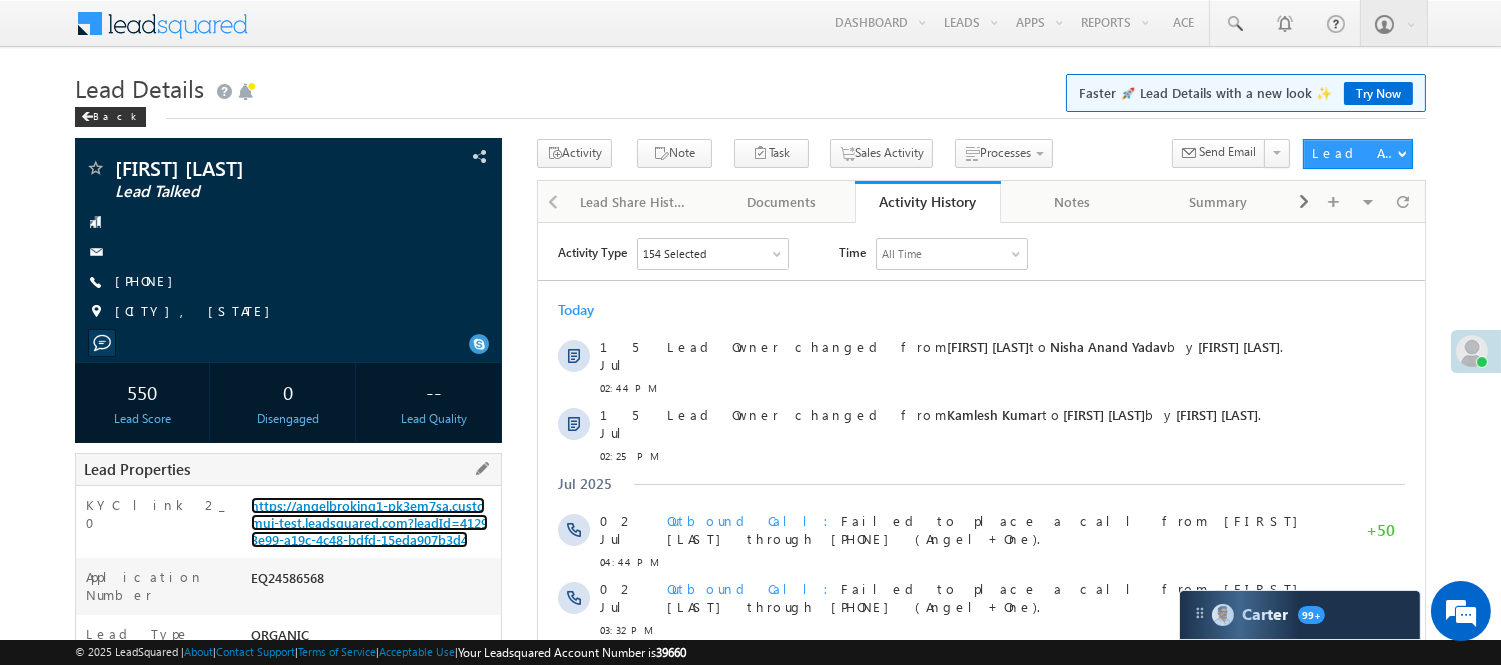 scroll, scrollTop: 111, scrollLeft: 0, axis: vertical 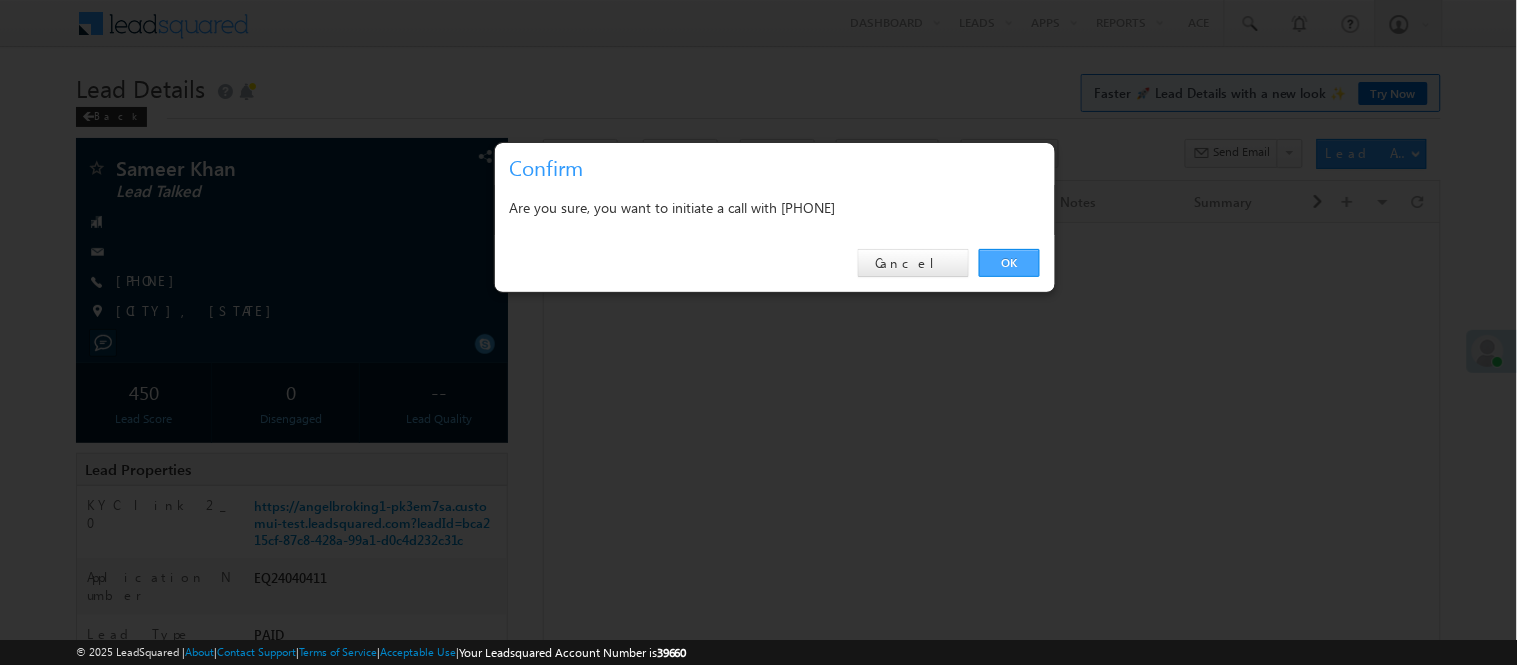 click on "OK" at bounding box center [1009, 263] 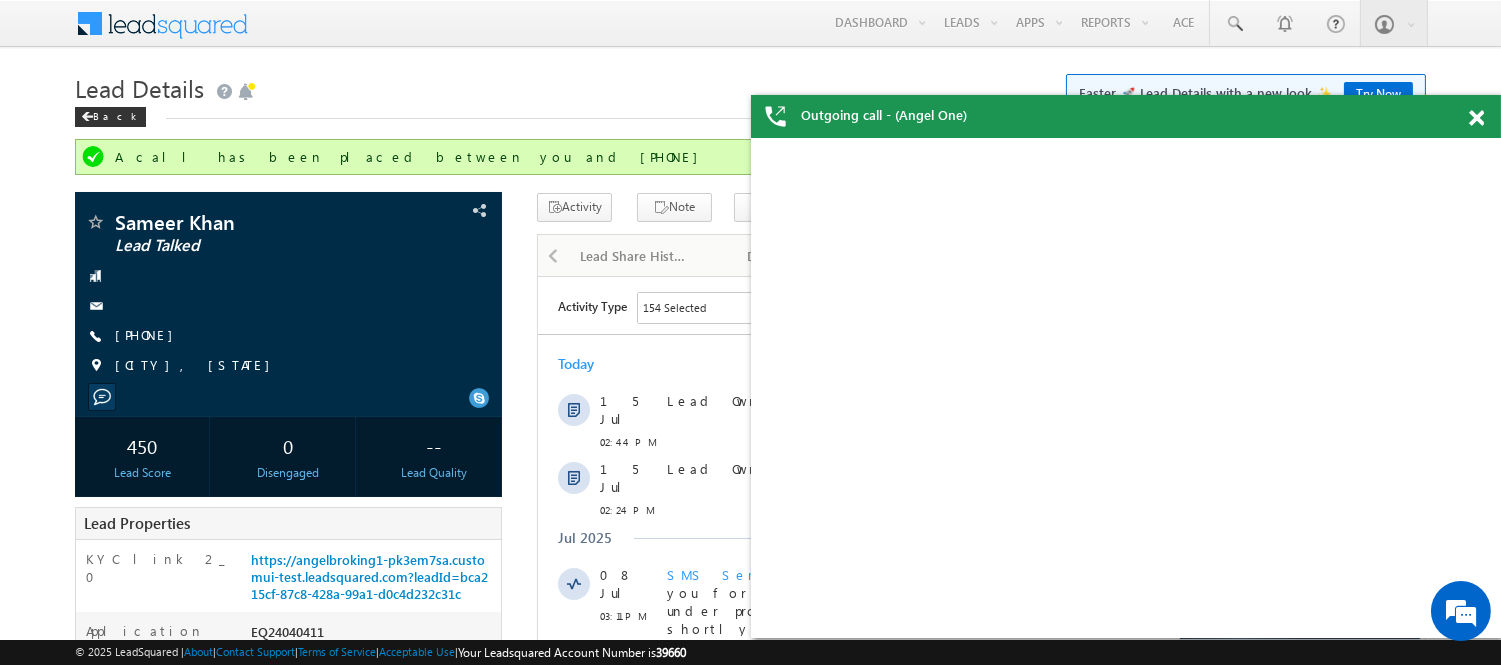 scroll, scrollTop: 0, scrollLeft: 0, axis: both 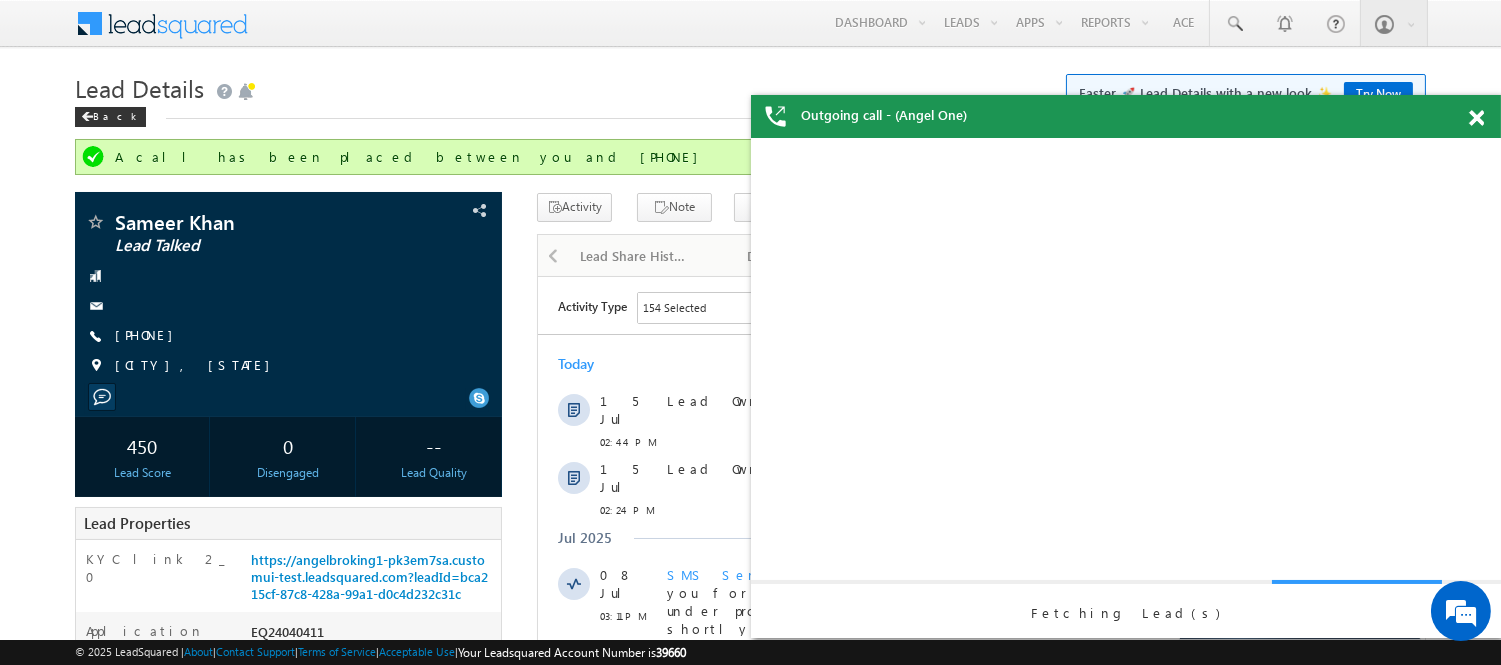 click at bounding box center [1476, 118] 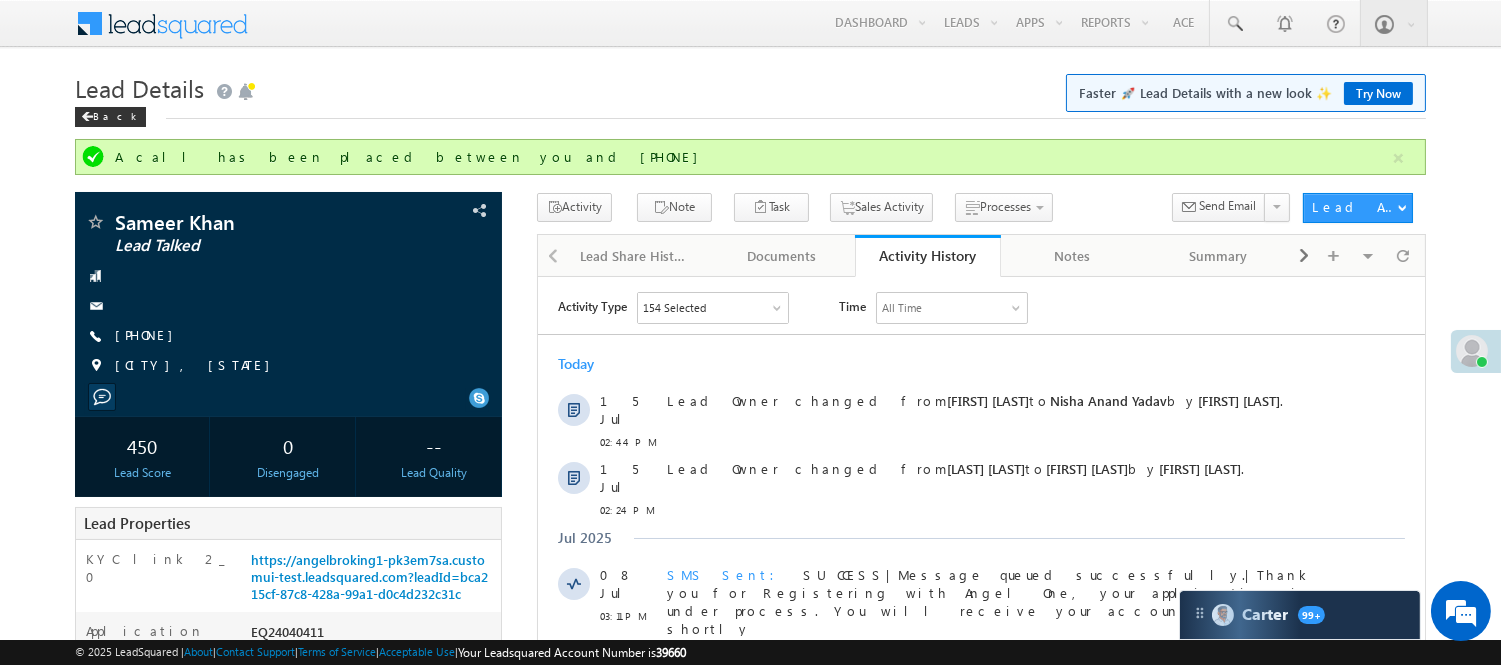 scroll, scrollTop: 0, scrollLeft: 0, axis: both 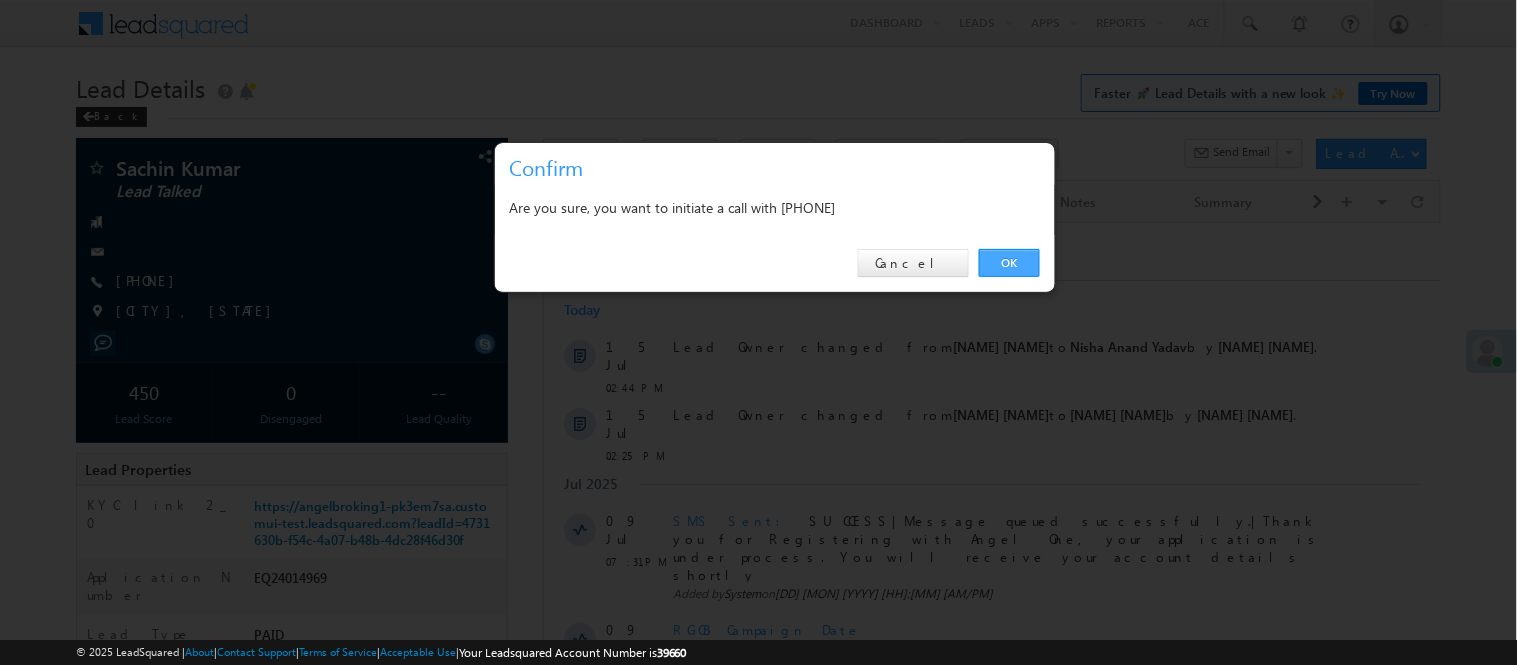 click on "OK" at bounding box center (1009, 263) 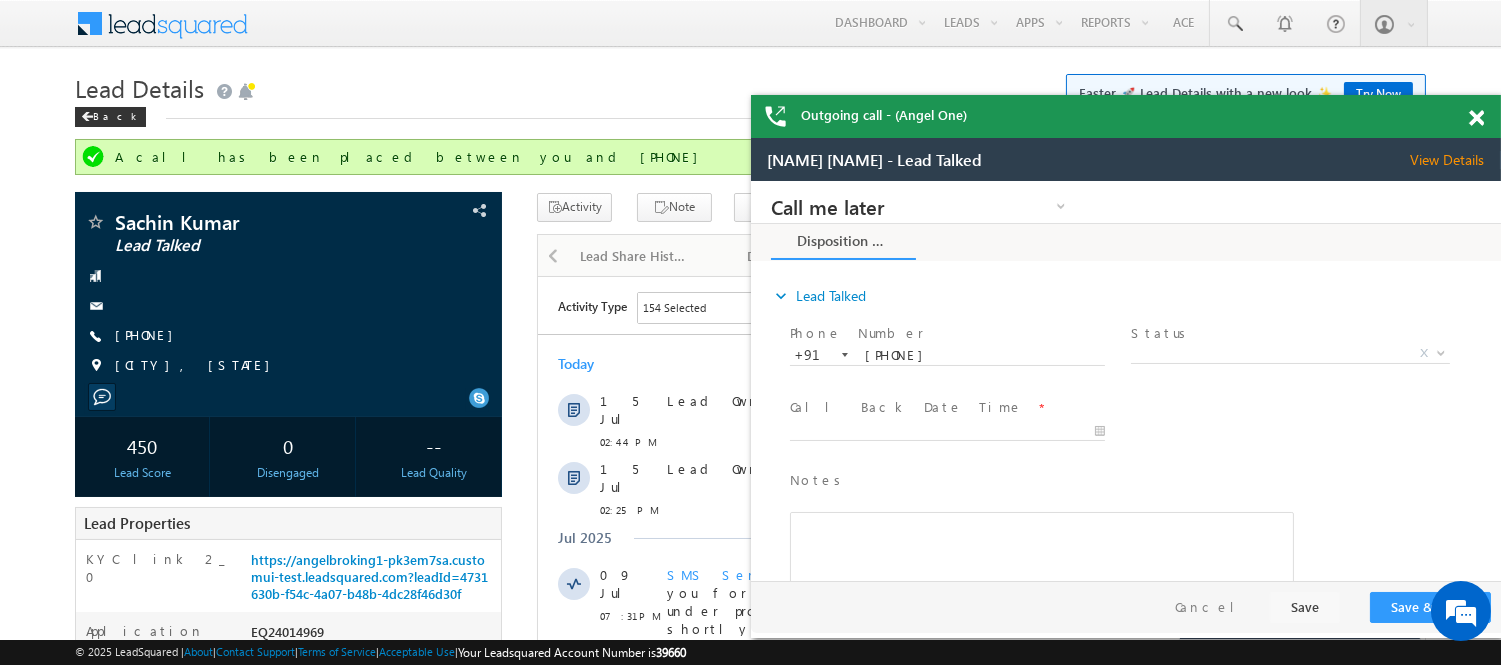 scroll, scrollTop: 0, scrollLeft: 0, axis: both 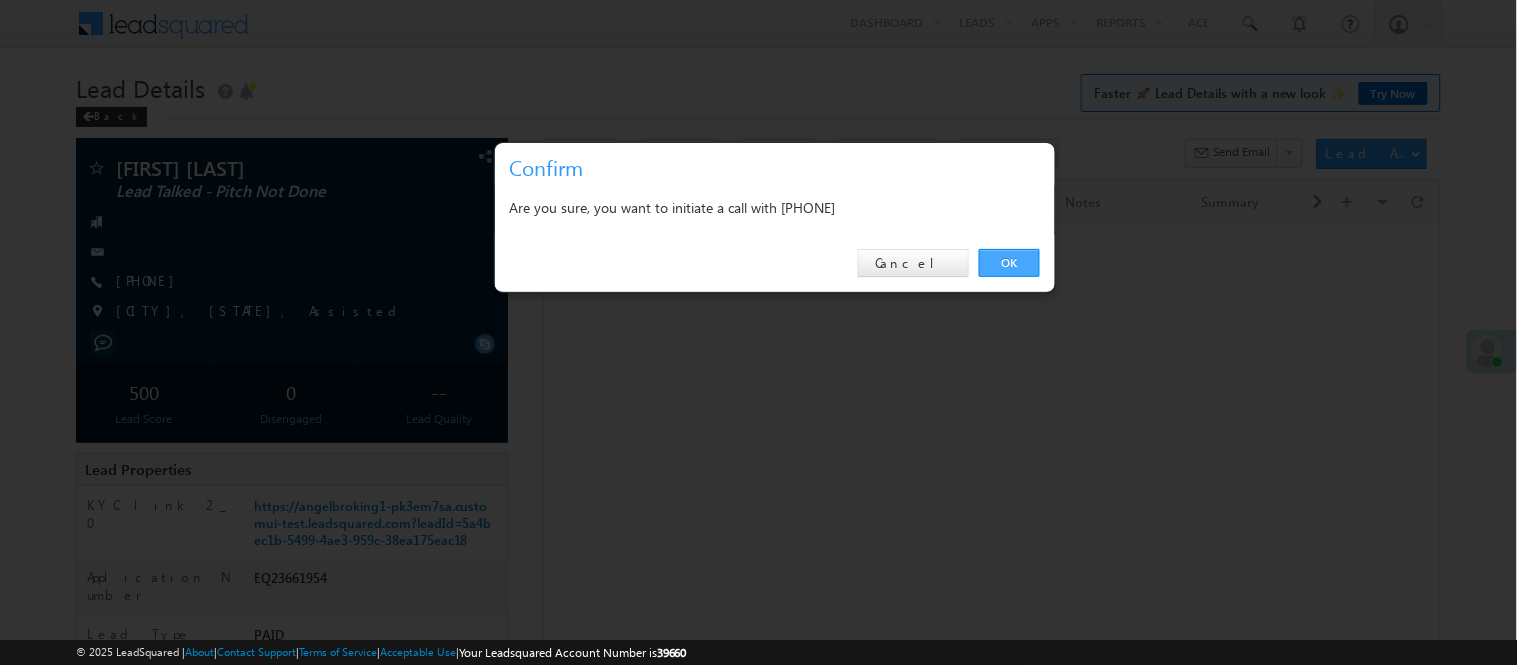 click on "OK" at bounding box center (1009, 263) 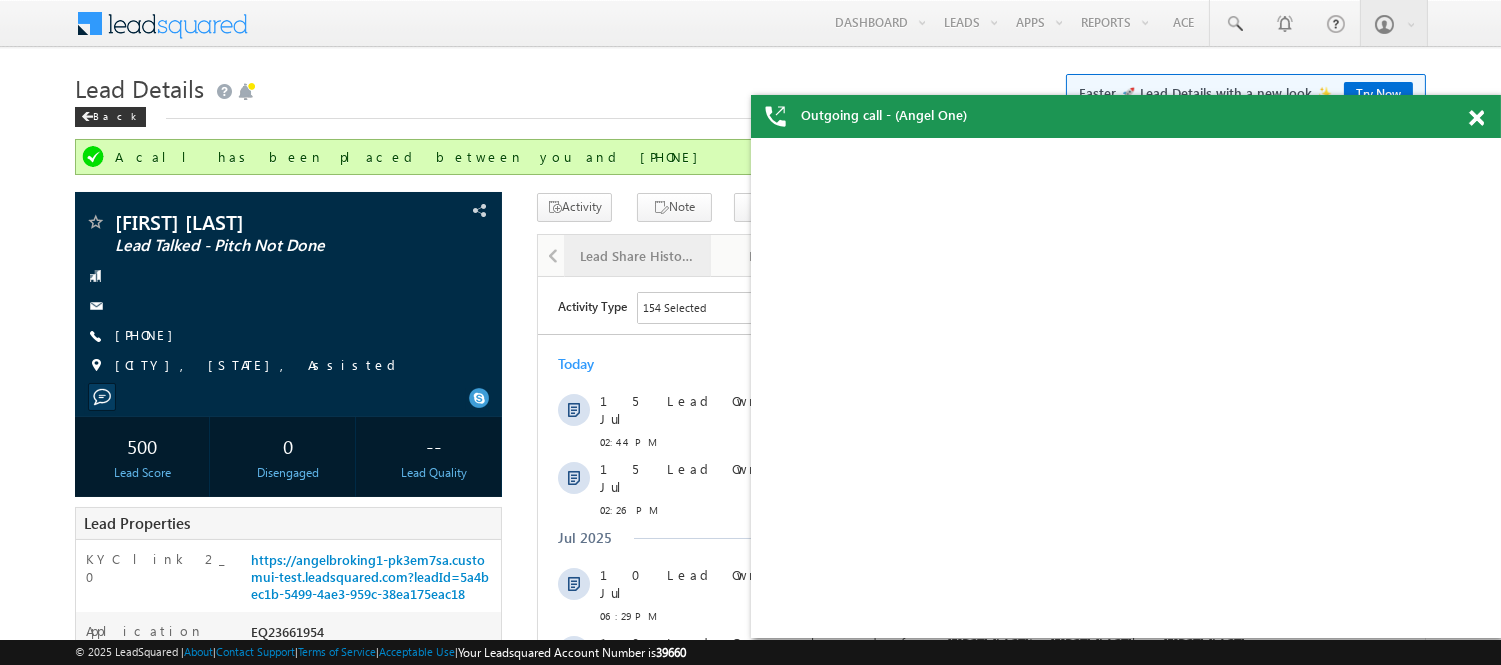 scroll, scrollTop: 0, scrollLeft: 0, axis: both 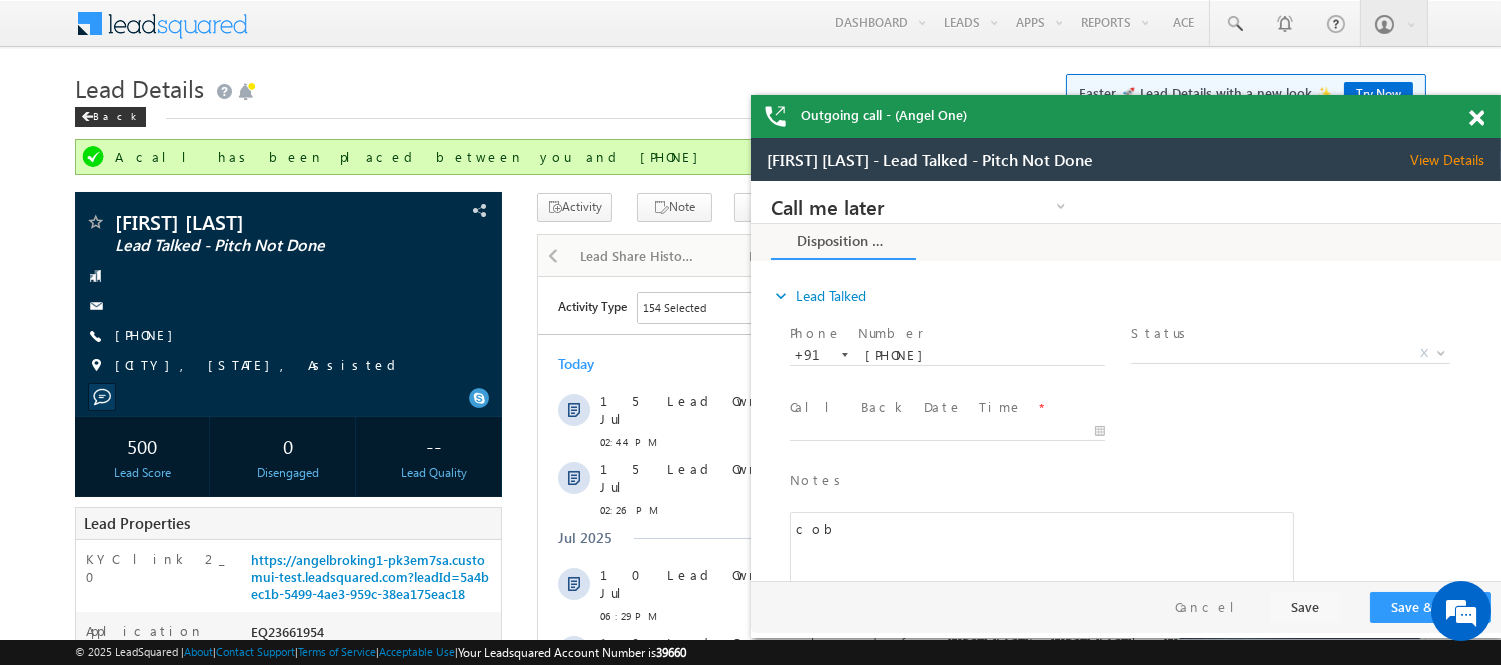click on "Outgoing call -  (Angel One)" at bounding box center (1126, 116) 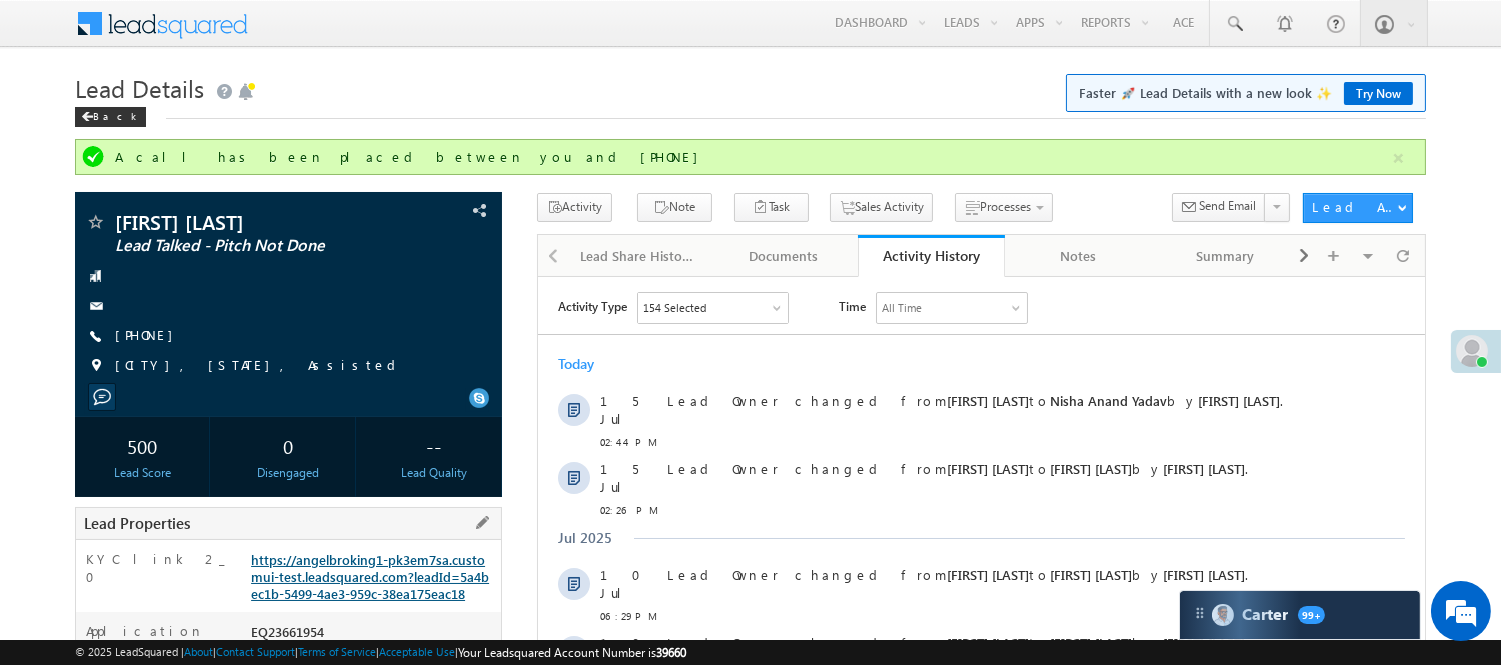 click on "https://angelbroking1-pk3em7sa.customui-test.leadsquared.com?leadId=5a4bec1b-5499-4ae3-959c-38ea175eac18" at bounding box center [370, 576] 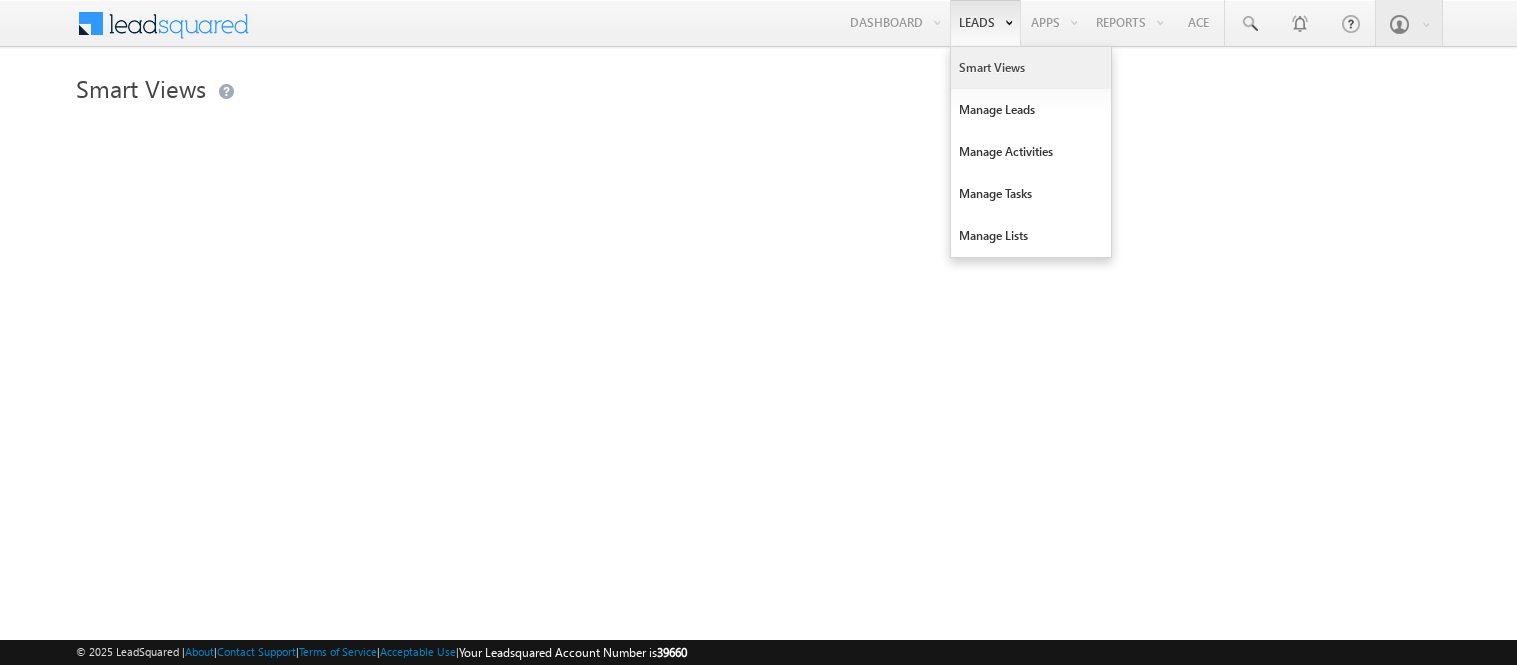 scroll, scrollTop: 0, scrollLeft: 0, axis: both 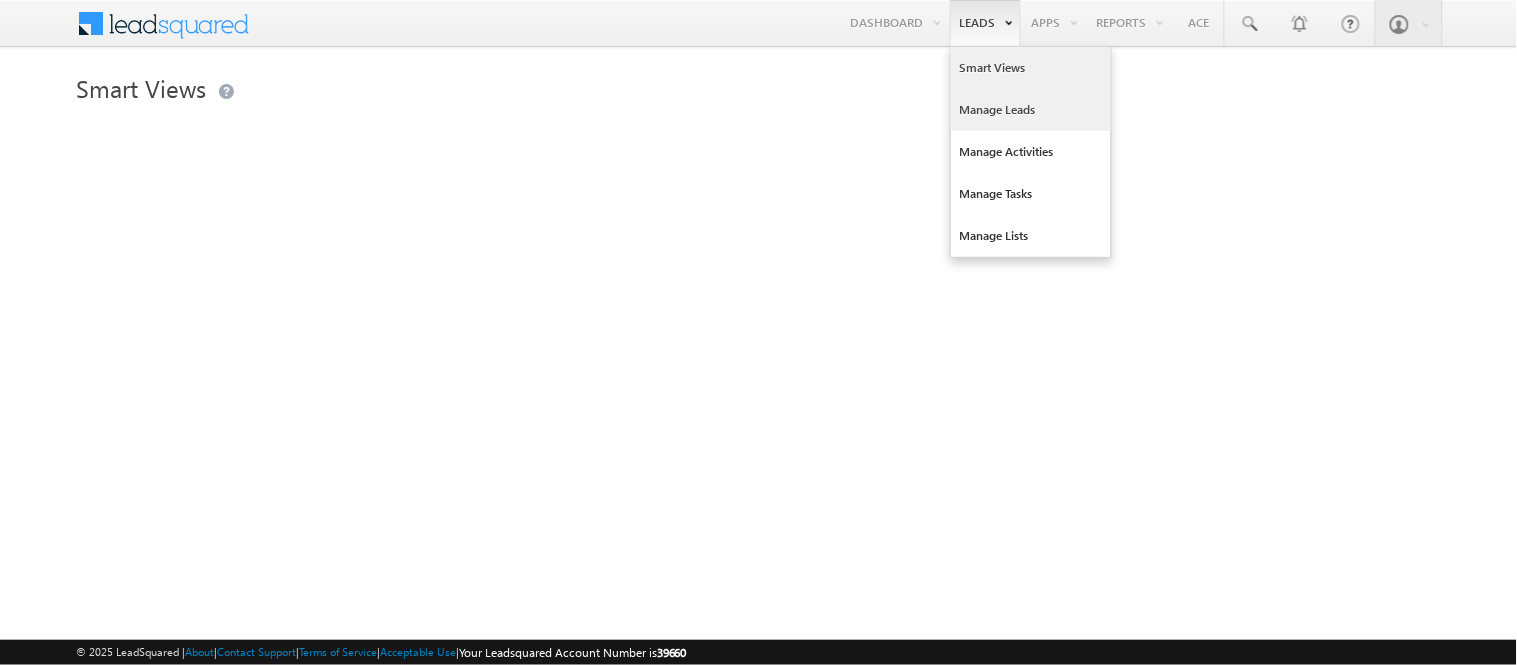 click on "Manage Leads" at bounding box center (1031, 110) 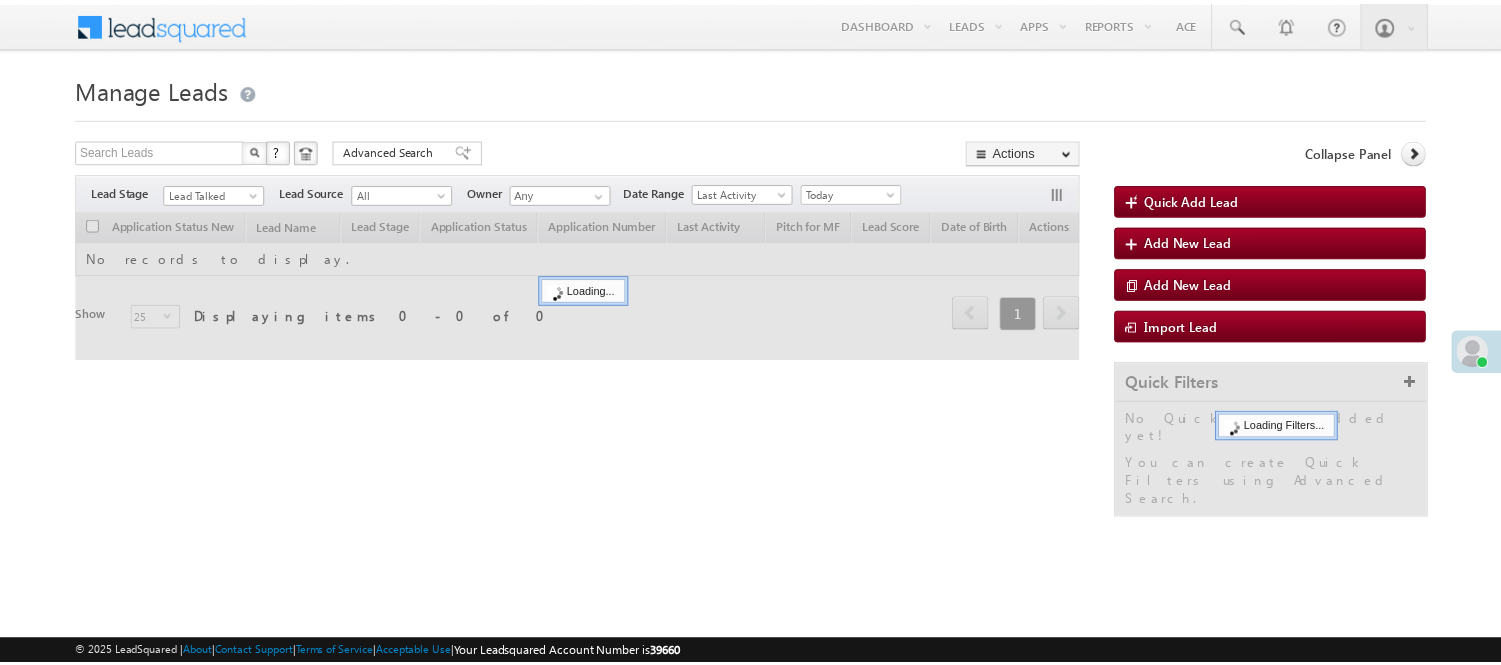 scroll, scrollTop: 0, scrollLeft: 0, axis: both 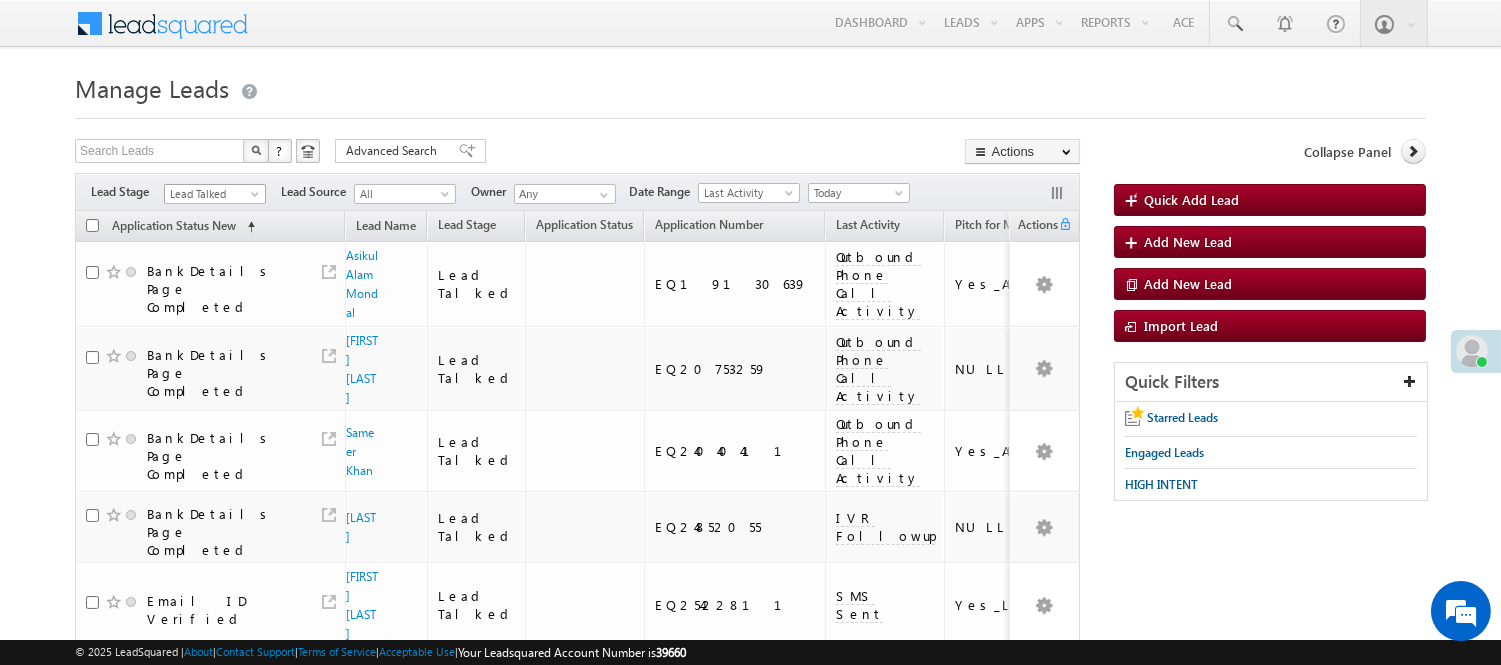 click on "Lead Talked" at bounding box center (212, 194) 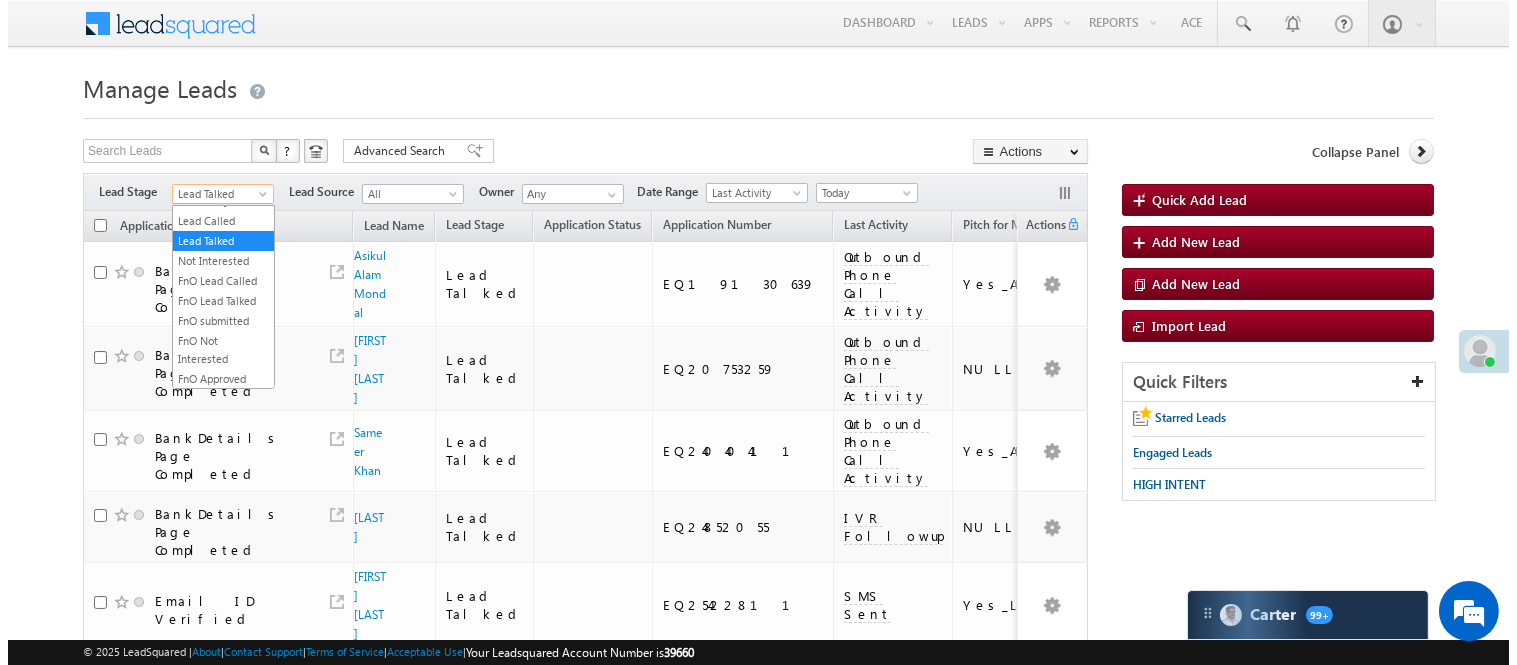 scroll, scrollTop: 0, scrollLeft: 0, axis: both 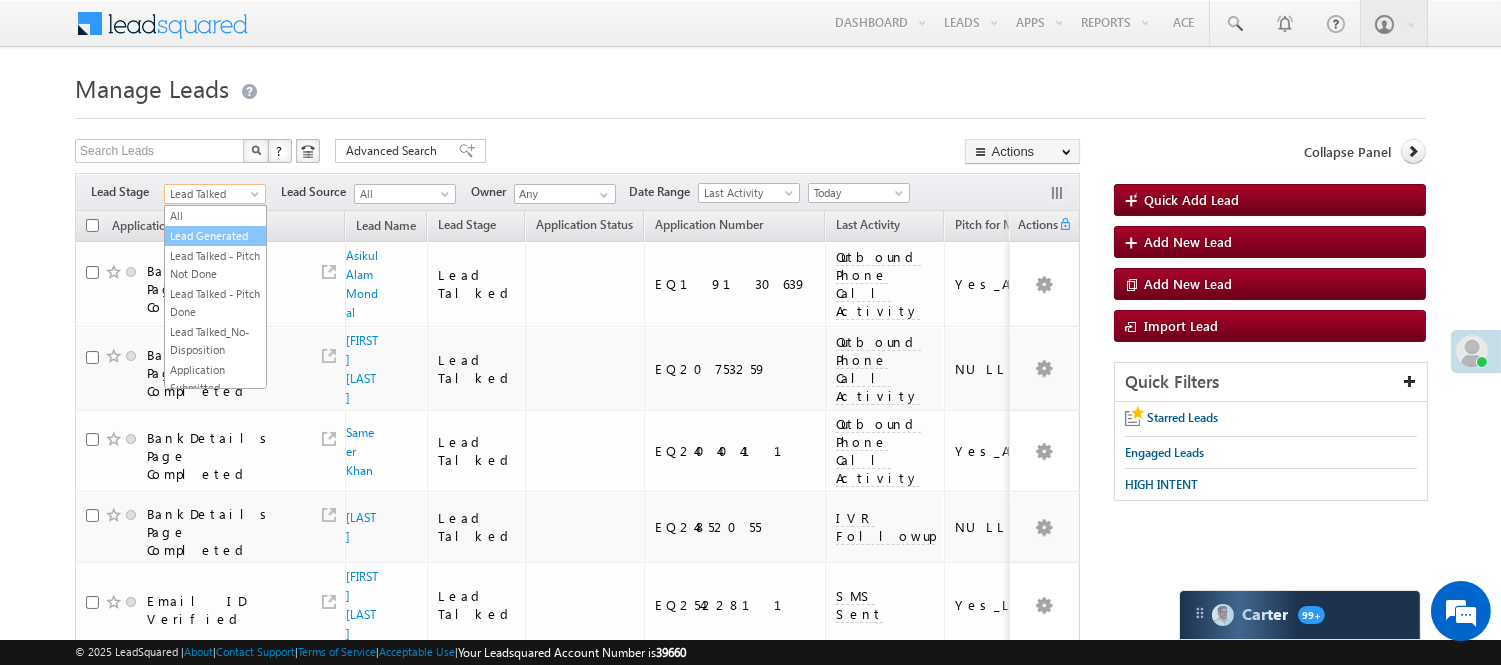 click on "Lead Generated" at bounding box center [215, 236] 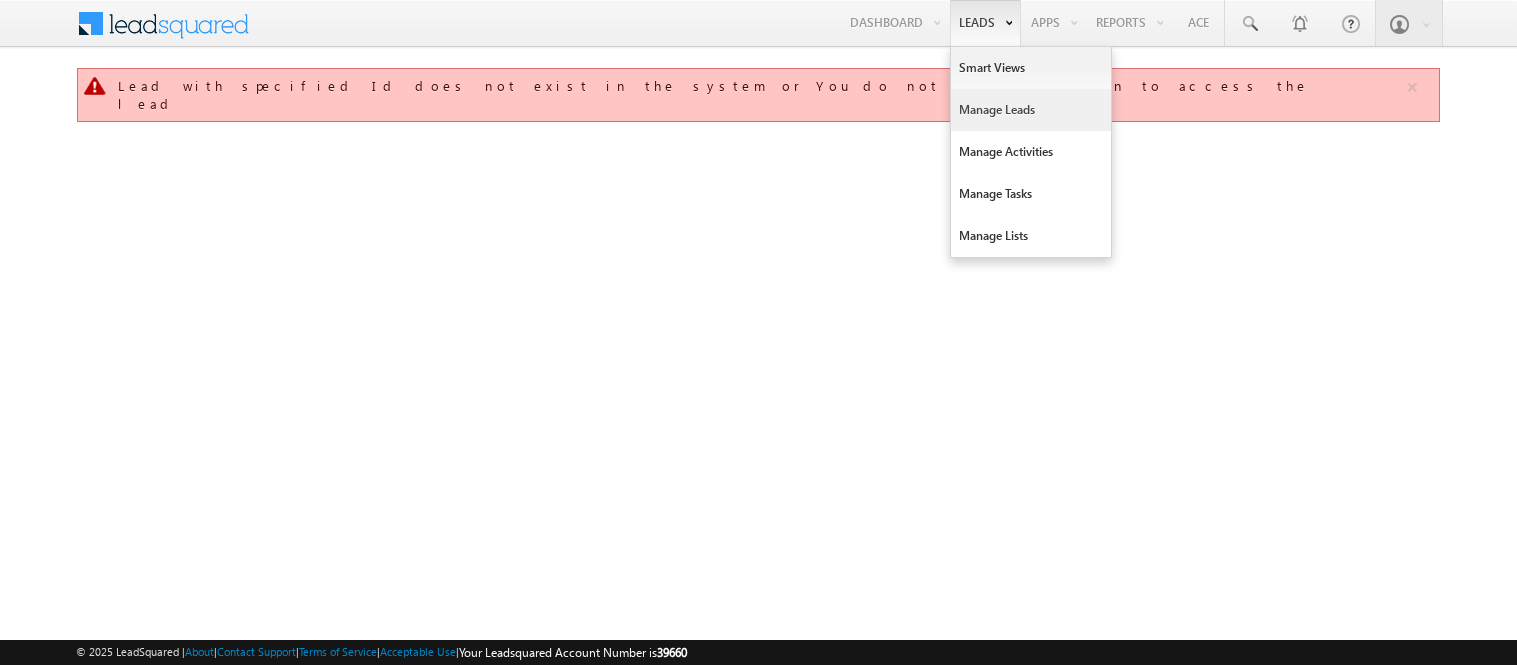 scroll, scrollTop: 0, scrollLeft: 0, axis: both 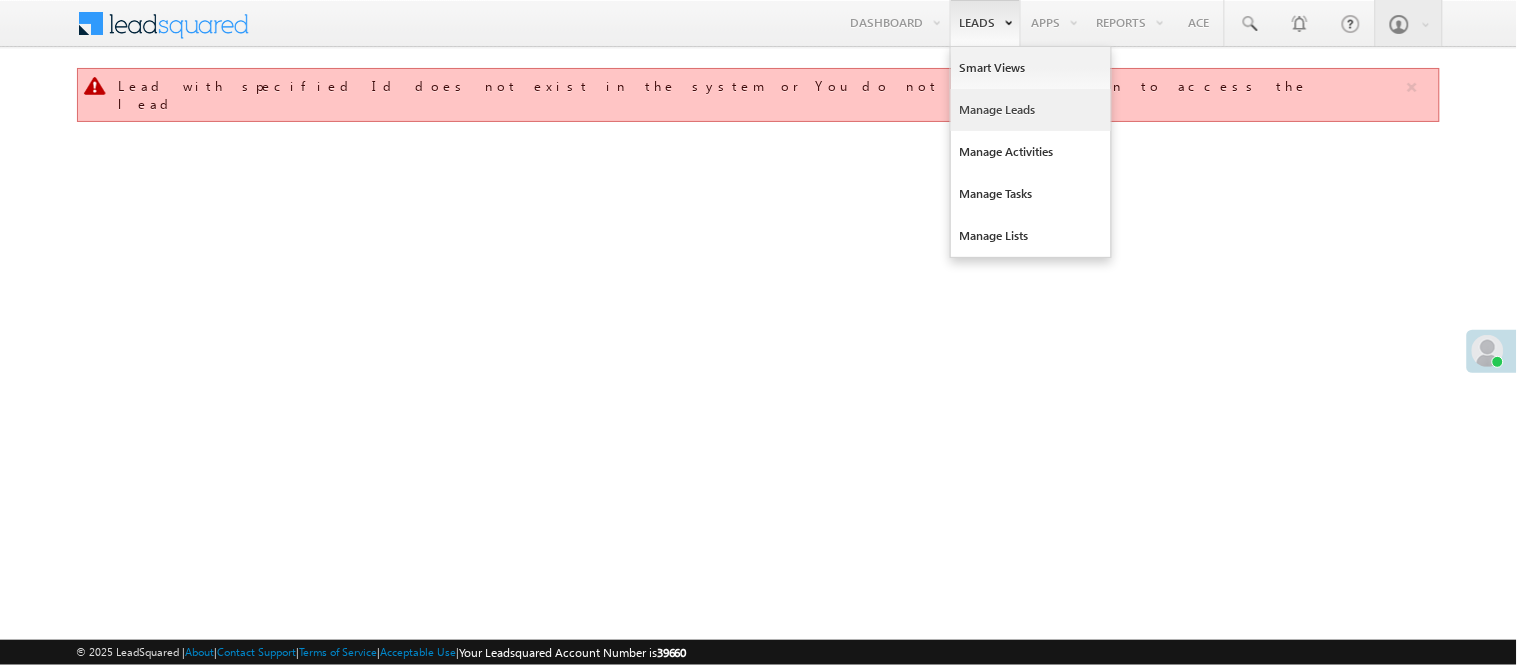 click on "Manage Leads" at bounding box center (1031, 110) 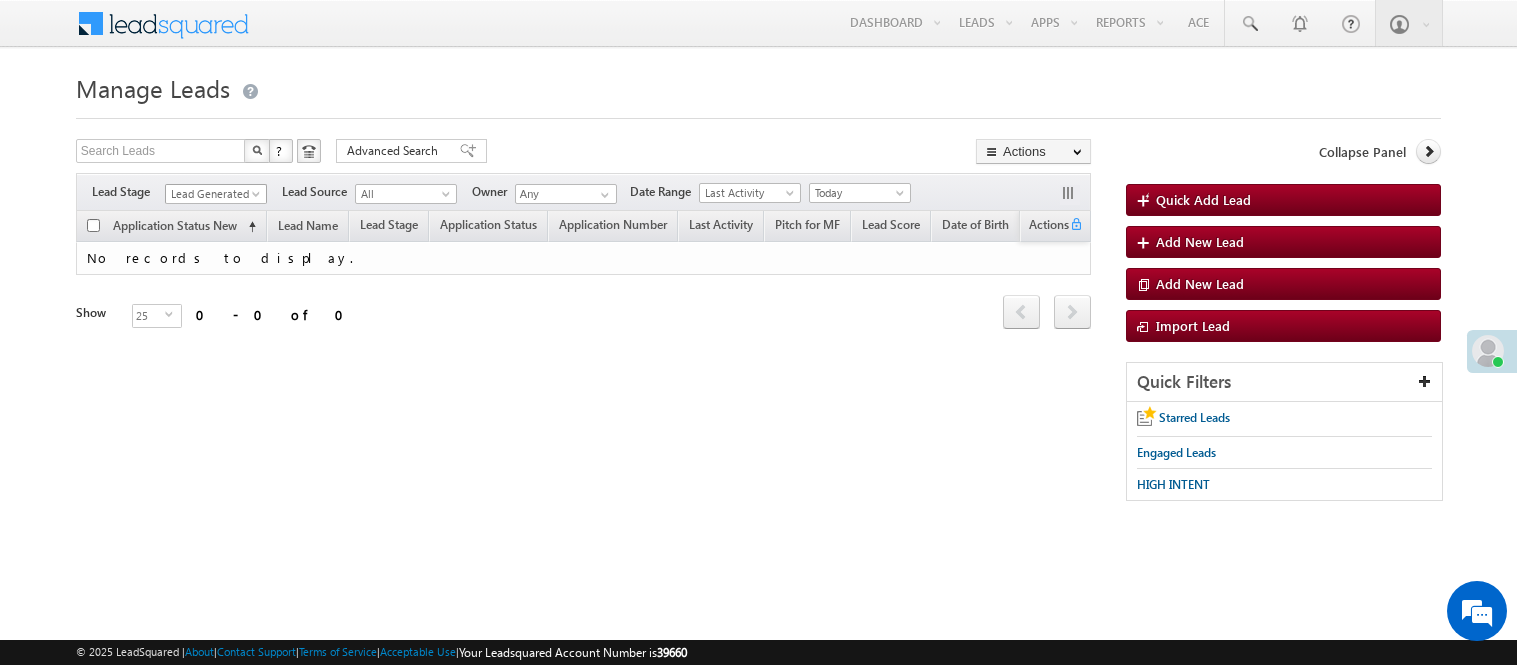 scroll, scrollTop: 0, scrollLeft: 0, axis: both 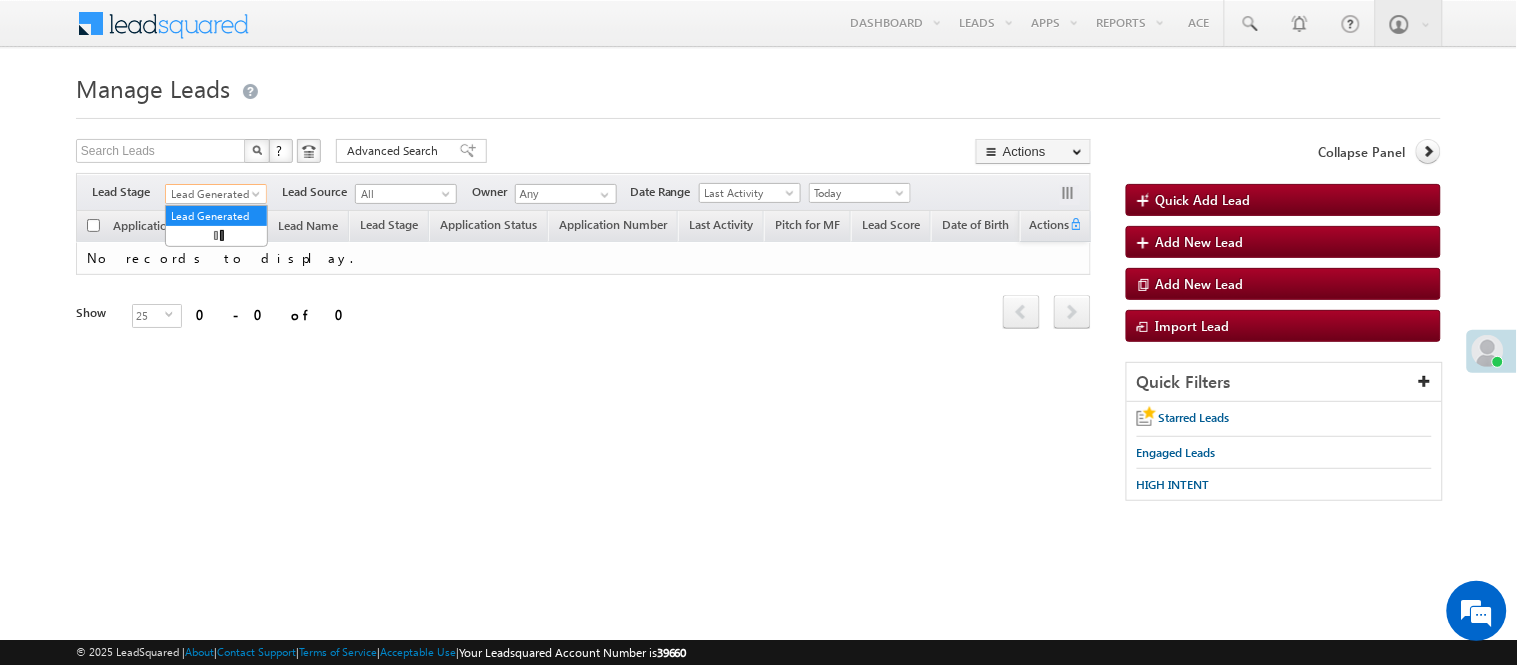 click on "Lead Generated" at bounding box center (213, 194) 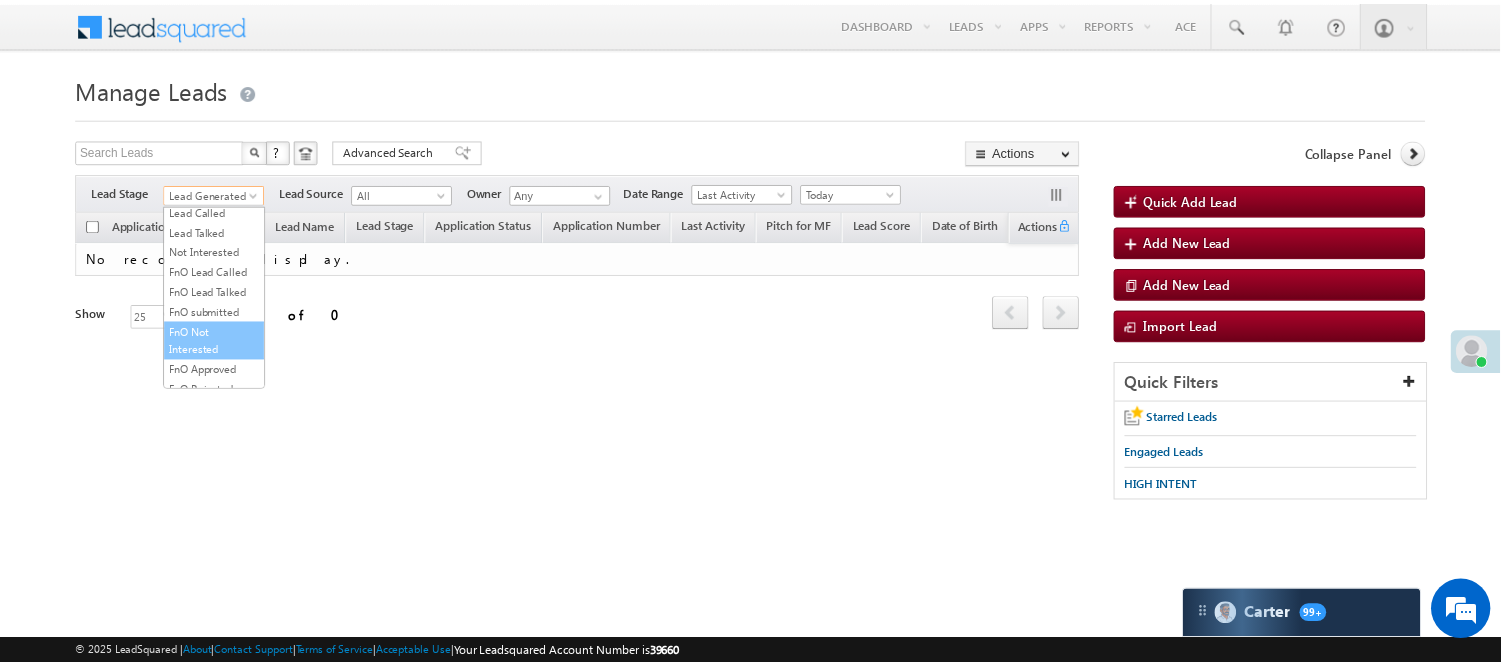 scroll, scrollTop: 274, scrollLeft: 0, axis: vertical 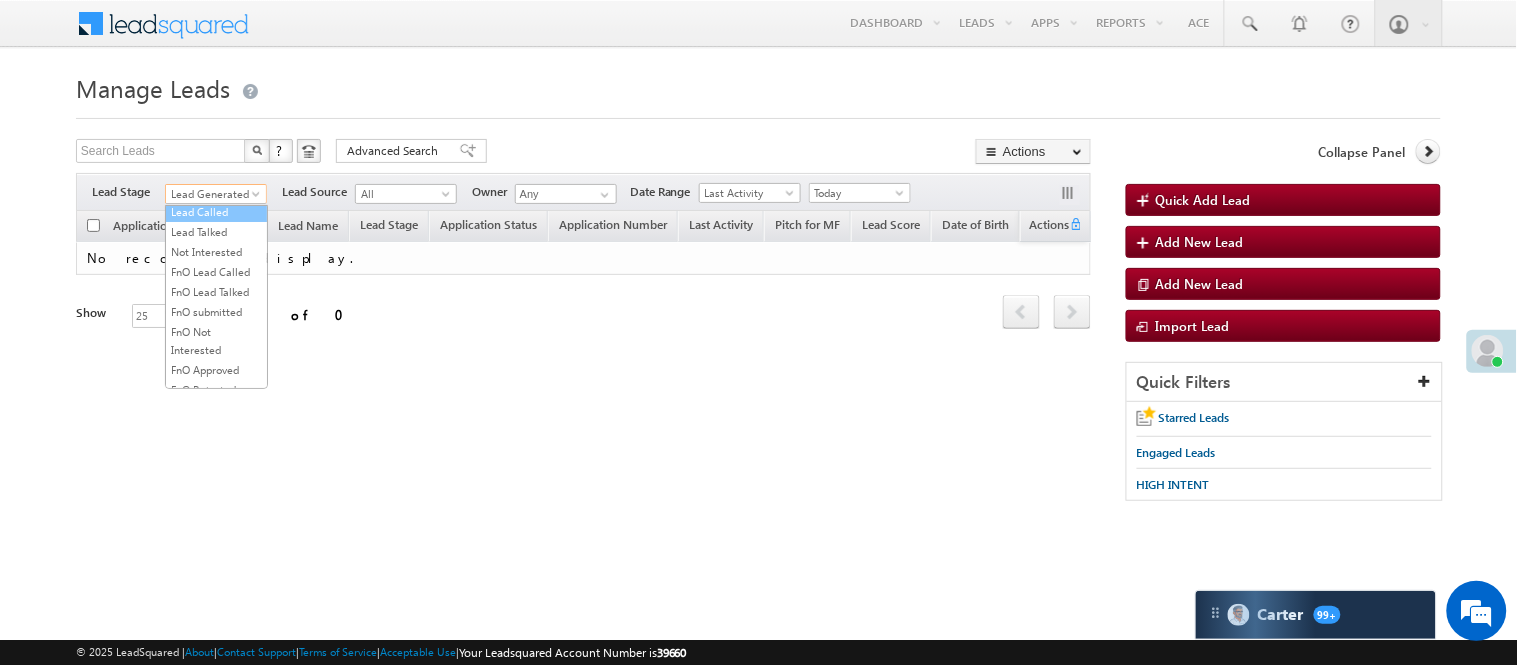 click on "Lead Called" at bounding box center [216, 212] 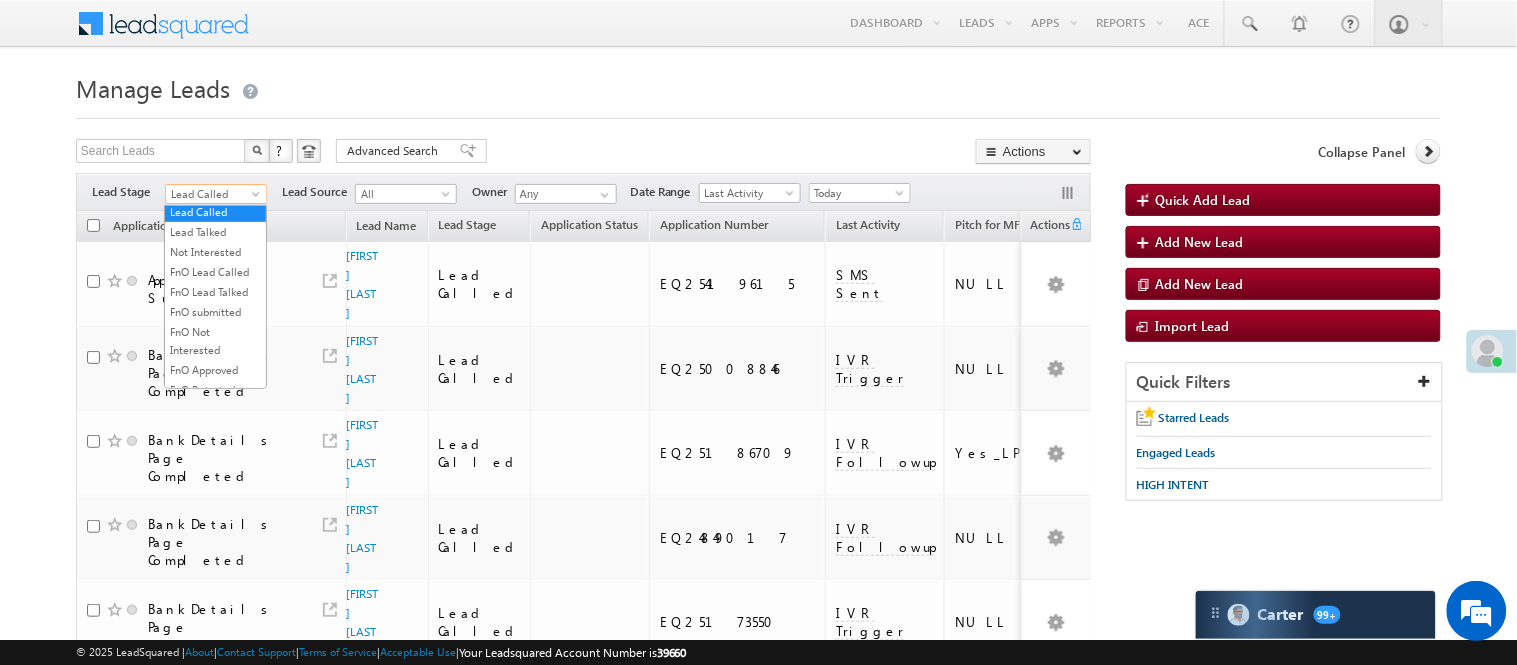 click on "Lead Called" at bounding box center (213, 194) 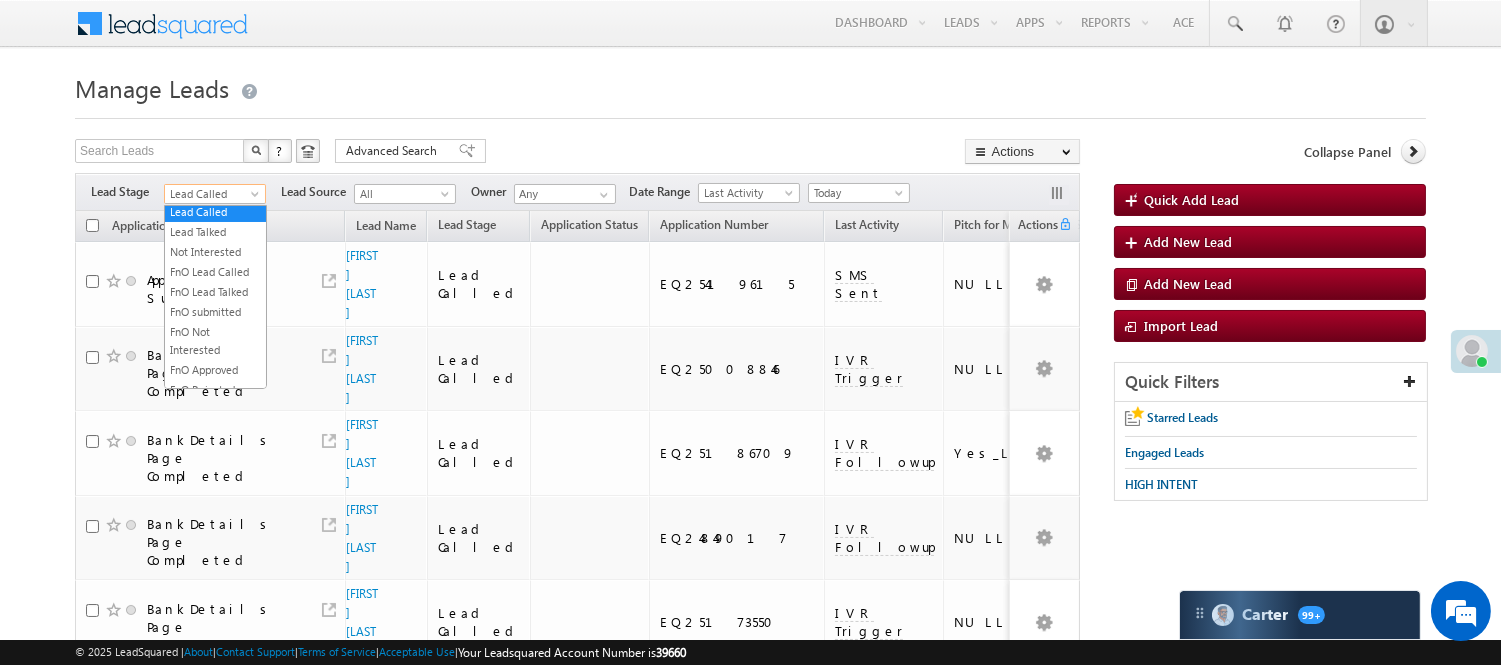 click on "Under Objection" at bounding box center [215, 192] 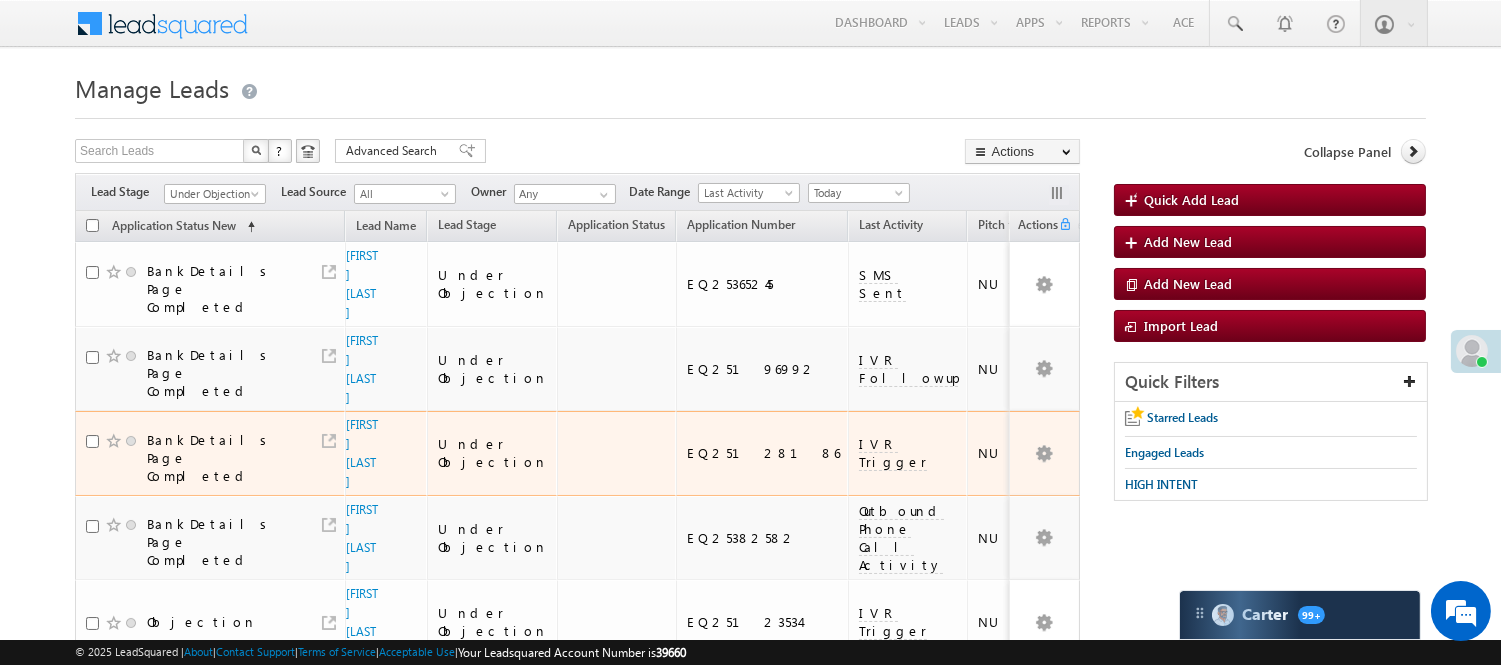 scroll, scrollTop: 0, scrollLeft: 0, axis: both 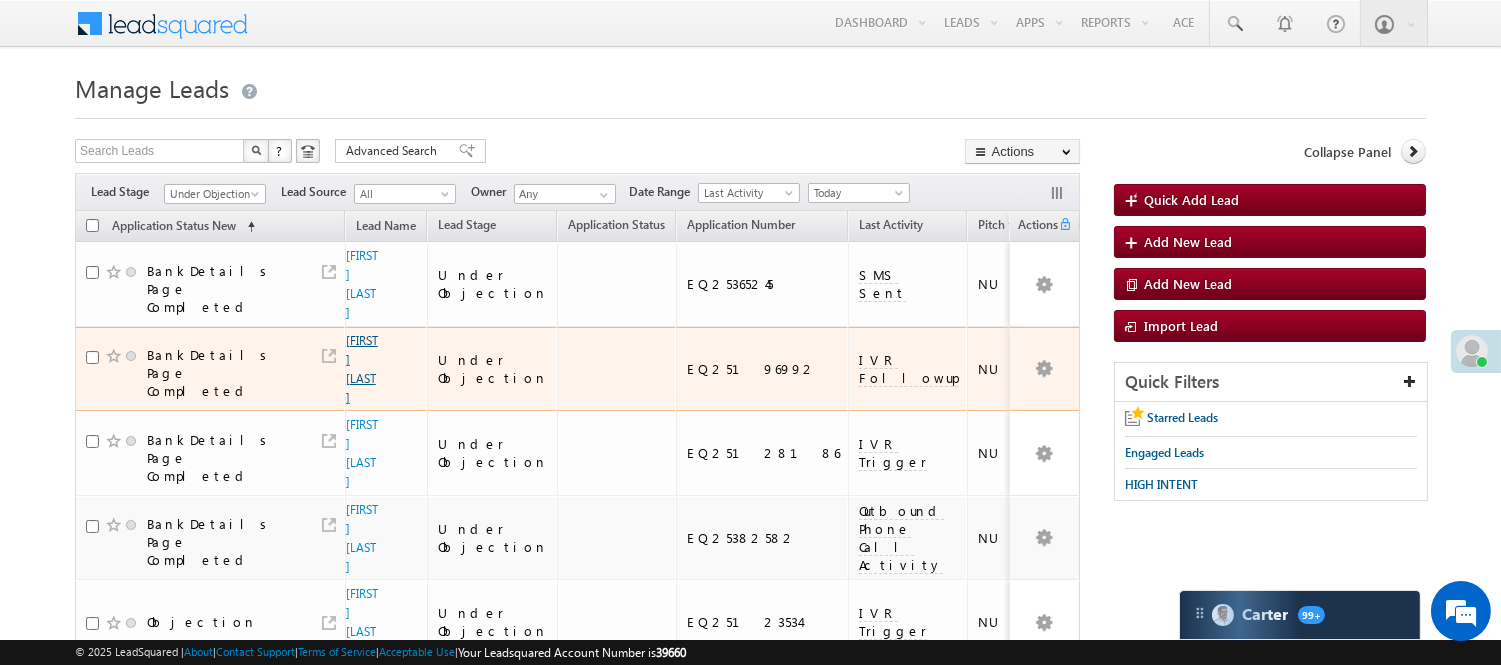 click on "[NAME] [NAME]" at bounding box center [362, 369] 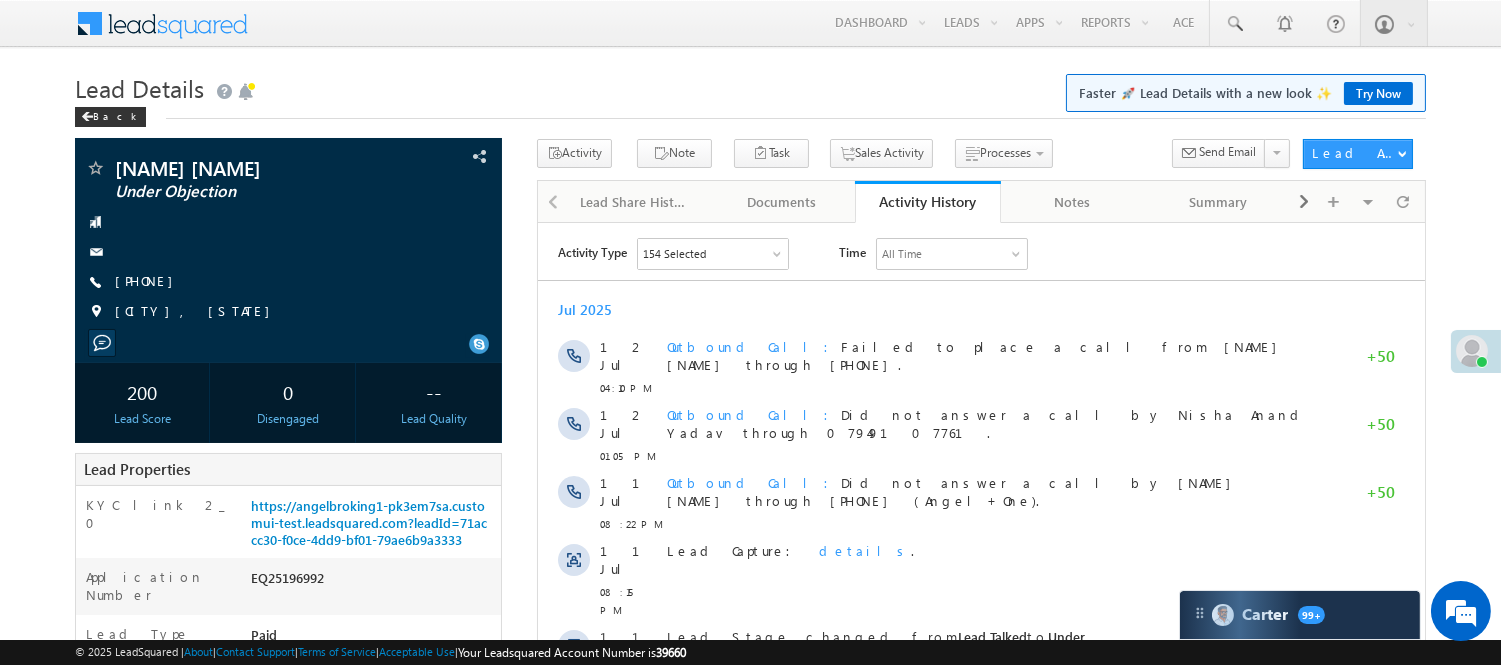 scroll, scrollTop: 0, scrollLeft: 0, axis: both 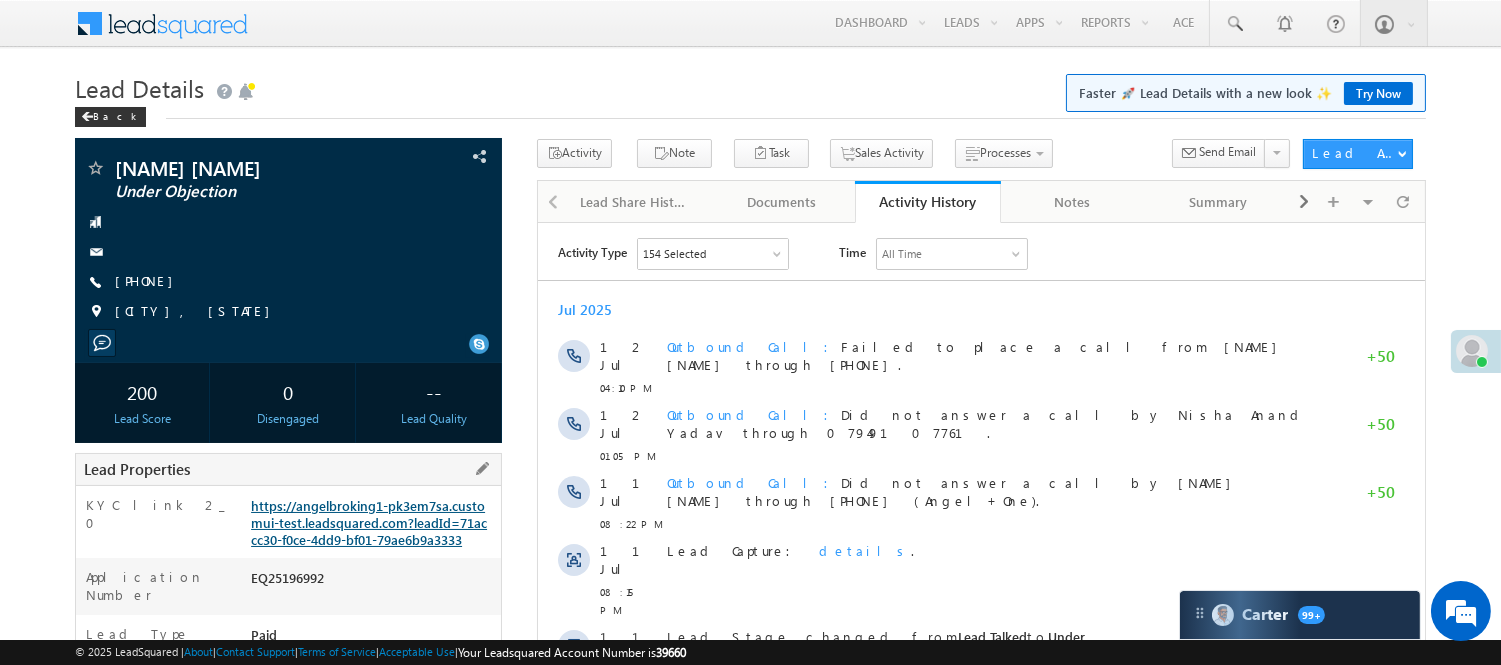 click on "https://angelbroking1-pk3em7sa.customui-test.leadsquared.com?leadId=71accc30-f0ce-4dd9-bf01-79ae6b9a3333" at bounding box center [369, 522] 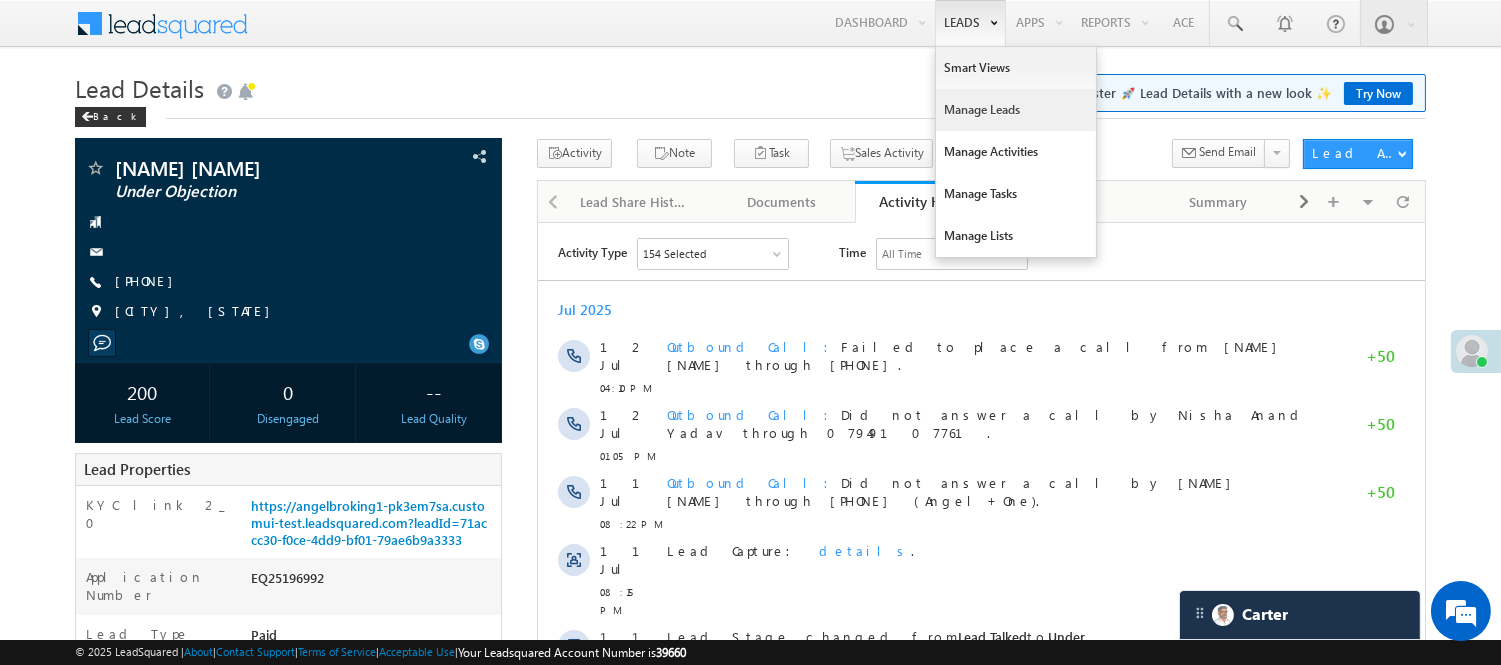 click on "Manage Leads" at bounding box center (1016, 110) 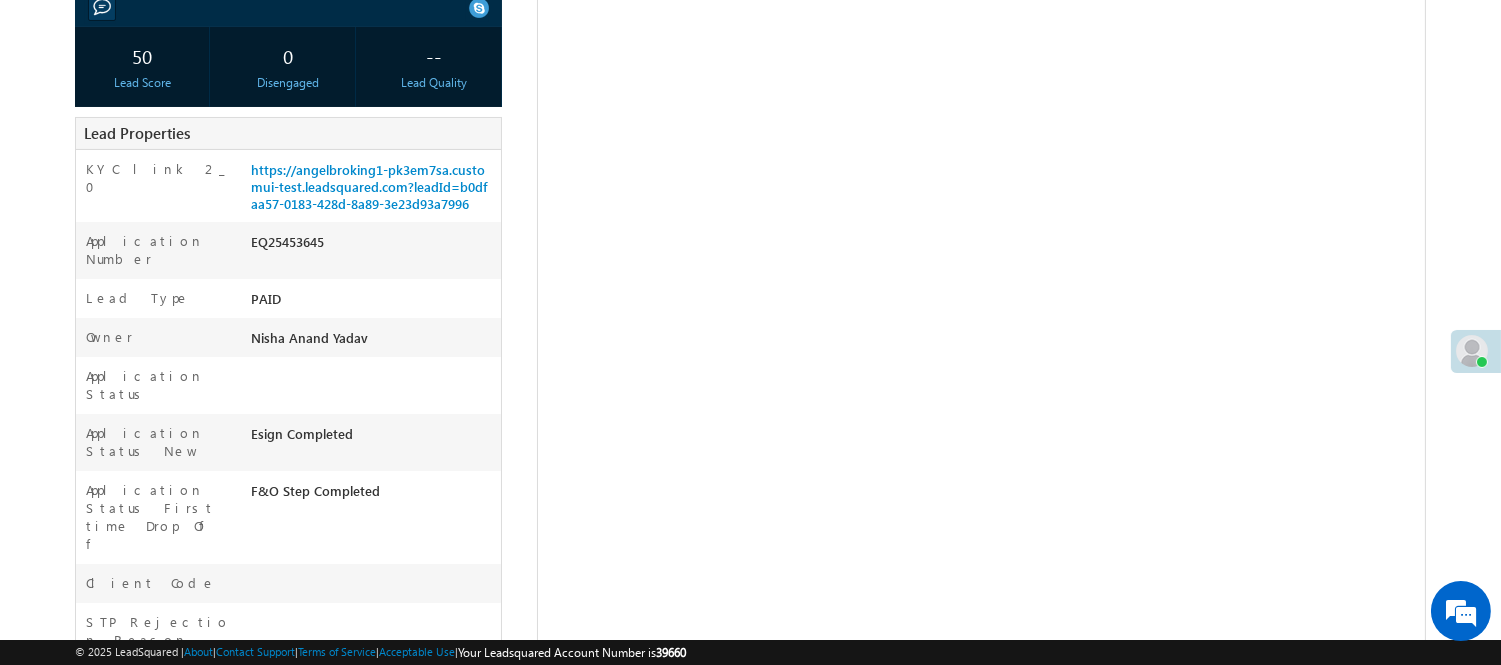scroll, scrollTop: 91, scrollLeft: 0, axis: vertical 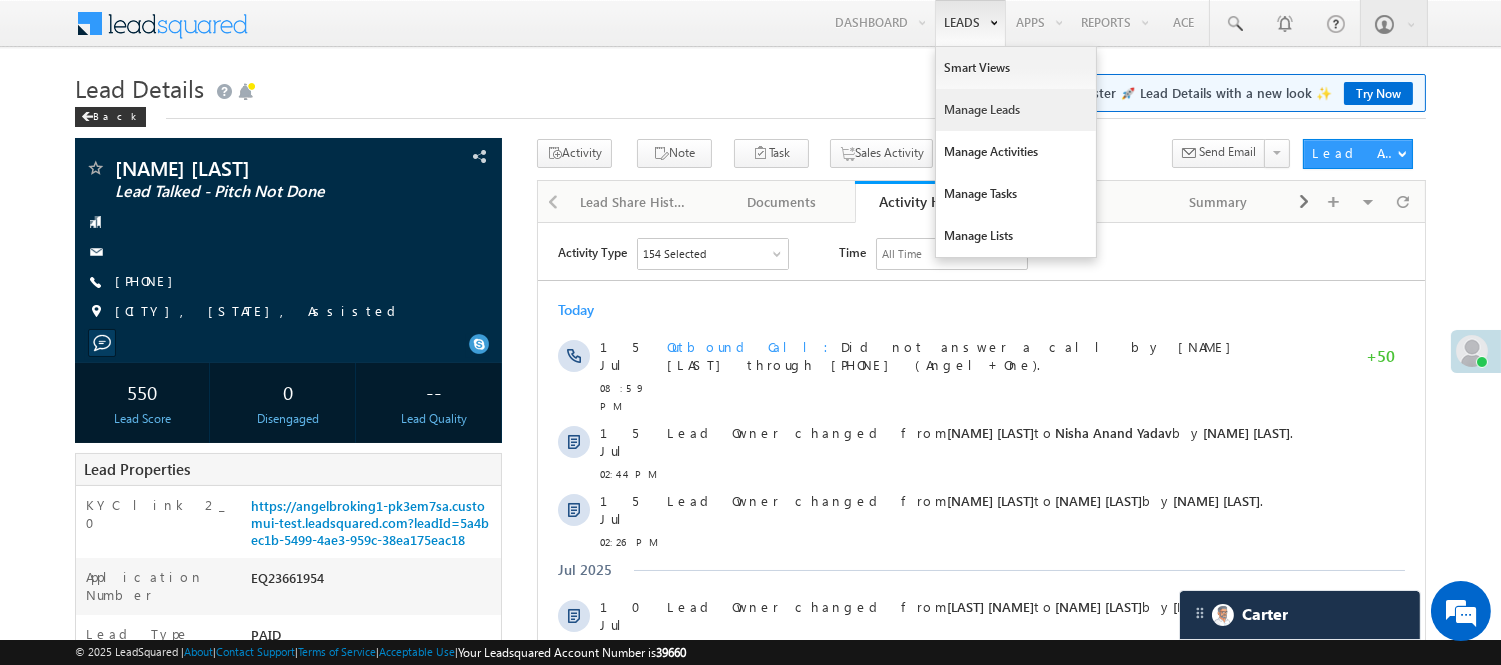 click on "Manage Leads" at bounding box center [1016, 110] 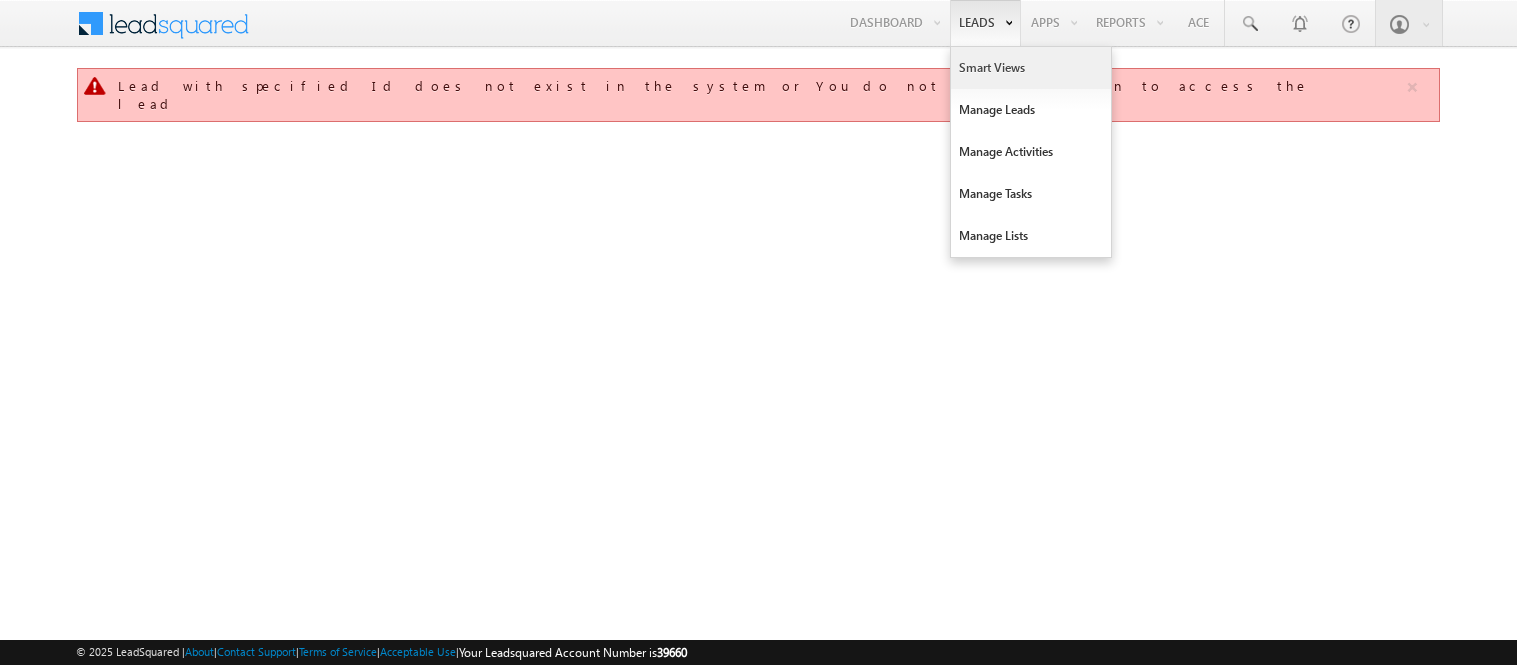 scroll, scrollTop: 0, scrollLeft: 0, axis: both 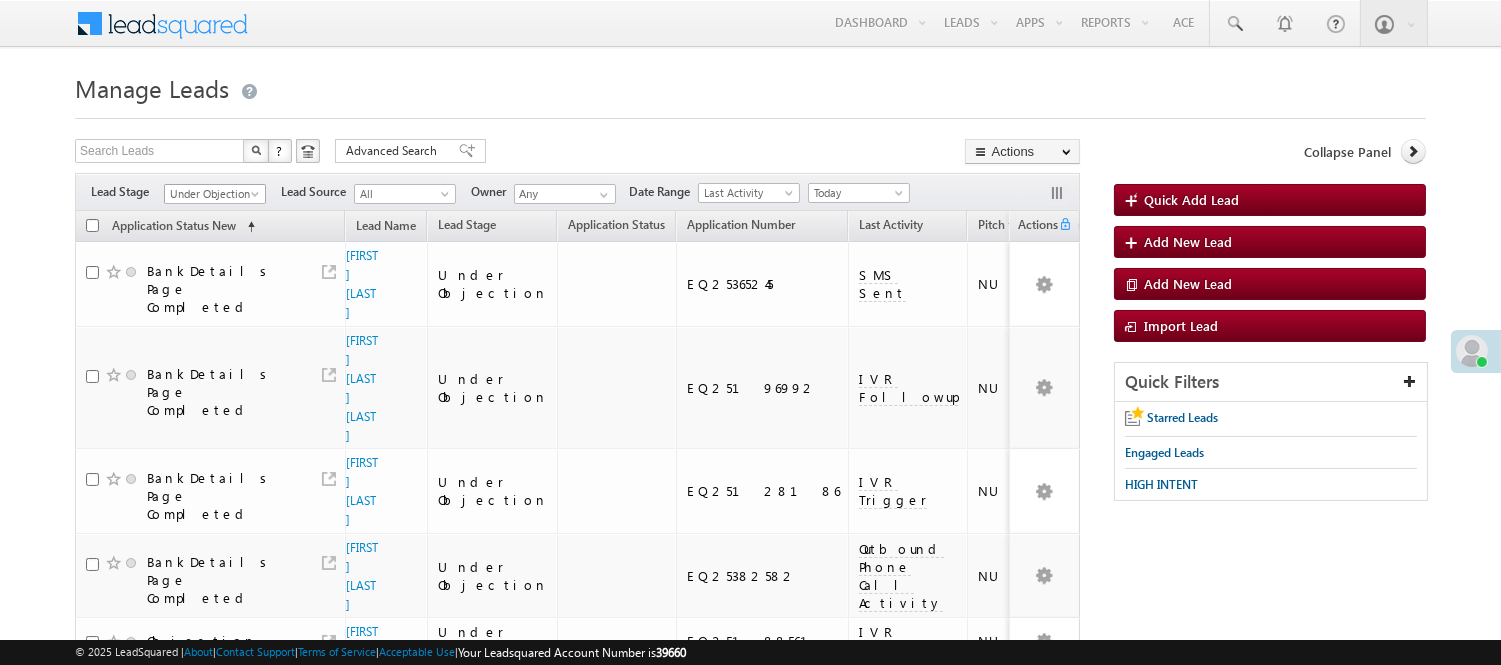 click on "Under Objection" at bounding box center (212, 194) 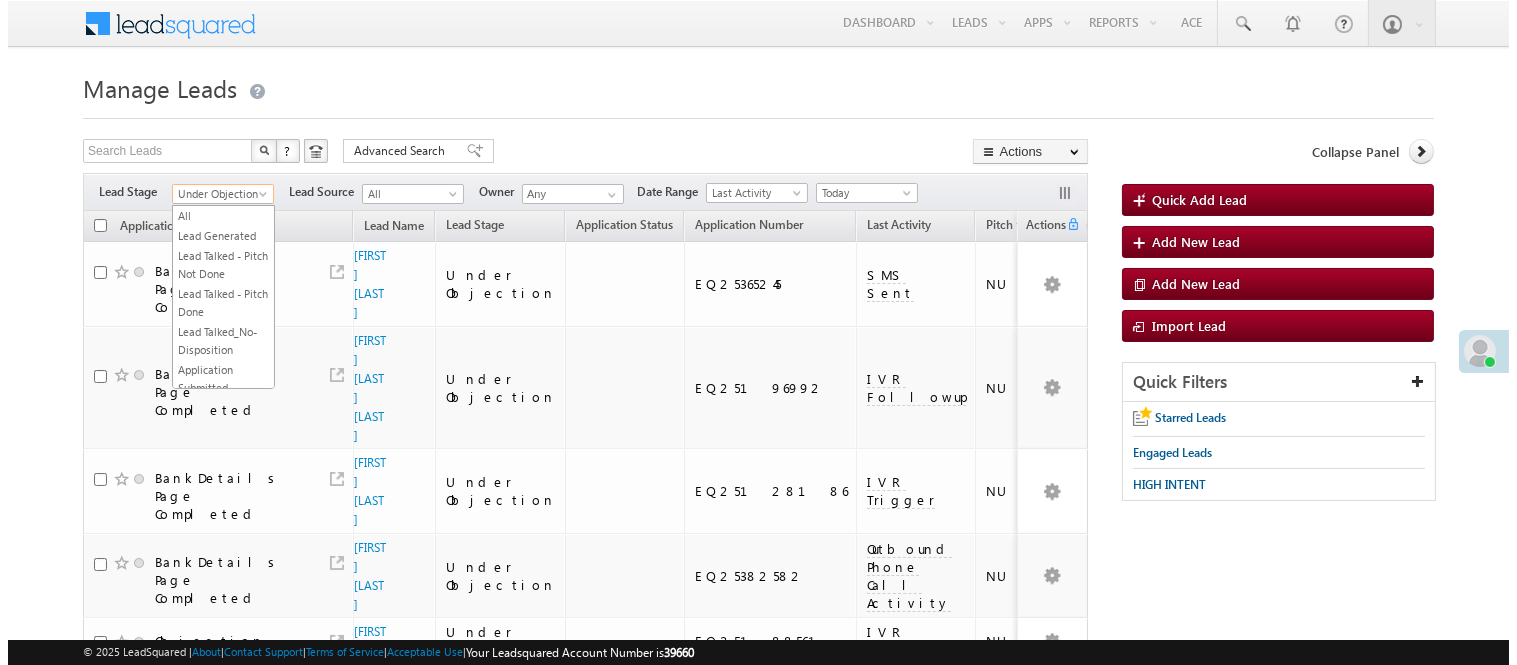 scroll, scrollTop: 0, scrollLeft: 0, axis: both 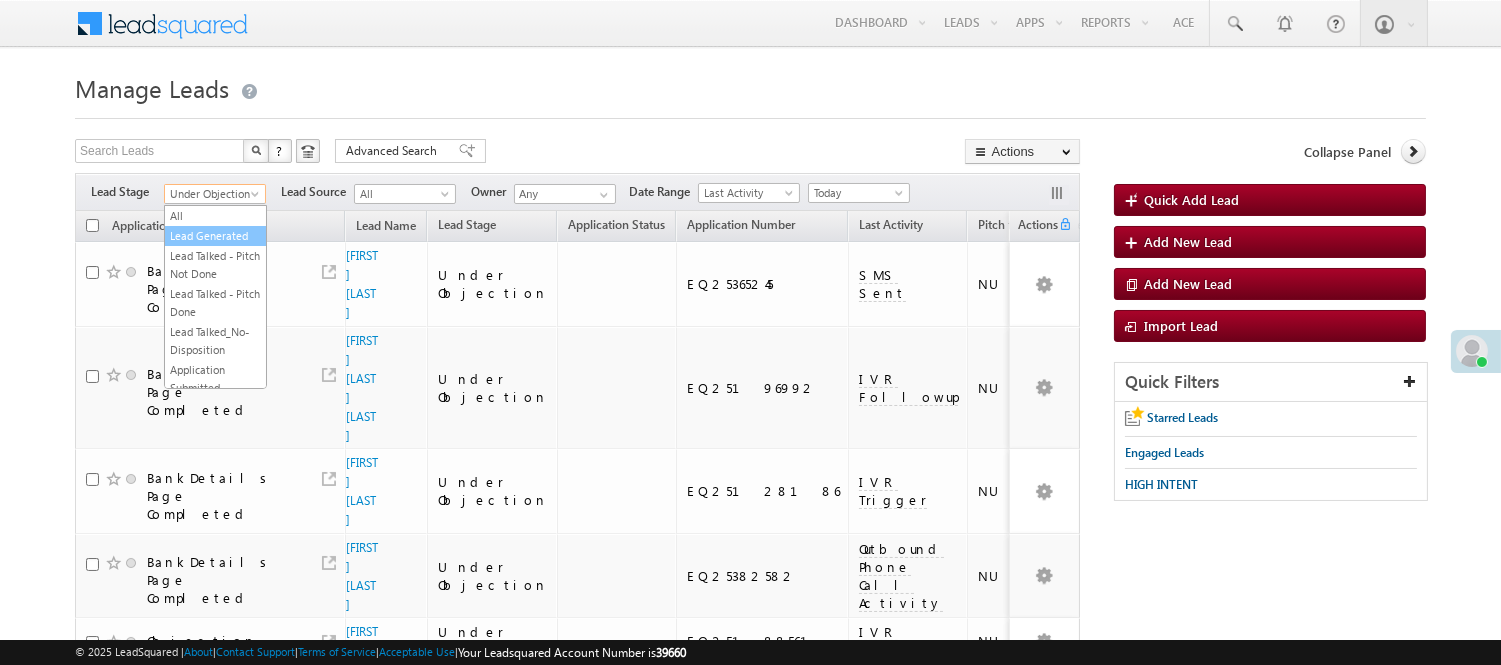 click on "Lead Generated" at bounding box center (215, 236) 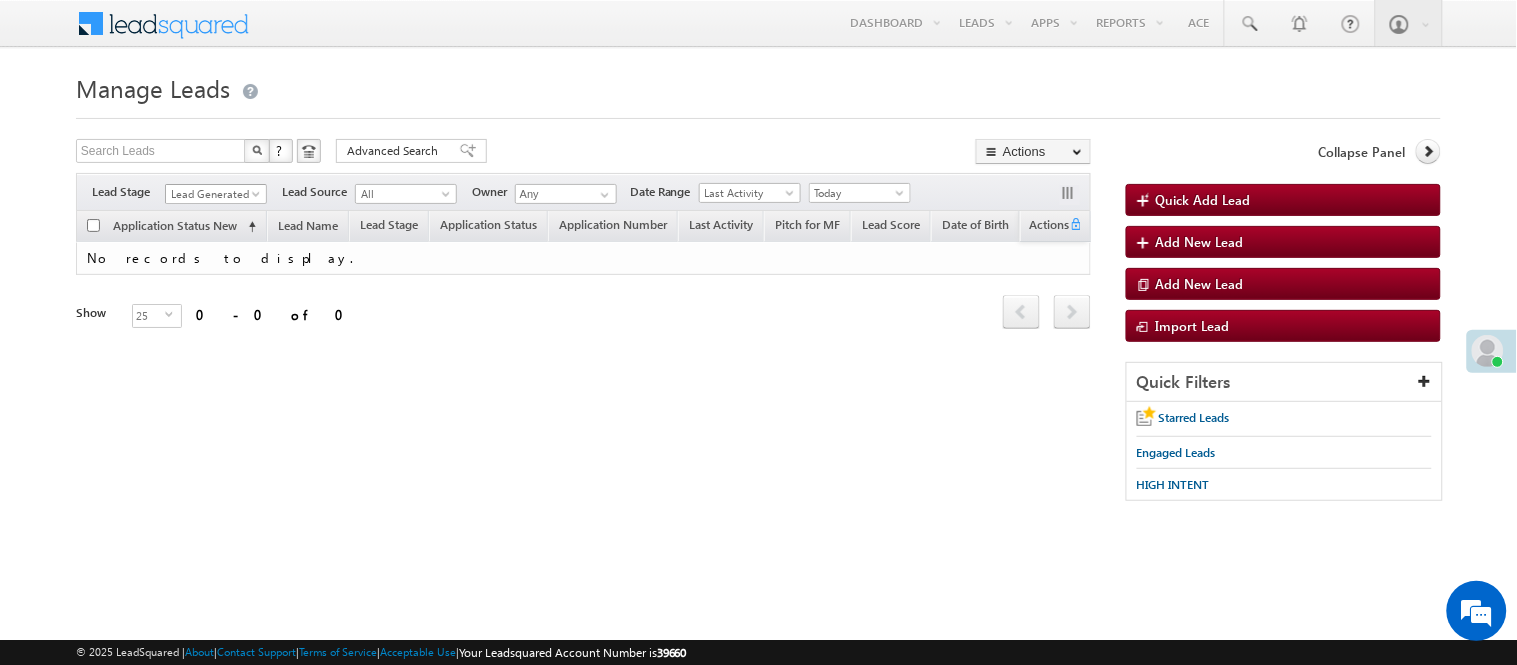 click on "Lead Generated" at bounding box center (213, 194) 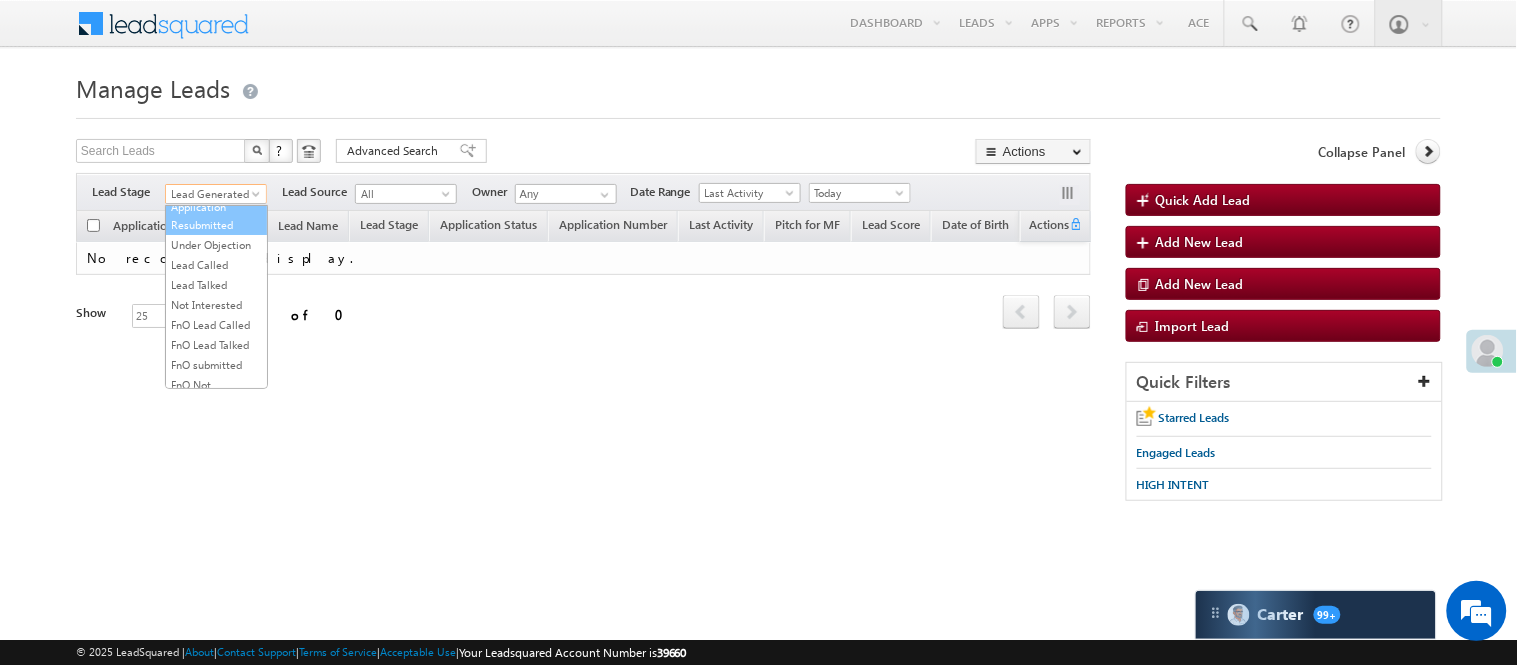 scroll, scrollTop: 222, scrollLeft: 0, axis: vertical 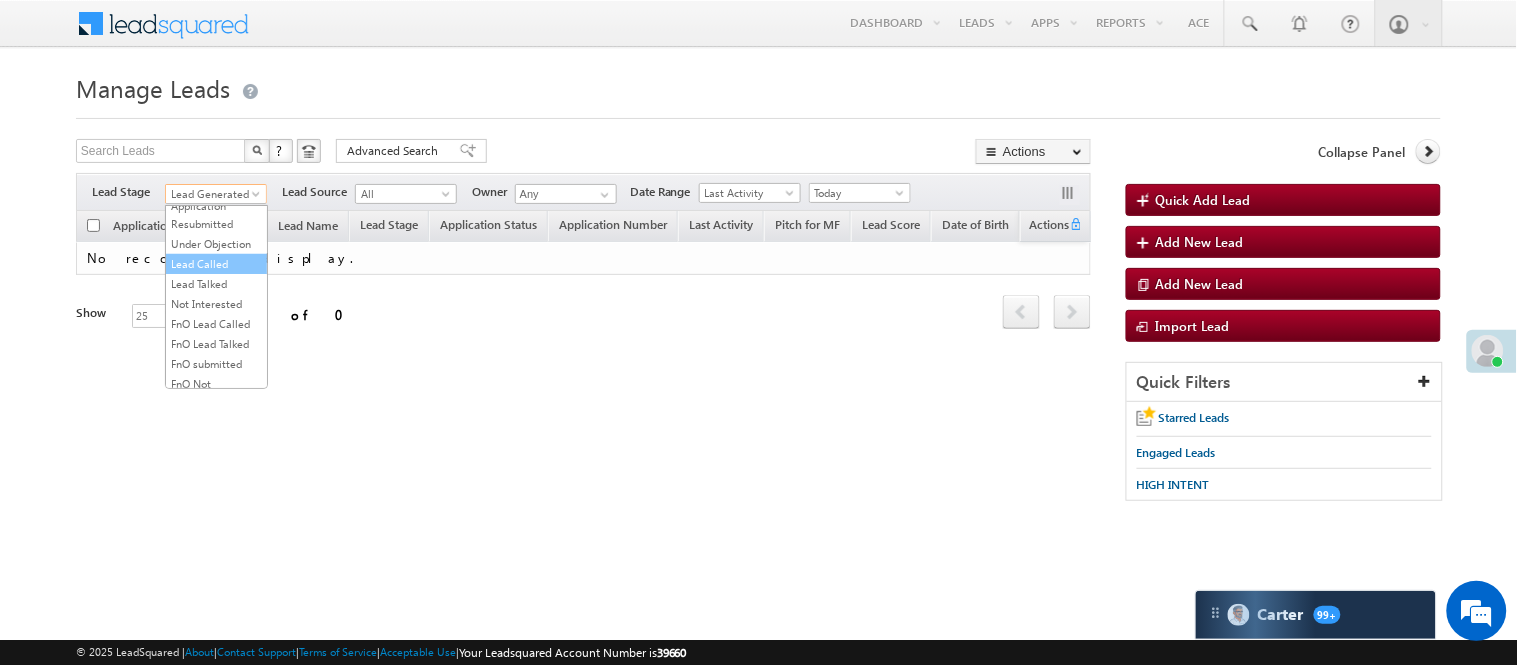 click on "Lead Called" at bounding box center (216, 264) 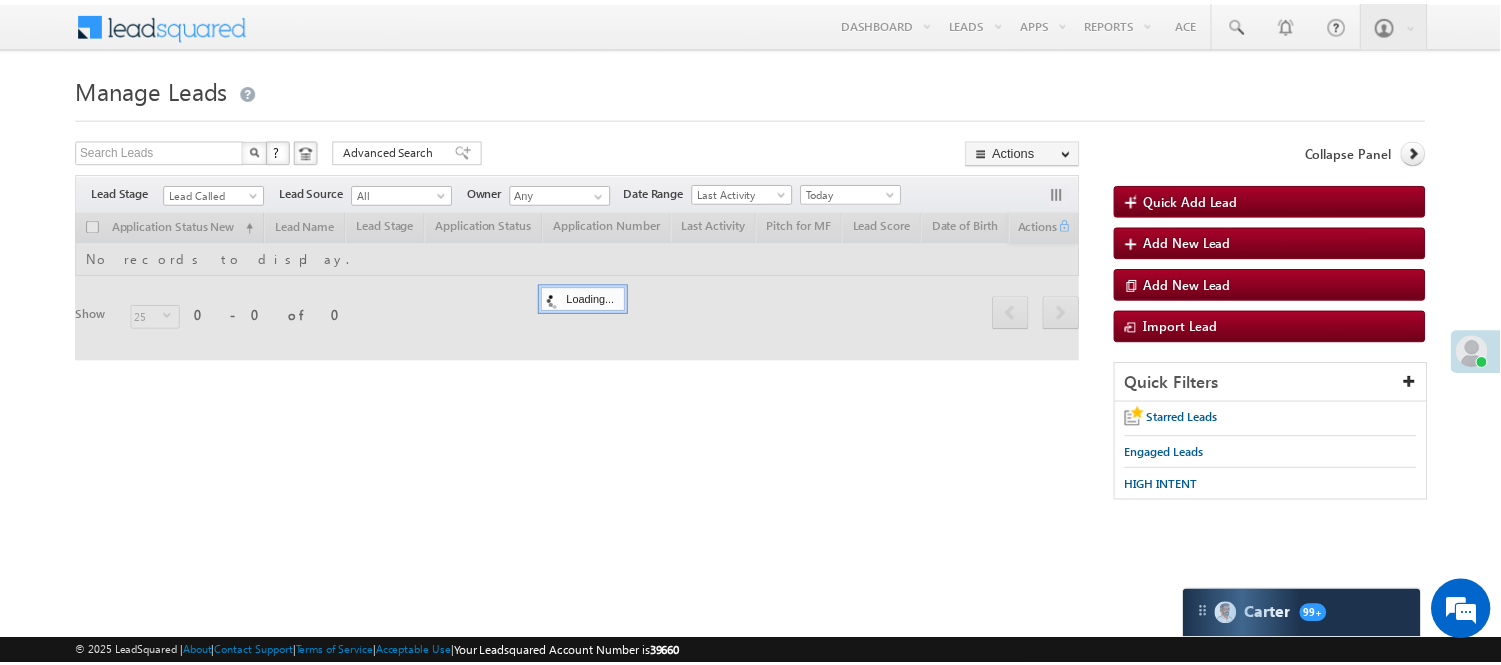 scroll, scrollTop: 0, scrollLeft: 0, axis: both 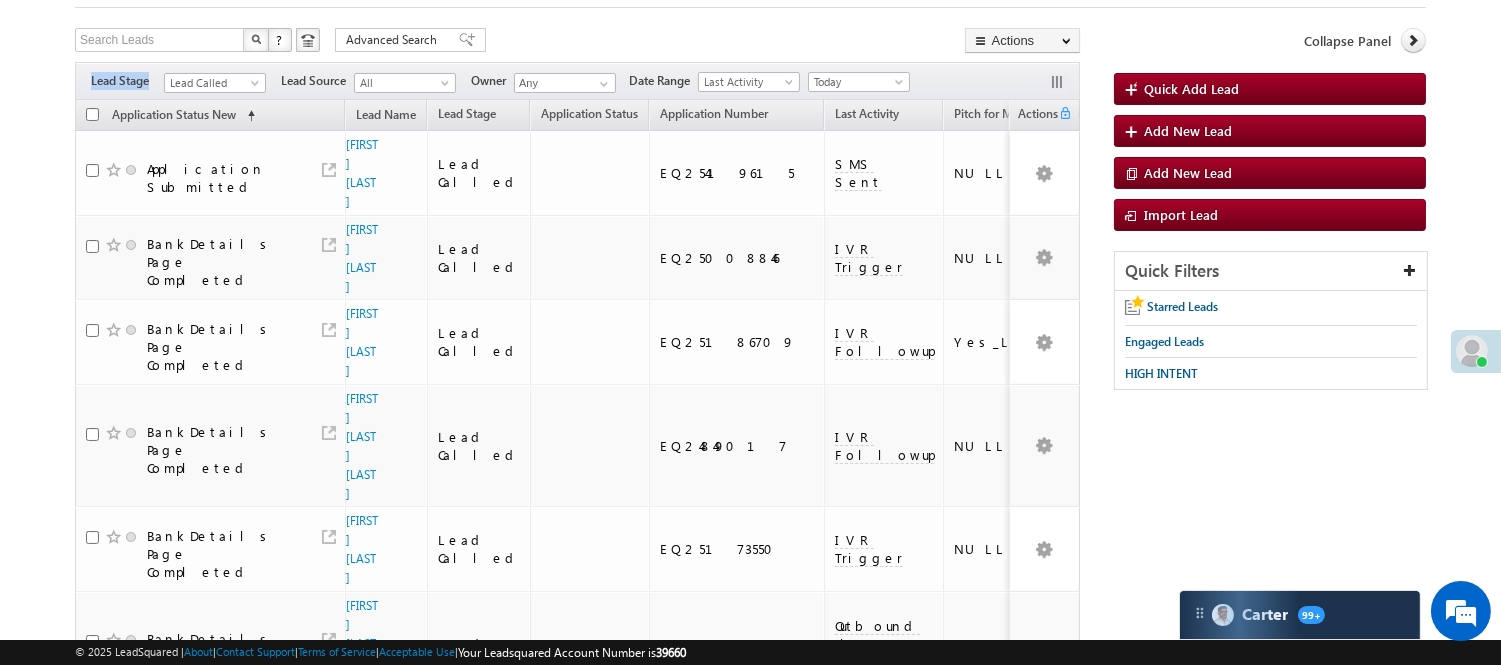 click on "Filters
Lead Stage
All Lead Generated Lead Talked - Pitch Not Done Lead Talked - Pitch Done Lead Talked_No-Disposition Application Submitted Payment Done Application Resubmitted Under Objection Lead Called Lead Talked Not Interested FnO Lead Called FnO Lead Talked FnO submitted FnO Not Interested FnO Approved FnO Rejected FnO Lead Generated Code Generated CG NI Lead Called
Lead Source
All All
Owner Any Any Go" at bounding box center [577, 81] 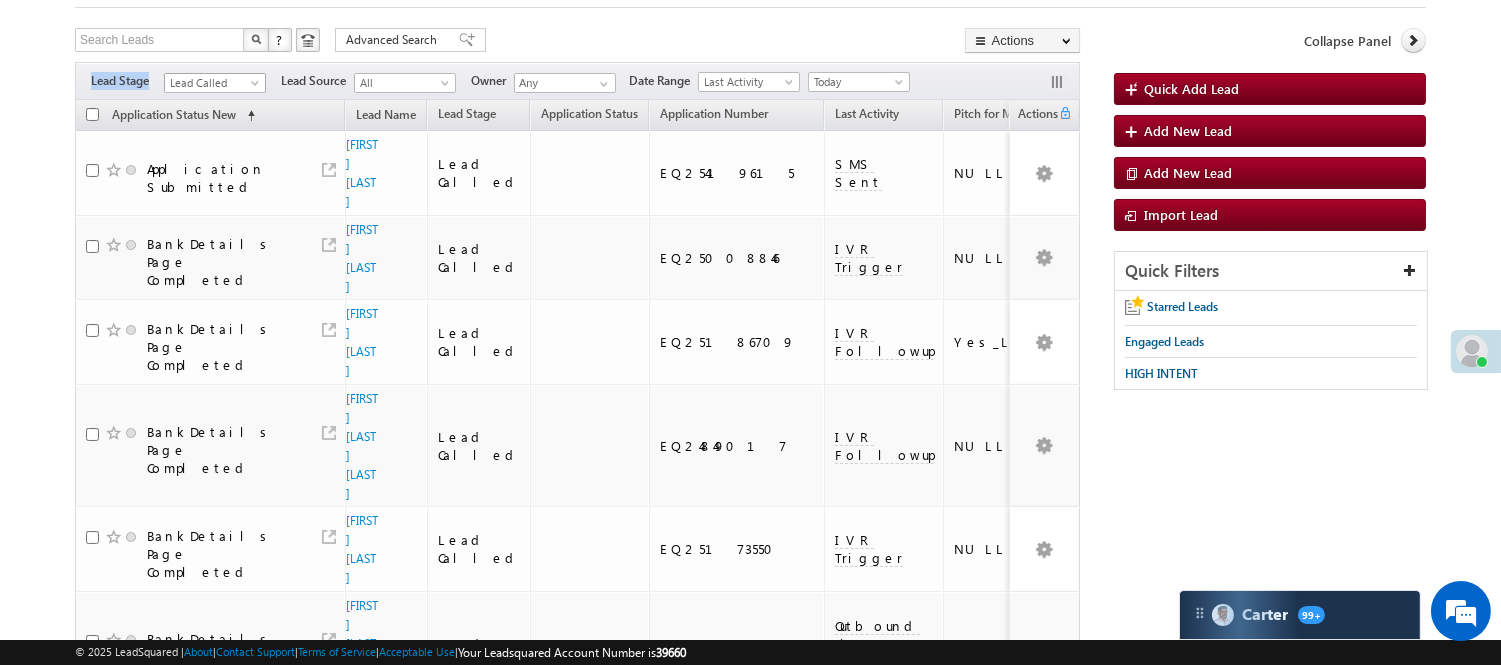 click on "Lead Called" at bounding box center (212, 83) 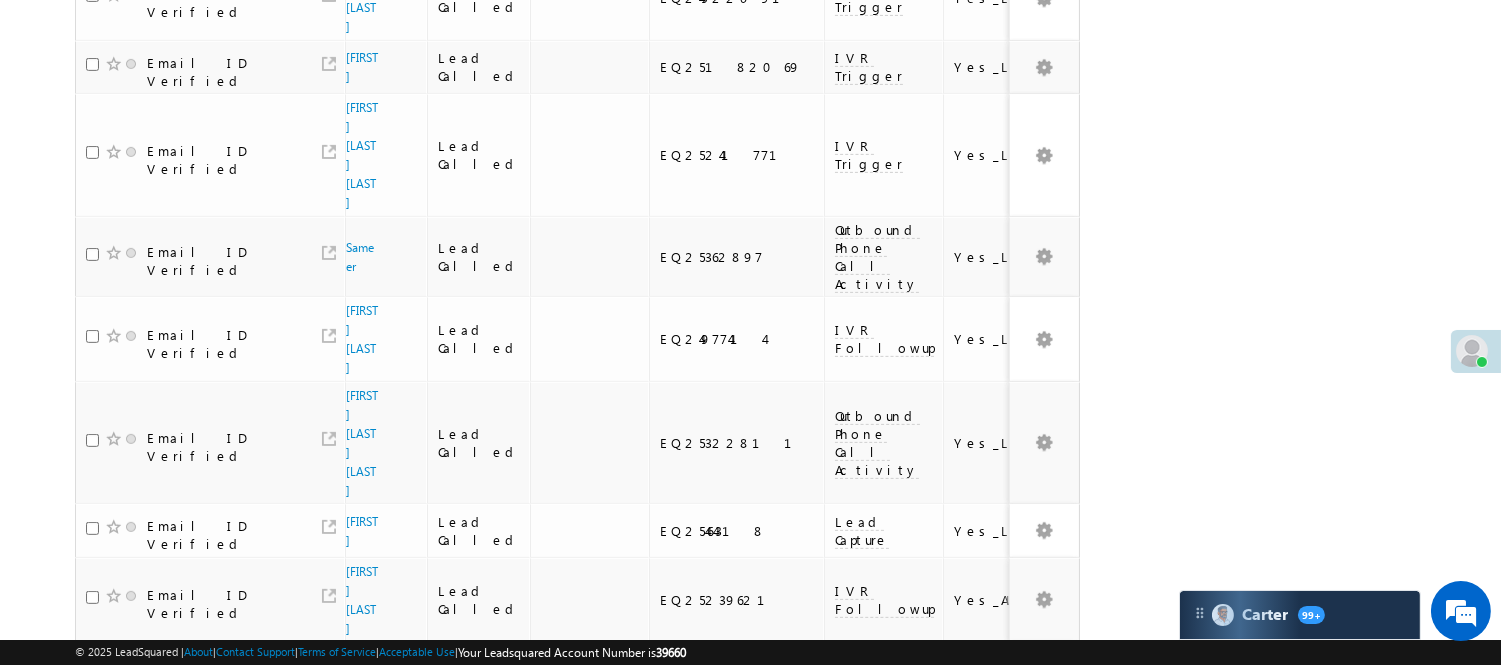 scroll, scrollTop: 1430, scrollLeft: 0, axis: vertical 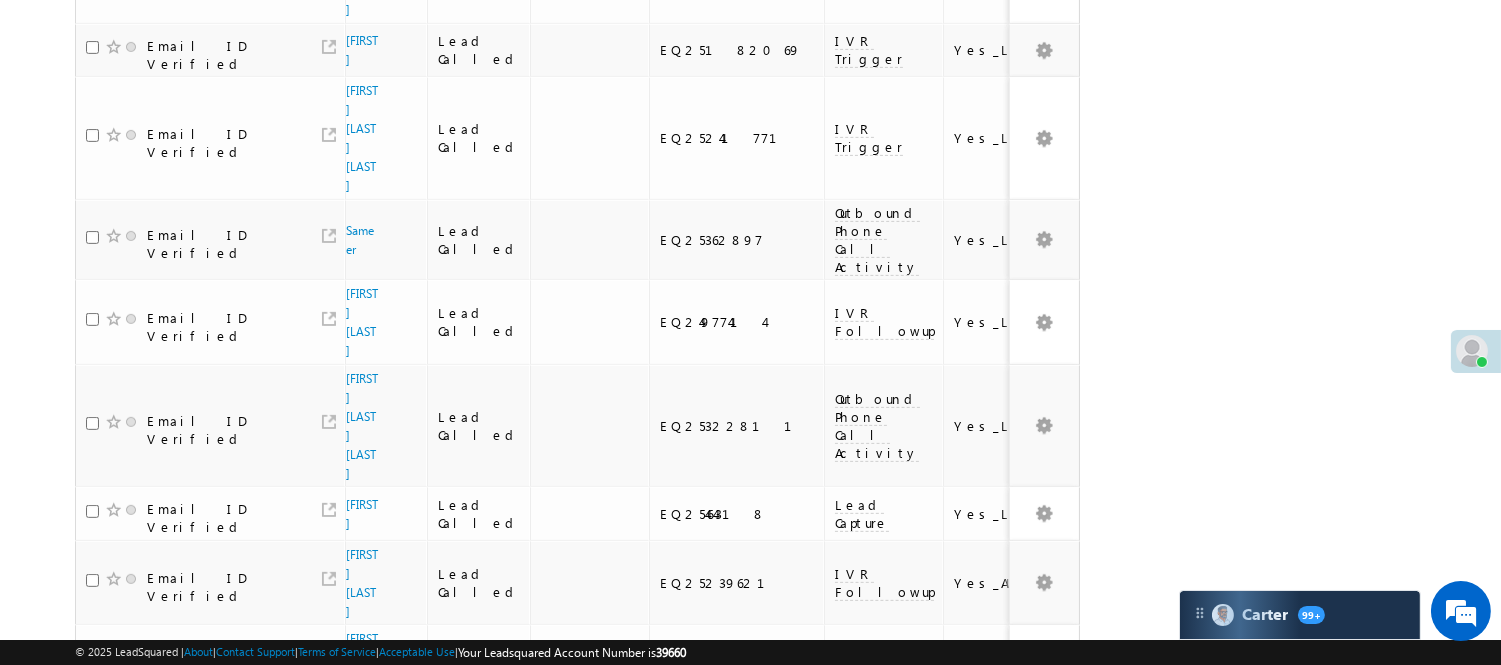 click on "3" at bounding box center [898, 1086] 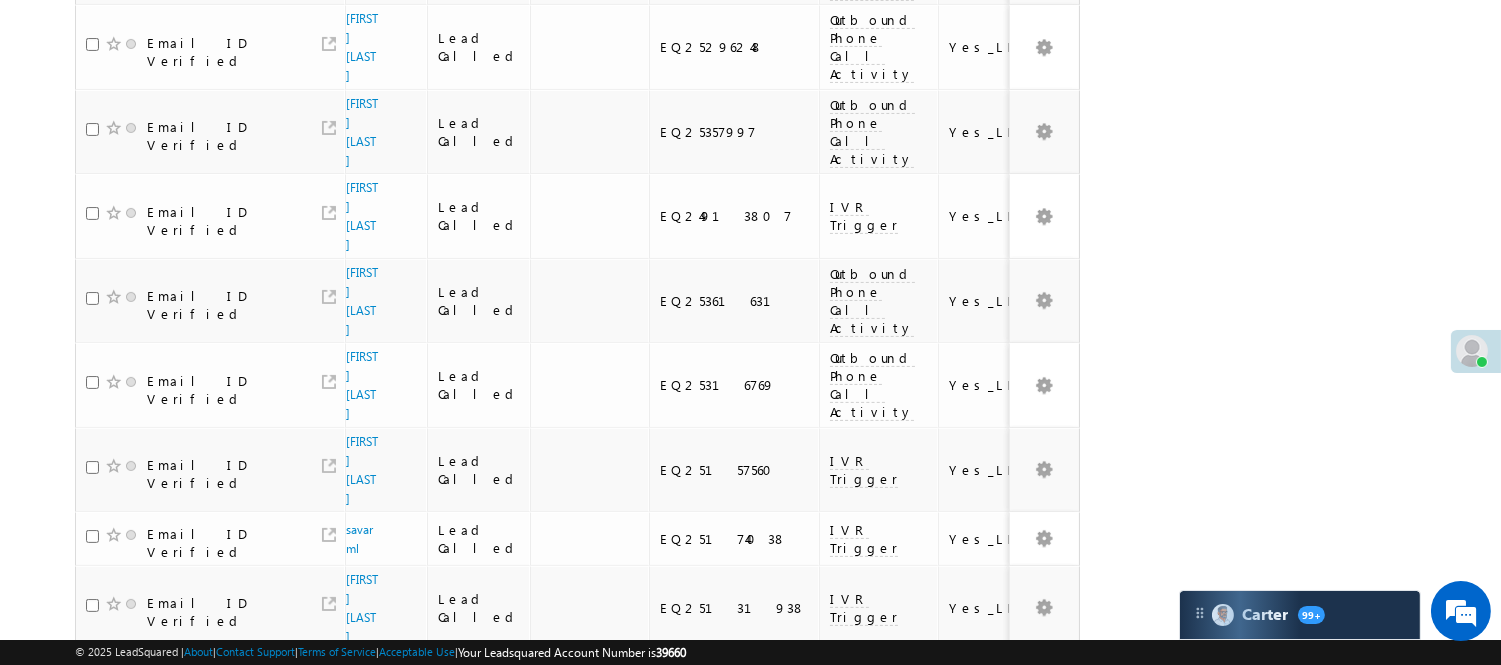 scroll, scrollTop: 1507, scrollLeft: 0, axis: vertical 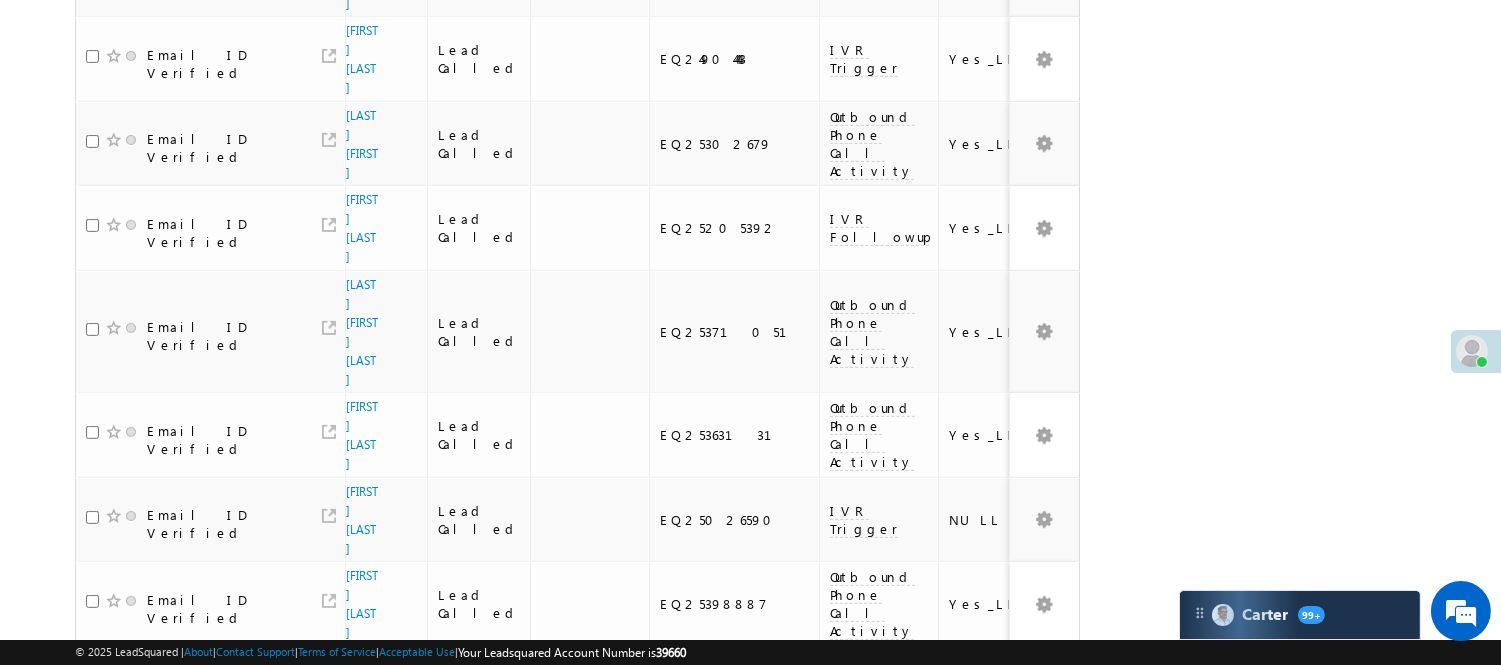 click on "4" at bounding box center (938, 926) 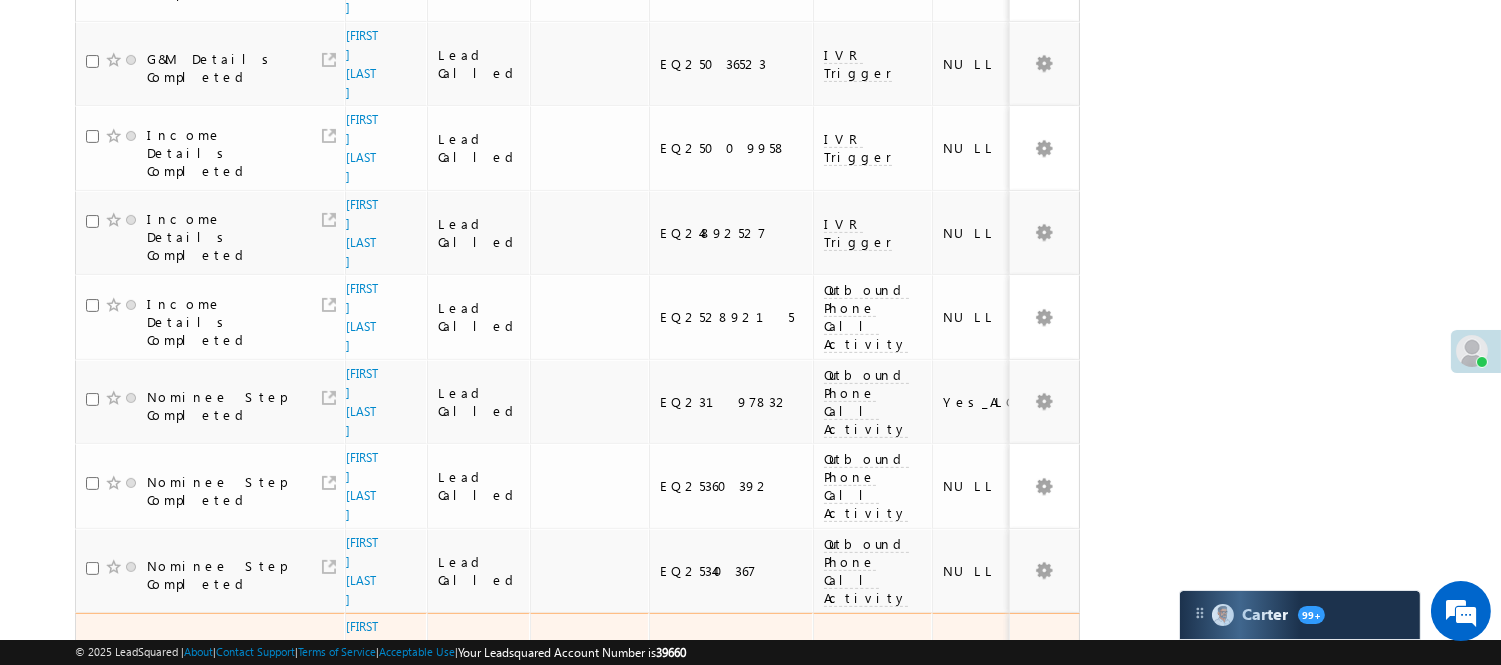 scroll, scrollTop: 1126, scrollLeft: 0, axis: vertical 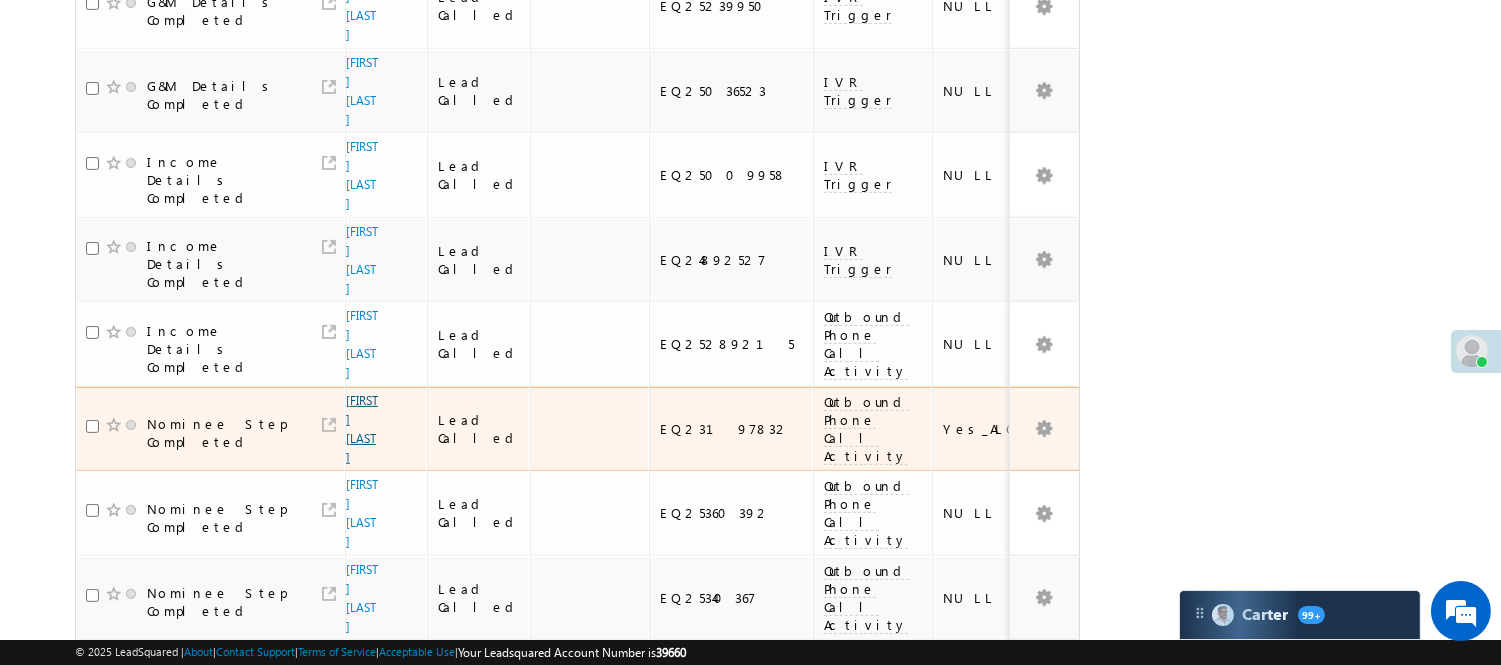click on "Alok Mandal" at bounding box center [362, 429] 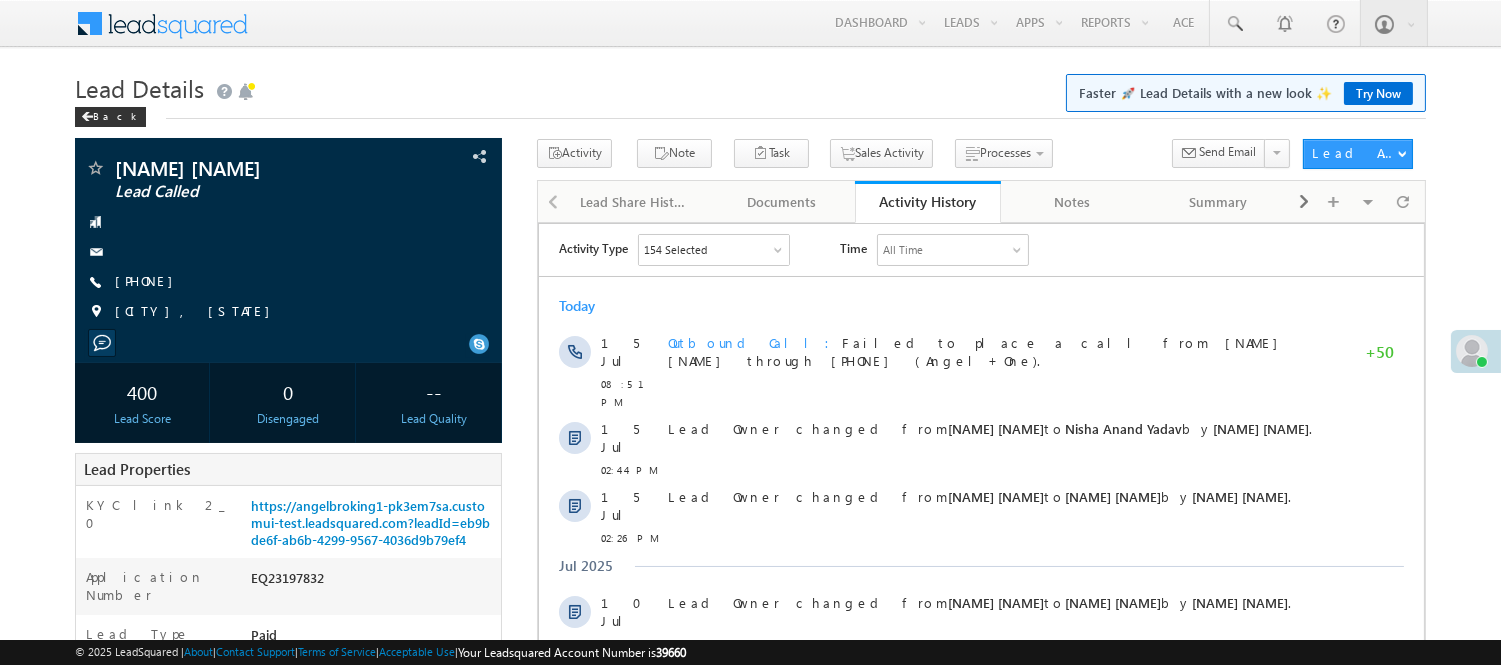 scroll, scrollTop: 0, scrollLeft: 0, axis: both 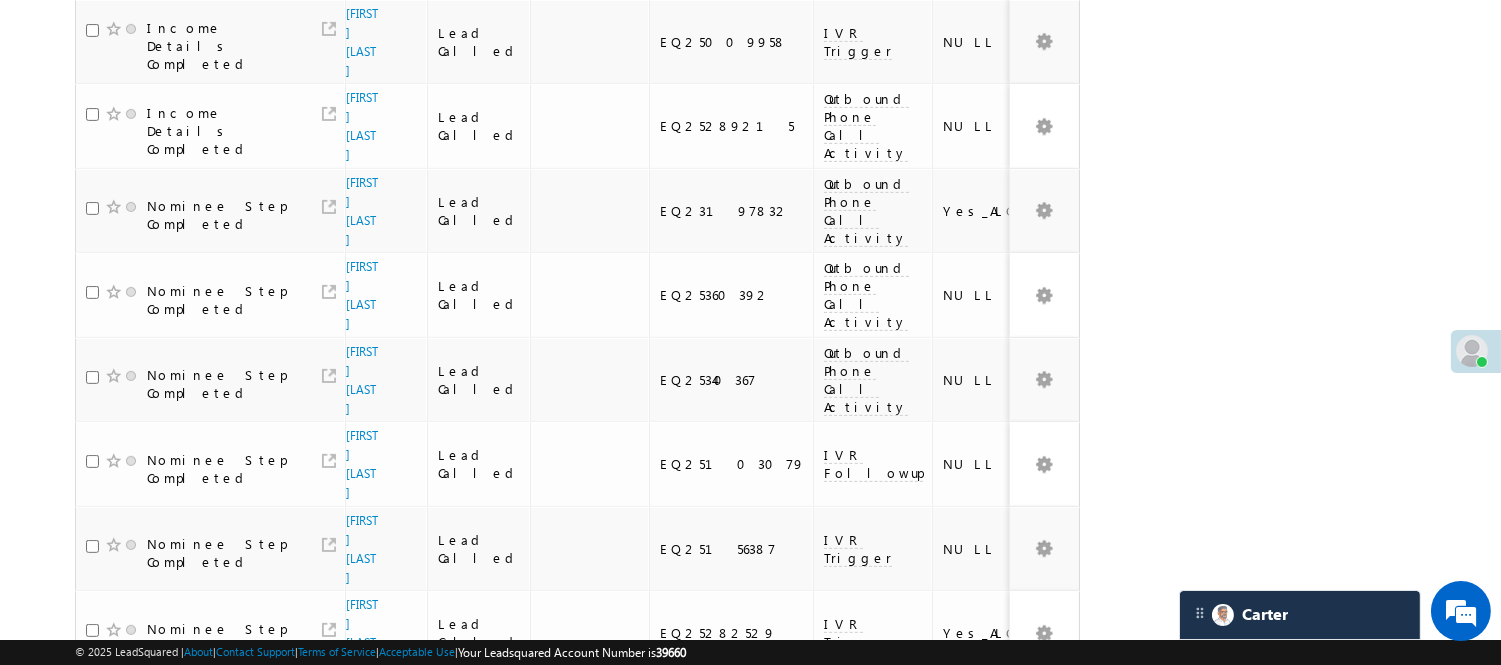 click on "5" at bounding box center [978, 1052] 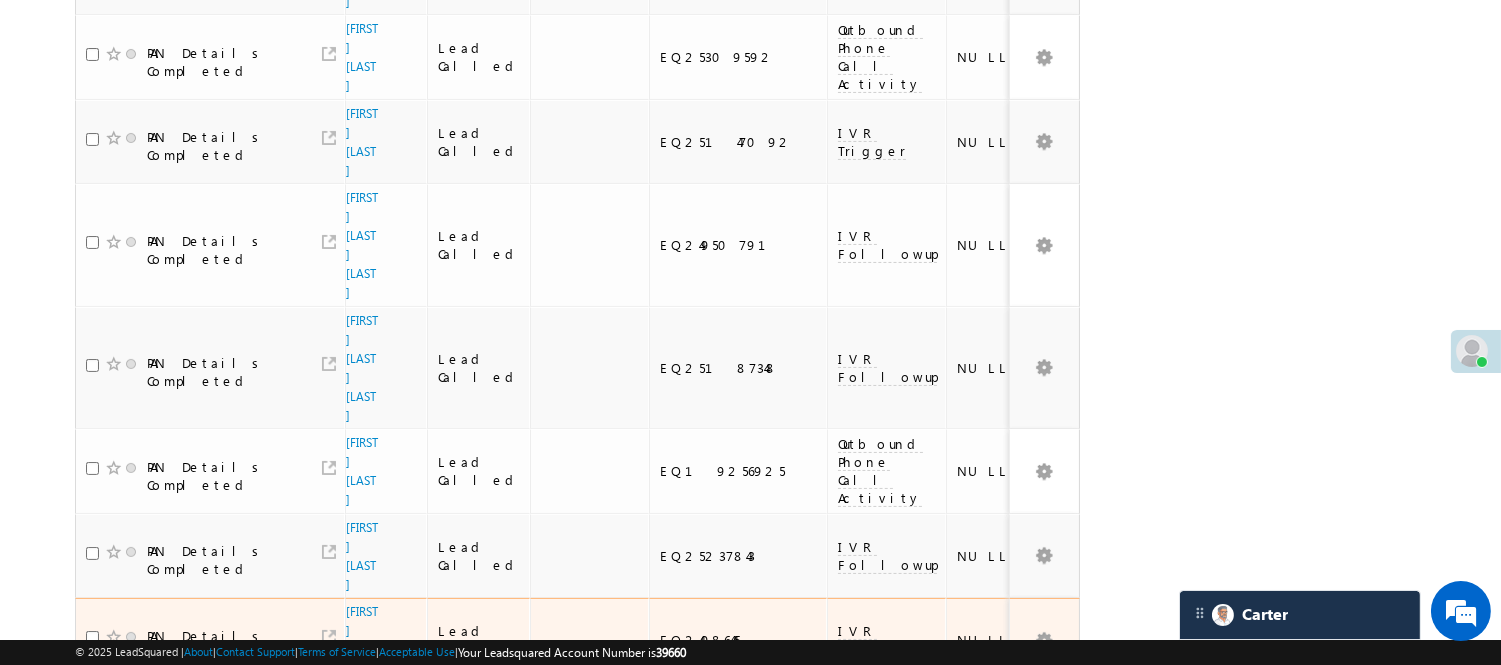 scroll, scrollTop: 126, scrollLeft: 0, axis: vertical 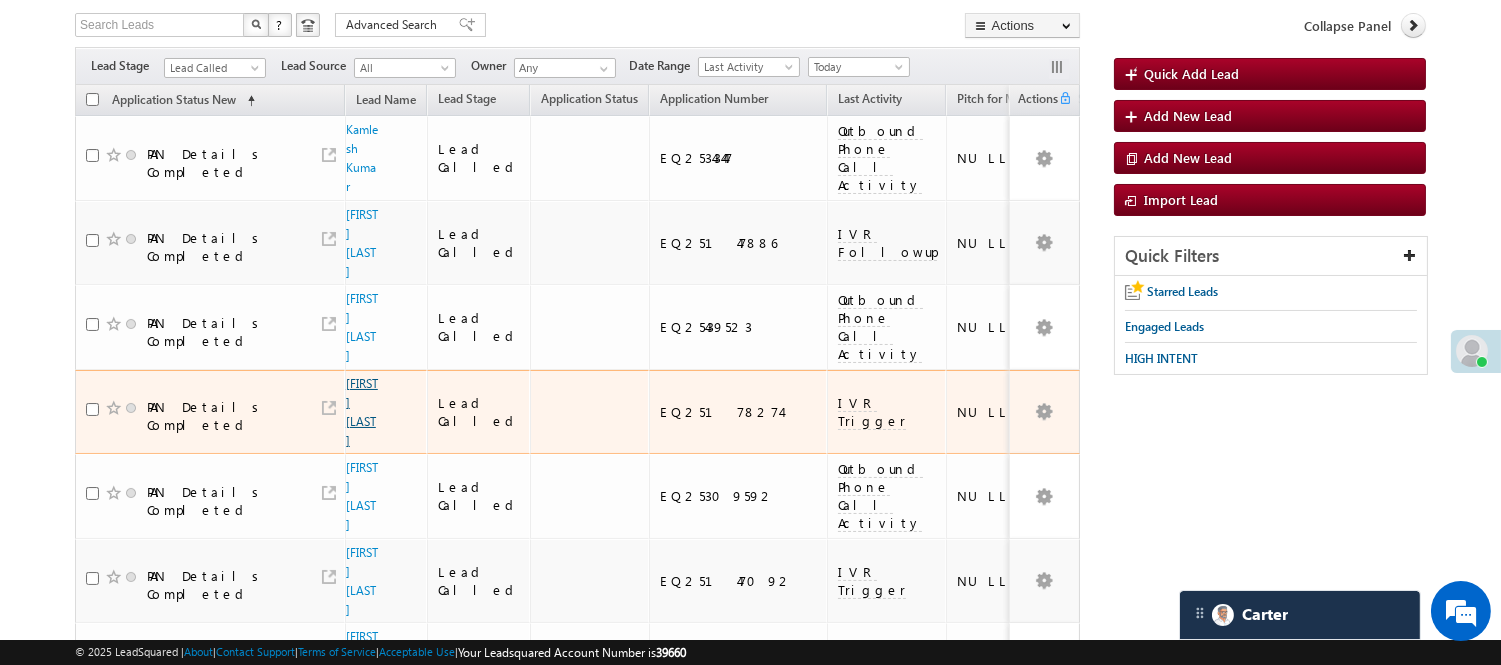 click on "[FIRST] [LAST]" at bounding box center (362, 412) 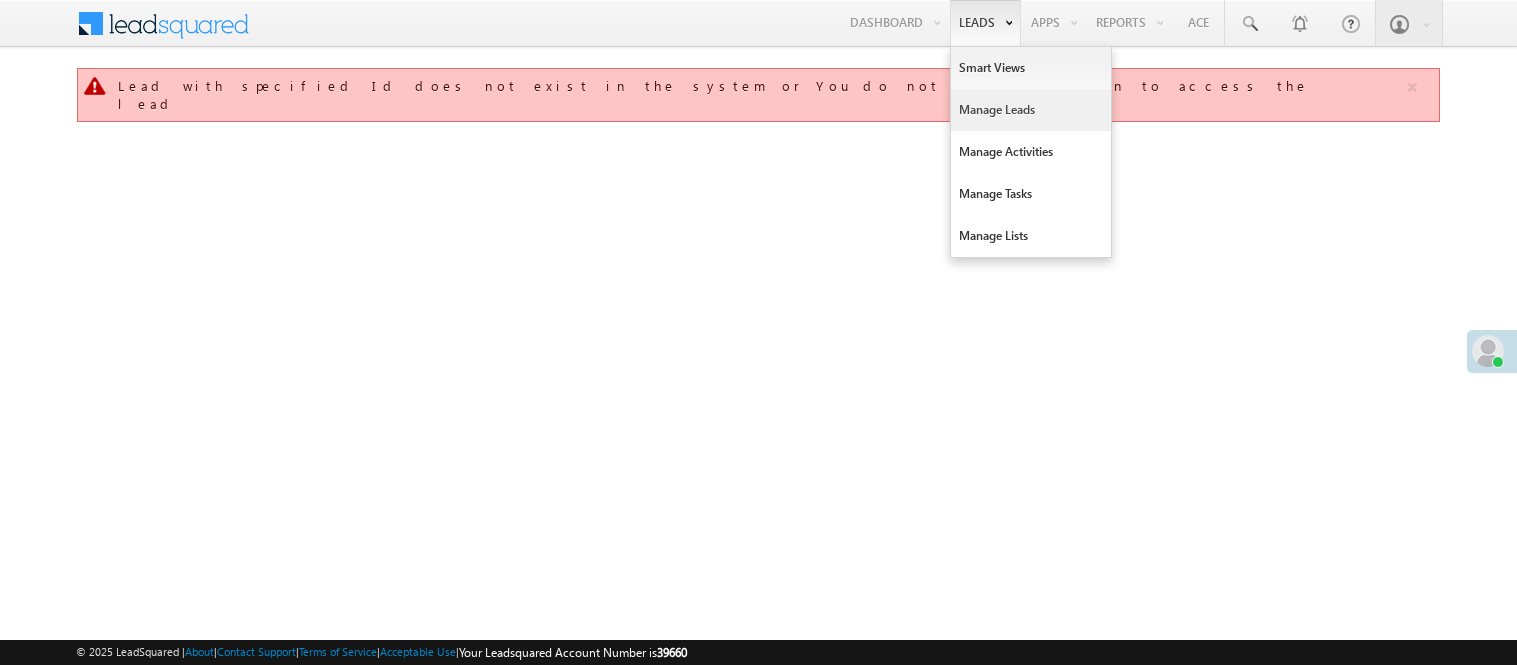 scroll, scrollTop: 0, scrollLeft: 0, axis: both 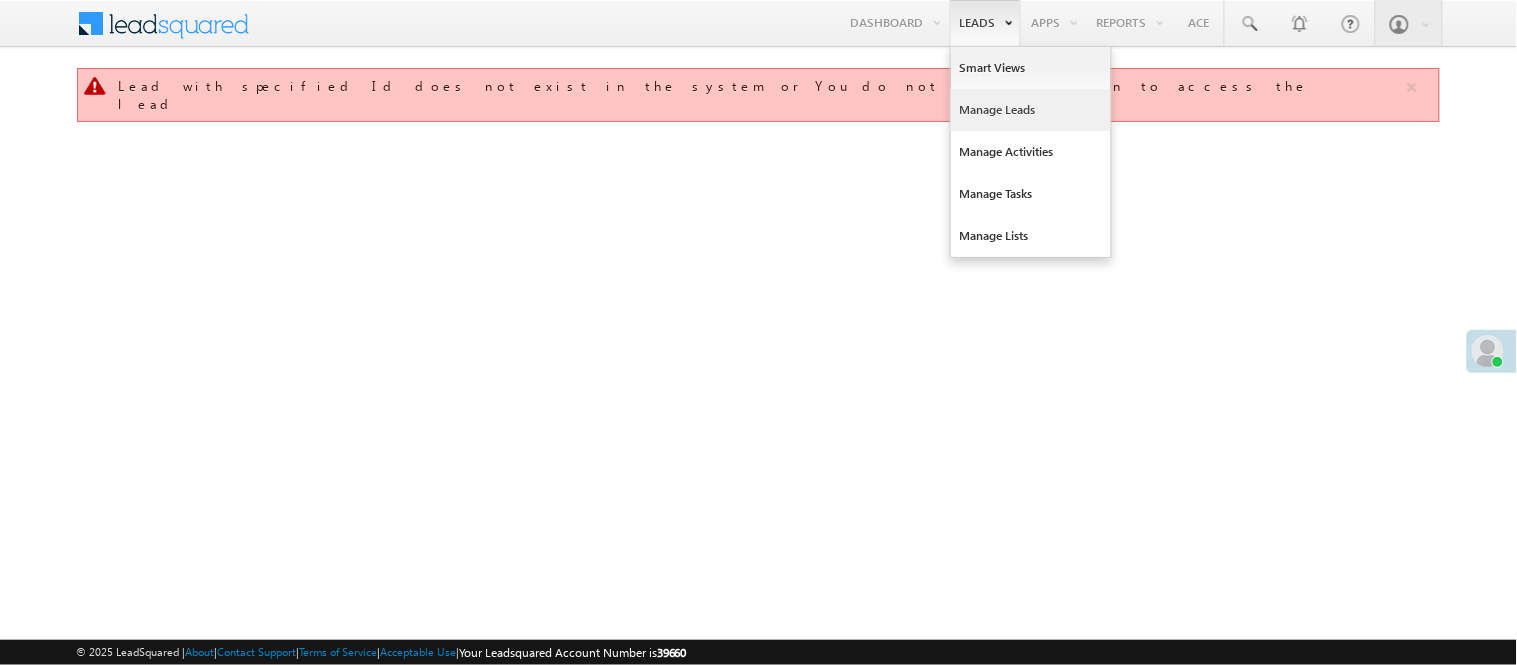 click on "Manage Leads" at bounding box center [1031, 110] 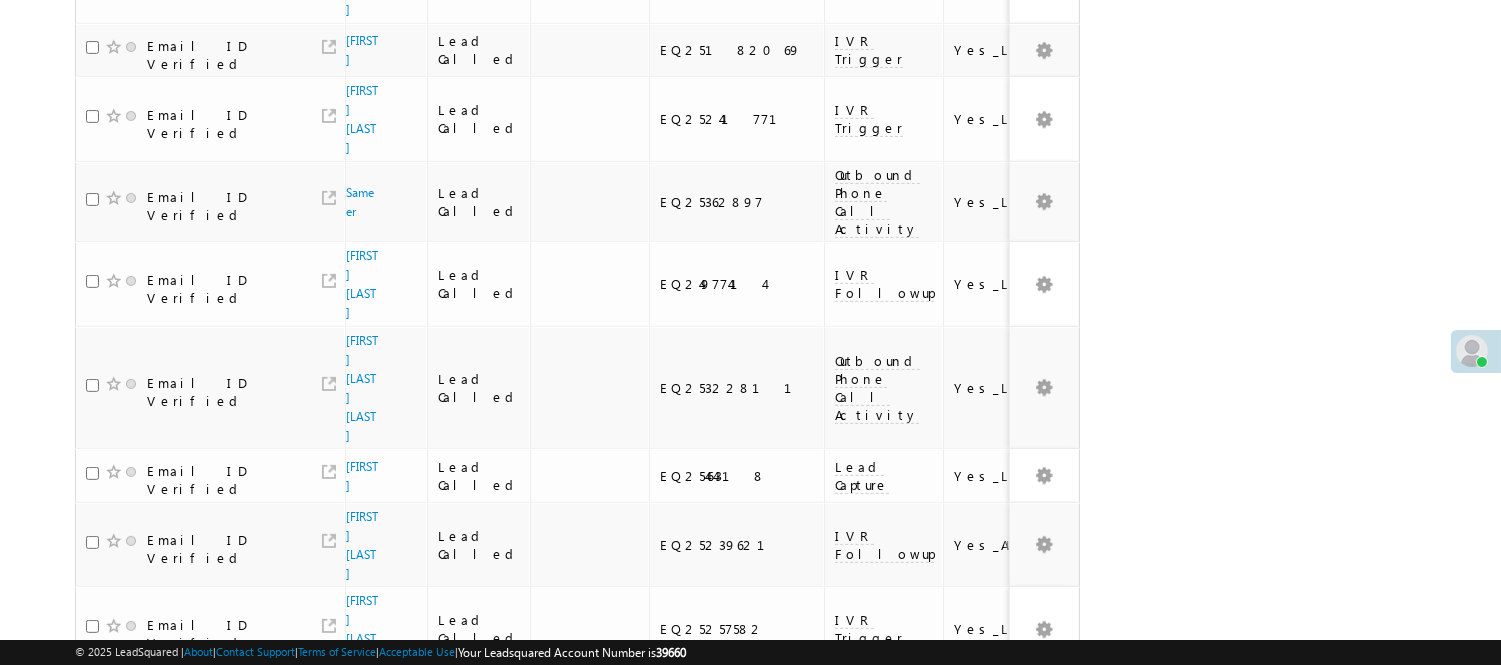 scroll, scrollTop: 1430, scrollLeft: 0, axis: vertical 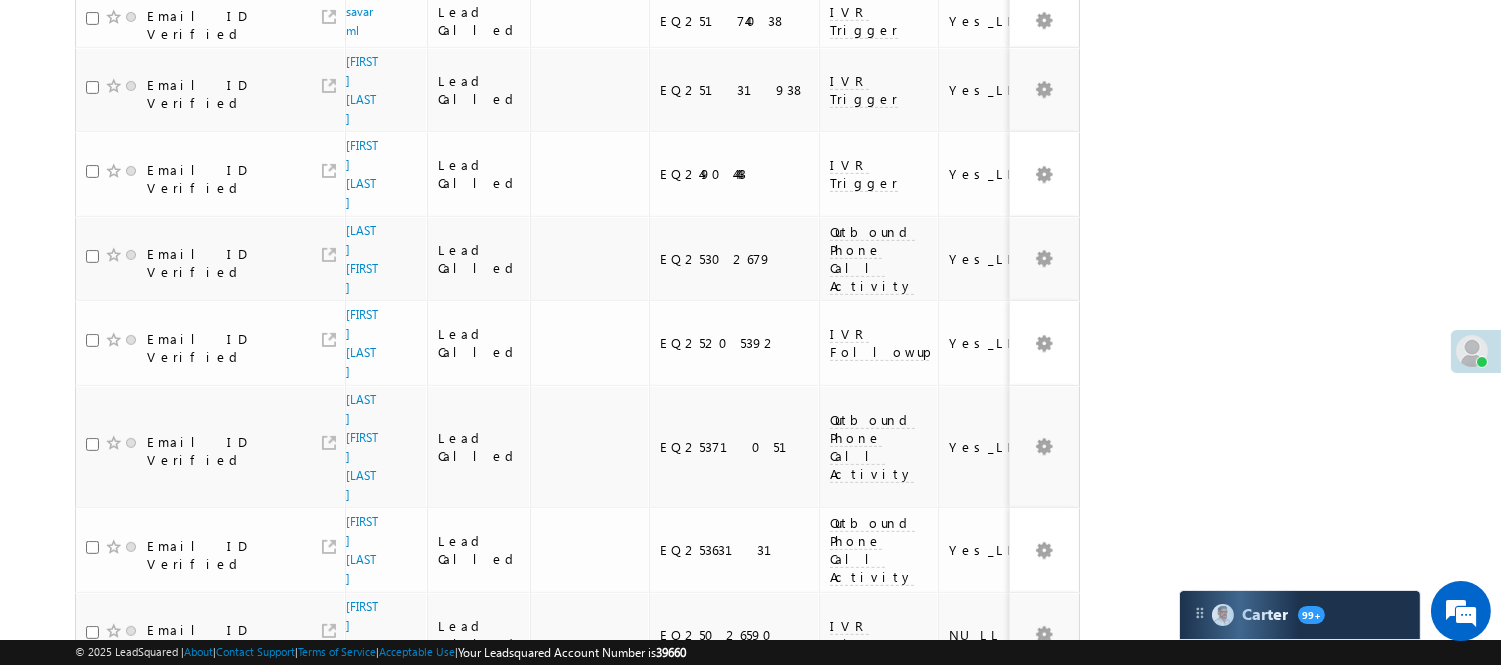 click on "4" at bounding box center (938, 1041) 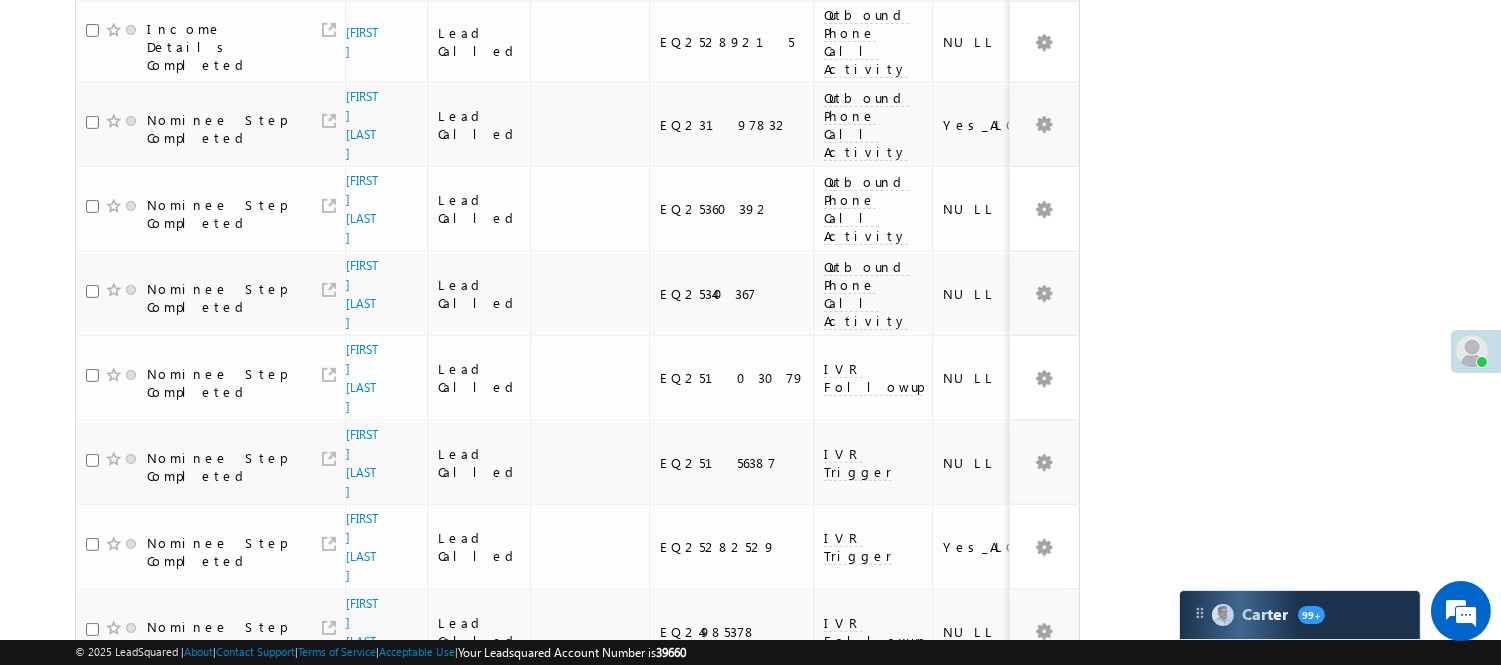 scroll, scrollTop: 1348, scrollLeft: 0, axis: vertical 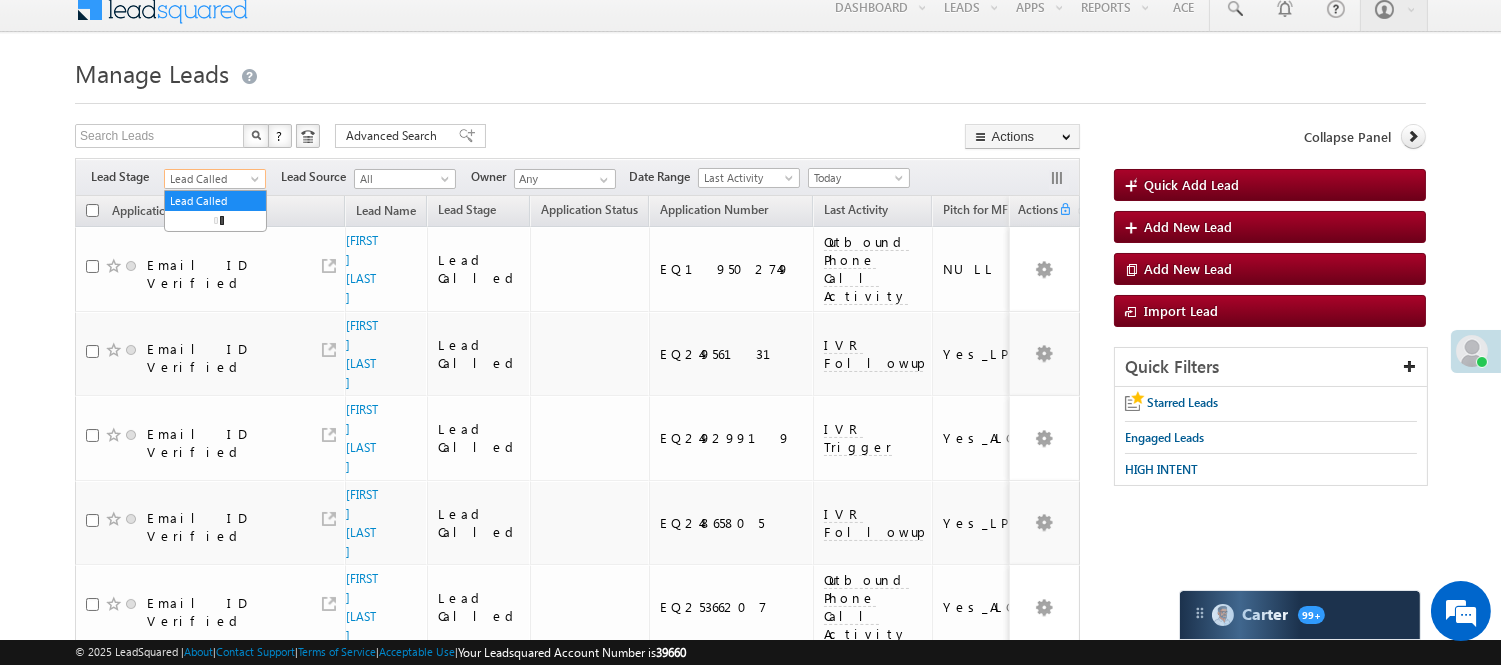 click on "Lead Called" at bounding box center (212, 179) 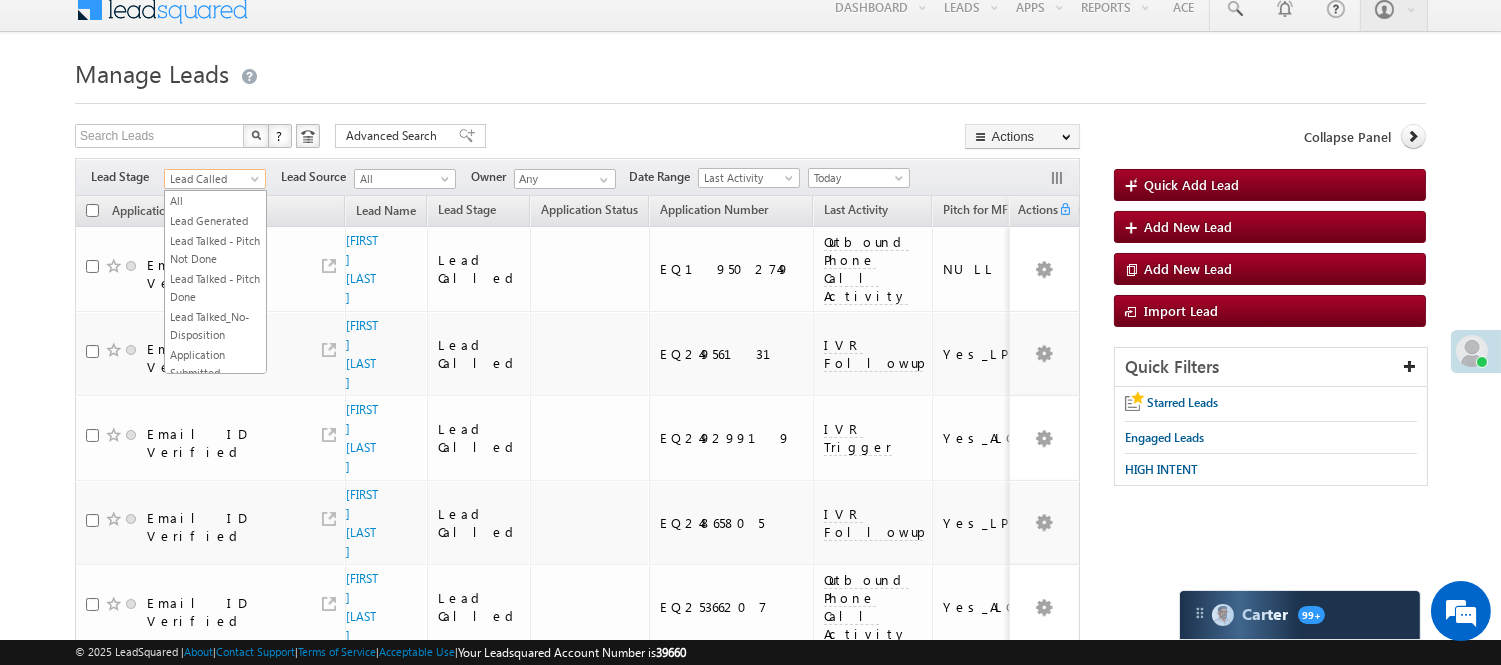scroll, scrollTop: 245, scrollLeft: 0, axis: vertical 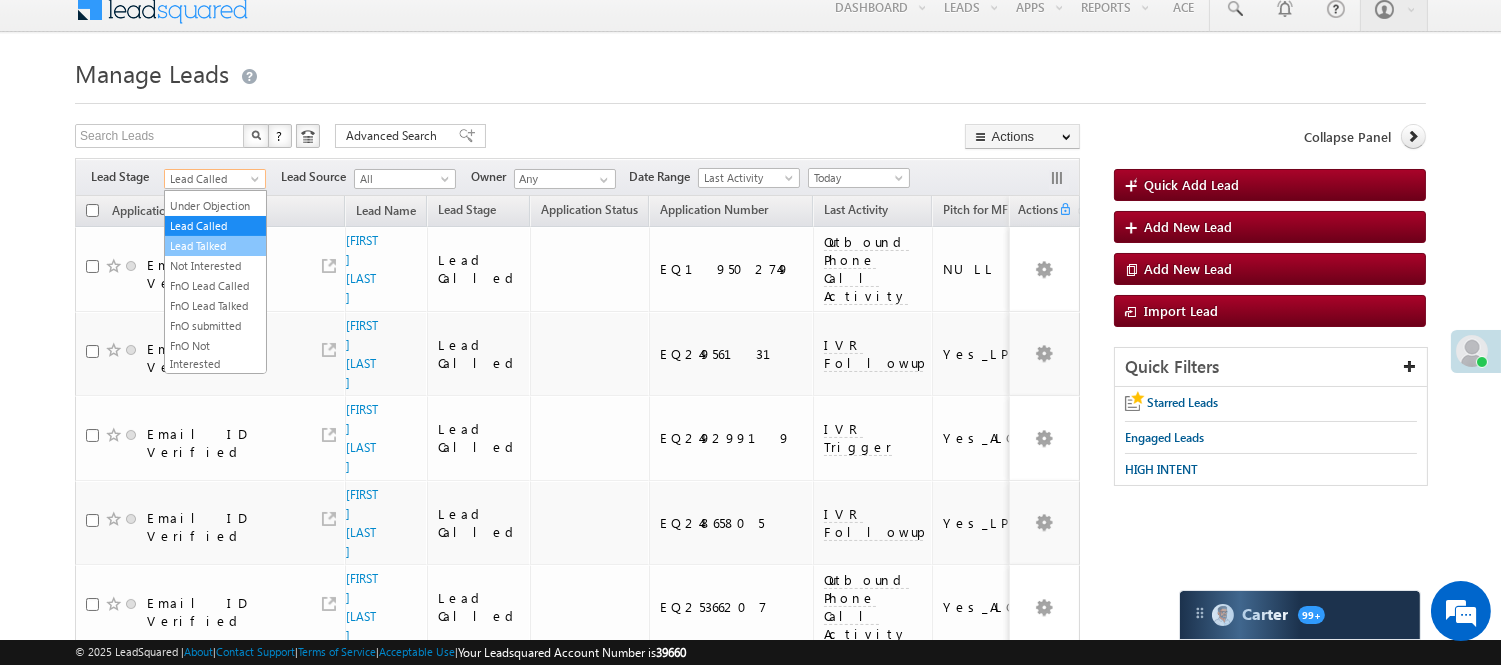 click on "Lead Talked" at bounding box center (215, 246) 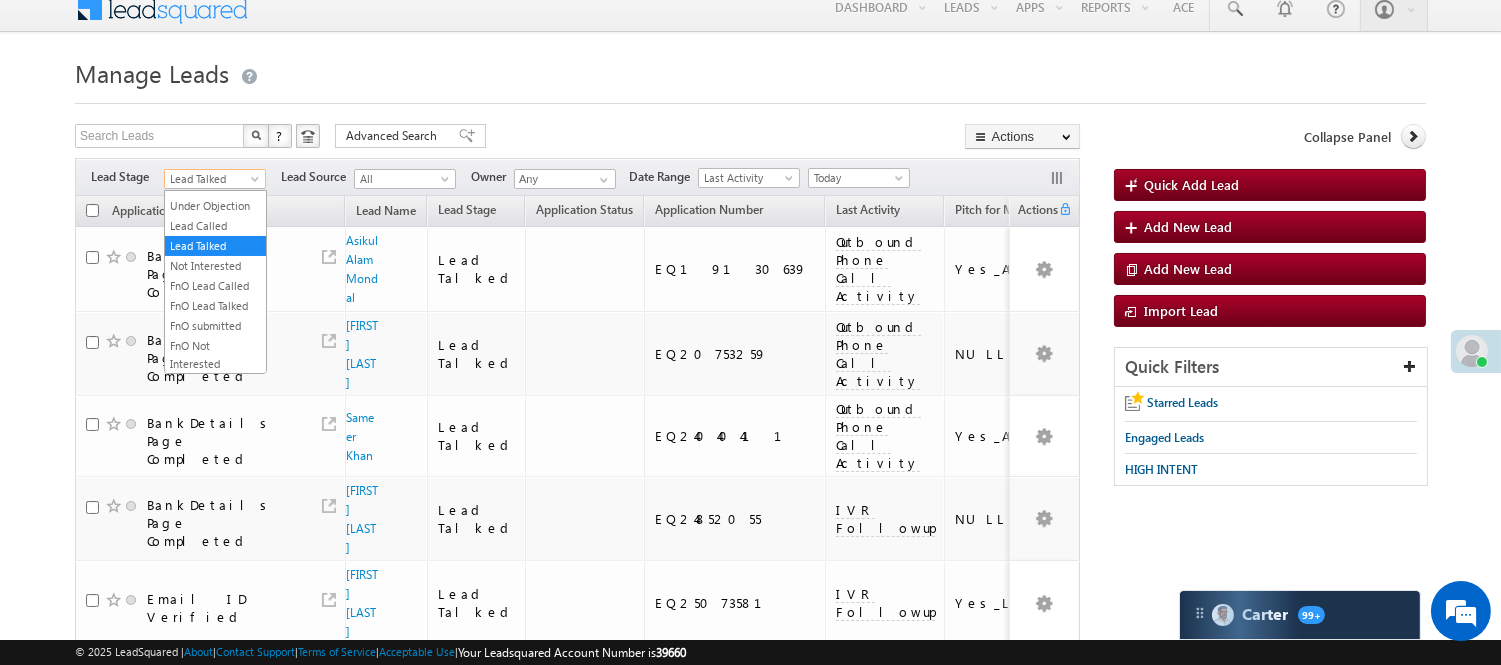 click on "Lead Talked" at bounding box center (212, 179) 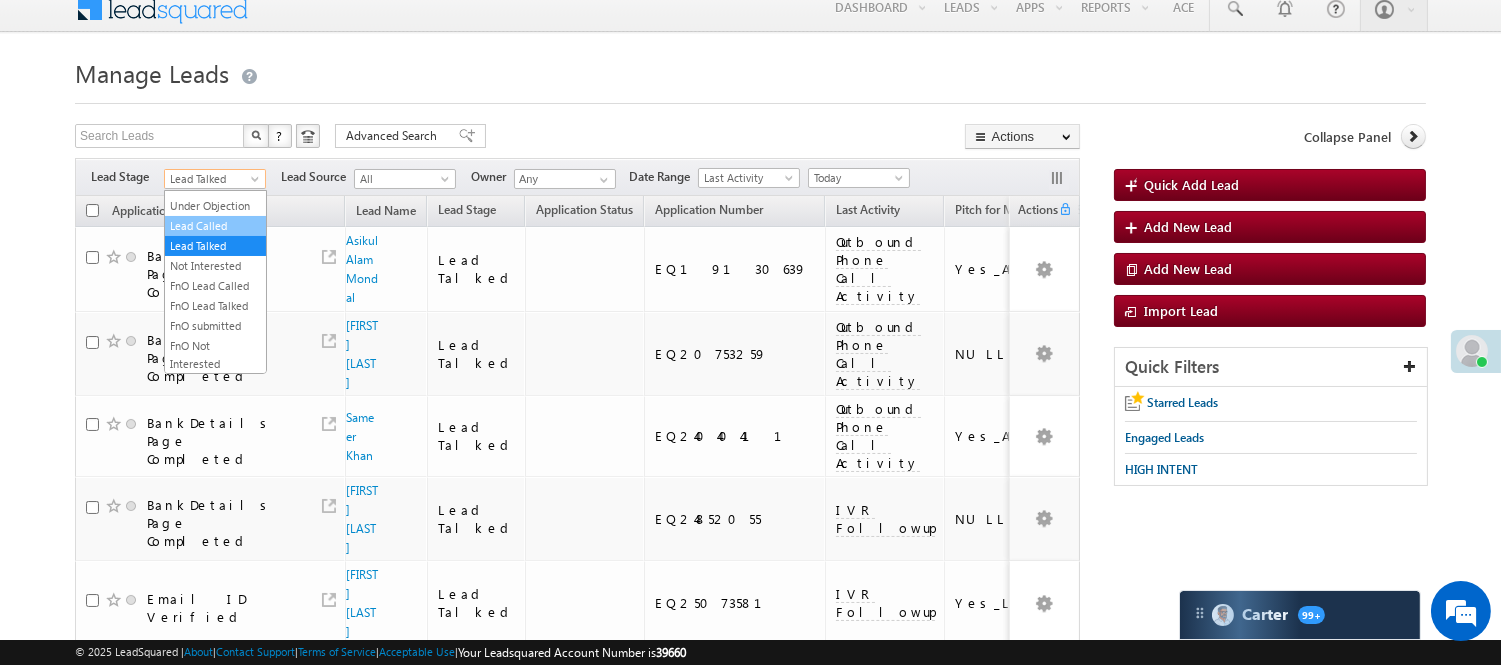 click on "Lead Called" at bounding box center (215, 226) 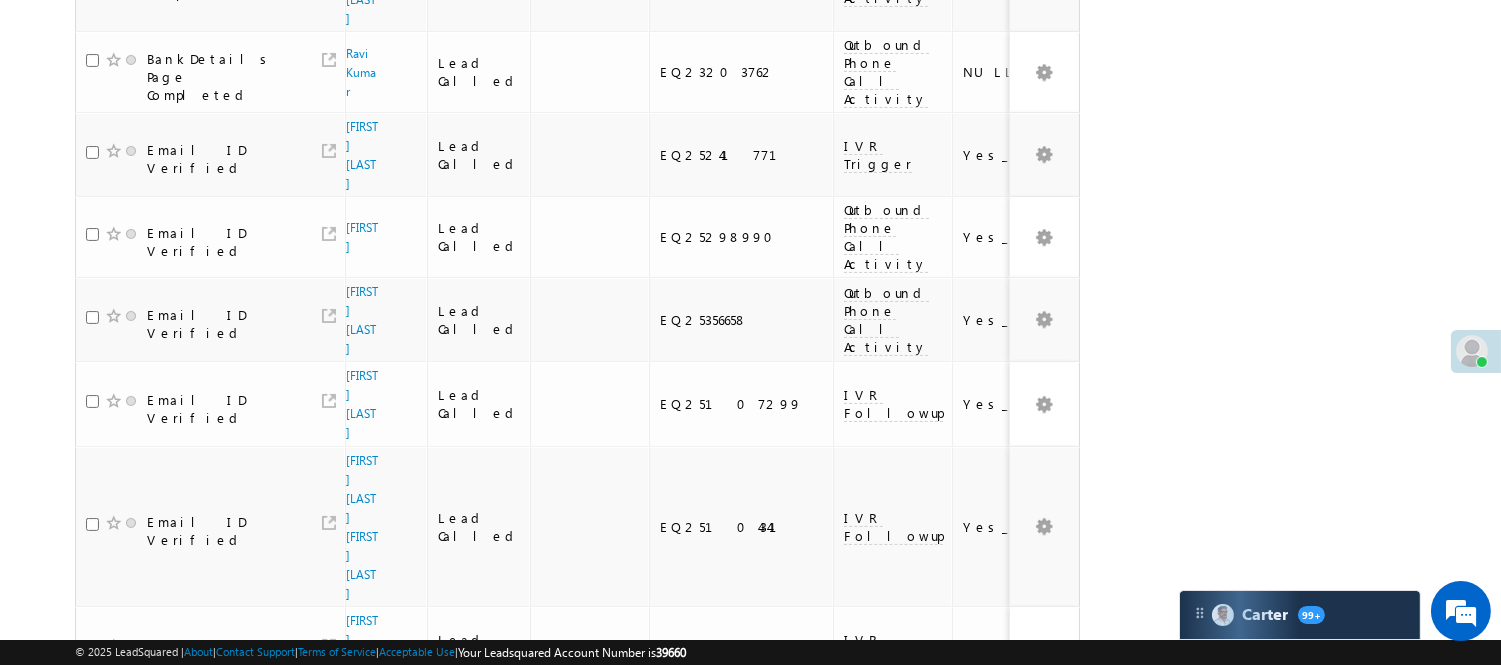scroll, scrollTop: 1452, scrollLeft: 0, axis: vertical 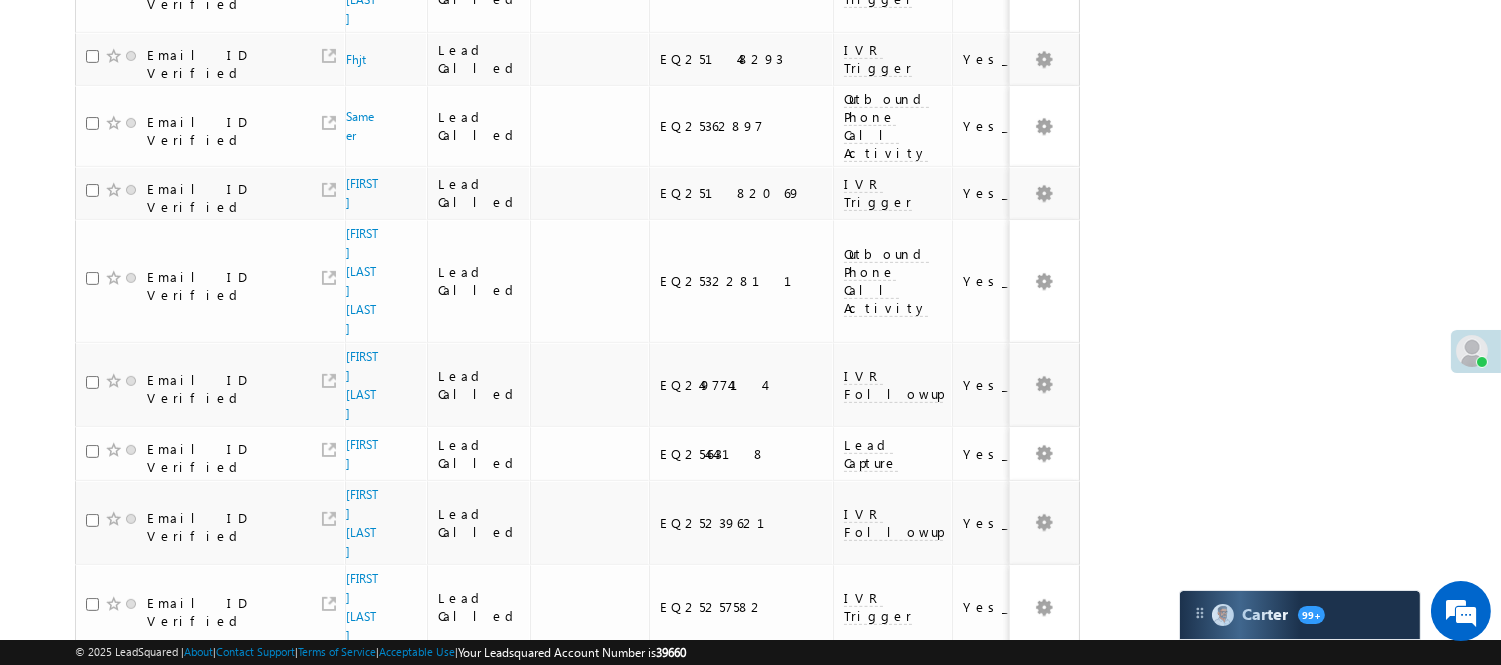 click on "4" at bounding box center (938, 1064) 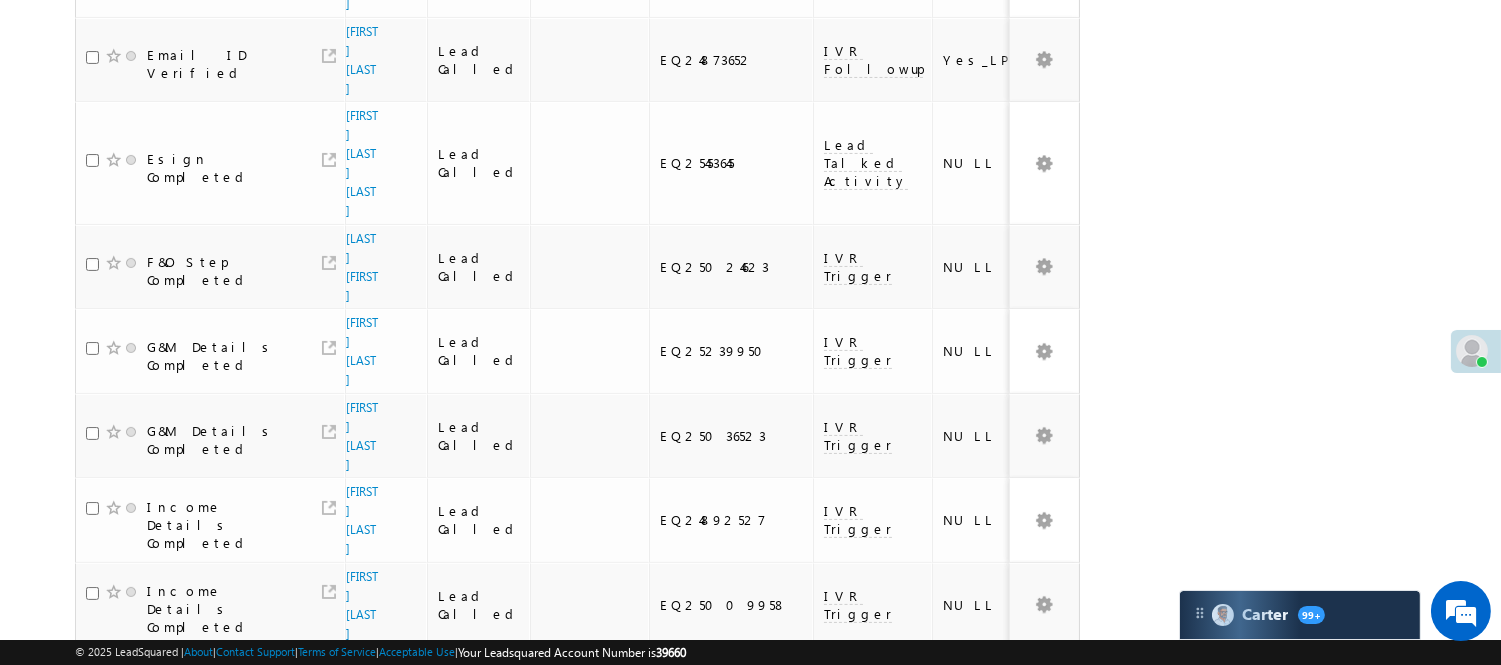 scroll, scrollTop: 674, scrollLeft: 0, axis: vertical 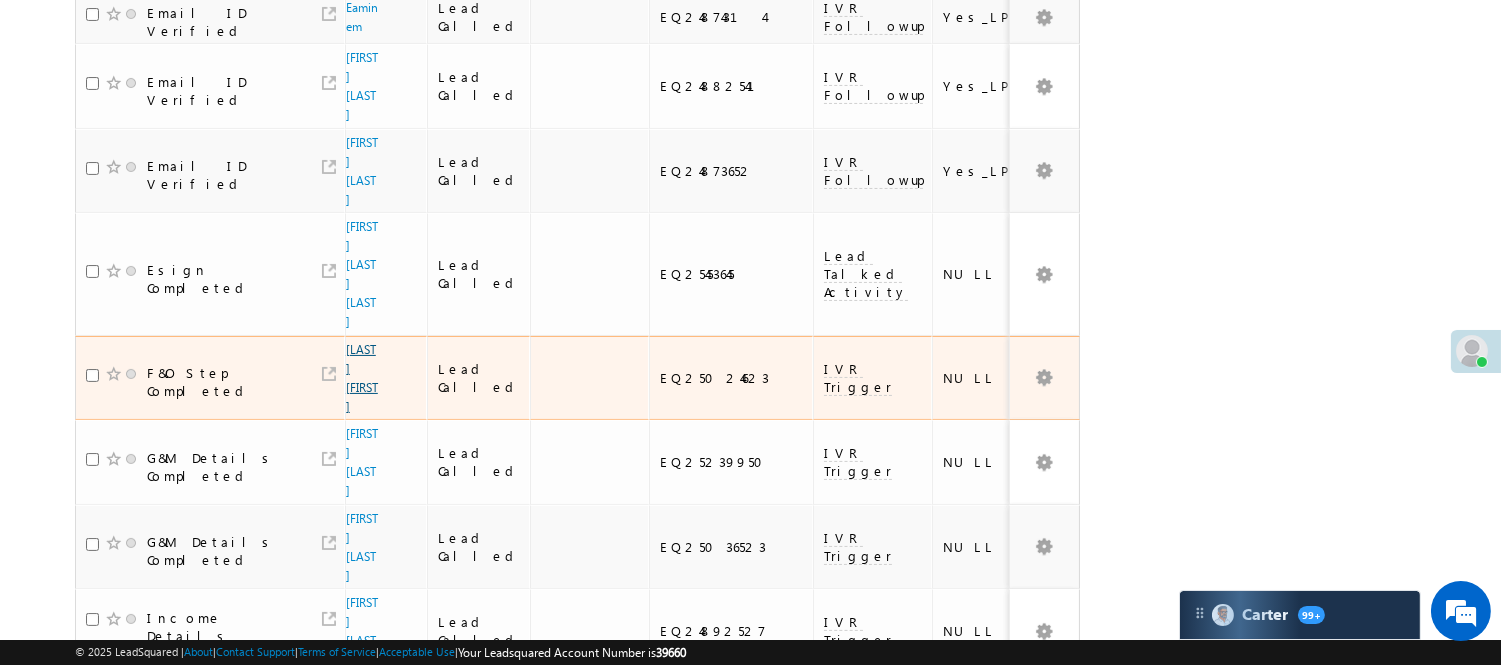 click on "Patel Sonal" at bounding box center [362, 378] 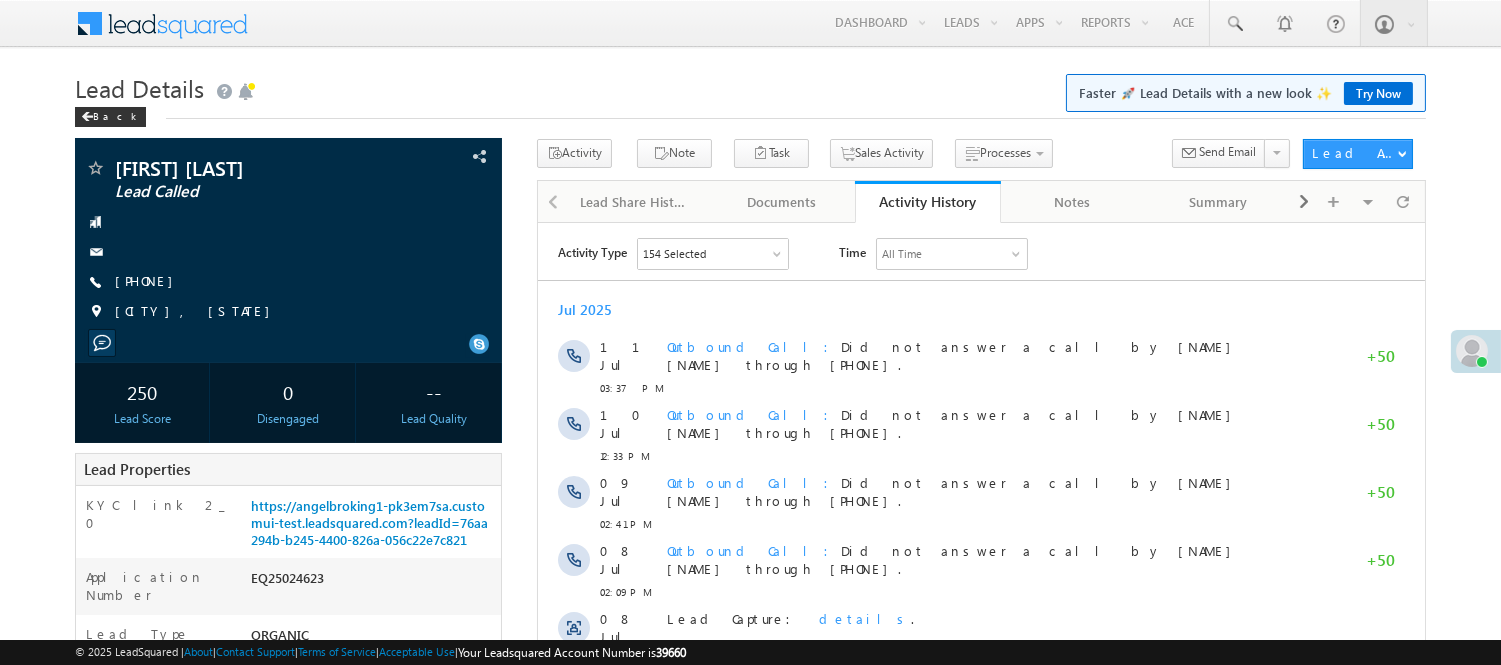 scroll, scrollTop: 0, scrollLeft: 0, axis: both 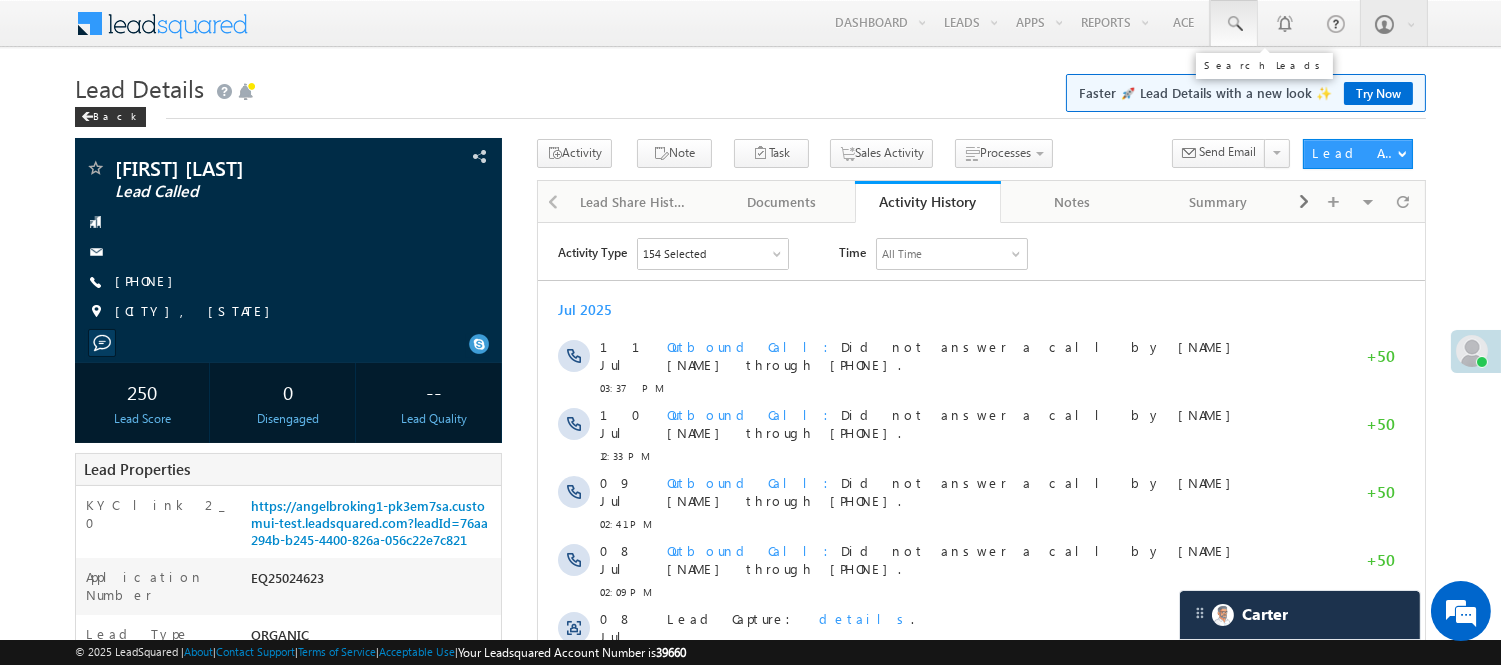 click at bounding box center [1234, 24] 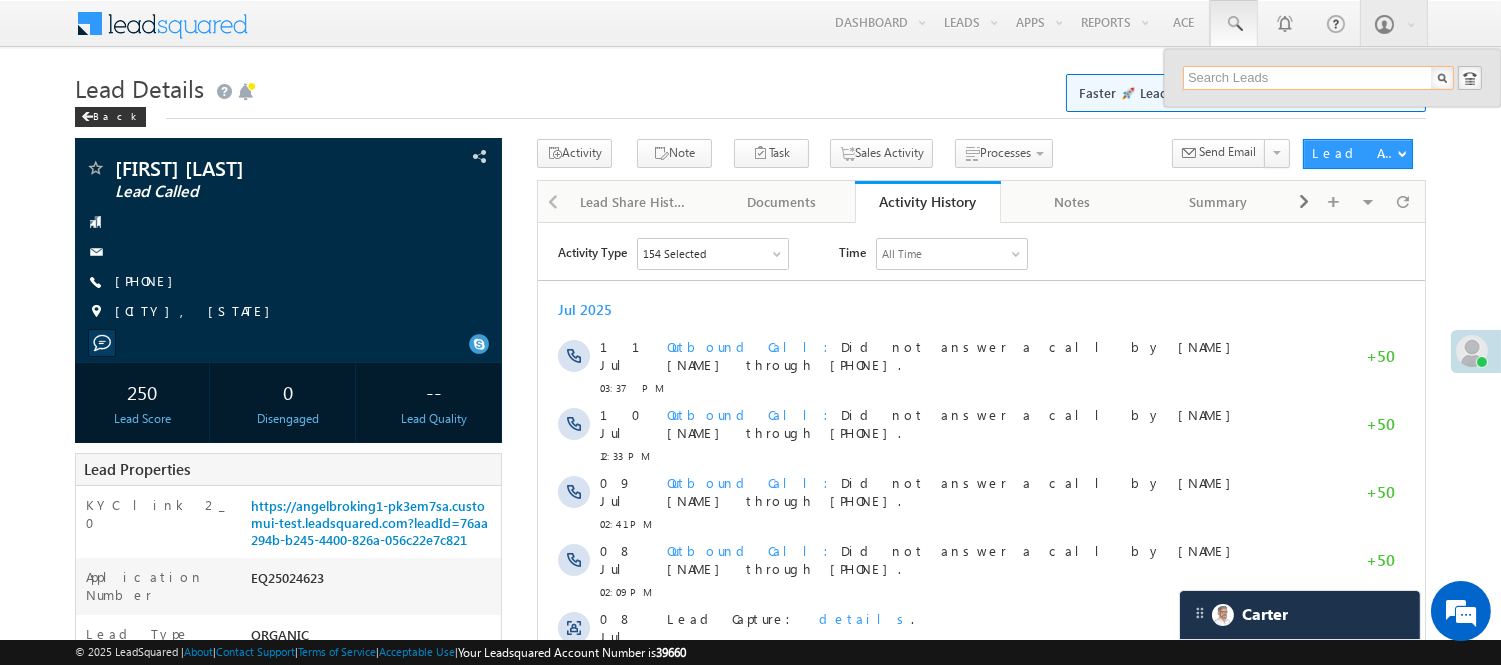 click at bounding box center [1318, 78] 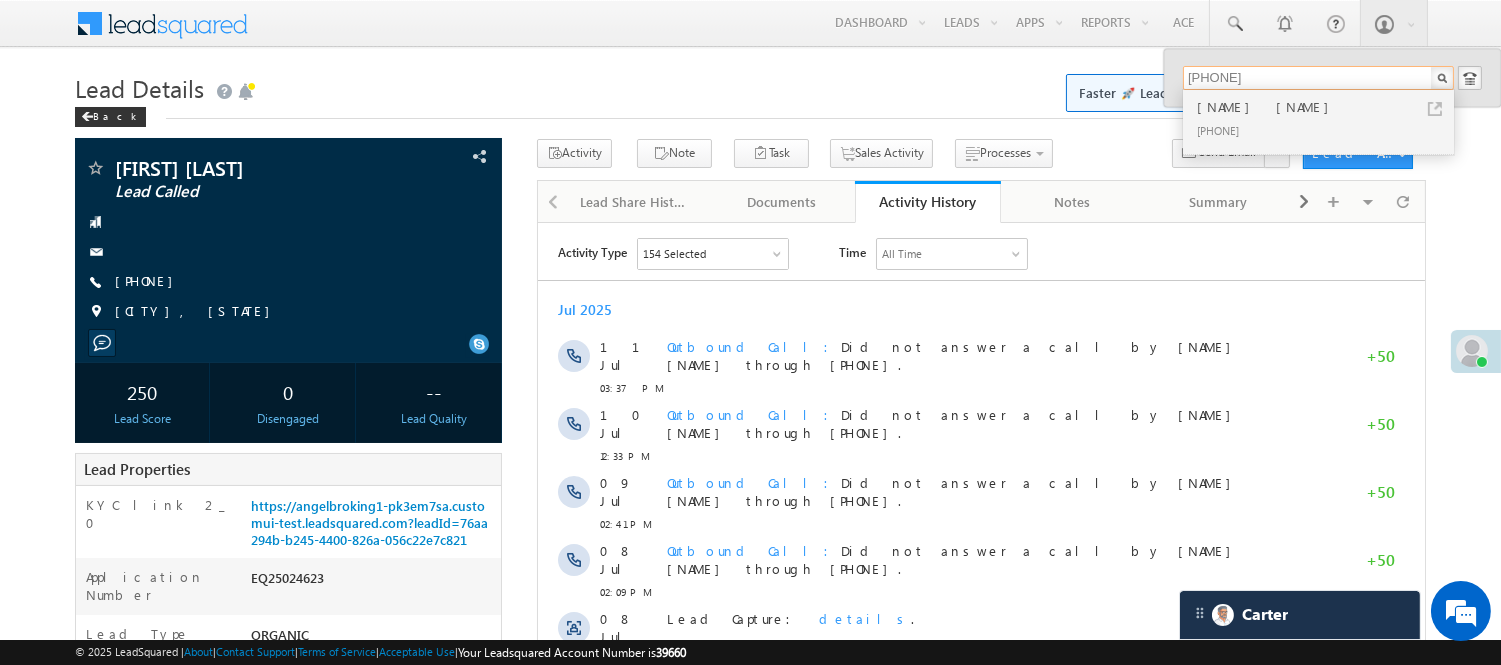 type on "7027217763" 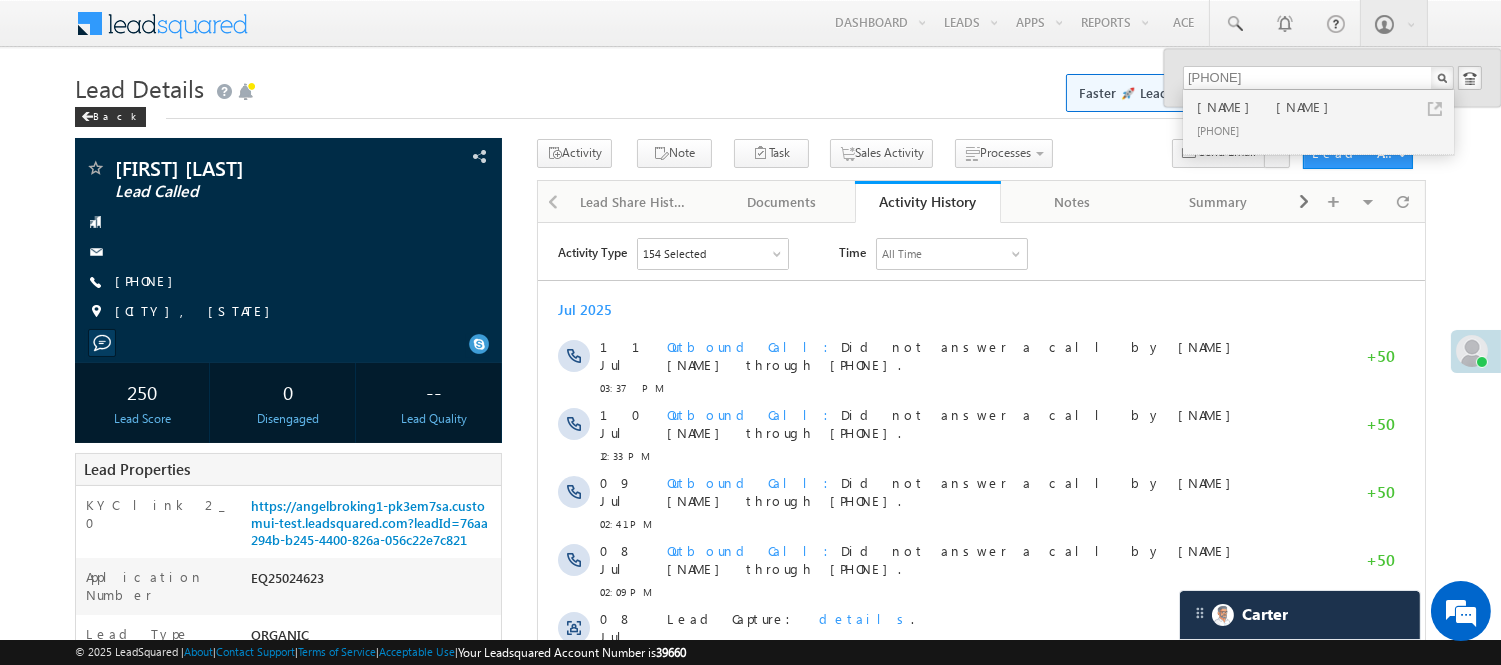 click on "Nitin Goswami" at bounding box center (1327, 107) 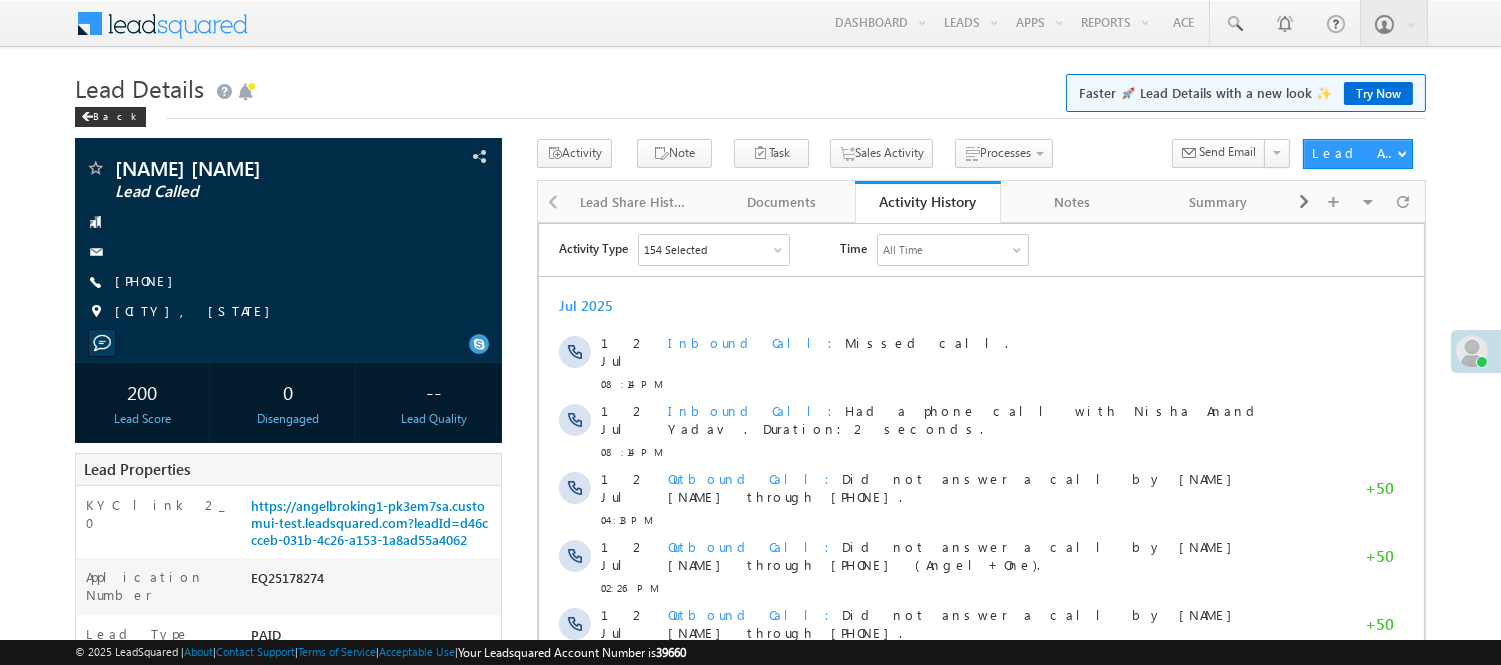 scroll, scrollTop: 0, scrollLeft: 0, axis: both 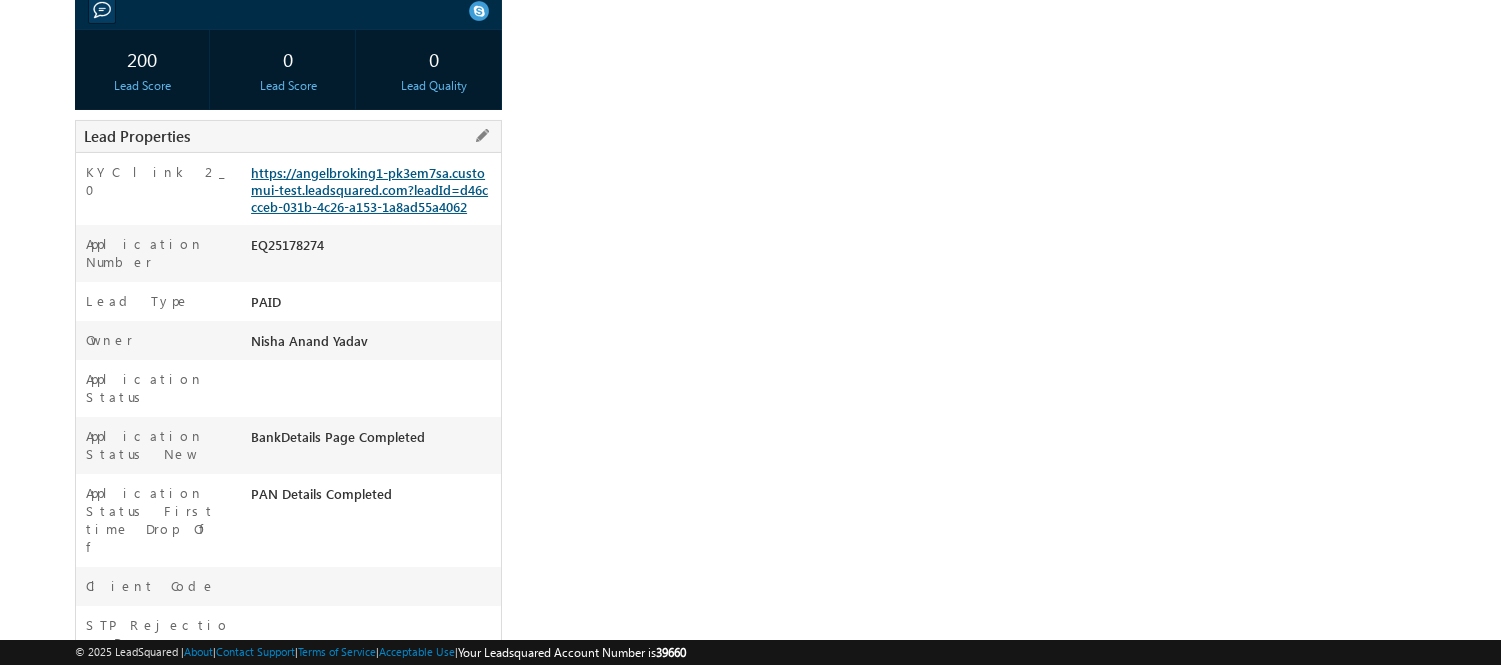 click on "https://angelbroking1-pk3em7sa.customui-test.leadsquared.com?leadId=d46ccceb-031b-4c26-a153-1a8ad55a4062" at bounding box center (369, 189) 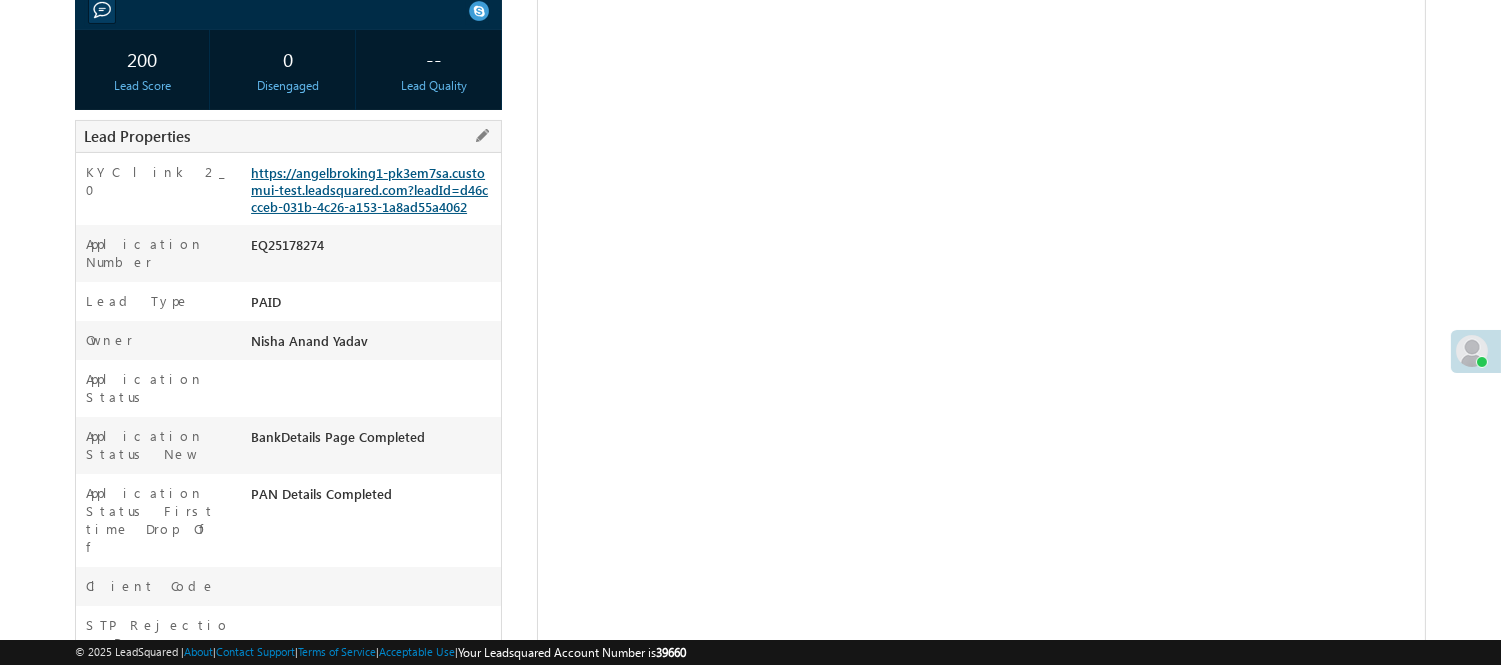 scroll, scrollTop: 335, scrollLeft: 0, axis: vertical 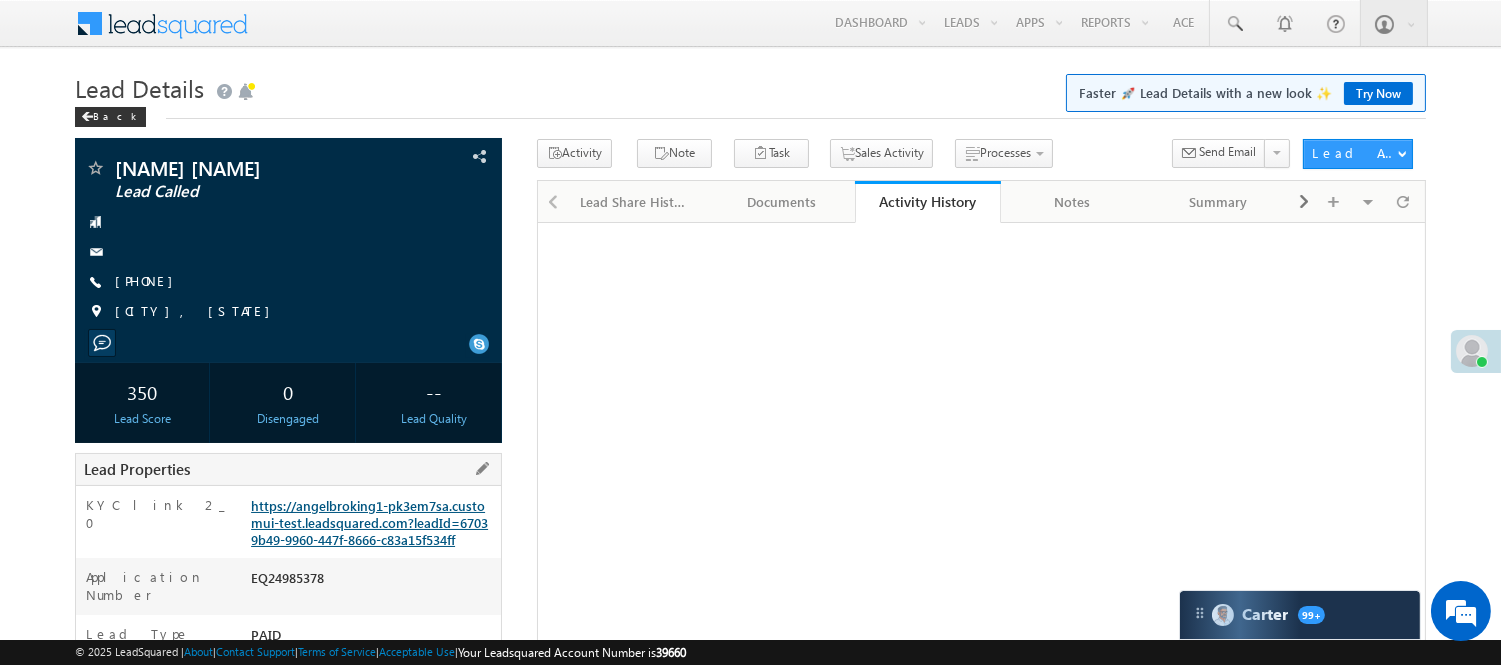 click on "https://angelbroking1-pk3em7sa.customui-test.leadsquared.com?leadId=67039b49-9960-447f-8666-c83a15f534ff" at bounding box center [369, 522] 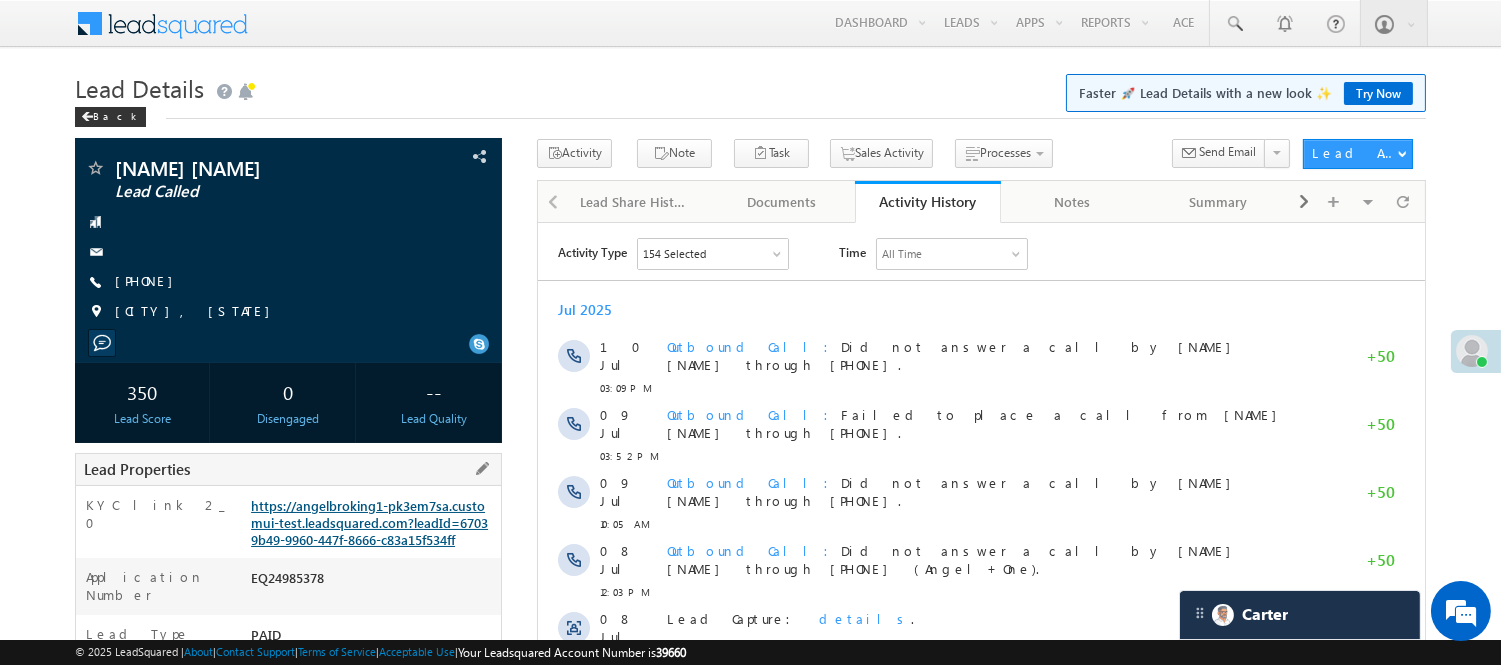 scroll, scrollTop: 0, scrollLeft: 0, axis: both 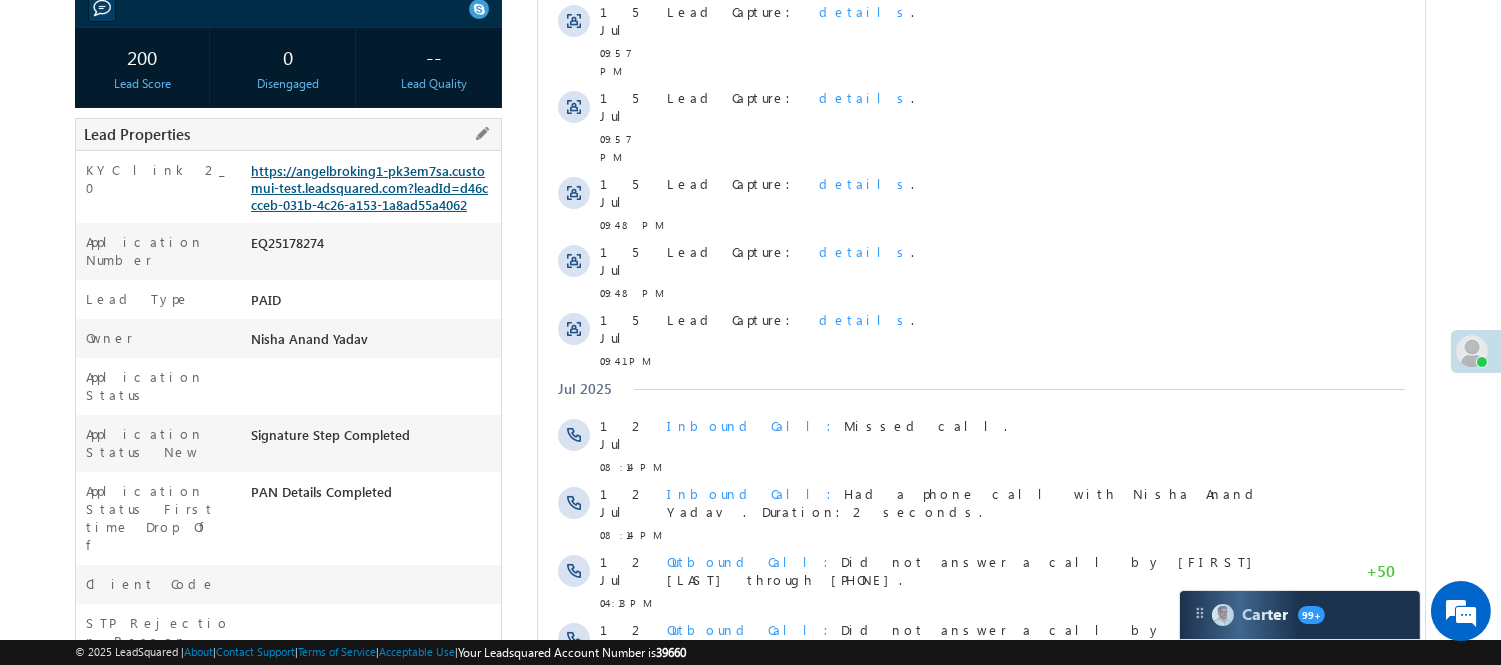 click on "https://angelbroking1-pk3em7sa.customui-test.leadsquared.com?leadId=d46ccceb-031b-4c26-a153-1a8ad55a4062" at bounding box center [369, 187] 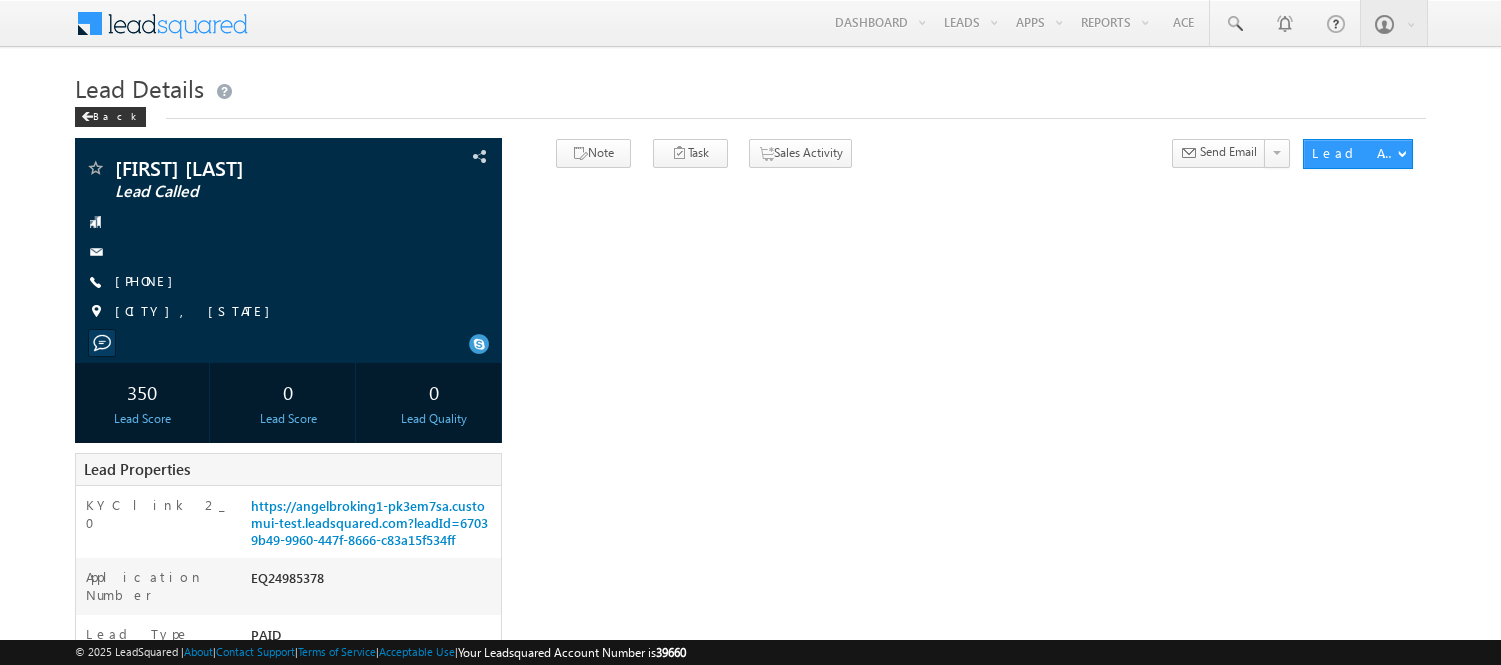 scroll, scrollTop: 0, scrollLeft: 0, axis: both 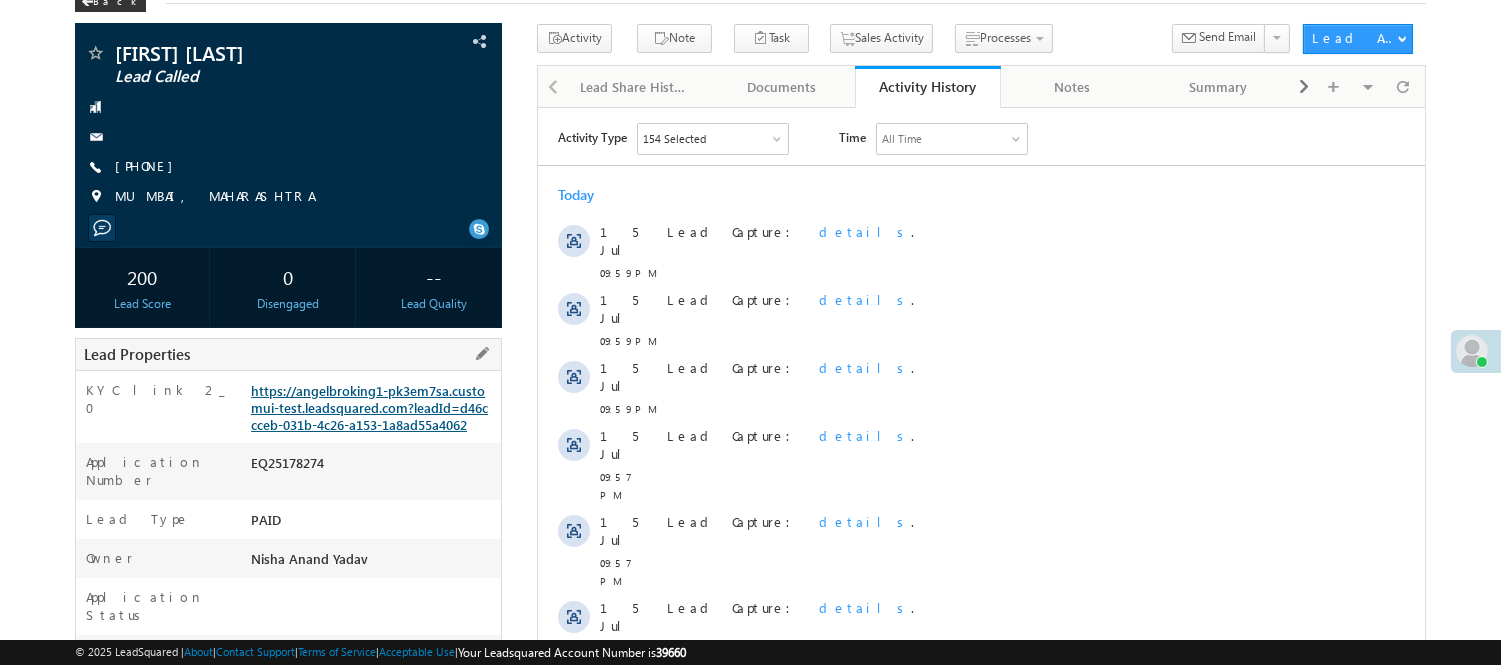 click on "https://angelbroking1-pk3em7sa.customui-test.leadsquared.com?leadId=d46ccceb-031b-4c26-a153-1a8ad55a4062" at bounding box center [369, 407] 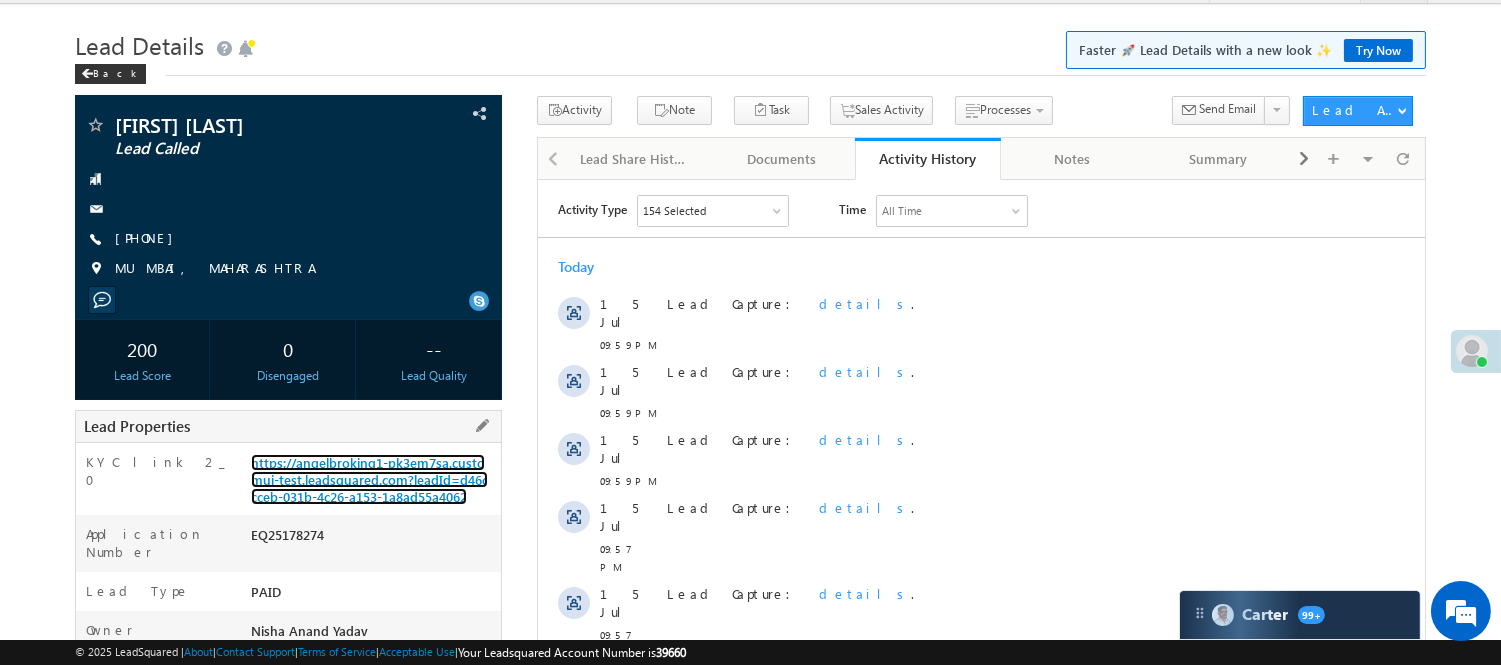 scroll, scrollTop: 0, scrollLeft: 0, axis: both 